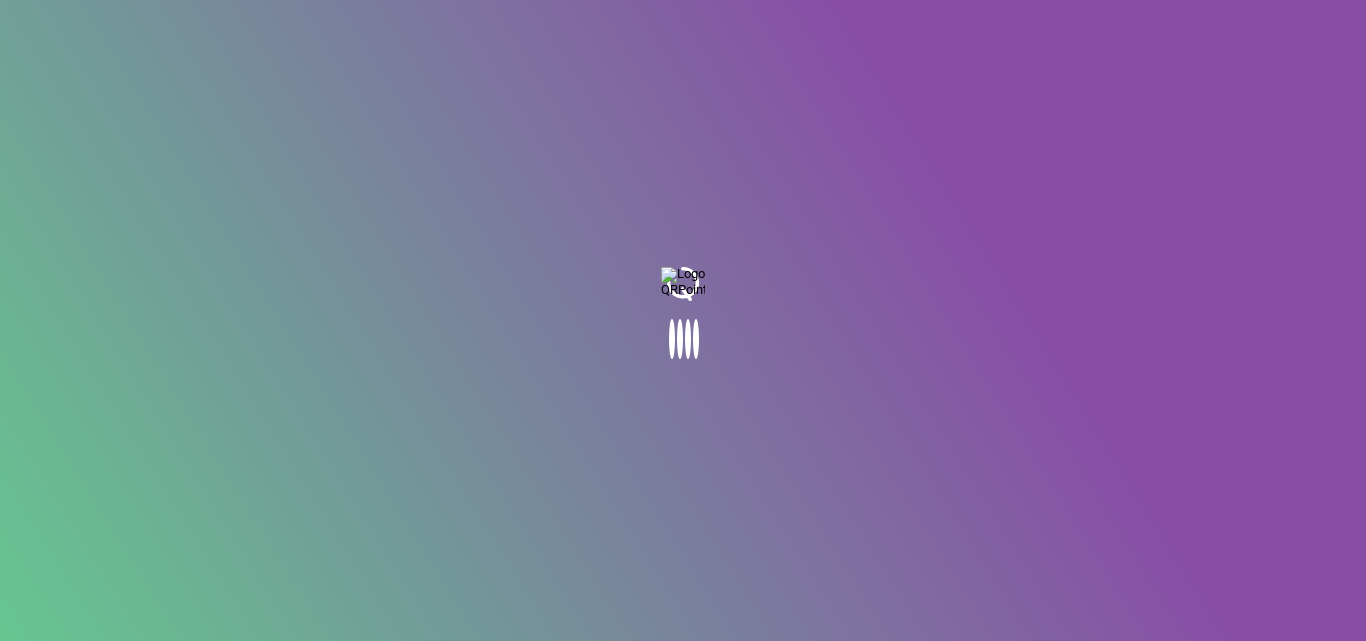 scroll, scrollTop: 0, scrollLeft: 0, axis: both 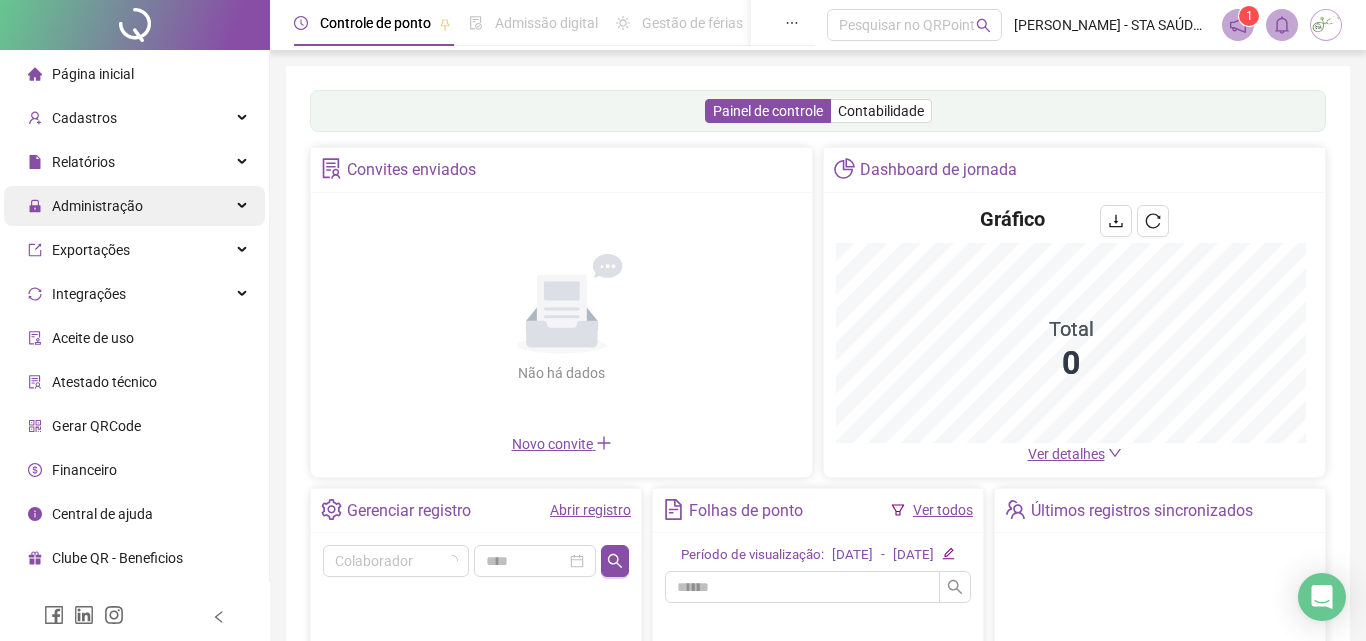 click on "Administração" at bounding box center [97, 206] 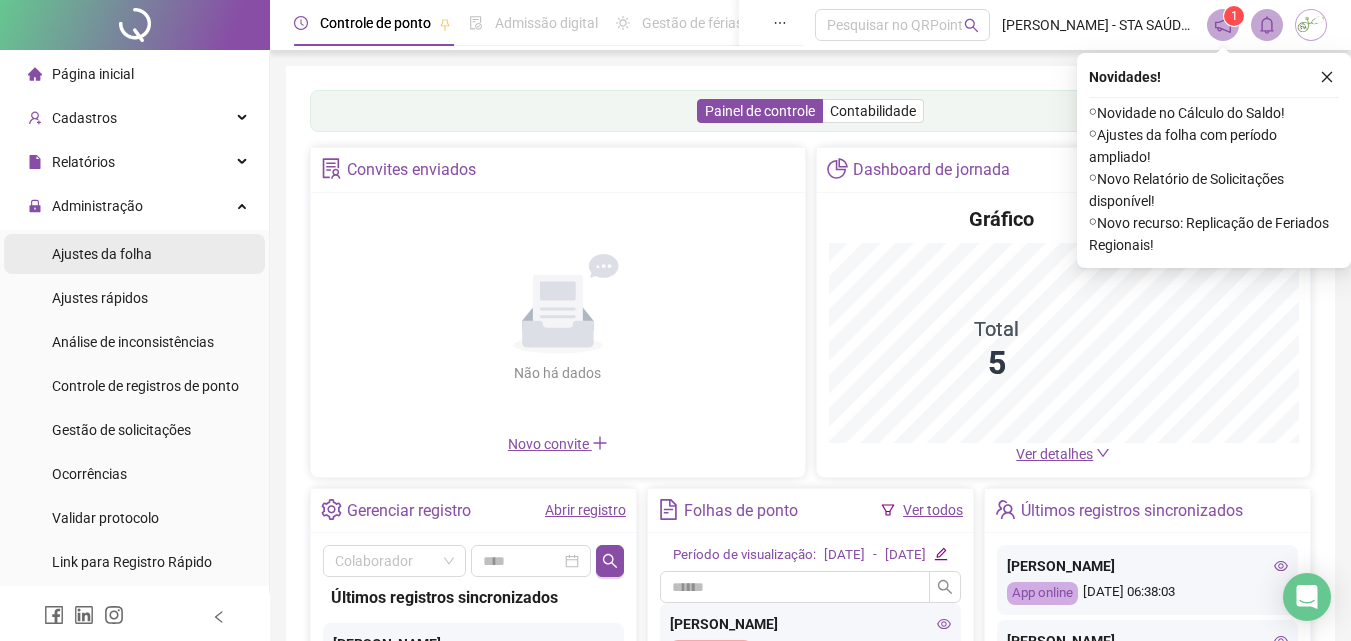 click on "Ajustes da folha" at bounding box center [134, 254] 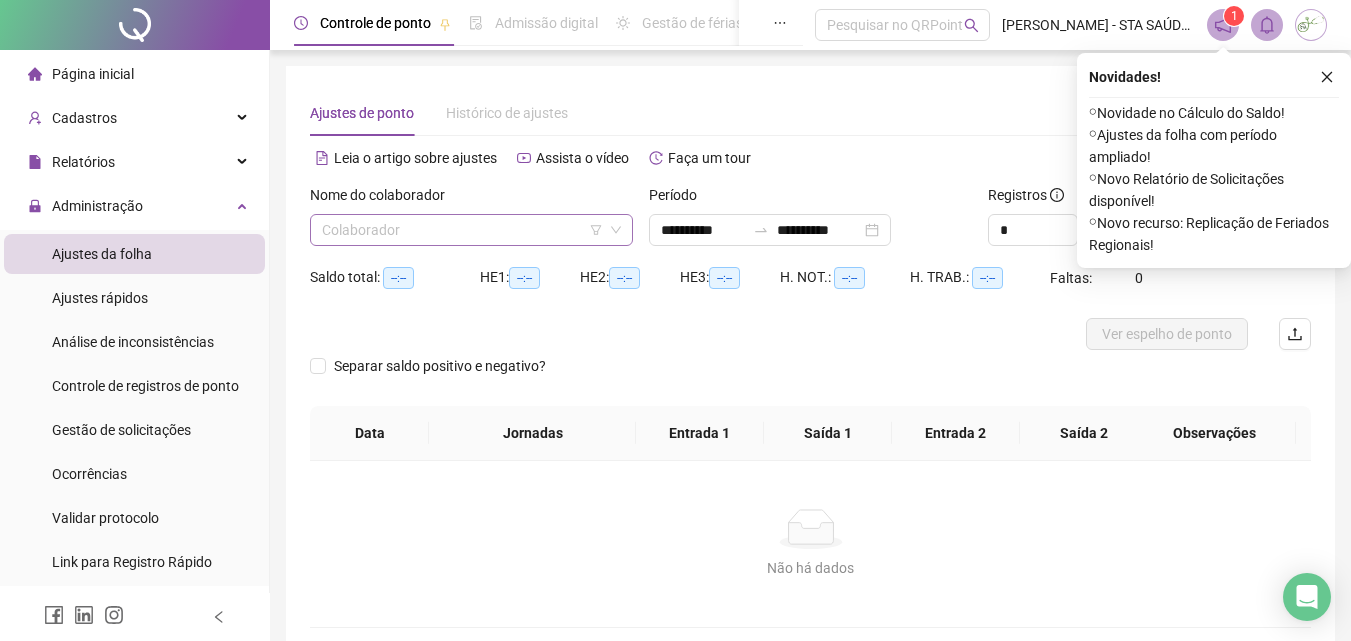 click at bounding box center (465, 230) 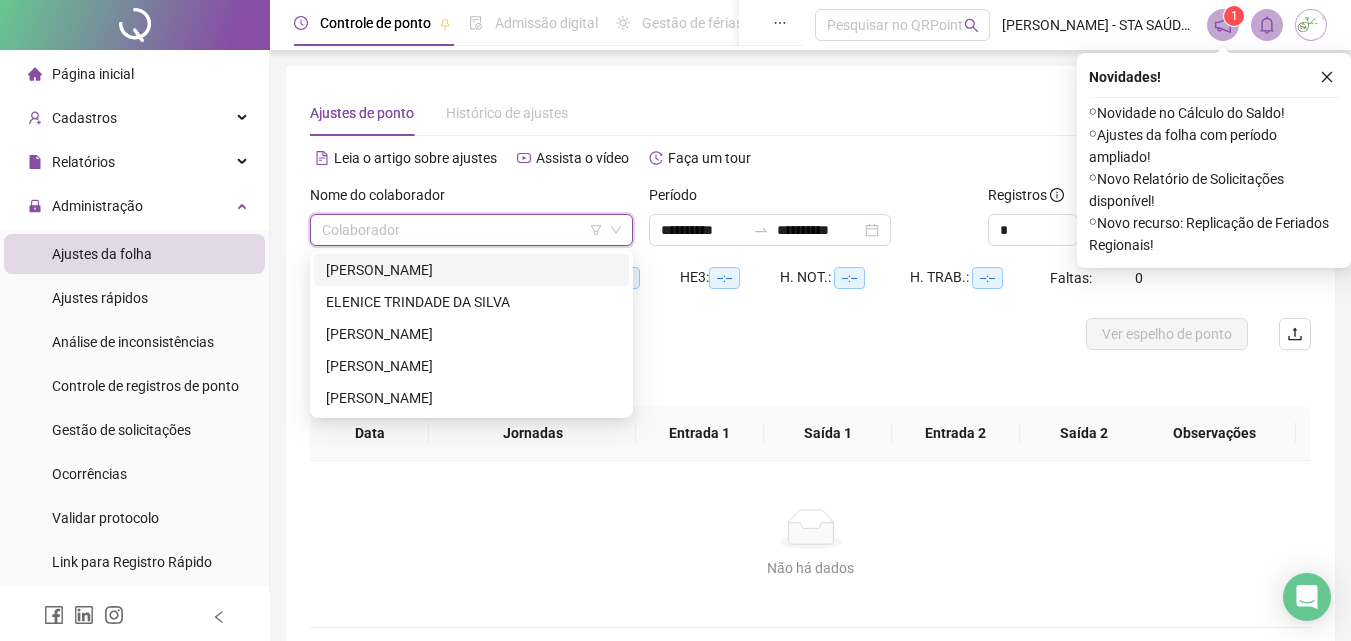 click at bounding box center (465, 230) 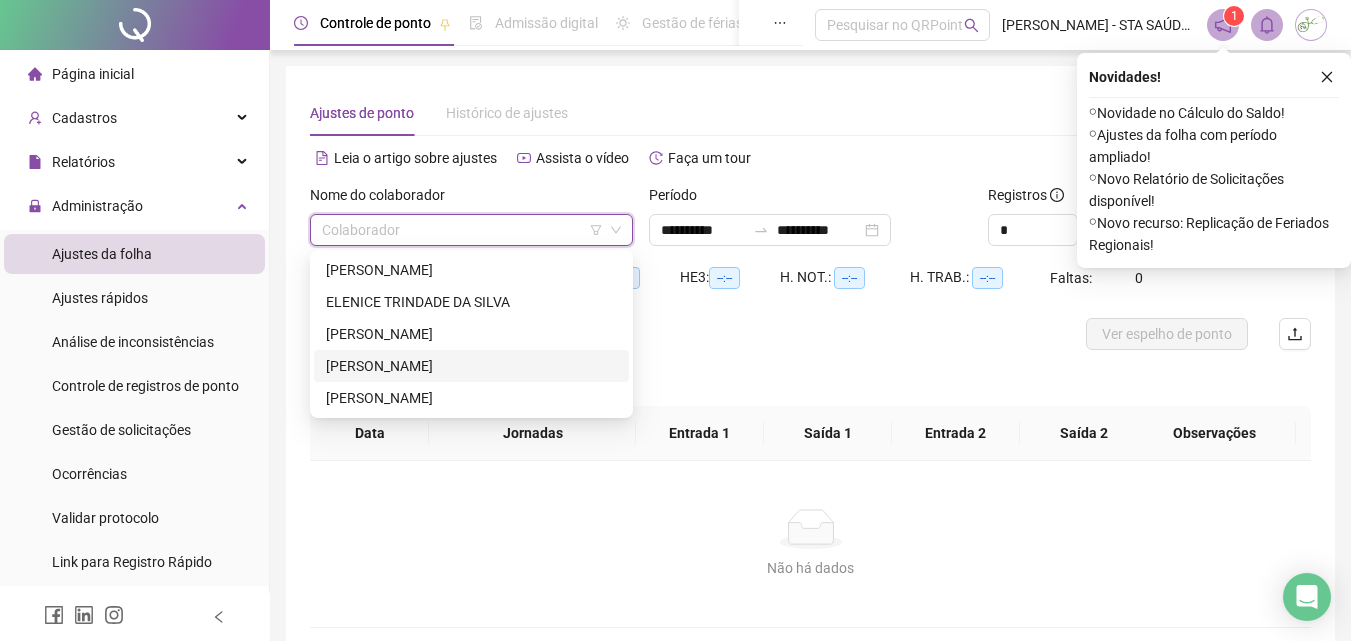 click on "[PERSON_NAME]" at bounding box center (471, 366) 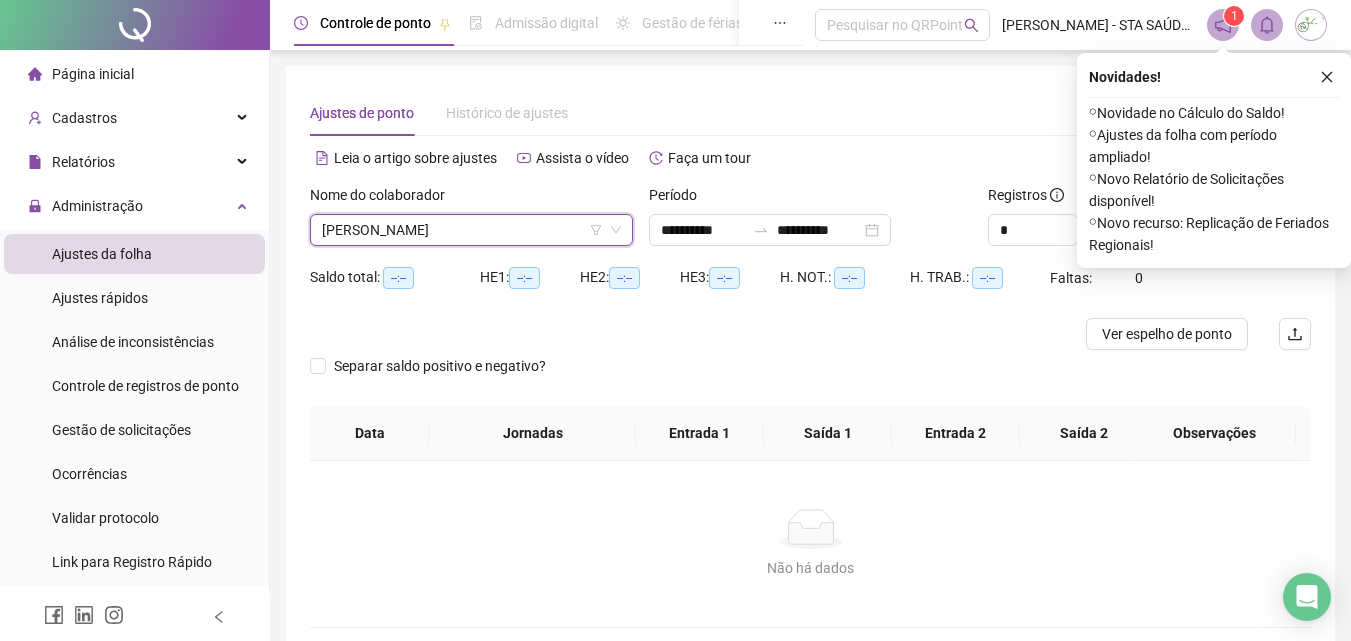click on "Alternar para versão lite" at bounding box center (1061, 158) 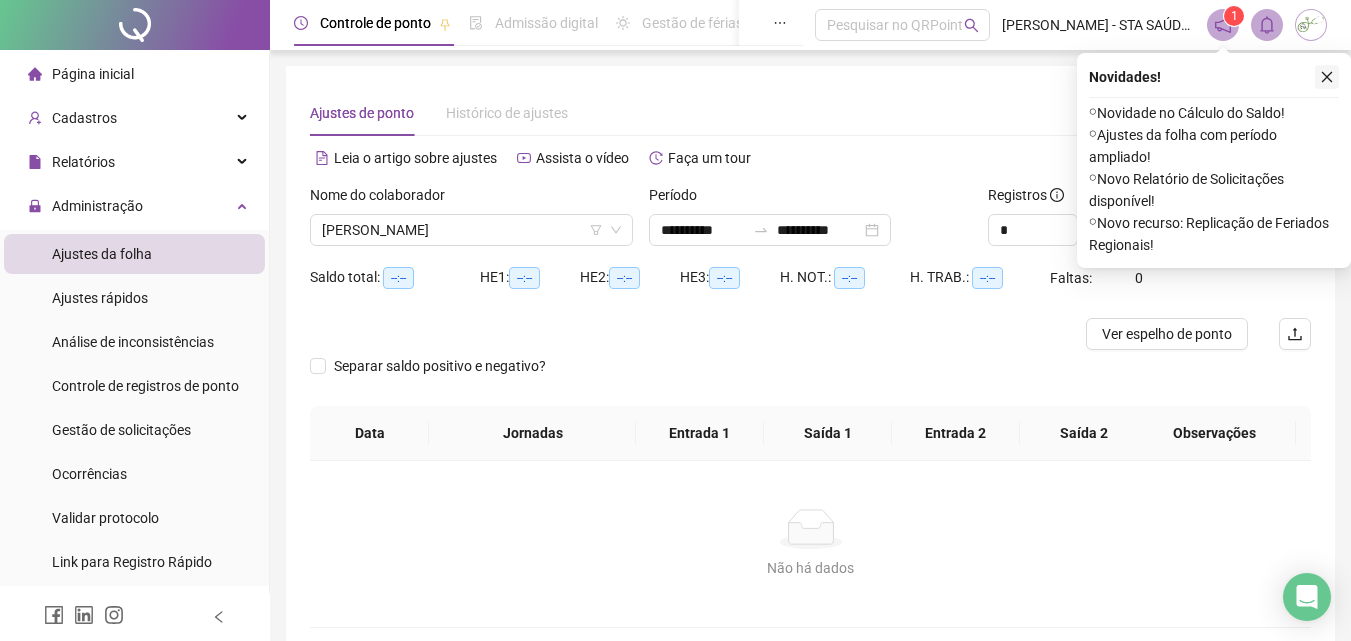 click 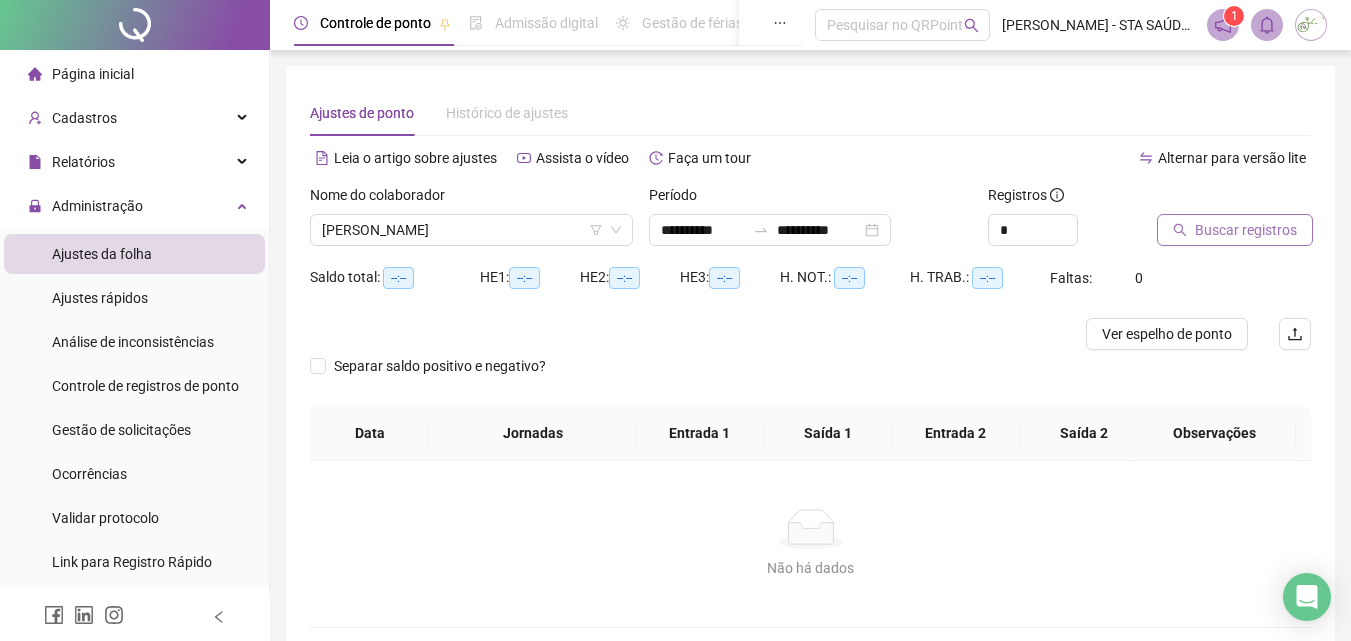 click on "Buscar registros" at bounding box center (1246, 230) 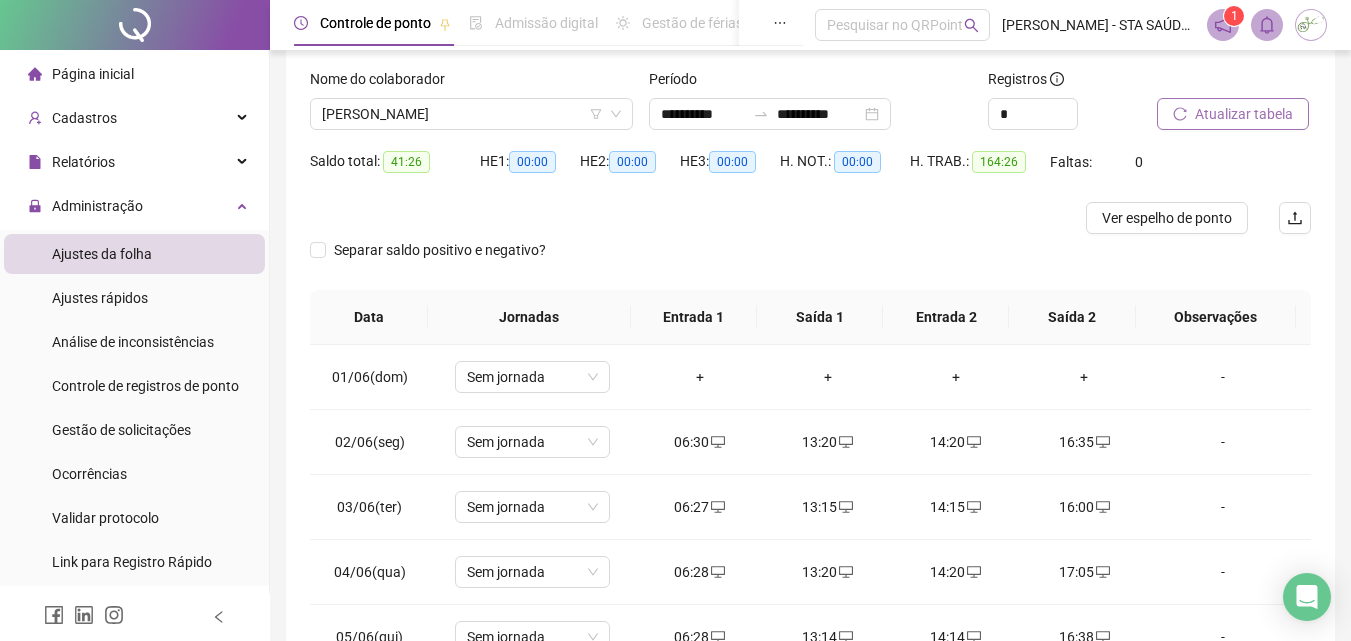 scroll, scrollTop: 200, scrollLeft: 0, axis: vertical 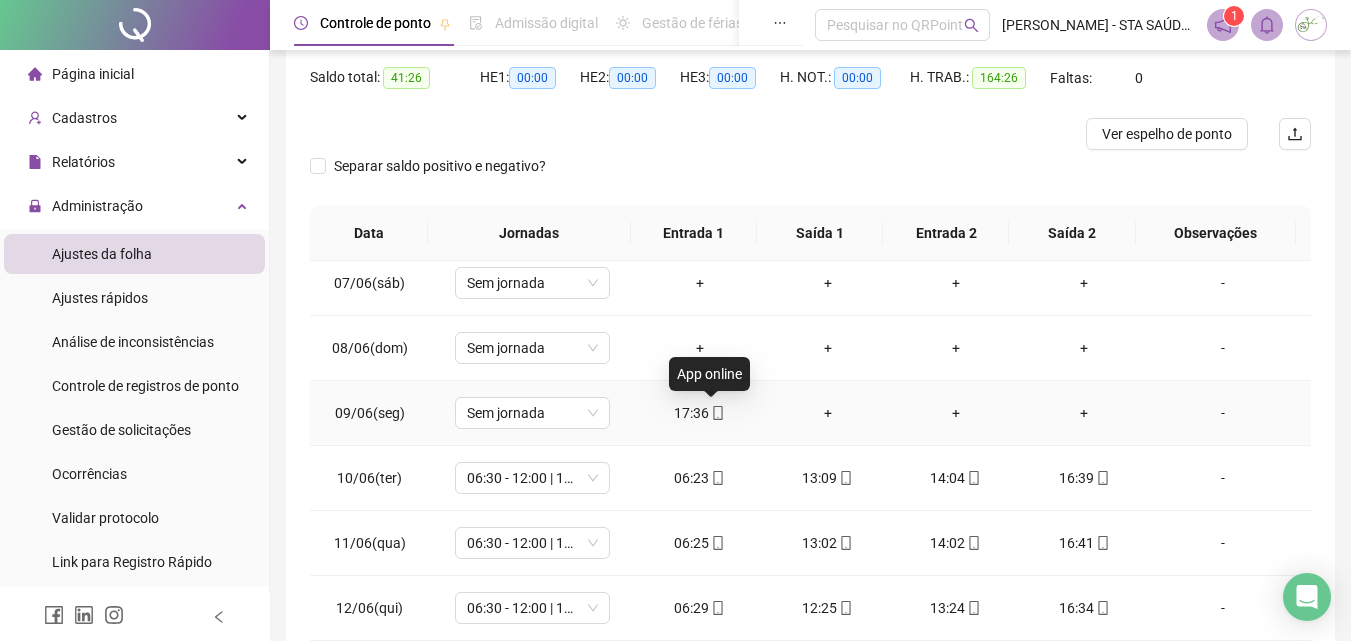 click 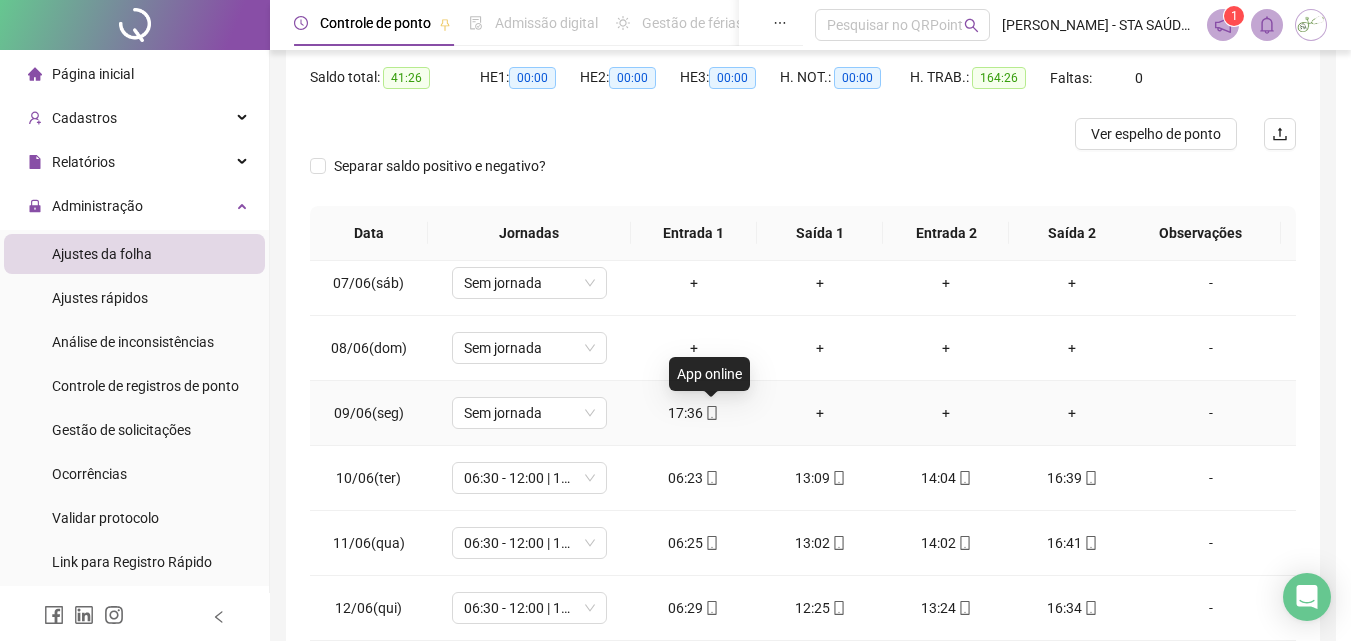 type on "**********" 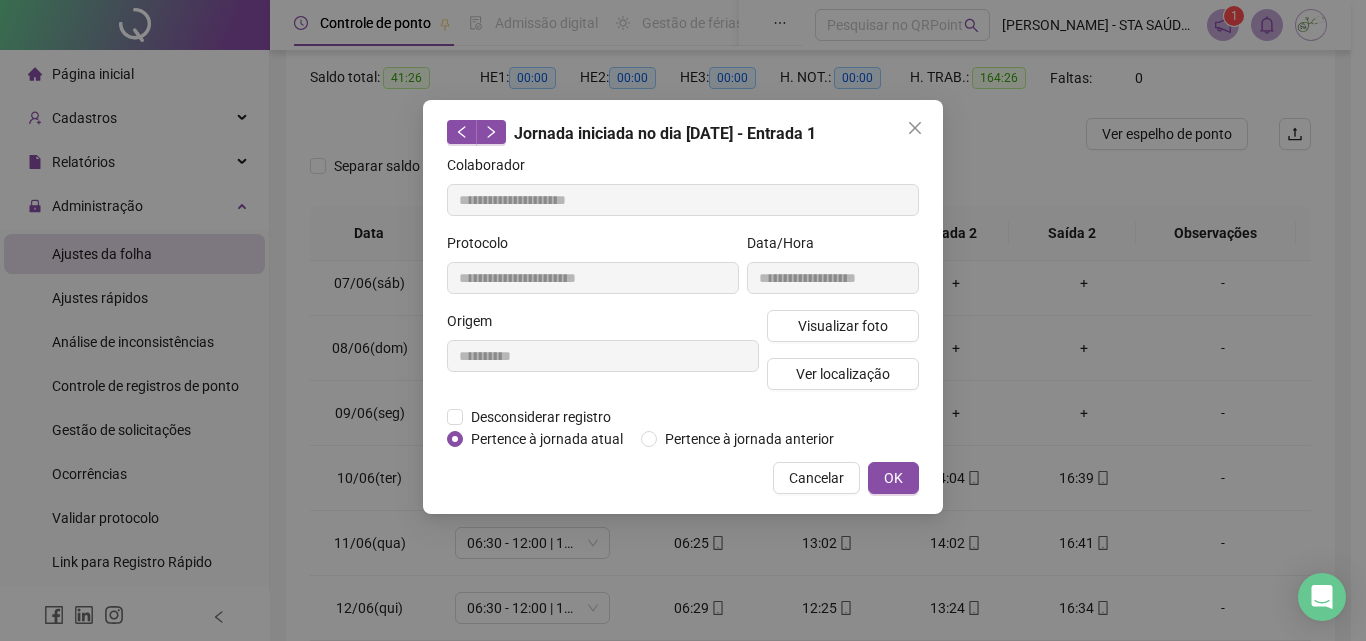 click on "**********" at bounding box center (603, 358) 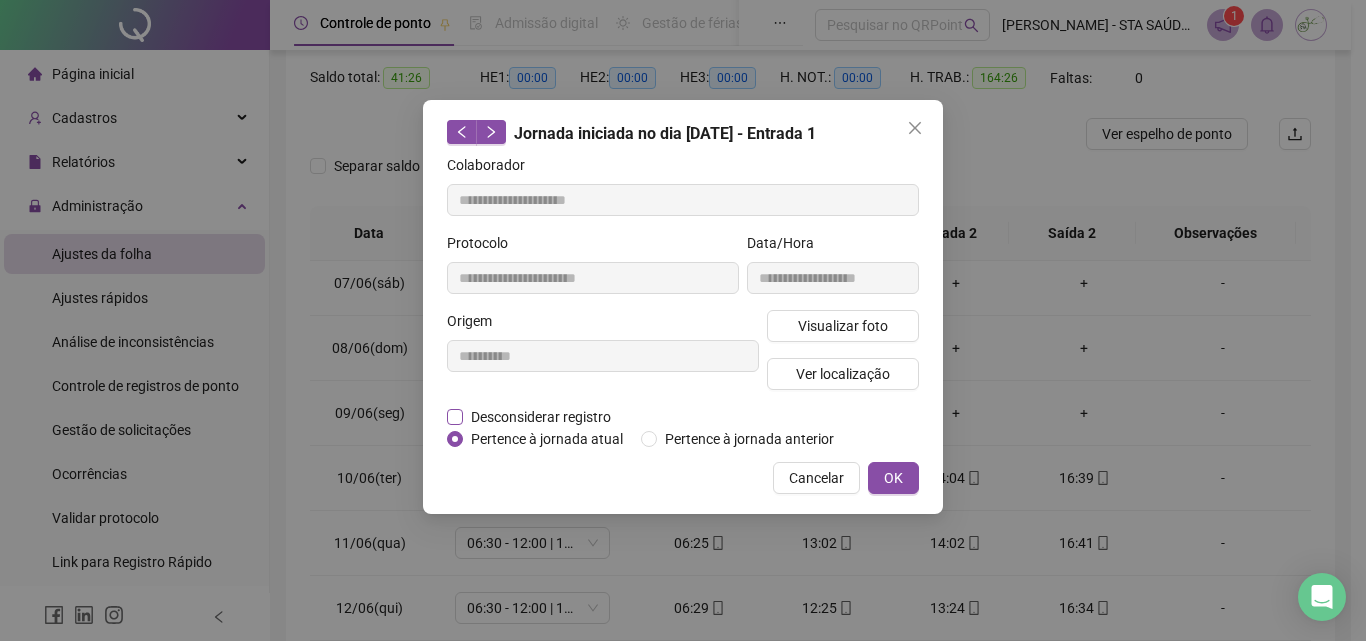 click on "Desconsiderar registro" at bounding box center (541, 417) 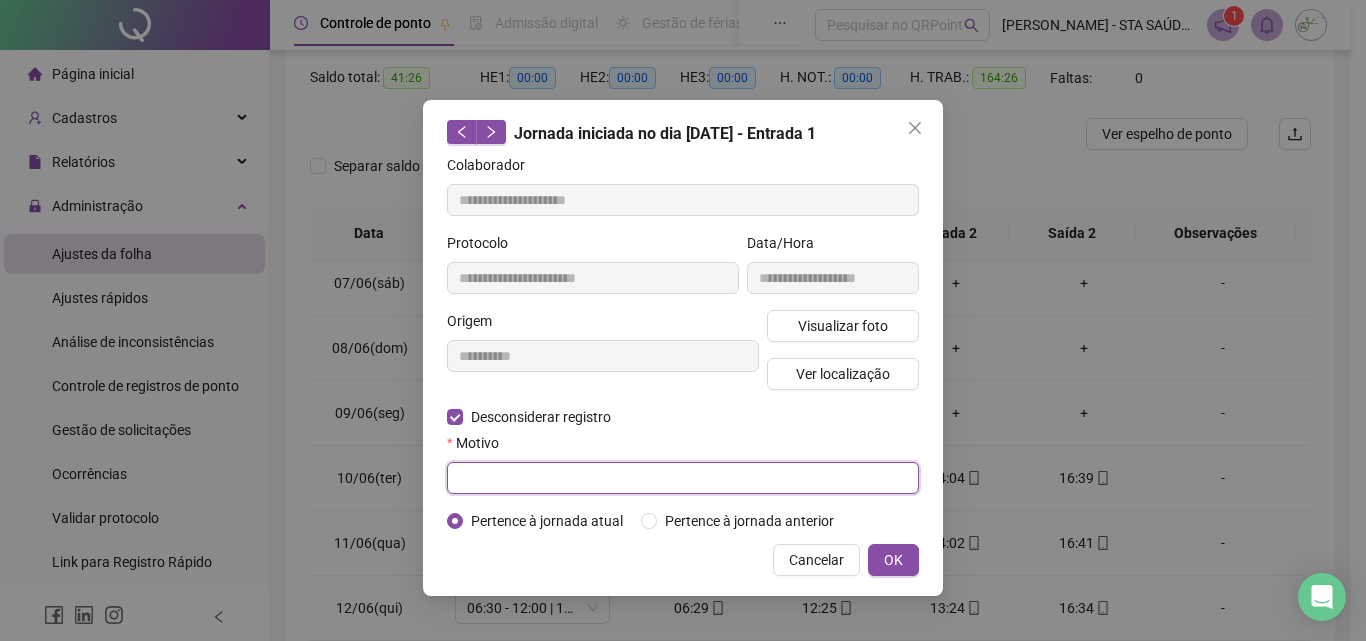 click at bounding box center (683, 478) 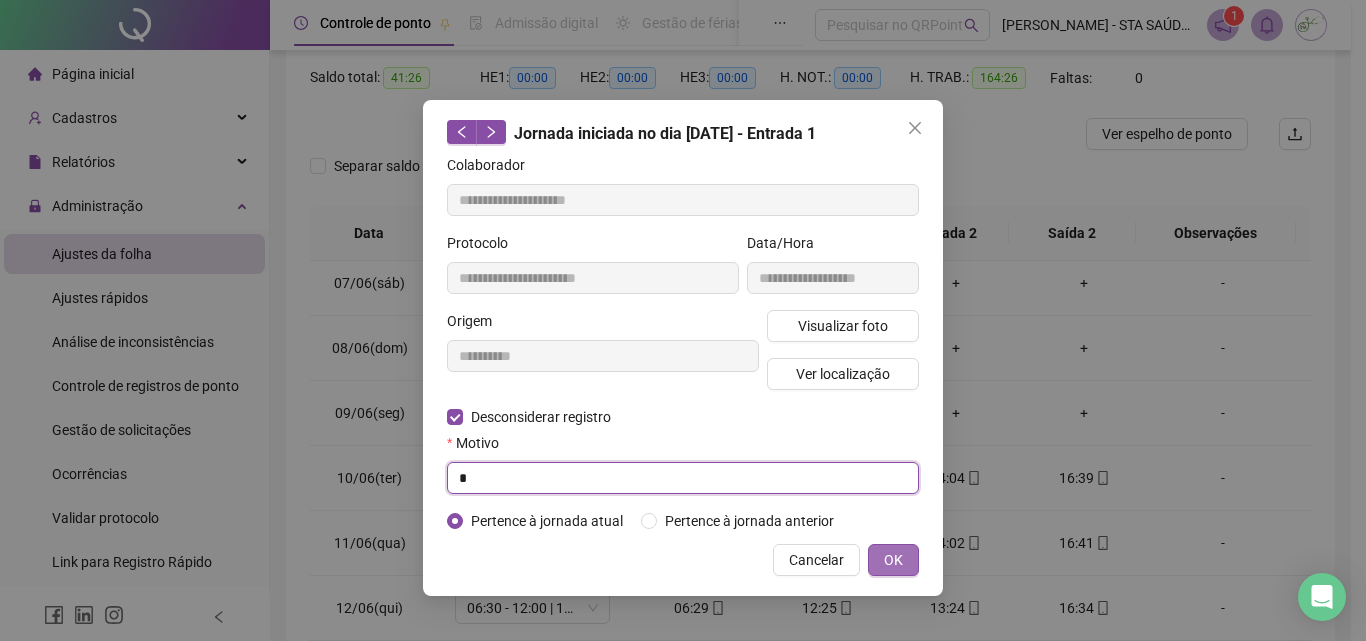 type on "*" 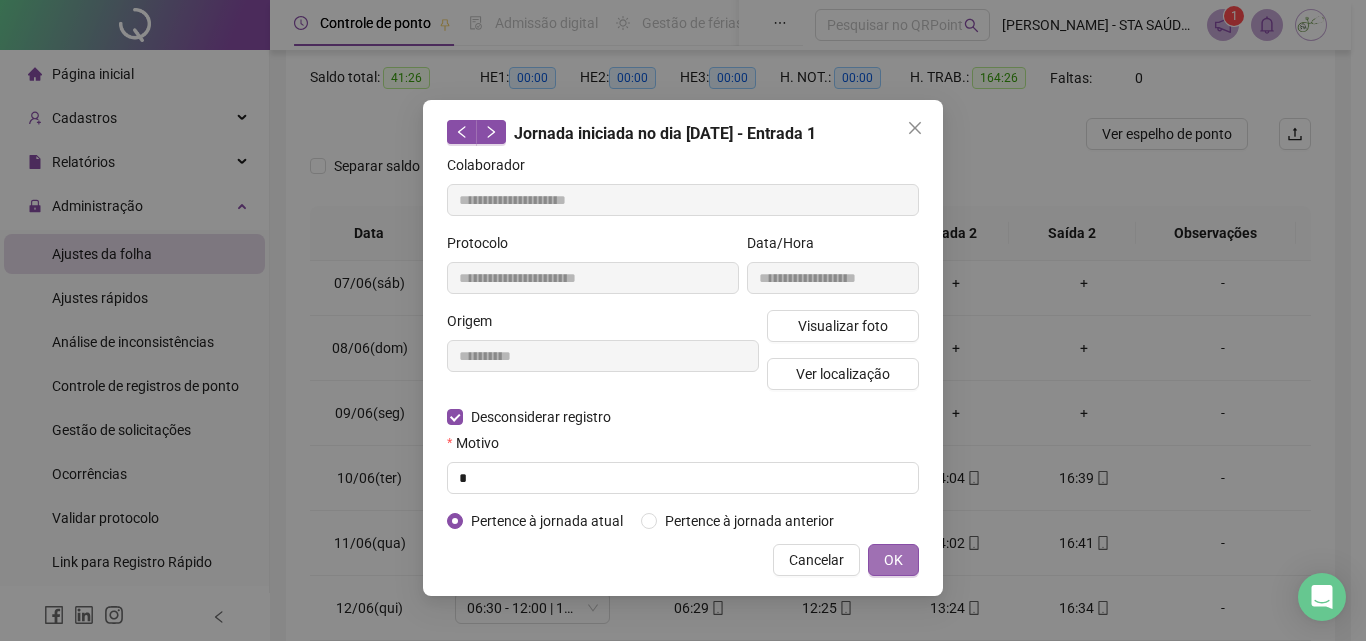 click on "OK" at bounding box center (893, 560) 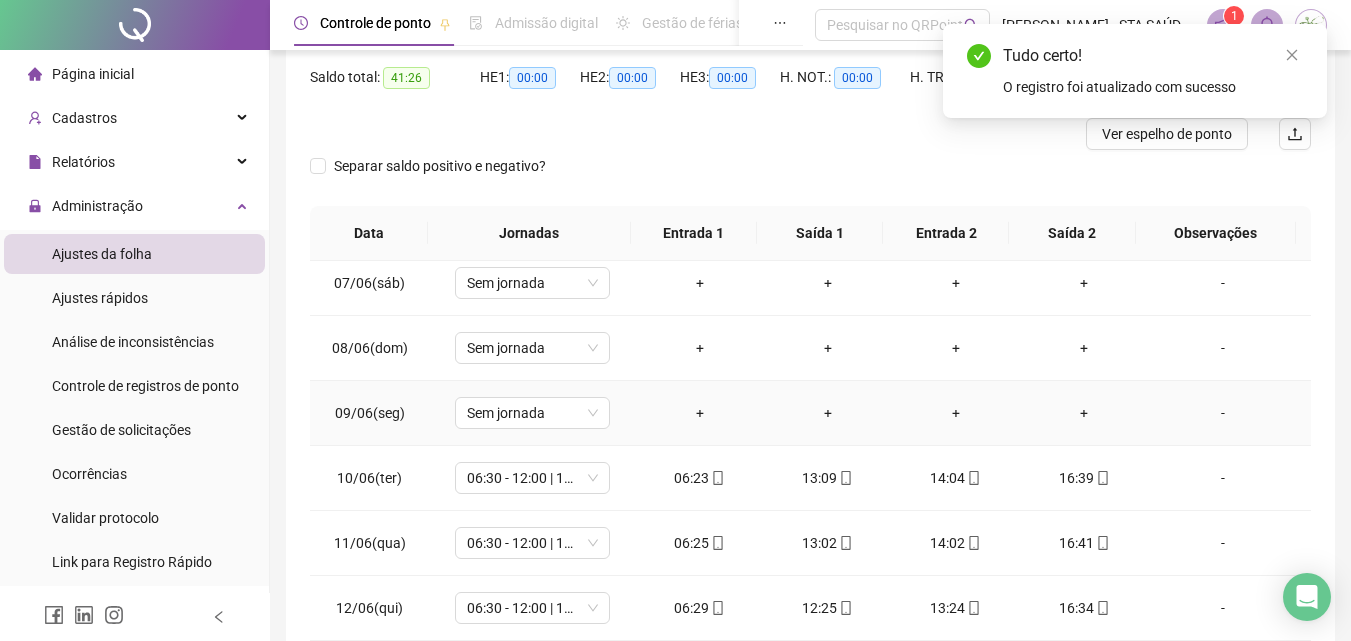 click on "+" at bounding box center (700, 413) 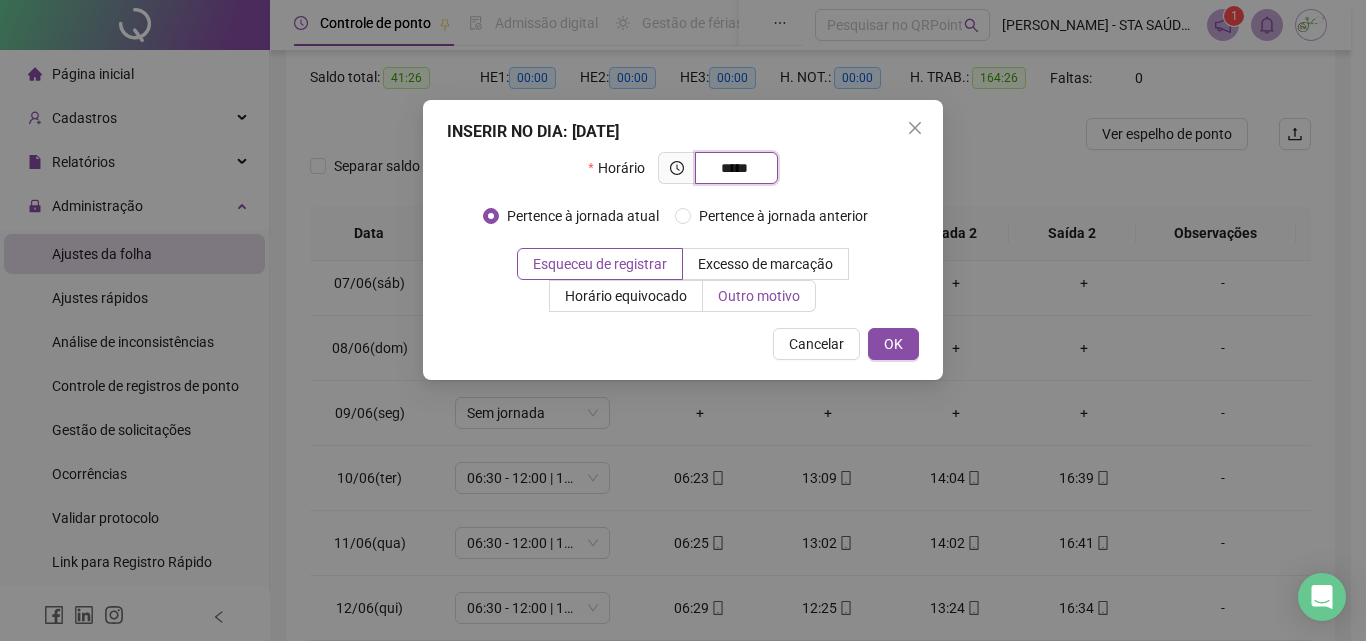 type on "*****" 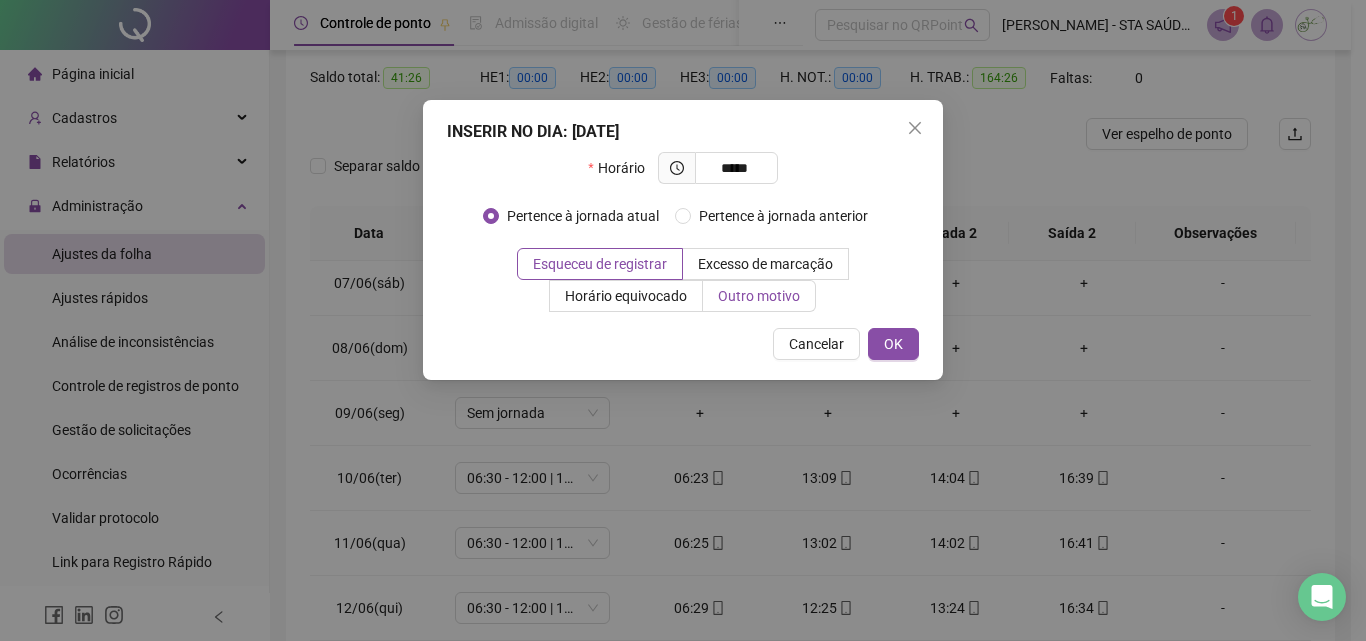 click on "Outro motivo" at bounding box center [759, 296] 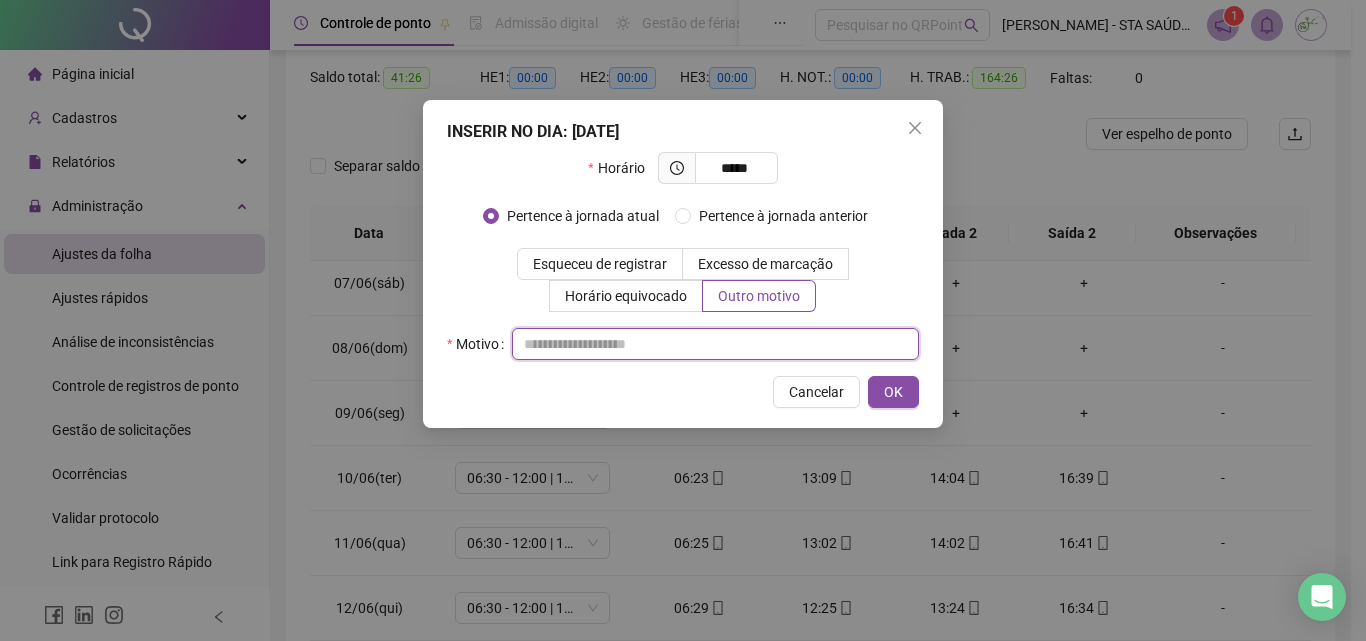 click at bounding box center (715, 344) 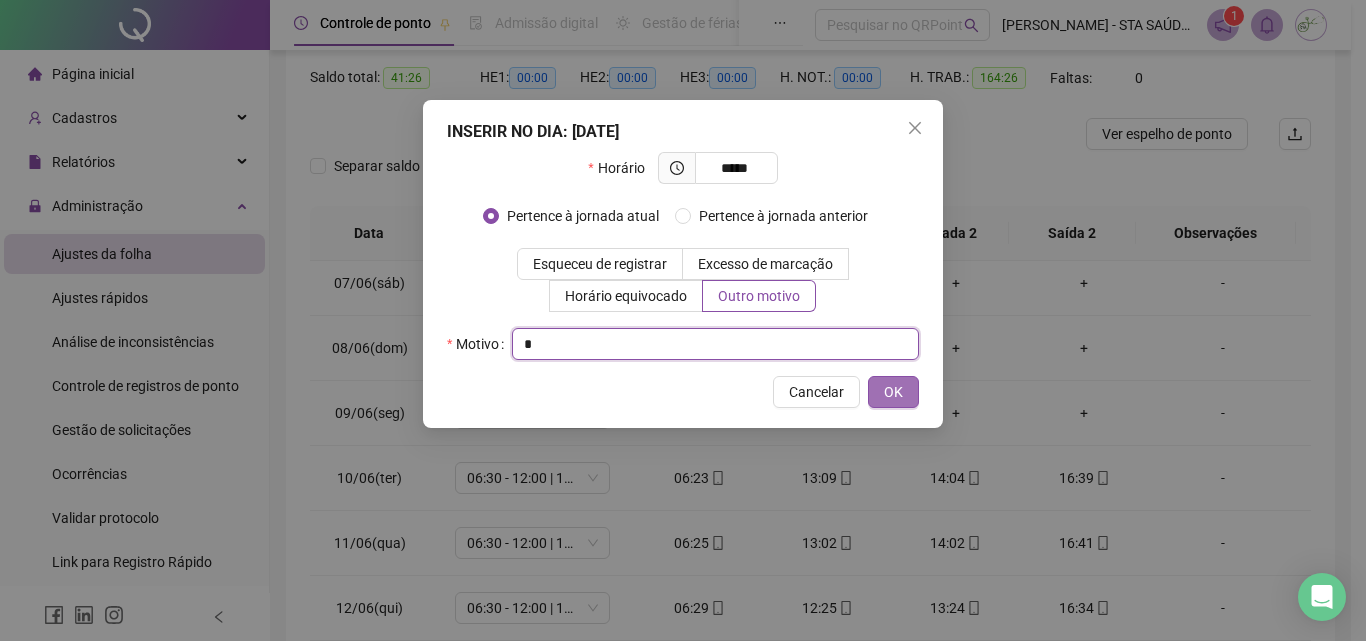 type on "*" 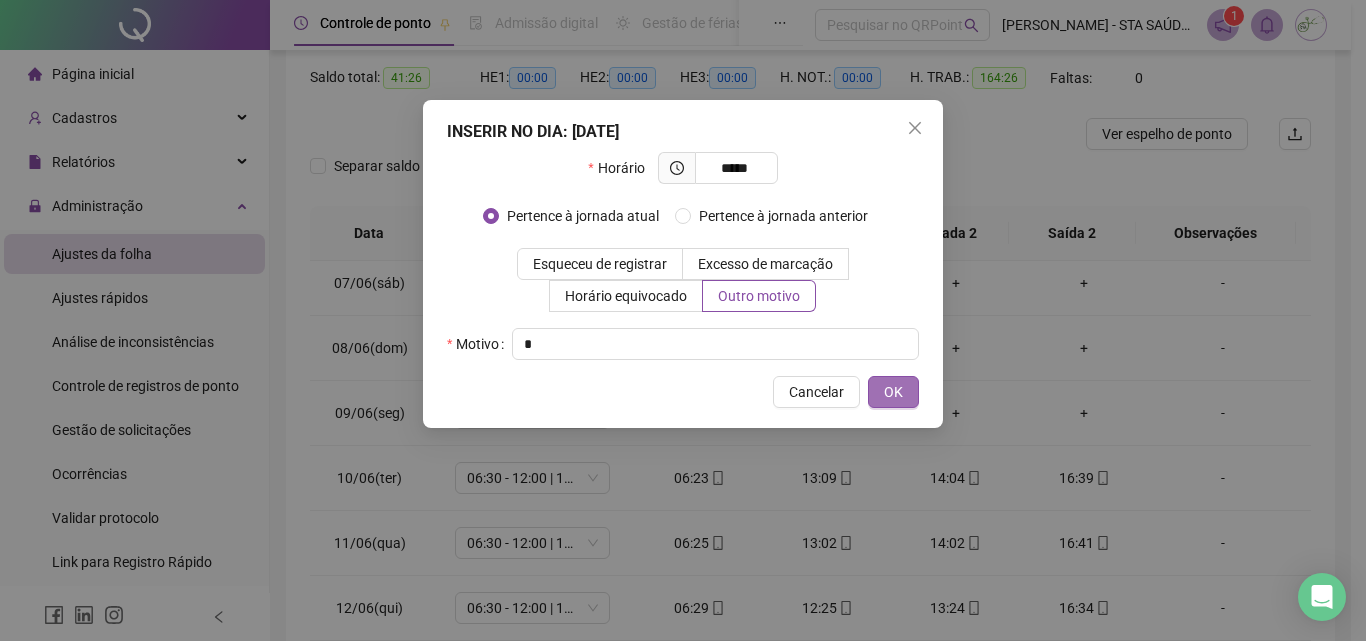 click on "OK" at bounding box center [893, 392] 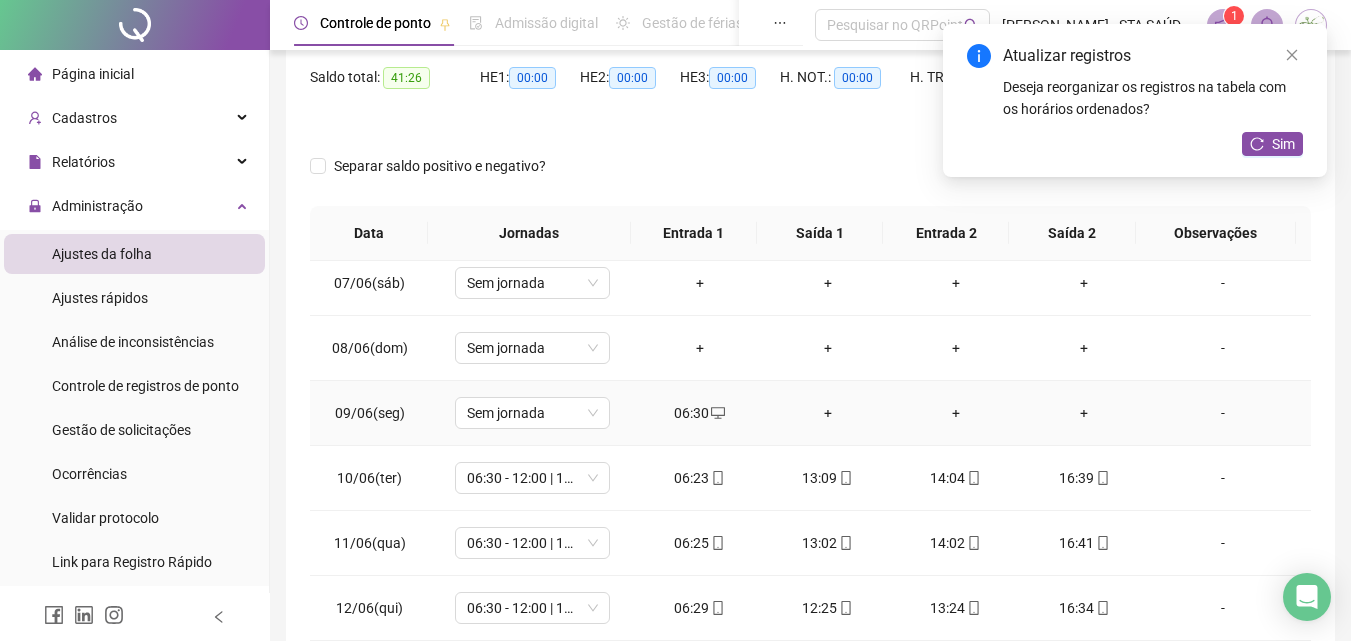 click on "+" at bounding box center (828, 413) 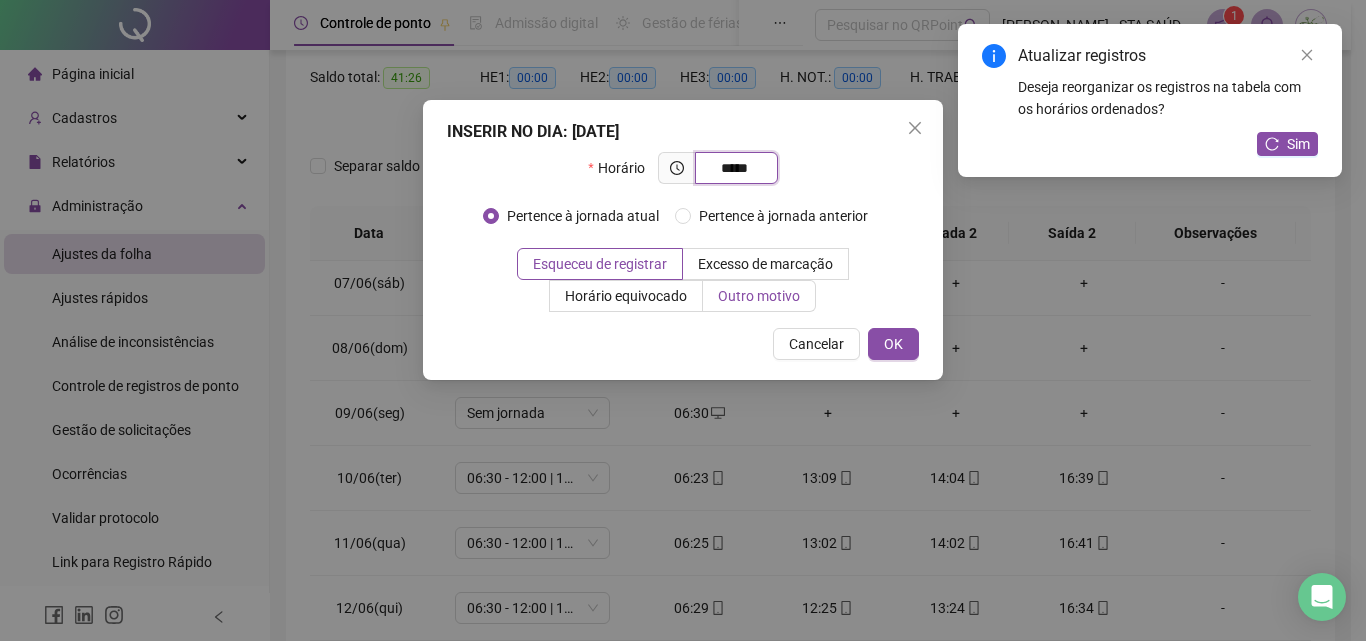 type on "*****" 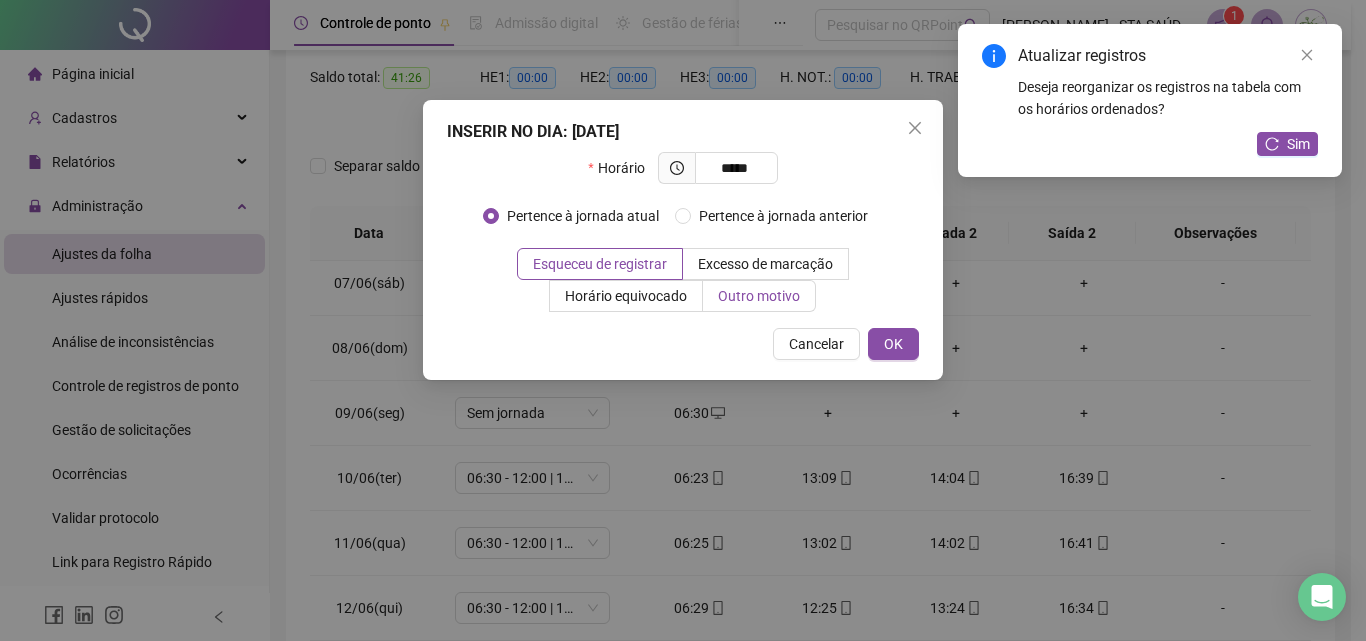 click on "Outro motivo" at bounding box center (759, 296) 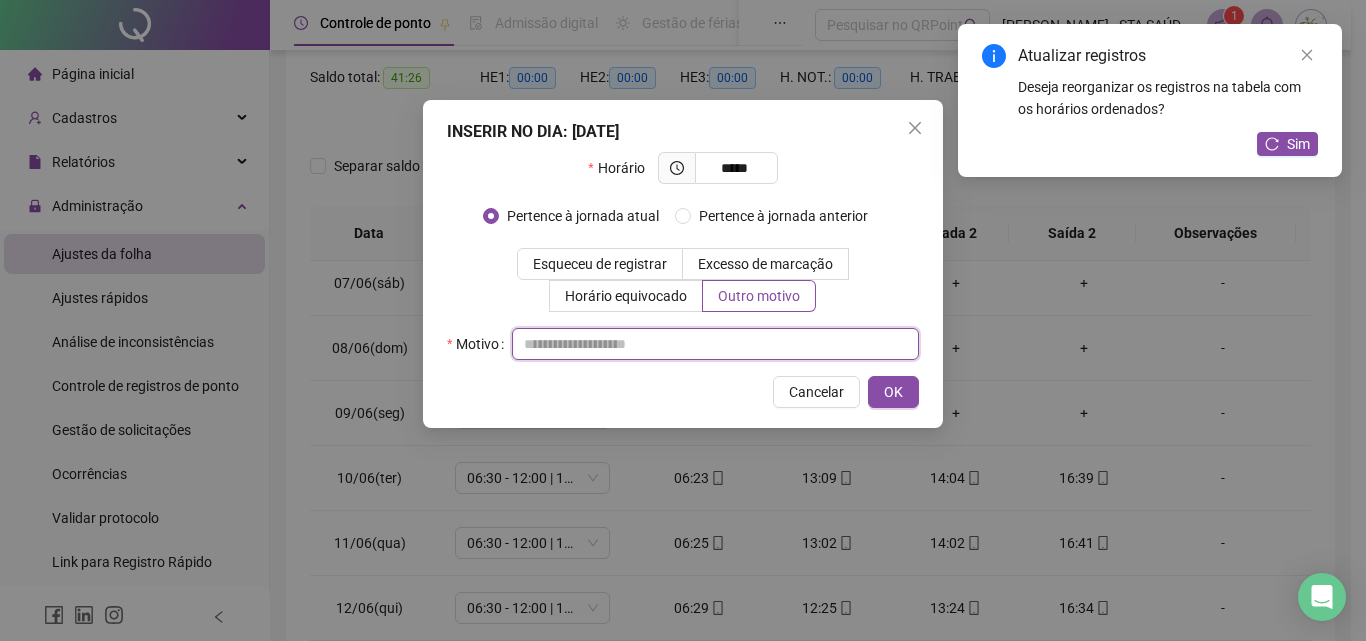click at bounding box center (715, 344) 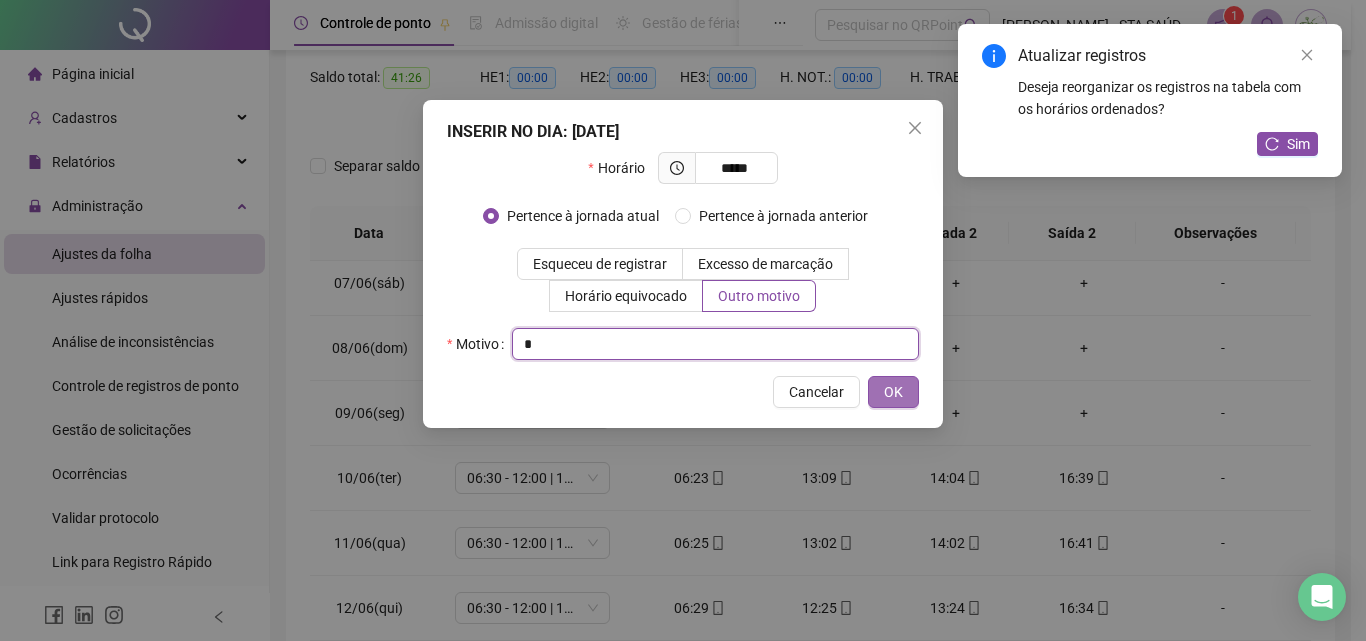 type on "*" 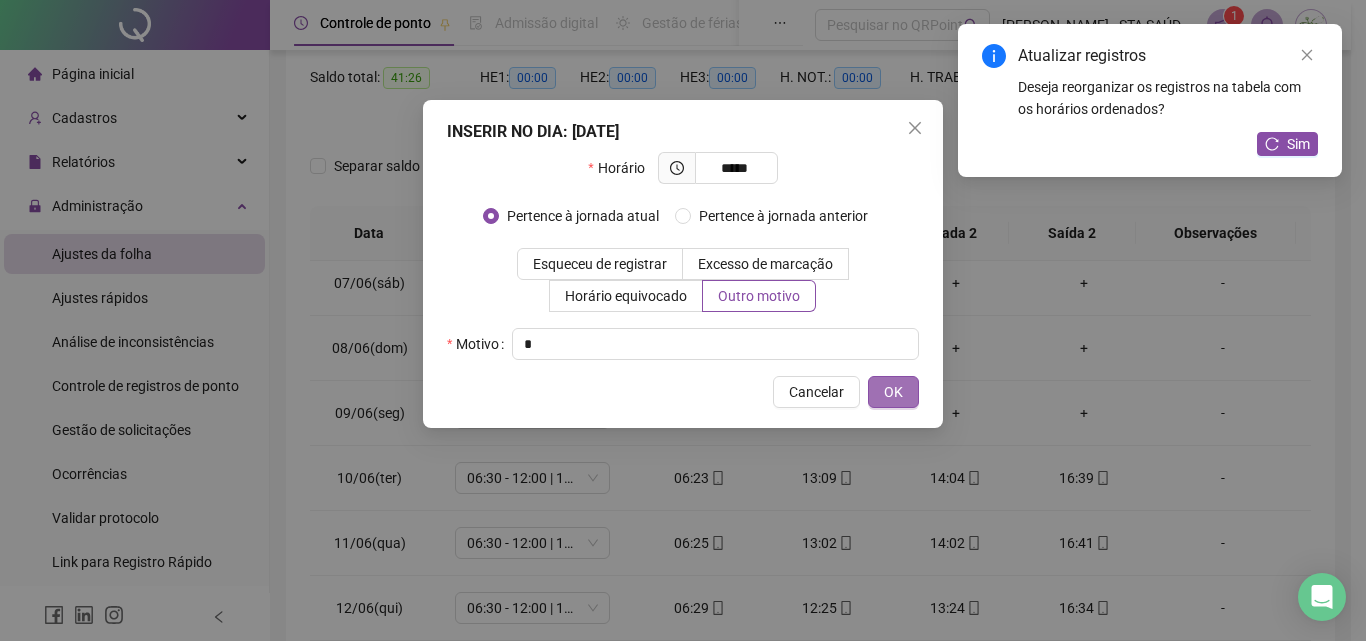 click on "OK" at bounding box center [893, 392] 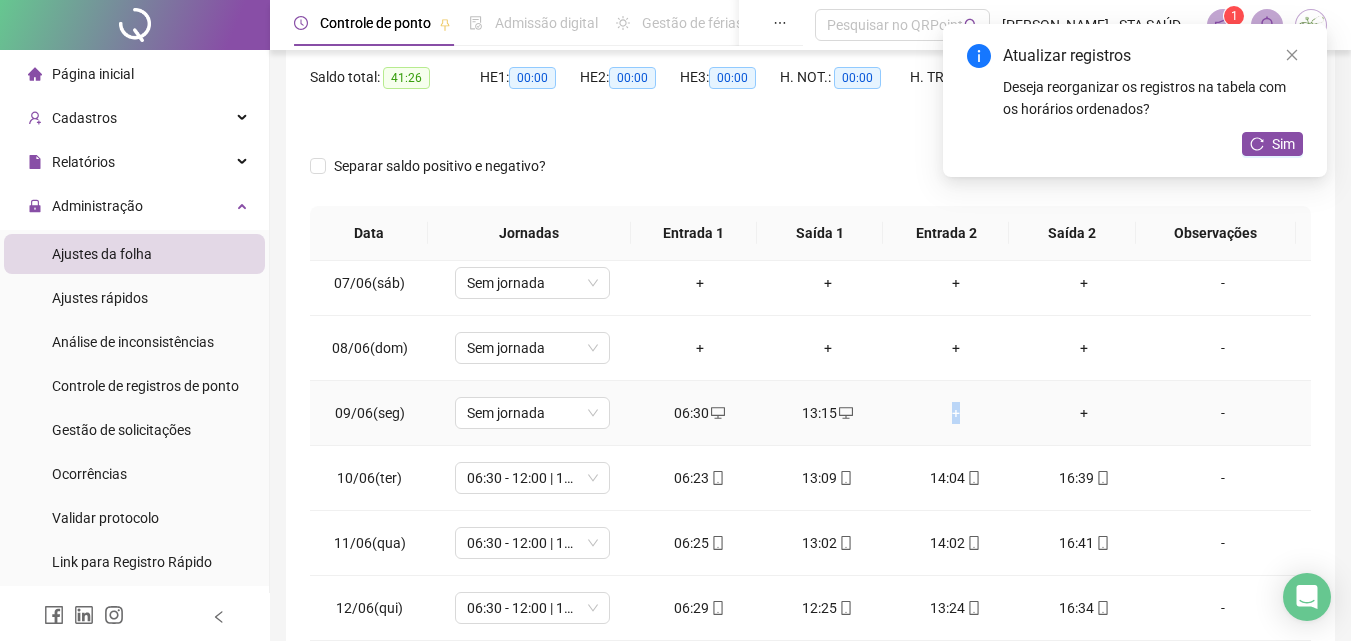 click on "+" at bounding box center [956, 413] 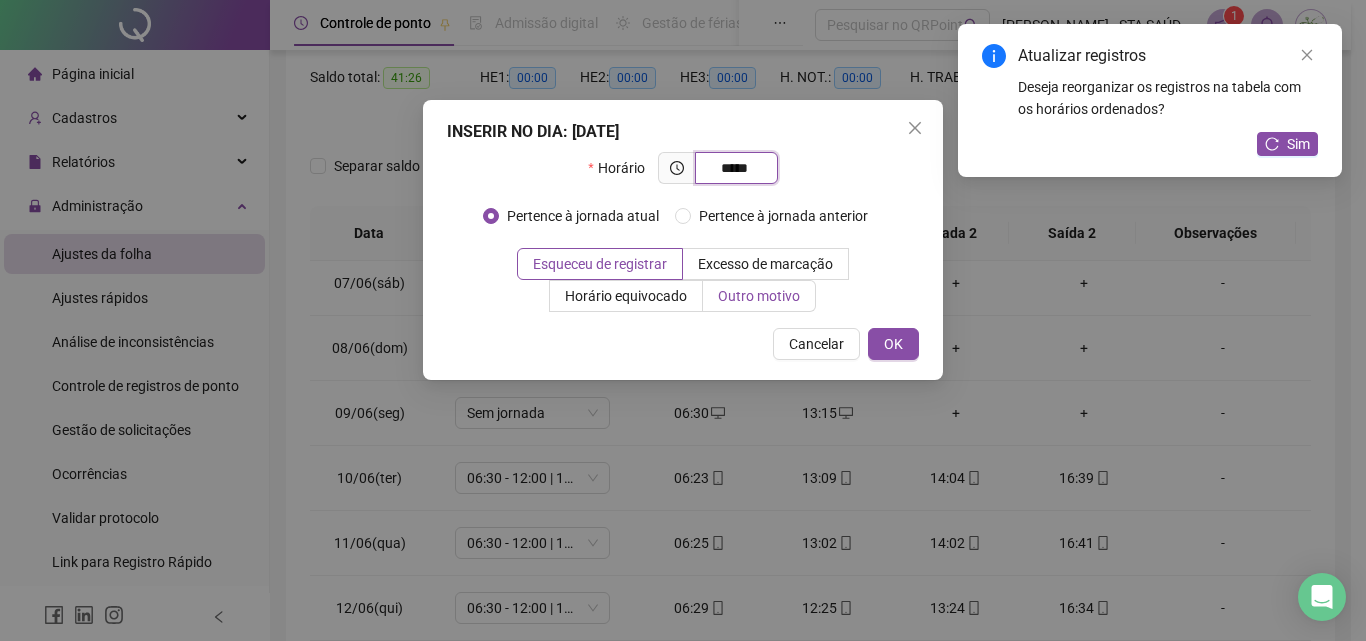type on "*****" 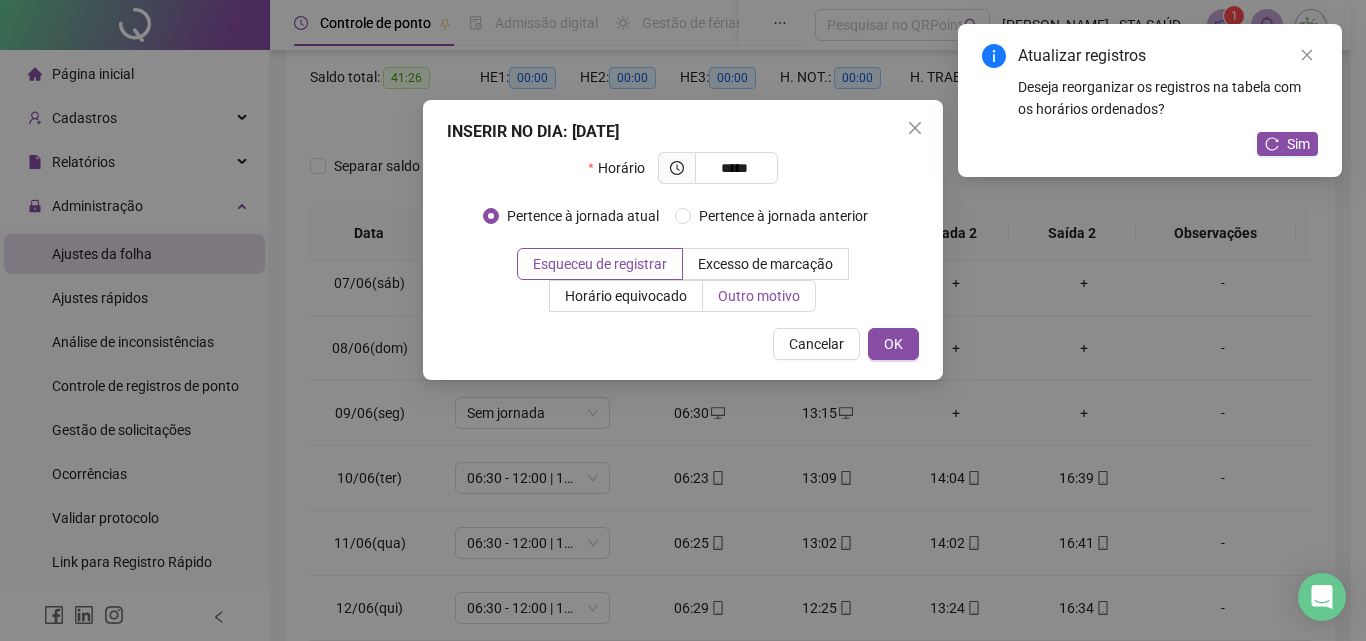 click on "Outro motivo" at bounding box center (759, 296) 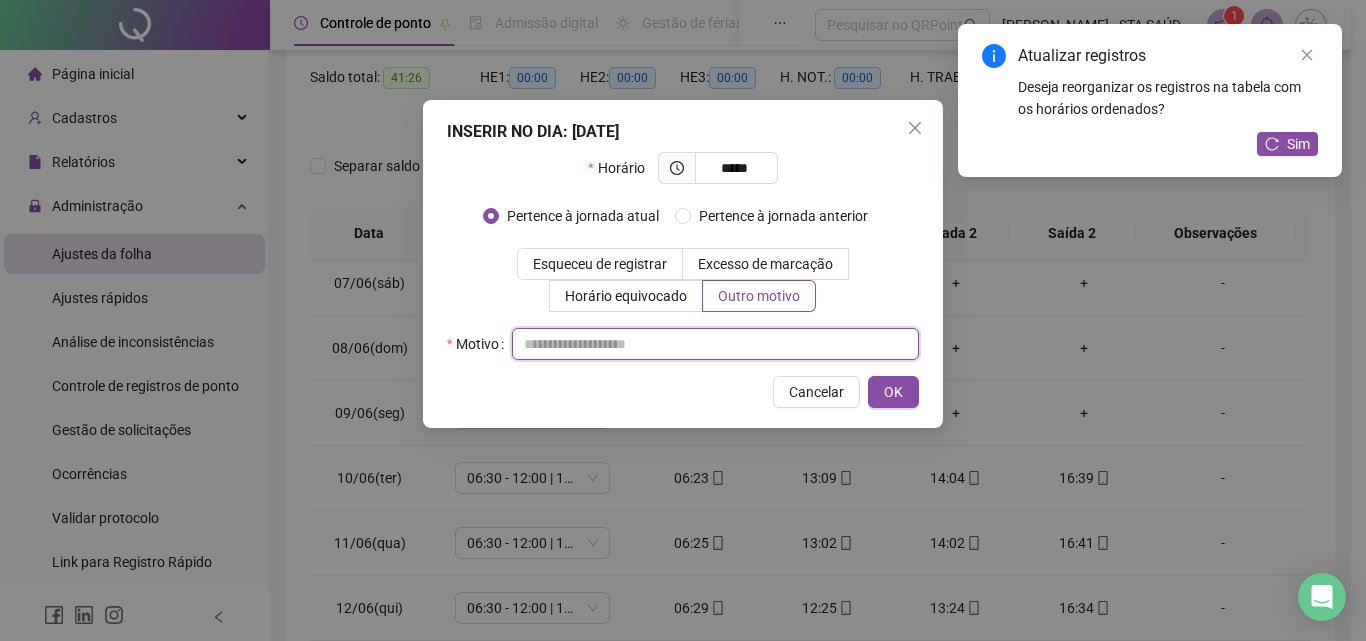 click at bounding box center [715, 344] 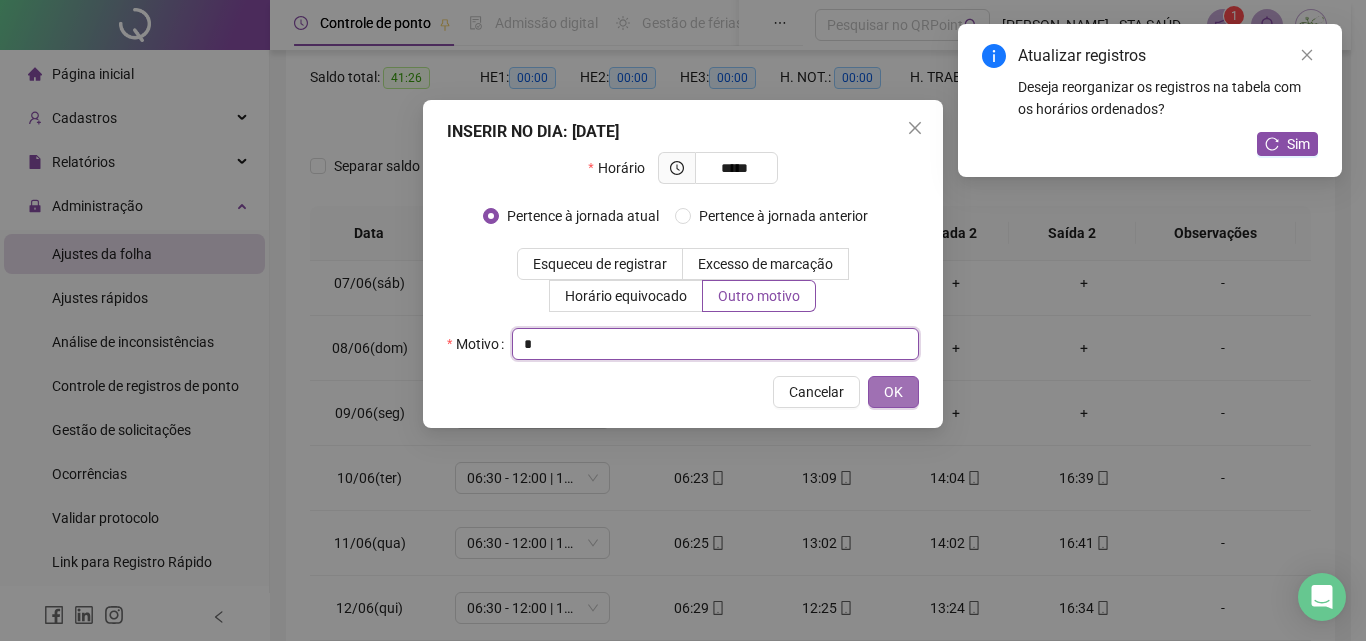 type on "*" 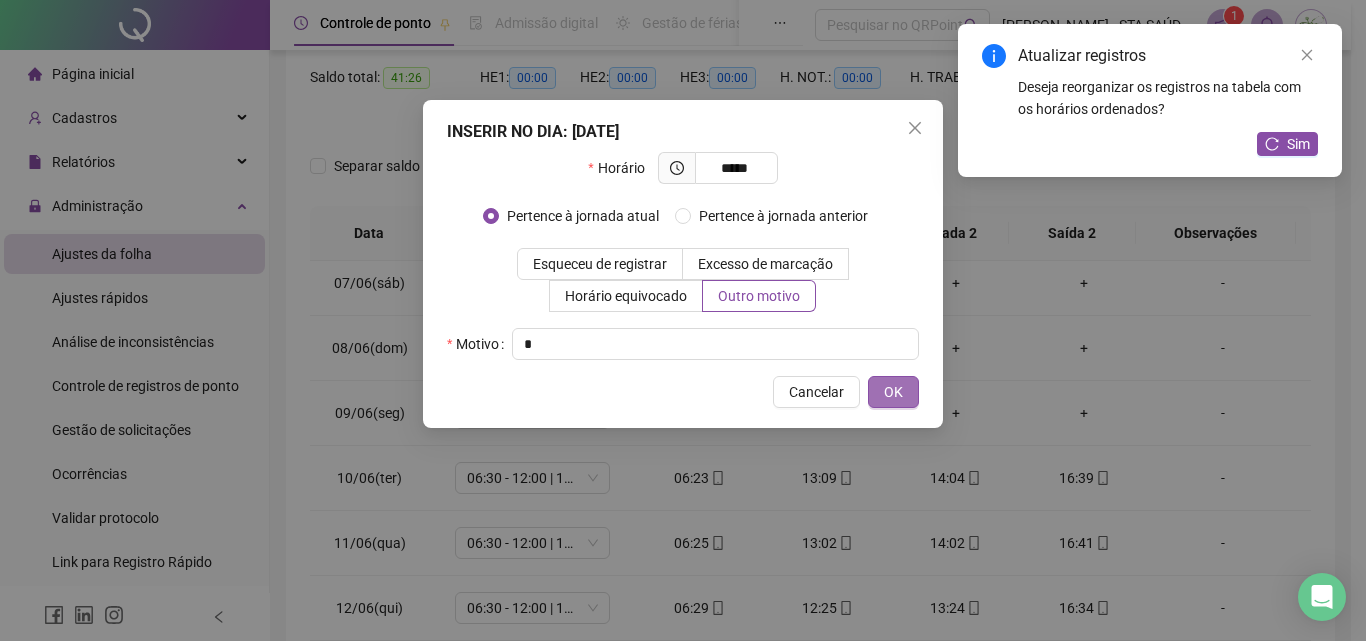 click on "OK" at bounding box center [893, 392] 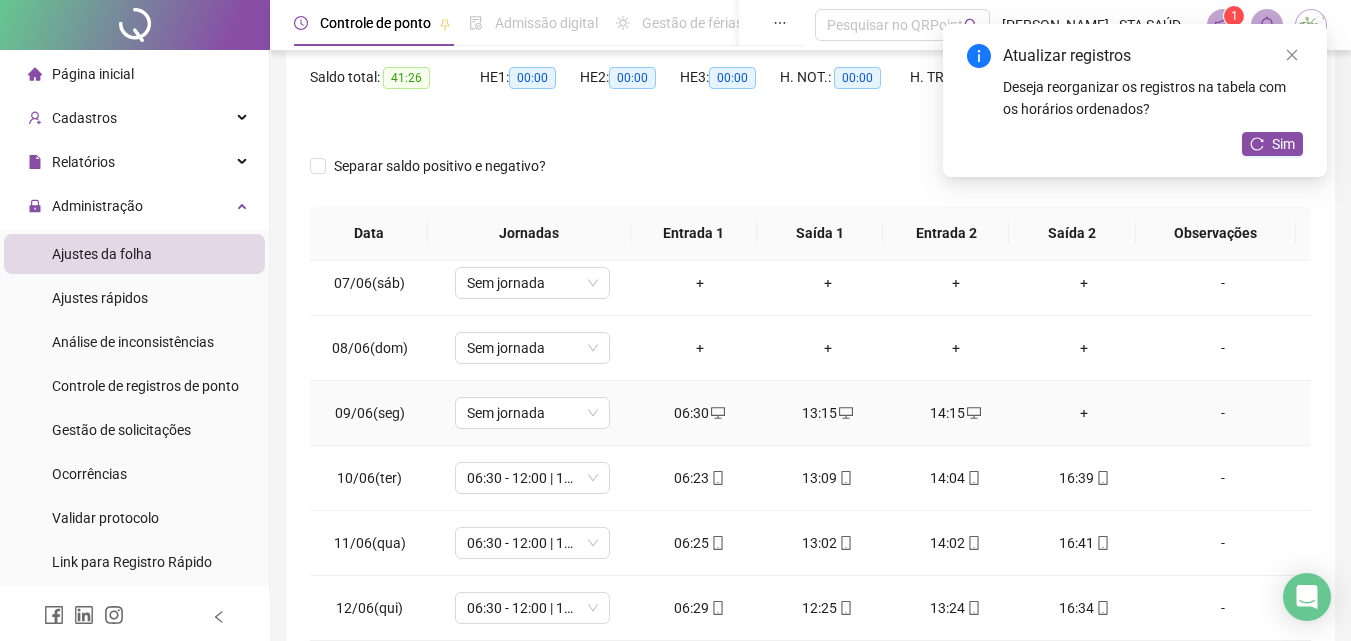 click on "+" at bounding box center [1084, 413] 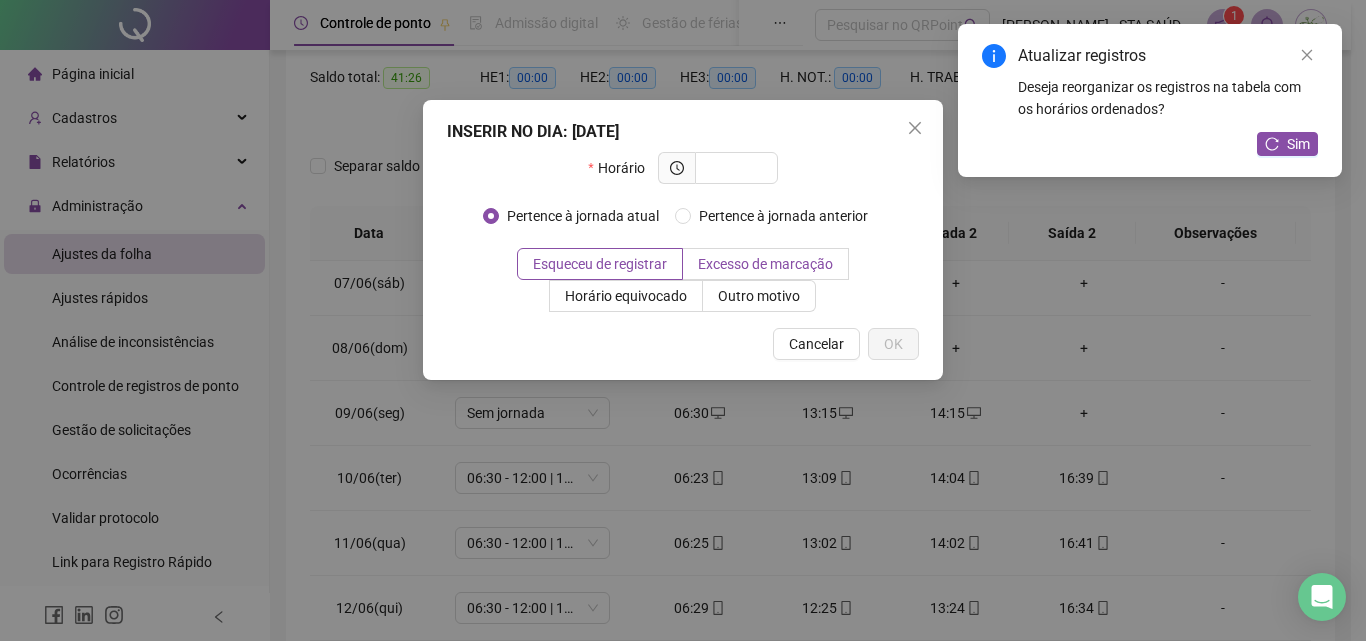 click on "Excesso de marcação" at bounding box center [765, 264] 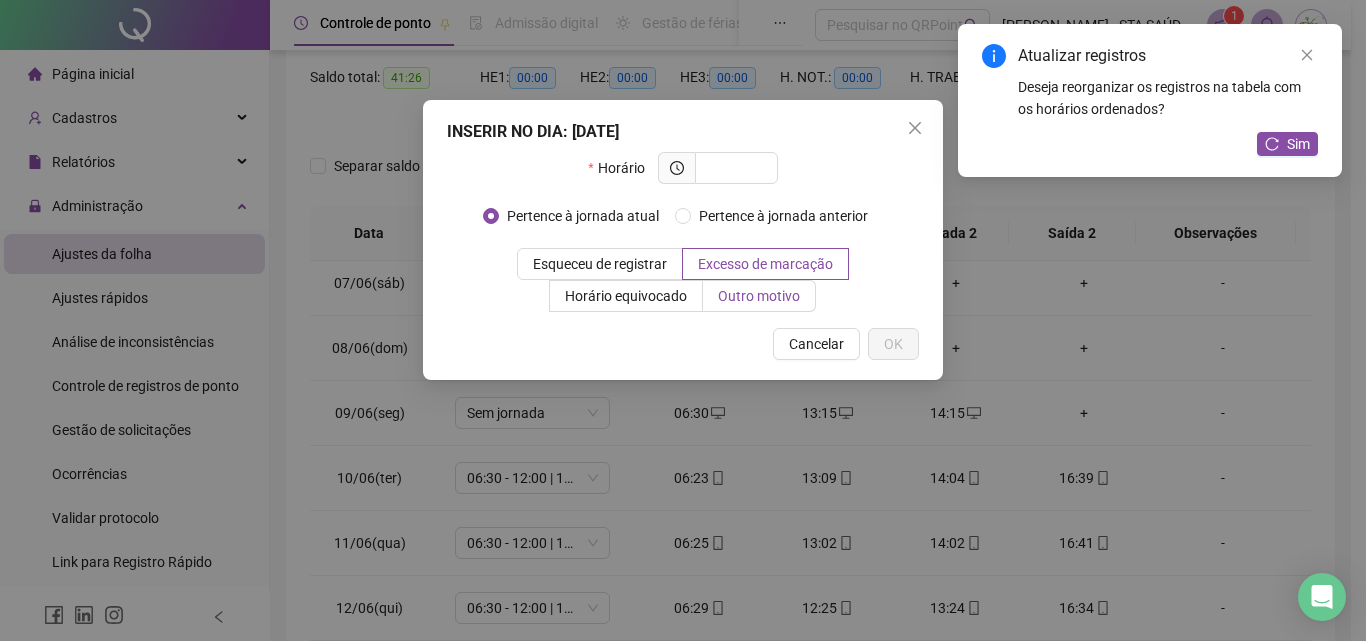 click on "Outro motivo" at bounding box center [759, 296] 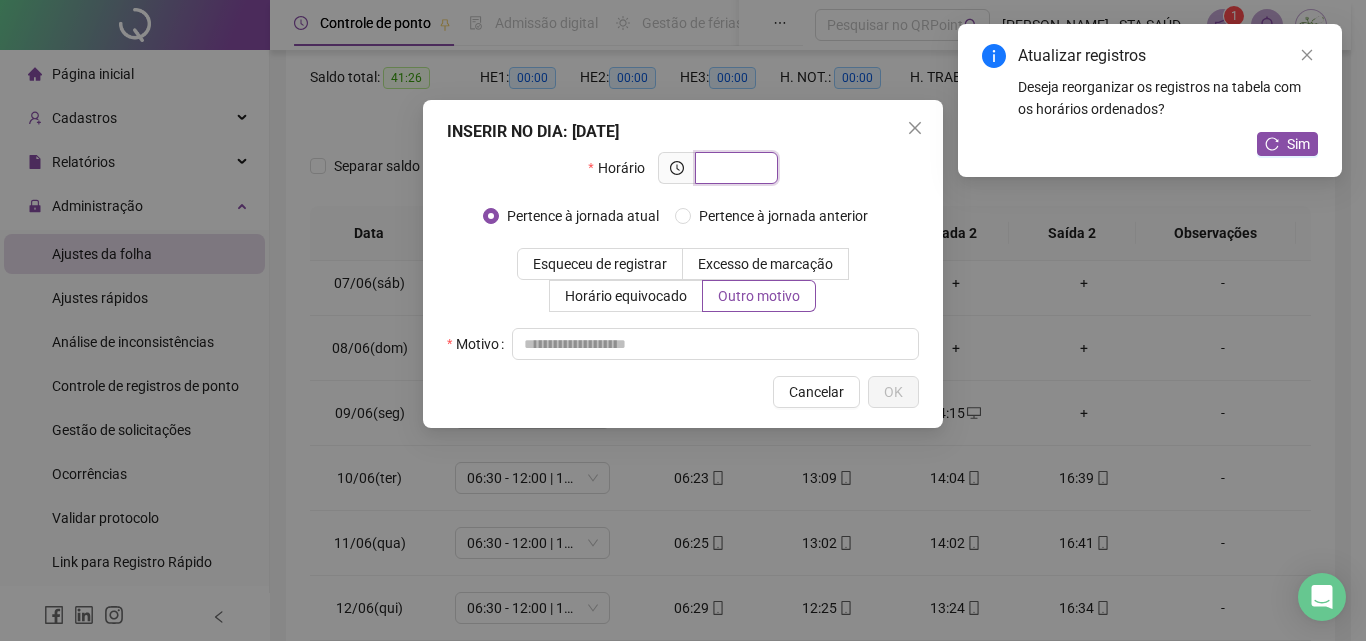 click at bounding box center [734, 168] 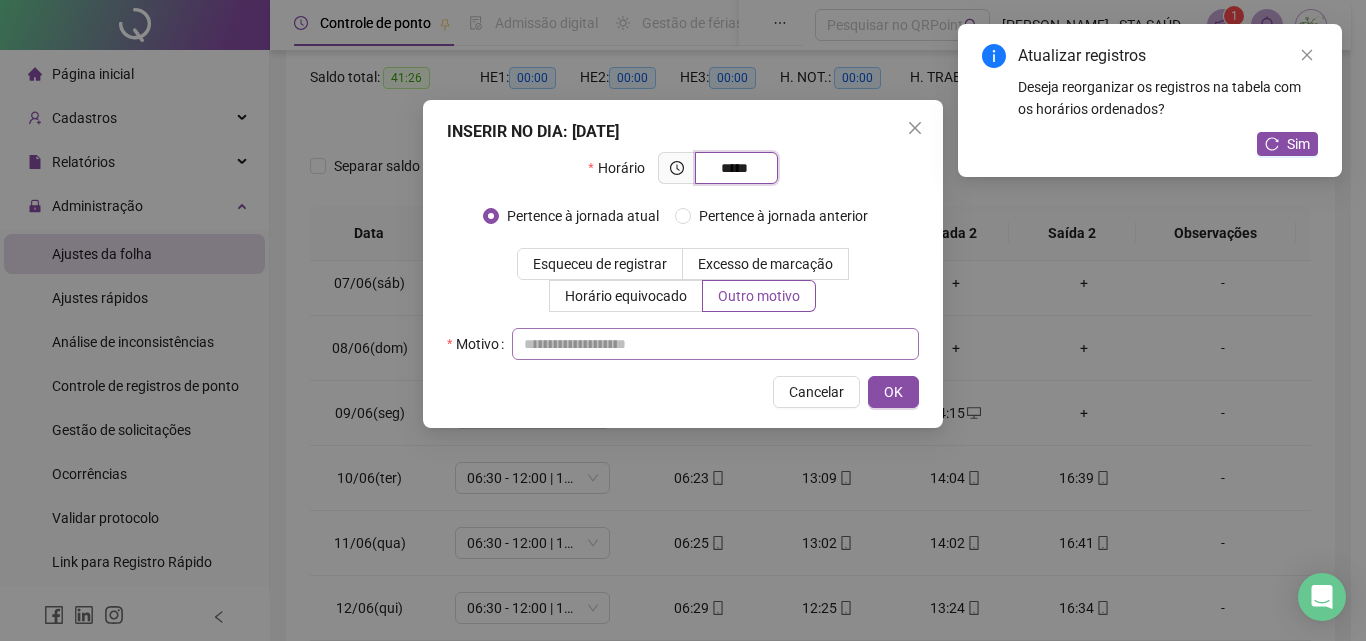type on "*****" 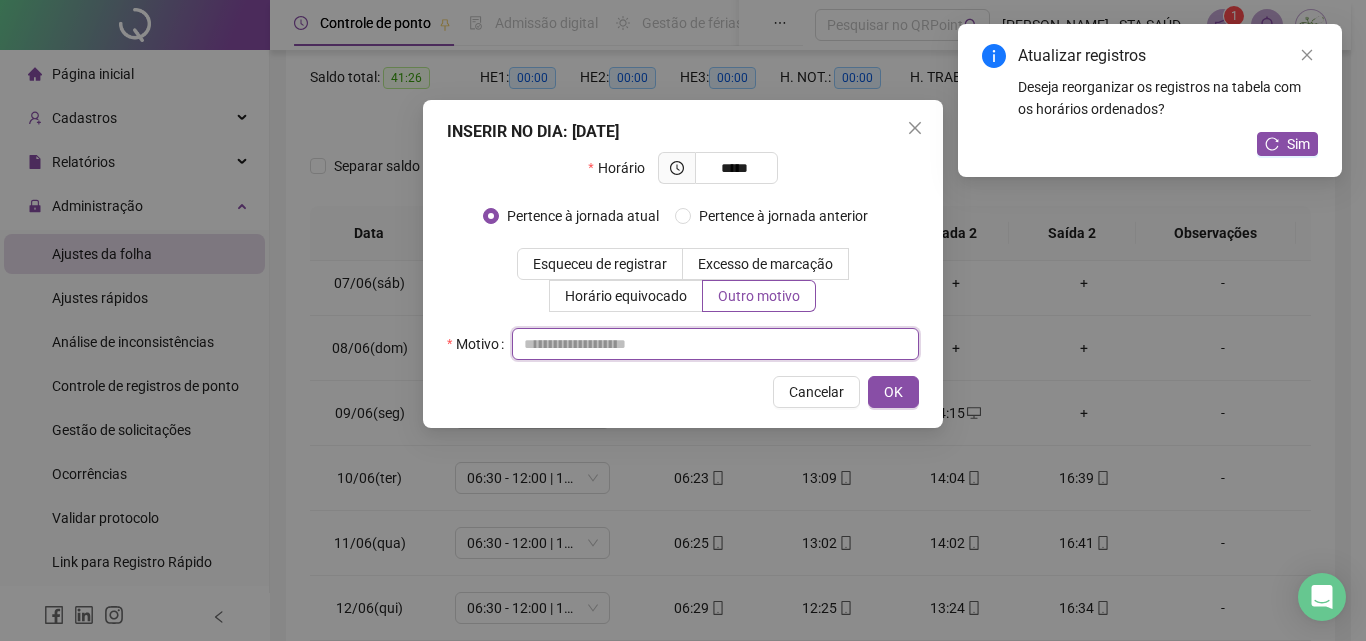 click at bounding box center (715, 344) 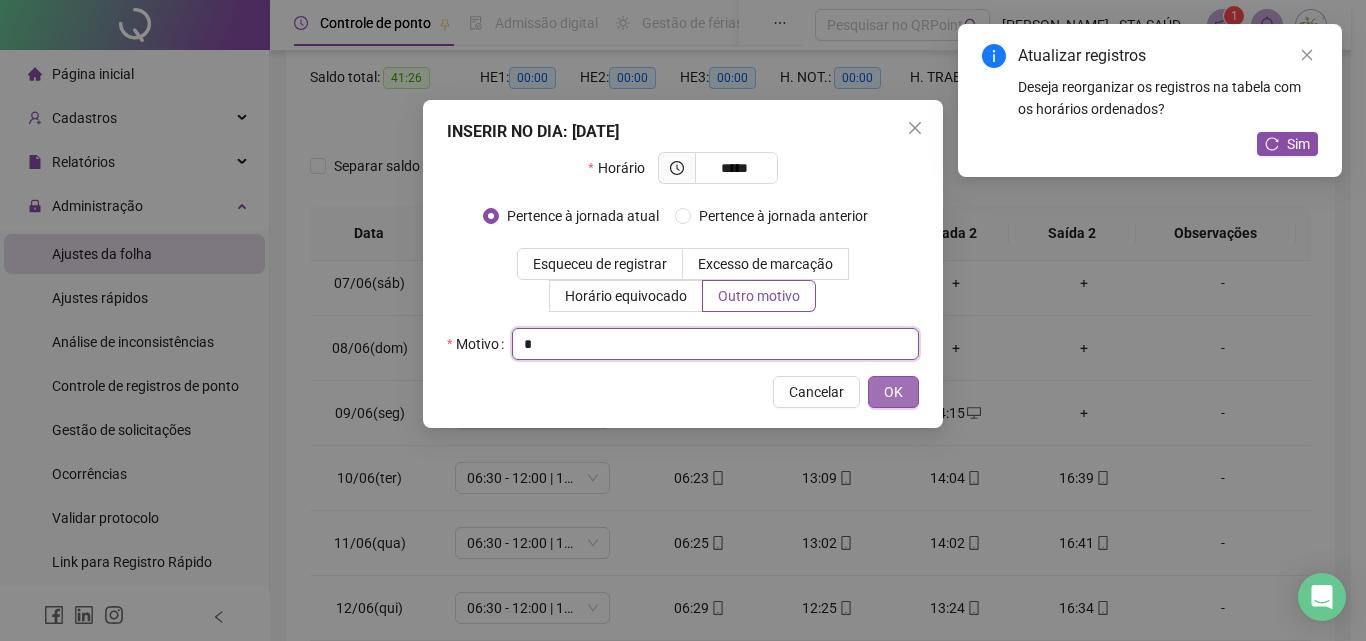 type on "*" 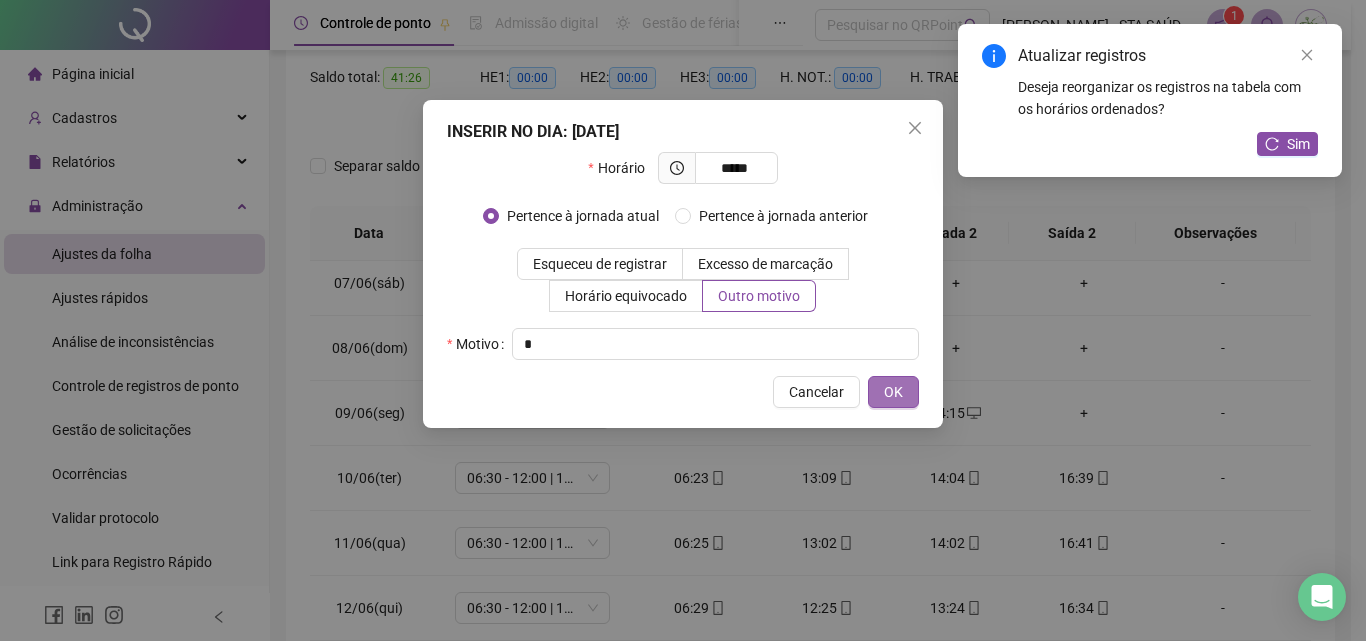 click on "OK" at bounding box center (893, 392) 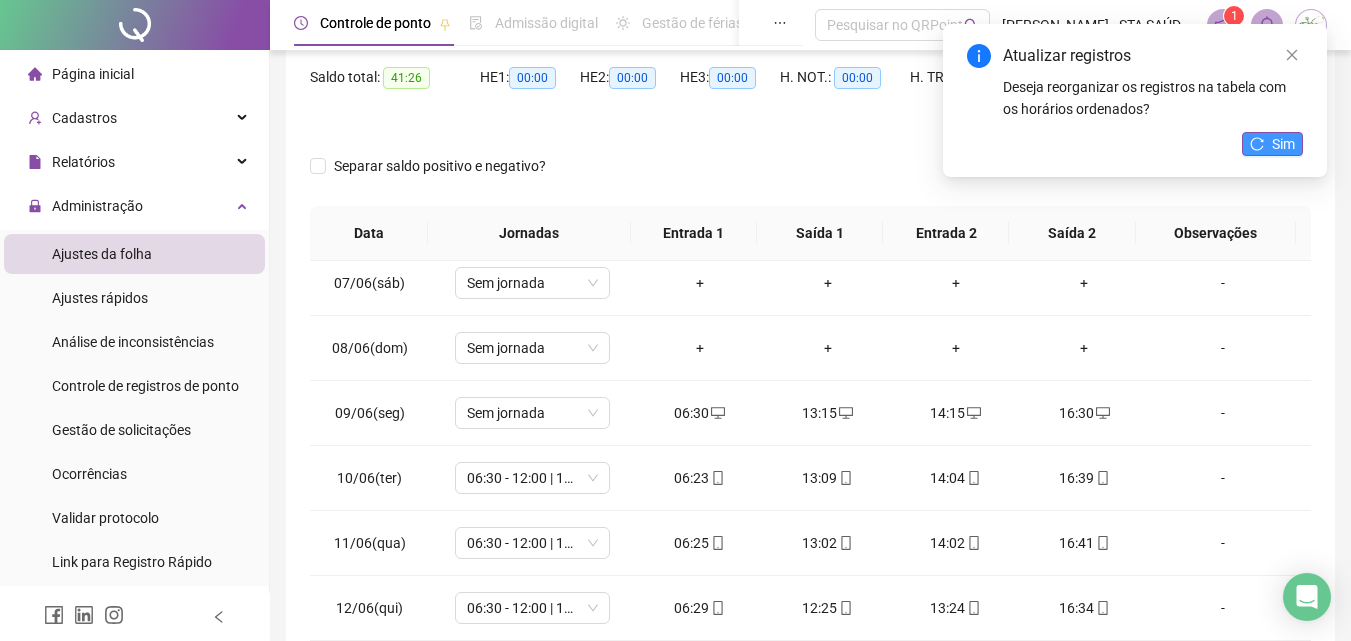 click on "Sim" at bounding box center (1283, 144) 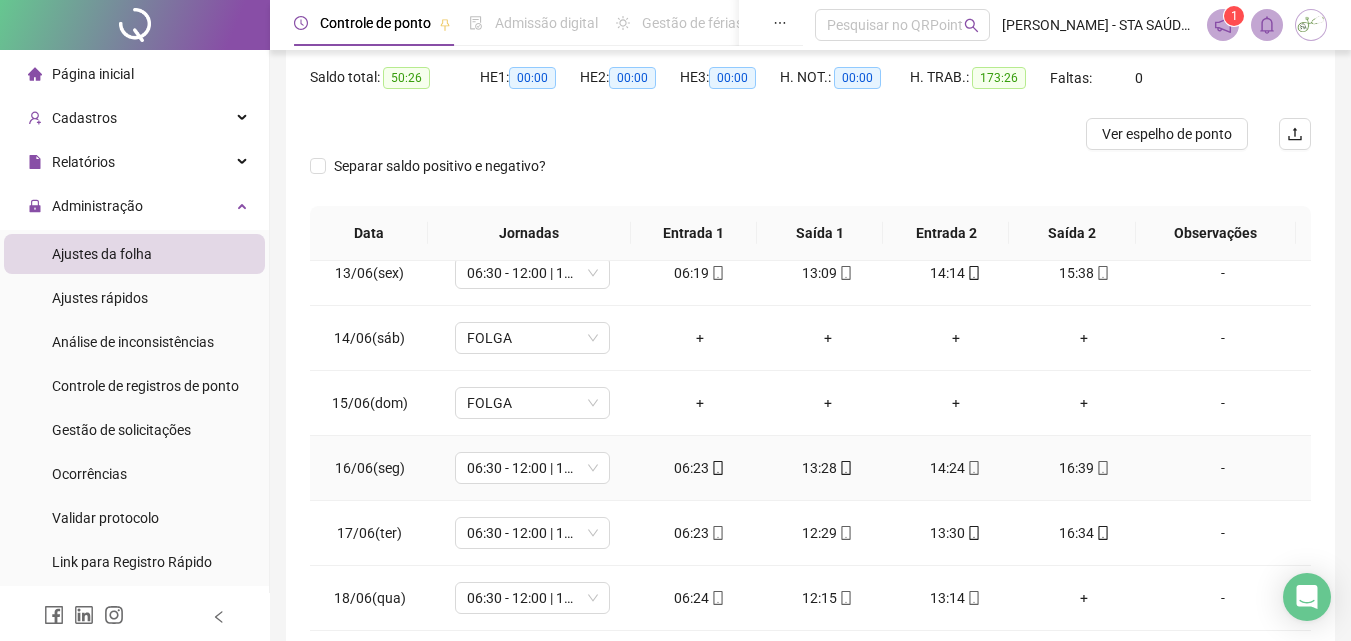 scroll, scrollTop: 900, scrollLeft: 0, axis: vertical 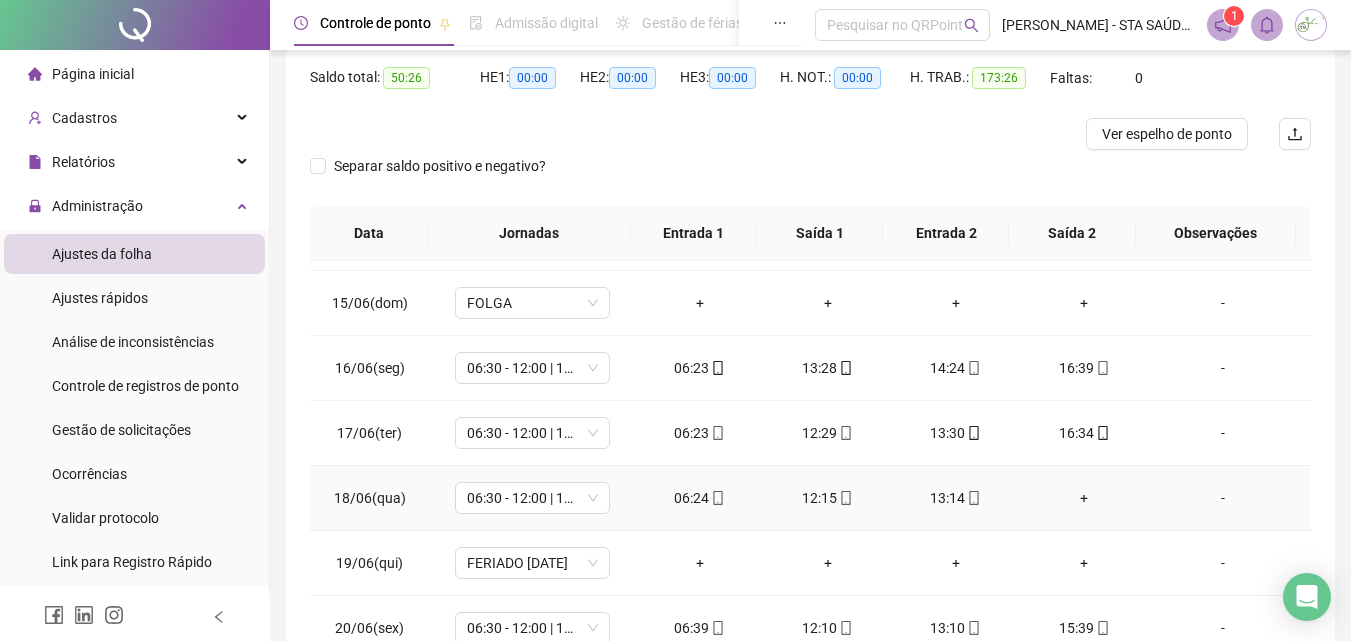 click on "+" at bounding box center (1084, 498) 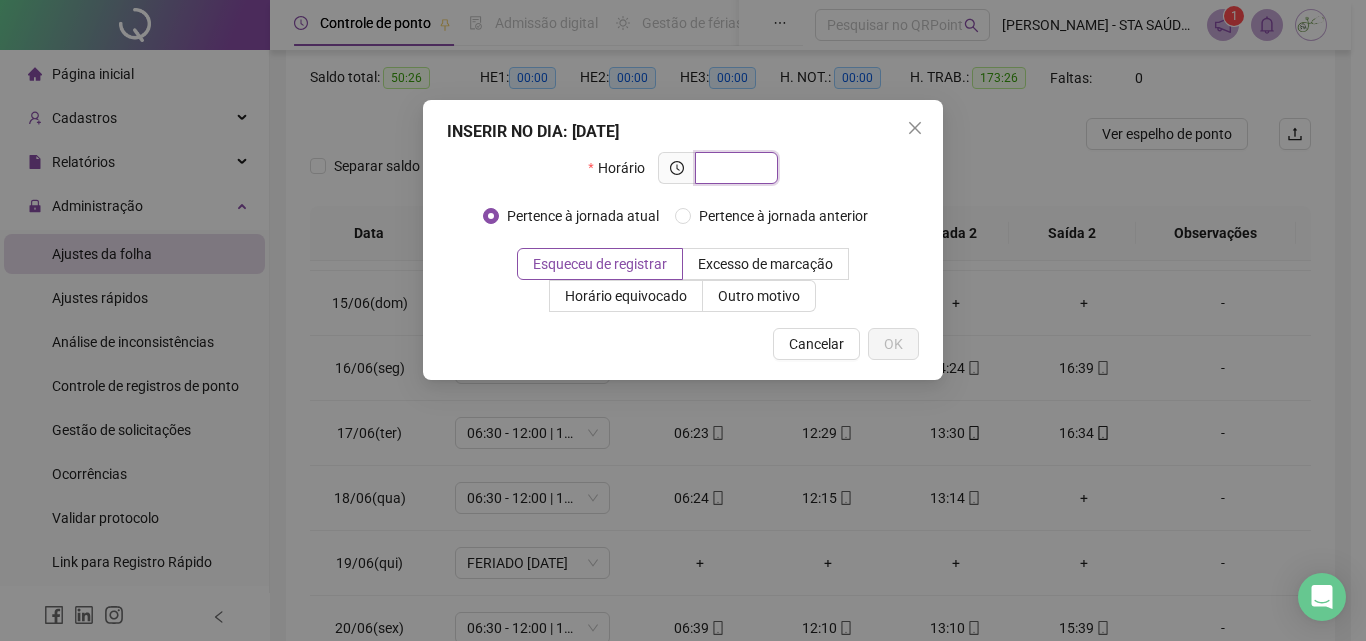 click at bounding box center [734, 168] 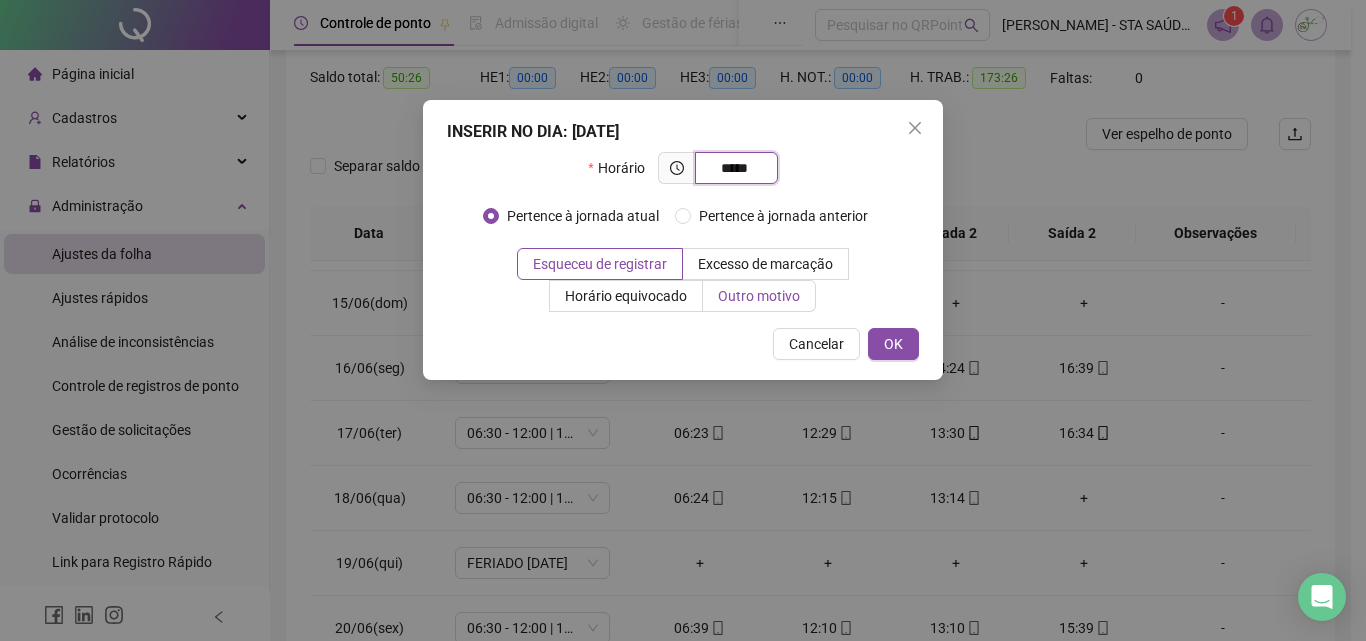 type on "*****" 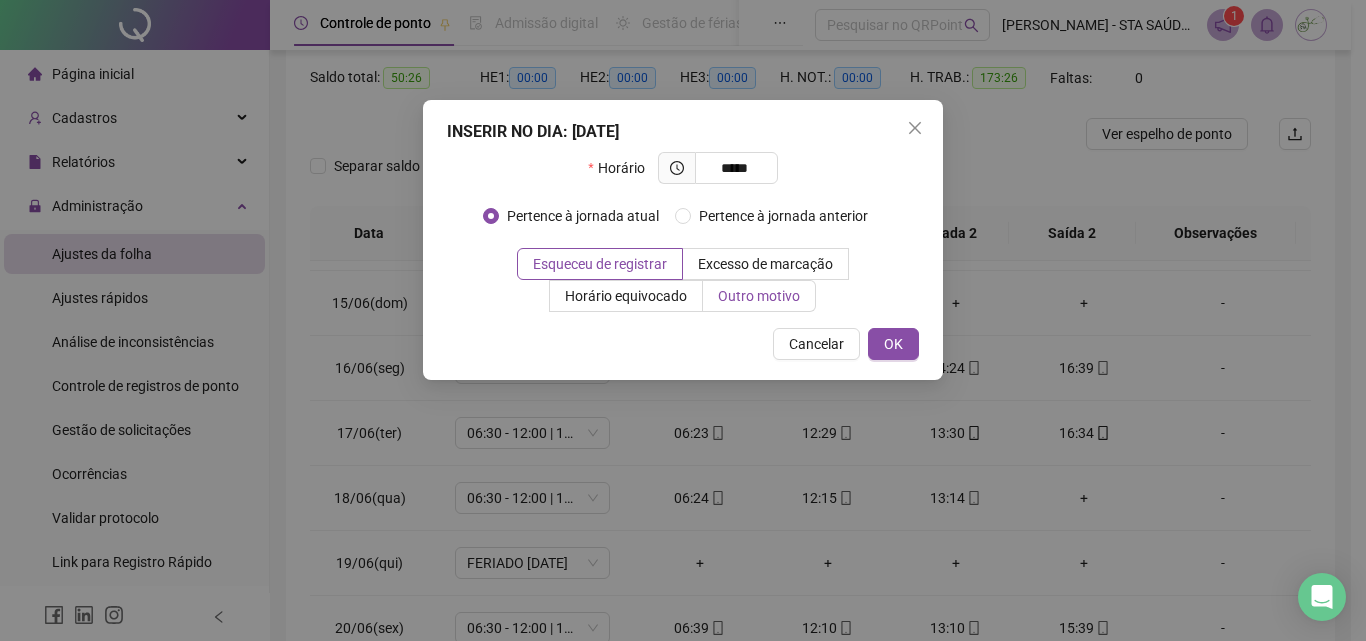 click on "Outro motivo" at bounding box center (759, 296) 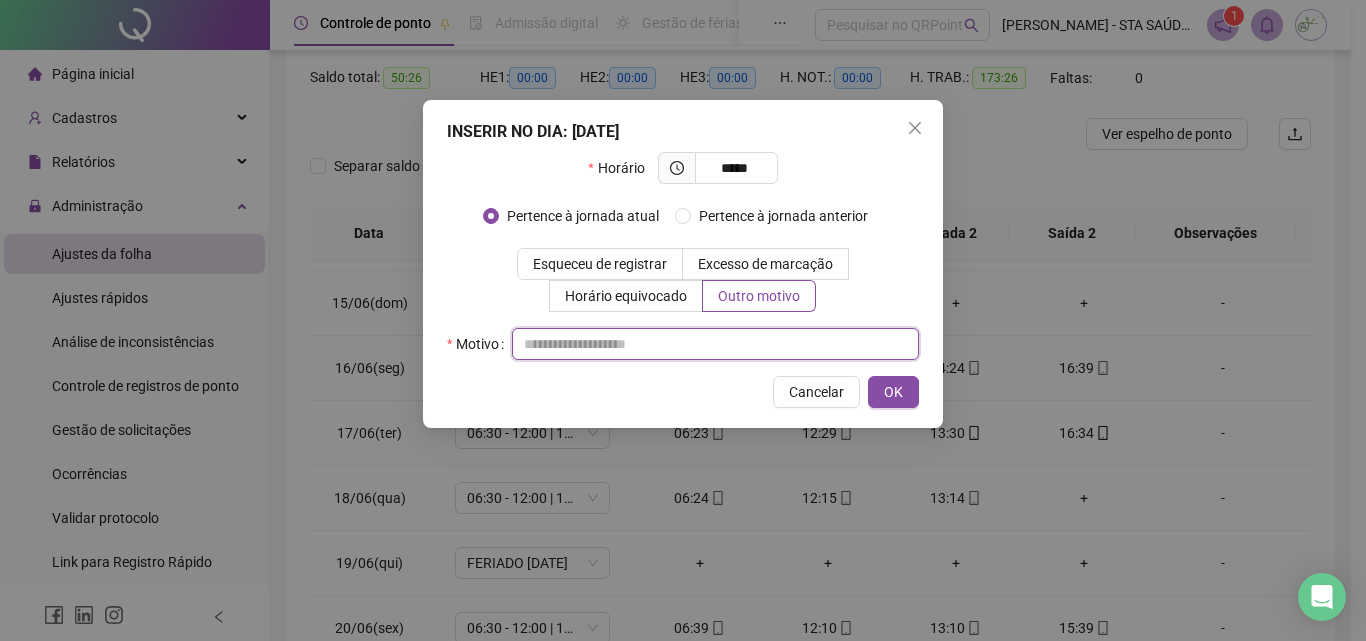click at bounding box center [715, 344] 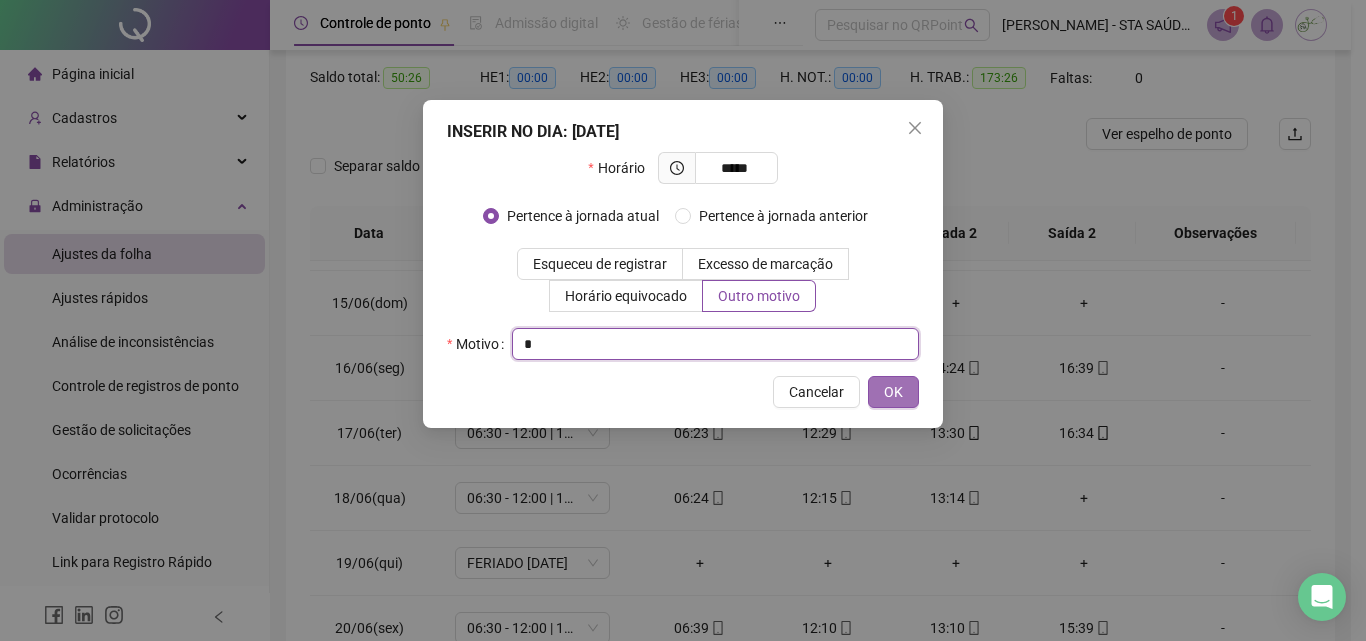type on "*" 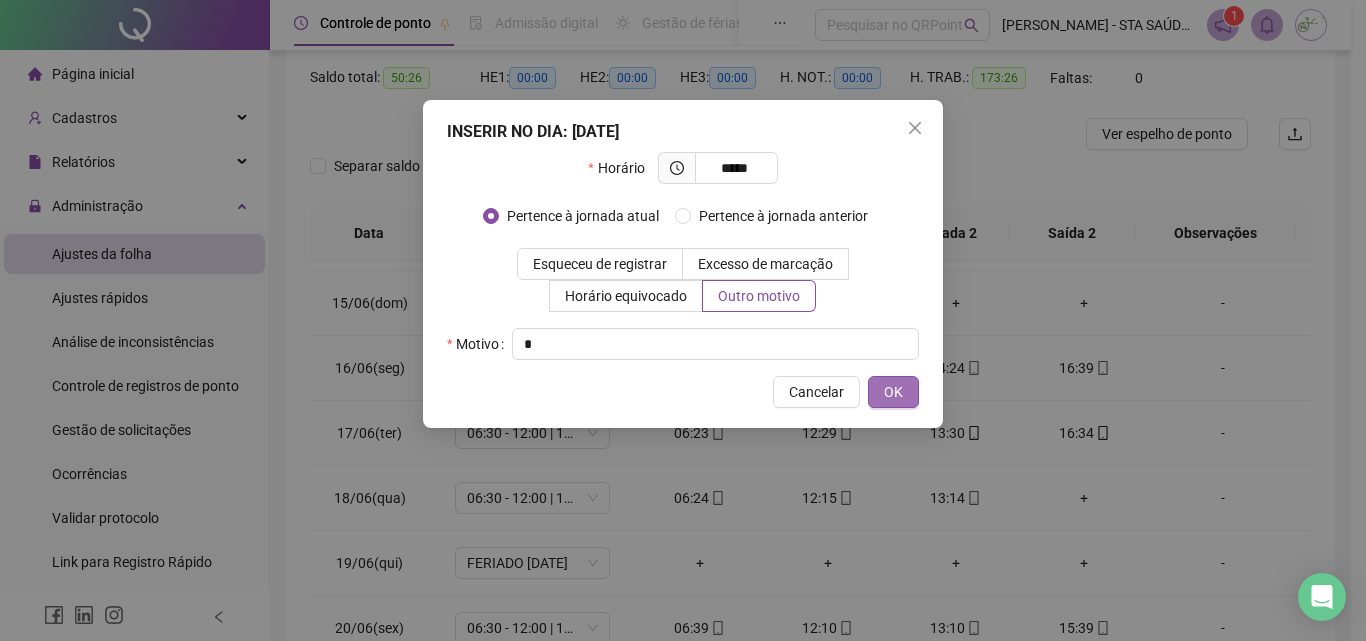 click on "OK" at bounding box center [893, 392] 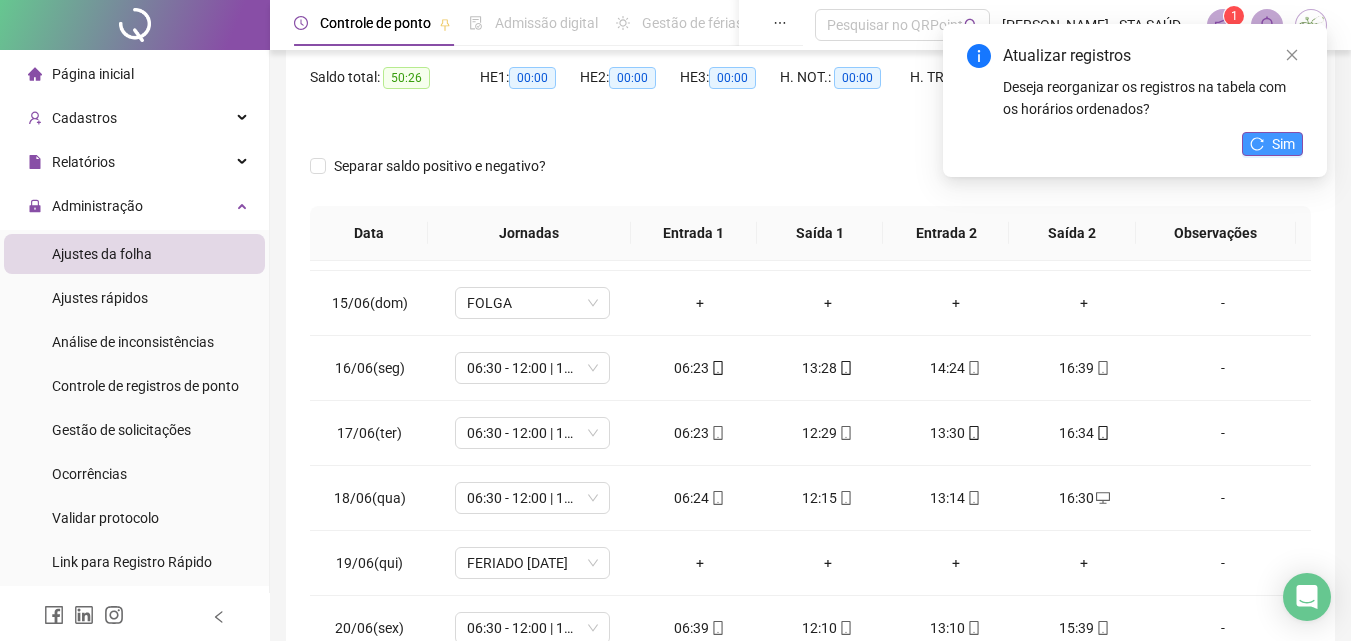 click on "Sim" at bounding box center [1272, 144] 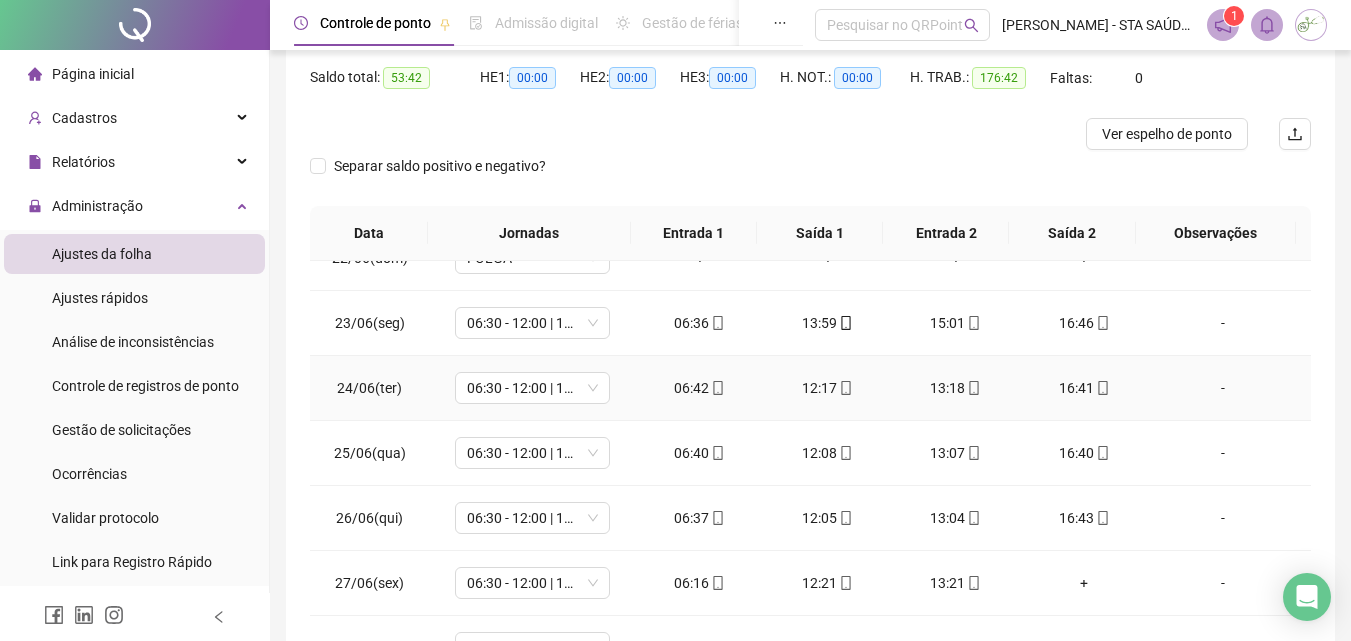 scroll, scrollTop: 1500, scrollLeft: 0, axis: vertical 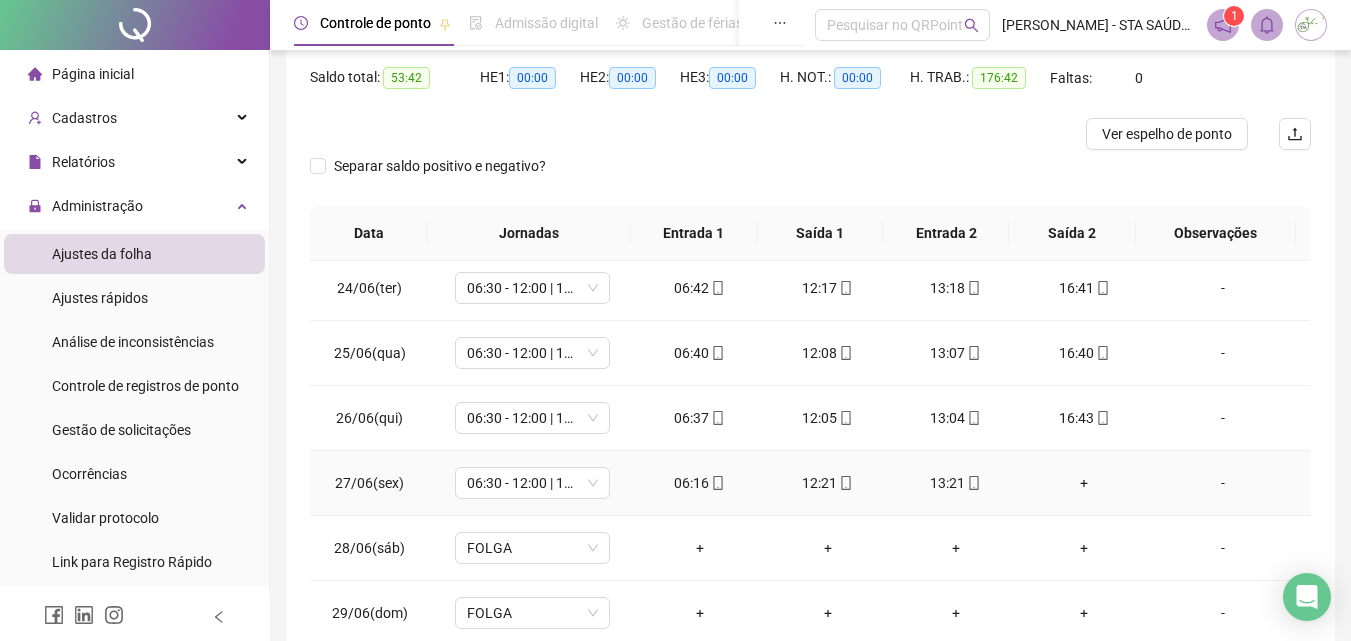 click on "+" at bounding box center [1084, 483] 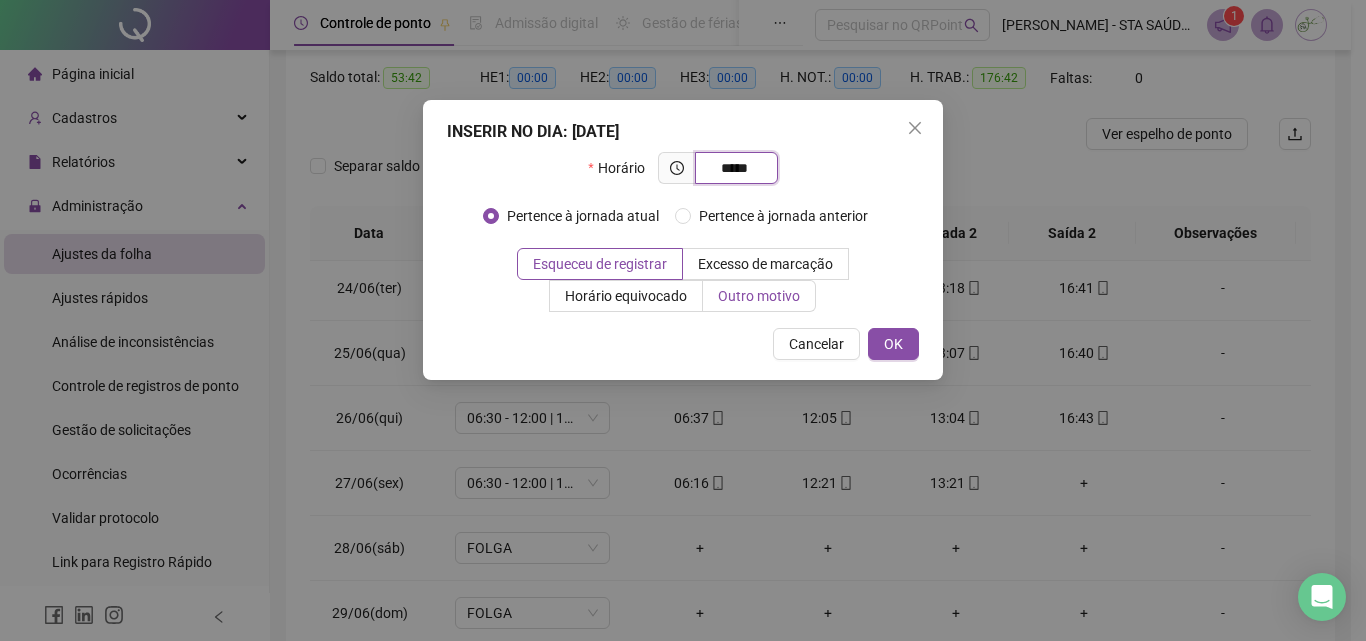 type on "*****" 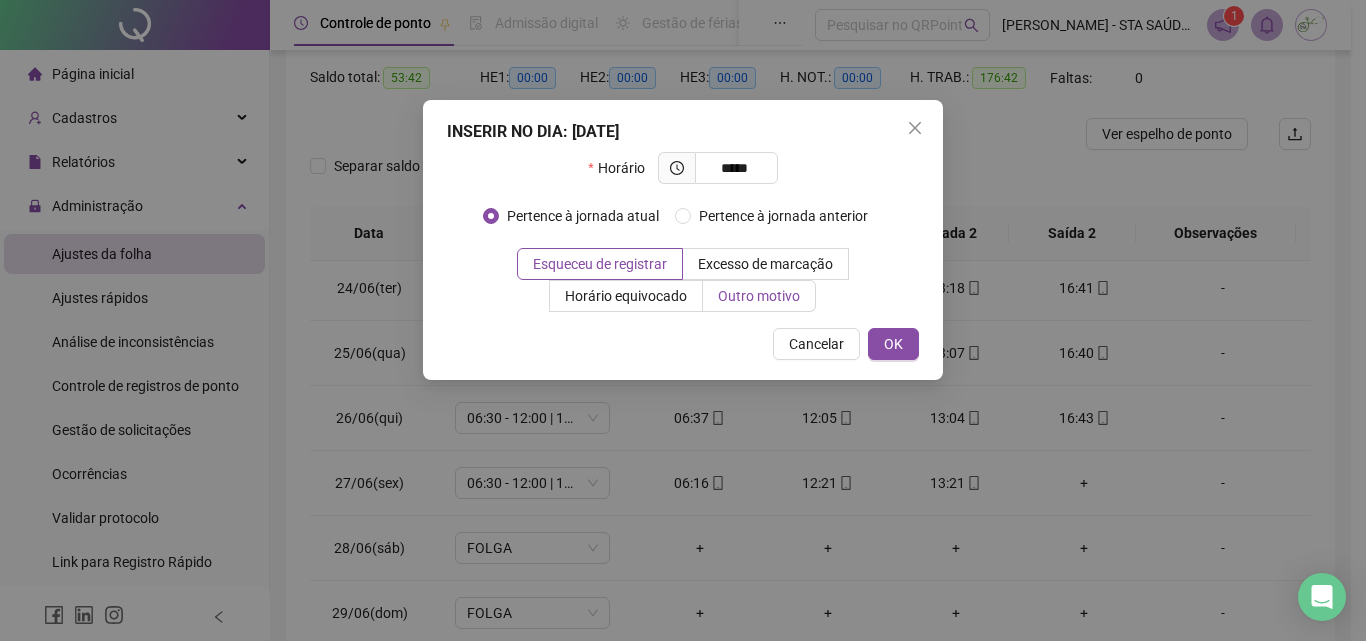 click on "Outro motivo" at bounding box center [759, 296] 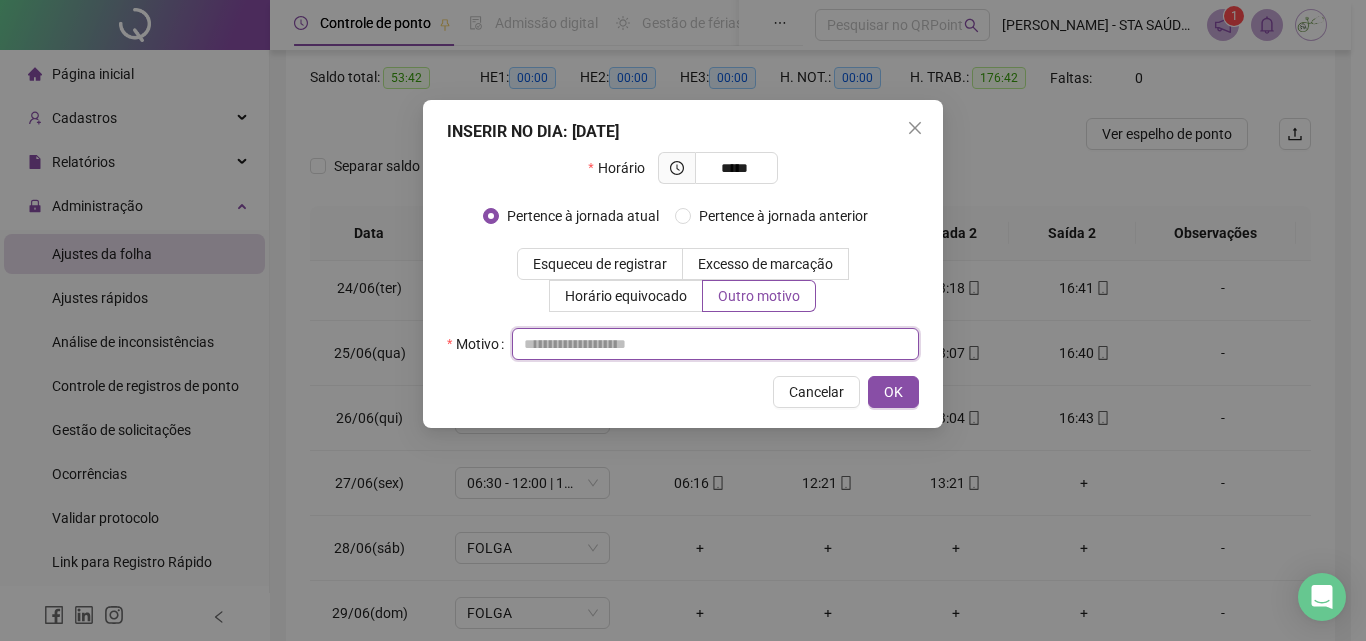 click at bounding box center [715, 344] 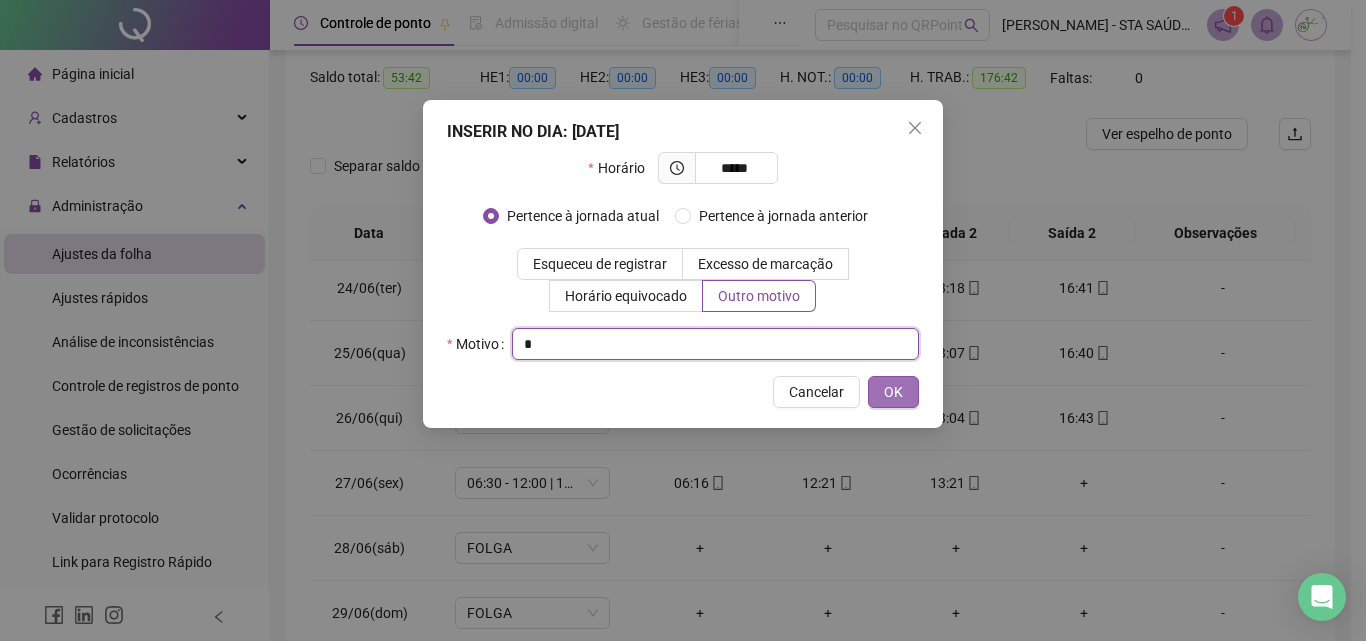 type on "*" 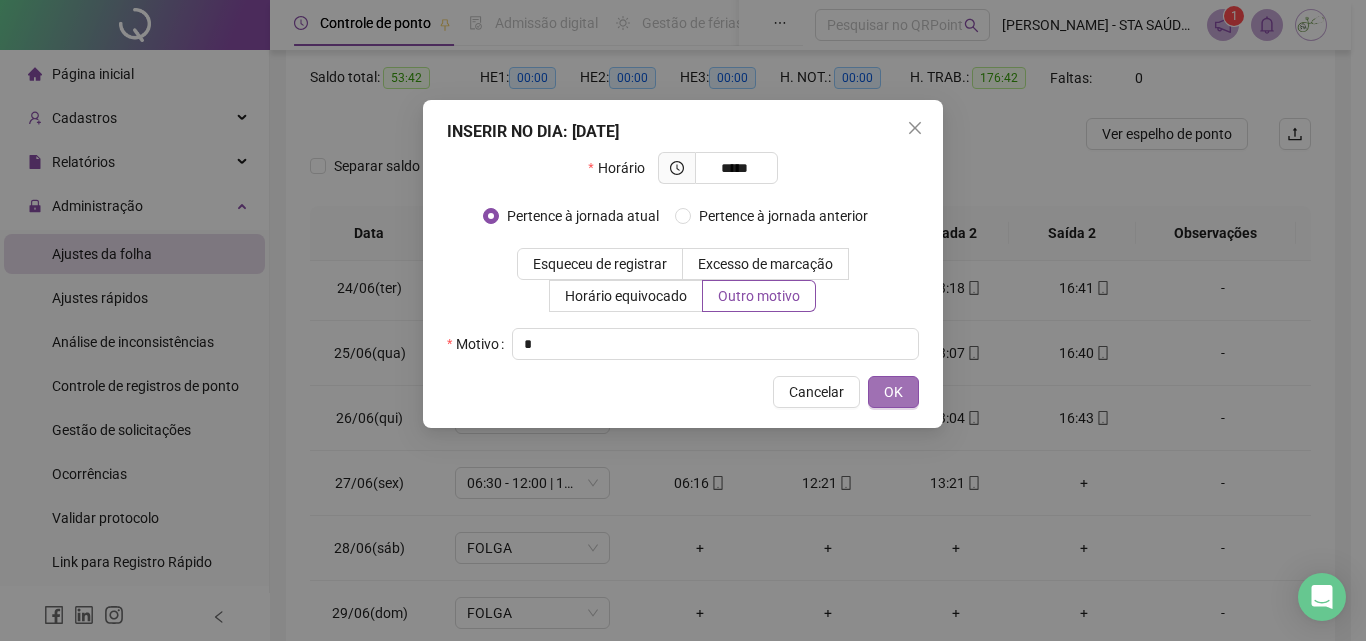 click on "OK" at bounding box center [893, 392] 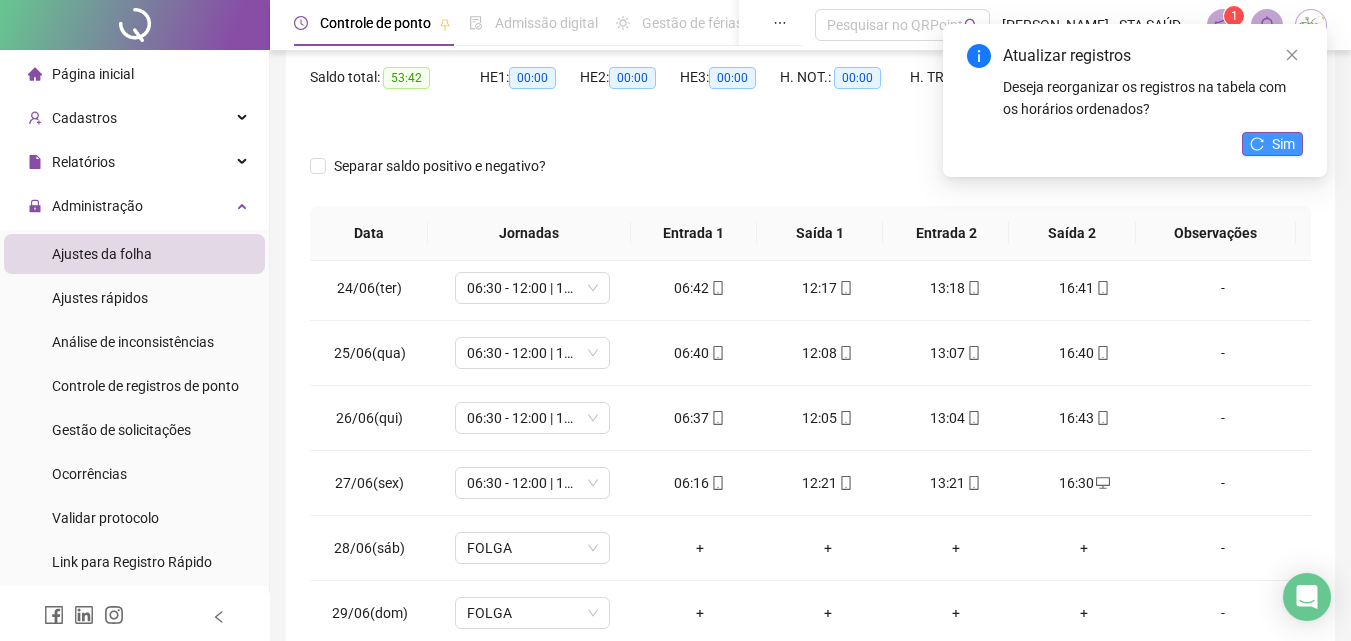 click 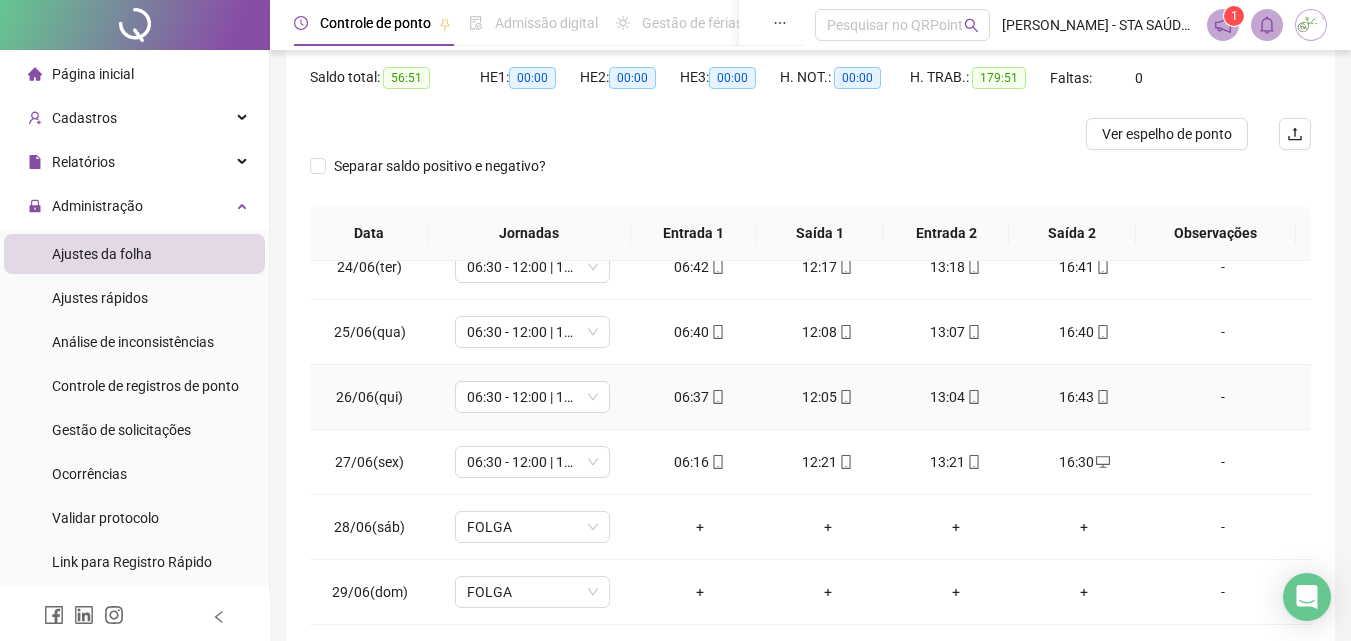 scroll, scrollTop: 1523, scrollLeft: 0, axis: vertical 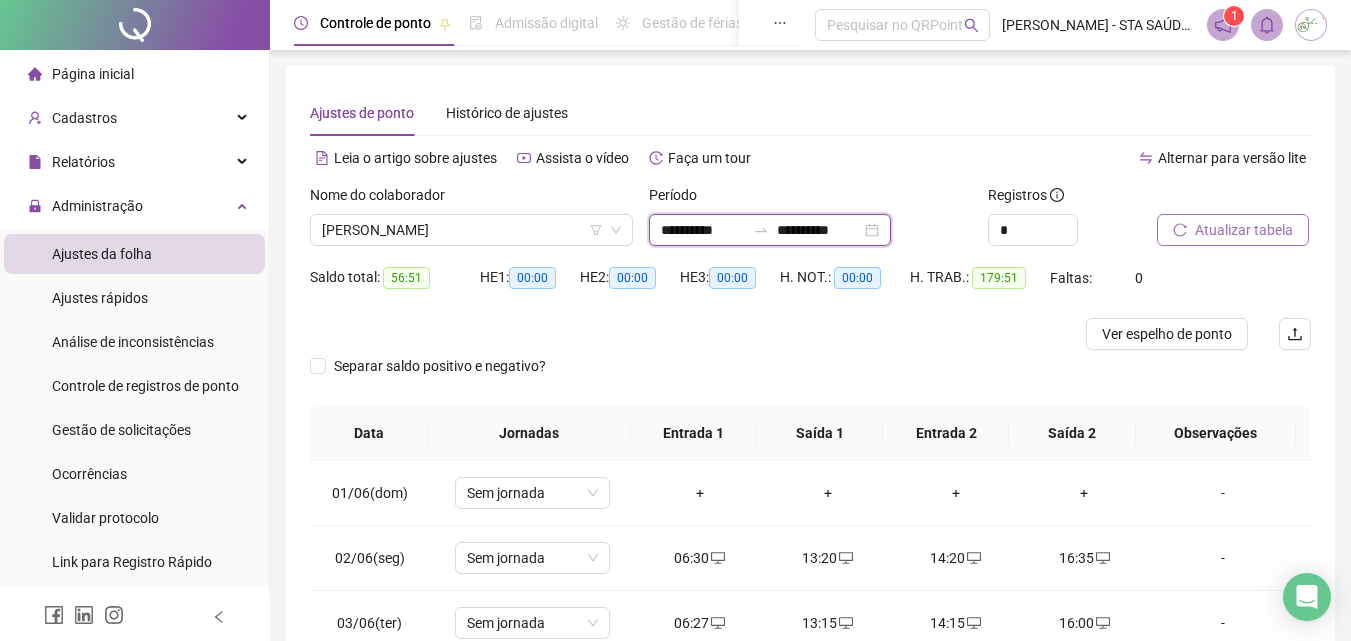 click on "**********" at bounding box center (703, 230) 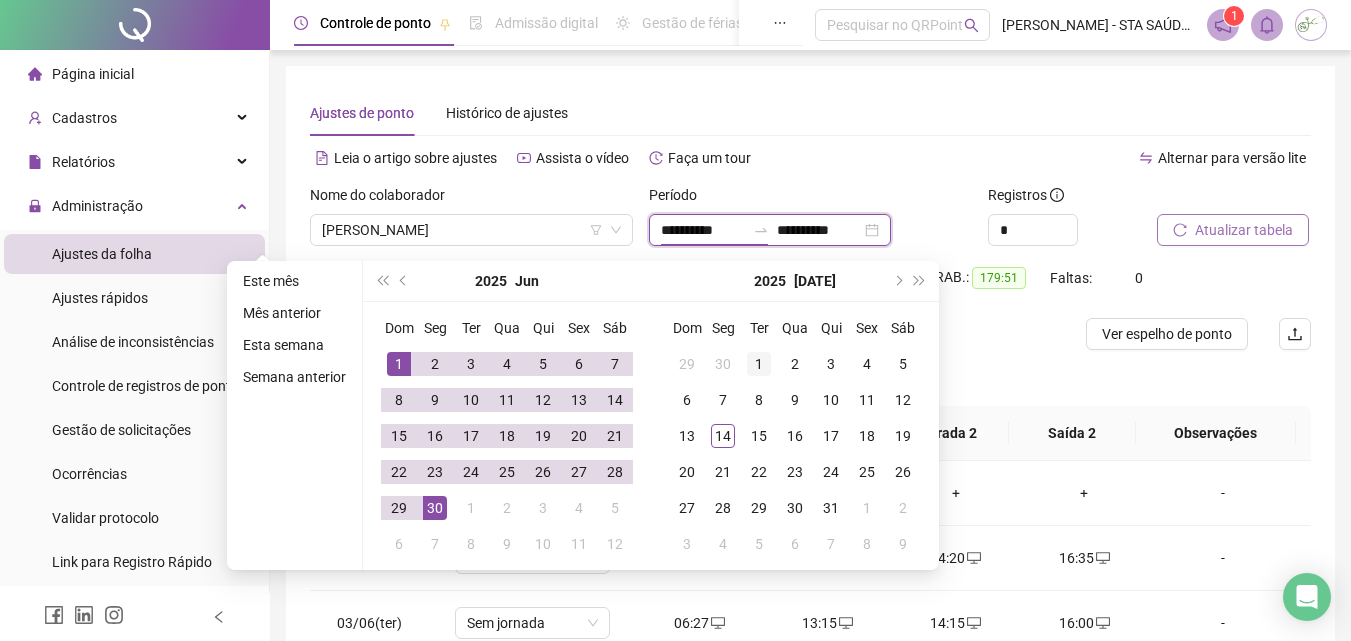type on "**********" 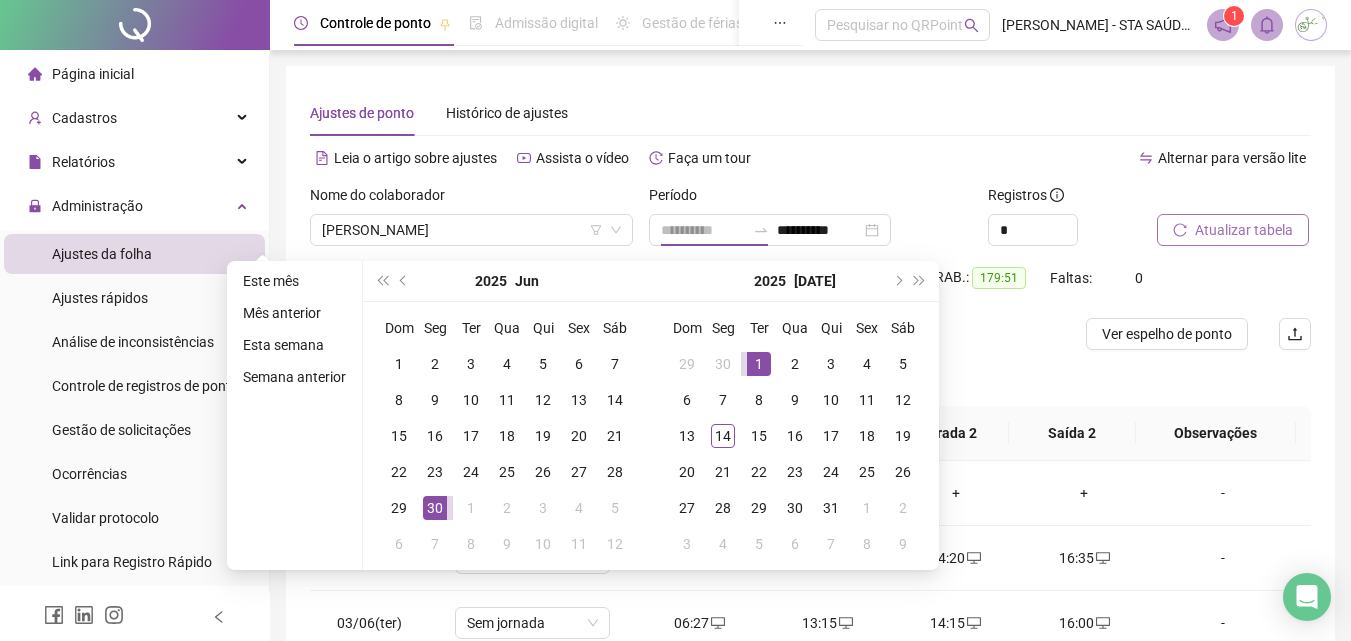 click on "1" at bounding box center [759, 364] 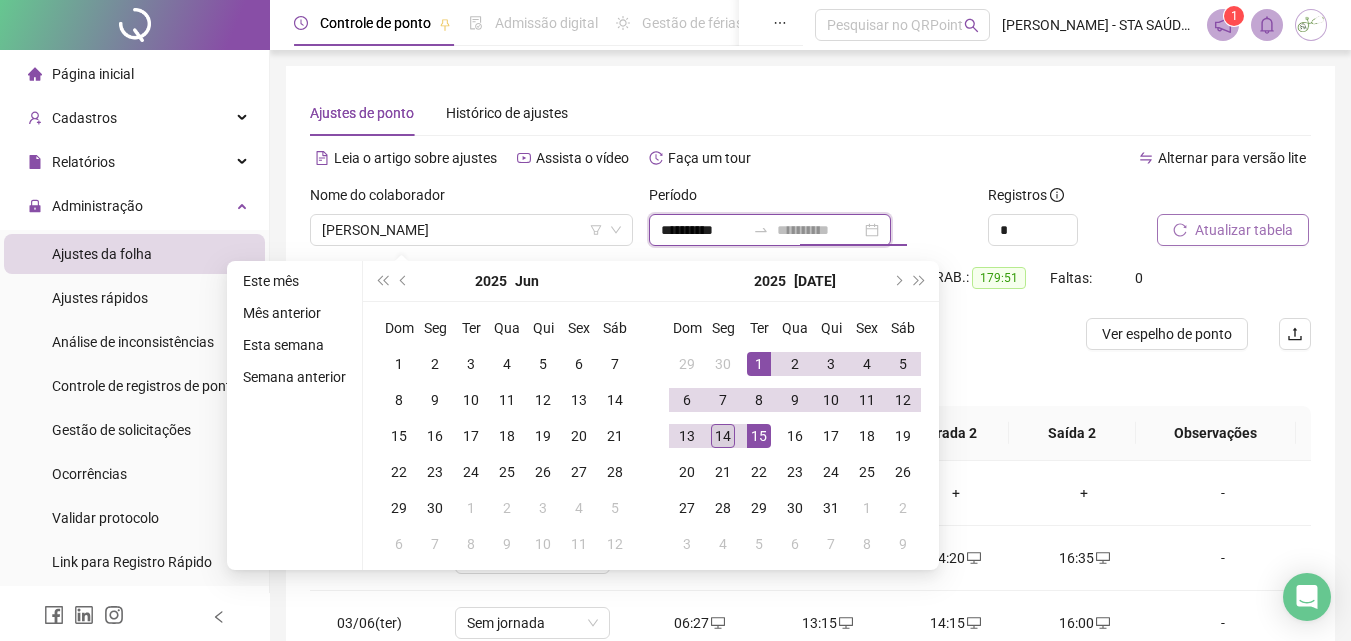 type on "**********" 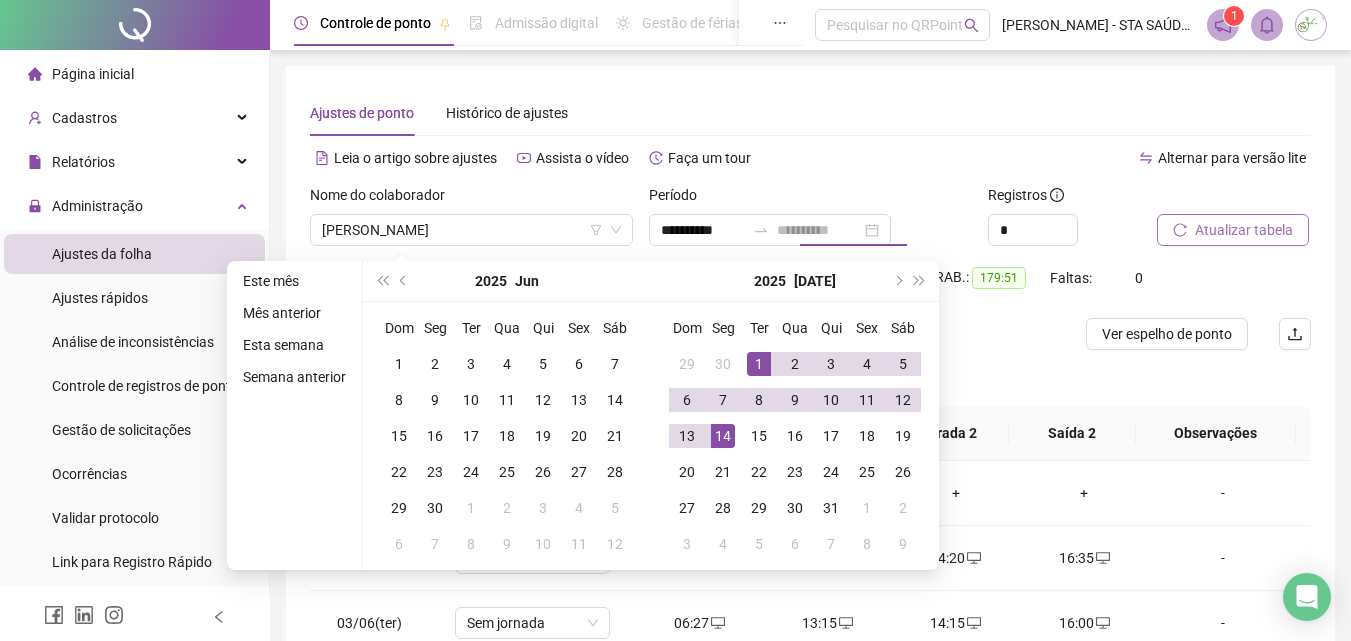 click on "14" at bounding box center [723, 436] 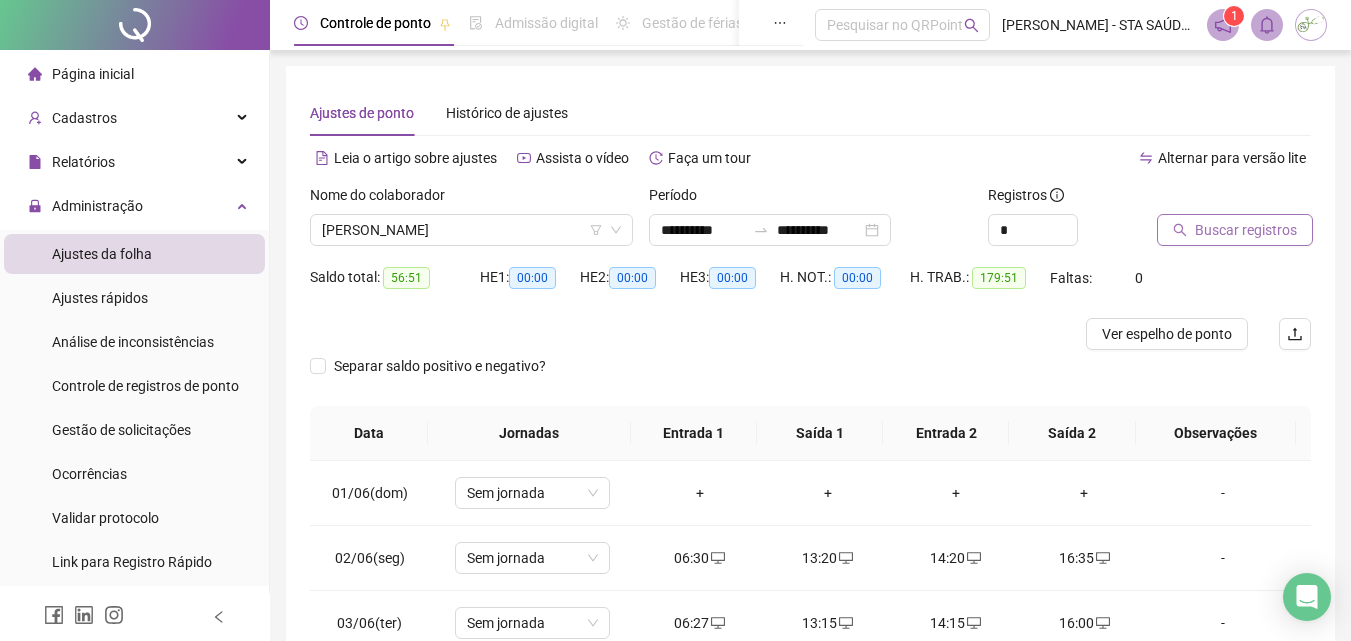 click on "Buscar registros" at bounding box center (1246, 230) 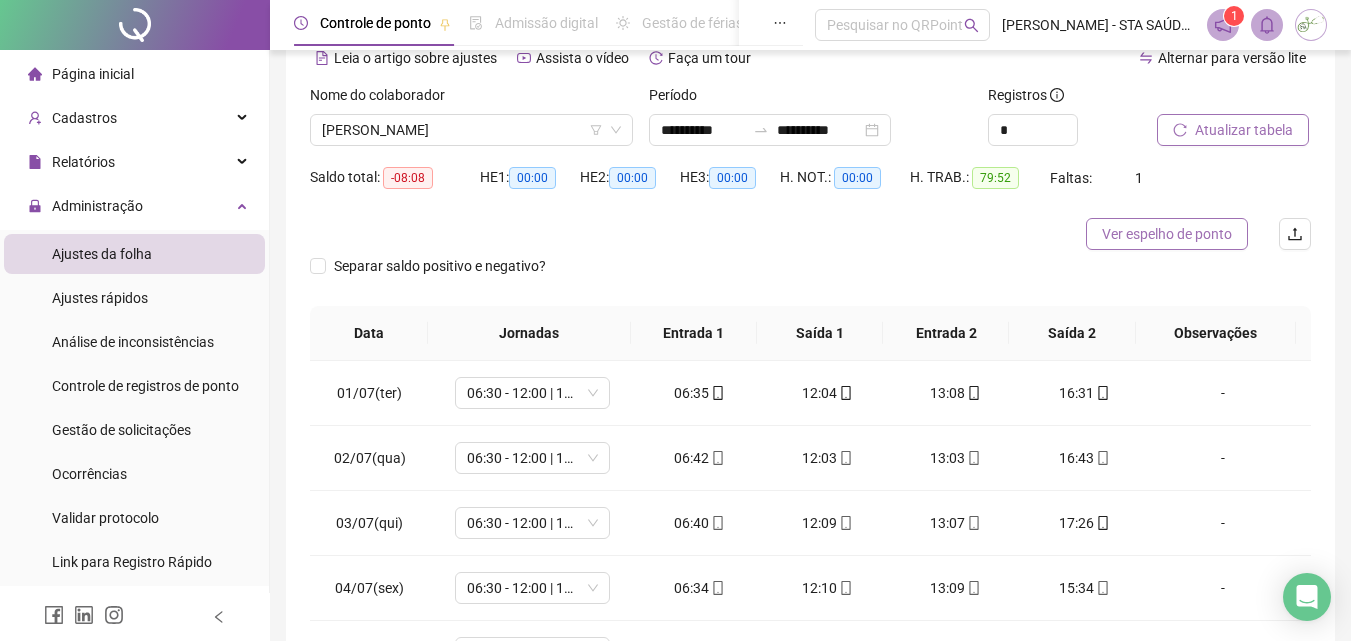 scroll, scrollTop: 200, scrollLeft: 0, axis: vertical 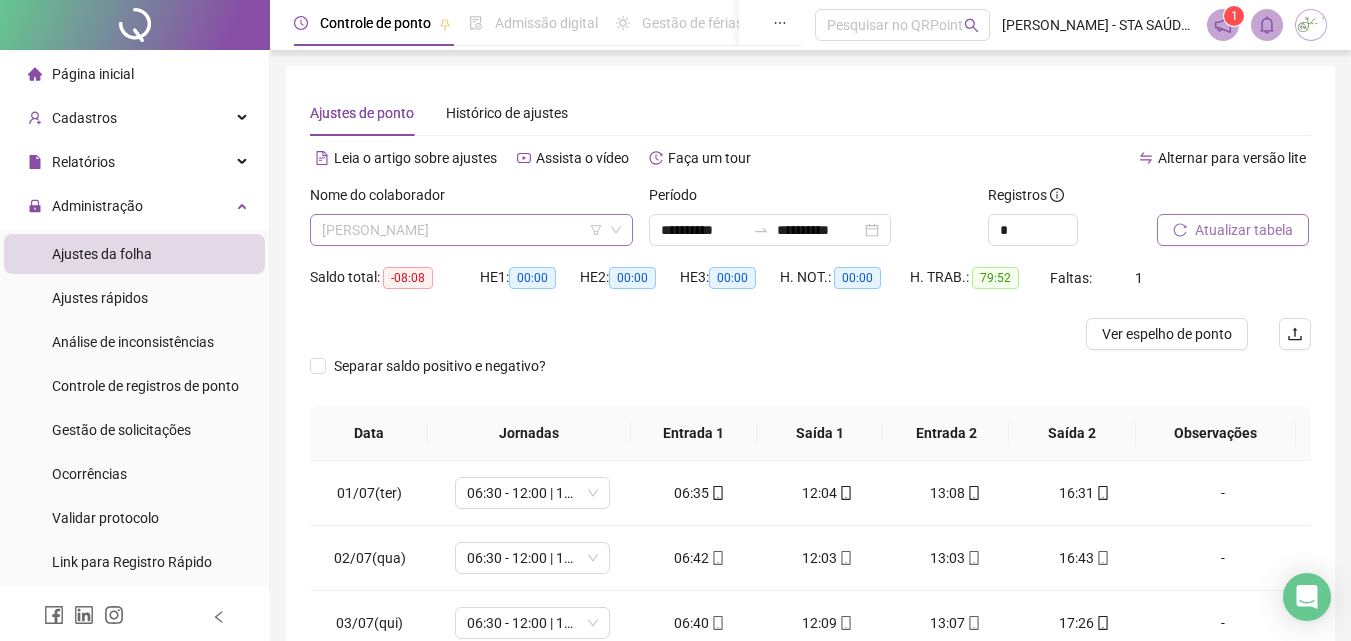 click on "[PERSON_NAME]" at bounding box center (471, 230) 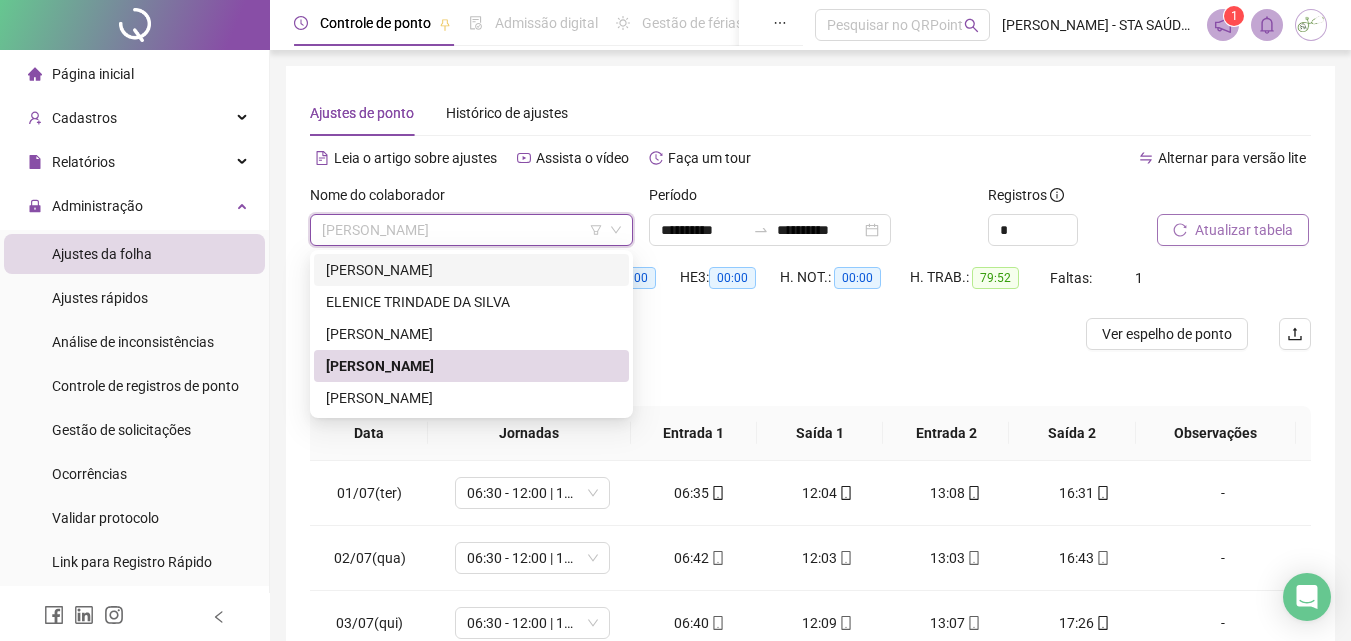 click on "[PERSON_NAME]" at bounding box center (471, 270) 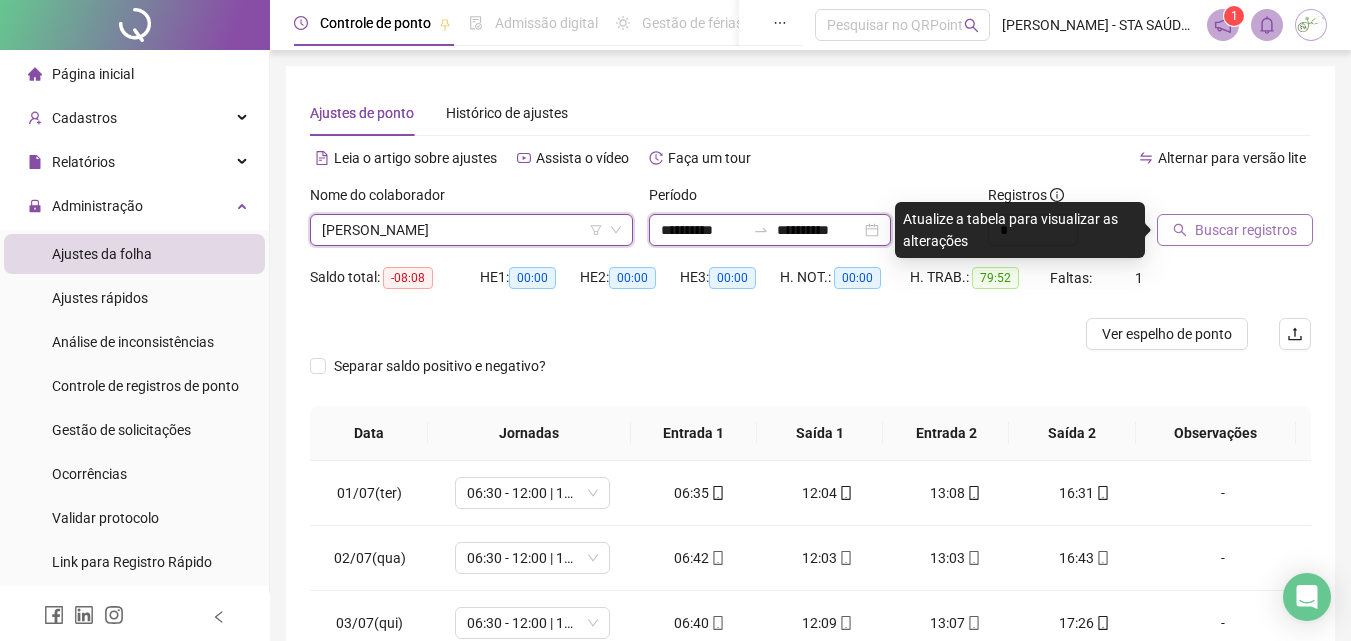click on "**********" at bounding box center (703, 230) 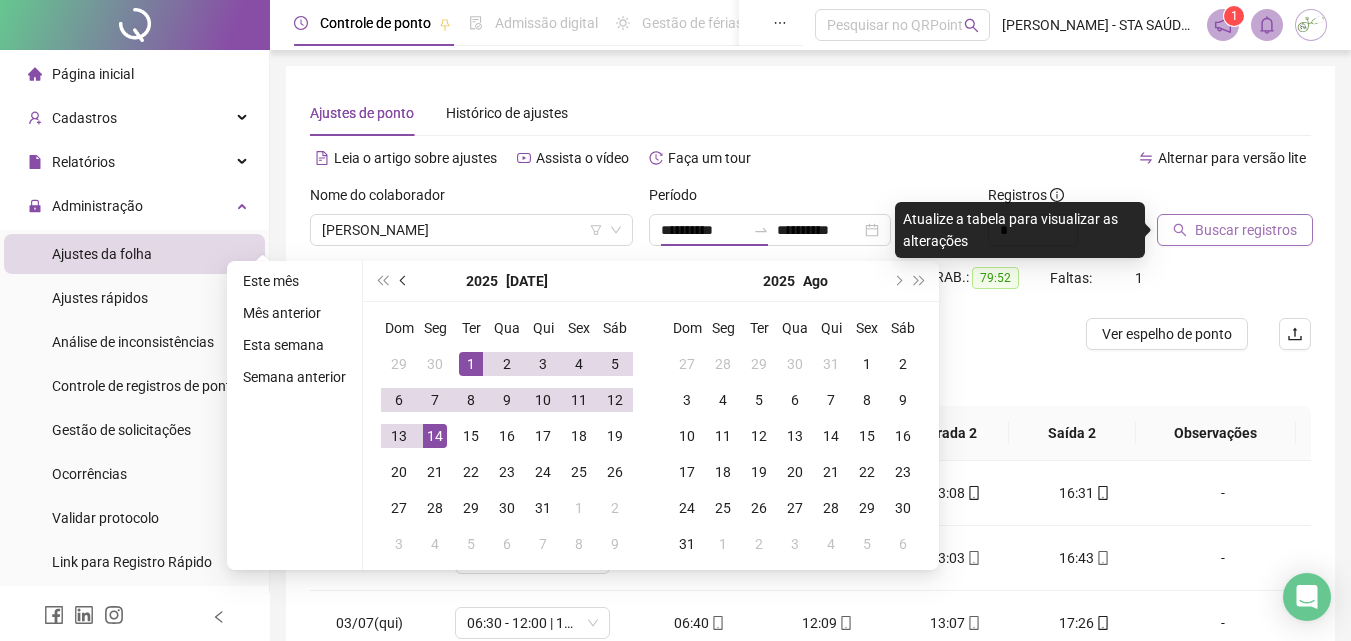 click at bounding box center [405, 281] 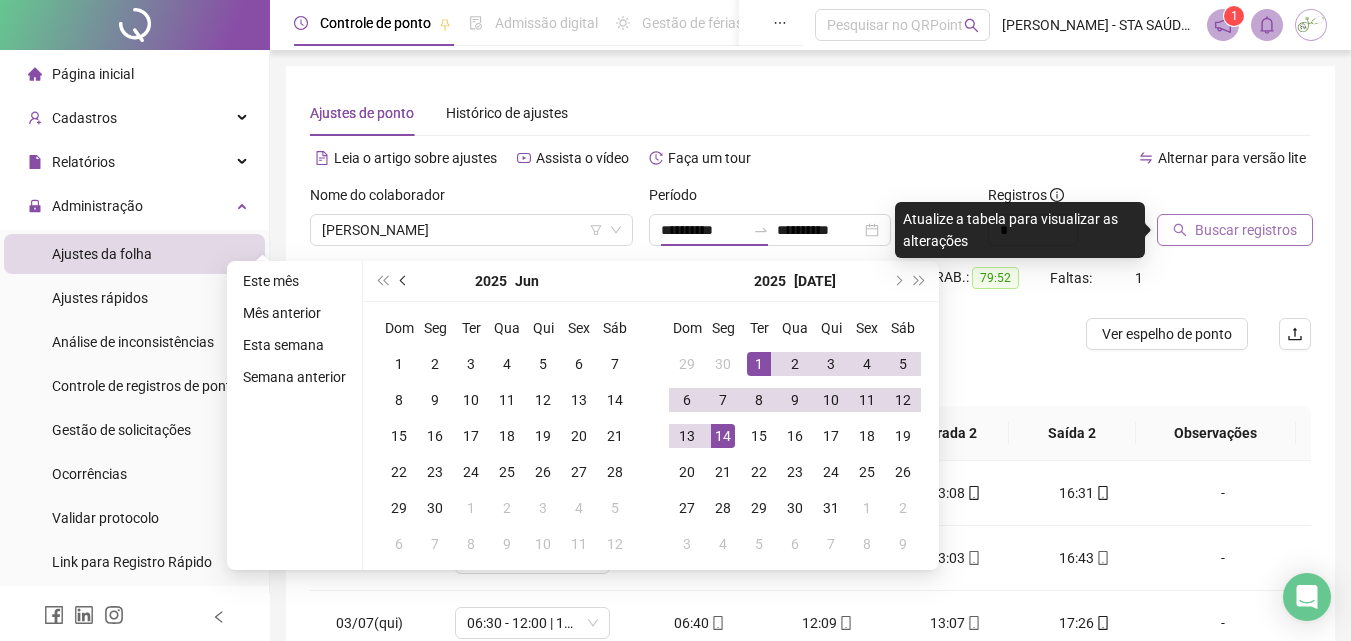 click at bounding box center (405, 281) 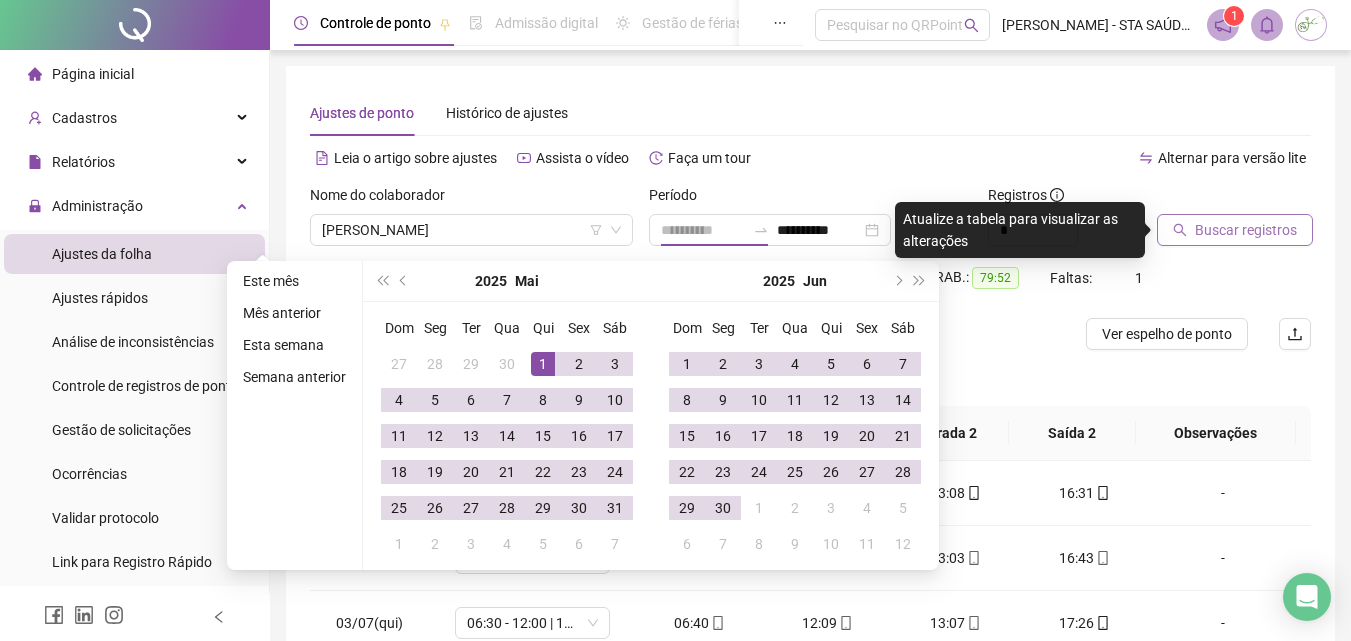 type on "**********" 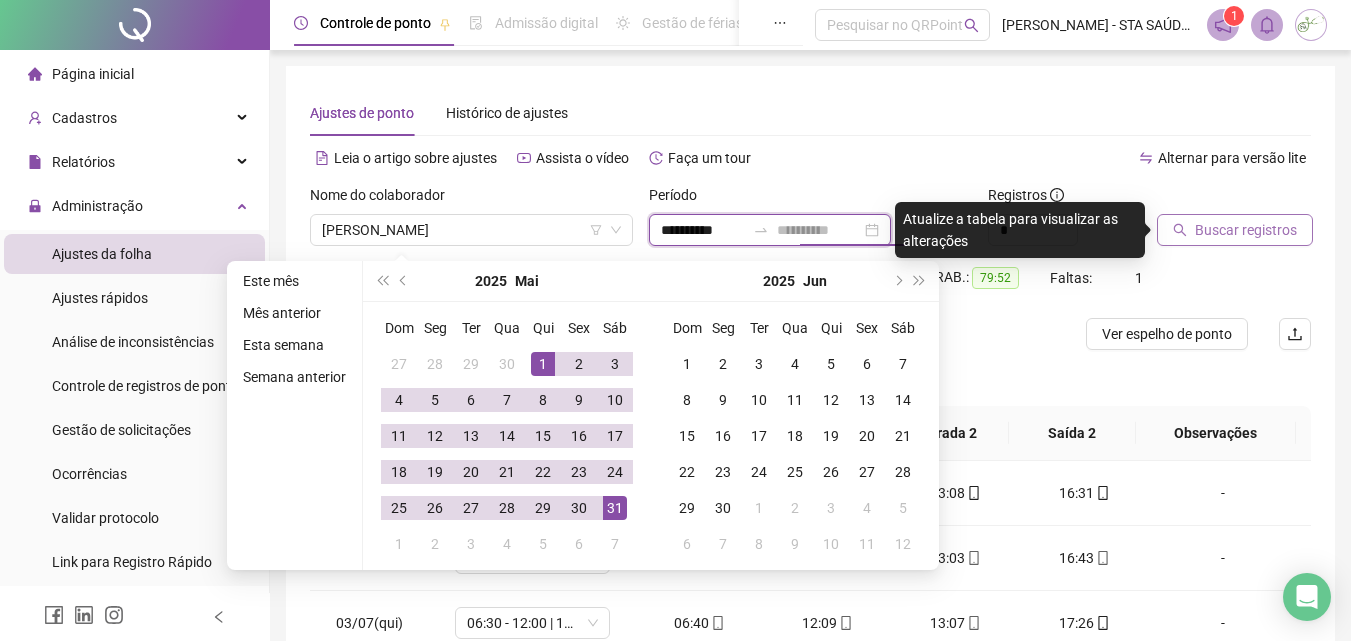 type on "**********" 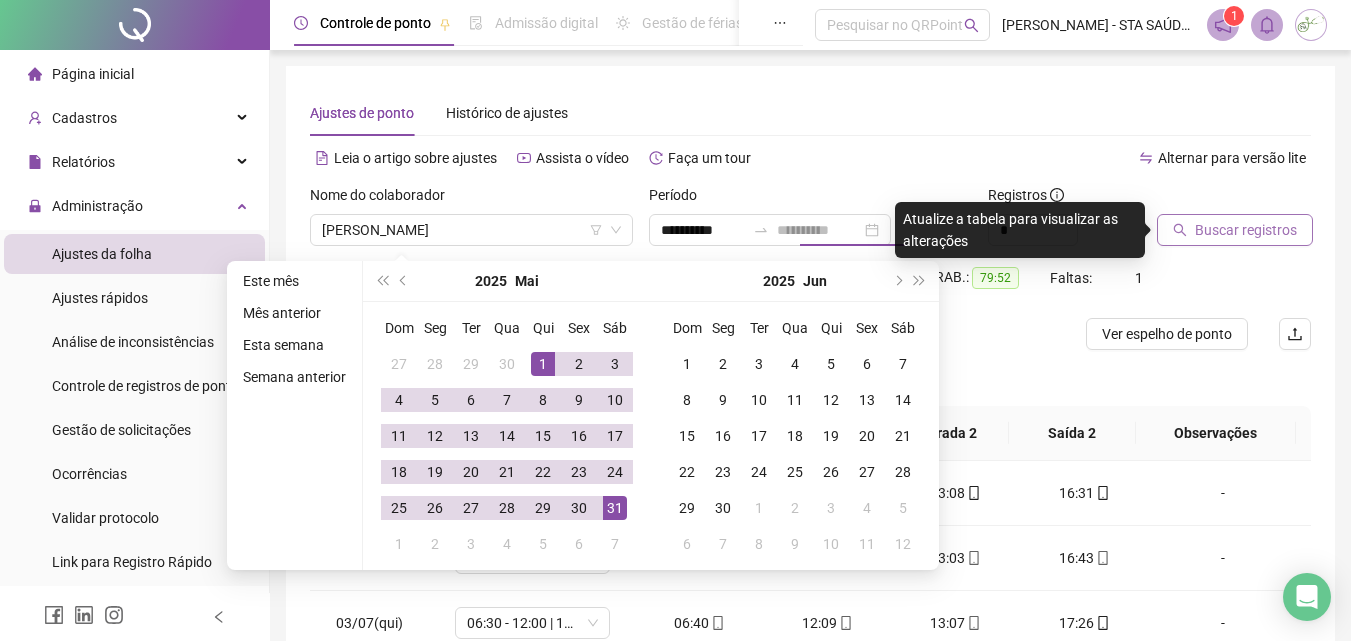 click on "31" at bounding box center (615, 508) 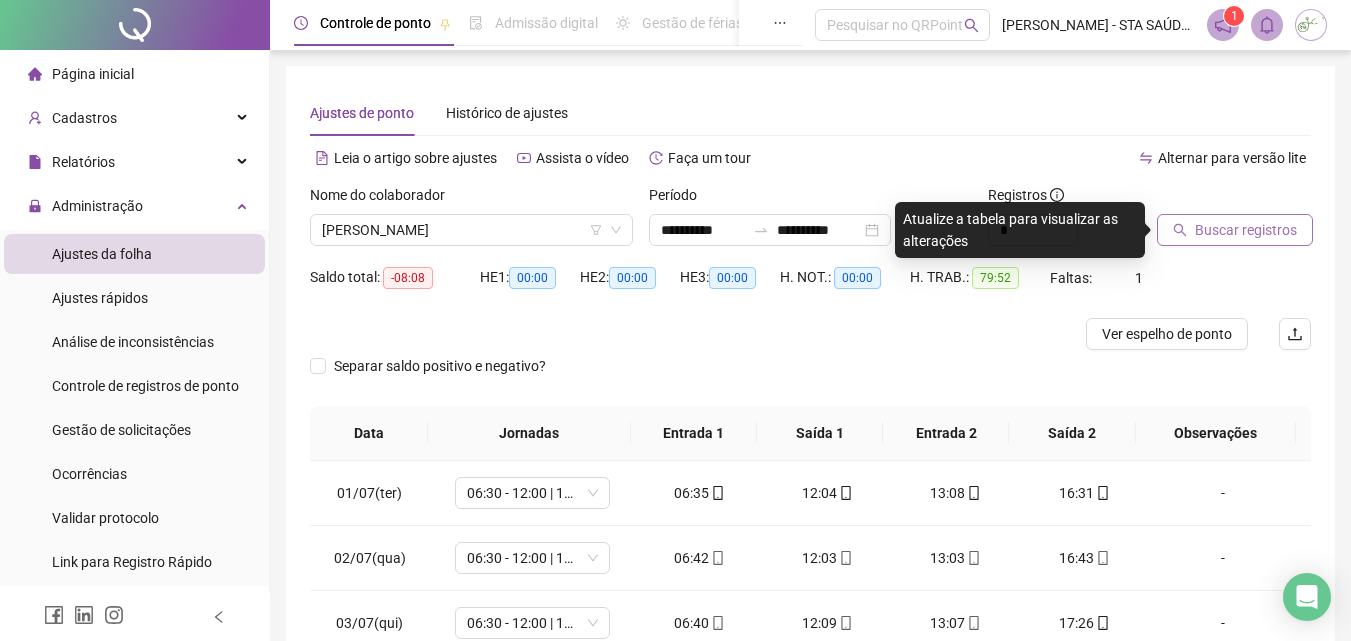 click on "Buscar registros" at bounding box center (1246, 230) 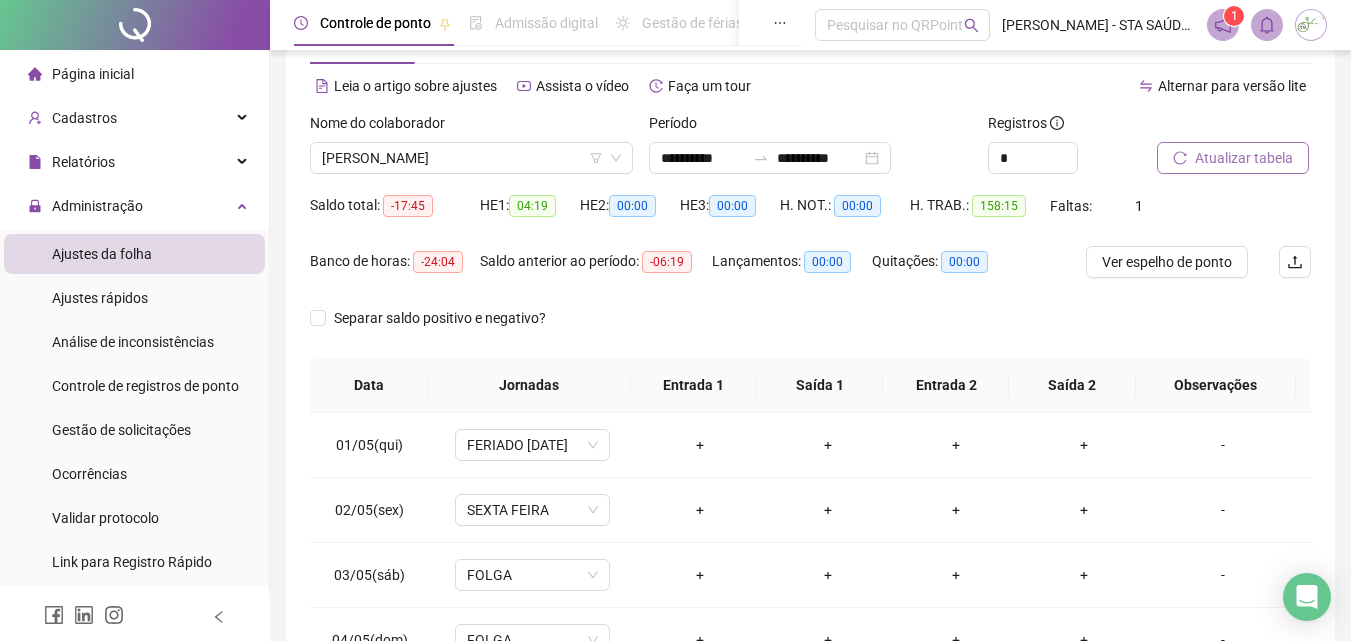 scroll, scrollTop: 100, scrollLeft: 0, axis: vertical 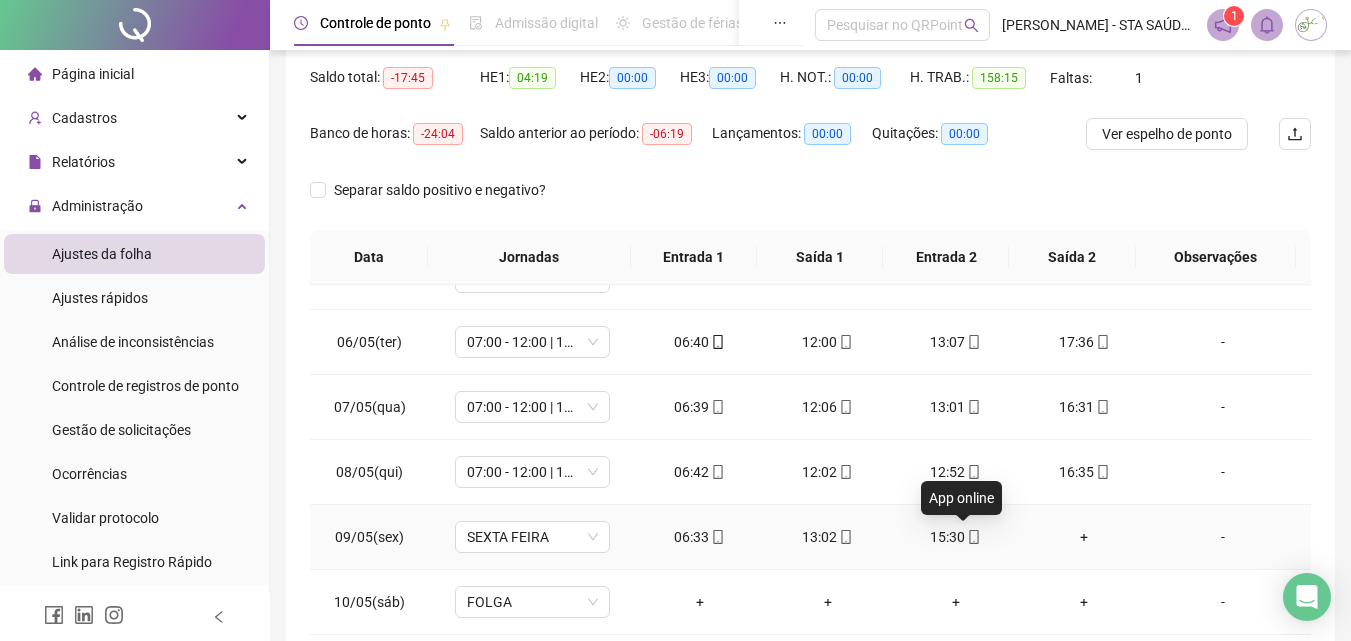 click 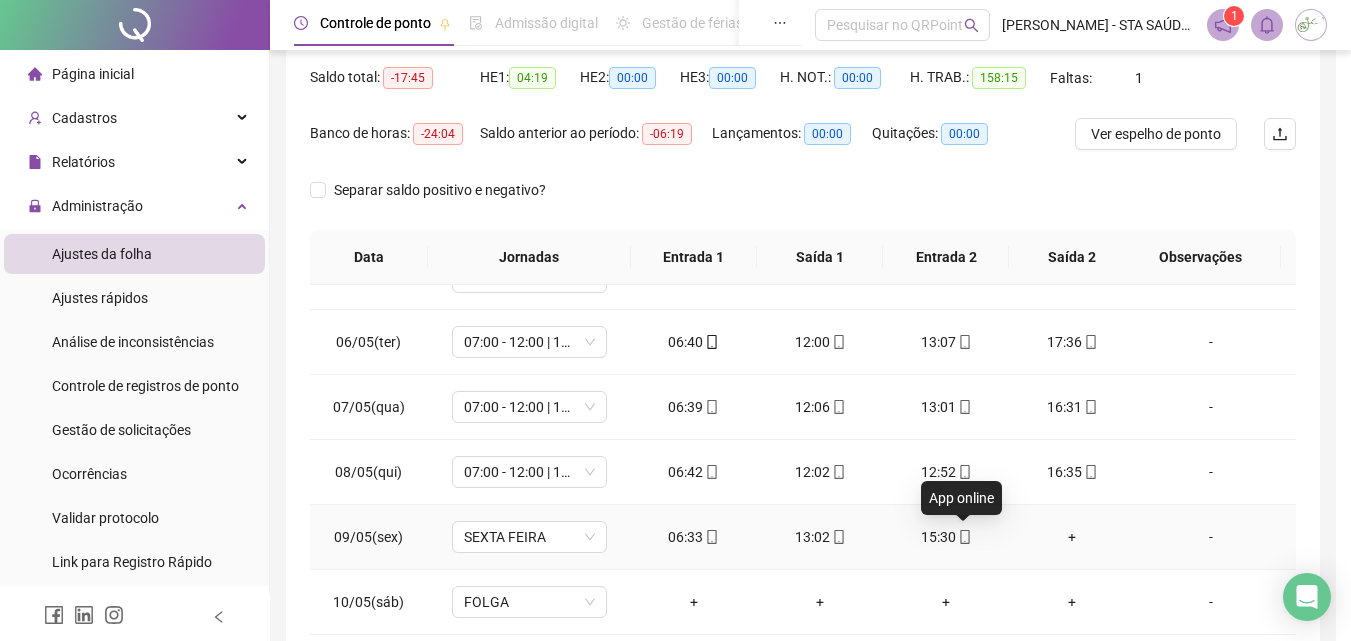 type on "**********" 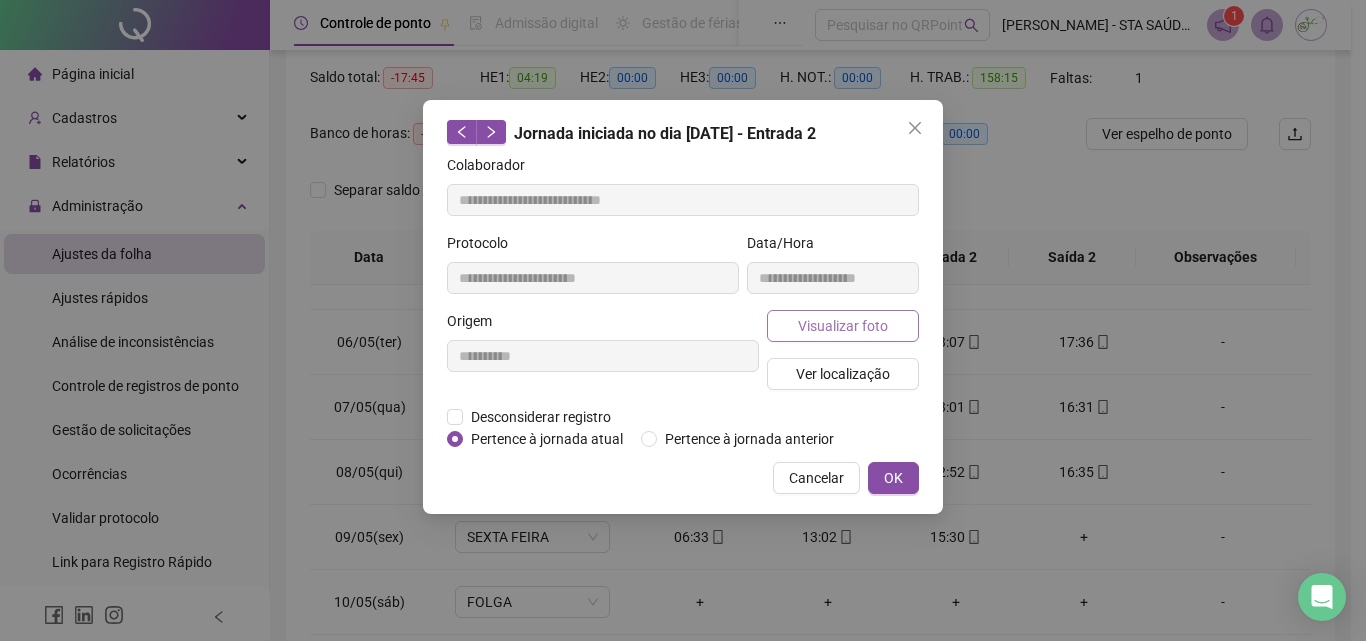 click on "Visualizar foto" at bounding box center [843, 326] 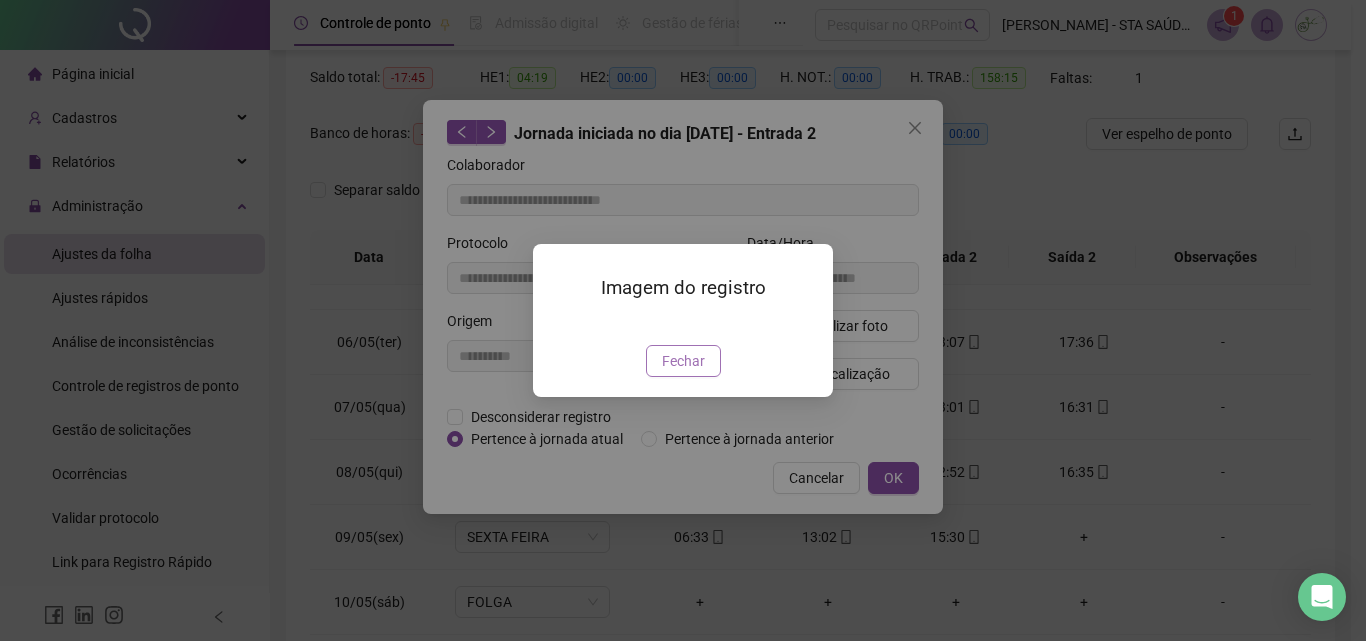 click on "Fechar" at bounding box center (683, 361) 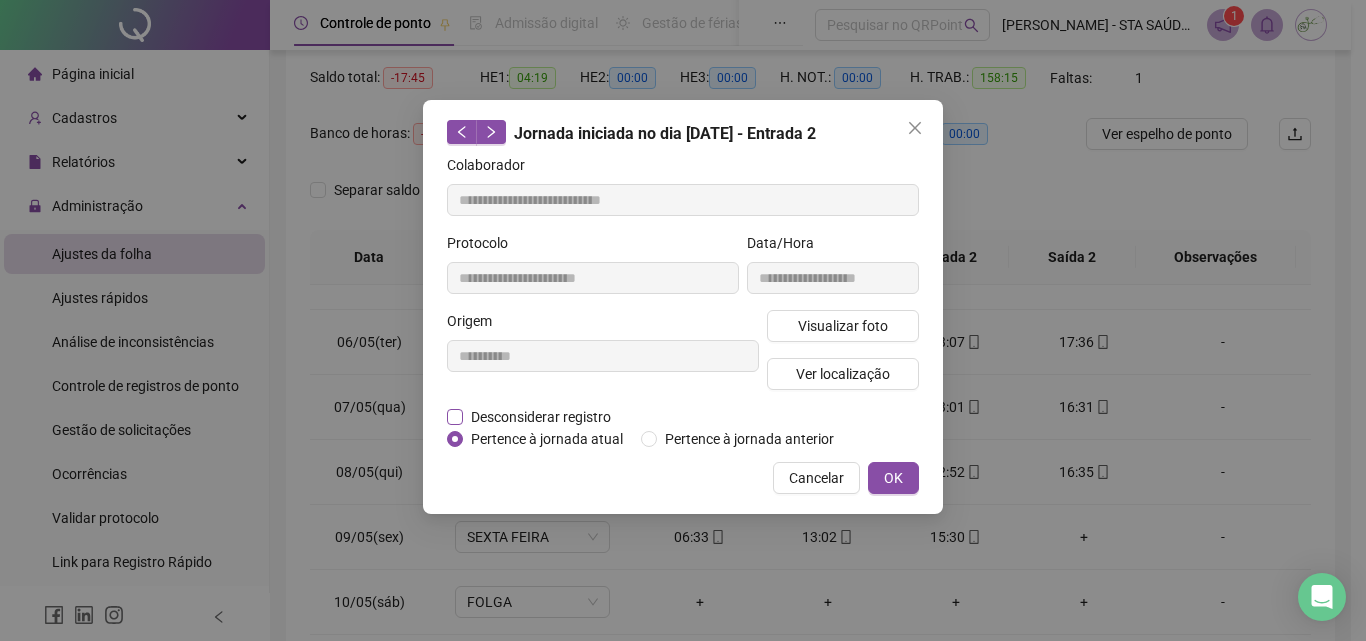 click on "Desconsiderar registro" at bounding box center [541, 417] 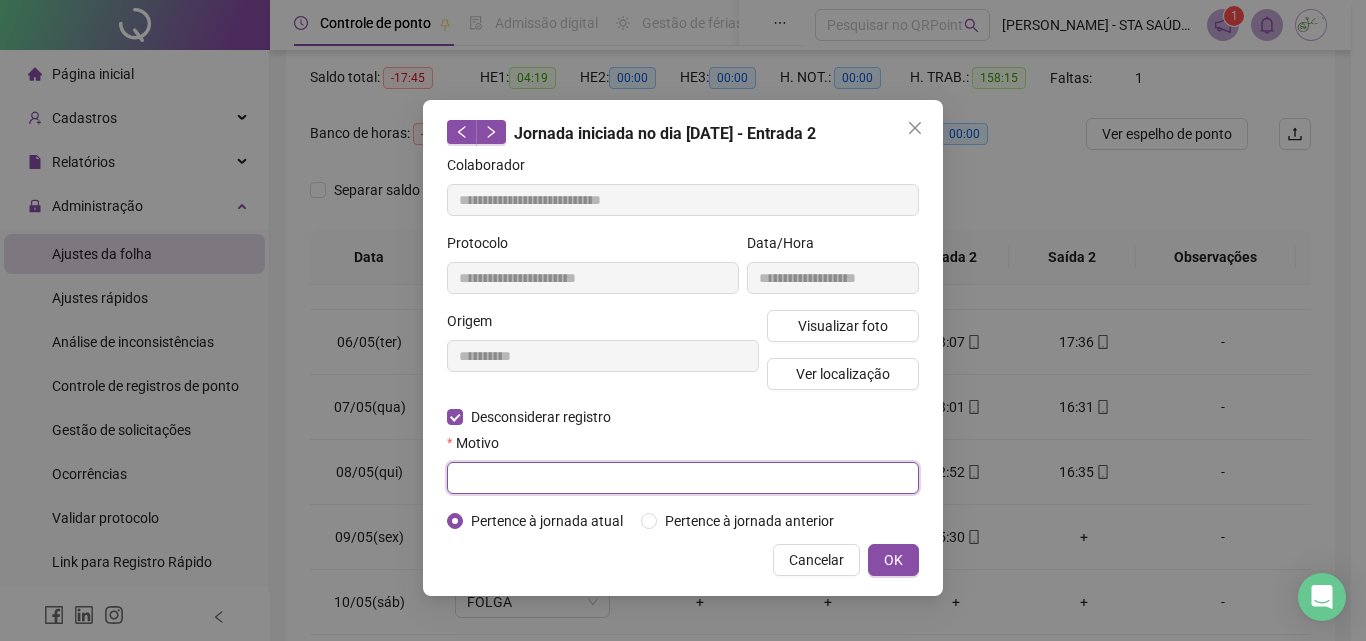click at bounding box center (683, 478) 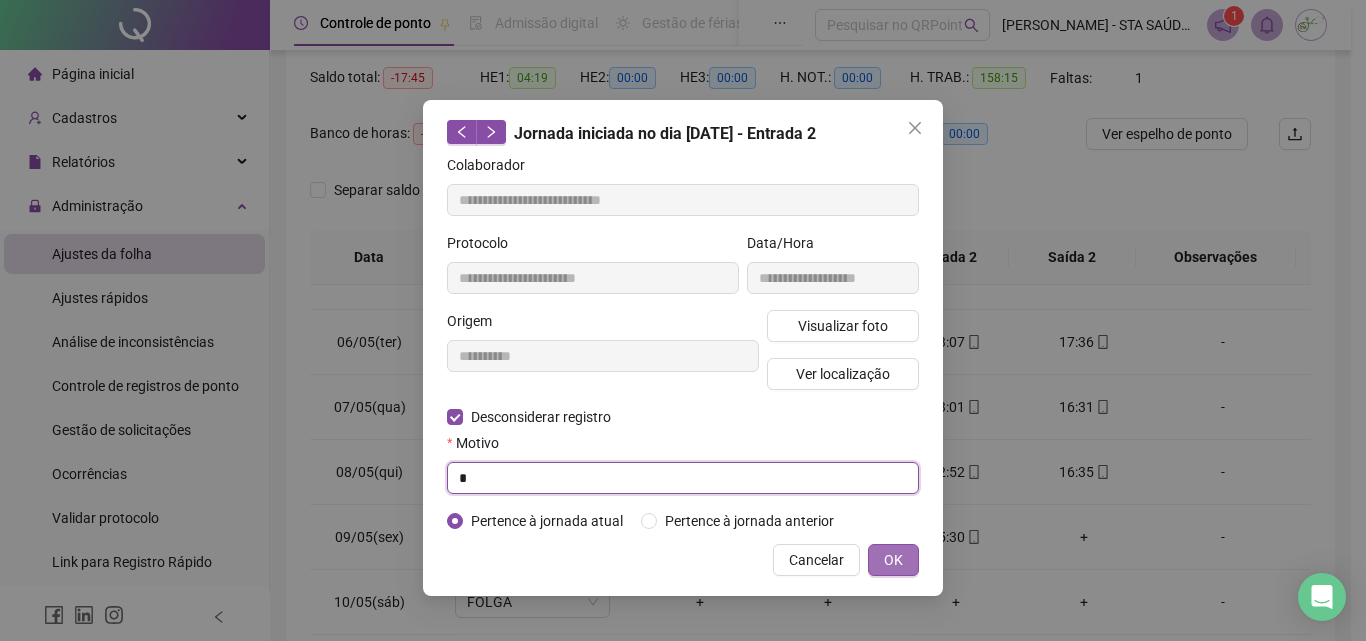 type on "*" 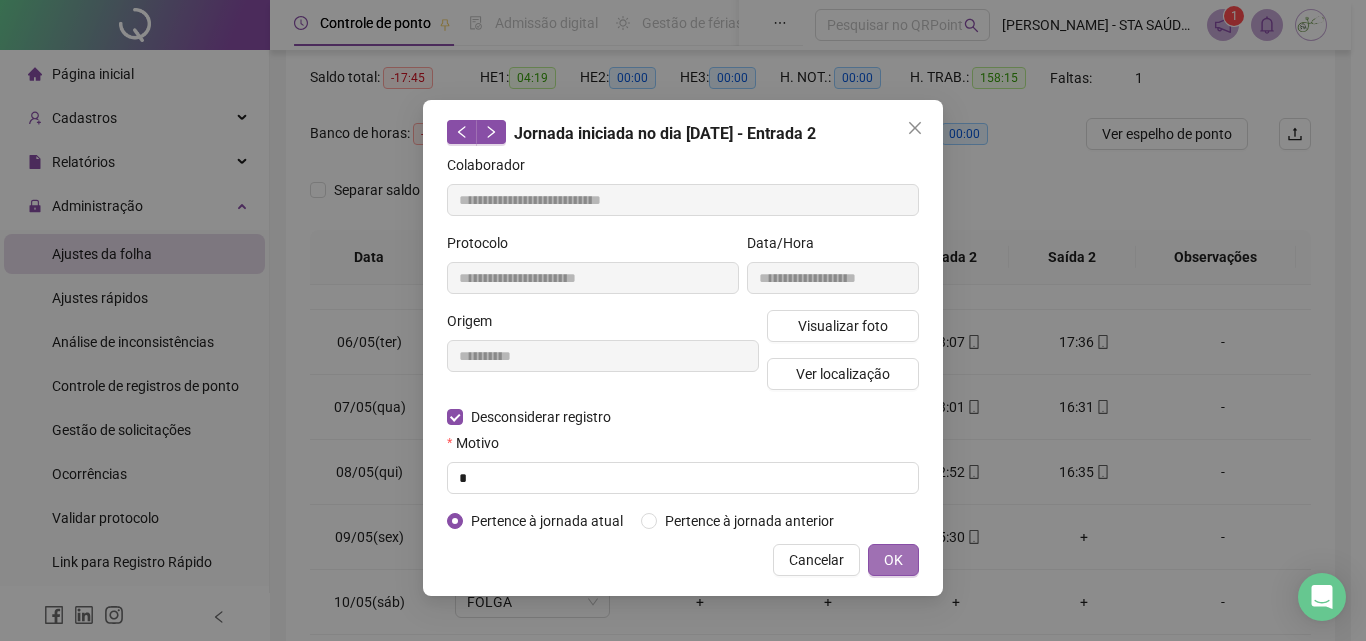 click on "OK" at bounding box center [893, 560] 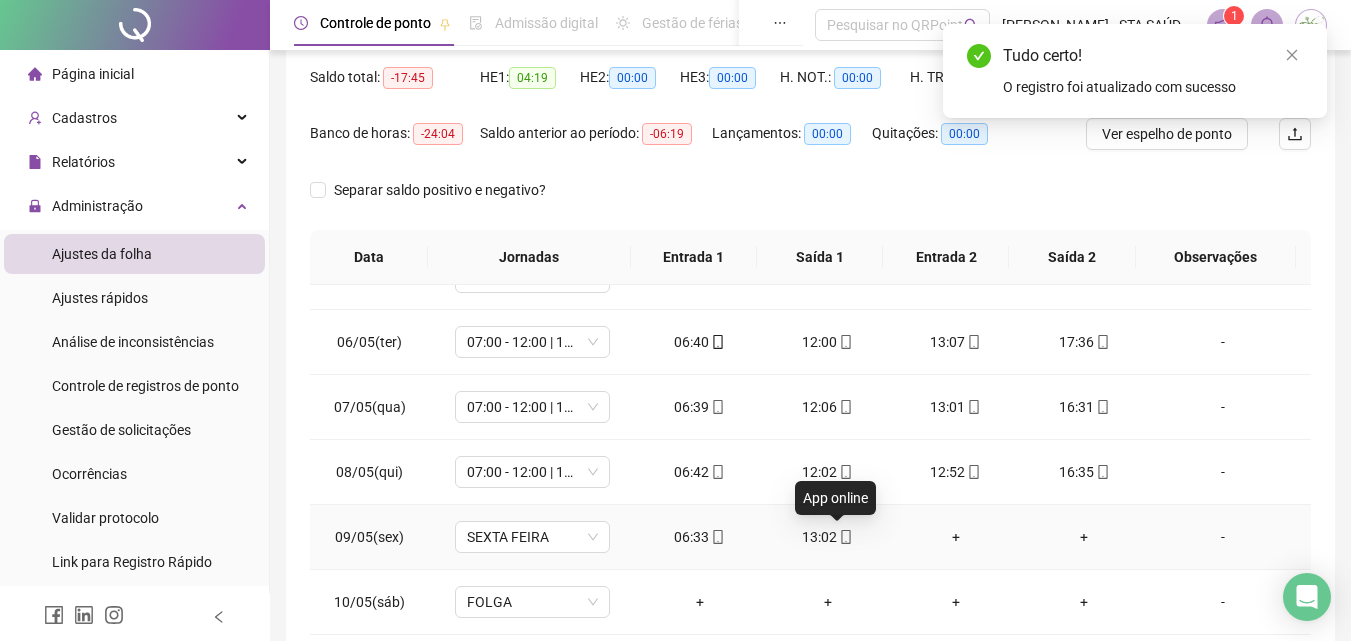 click 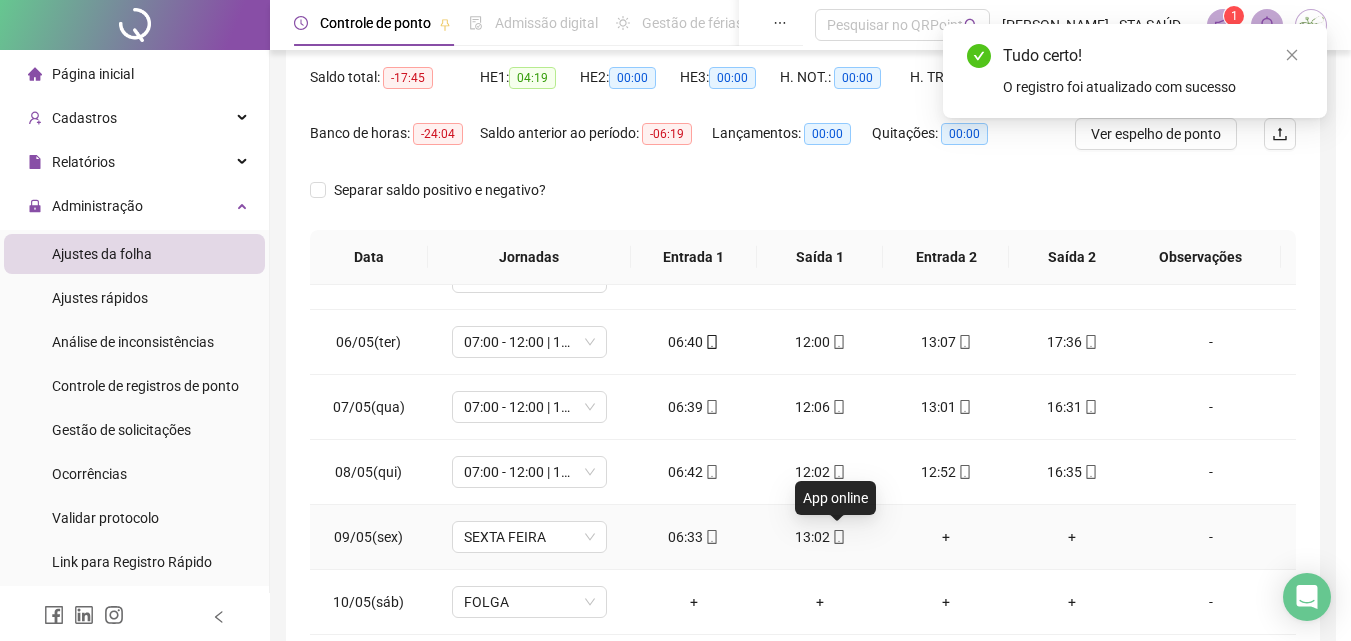 type on "**********" 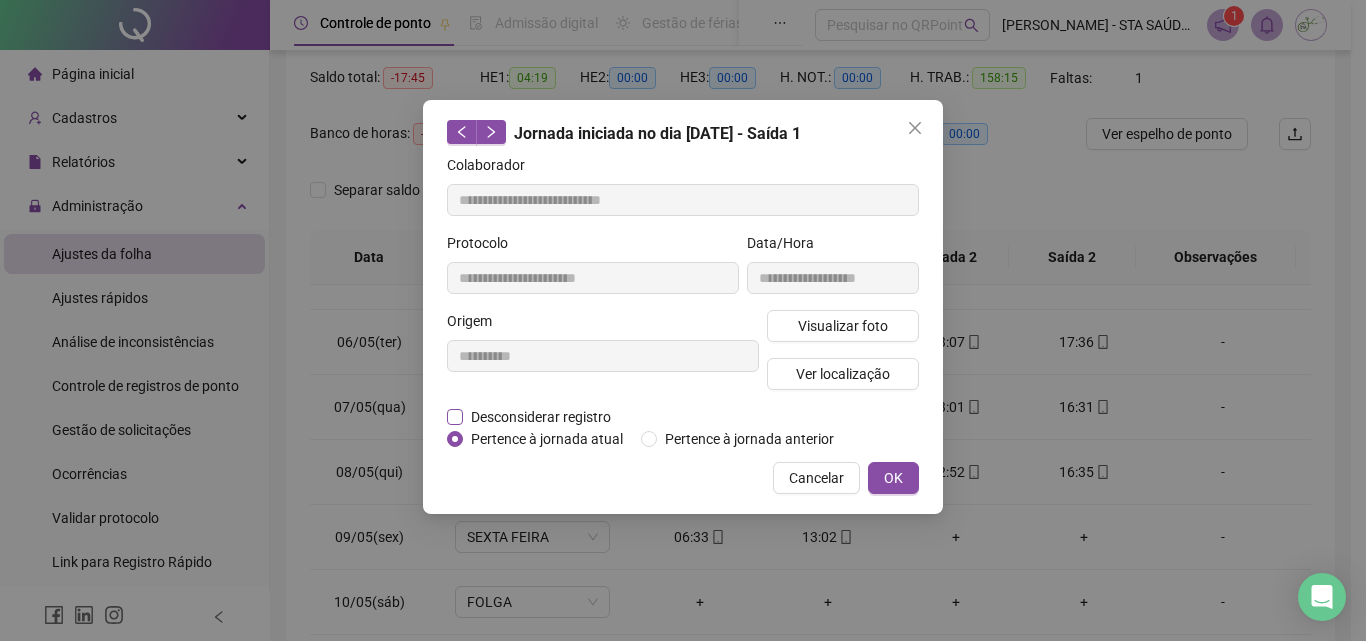 click on "Desconsiderar registro" at bounding box center [541, 417] 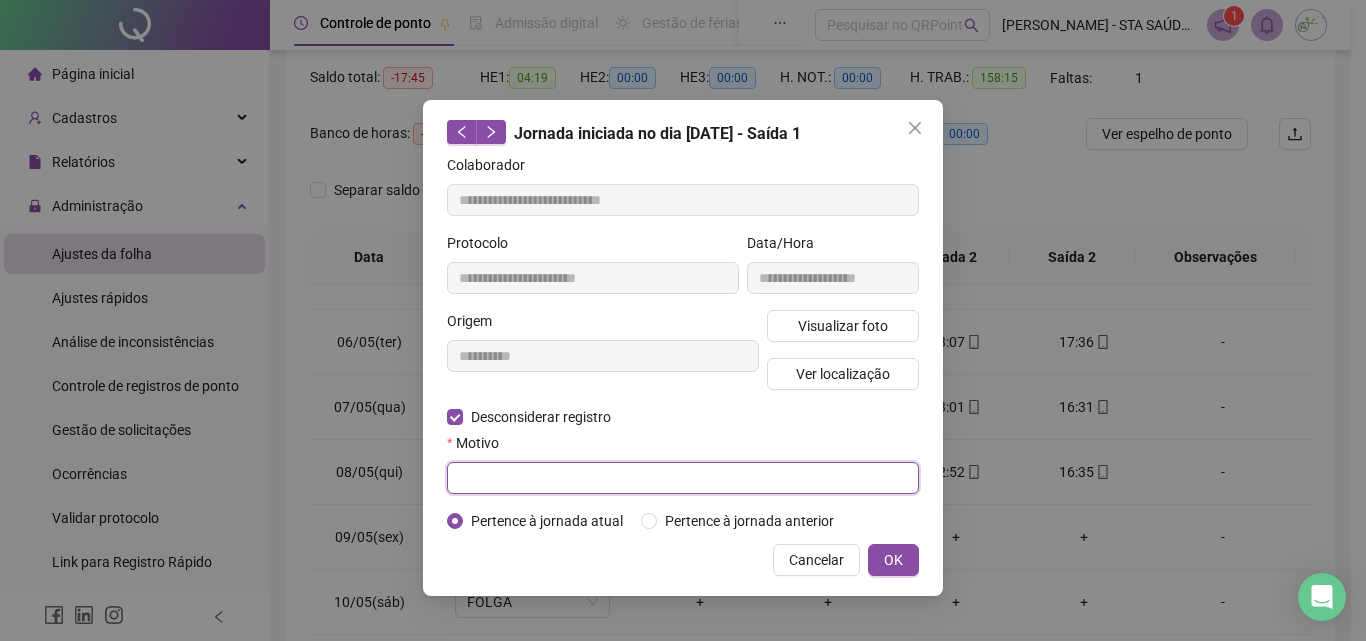 click at bounding box center [683, 478] 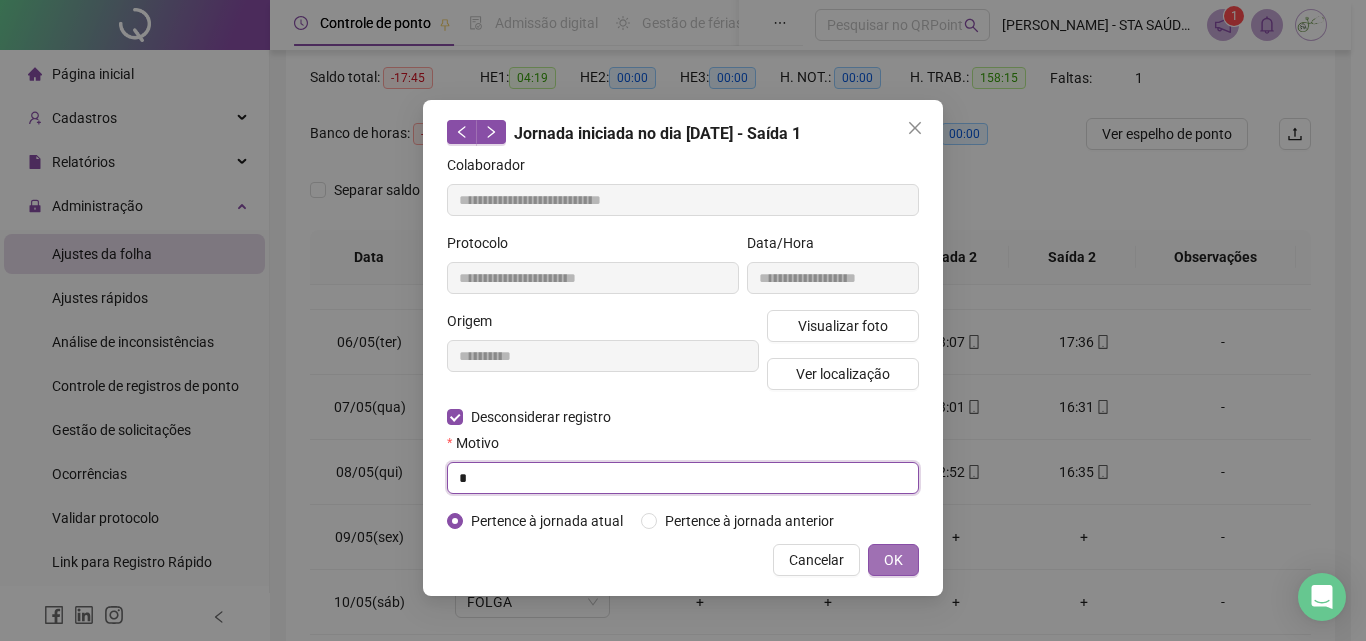 type on "*" 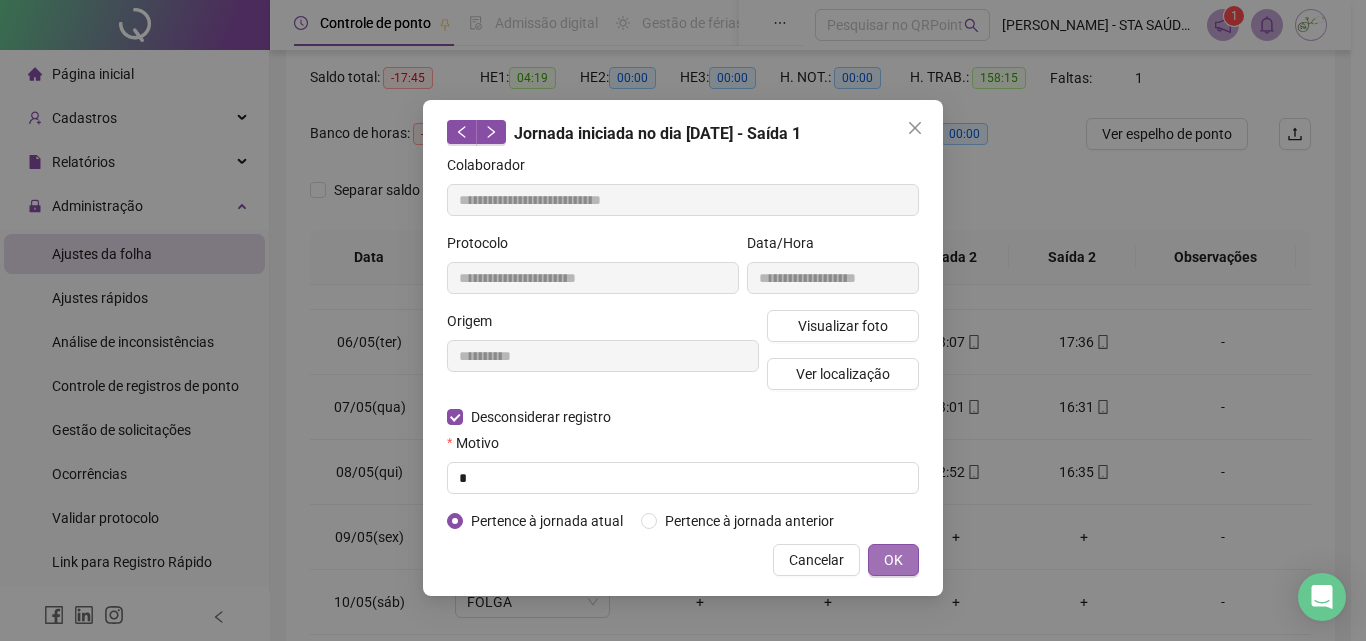 click on "OK" at bounding box center [893, 560] 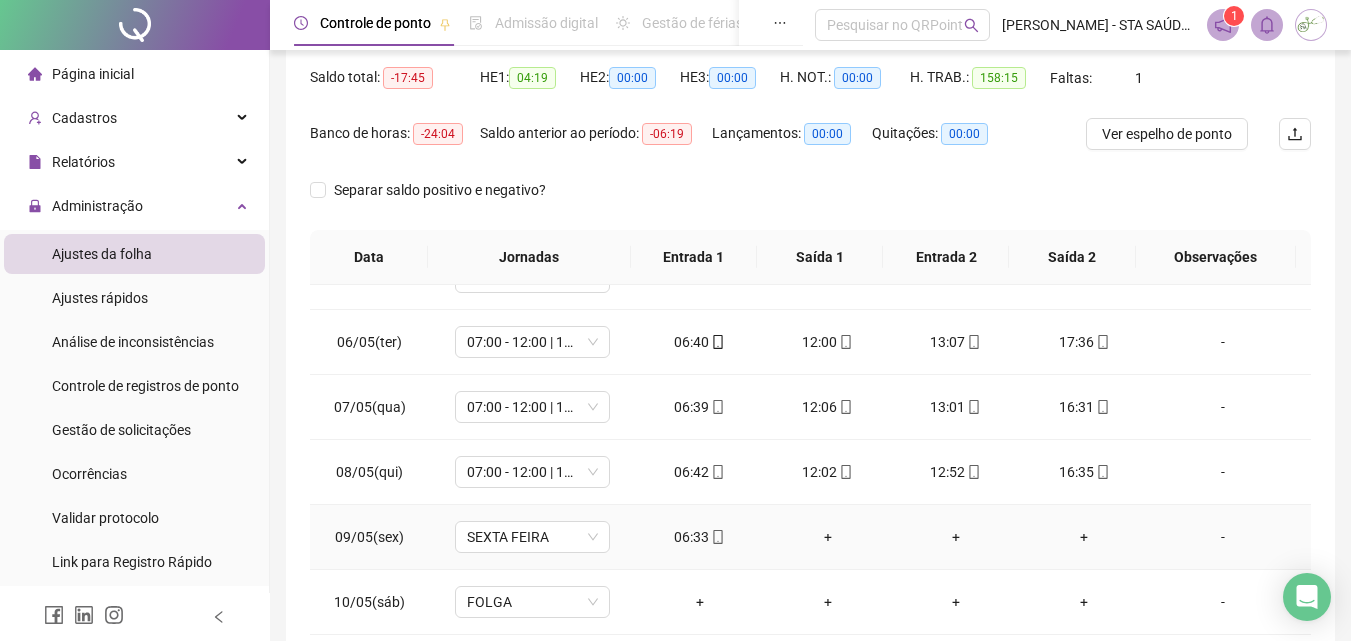 click on "+" at bounding box center (828, 537) 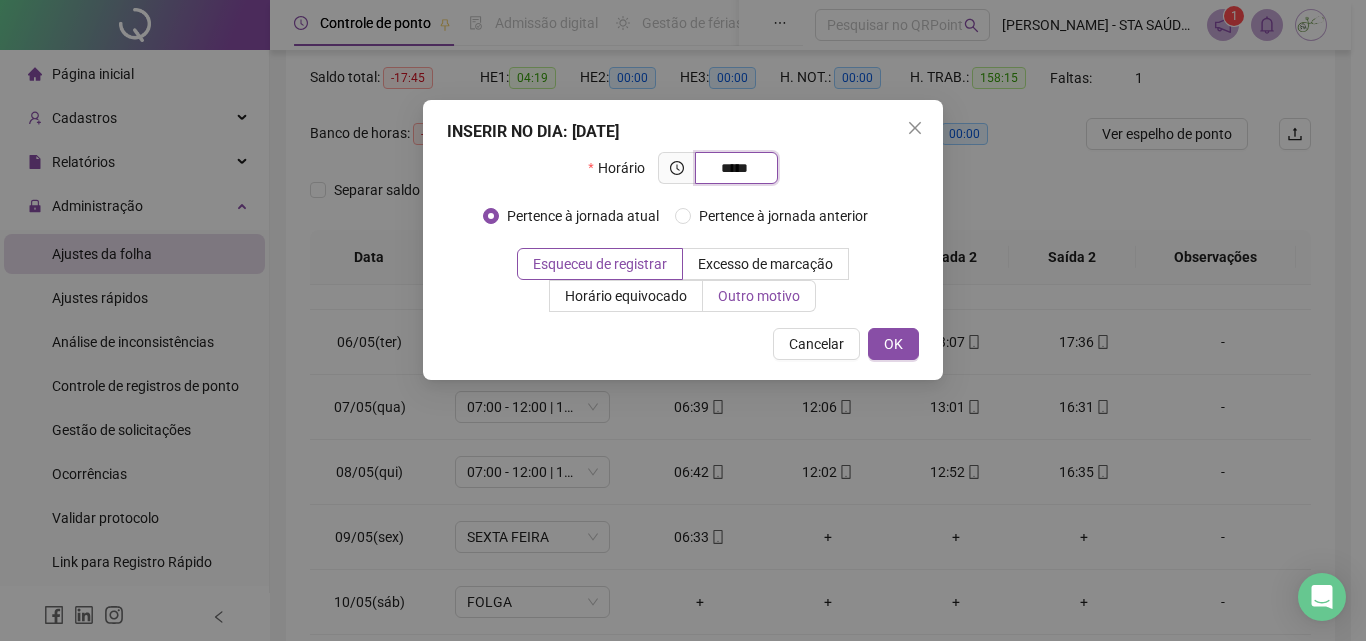 type on "*****" 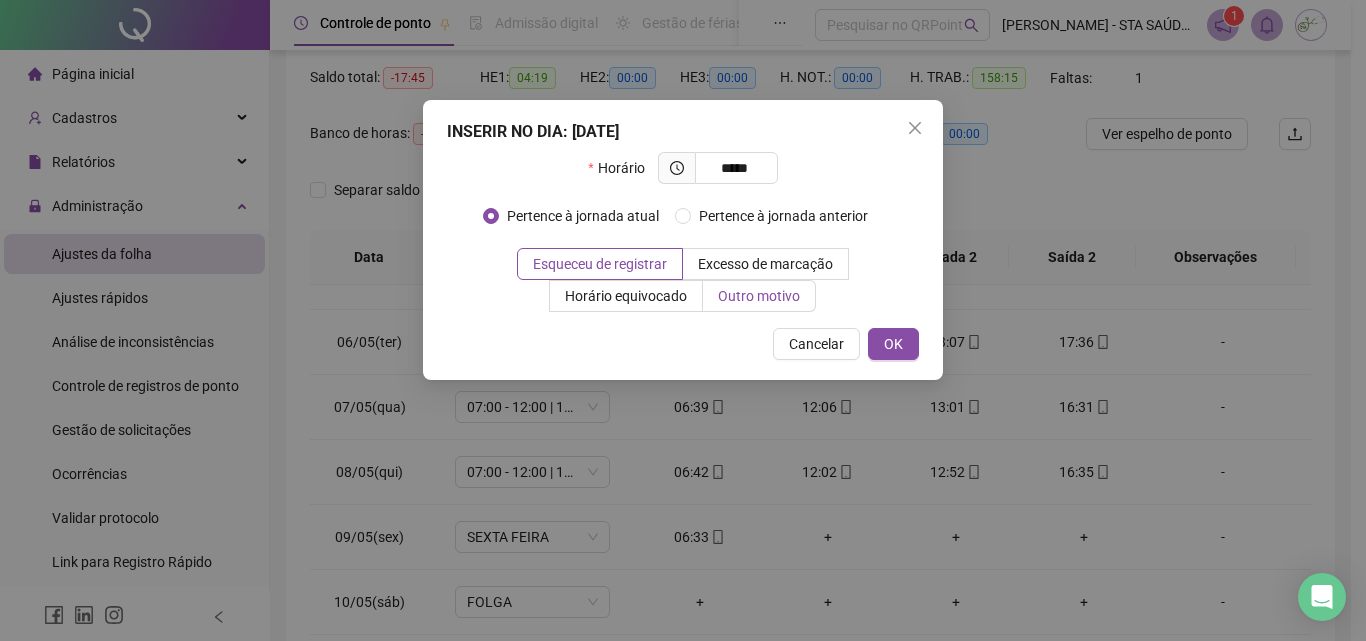 click on "Outro motivo" at bounding box center (759, 296) 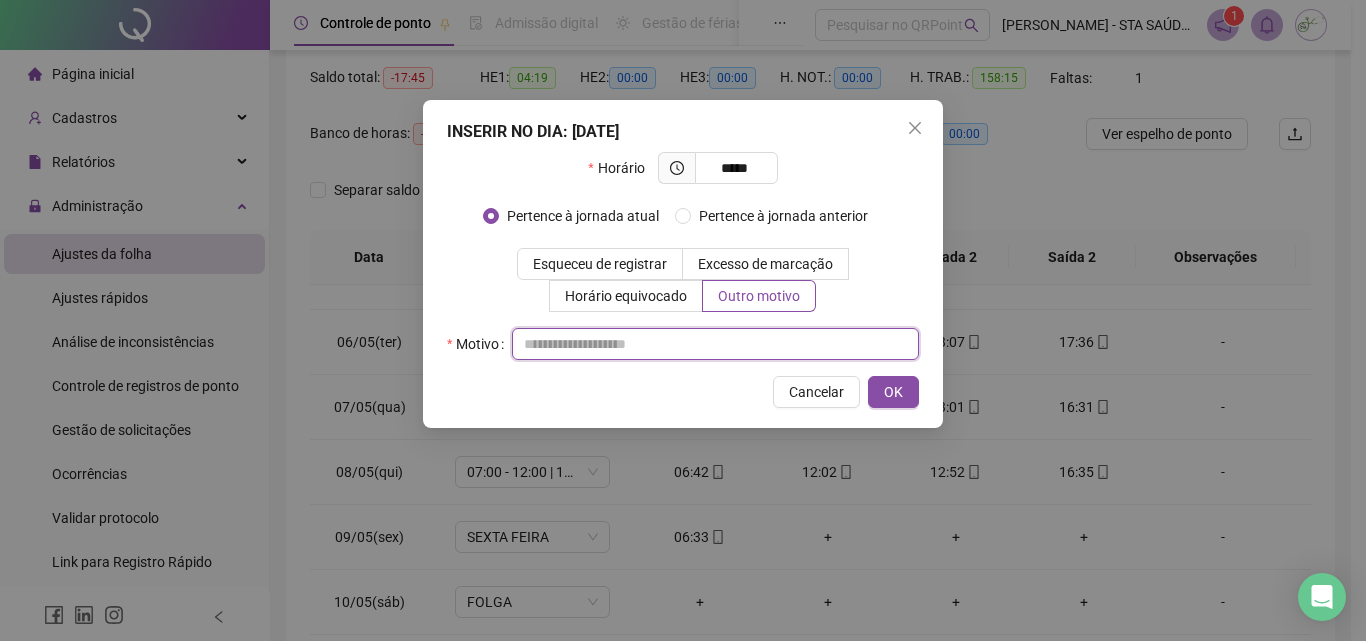 click at bounding box center [715, 344] 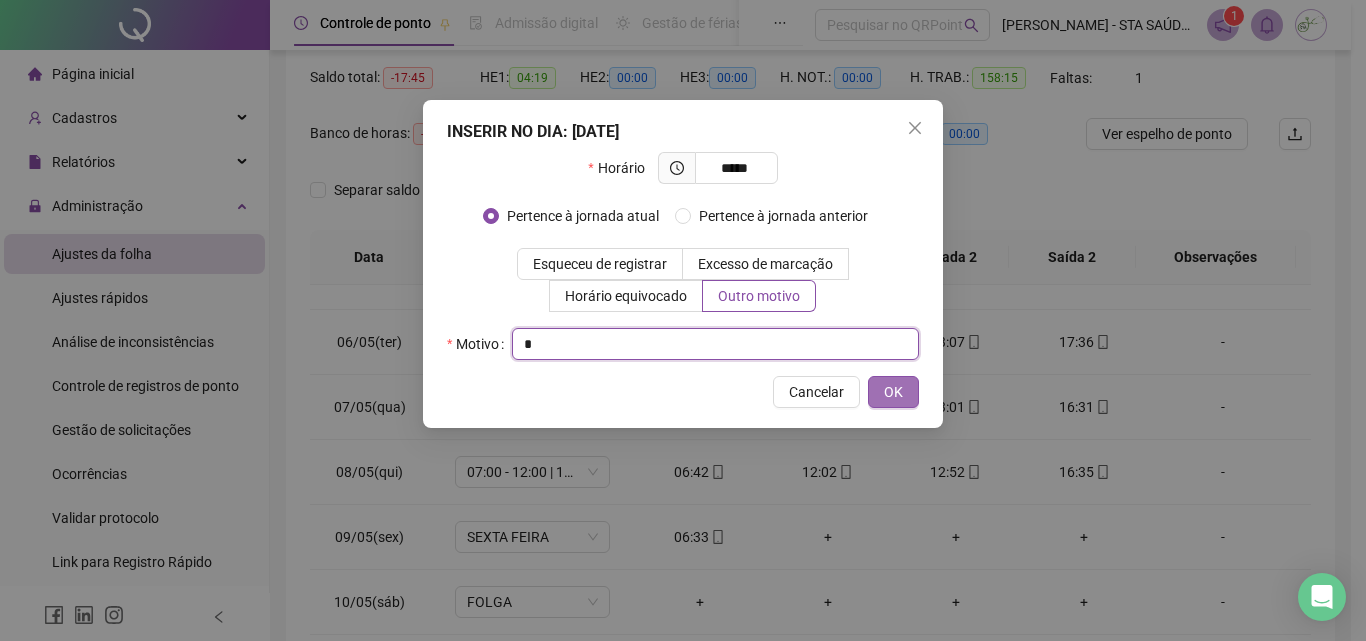 type on "*" 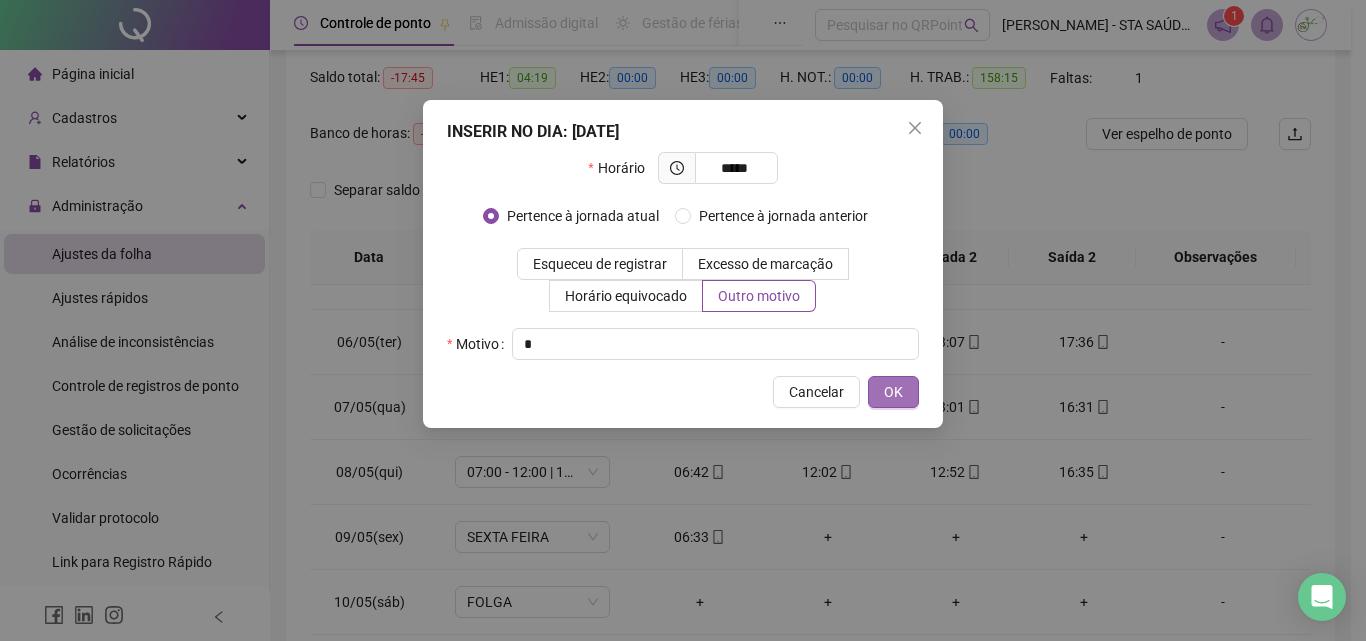click on "OK" at bounding box center (893, 392) 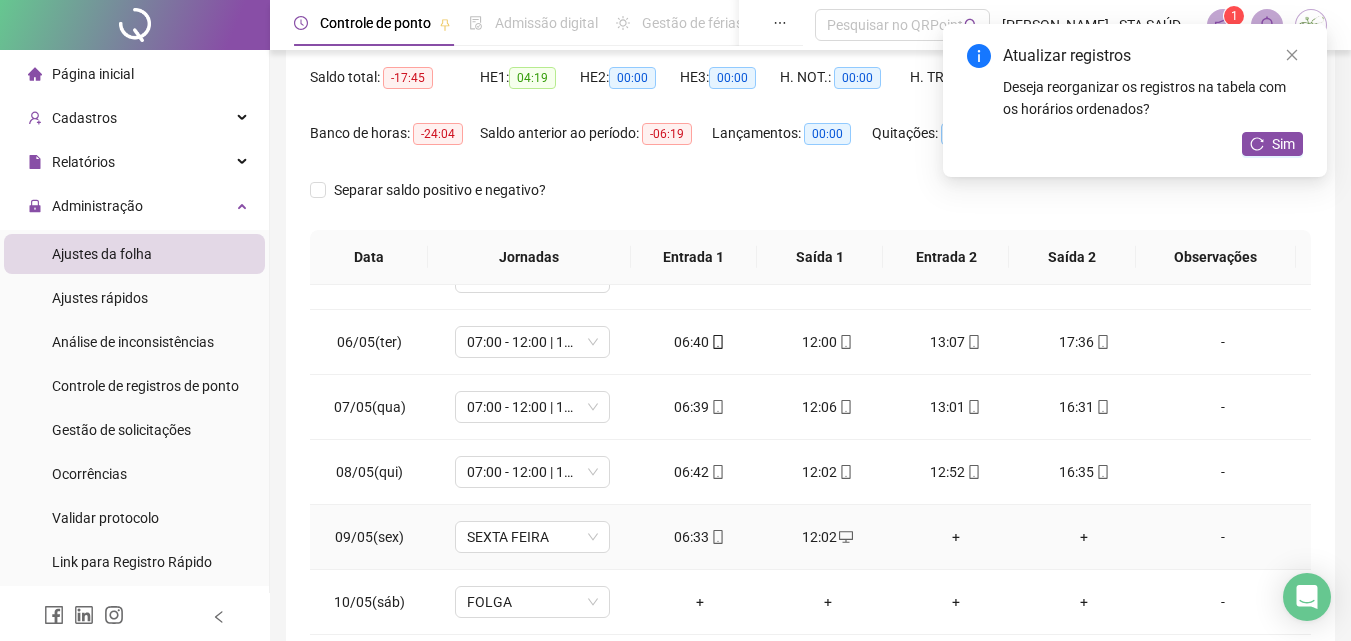 click on "+" at bounding box center [956, 537] 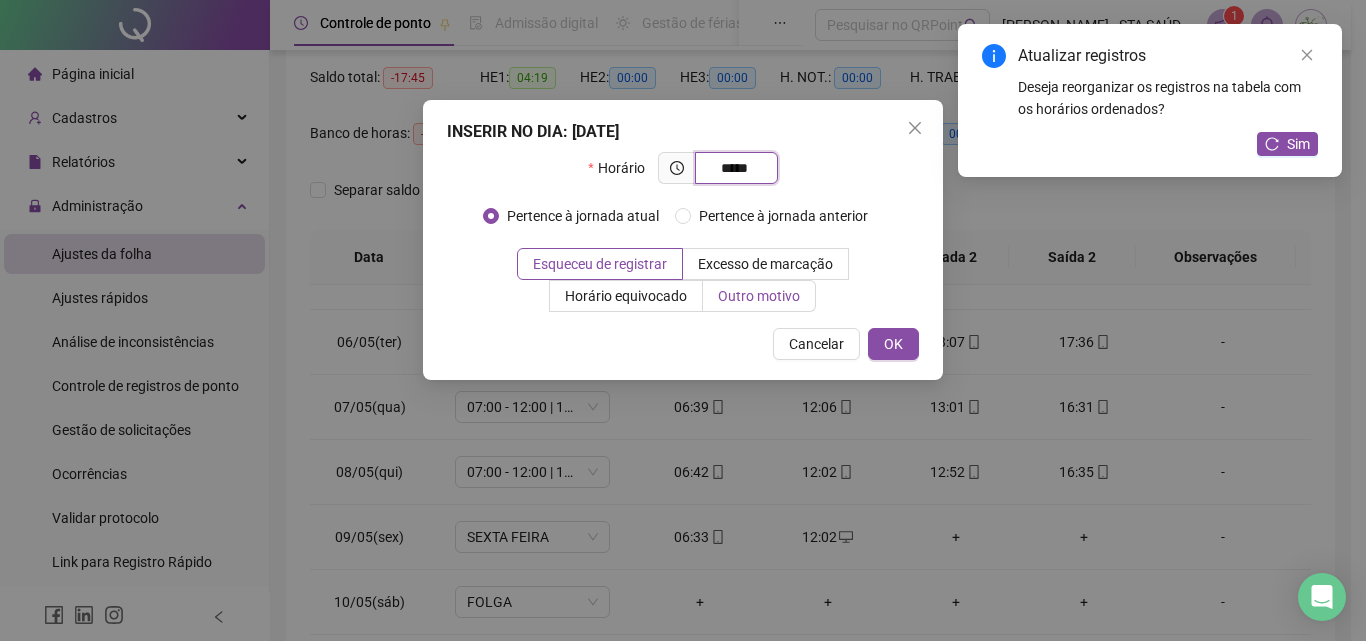 type on "*****" 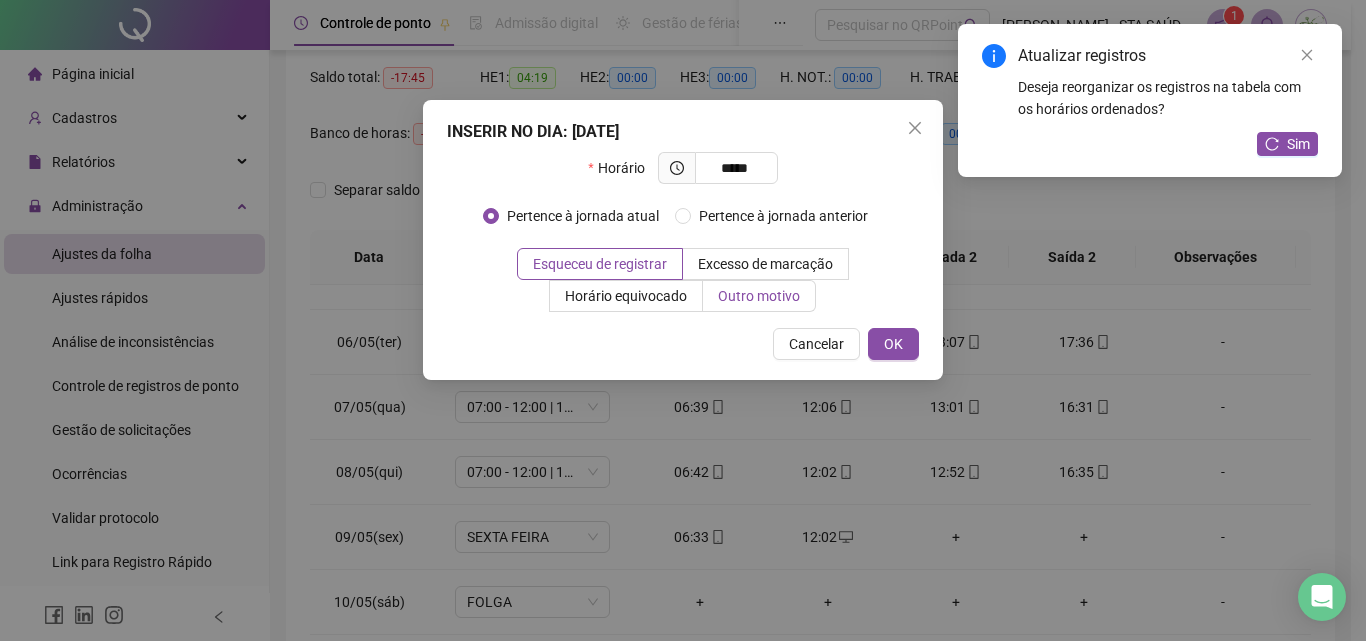 click on "Outro motivo" at bounding box center [759, 296] 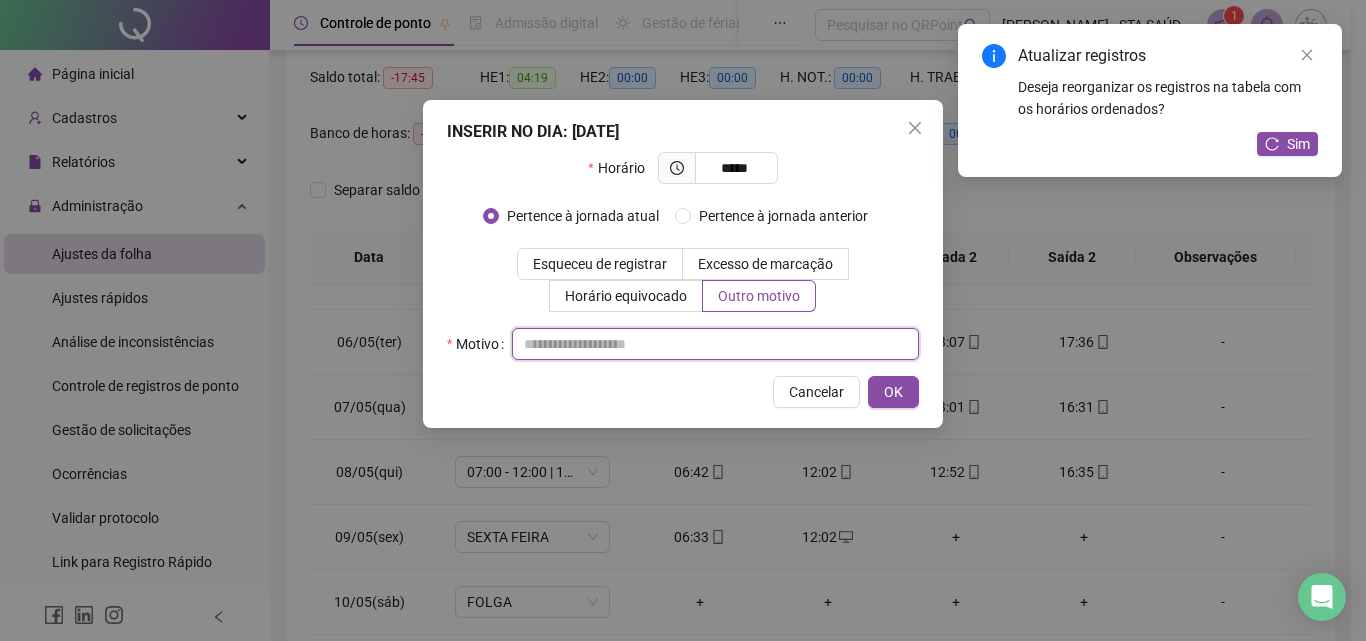 click at bounding box center (715, 344) 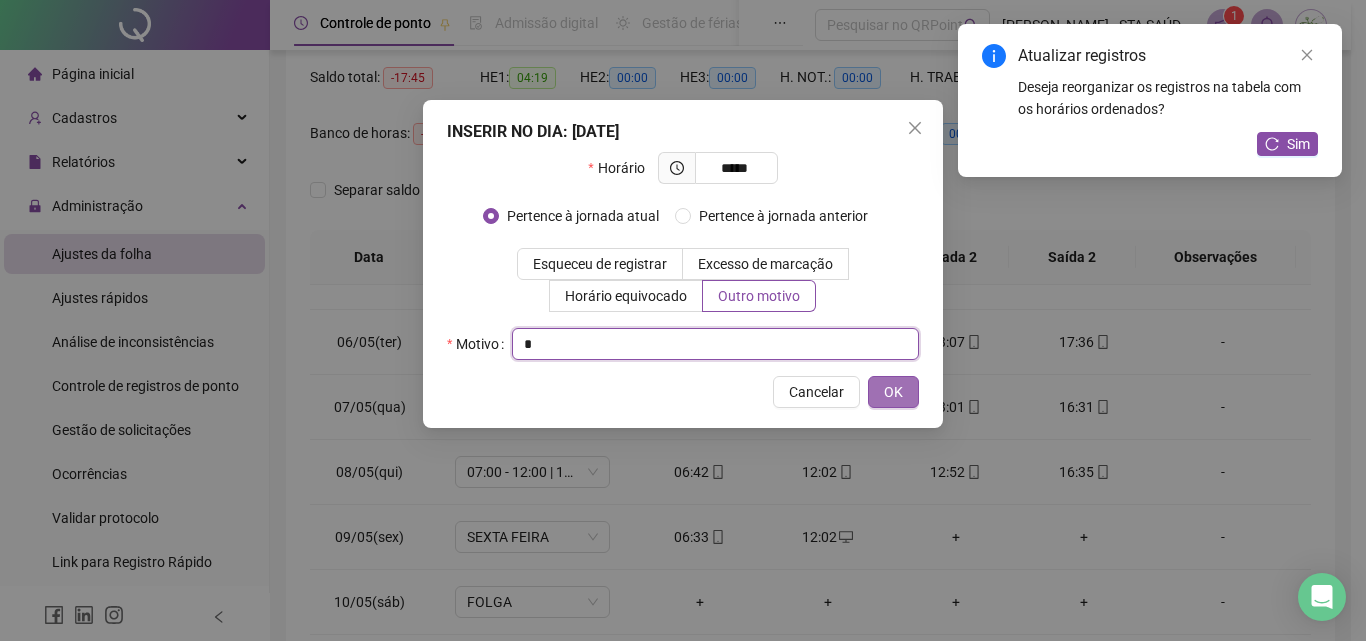 type on "*" 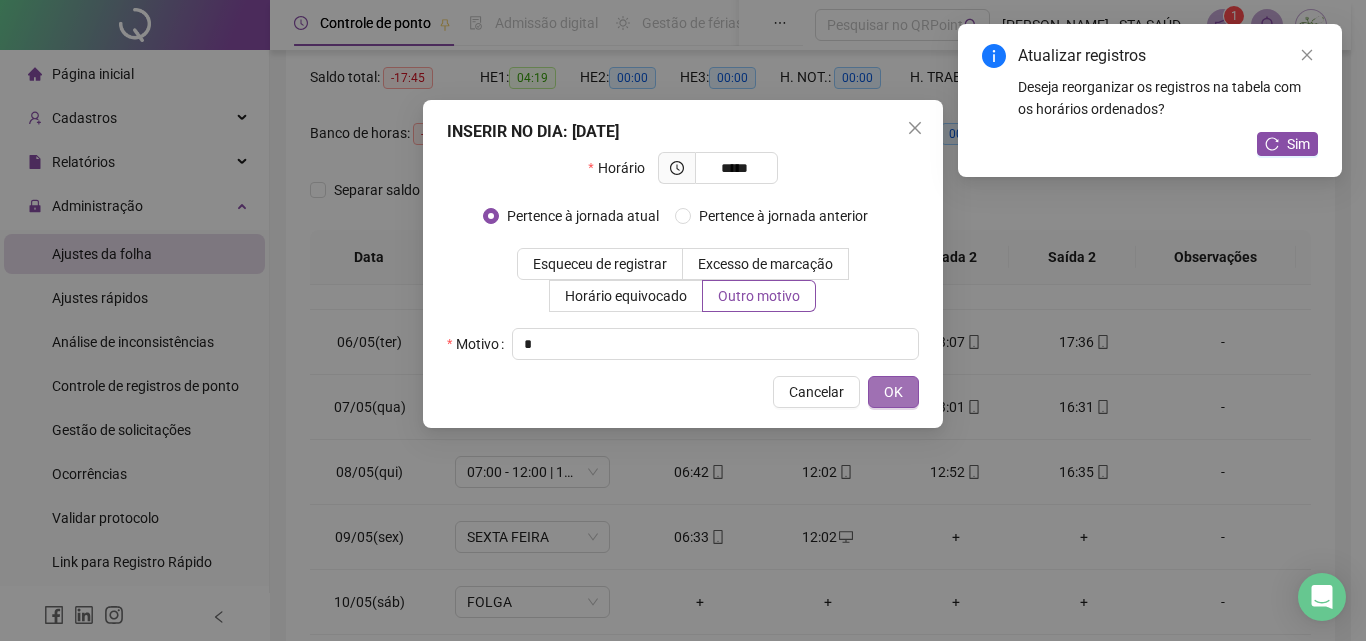 click on "OK" at bounding box center (893, 392) 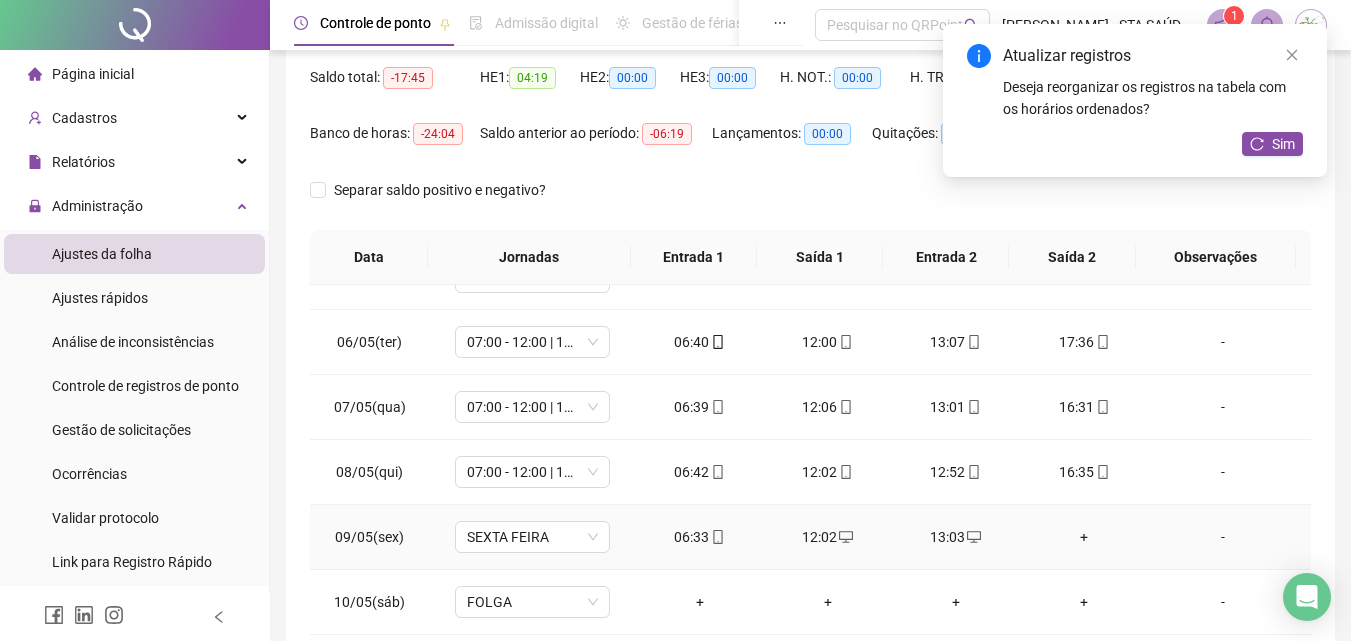 click on "+" at bounding box center (1084, 537) 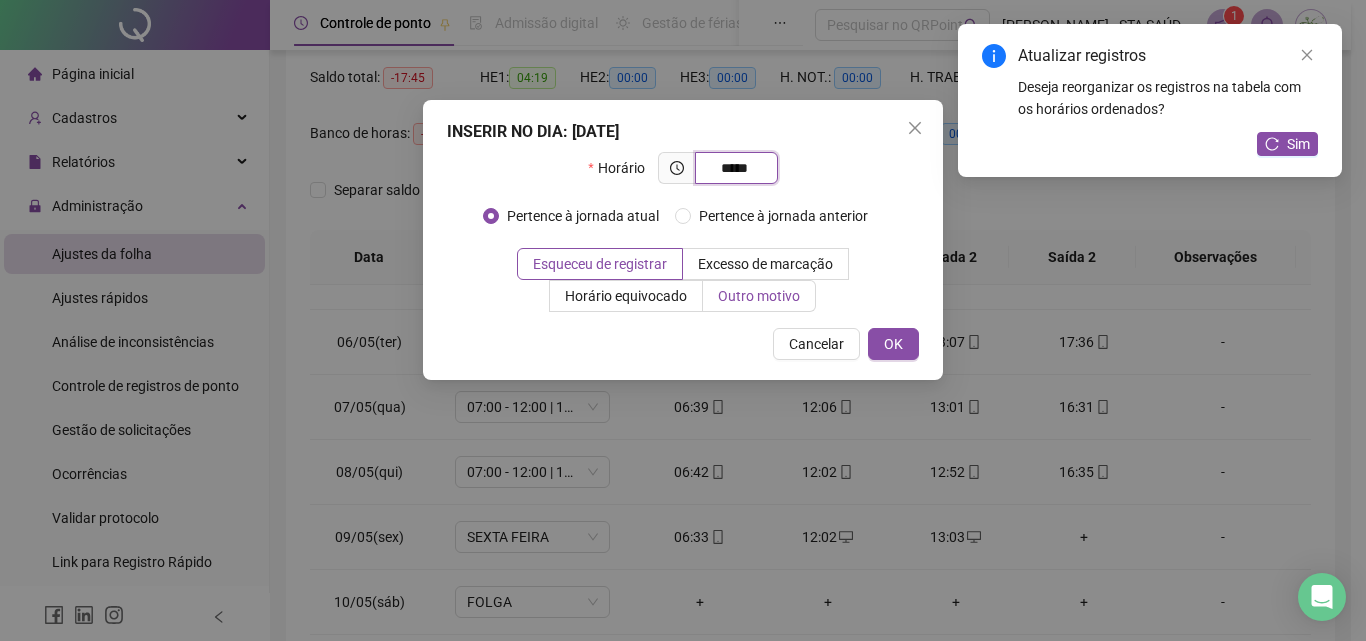 type on "*****" 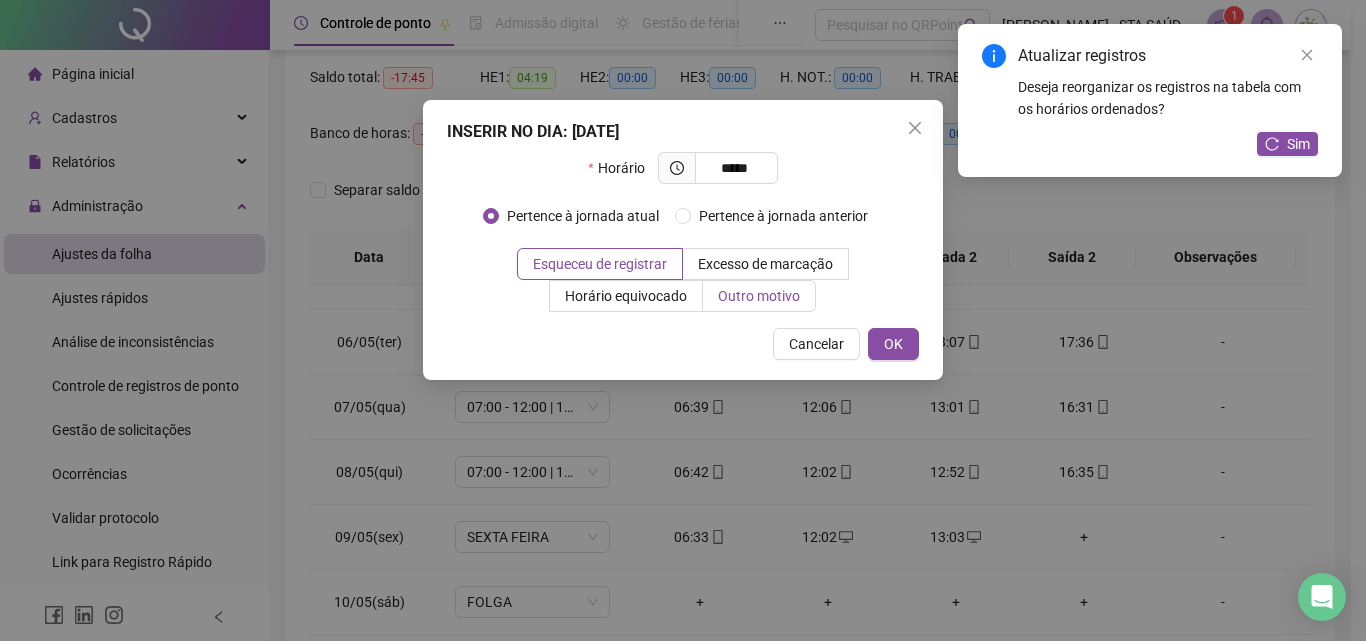click on "Outro motivo" at bounding box center [759, 296] 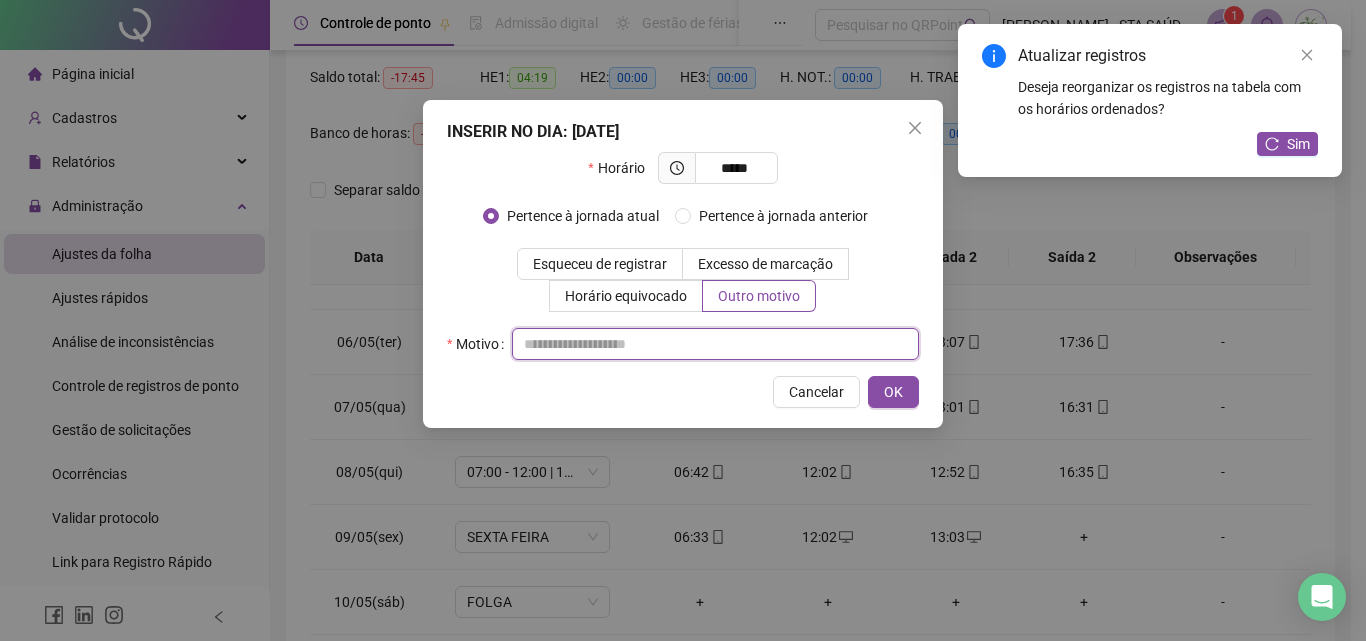 click at bounding box center (715, 344) 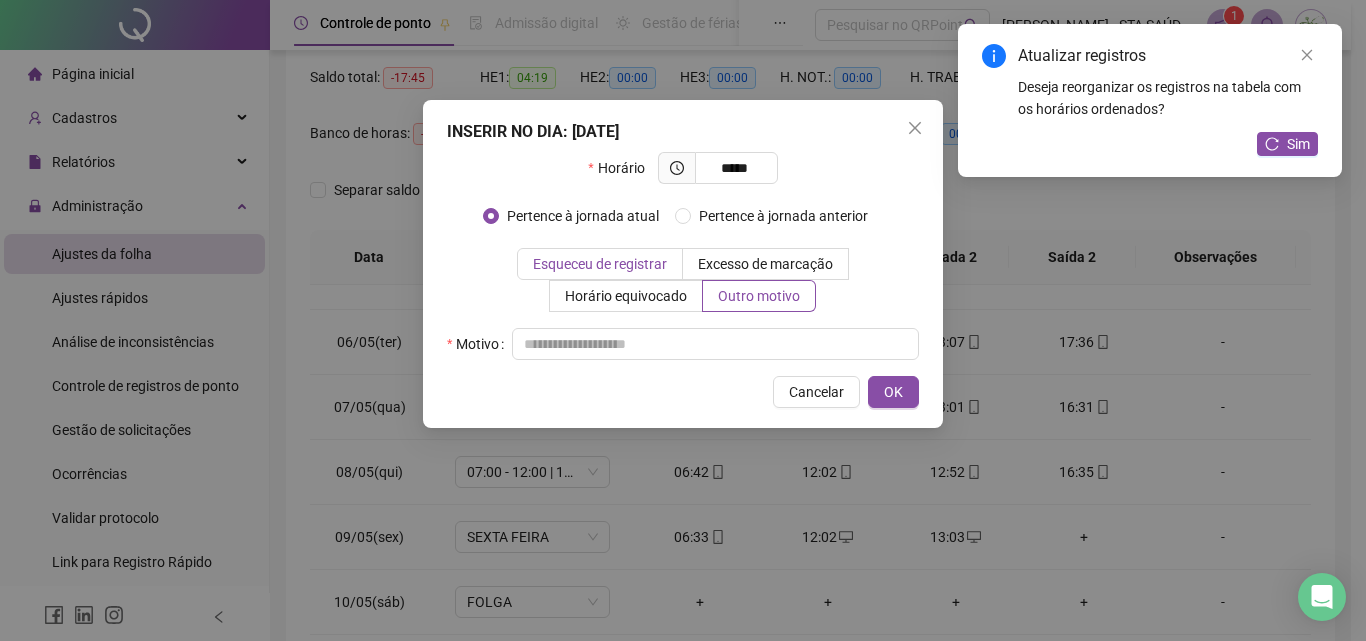 click on "Esqueceu de registrar" at bounding box center (600, 264) 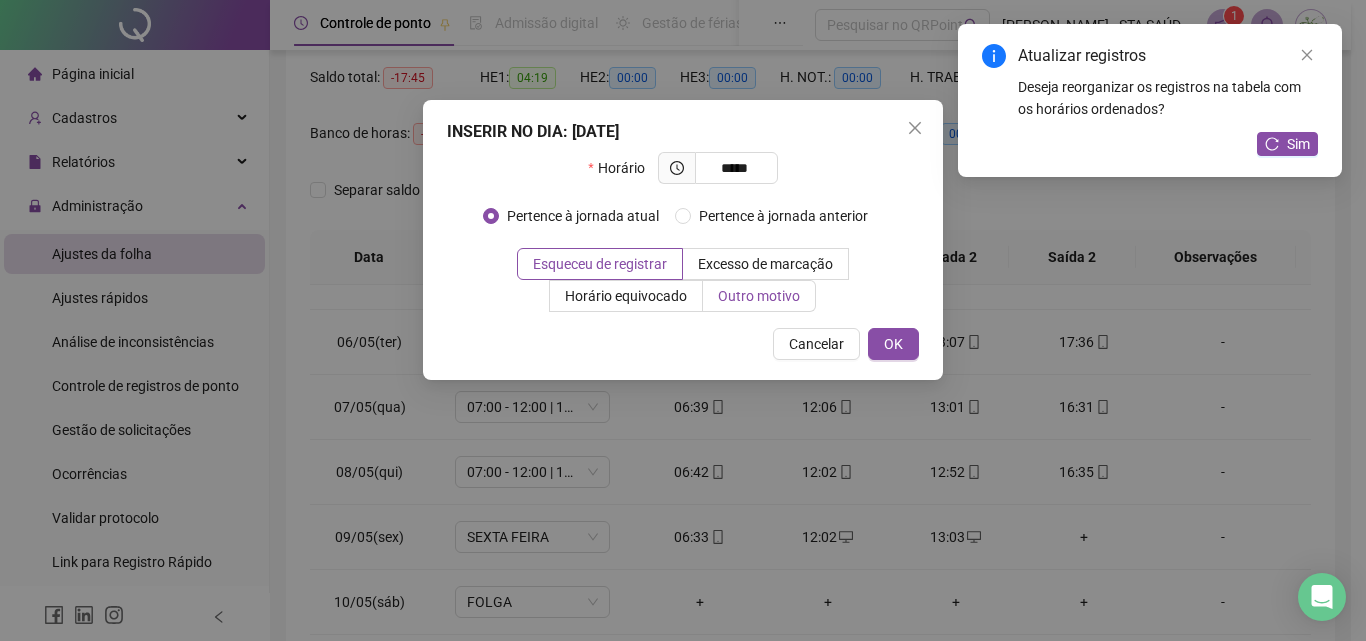 click on "Outro motivo" at bounding box center (759, 296) 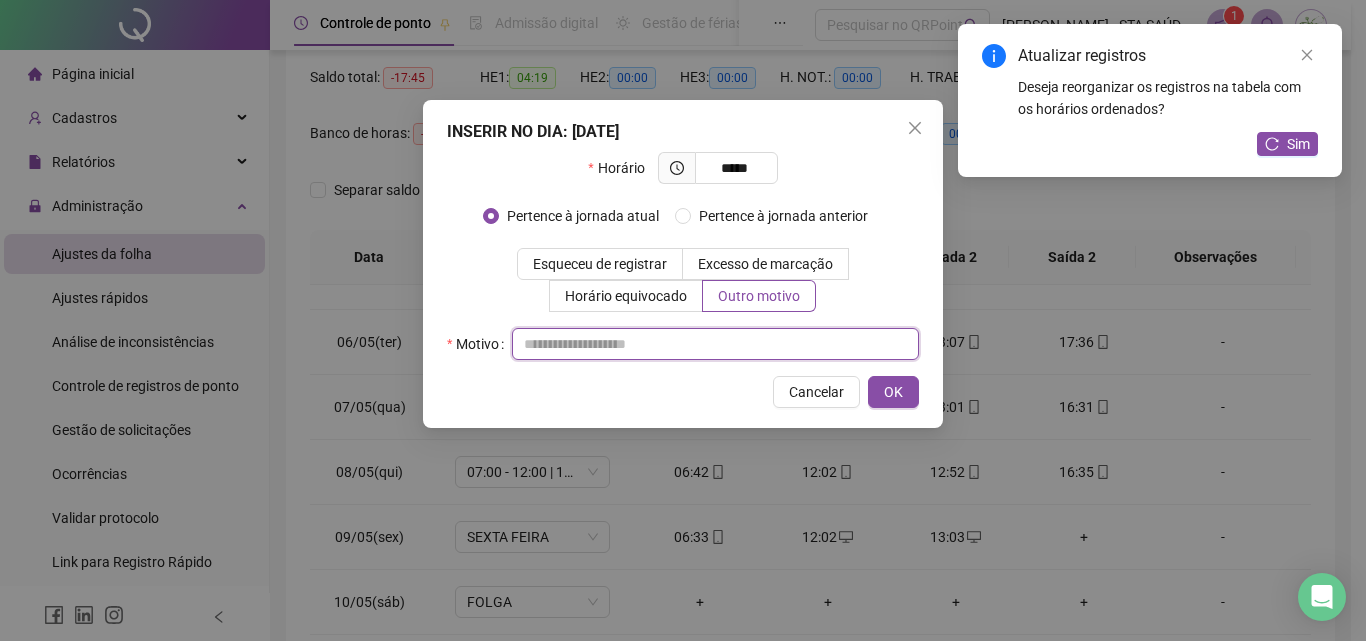 click at bounding box center [715, 344] 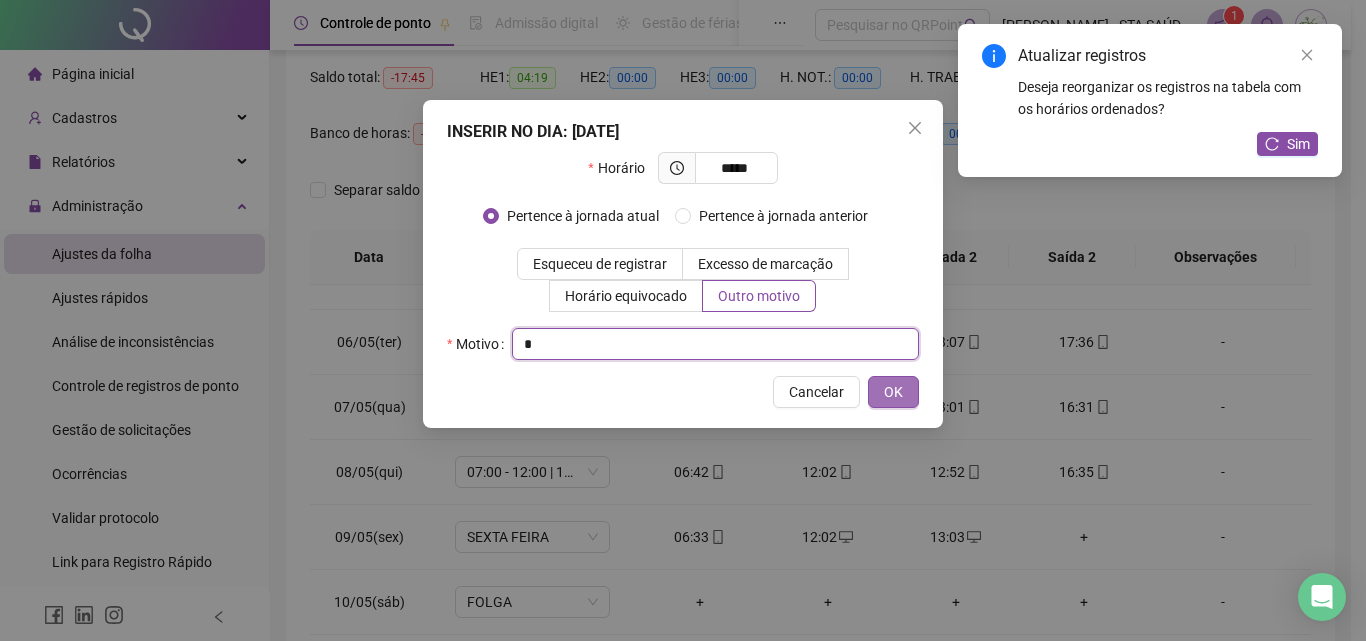 type on "*" 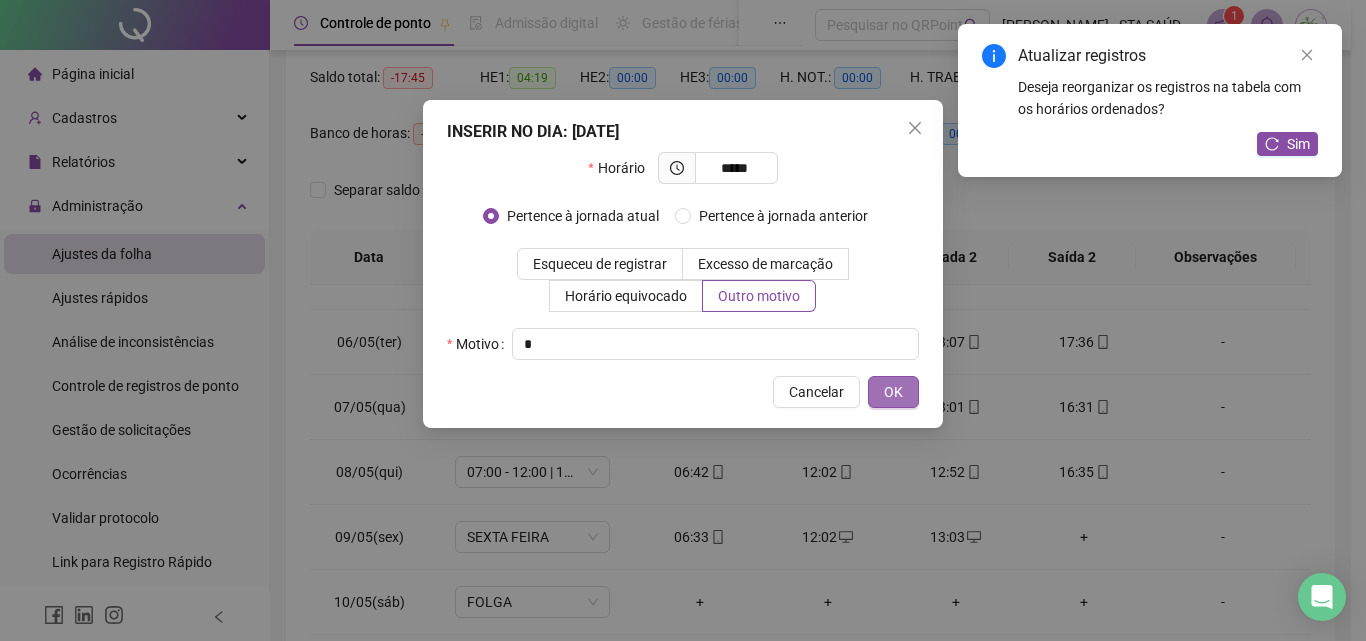 click on "OK" at bounding box center (893, 392) 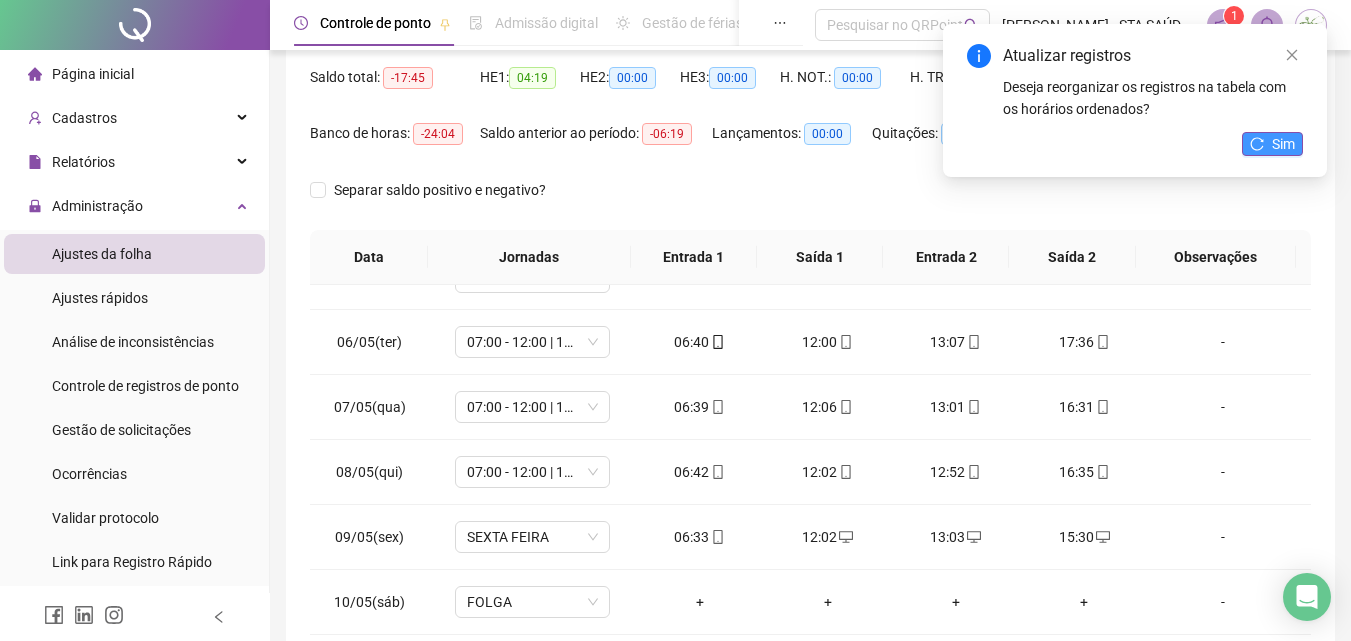 click on "Sim" at bounding box center [1283, 144] 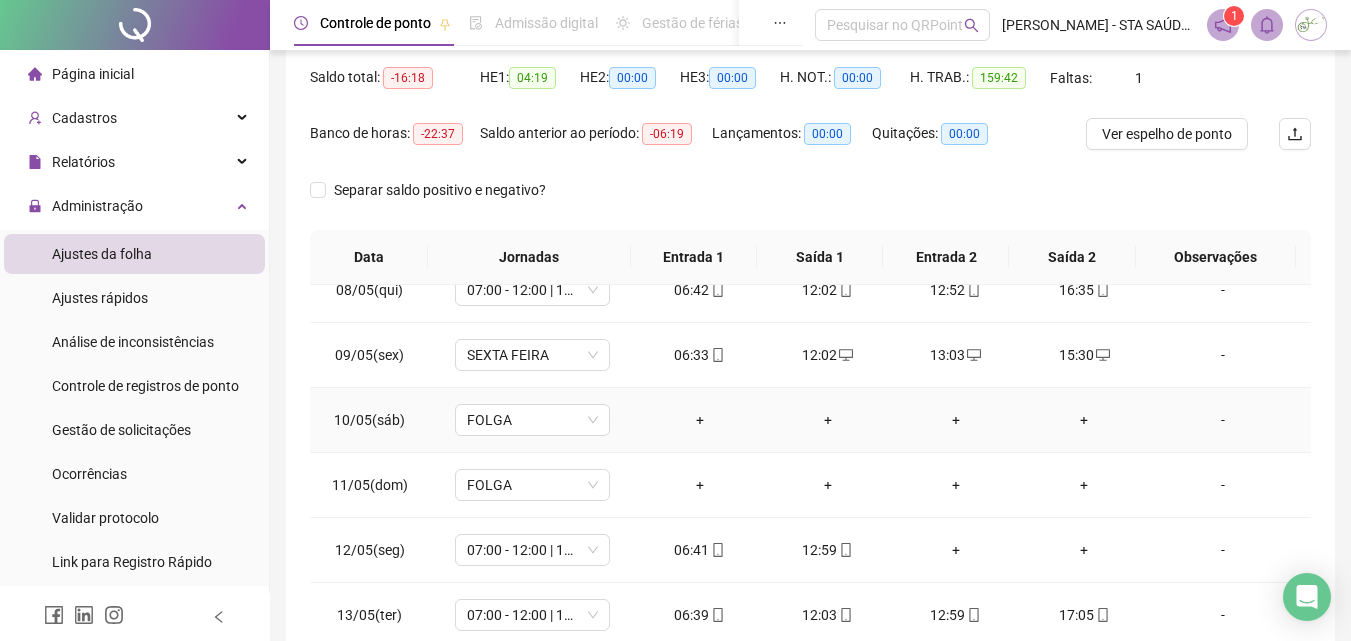 scroll, scrollTop: 500, scrollLeft: 0, axis: vertical 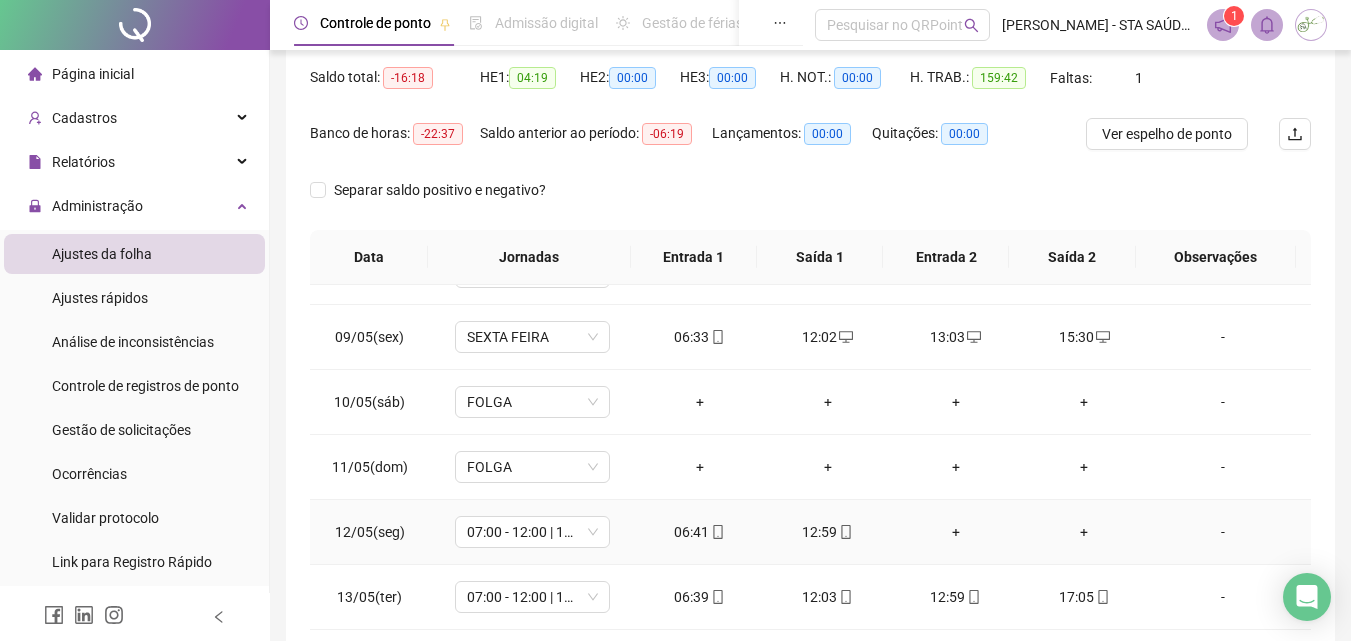 click on "+" at bounding box center [956, 532] 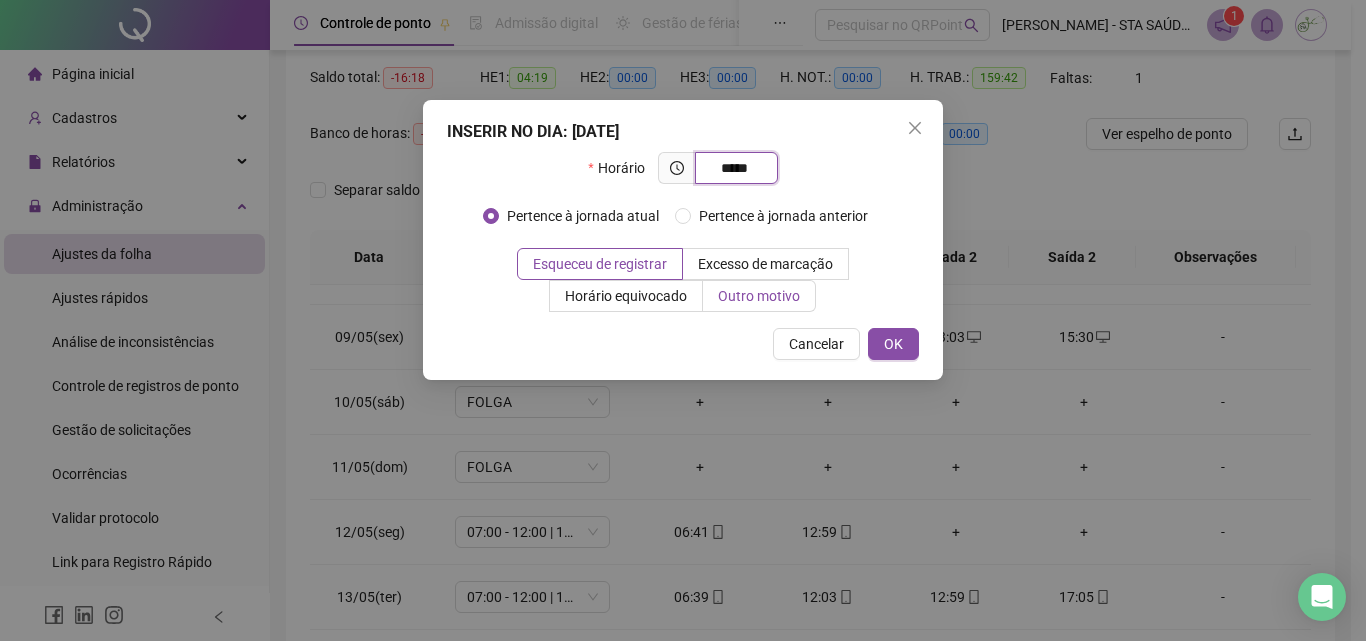 type on "*****" 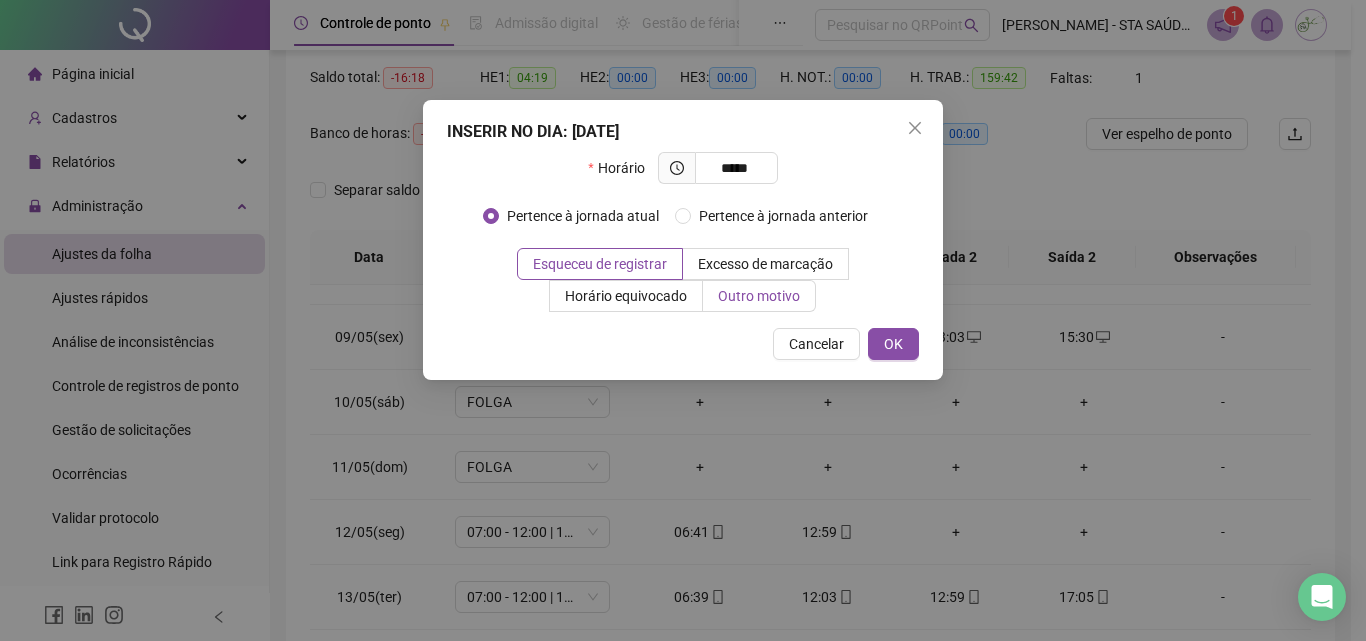 click on "Outro motivo" at bounding box center (759, 296) 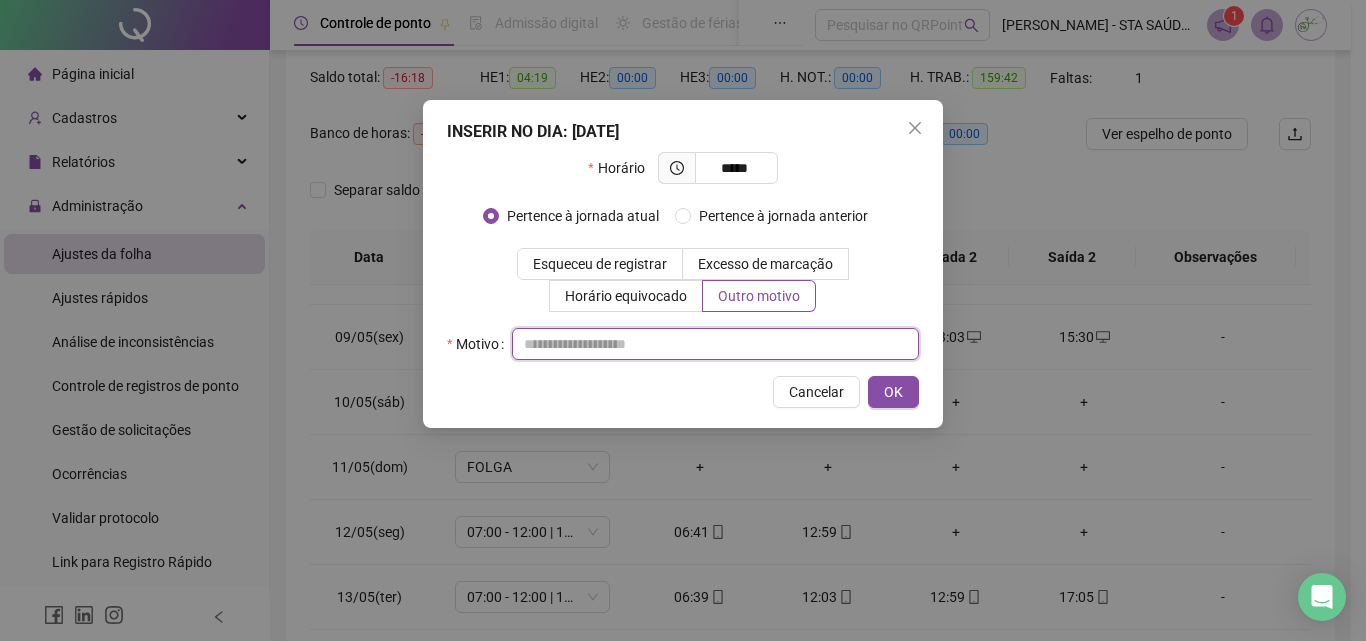 click at bounding box center [715, 344] 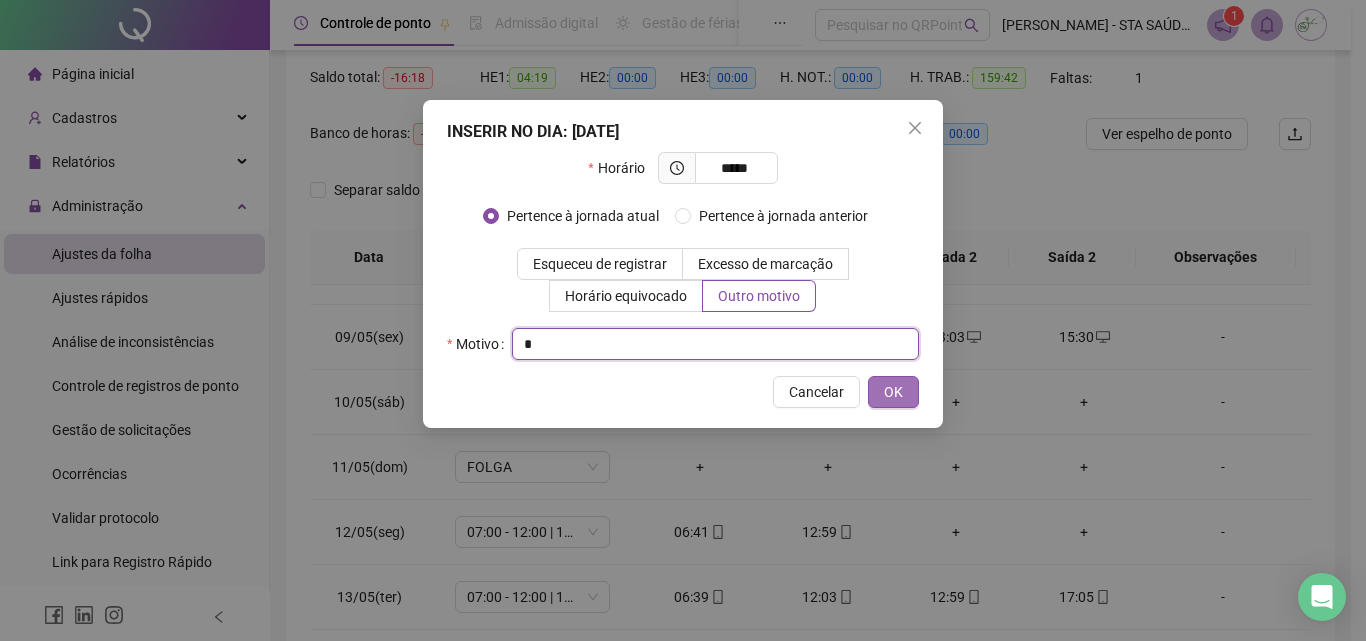 type on "*" 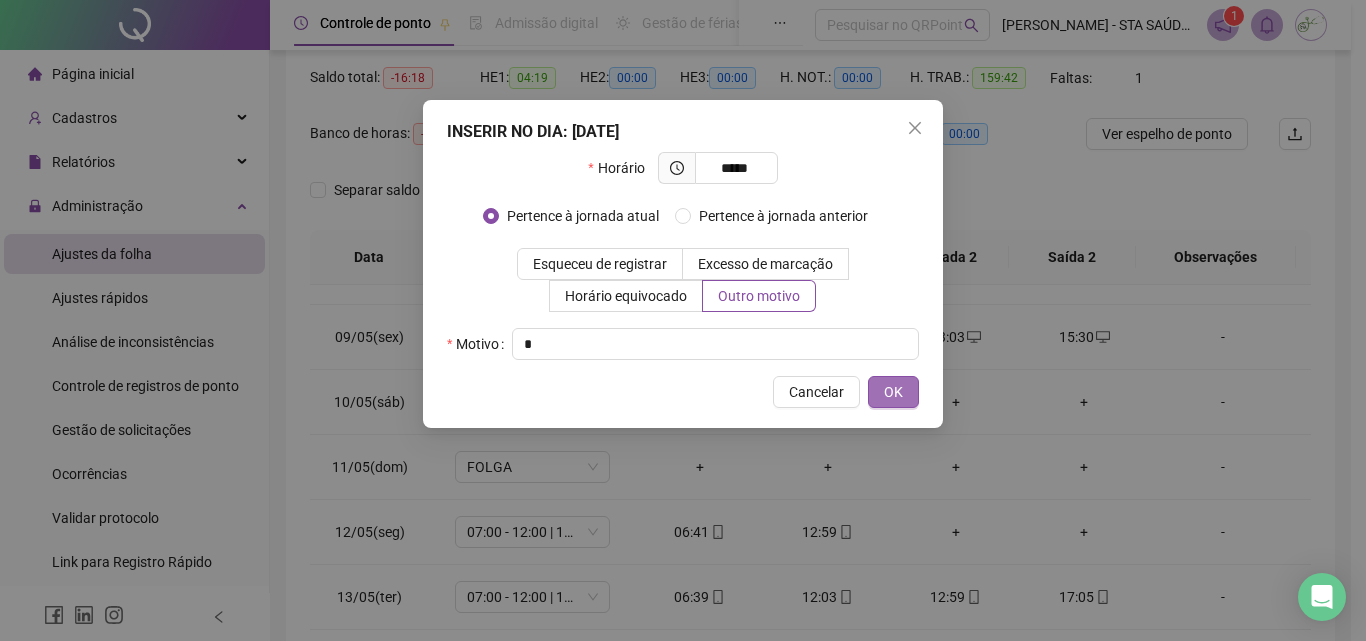 click on "OK" at bounding box center [893, 392] 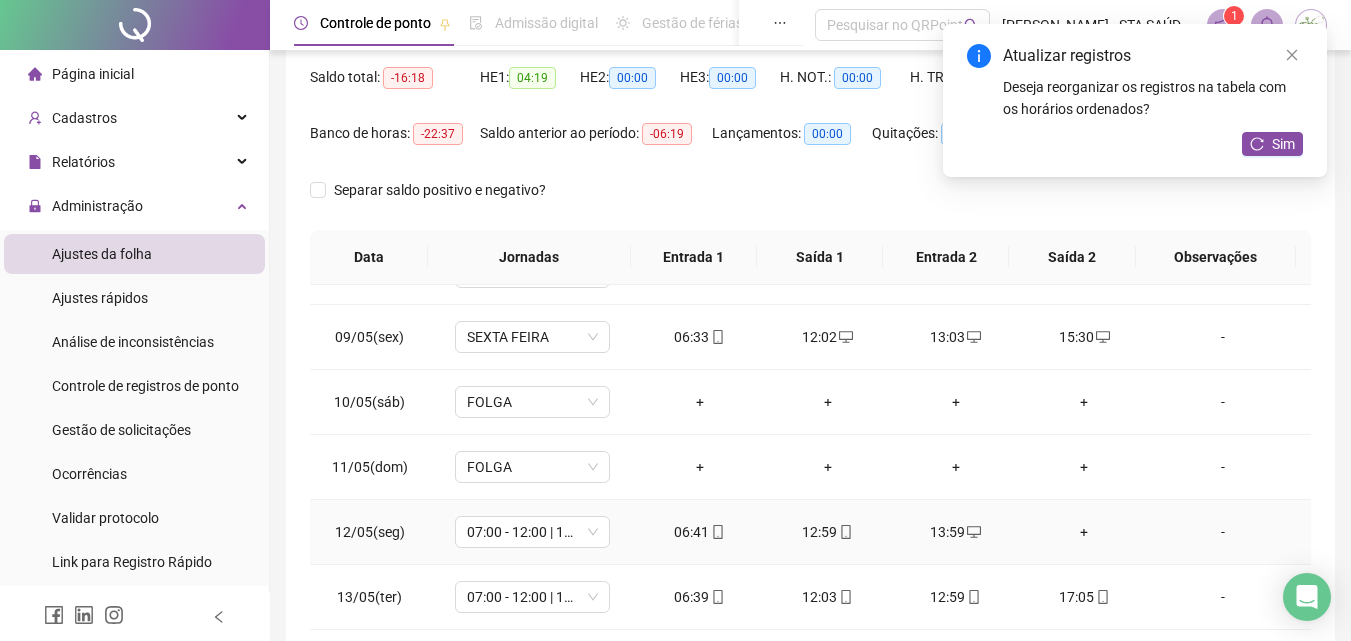 click on "+" at bounding box center (1084, 532) 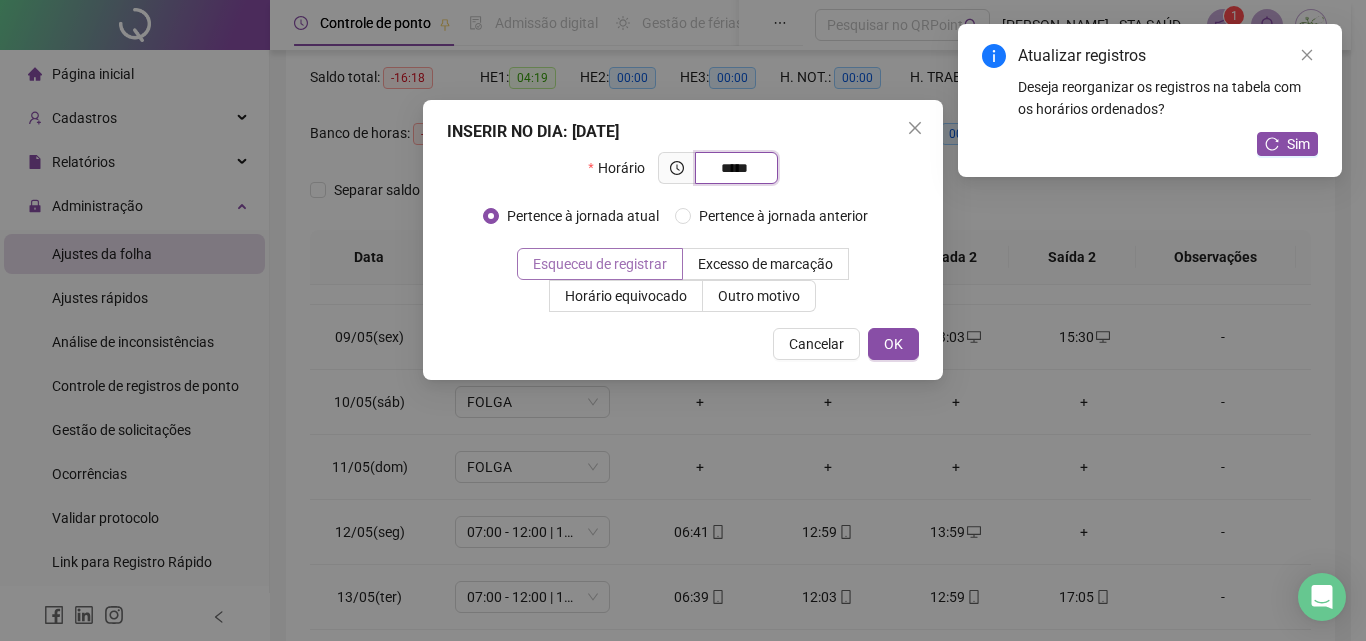 type on "*****" 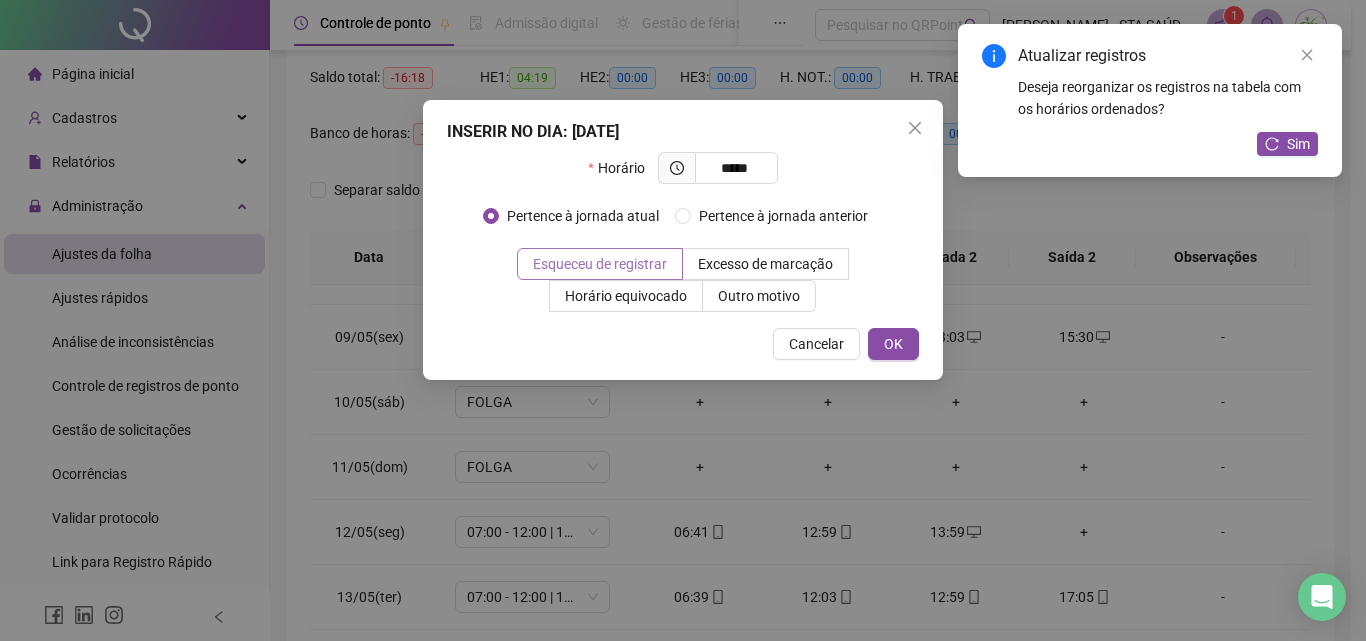click on "Esqueceu de registrar" at bounding box center (600, 264) 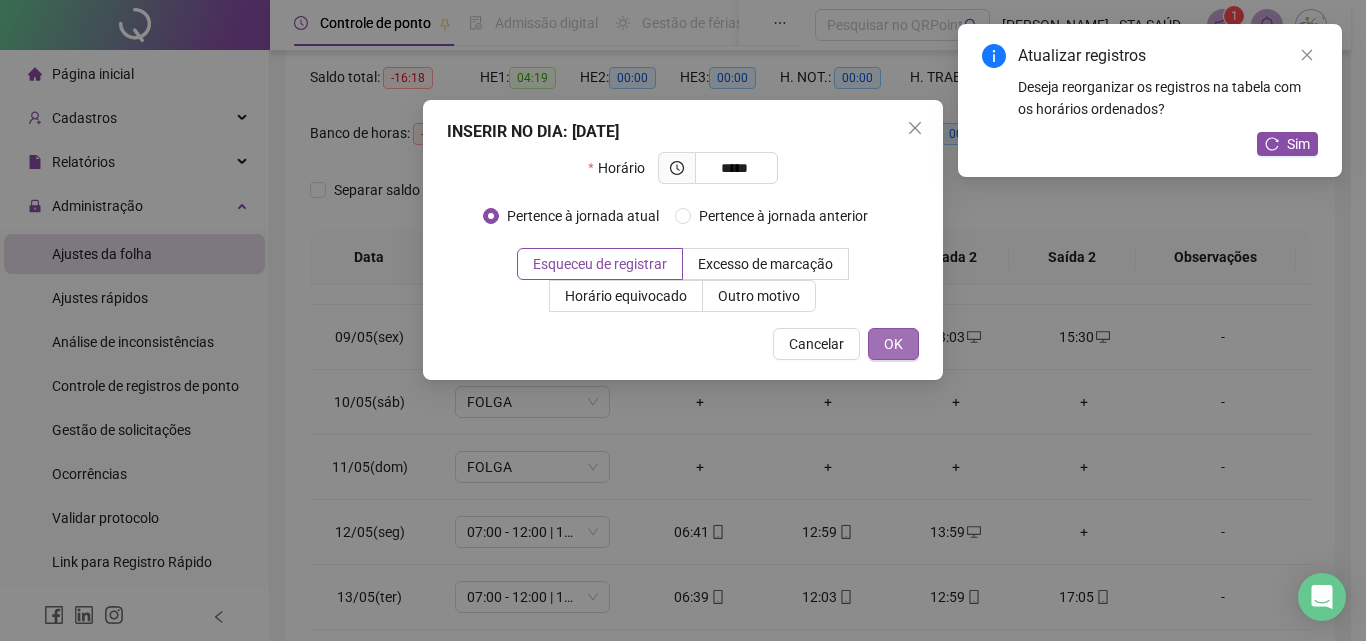 click on "OK" at bounding box center [893, 344] 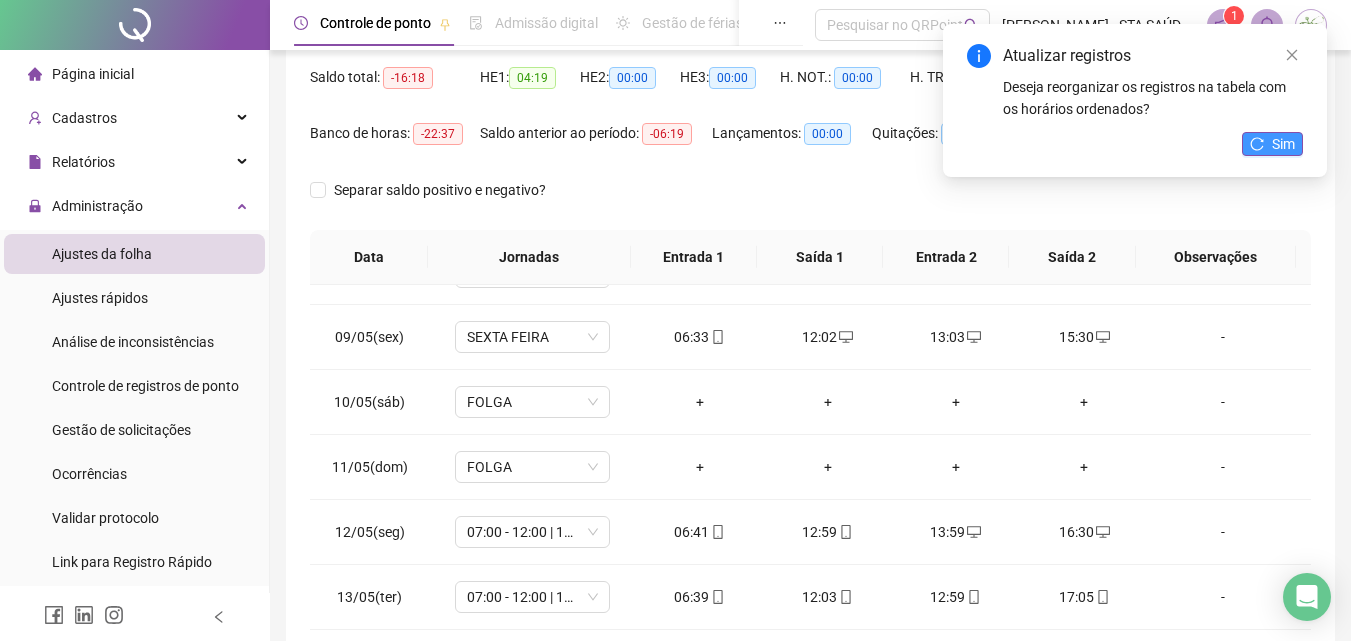 click on "Sim" at bounding box center [1283, 144] 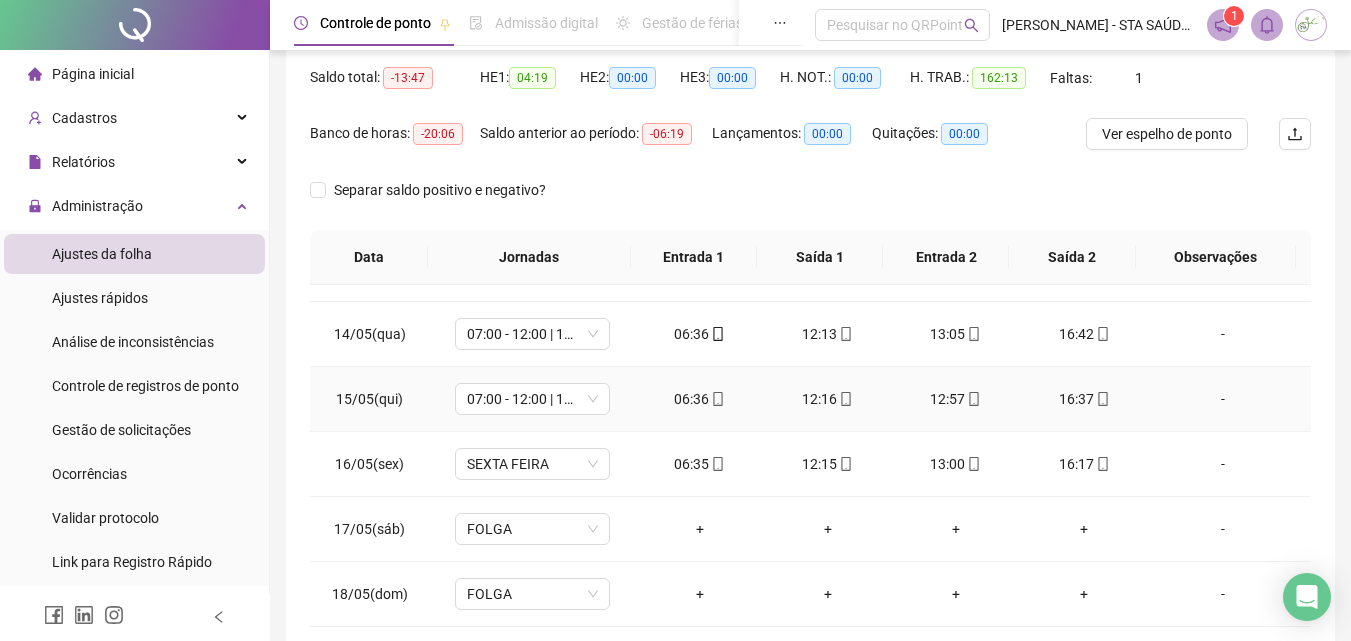 scroll, scrollTop: 900, scrollLeft: 0, axis: vertical 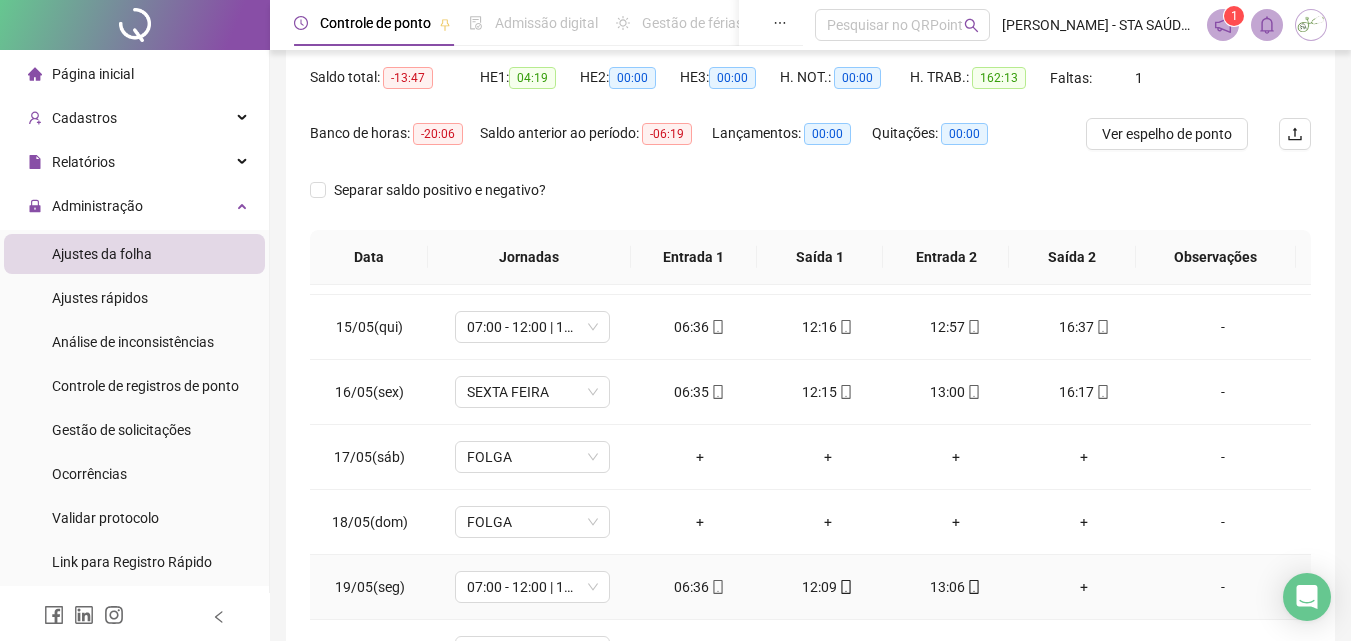 click on "+" at bounding box center [1084, 587] 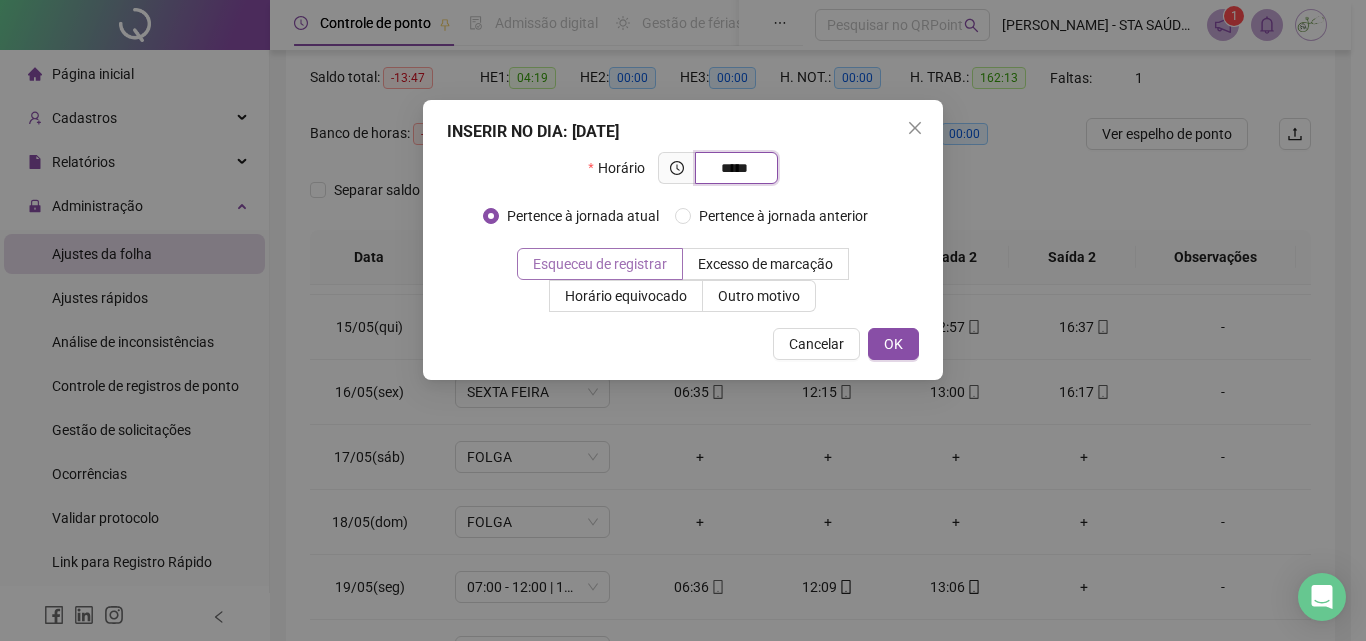 type on "*****" 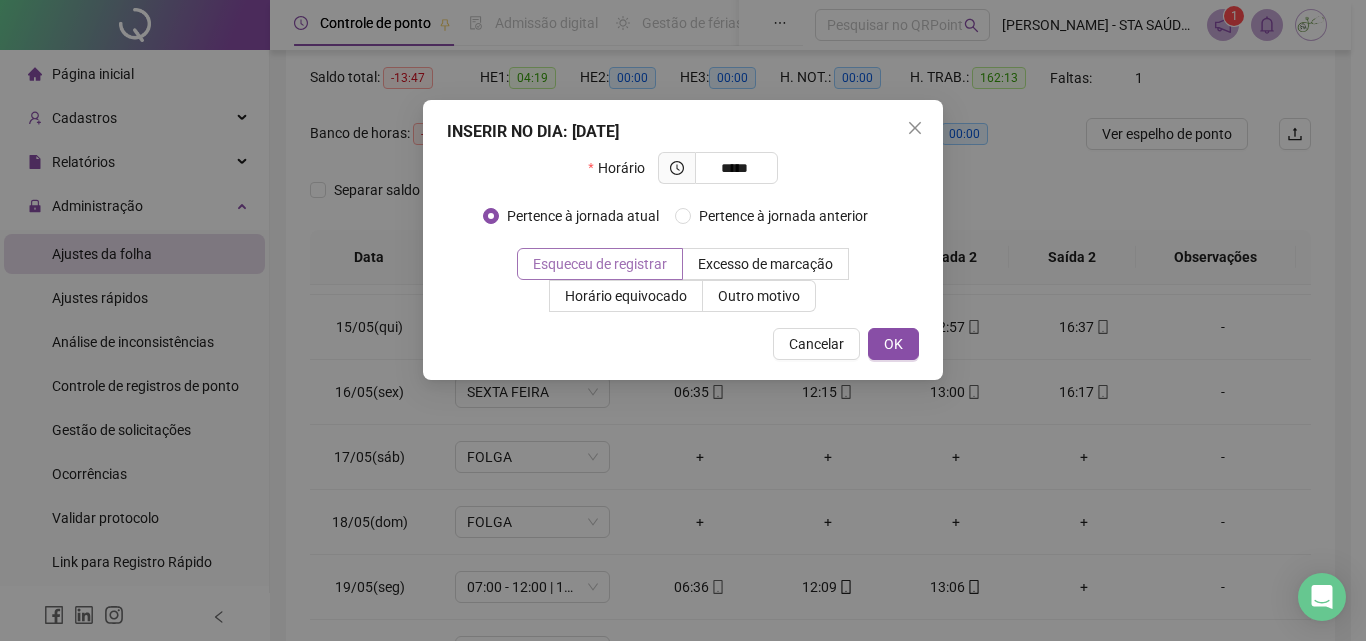 click on "Esqueceu de registrar" at bounding box center [600, 264] 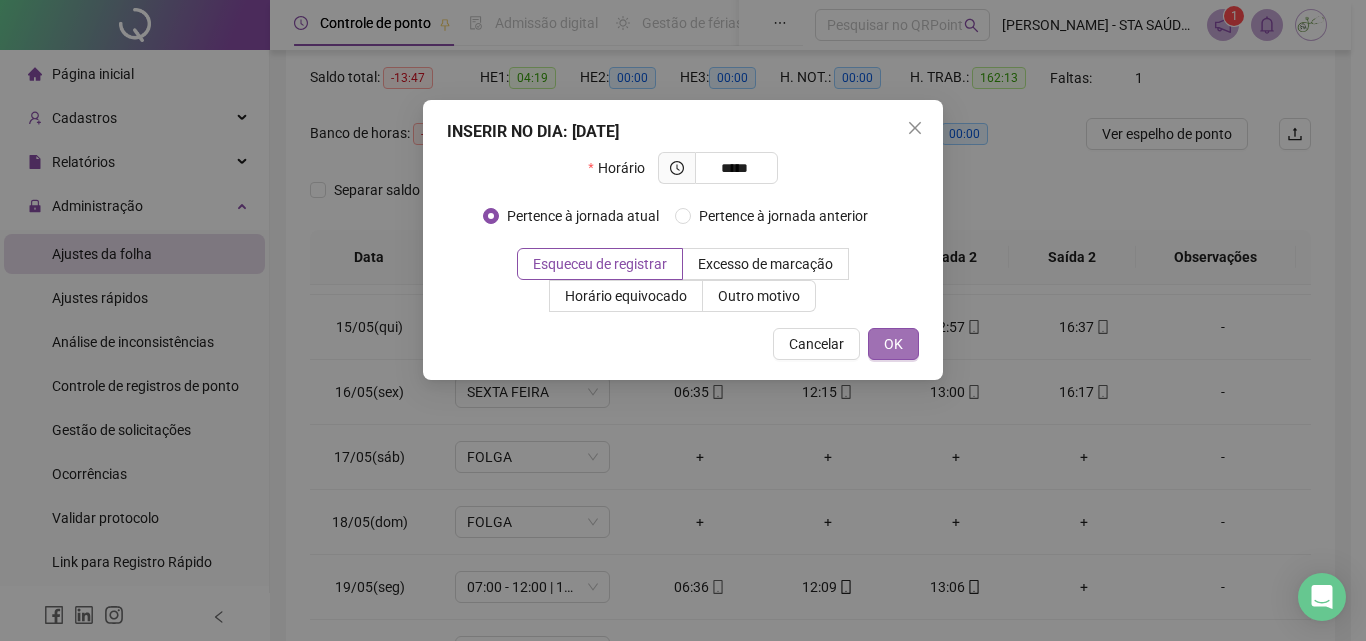 click on "OK" at bounding box center (893, 344) 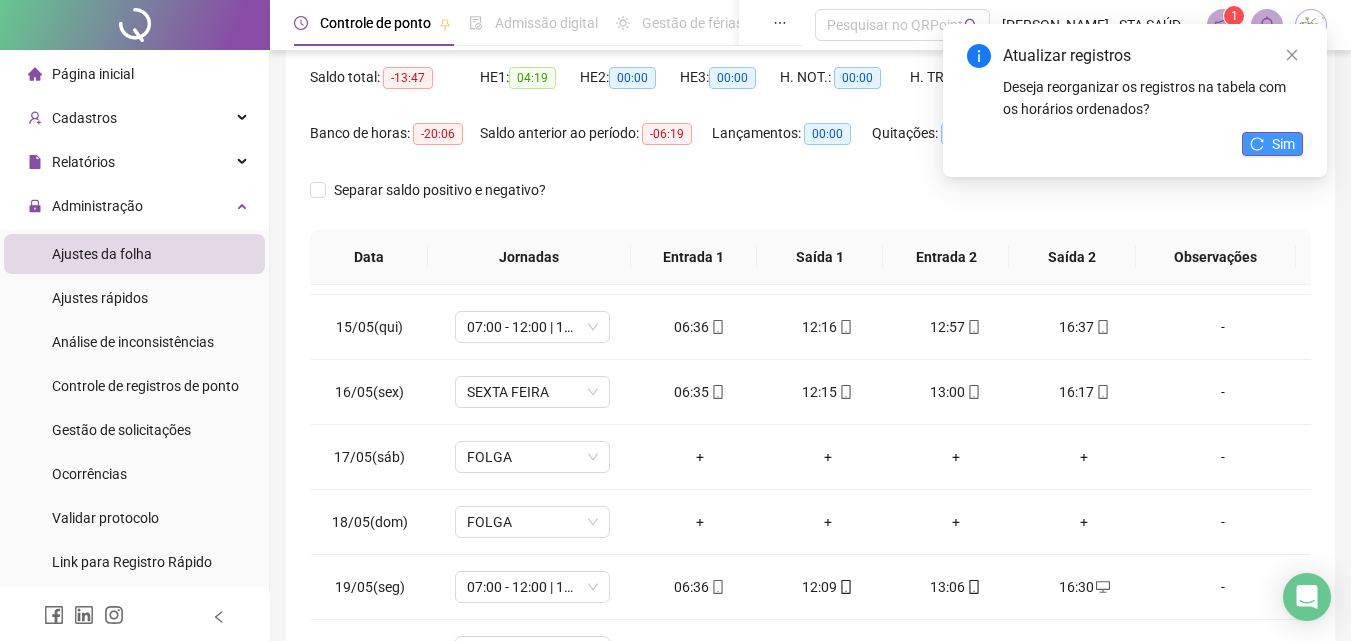 click on "Sim" at bounding box center [1272, 144] 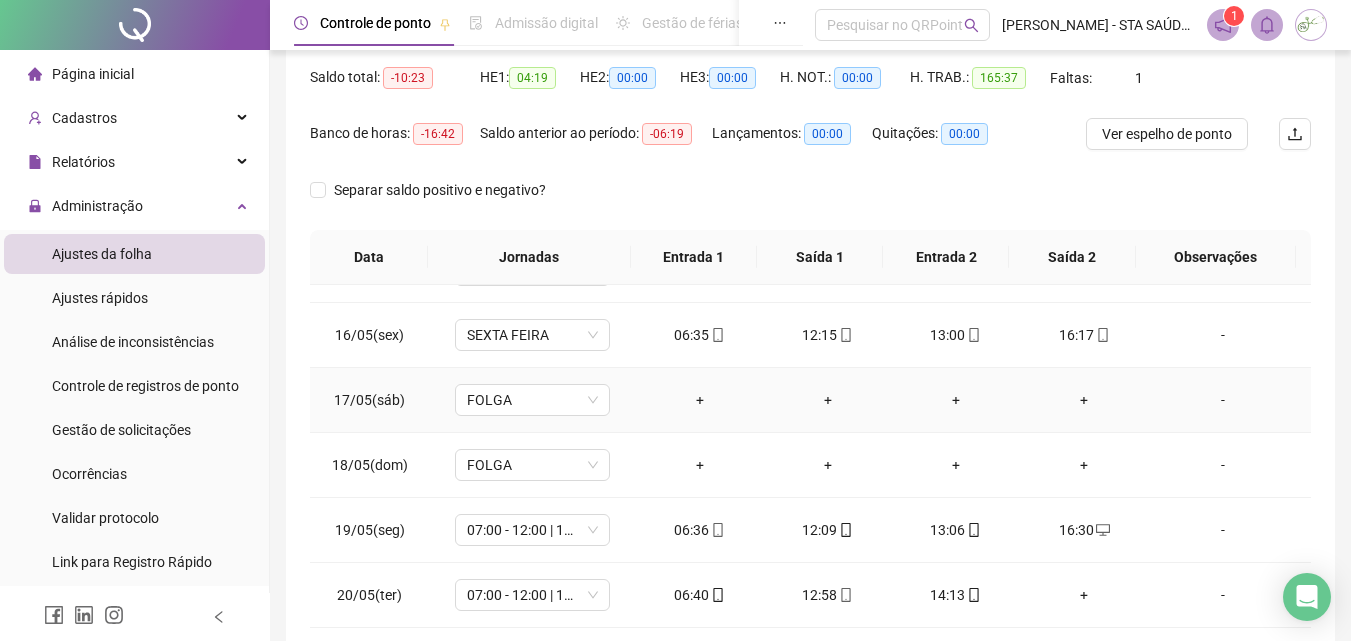 scroll, scrollTop: 1000, scrollLeft: 0, axis: vertical 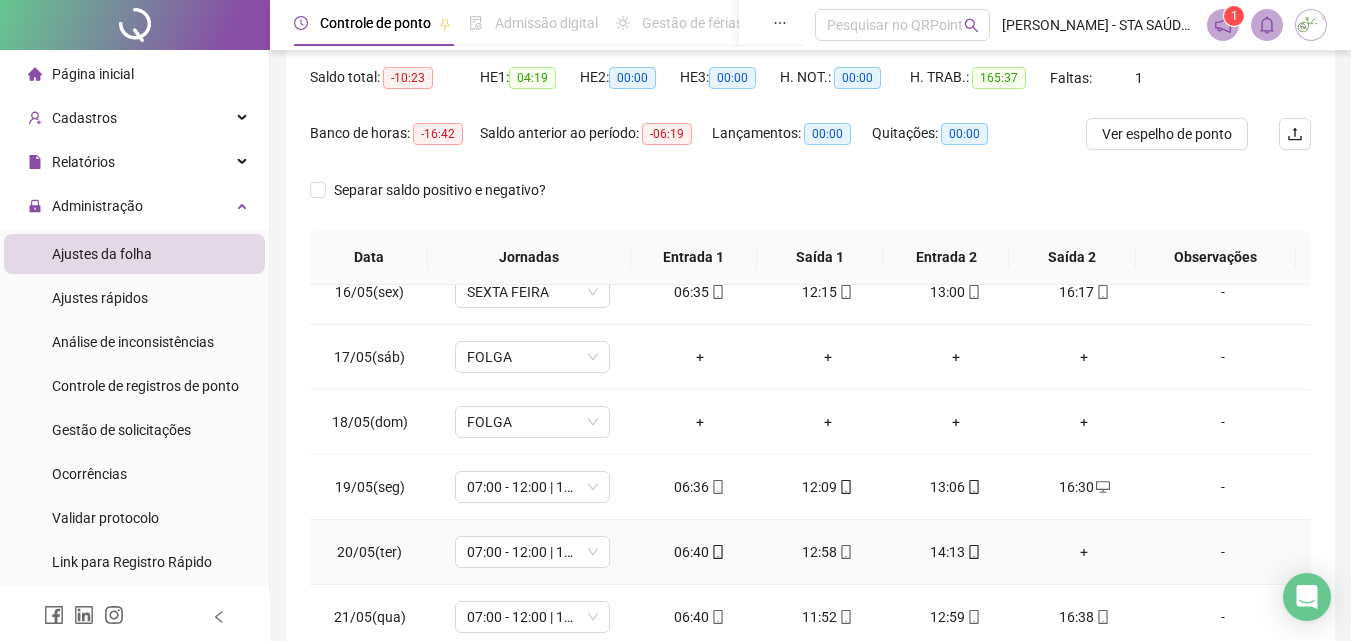 click on "+" at bounding box center (1084, 552) 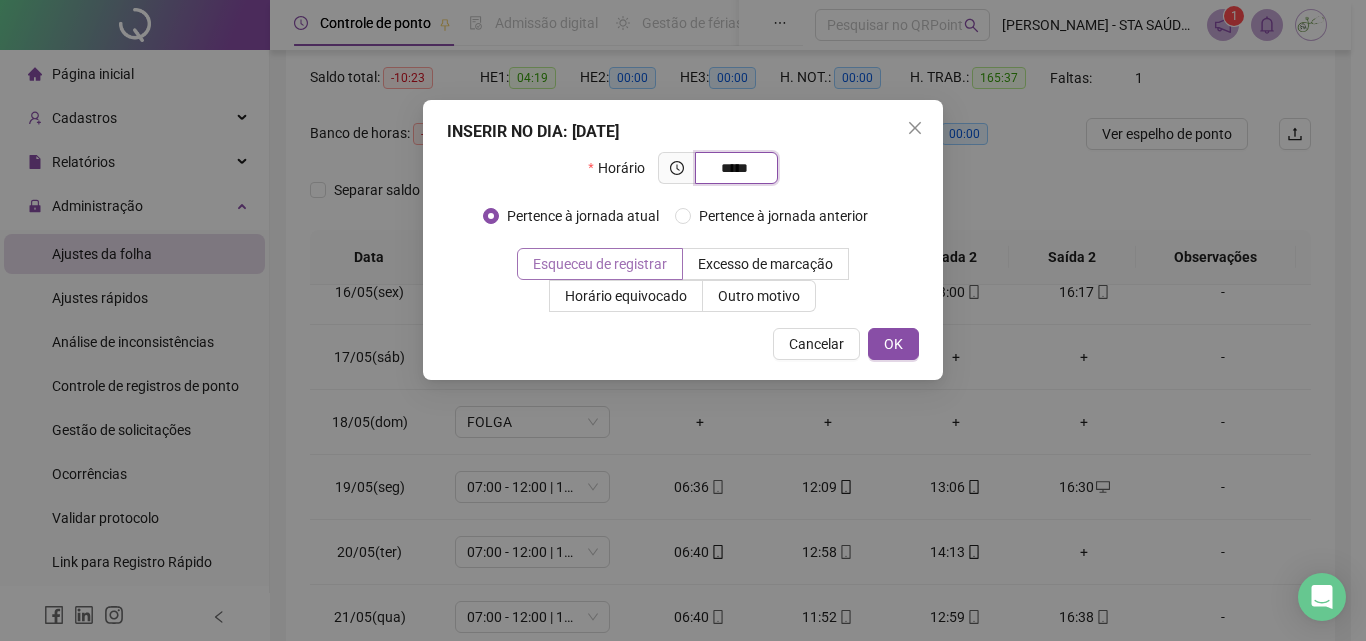 type on "*****" 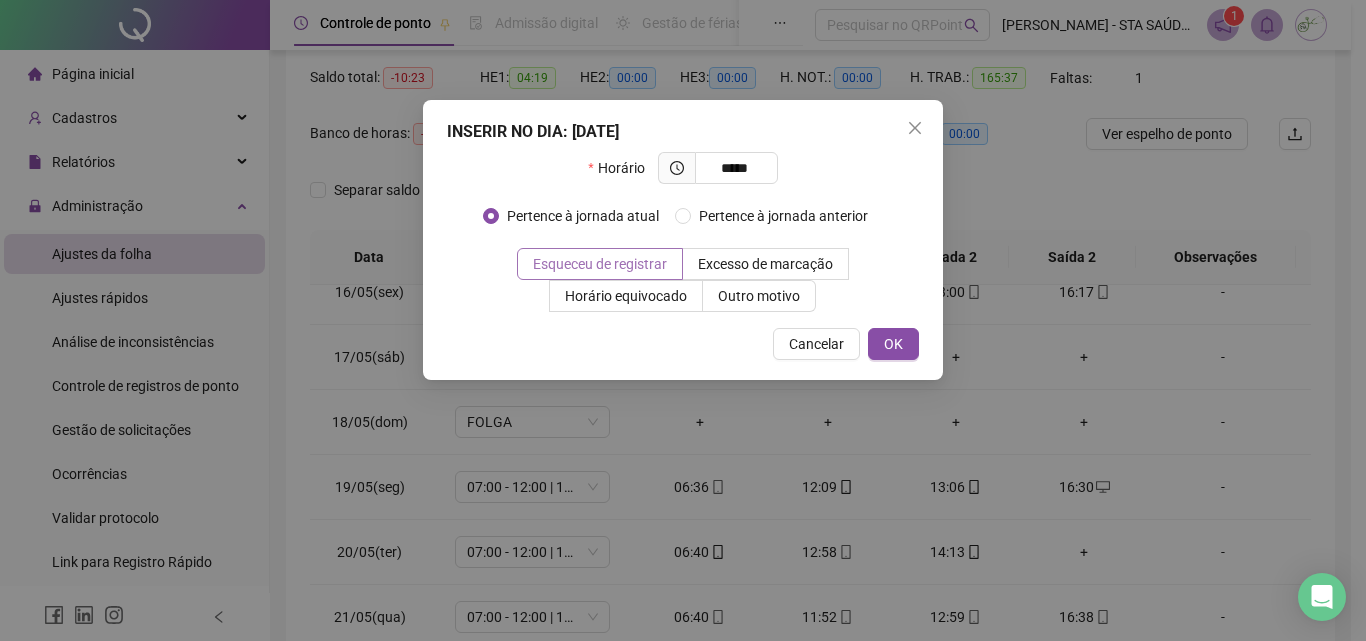 click on "Esqueceu de registrar" at bounding box center (600, 264) 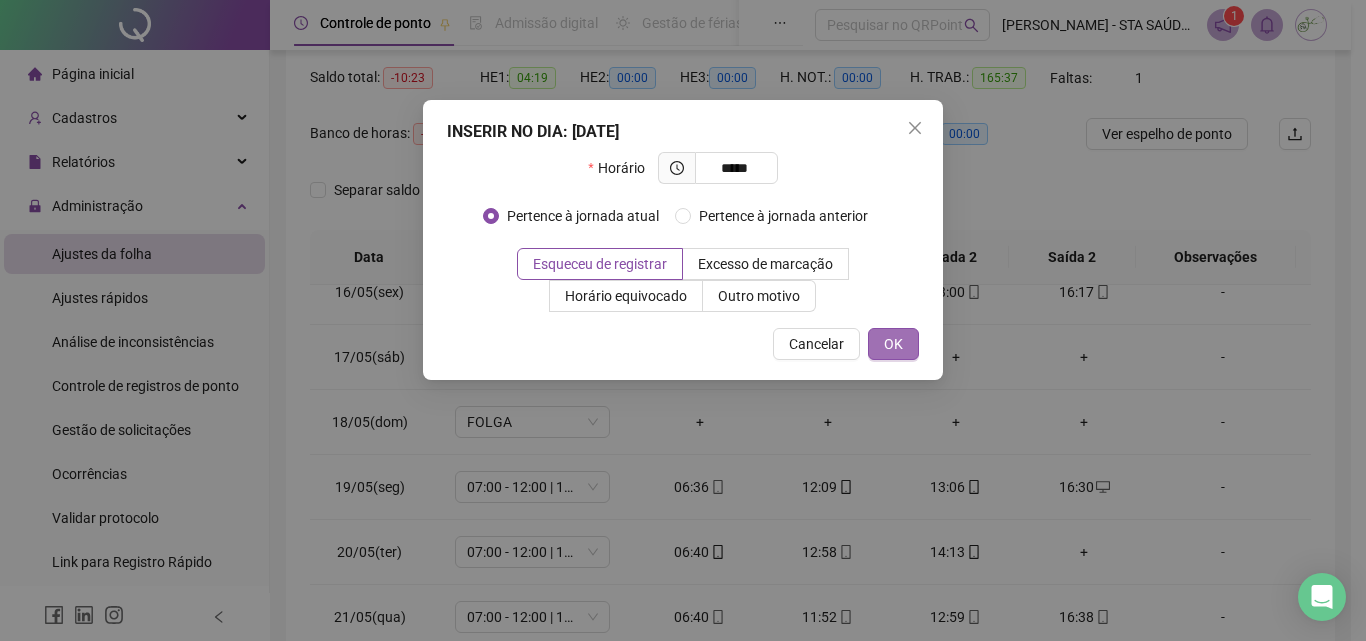 click on "OK" at bounding box center [893, 344] 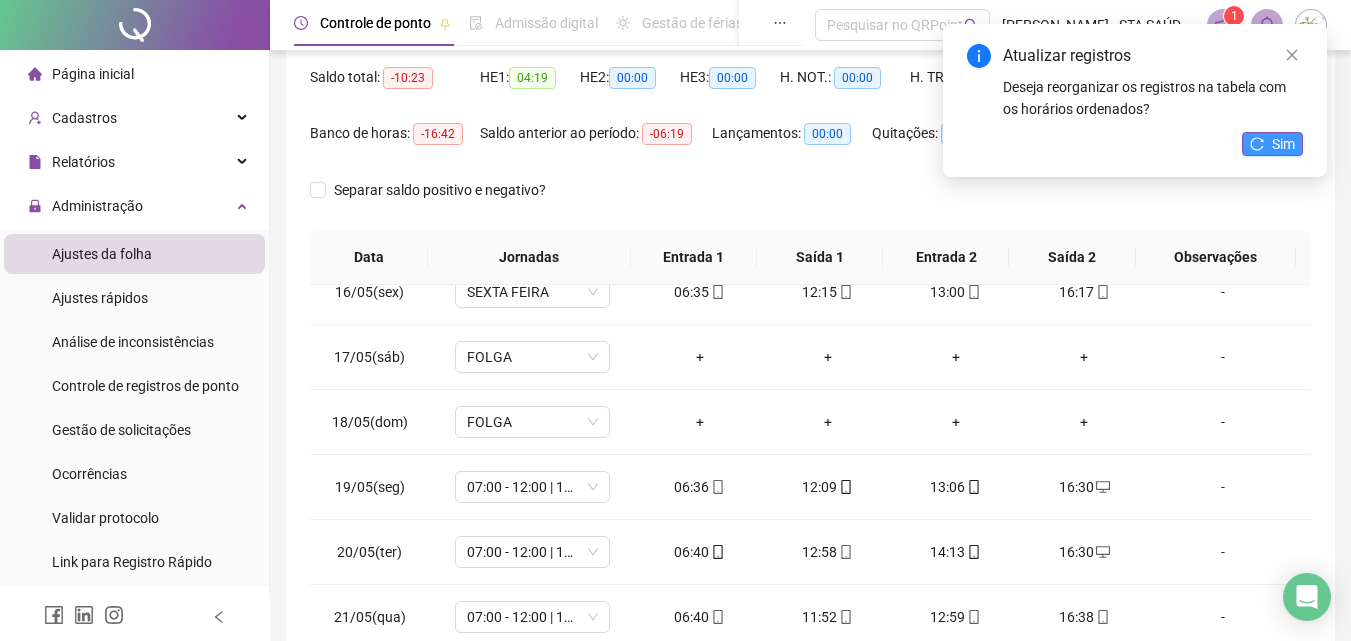 click on "Sim" at bounding box center [1283, 144] 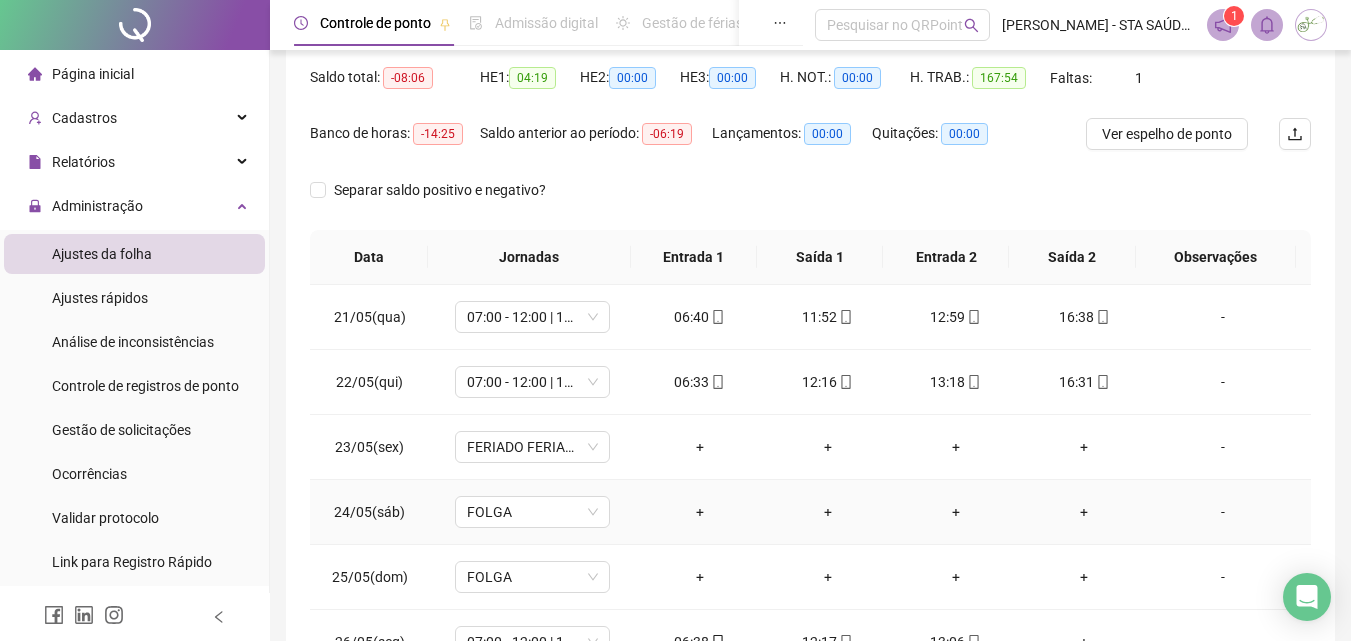 scroll, scrollTop: 1400, scrollLeft: 0, axis: vertical 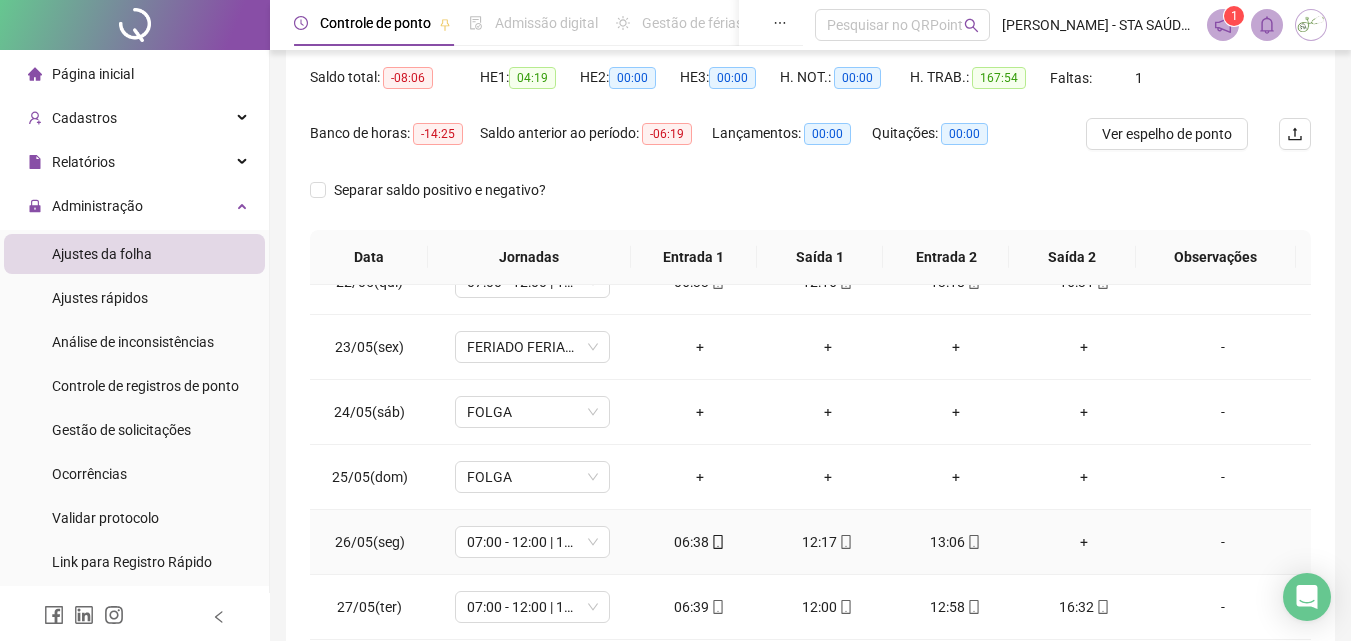 click on "+" at bounding box center (1084, 542) 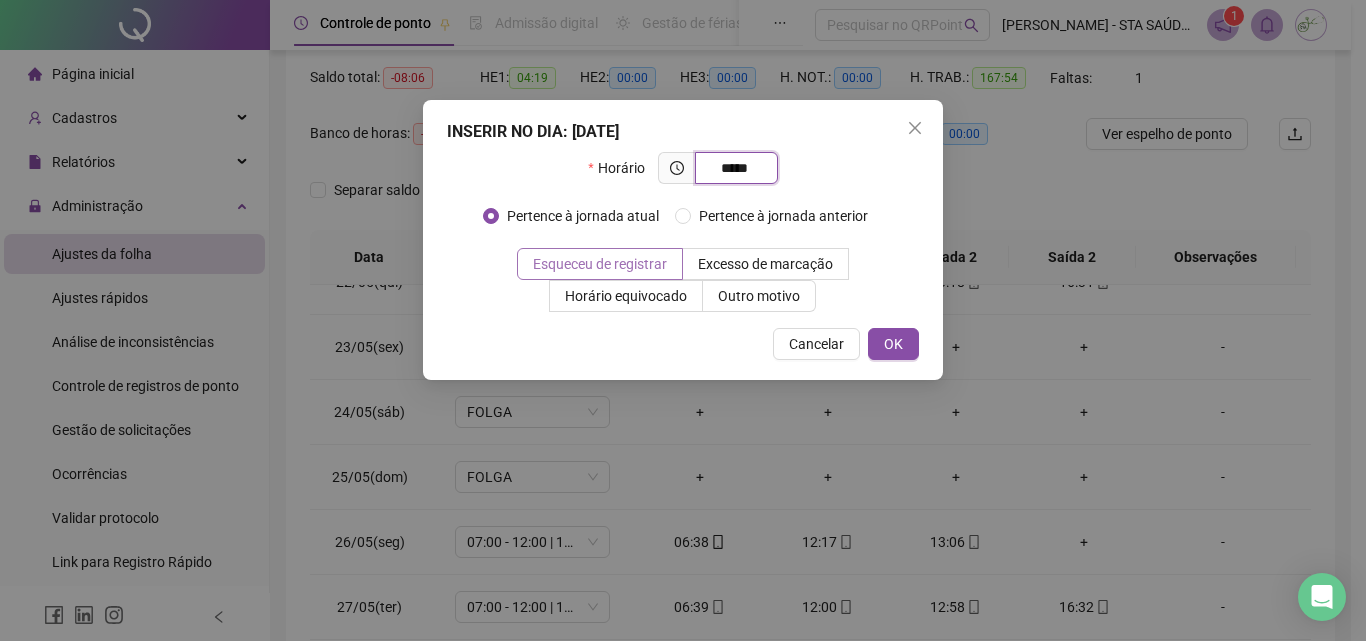 type on "*****" 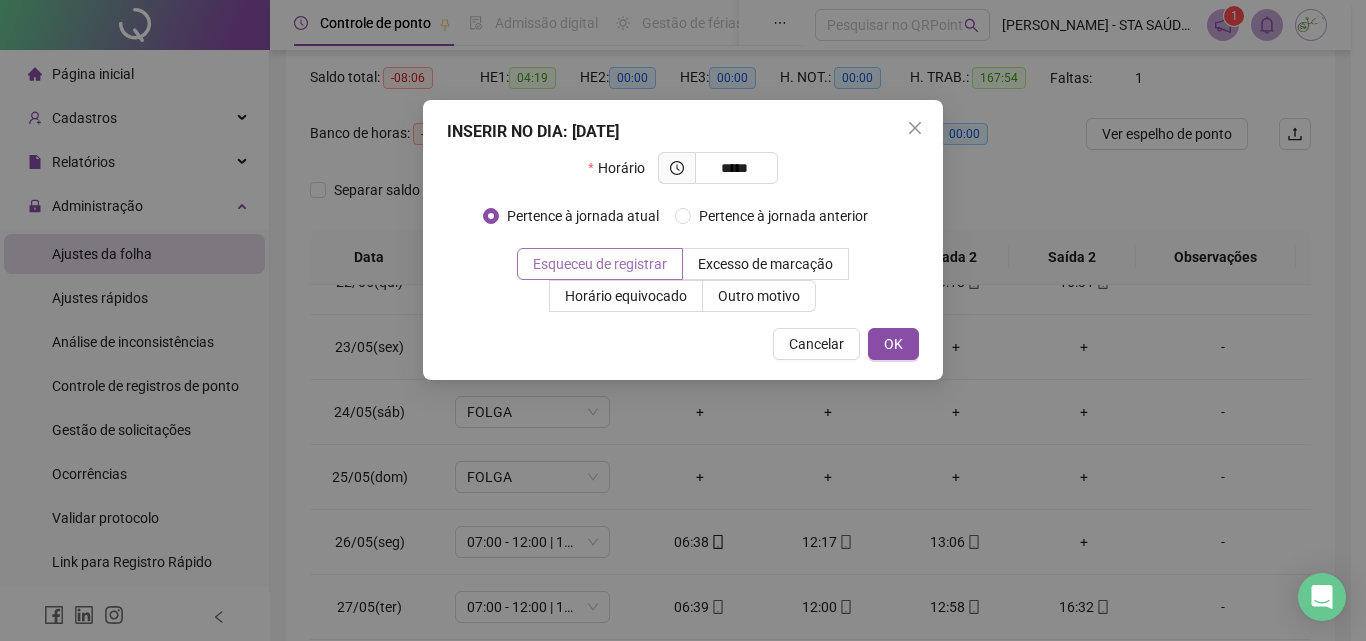 click on "Esqueceu de registrar" at bounding box center (600, 264) 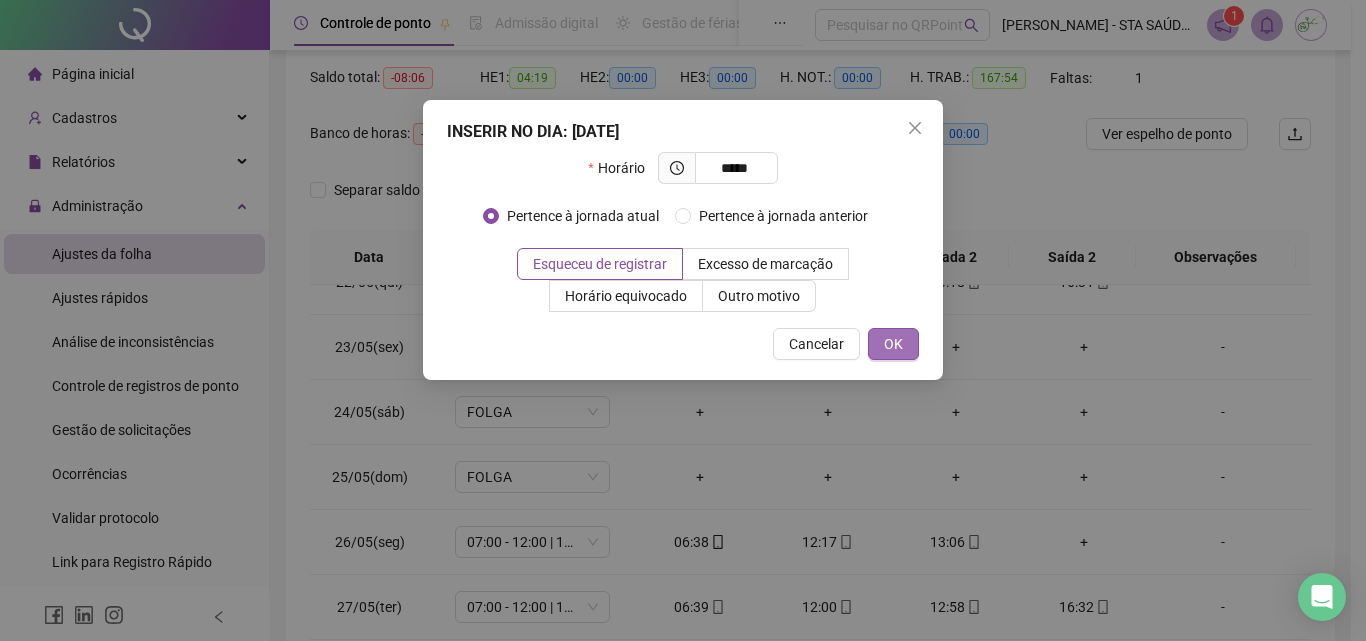 click on "OK" at bounding box center [893, 344] 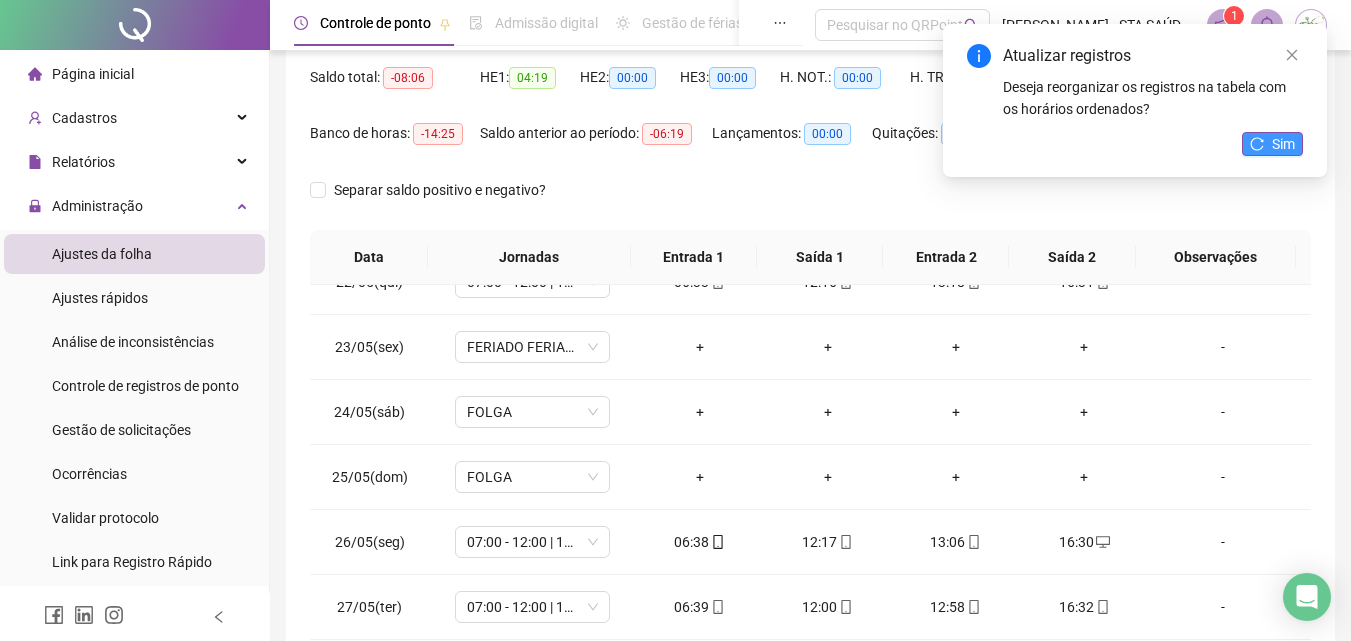 click on "Sim" at bounding box center (1272, 144) 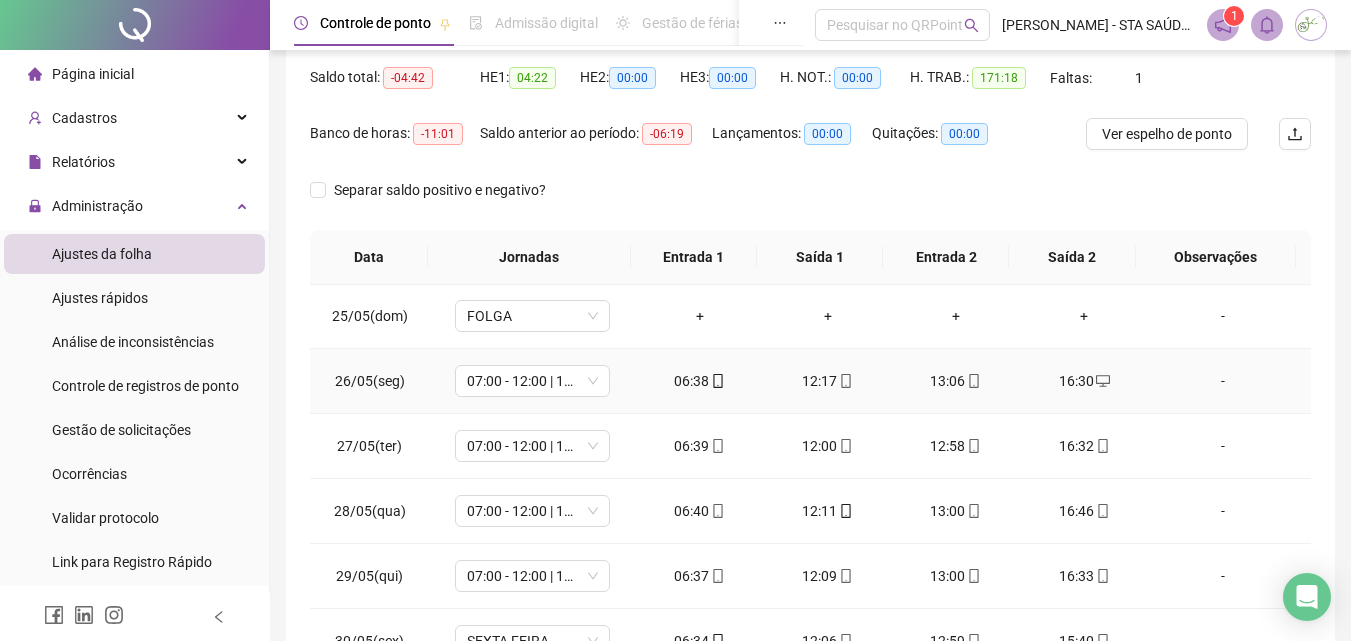 scroll, scrollTop: 1588, scrollLeft: 0, axis: vertical 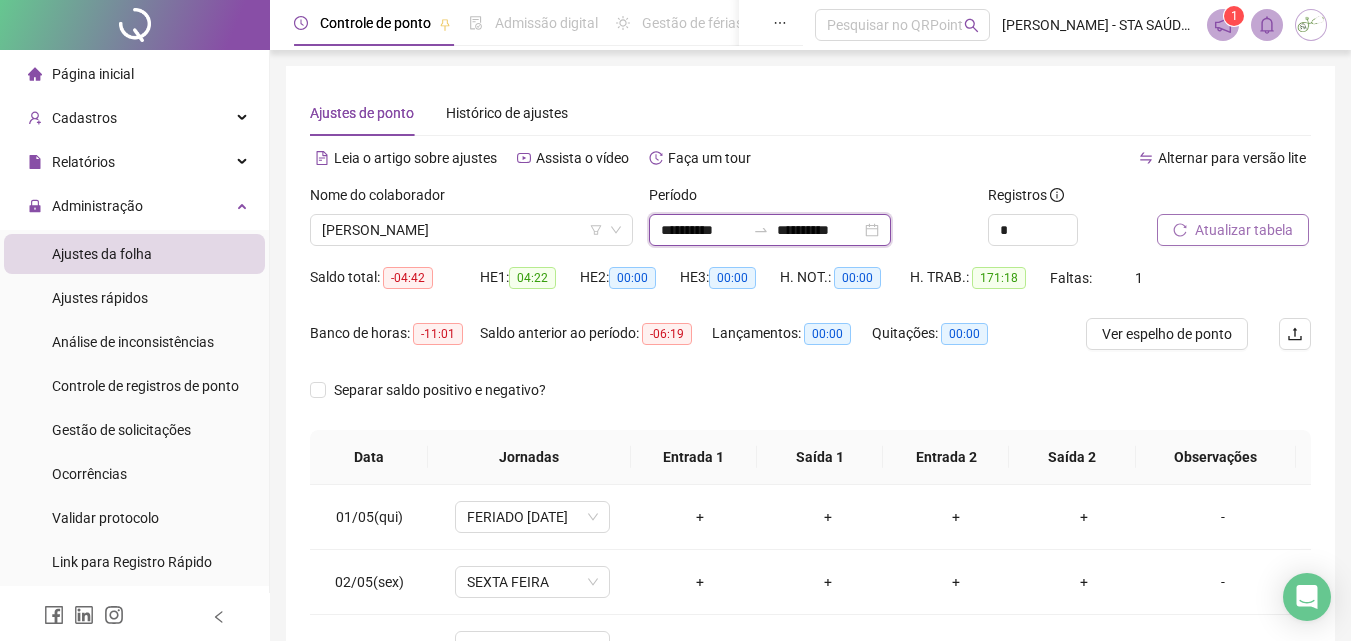 click on "**********" at bounding box center (703, 230) 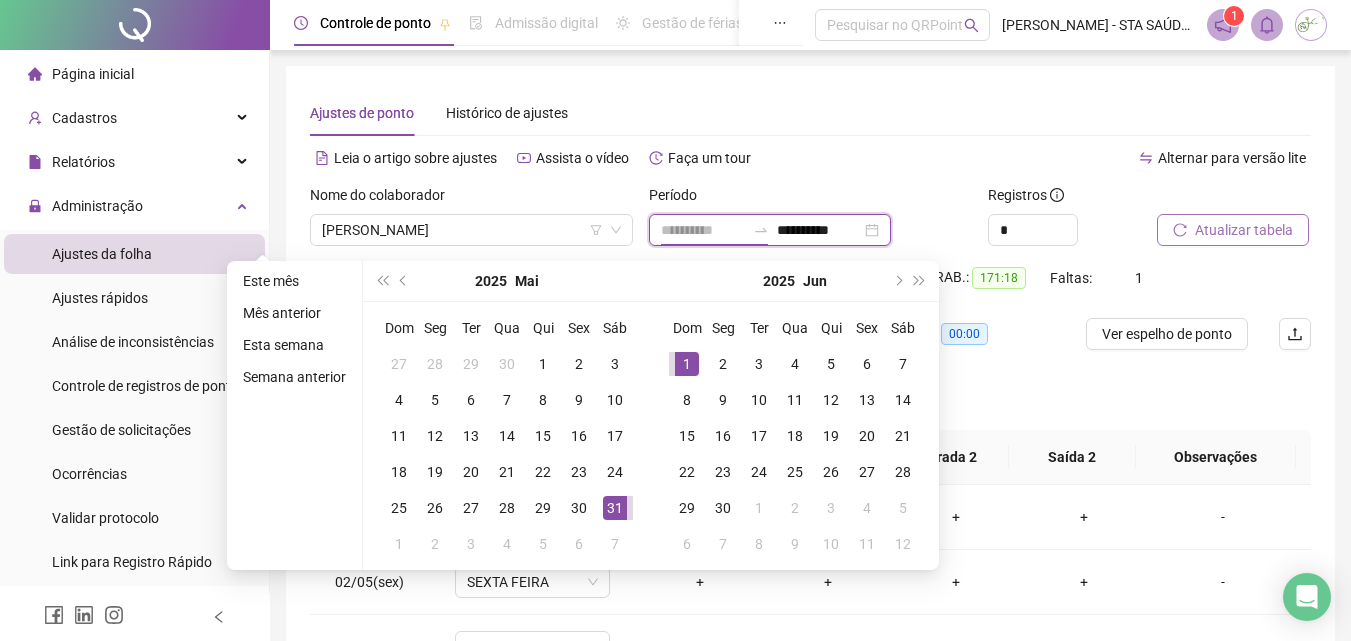 type on "**********" 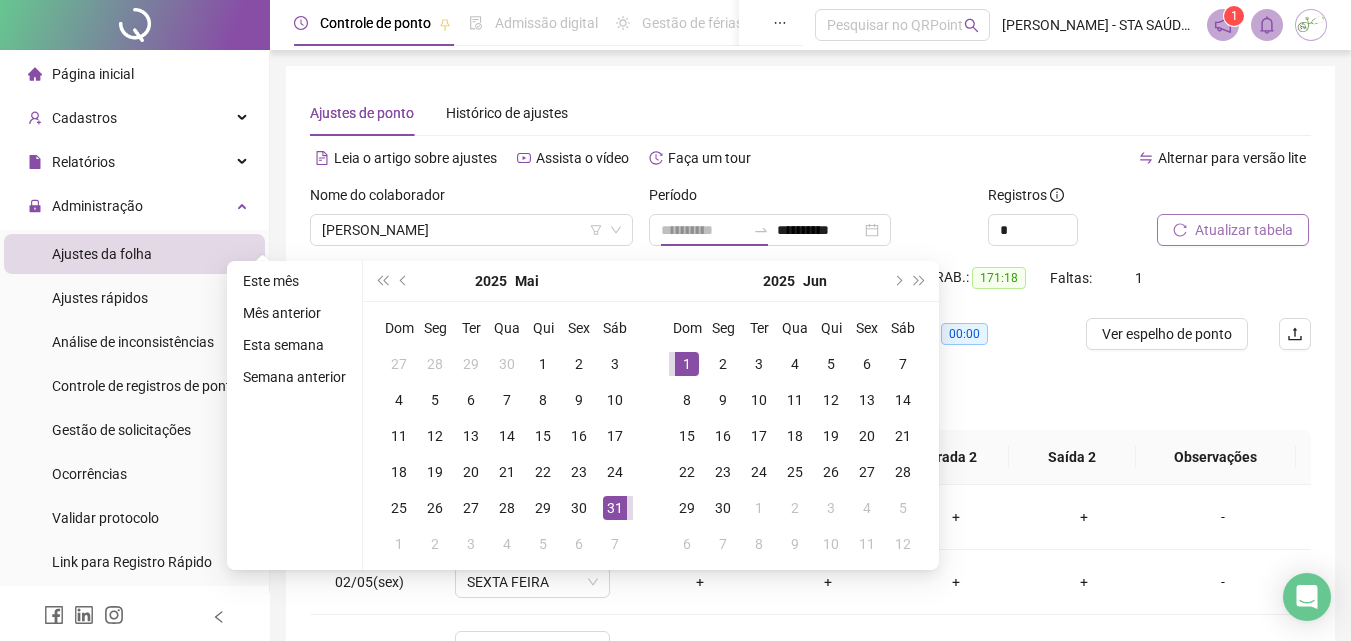 click on "1" at bounding box center [687, 364] 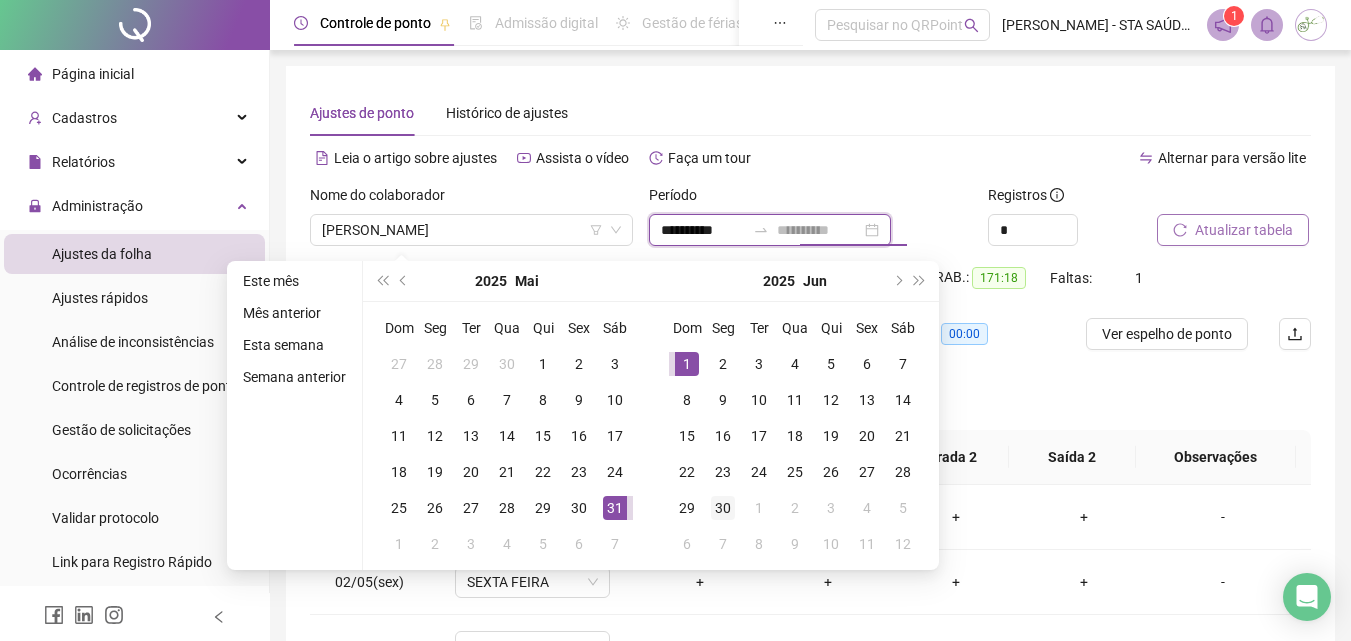type on "**********" 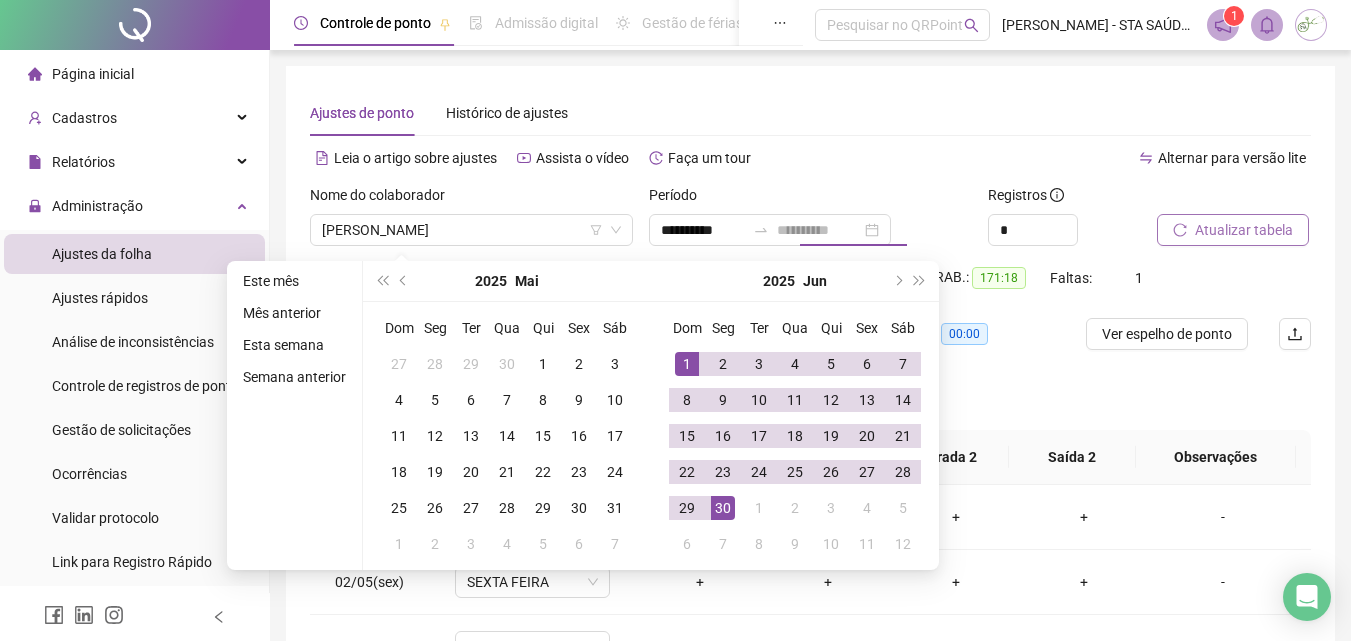 click on "30" at bounding box center (723, 508) 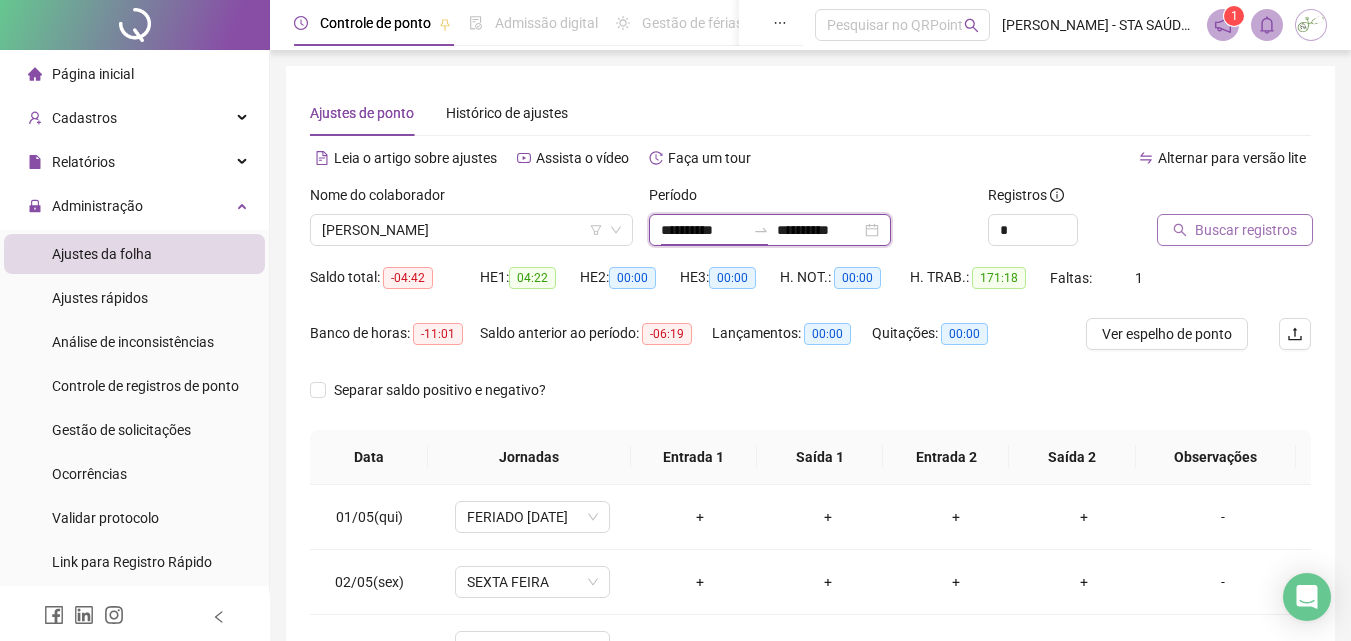 click on "**********" at bounding box center [703, 230] 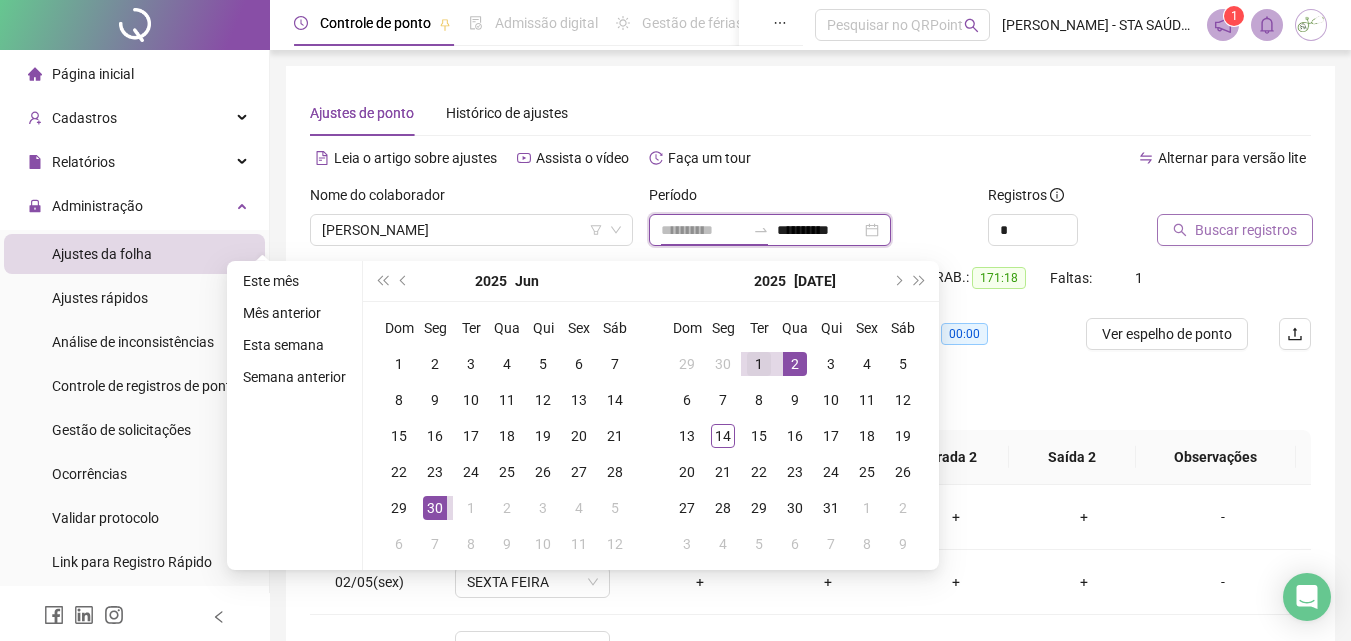 type on "**********" 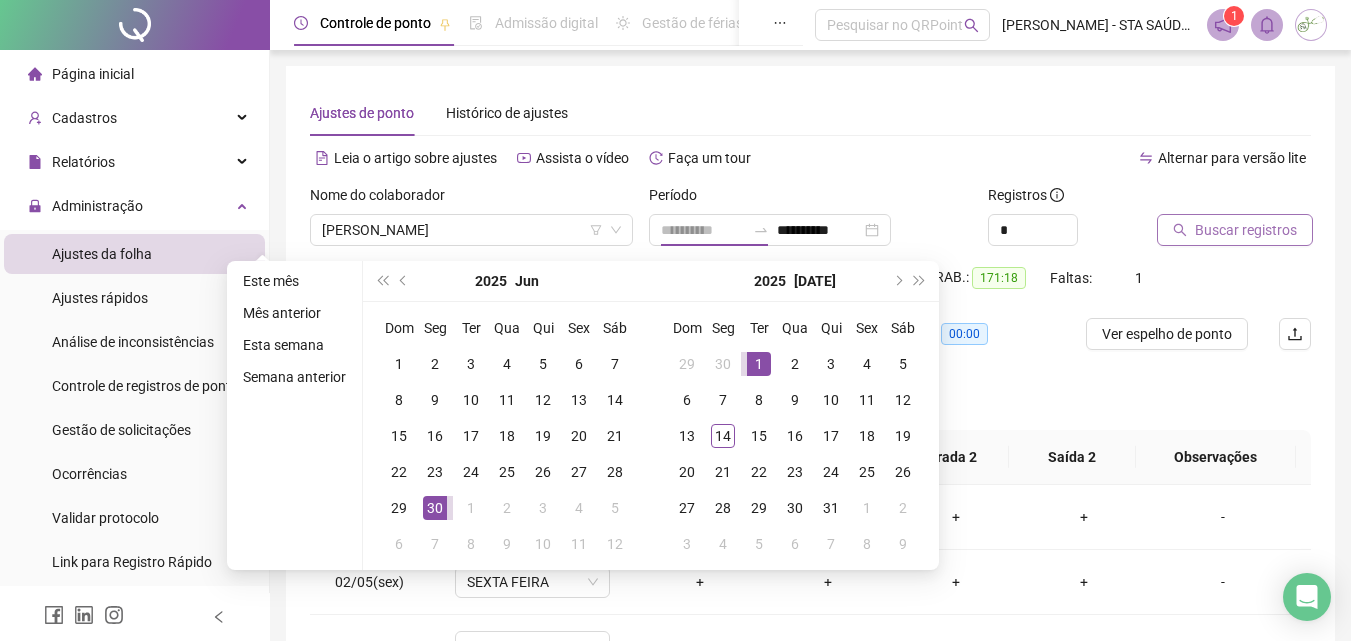 click on "1" at bounding box center [759, 364] 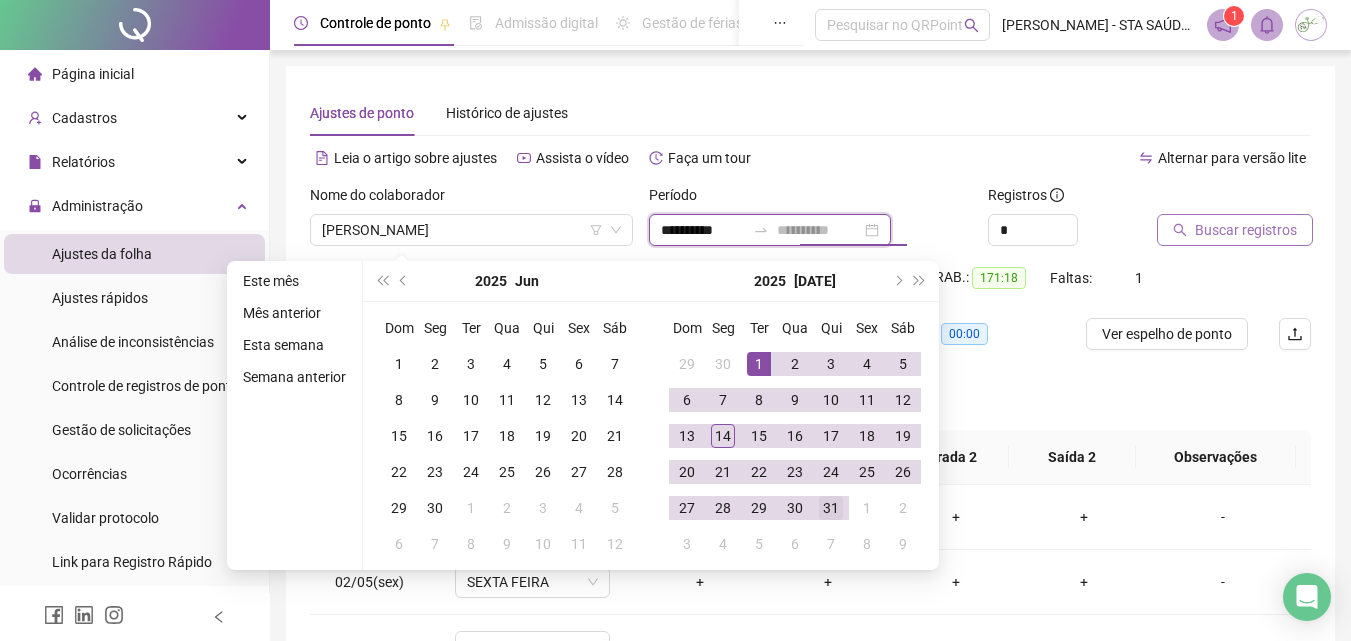 type on "**********" 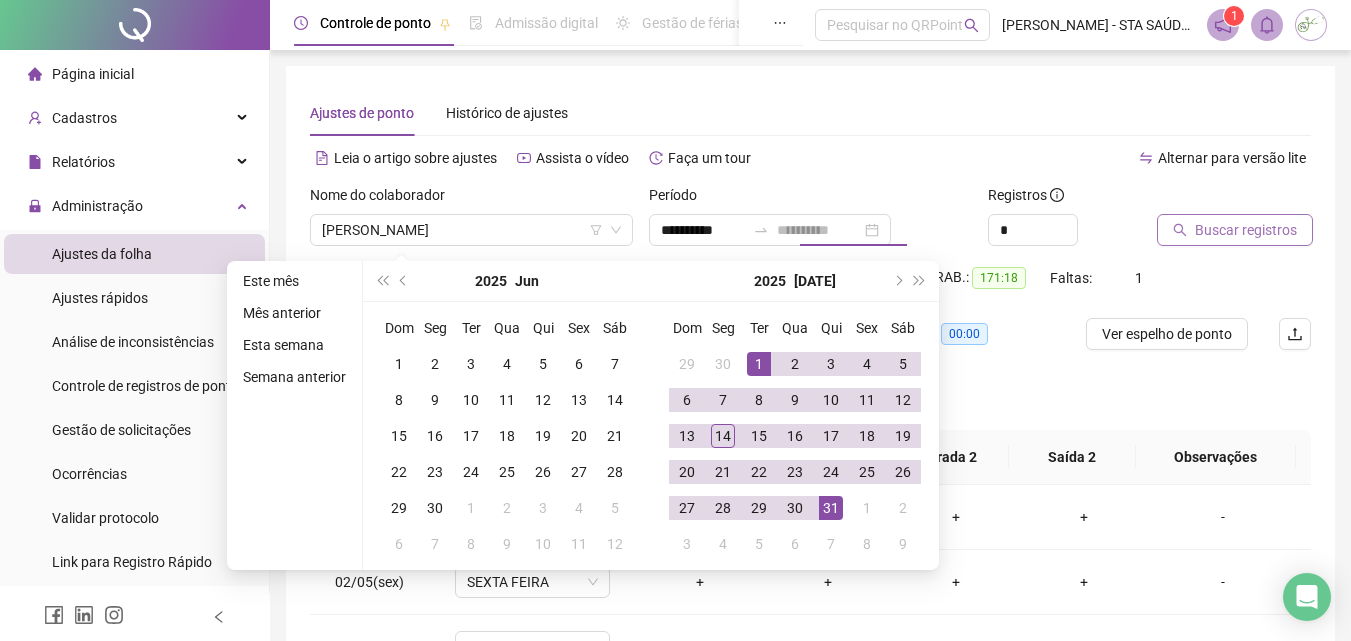 click on "31" at bounding box center [831, 508] 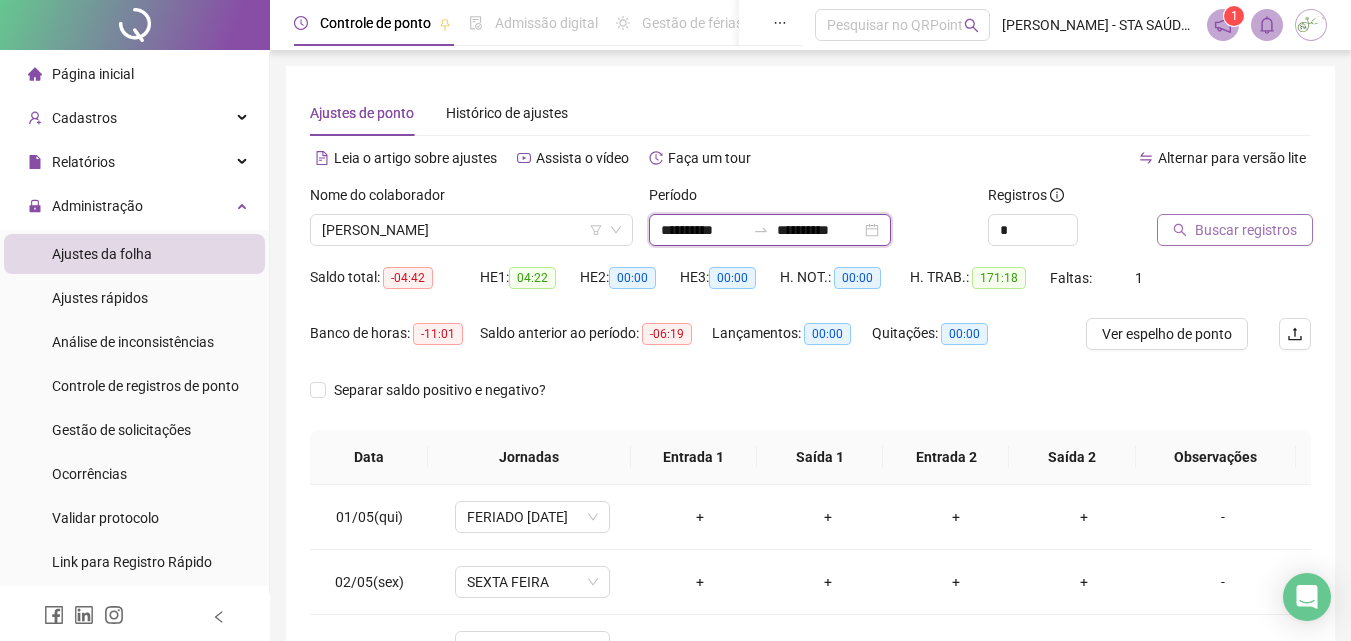 click on "**********" at bounding box center [703, 230] 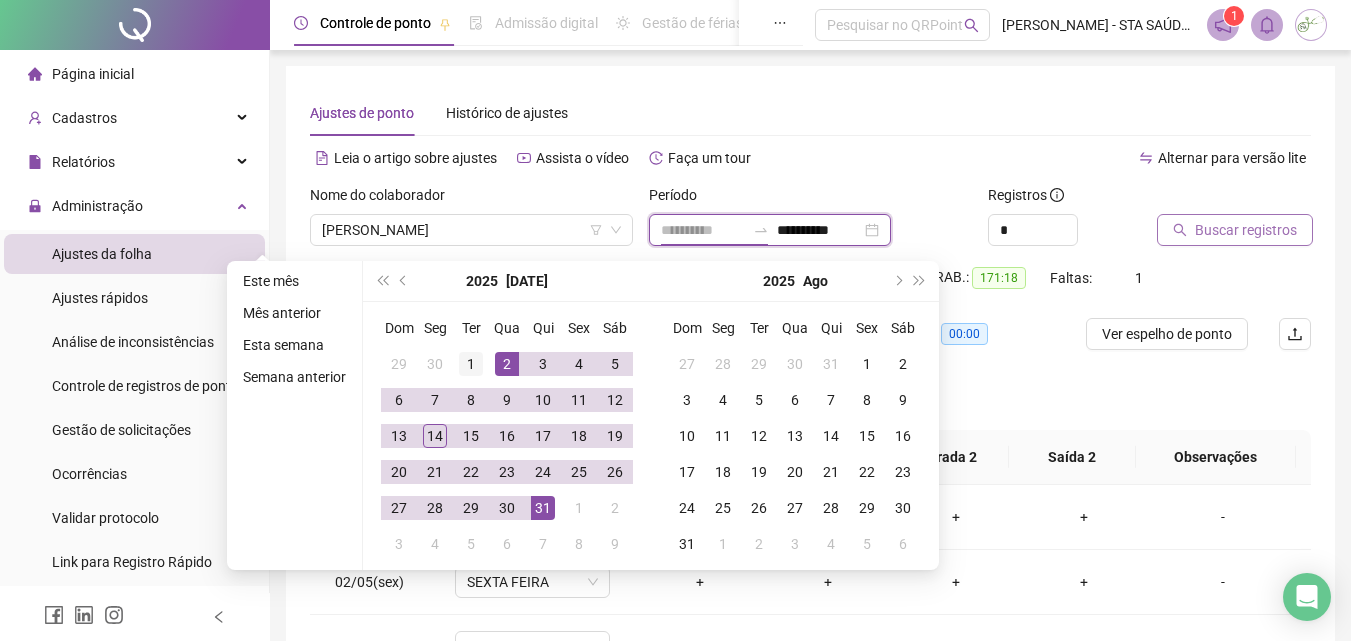 type on "**********" 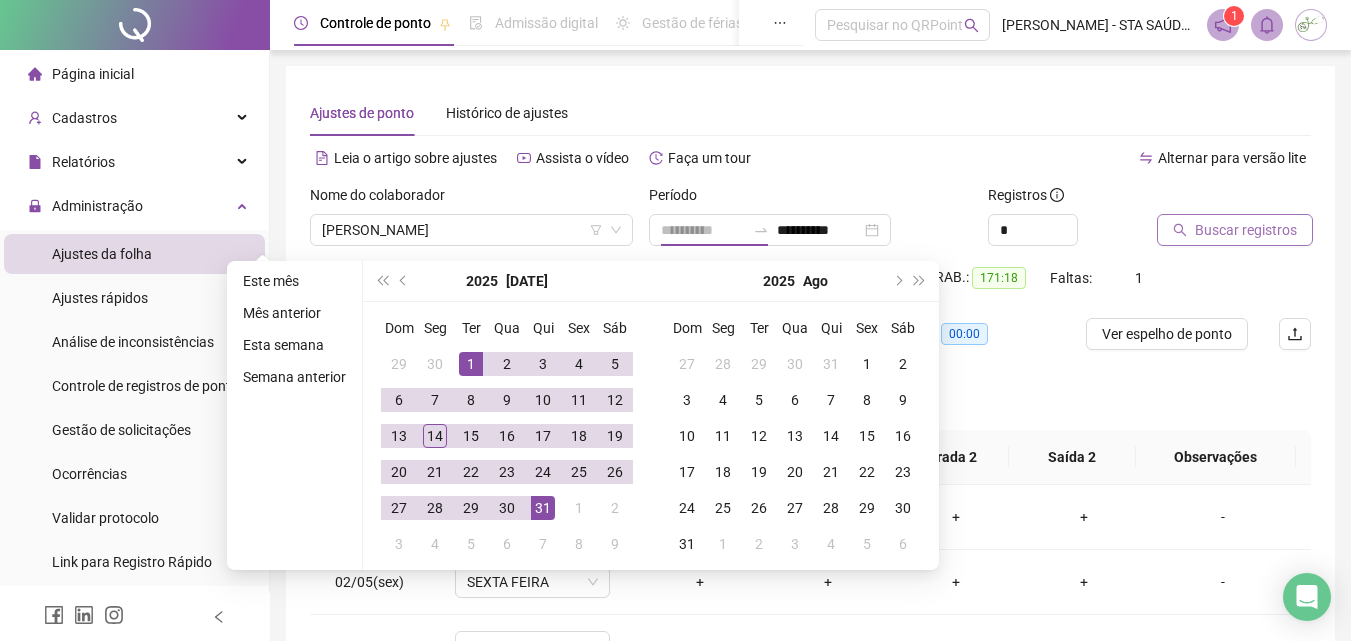 click on "1" at bounding box center [471, 364] 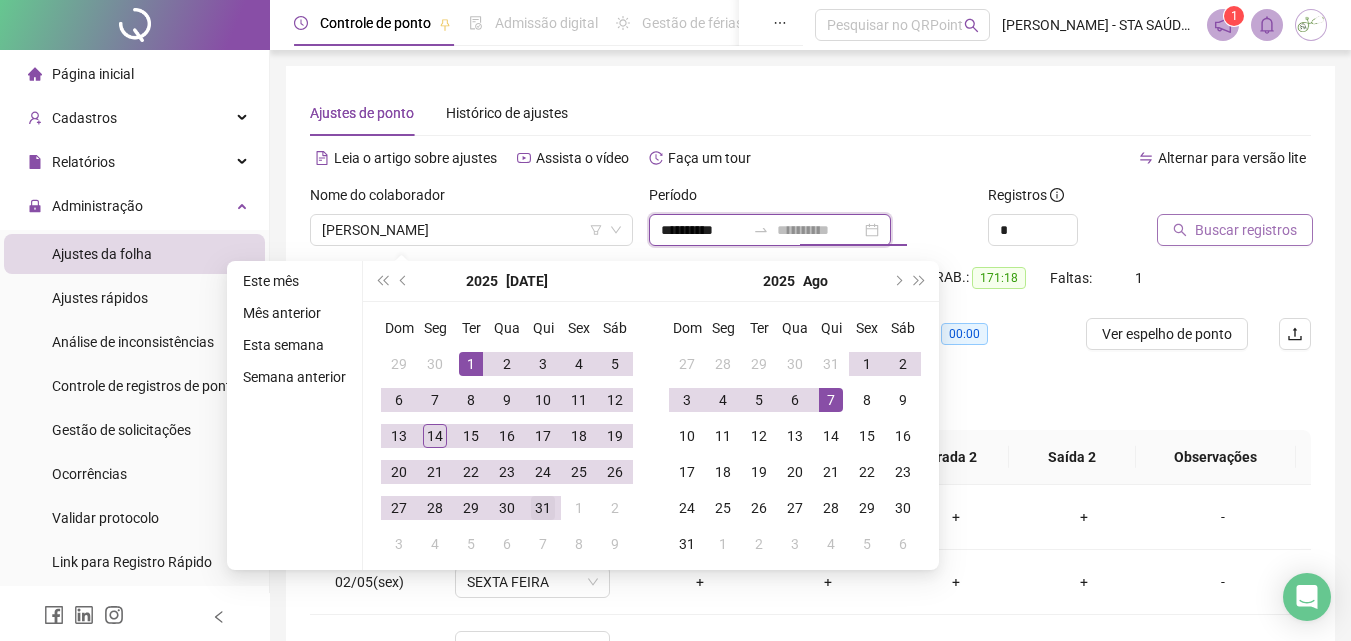 type on "**********" 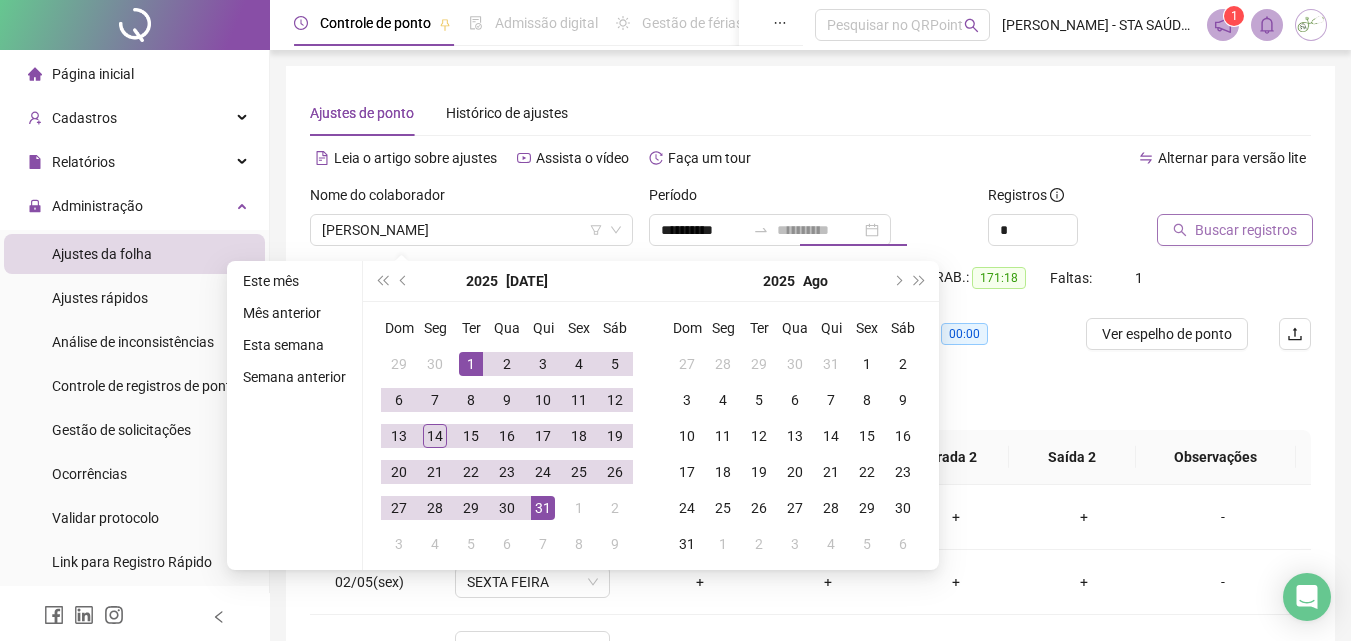 click on "31" at bounding box center (543, 508) 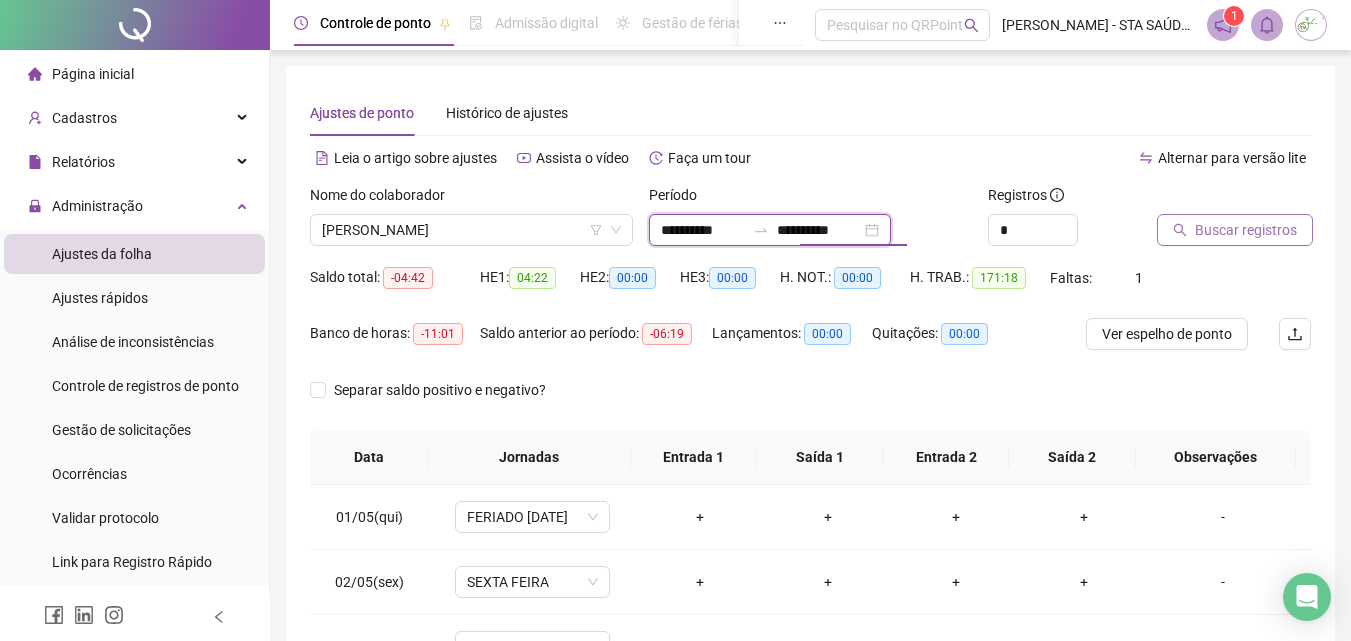 click on "**********" at bounding box center [703, 230] 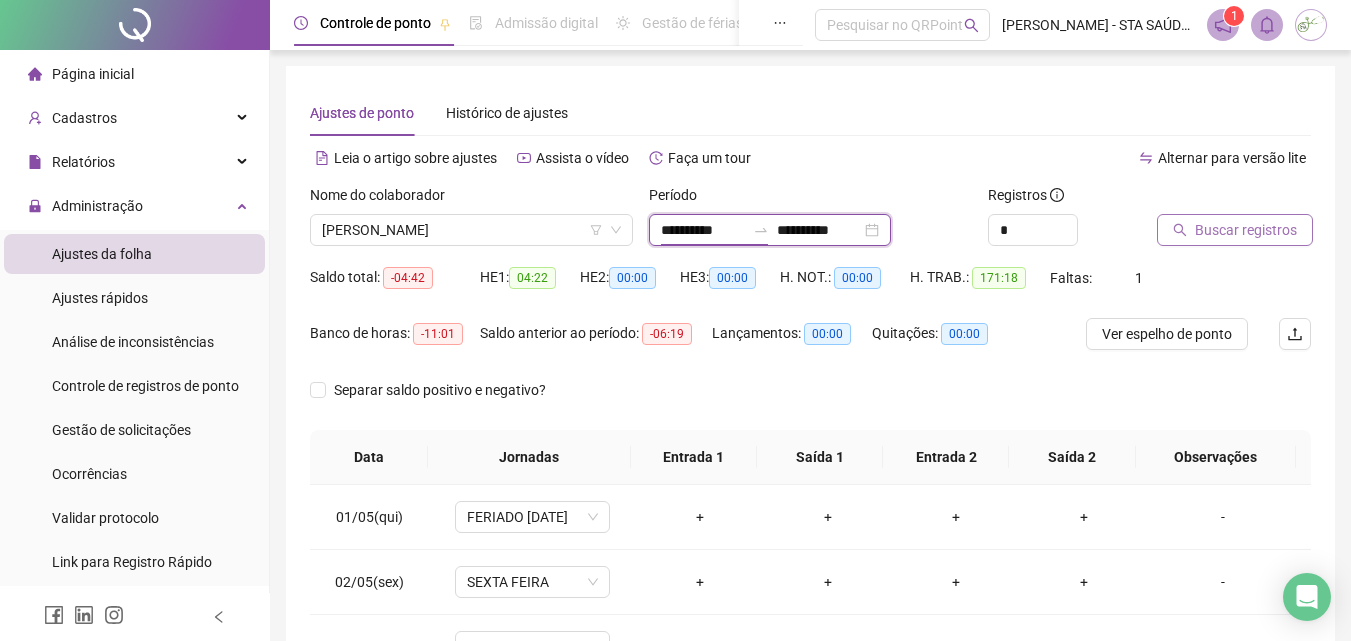 click on "**********" at bounding box center (703, 230) 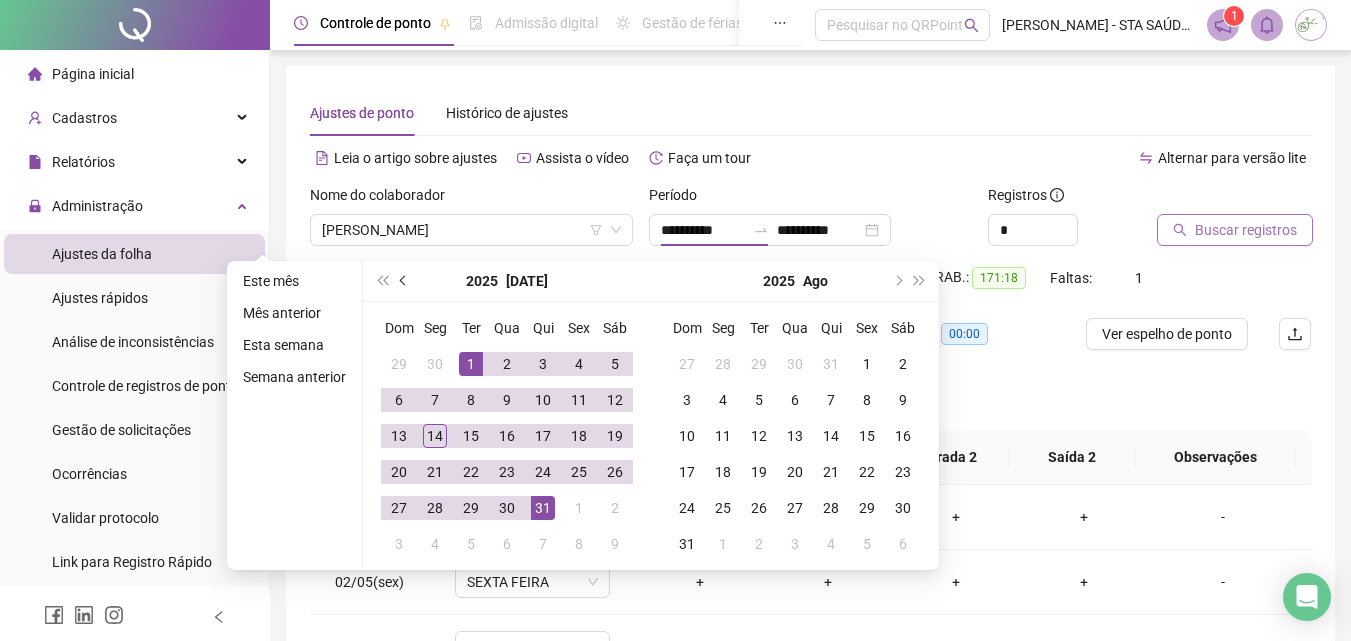 click at bounding box center (405, 281) 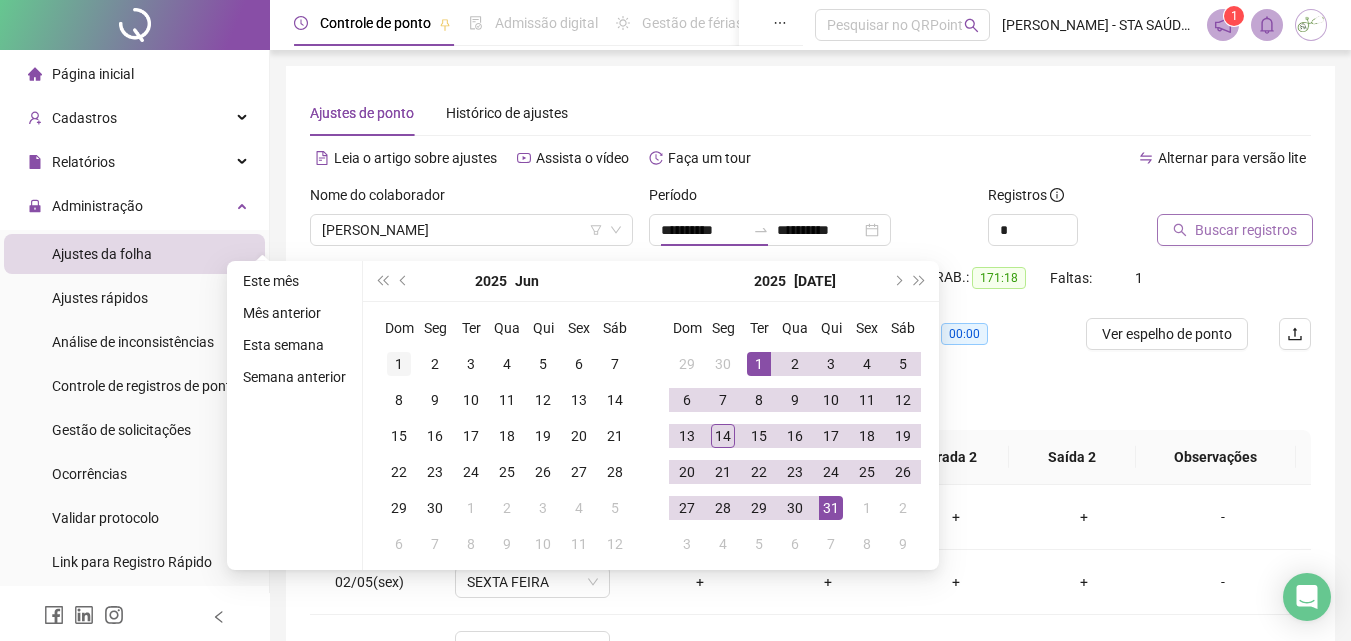 type on "**********" 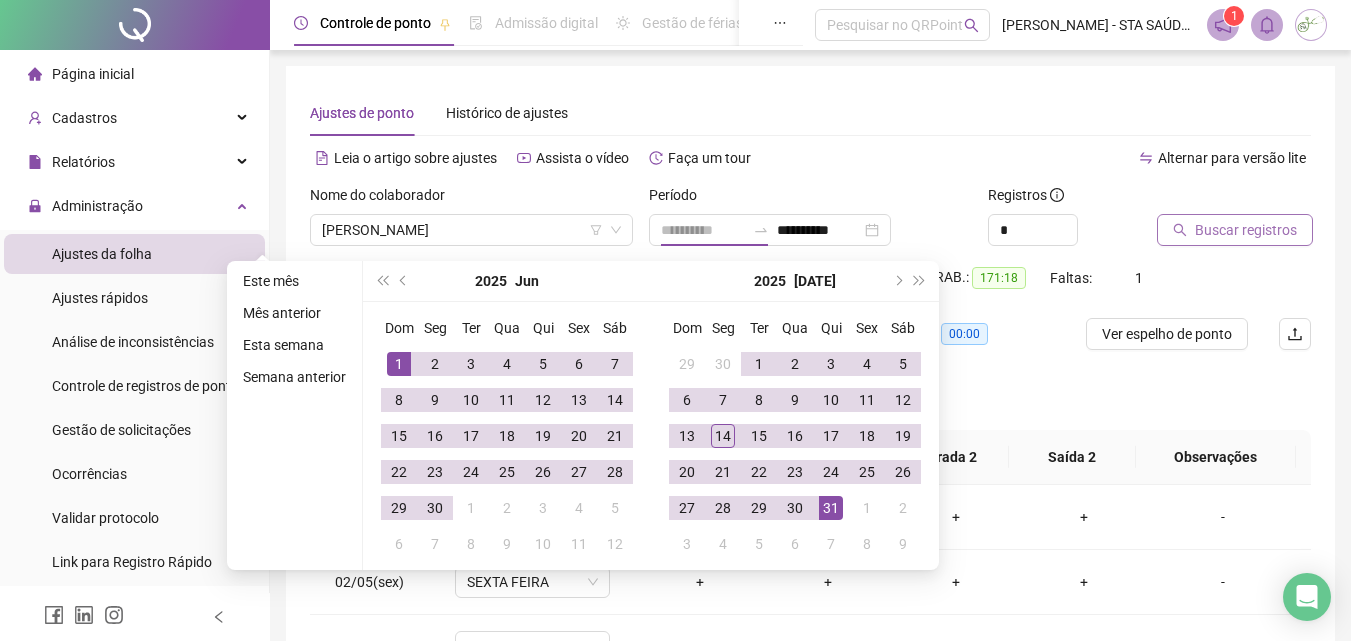 click on "1" at bounding box center [399, 364] 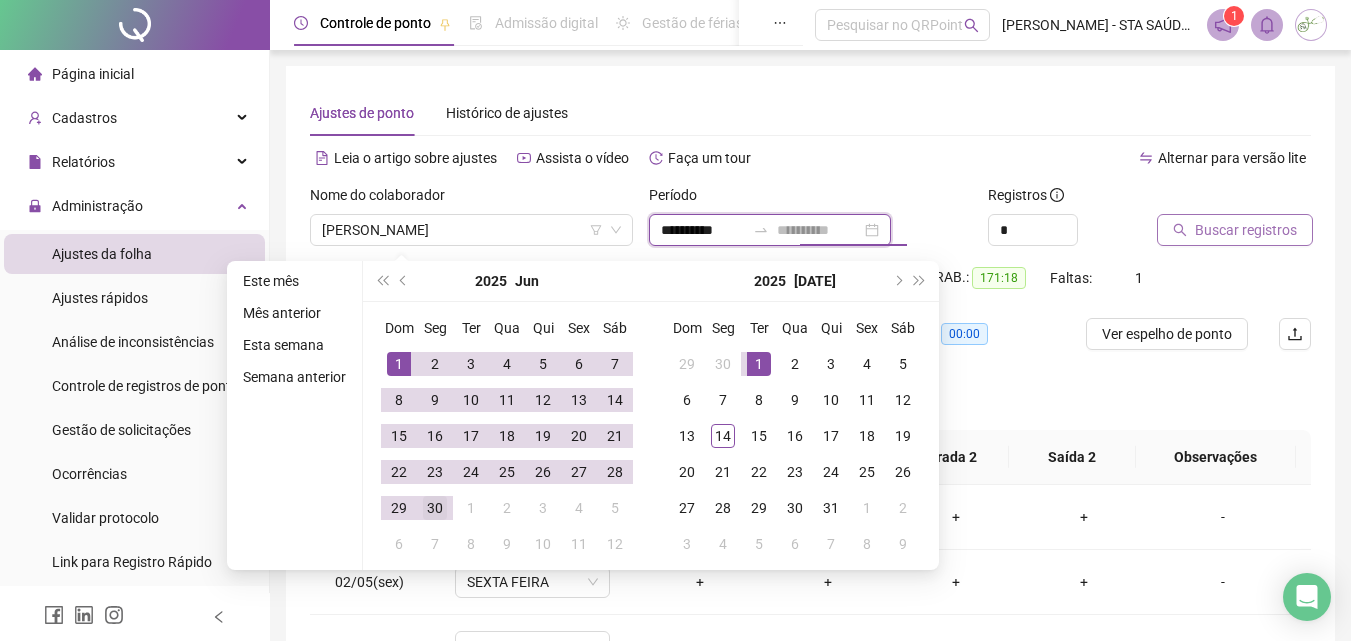 type on "**********" 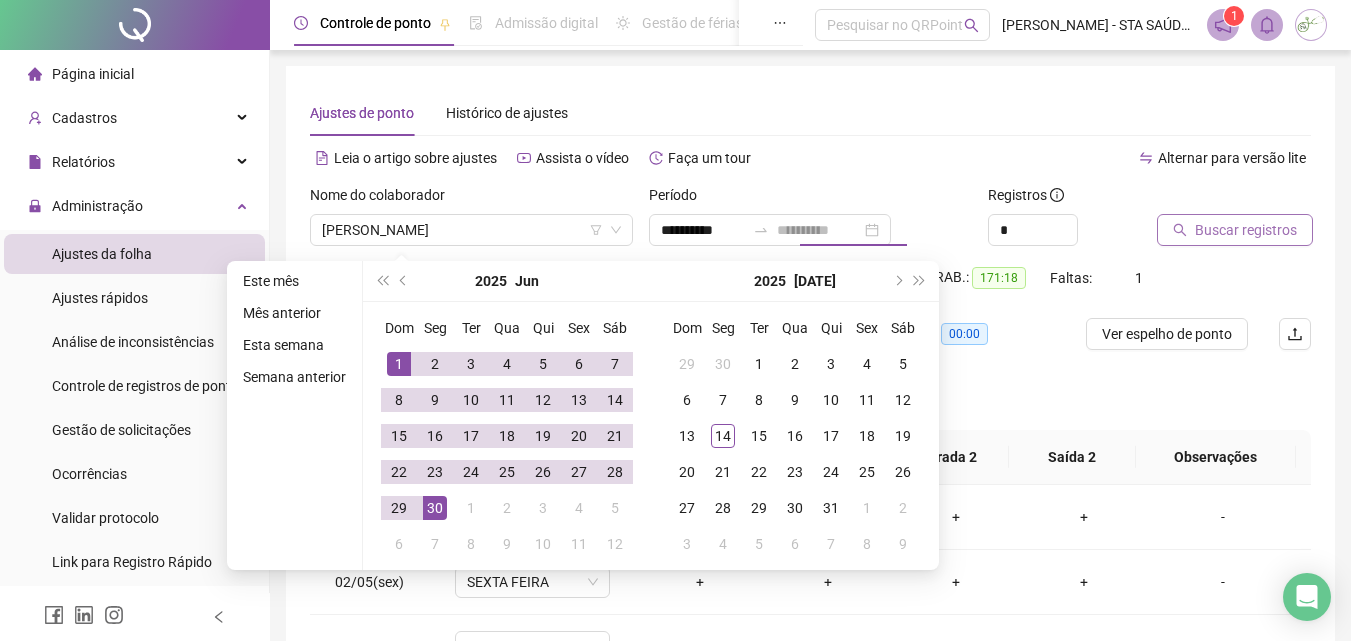 click on "30" at bounding box center [435, 508] 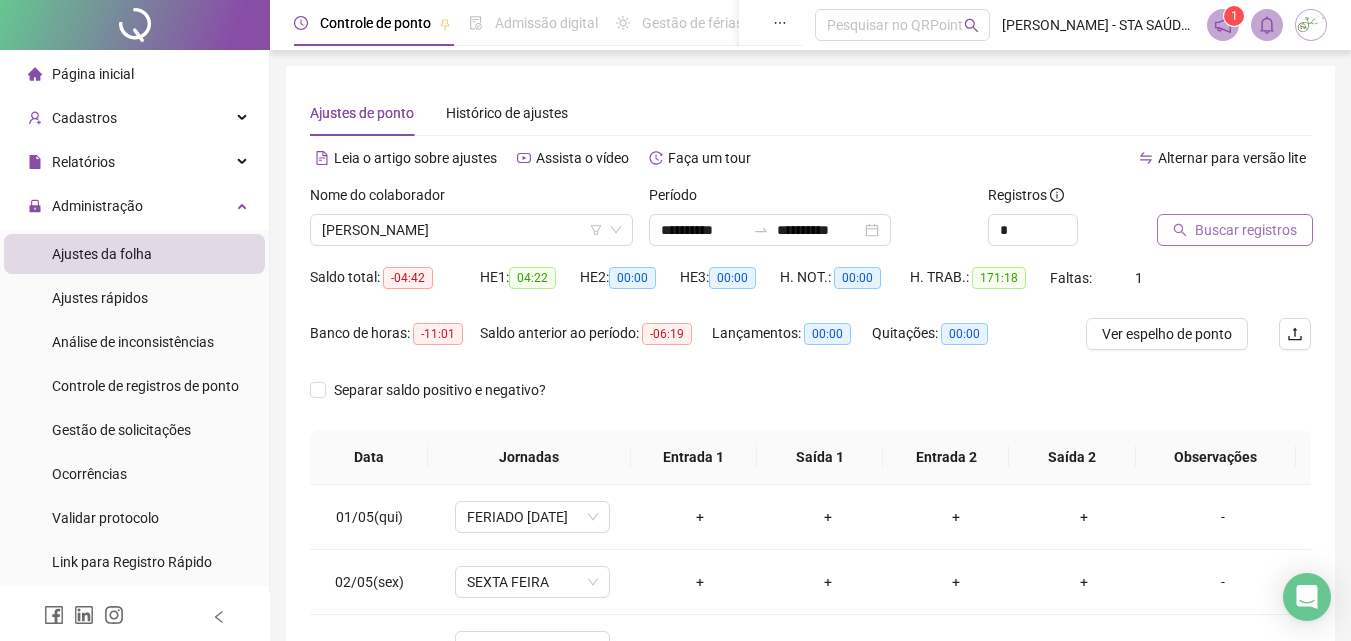 click on "Buscar registros" at bounding box center (1246, 230) 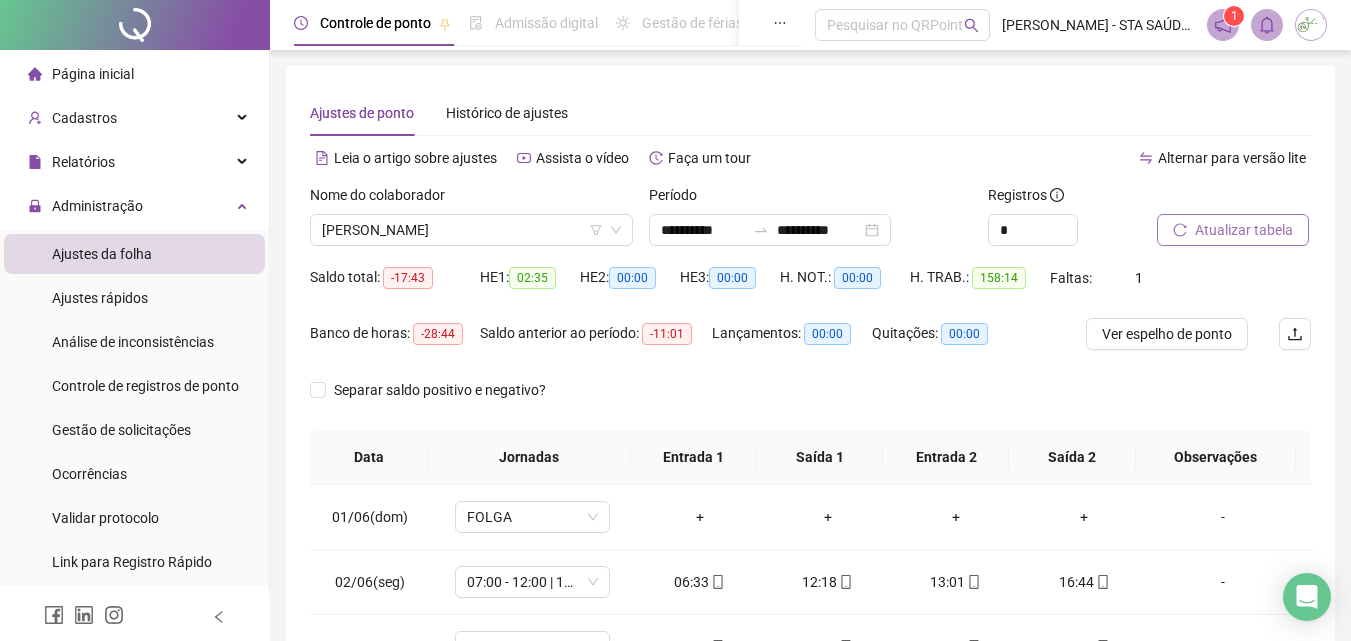 type 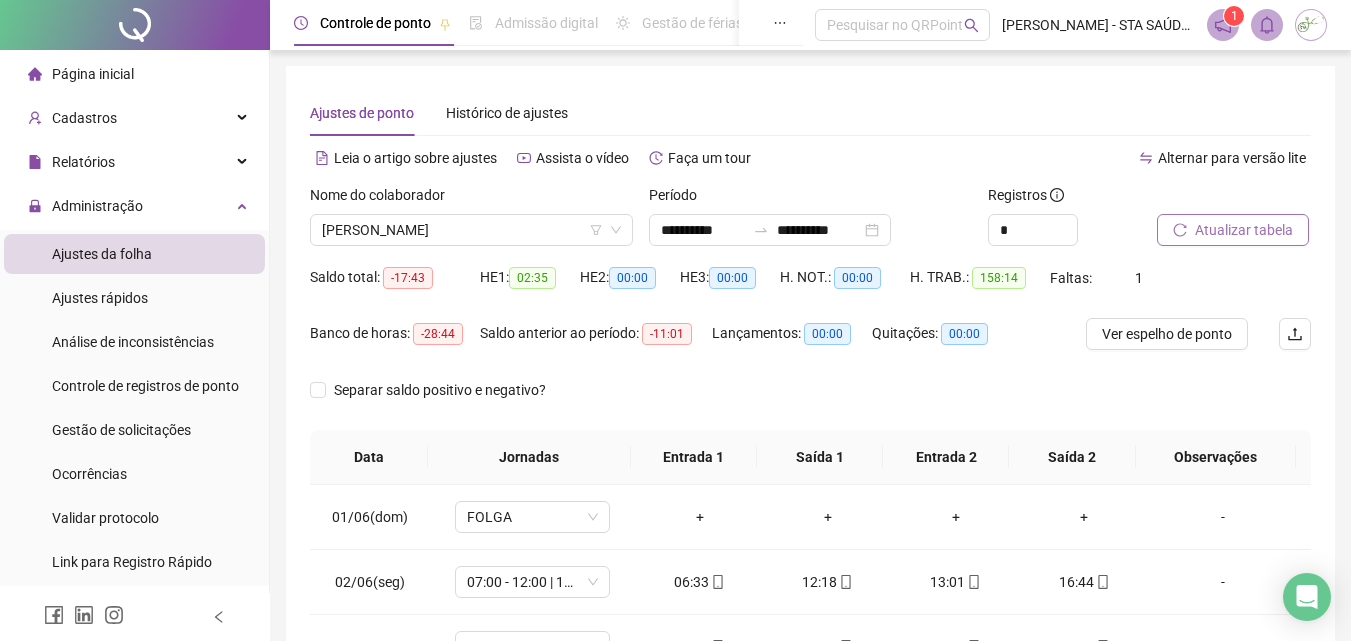 scroll, scrollTop: 100, scrollLeft: 0, axis: vertical 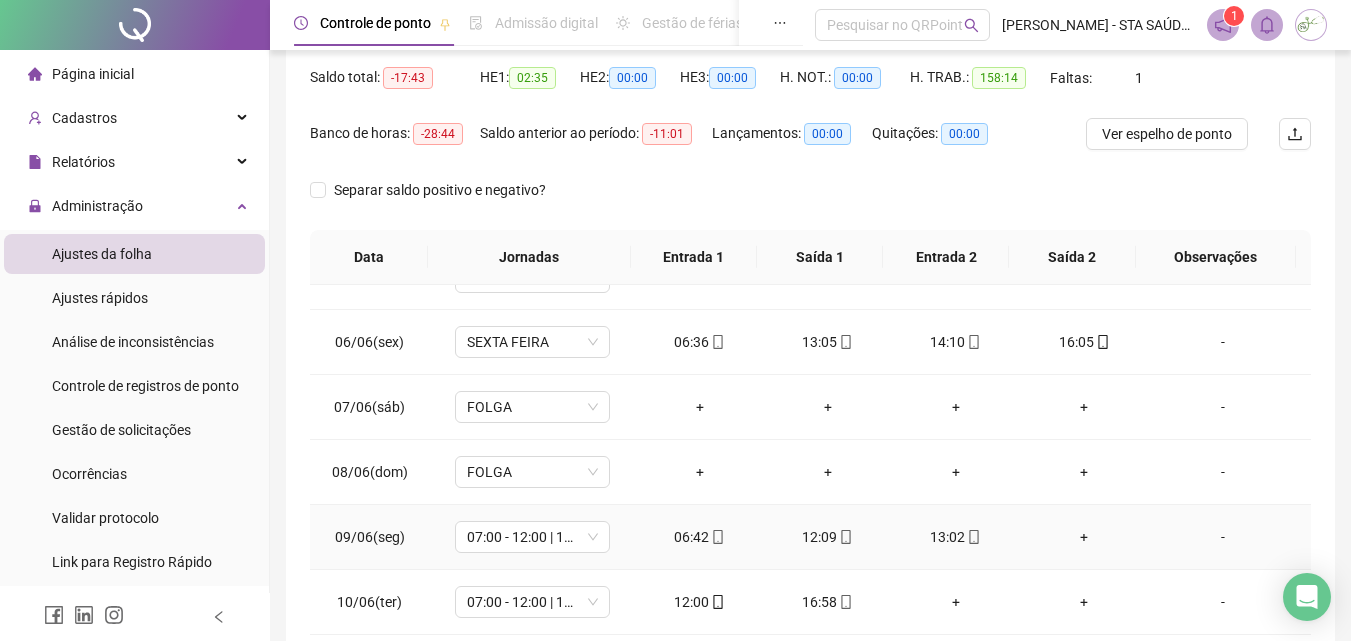 click on "+" at bounding box center (1084, 537) 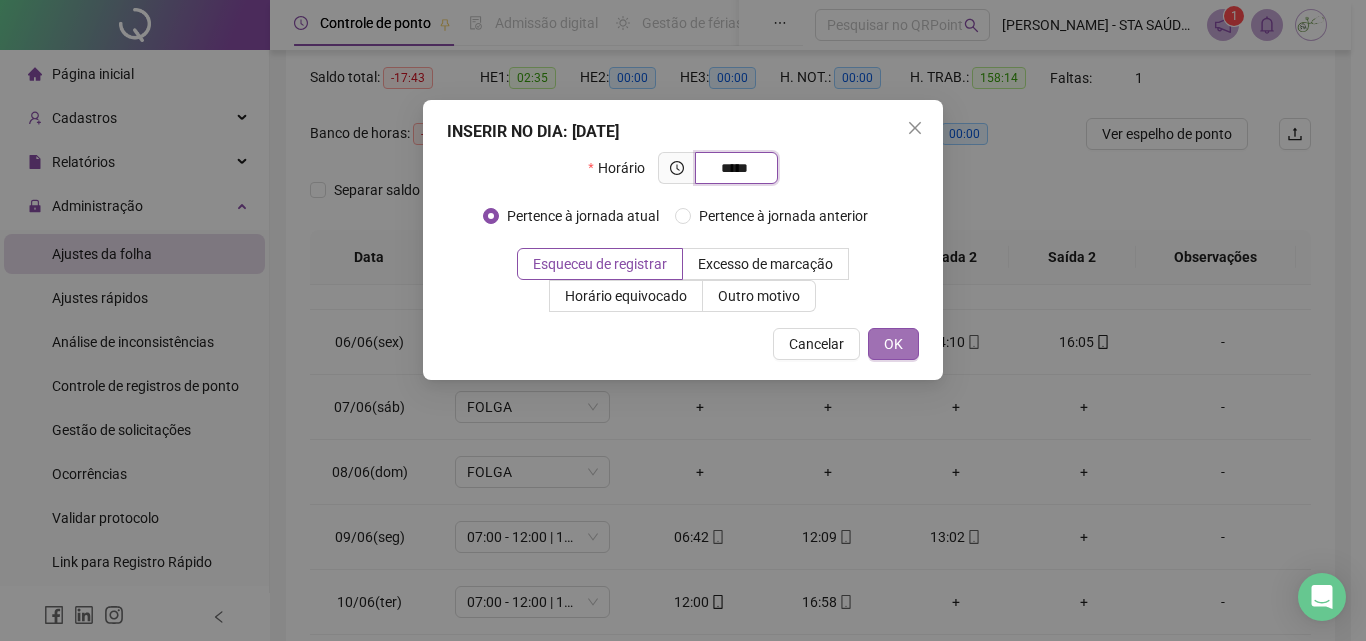 type on "*****" 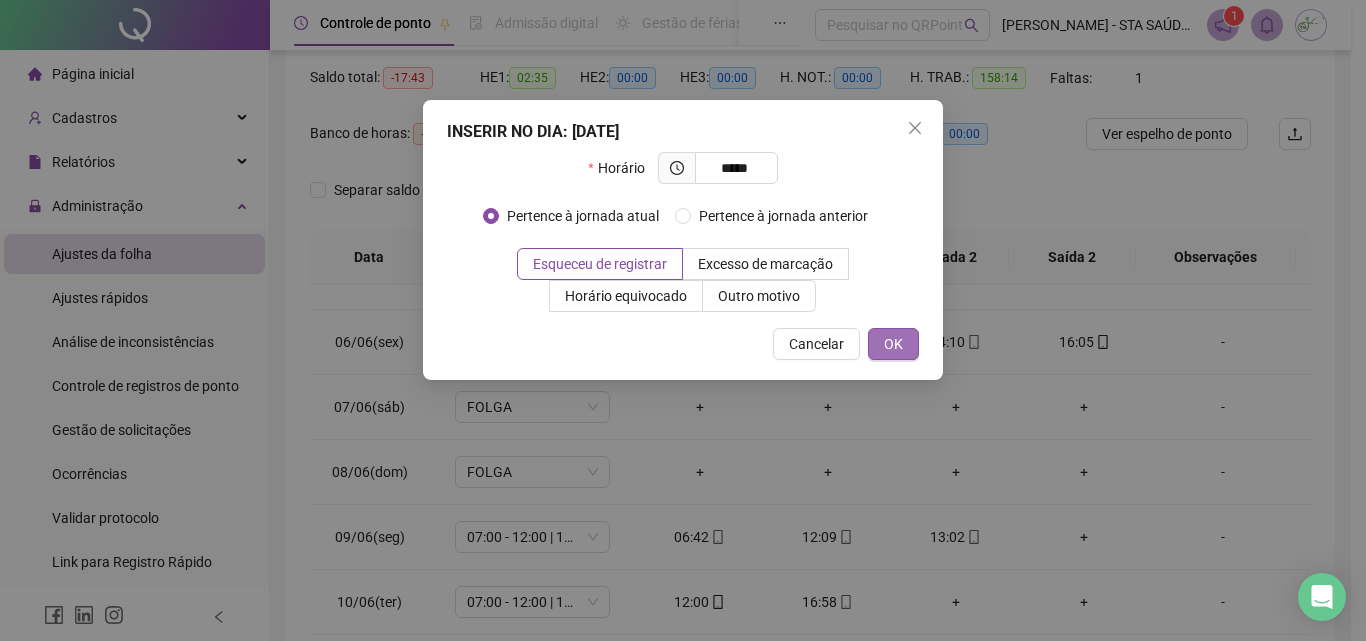 click on "OK" at bounding box center [893, 344] 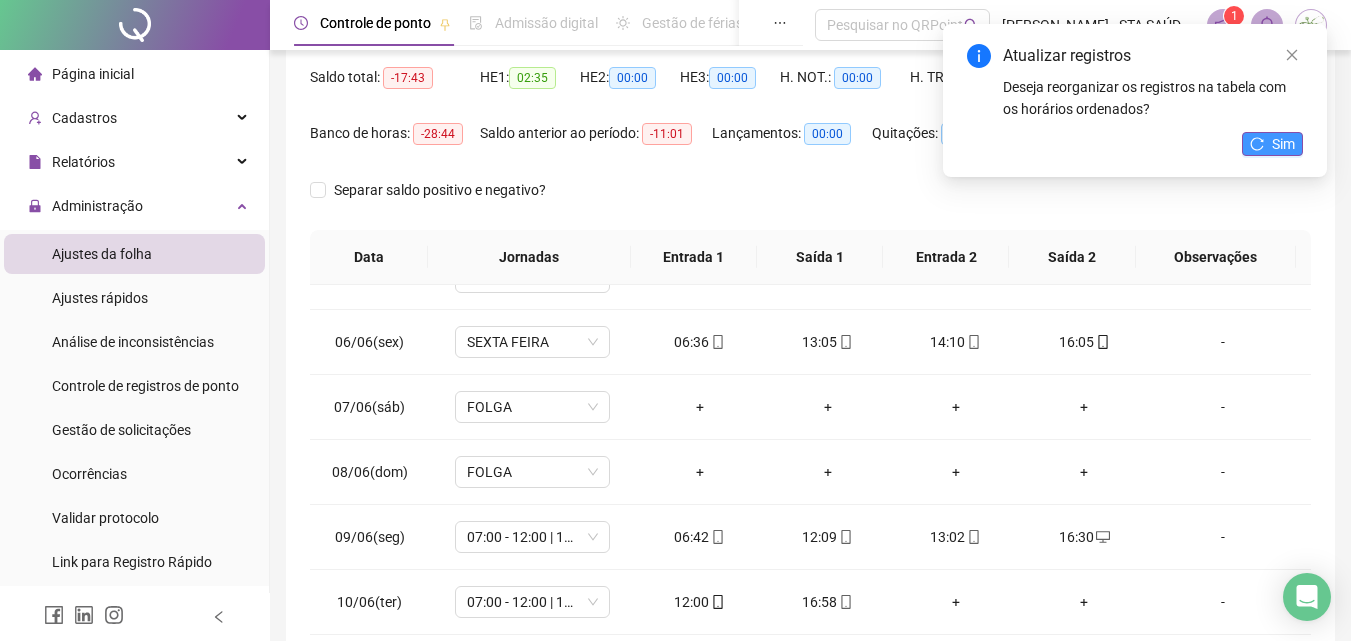 click 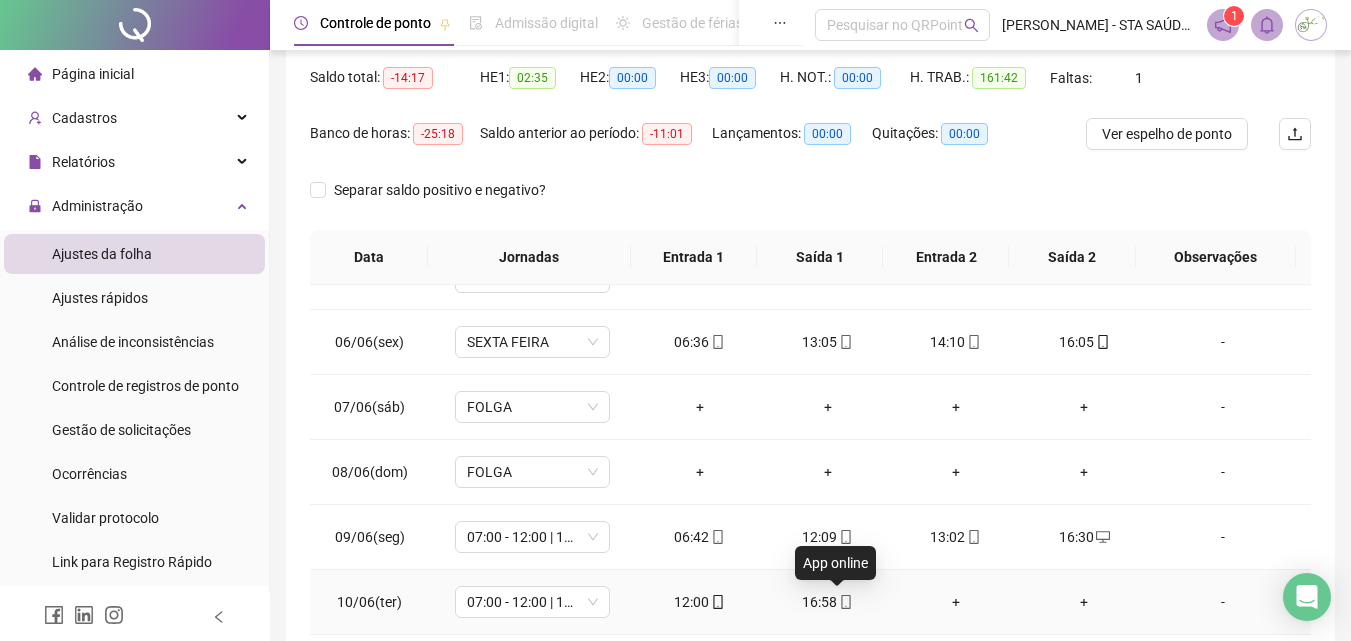click 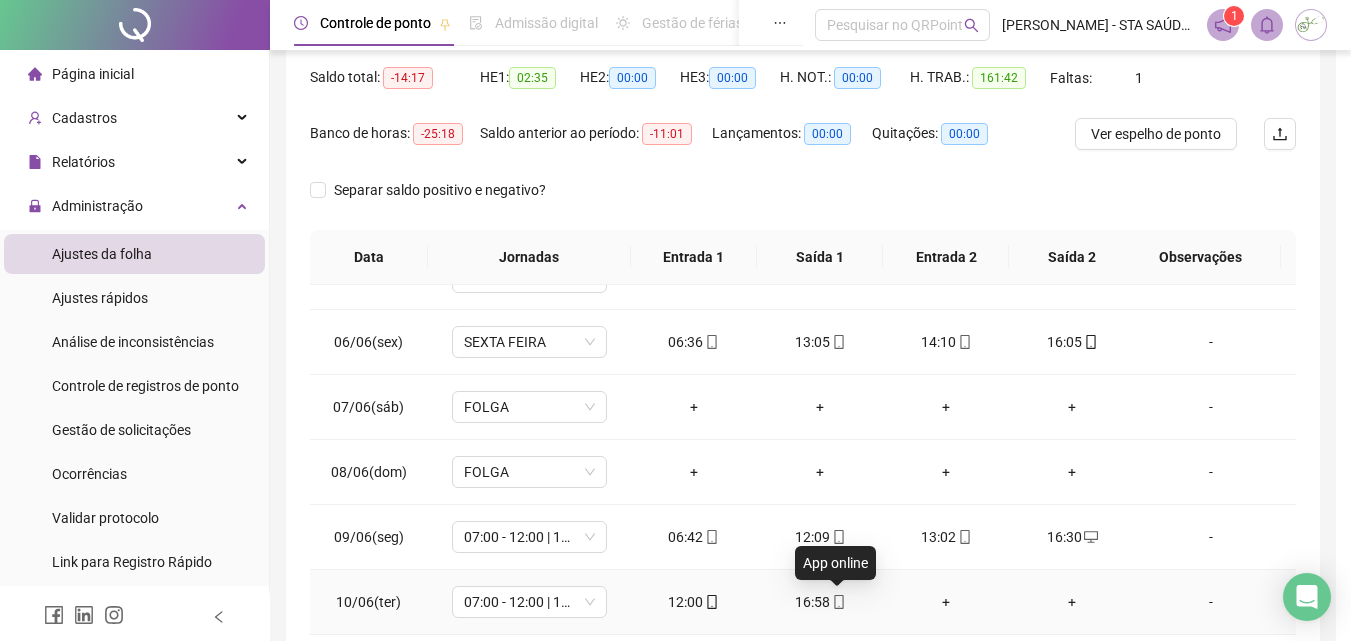type on "**********" 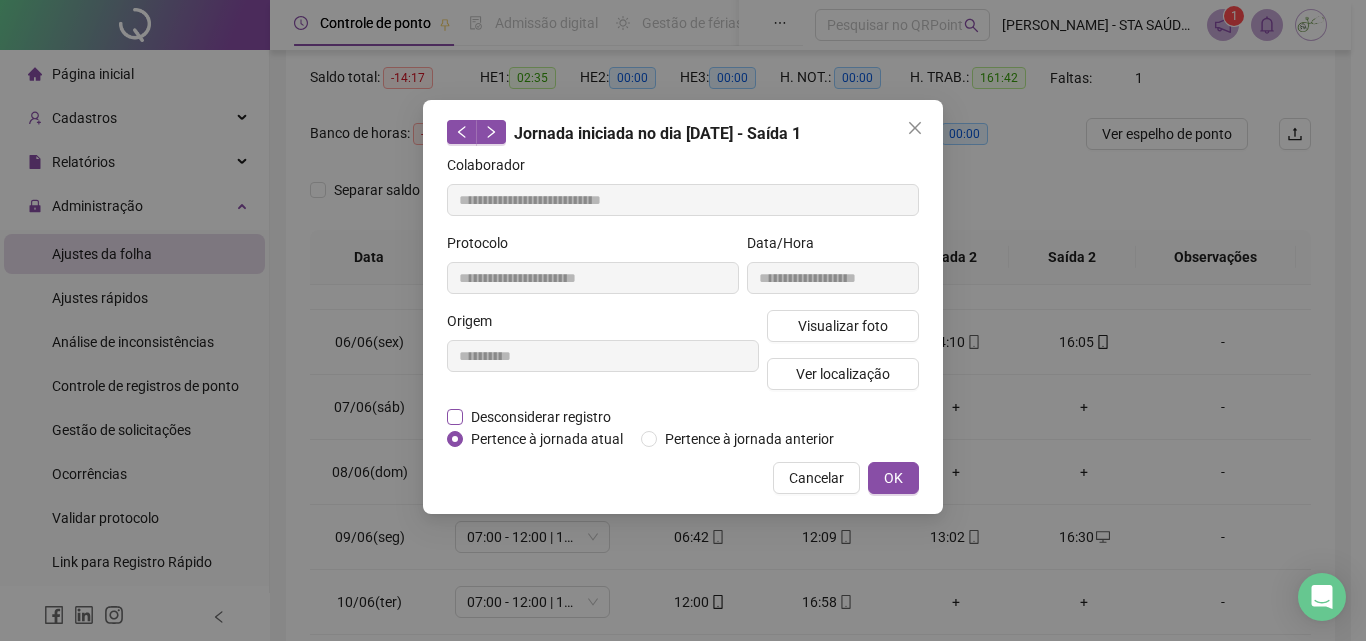click on "Desconsiderar registro" at bounding box center (541, 417) 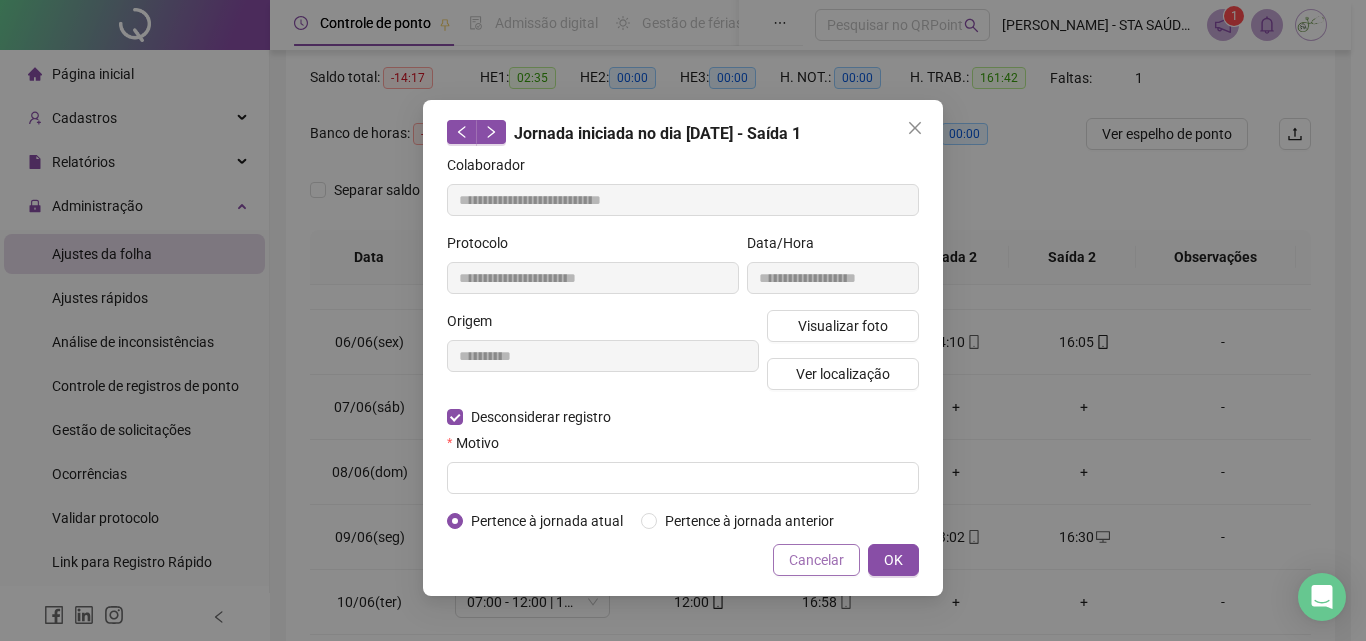 click on "Cancelar" at bounding box center (816, 560) 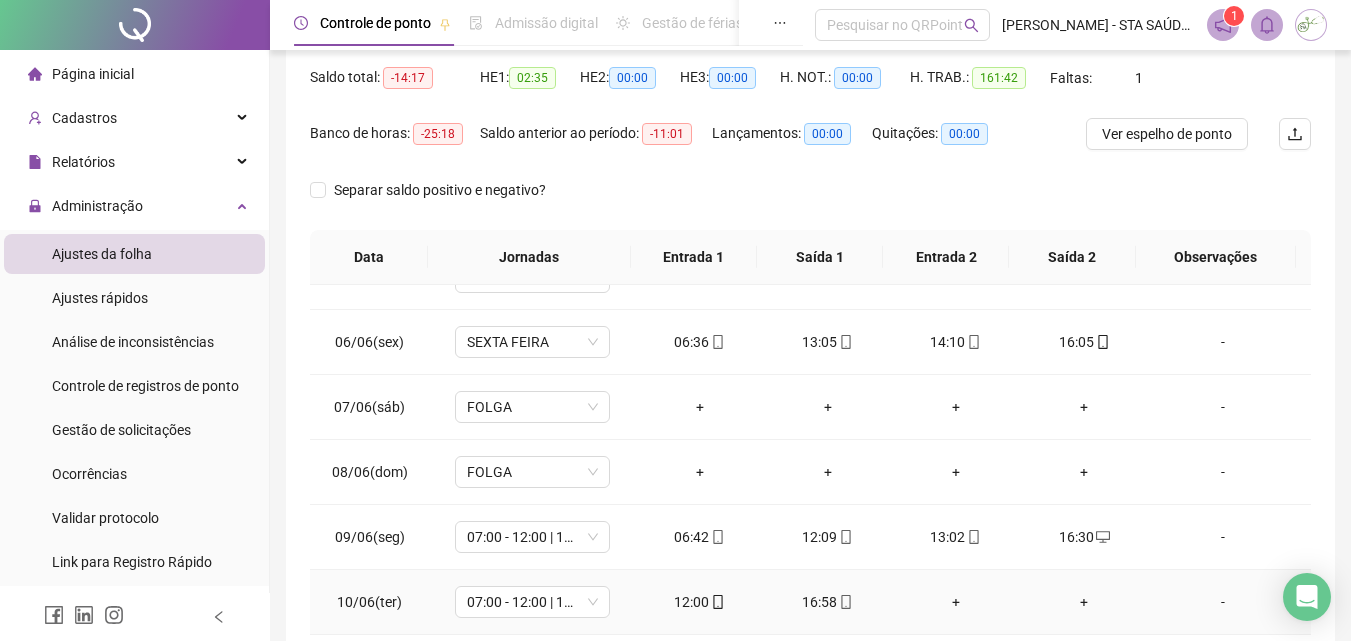click 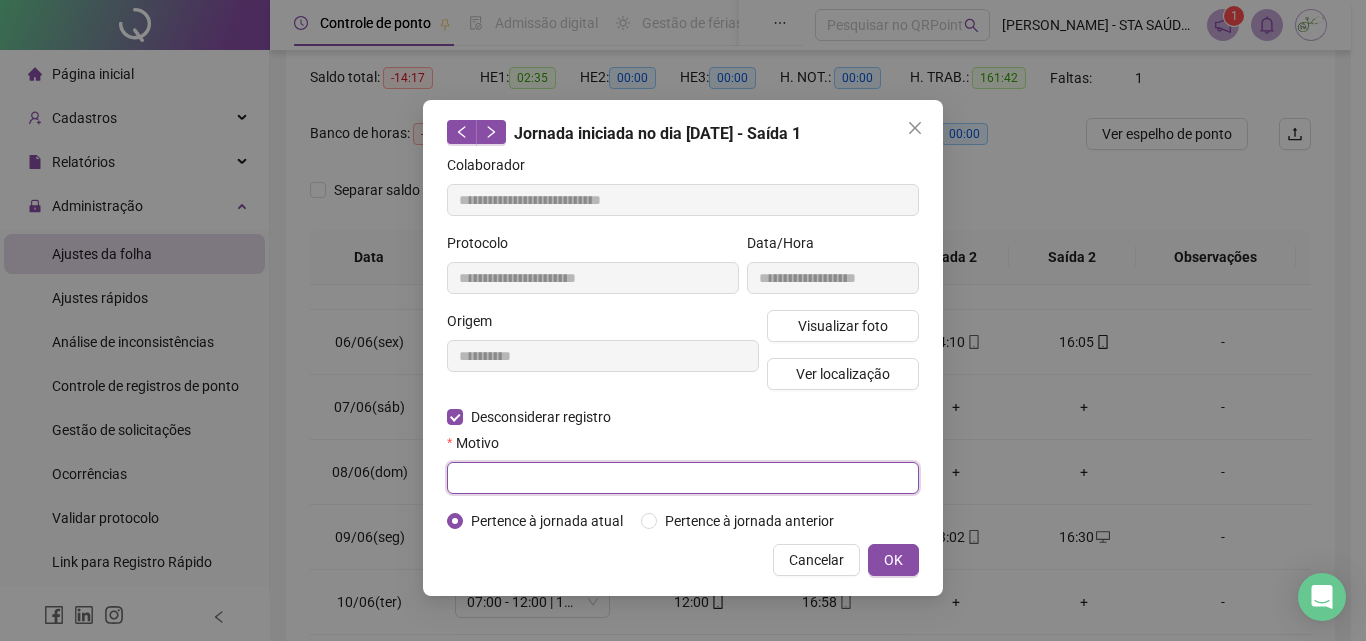 click at bounding box center [683, 478] 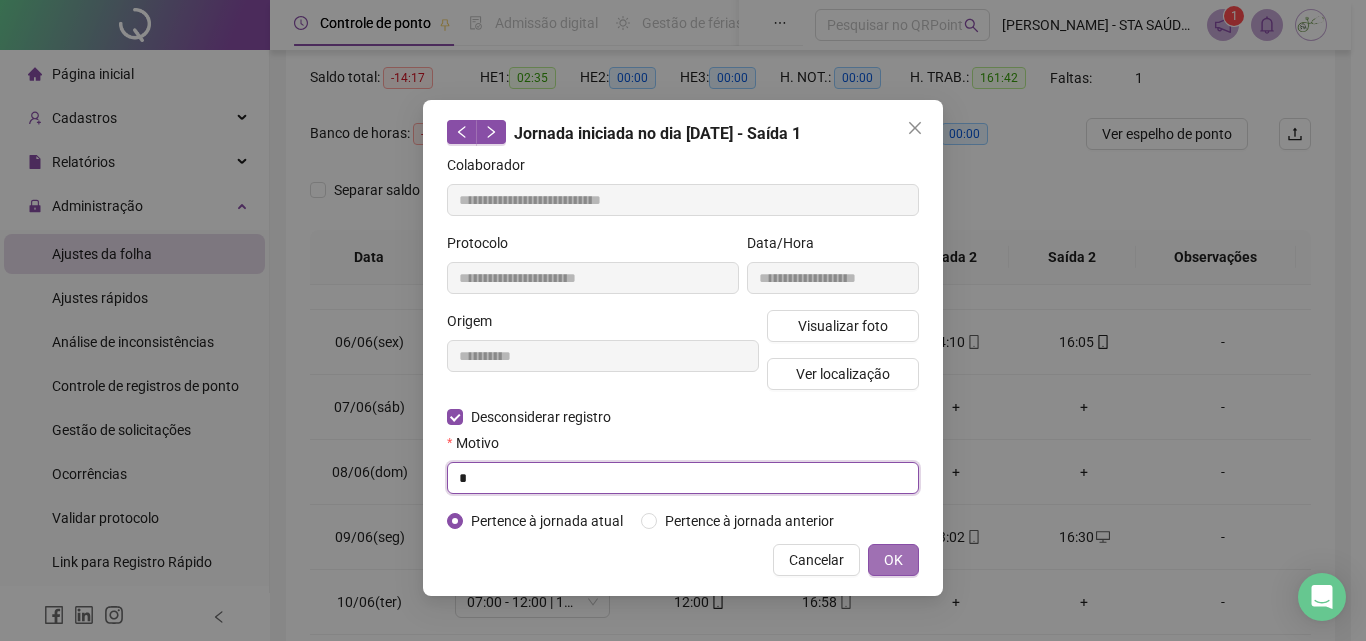 type on "*" 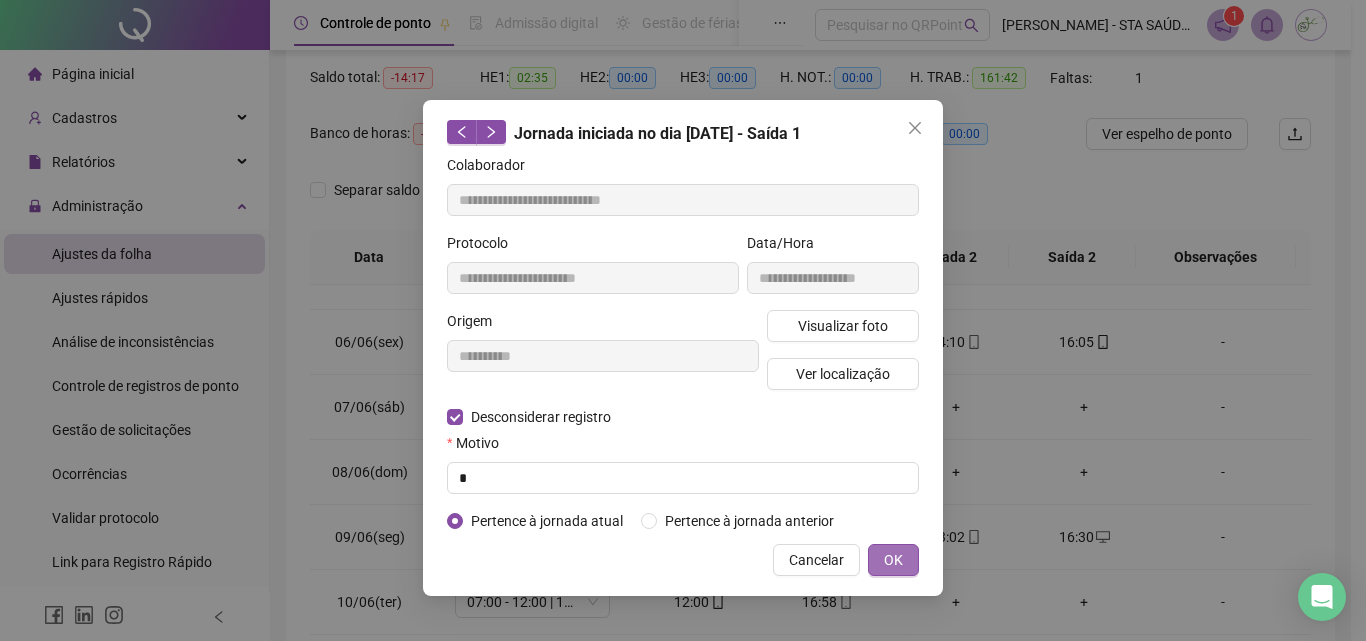 click on "OK" at bounding box center [893, 560] 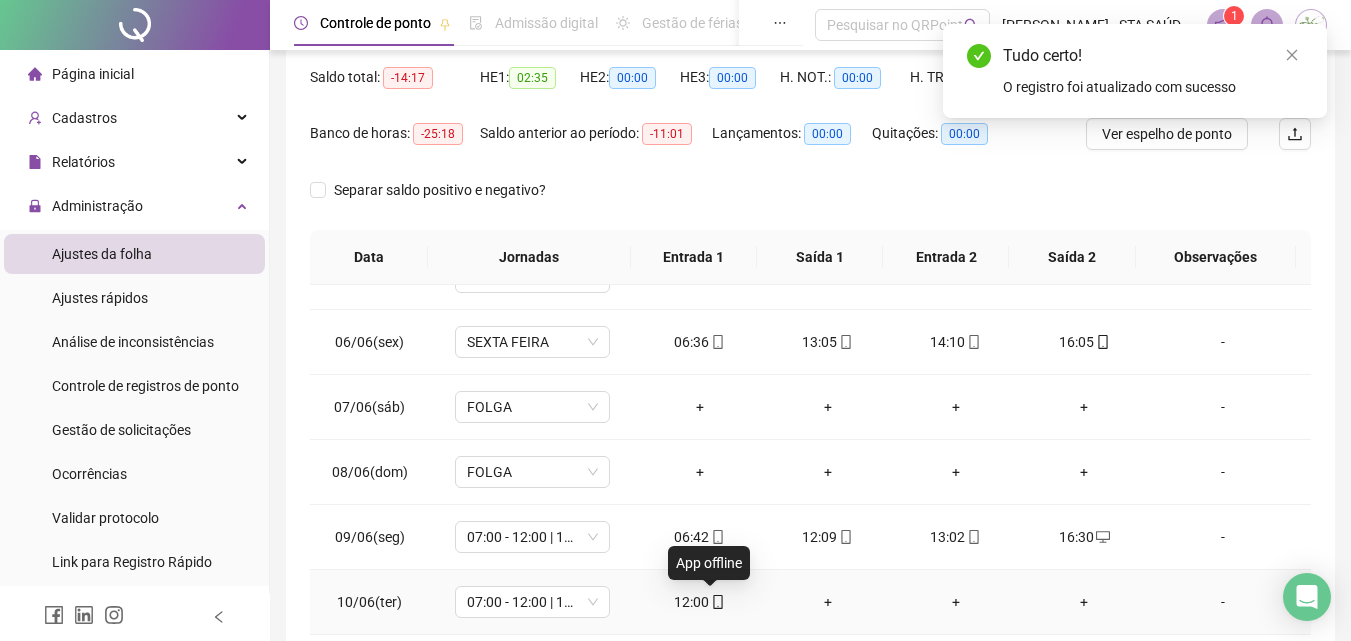 click 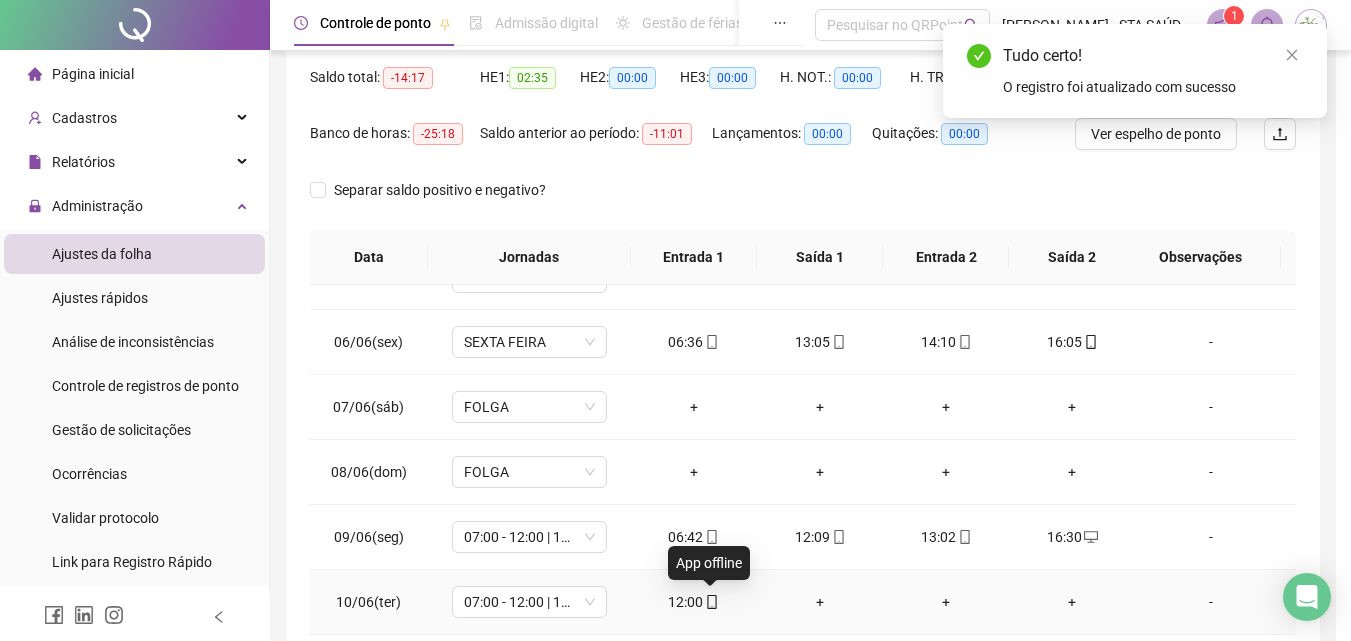 type on "**********" 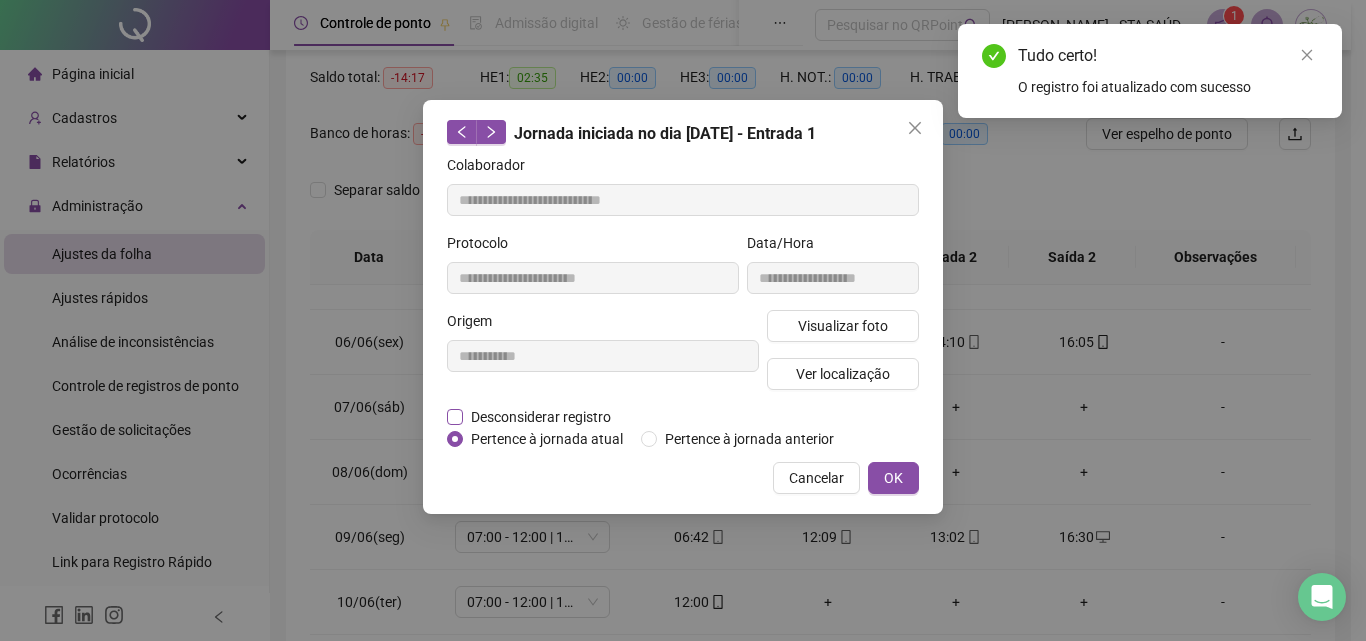 click on "Desconsiderar registro" at bounding box center (541, 417) 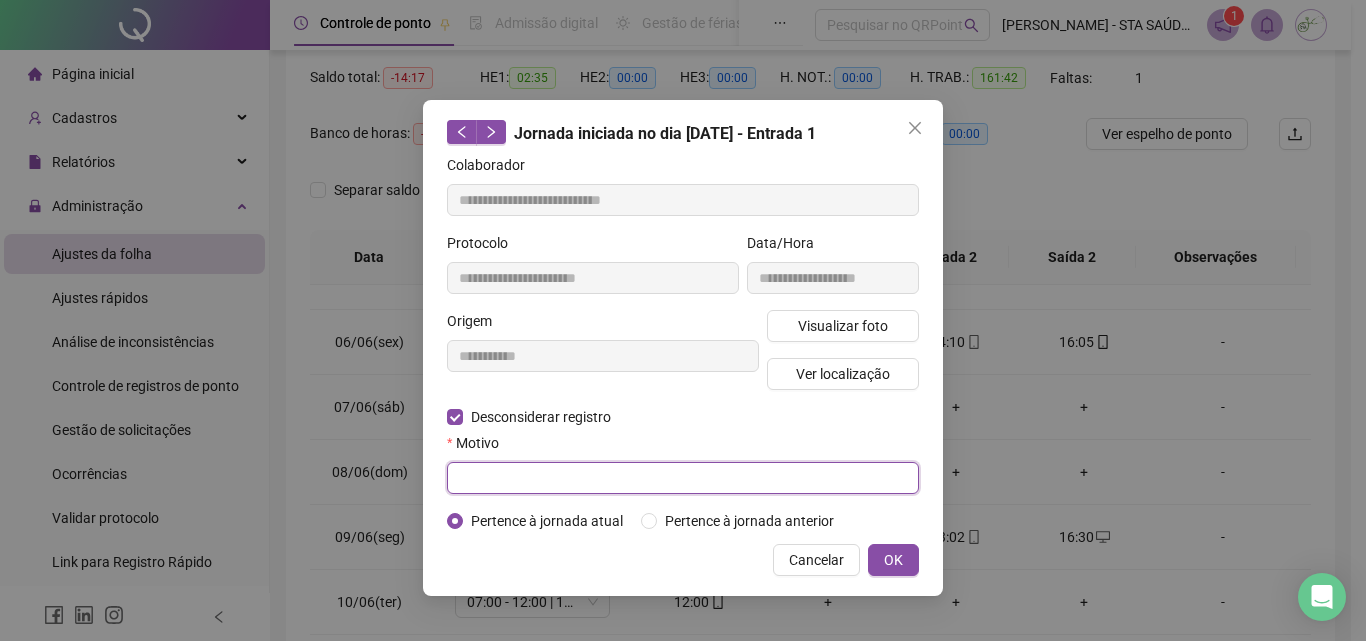 click at bounding box center [683, 478] 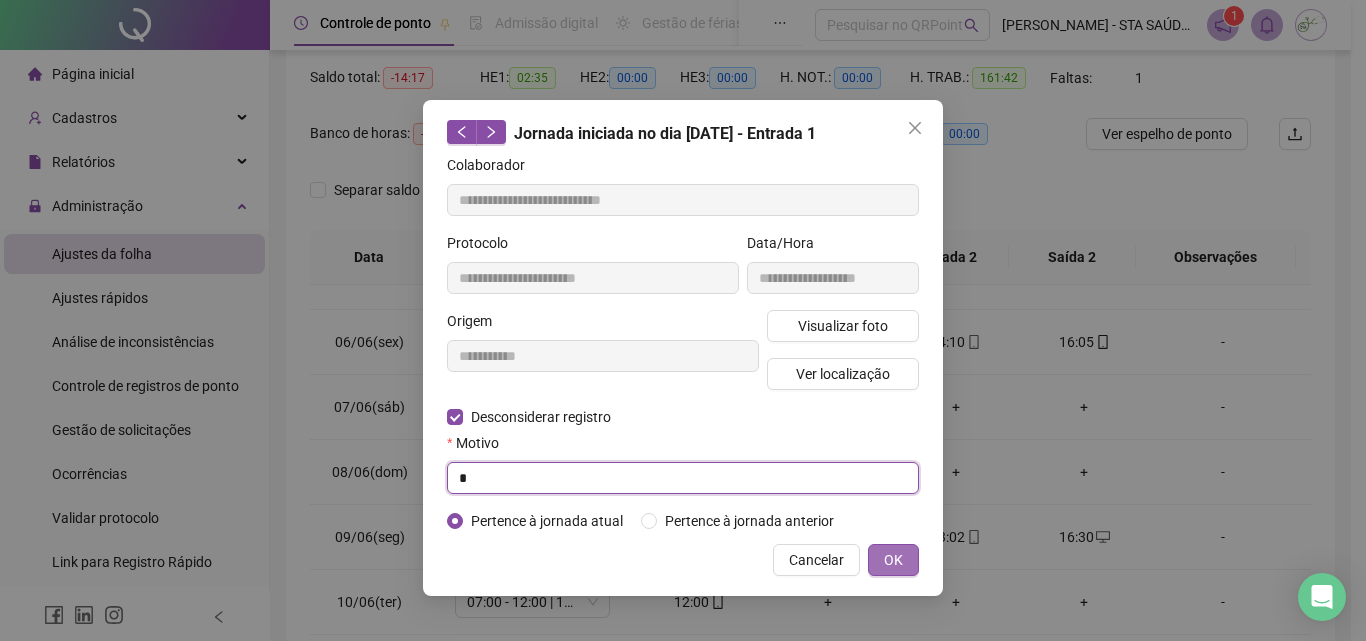 type on "*" 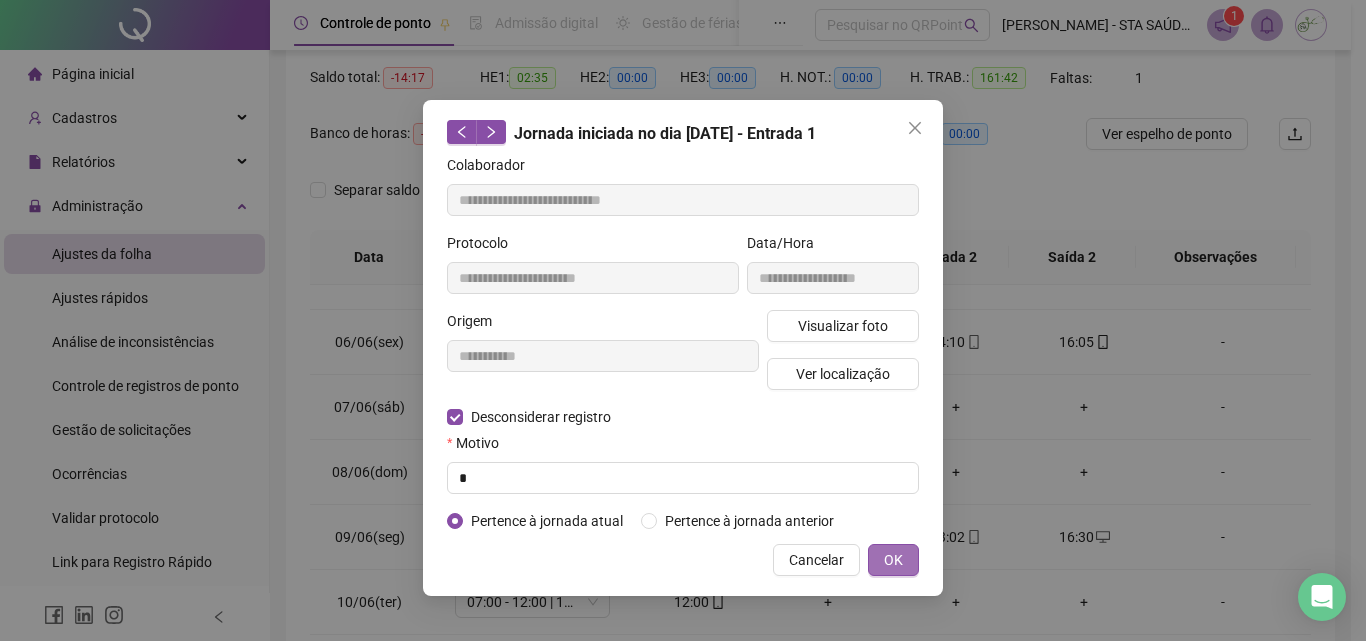 click on "OK" at bounding box center [893, 560] 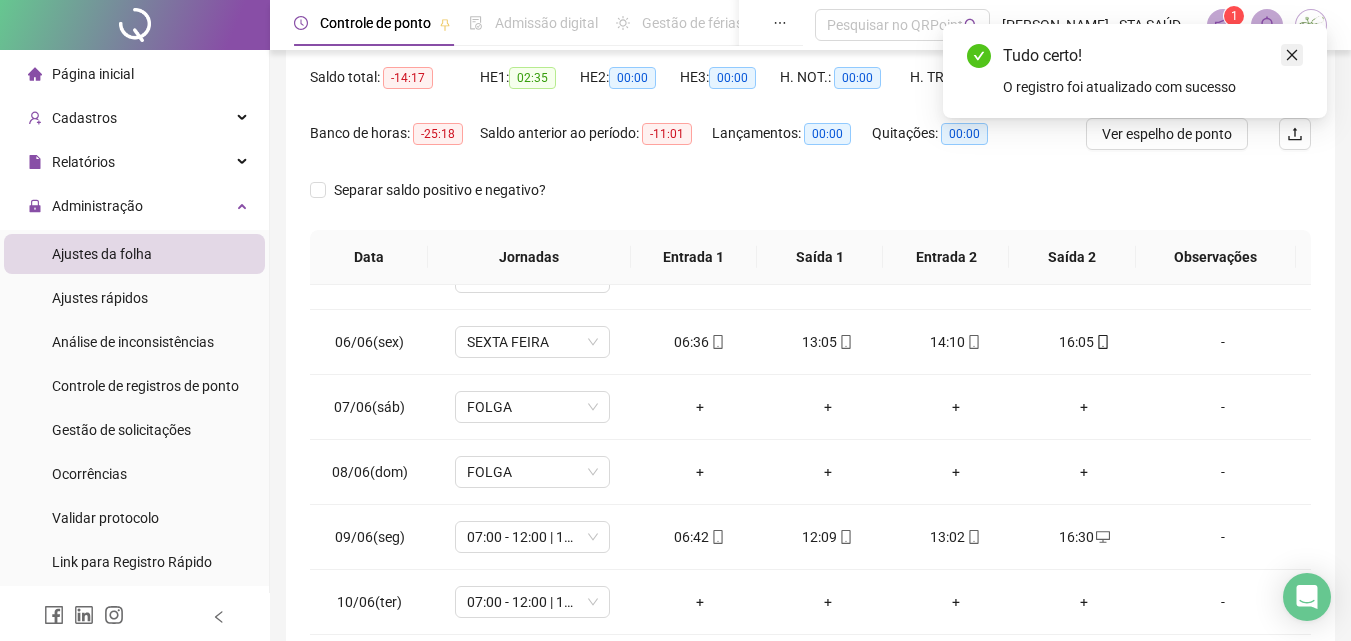 click 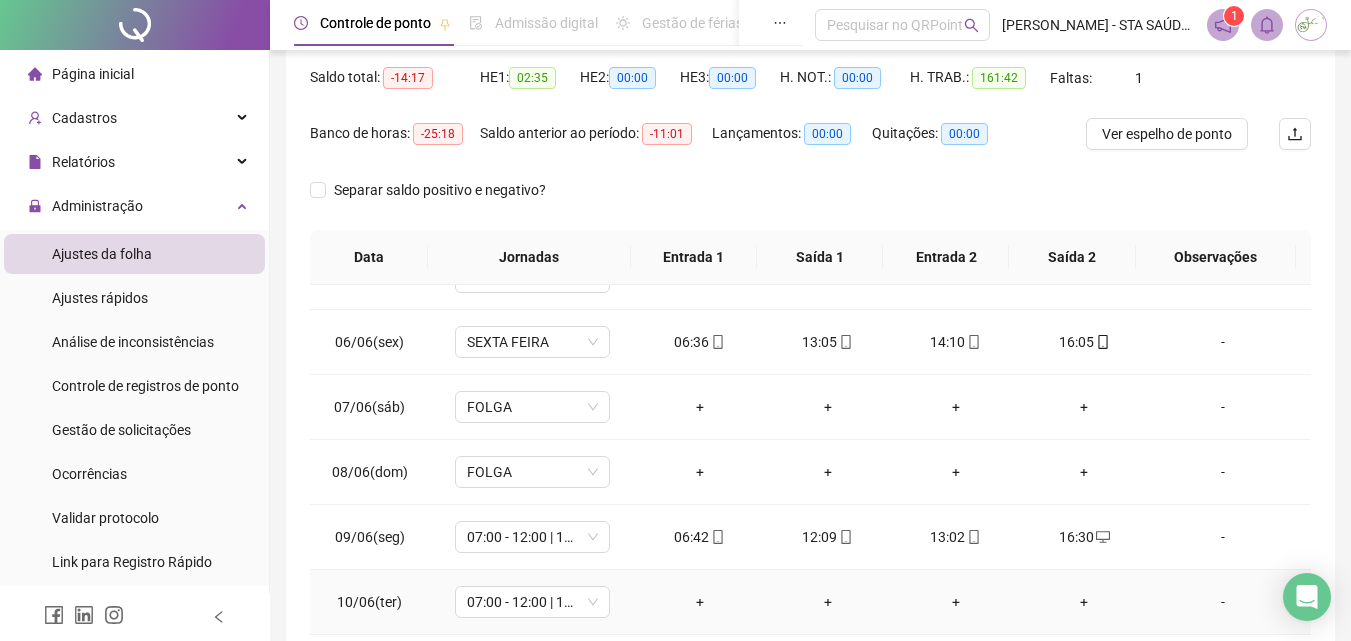 click on "+" at bounding box center (700, 602) 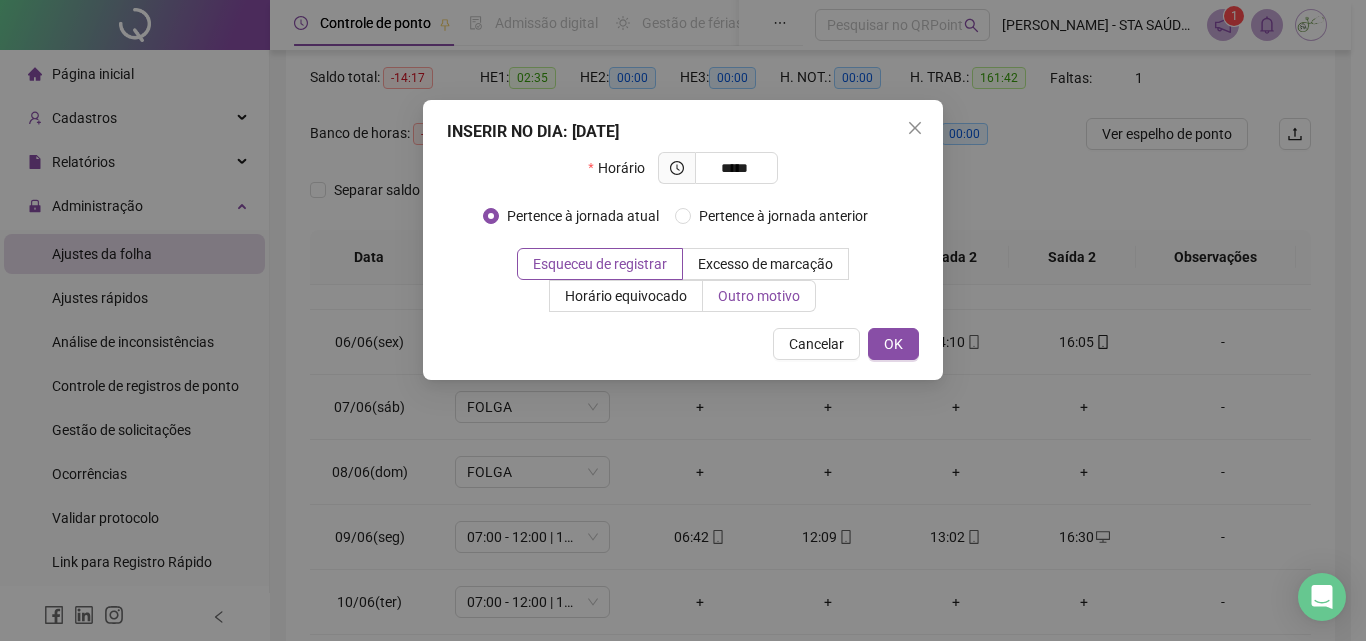 type on "*****" 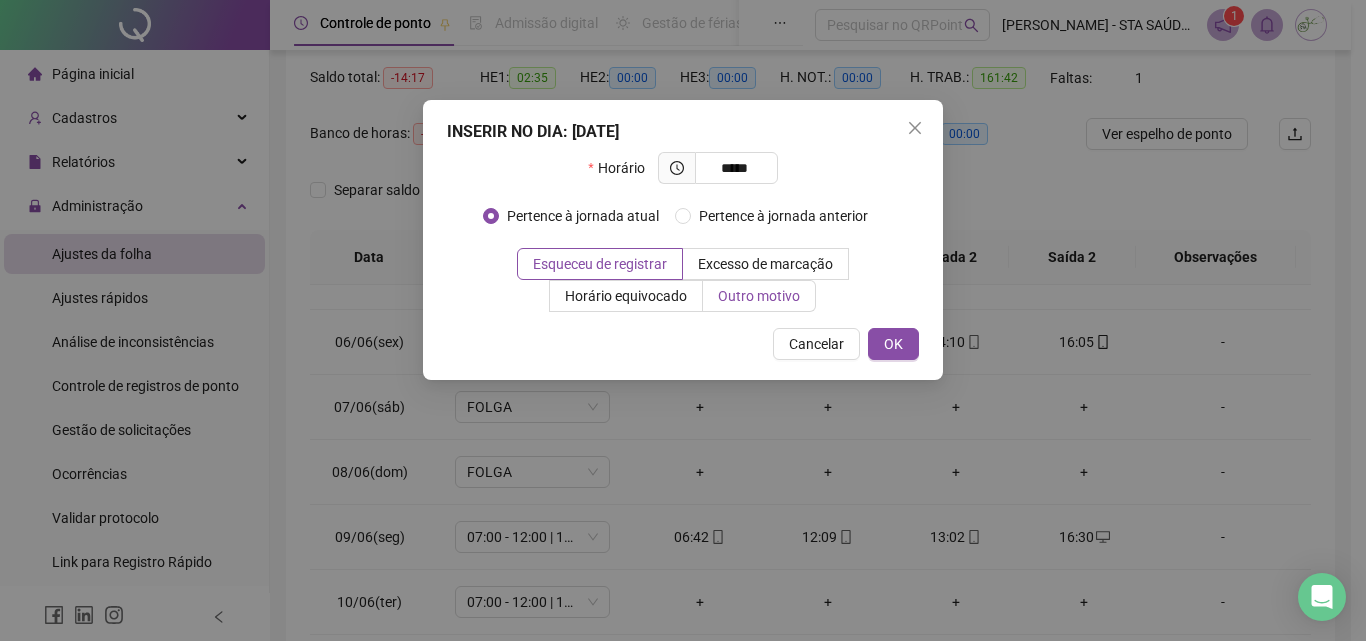 click on "Outro motivo" at bounding box center (759, 296) 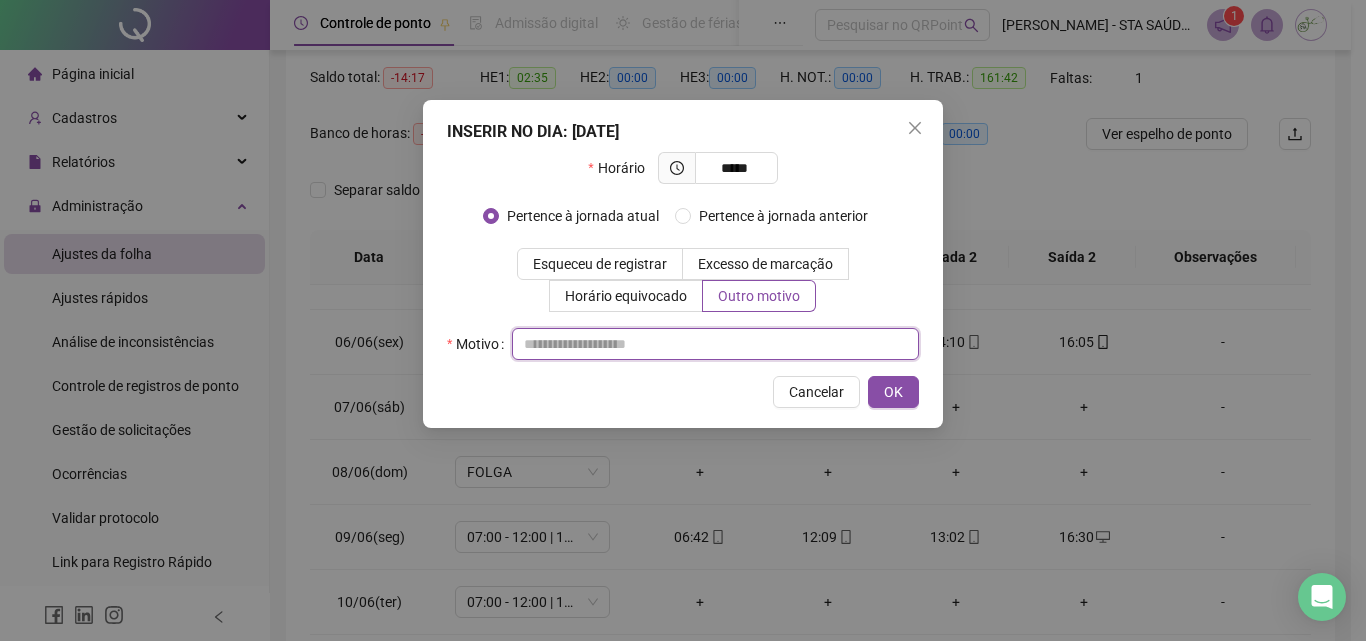 click at bounding box center (715, 344) 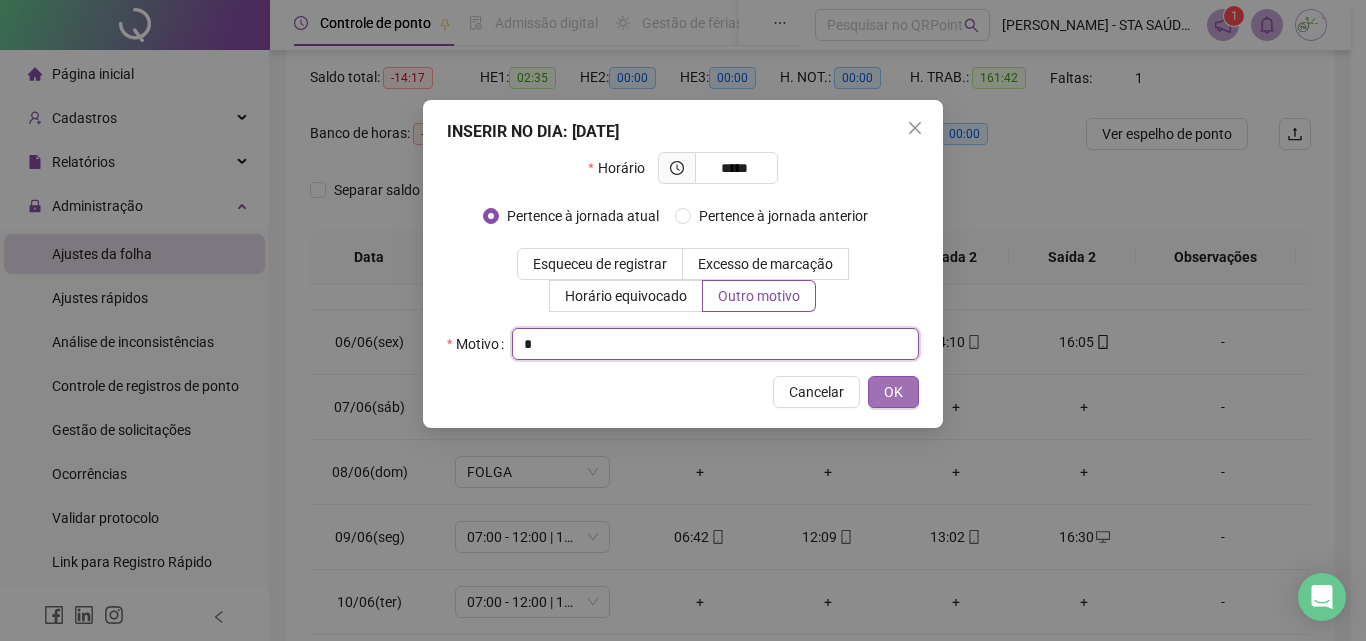 type on "*" 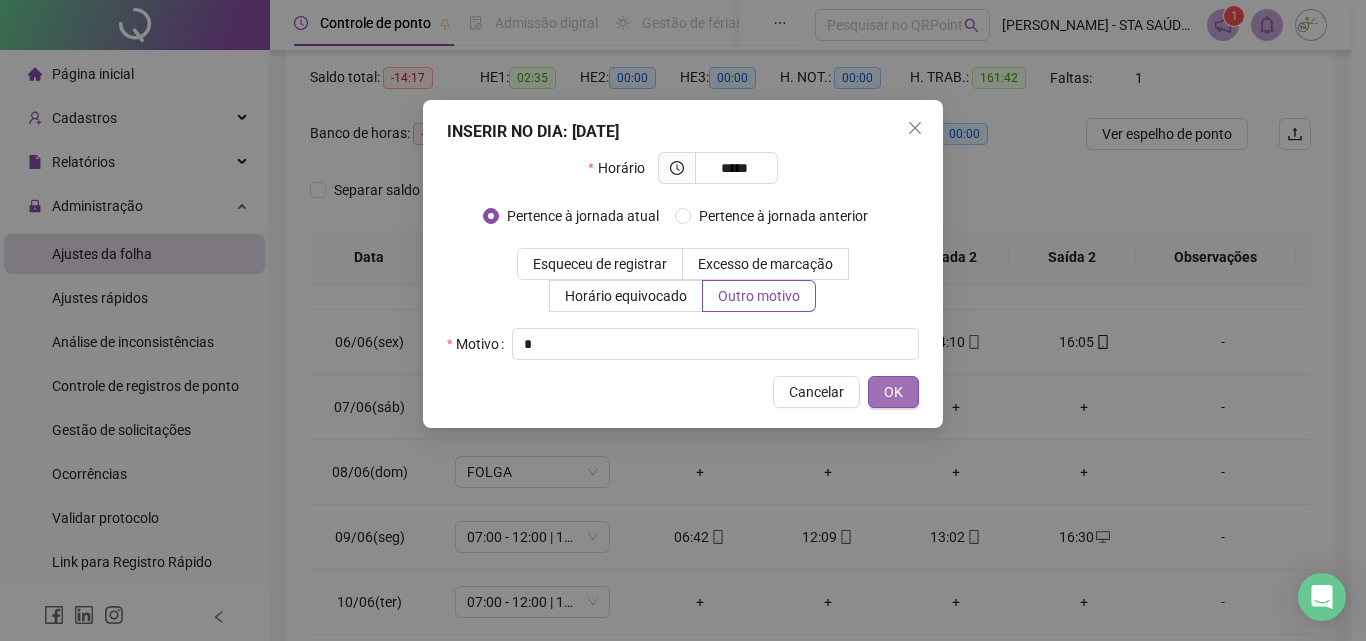click on "OK" at bounding box center (893, 392) 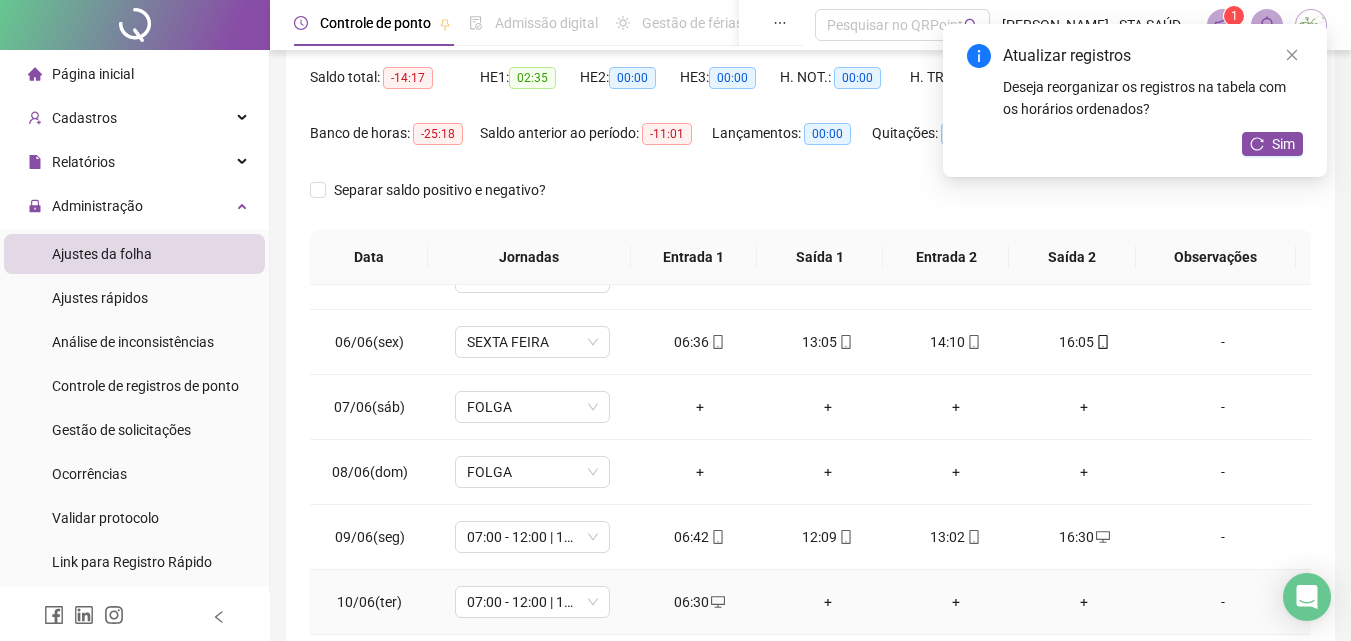 click on "+" at bounding box center (828, 602) 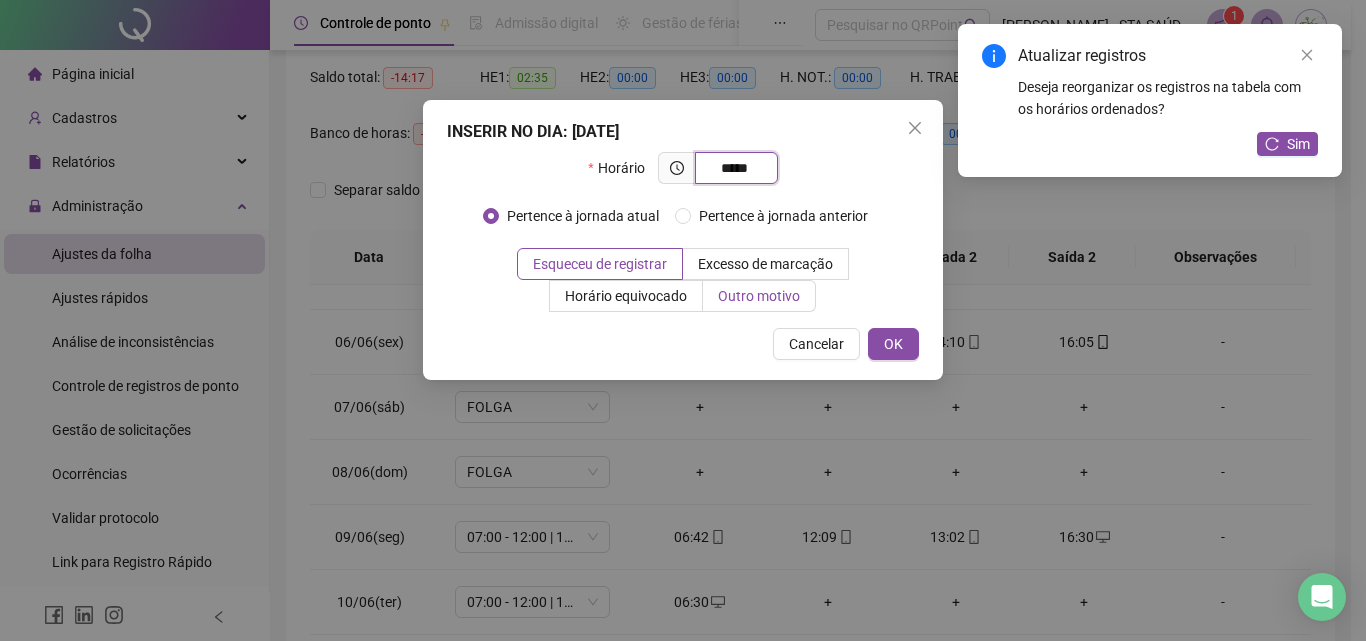 type on "*****" 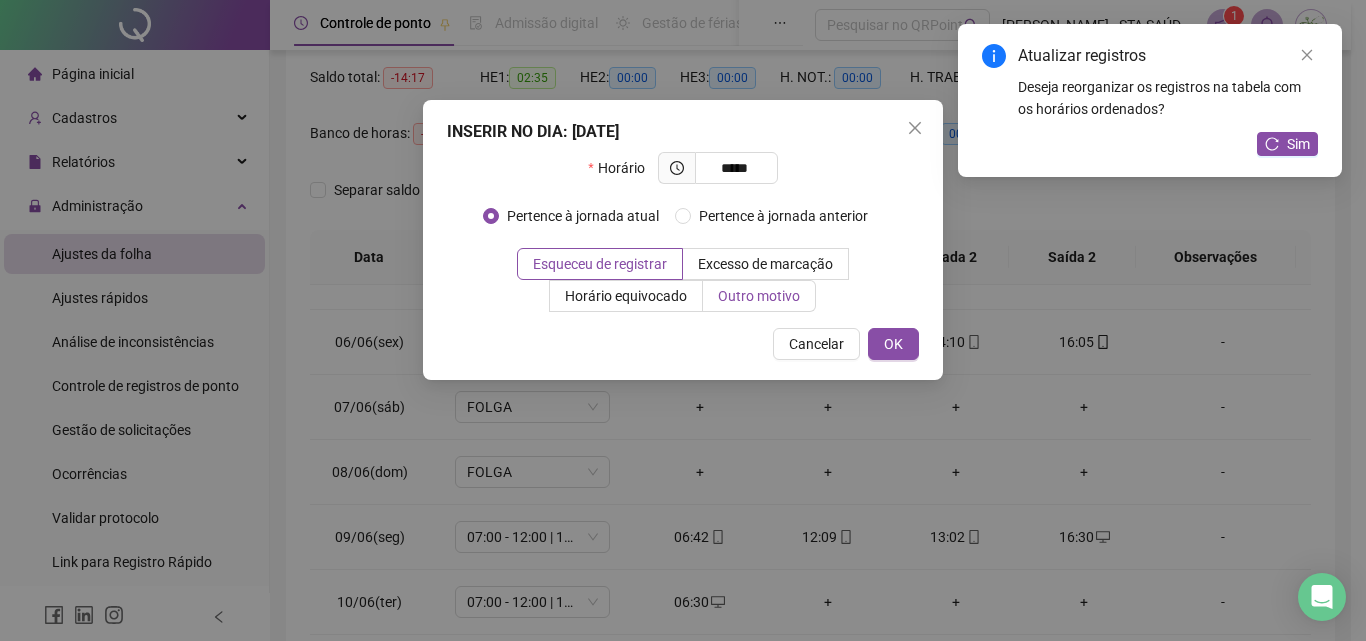 click on "Outro motivo" at bounding box center [759, 296] 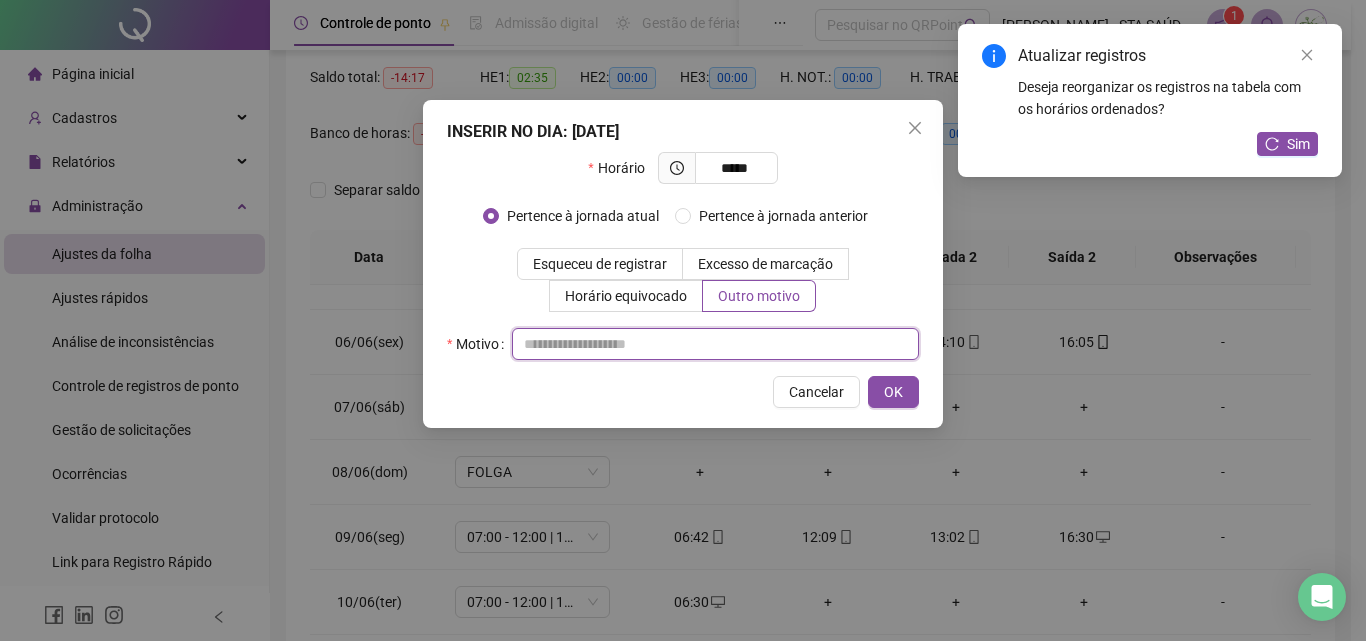 click at bounding box center [715, 344] 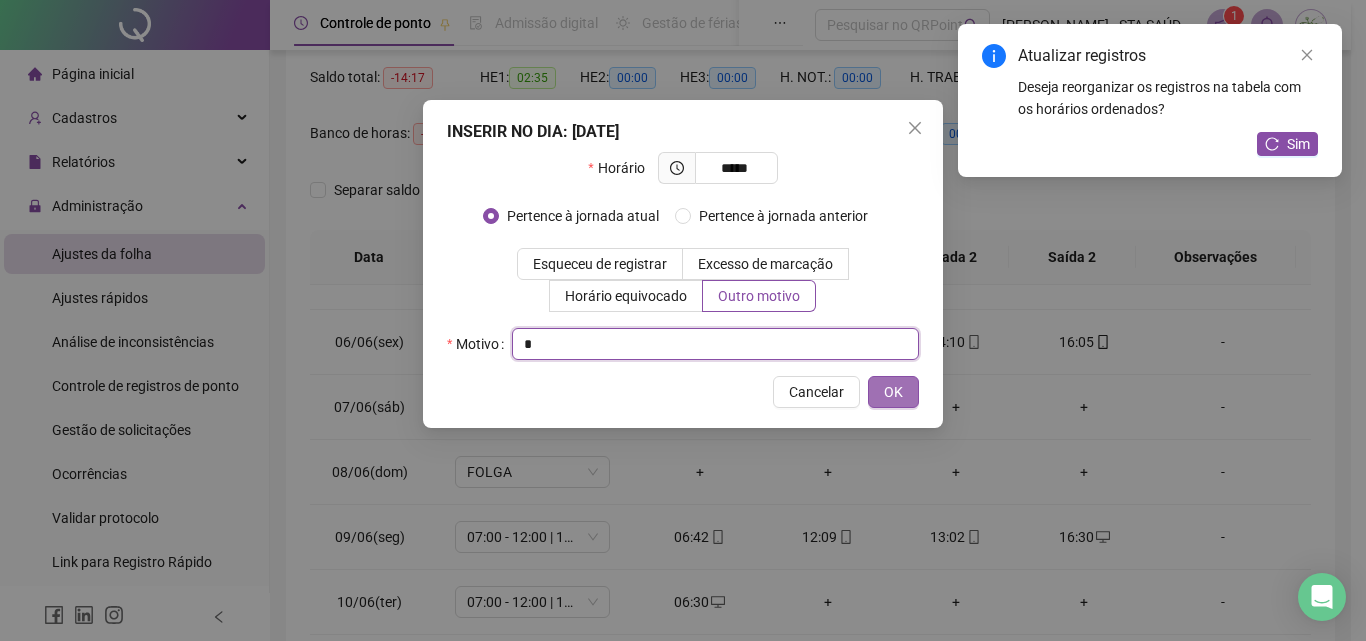 type on "*" 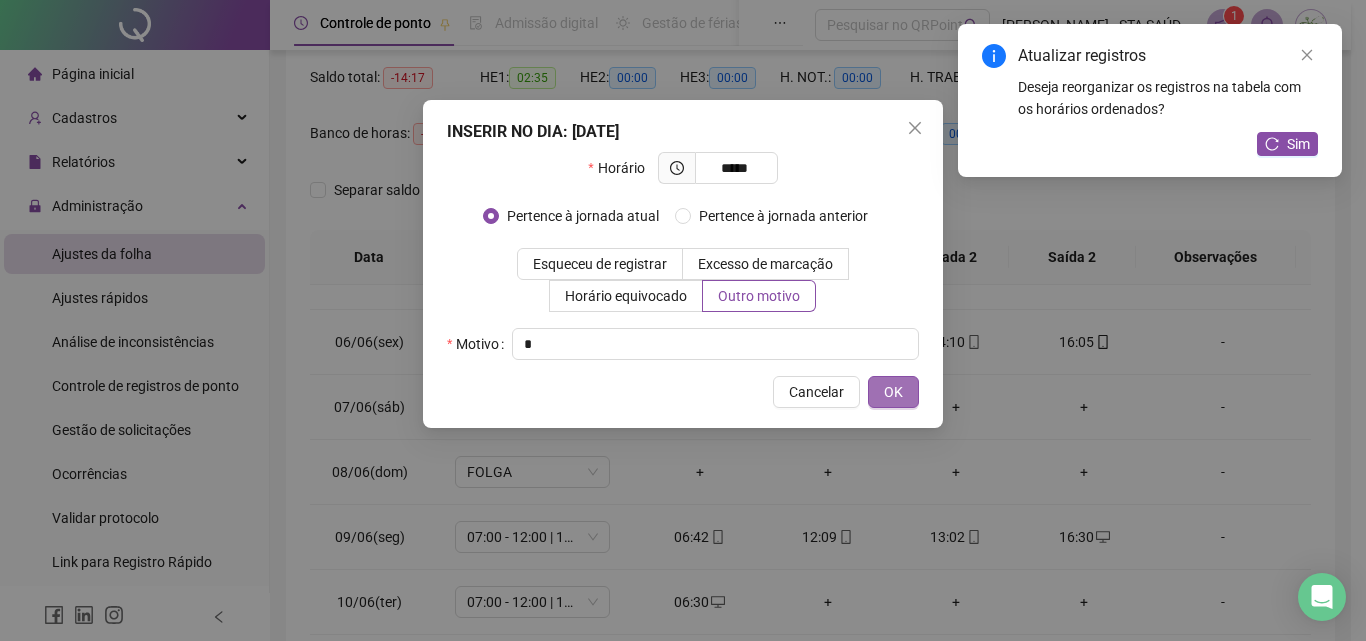 click on "OK" at bounding box center [893, 392] 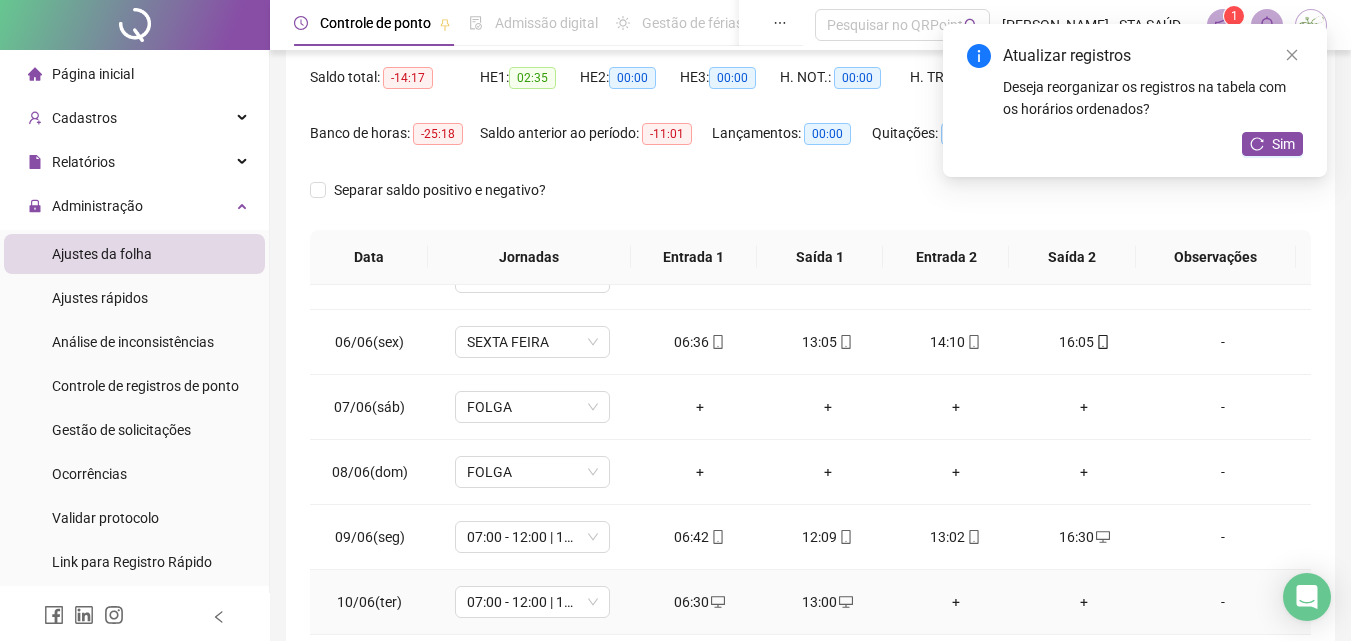 click on "+" at bounding box center [956, 602] 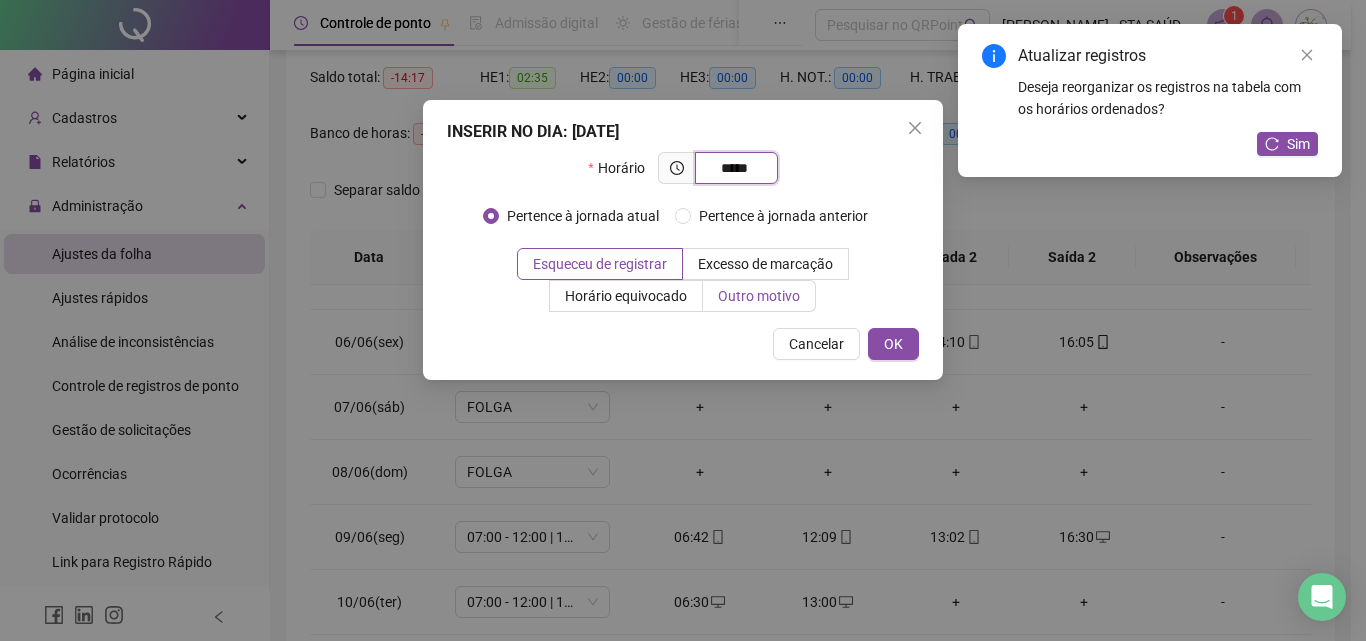 type on "*****" 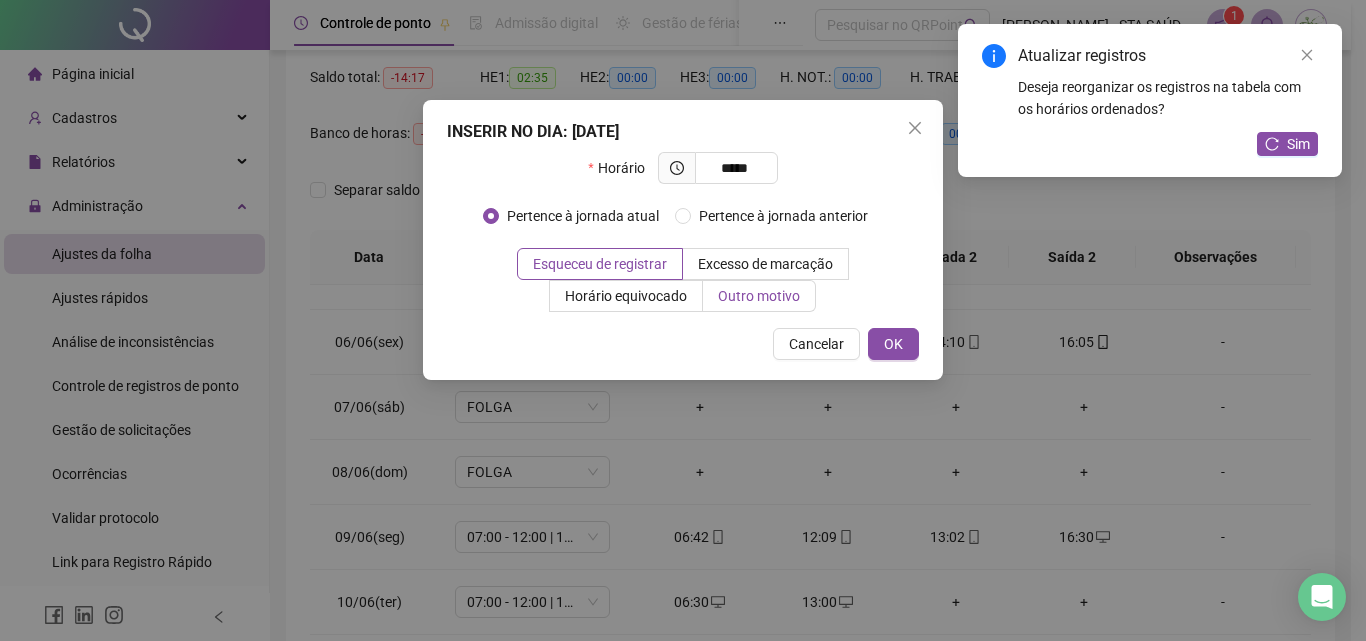 click on "Outro motivo" at bounding box center (759, 296) 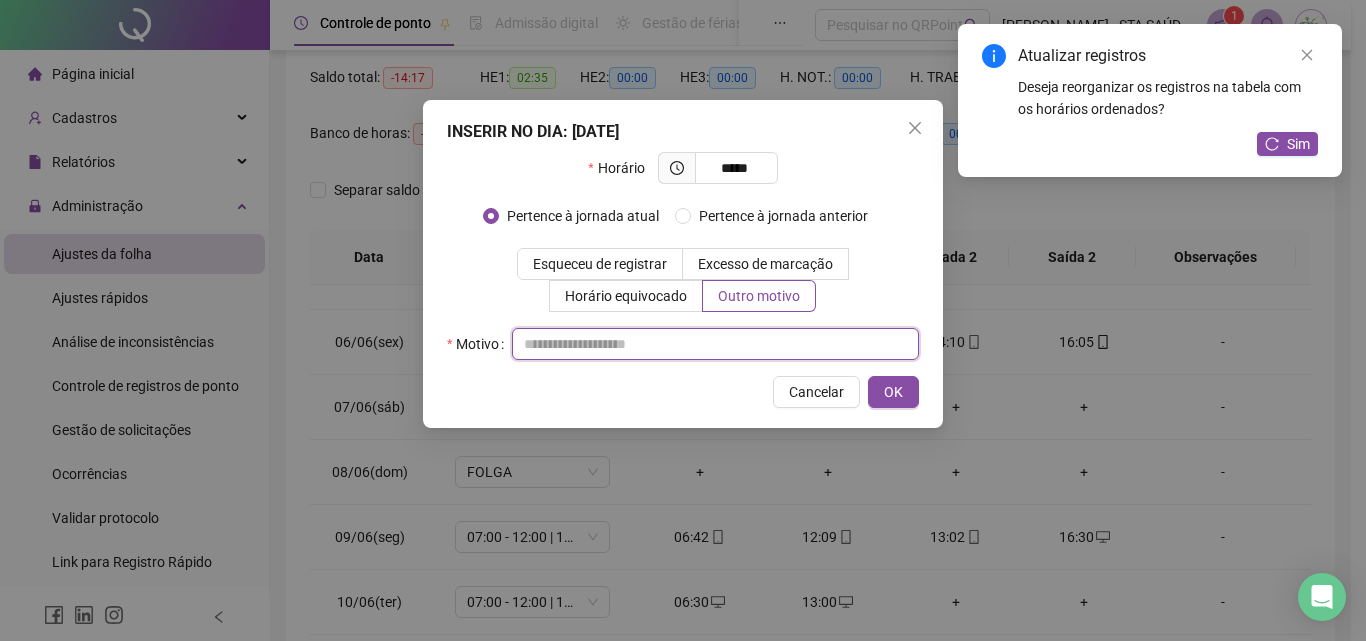 click at bounding box center (715, 344) 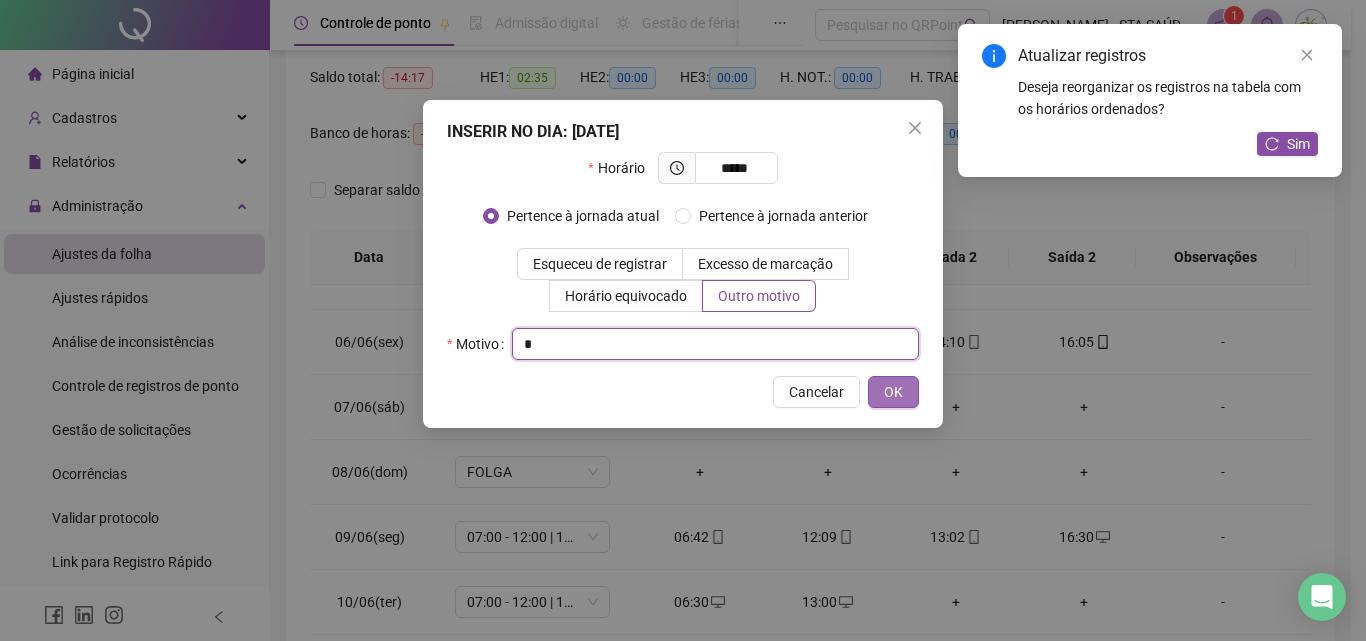 type on "*" 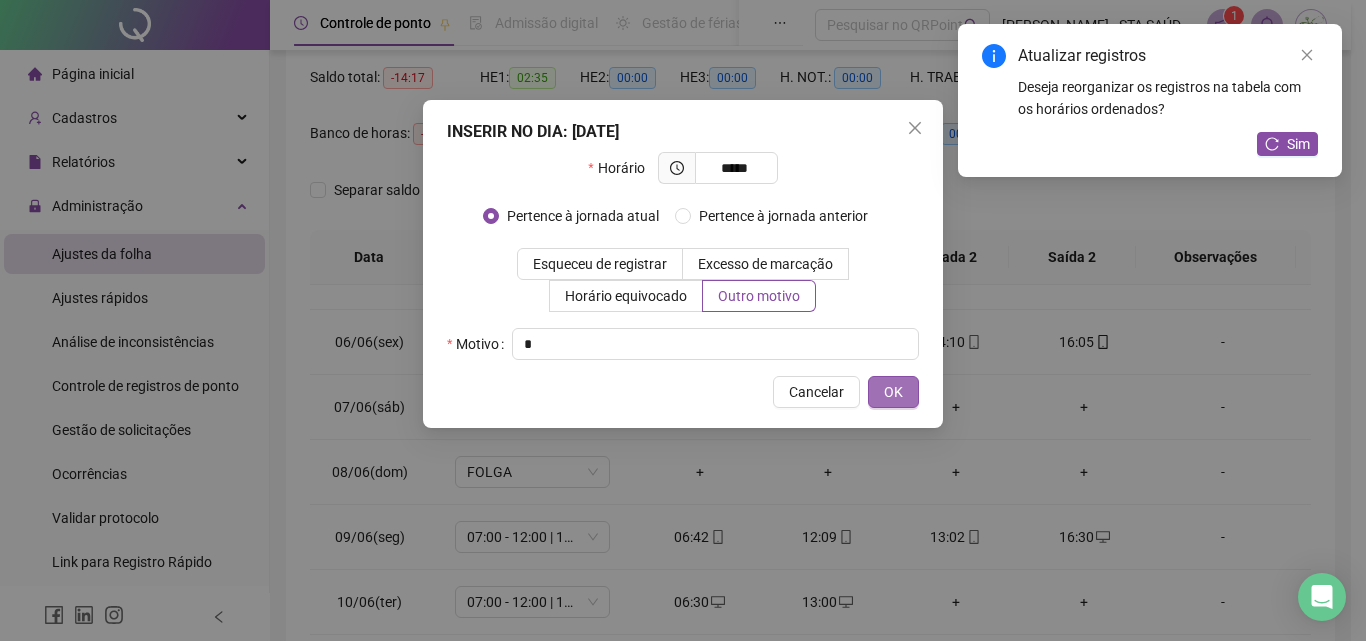 click on "OK" at bounding box center [893, 392] 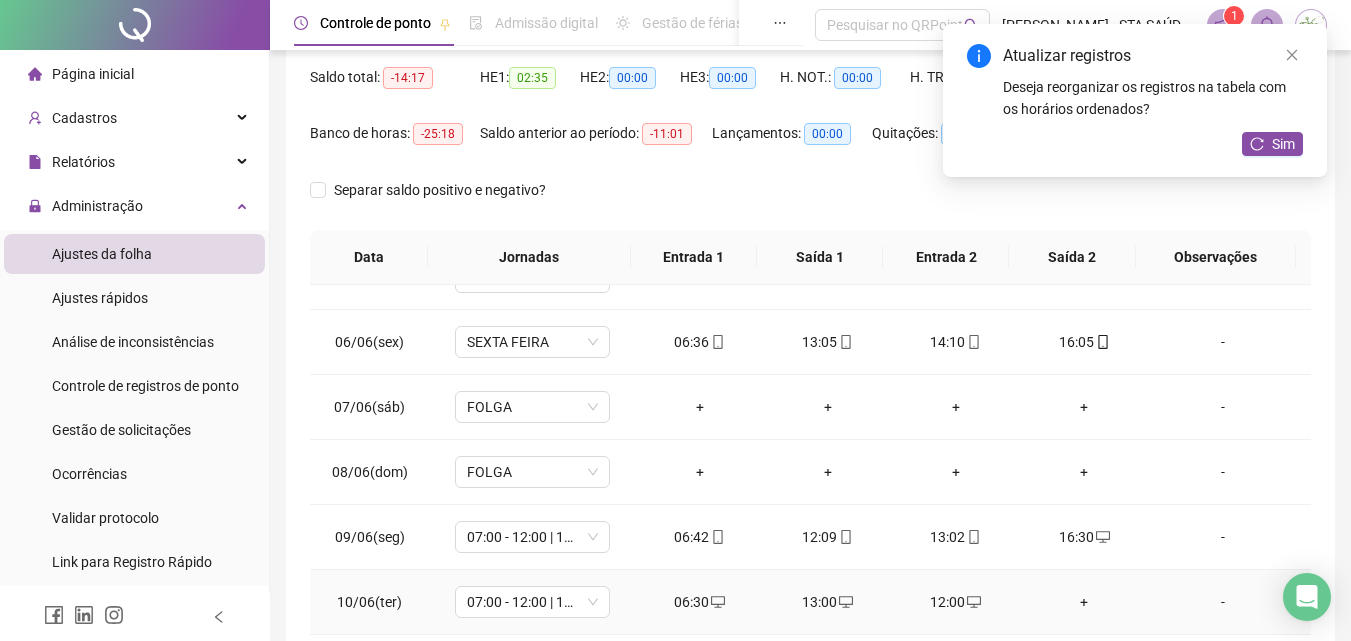 click on "+" at bounding box center [1084, 602] 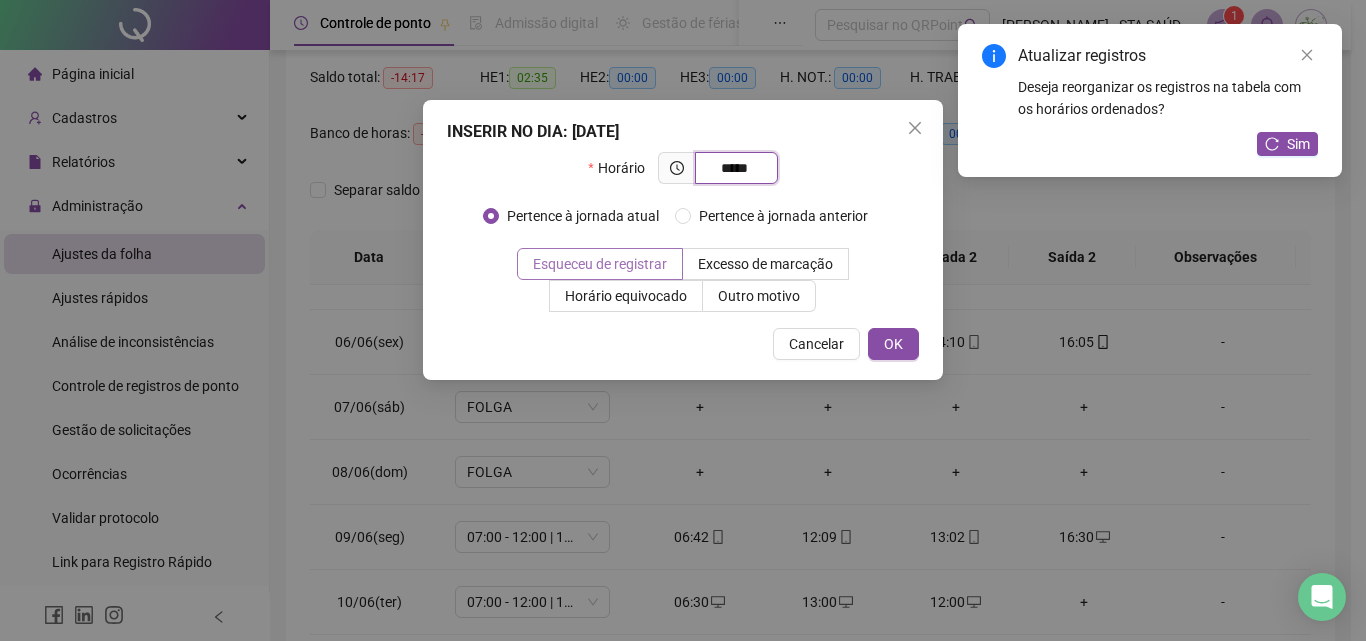 type on "*****" 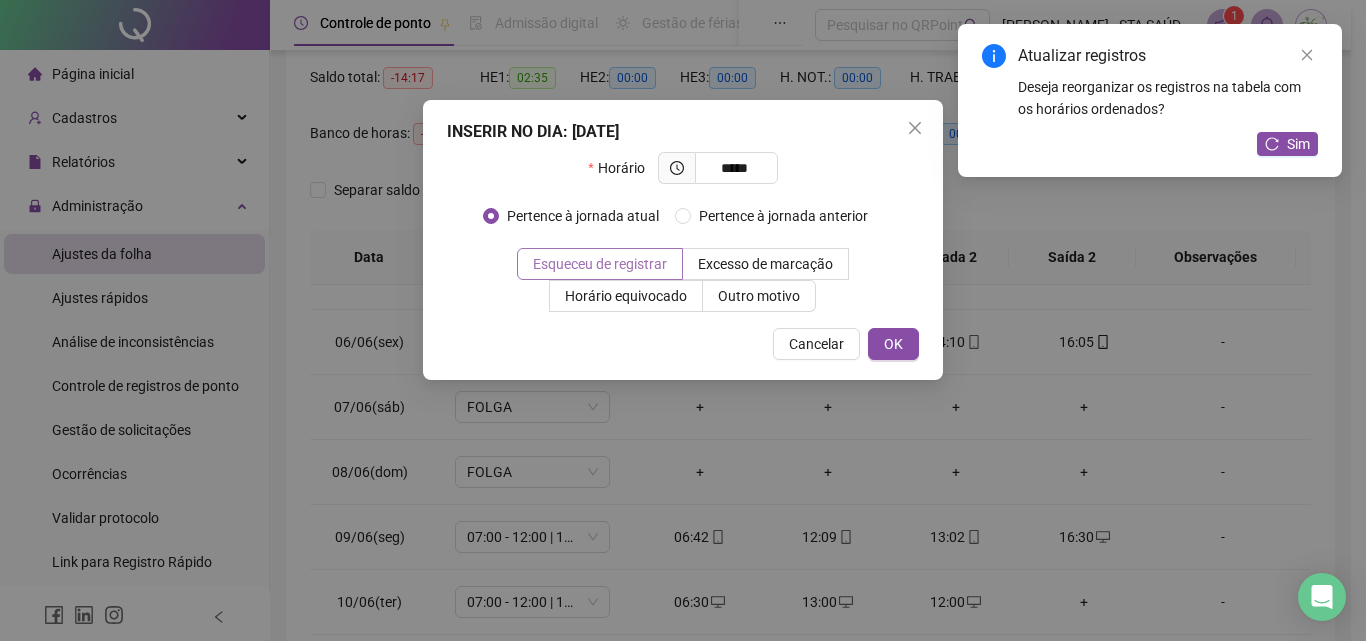 click on "Esqueceu de registrar" at bounding box center (600, 264) 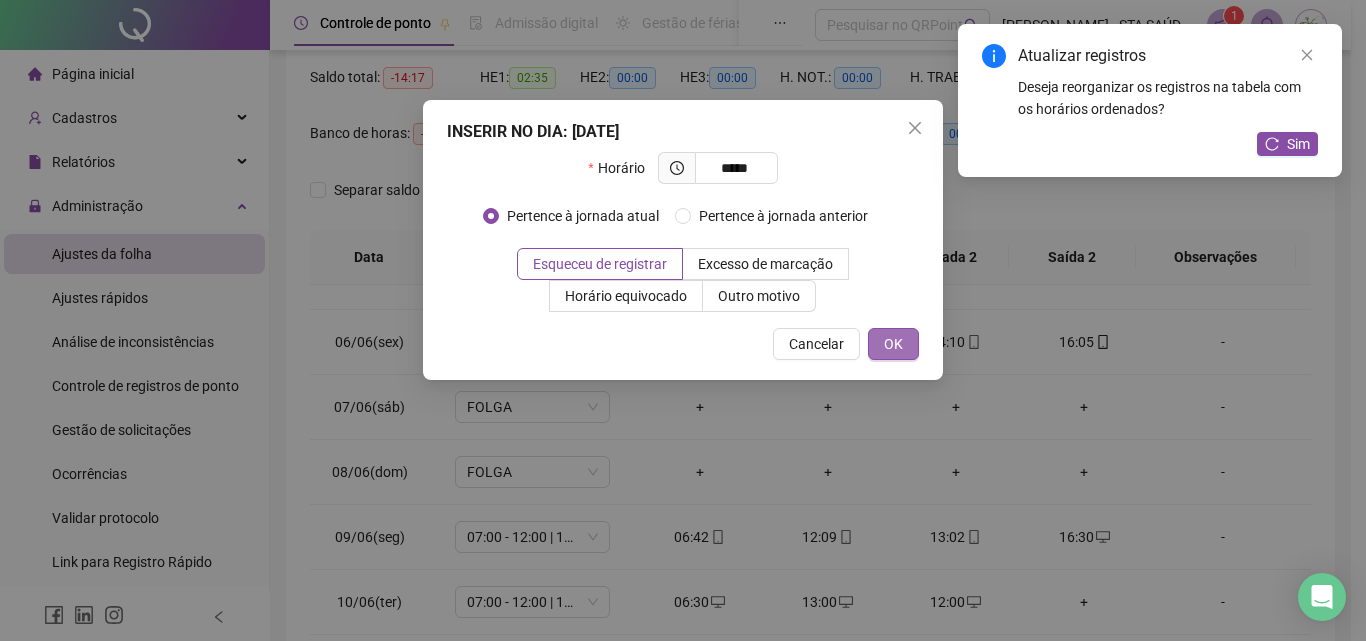 click on "OK" at bounding box center [893, 344] 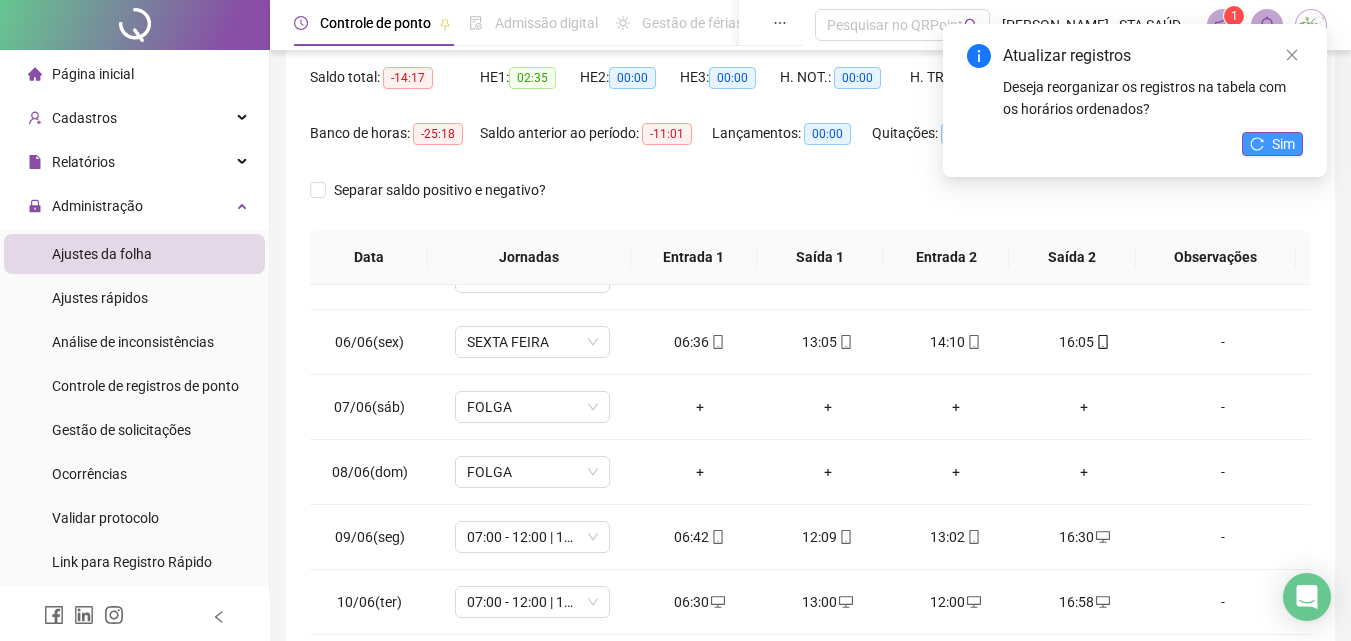 click on "Sim" at bounding box center [1272, 144] 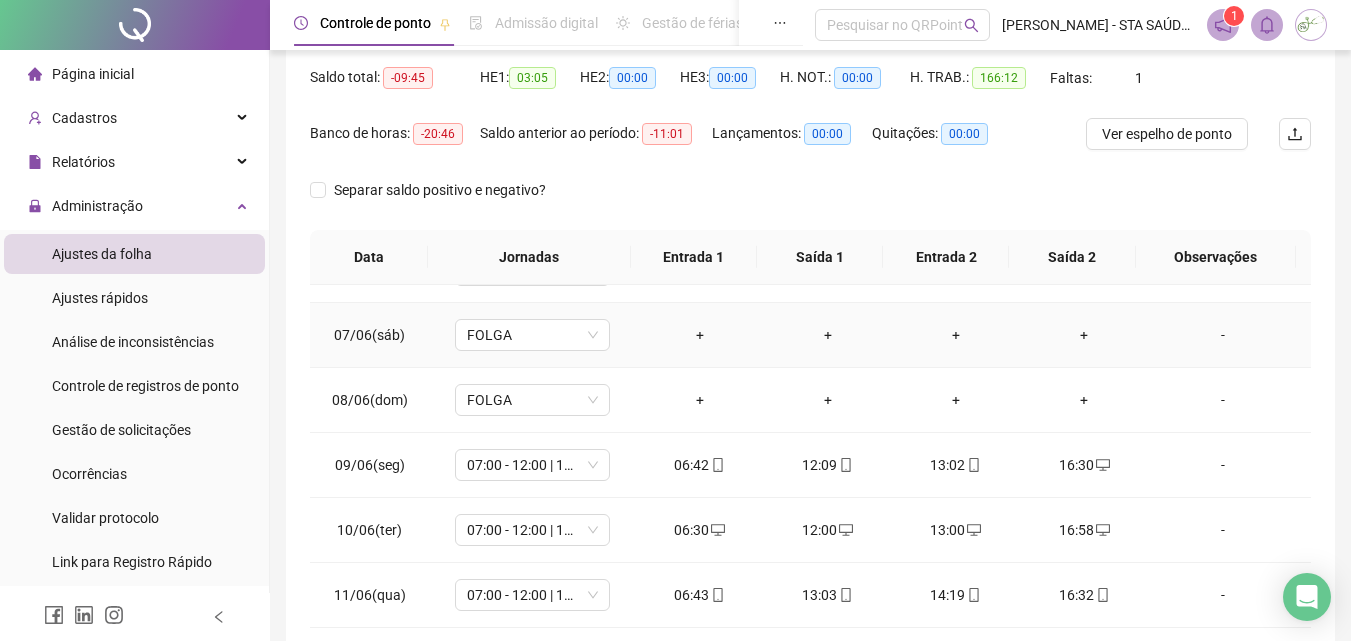 scroll, scrollTop: 400, scrollLeft: 0, axis: vertical 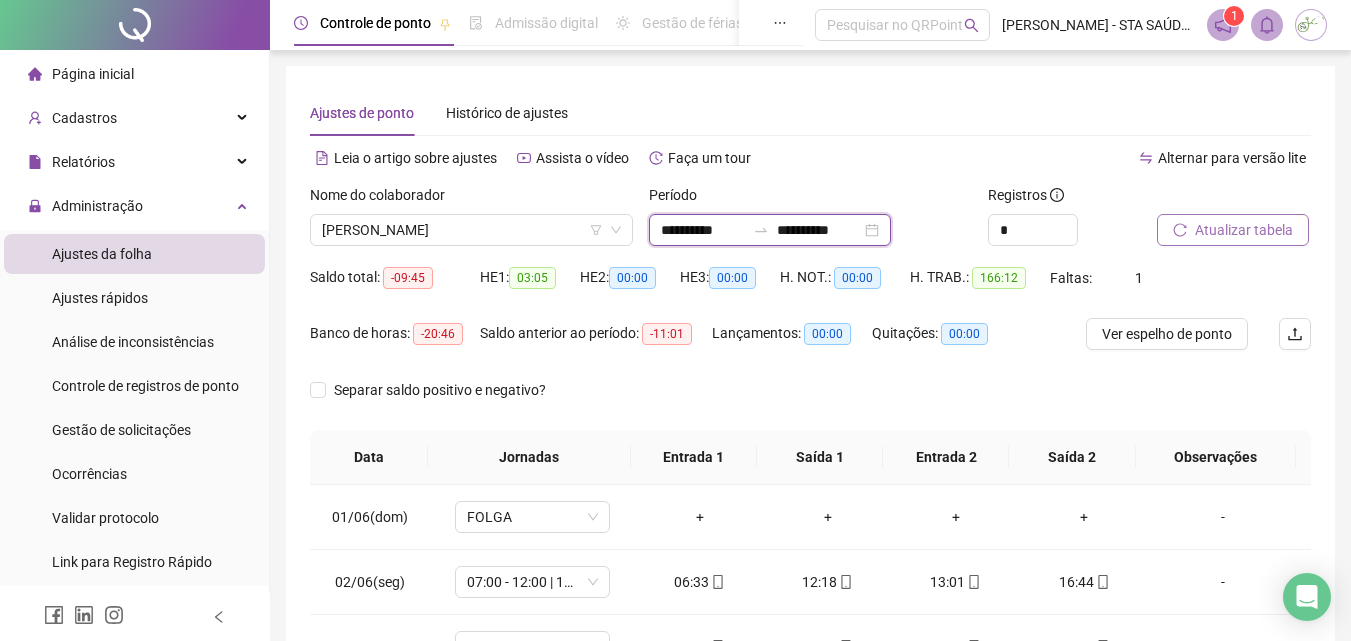 click on "**********" at bounding box center [703, 230] 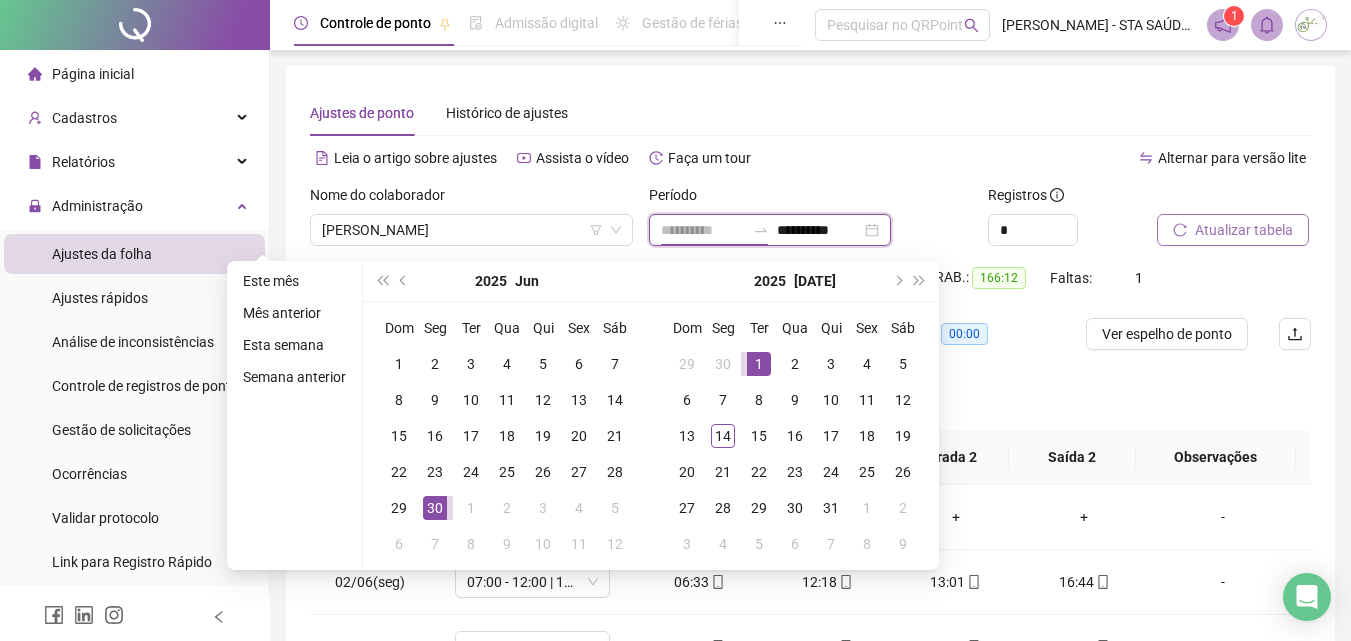 type on "**********" 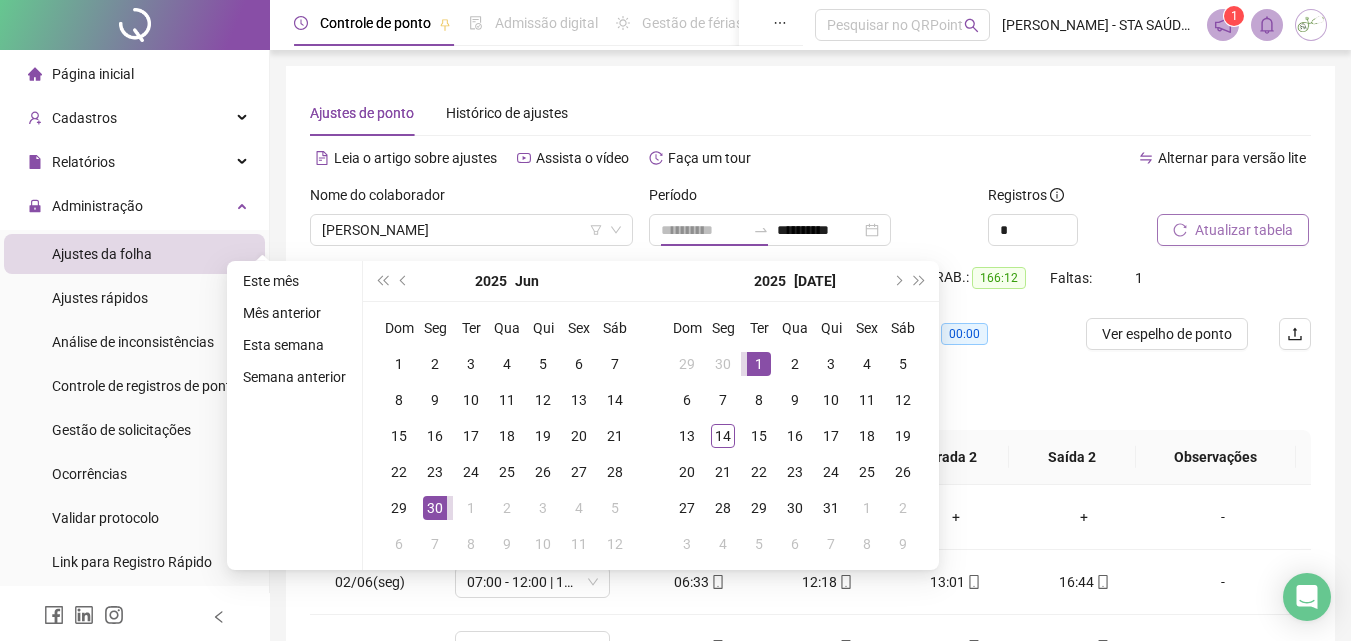 click on "1" at bounding box center [759, 364] 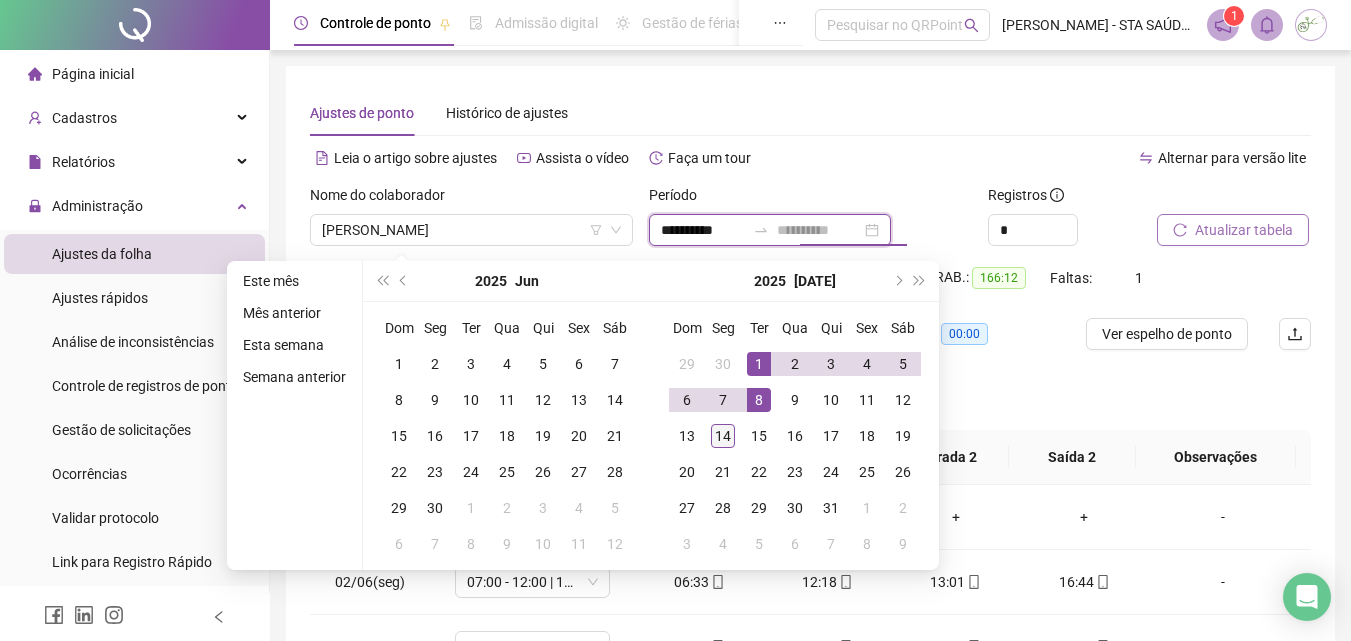 type on "**********" 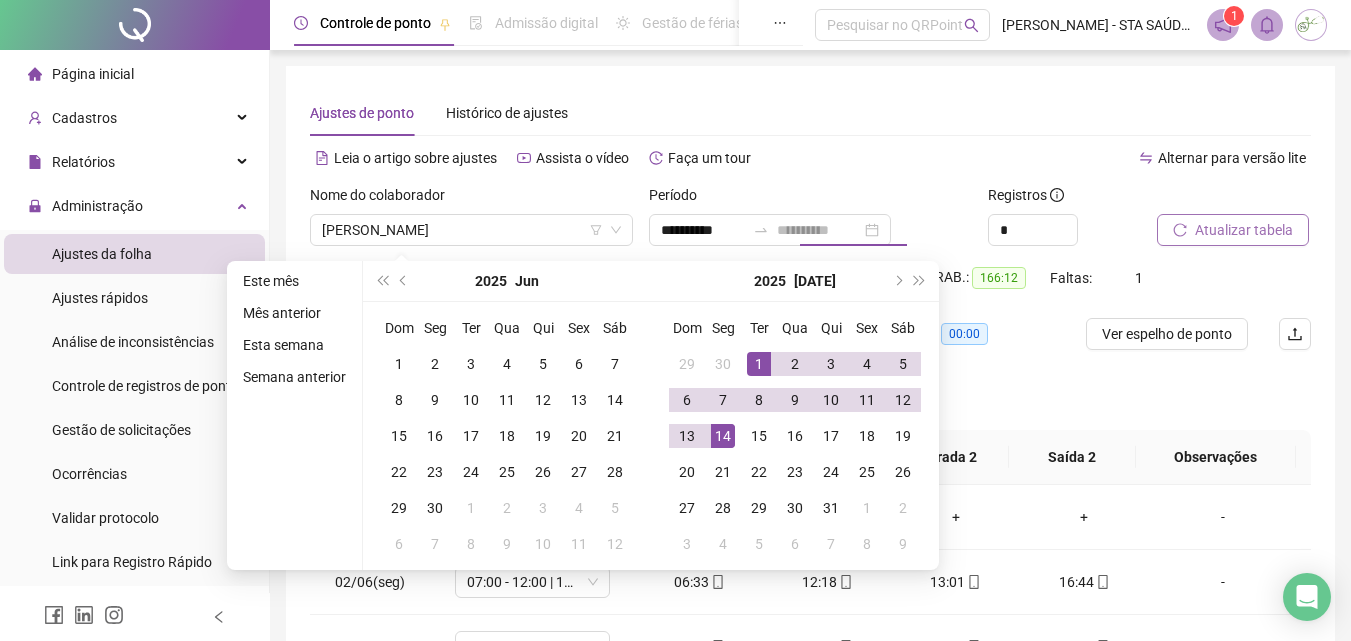 drag, startPoint x: 720, startPoint y: 437, endPoint x: 1099, endPoint y: 293, distance: 405.43433 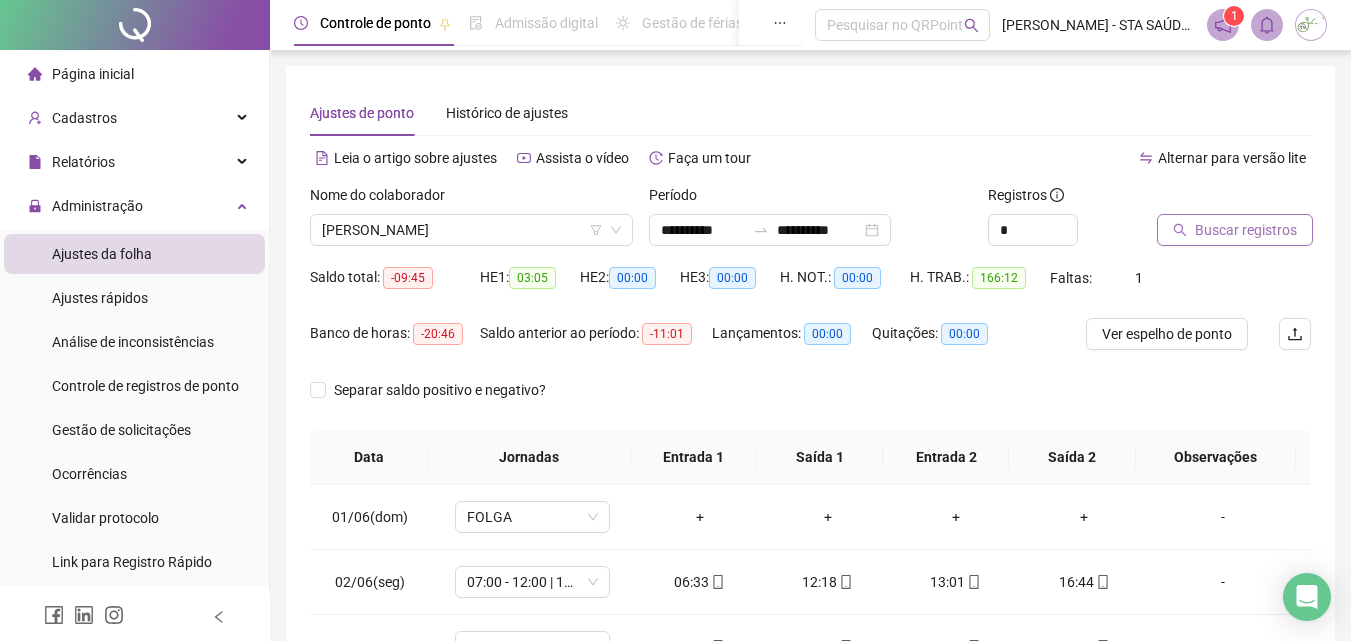 click on "Buscar registros" at bounding box center (1246, 230) 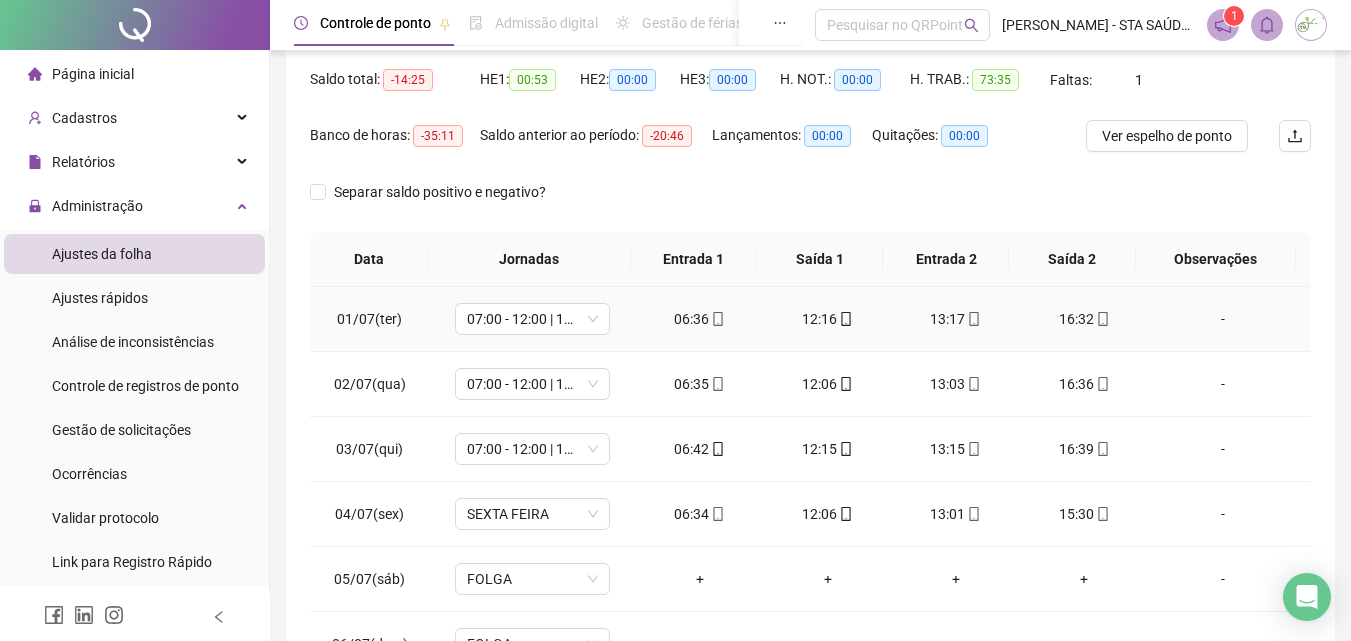 scroll, scrollTop: 200, scrollLeft: 0, axis: vertical 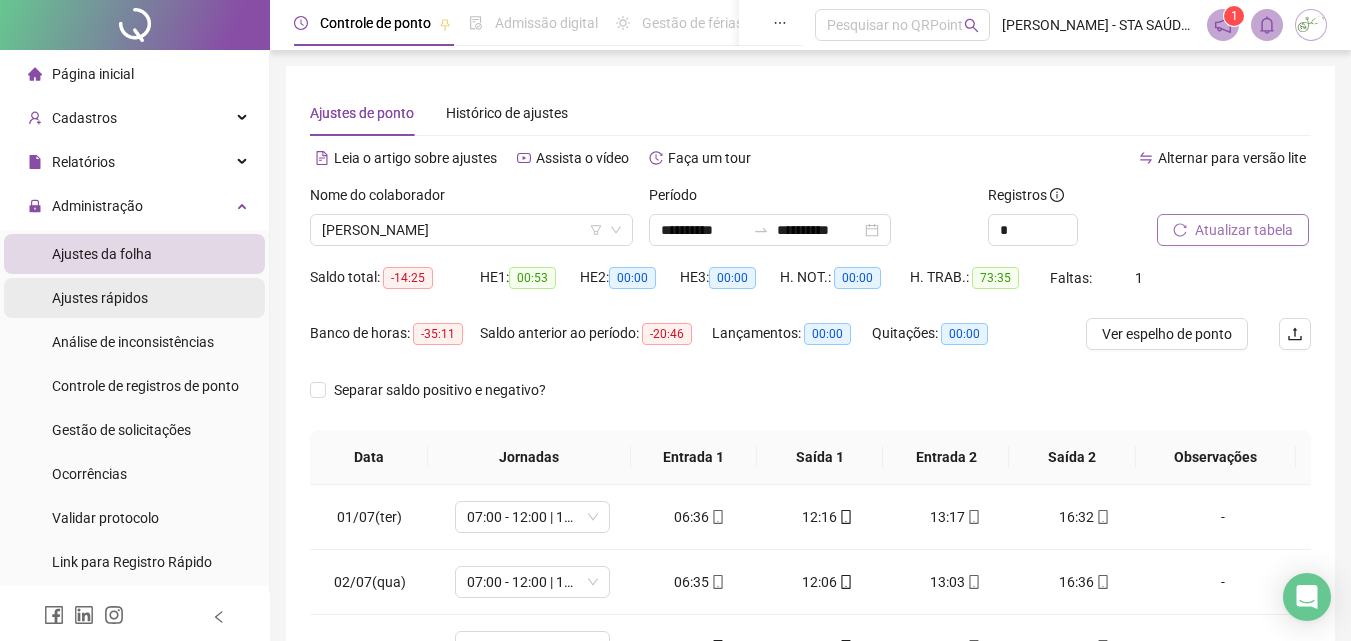 click on "Ajustes rápidos" at bounding box center [100, 298] 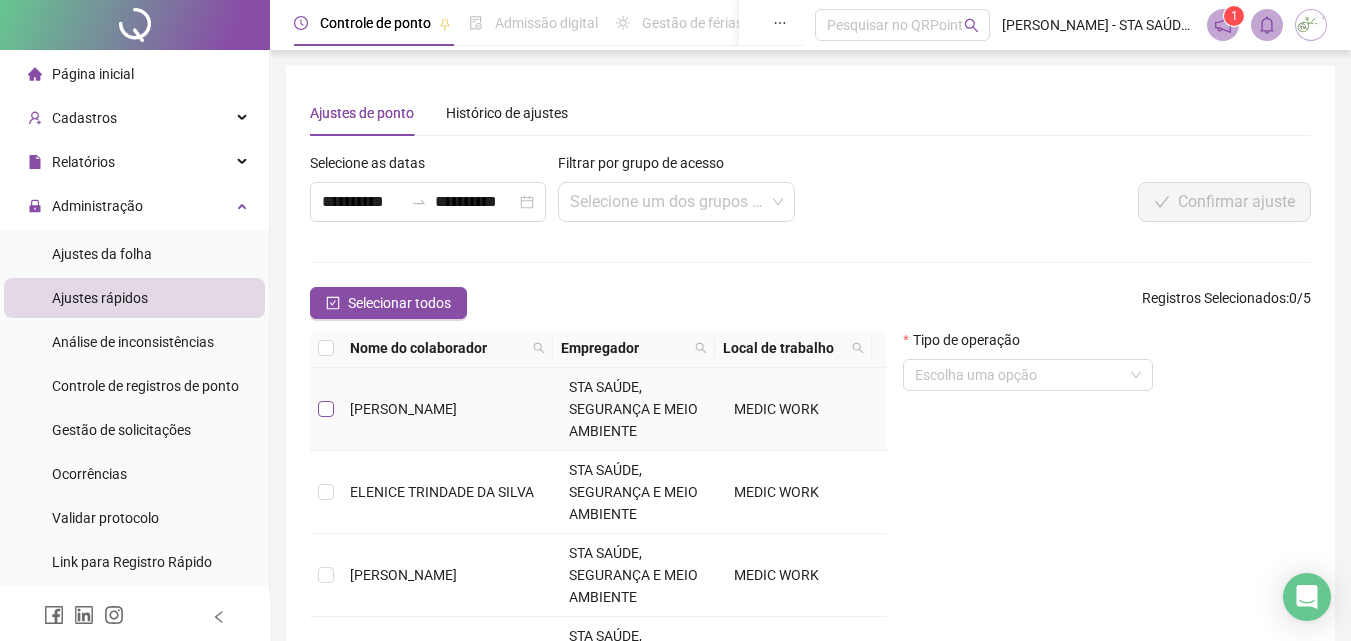 click at bounding box center (326, 409) 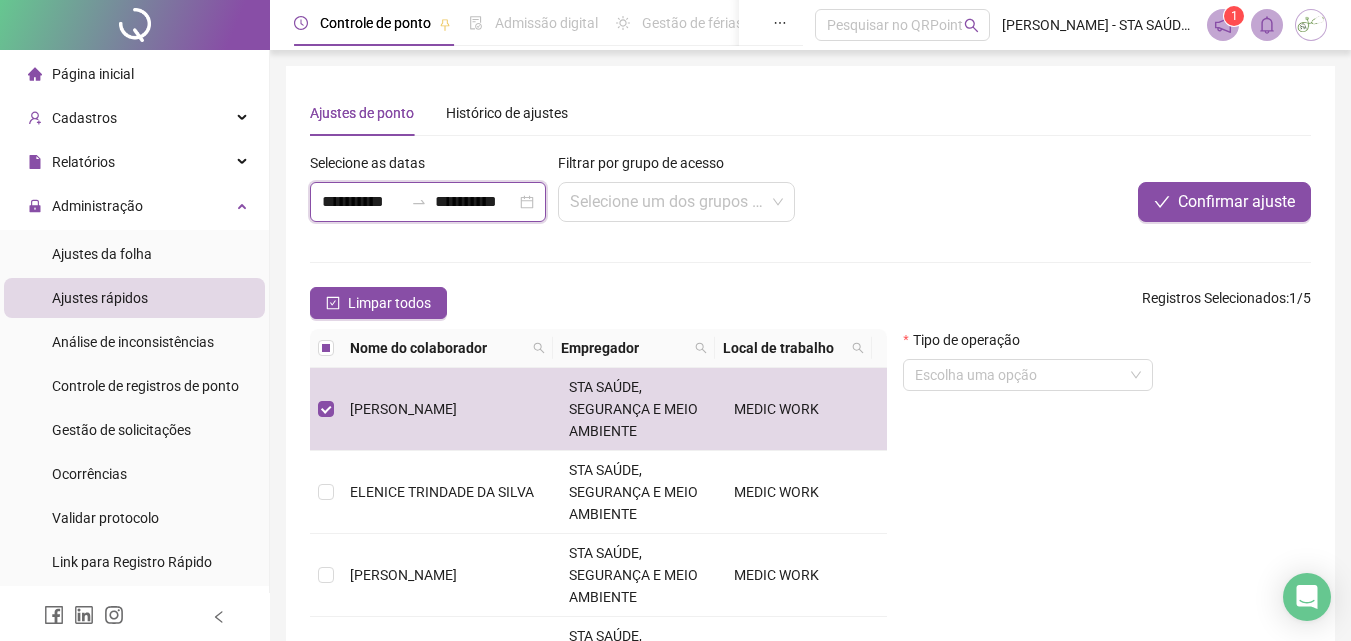 click on "**********" at bounding box center (362, 202) 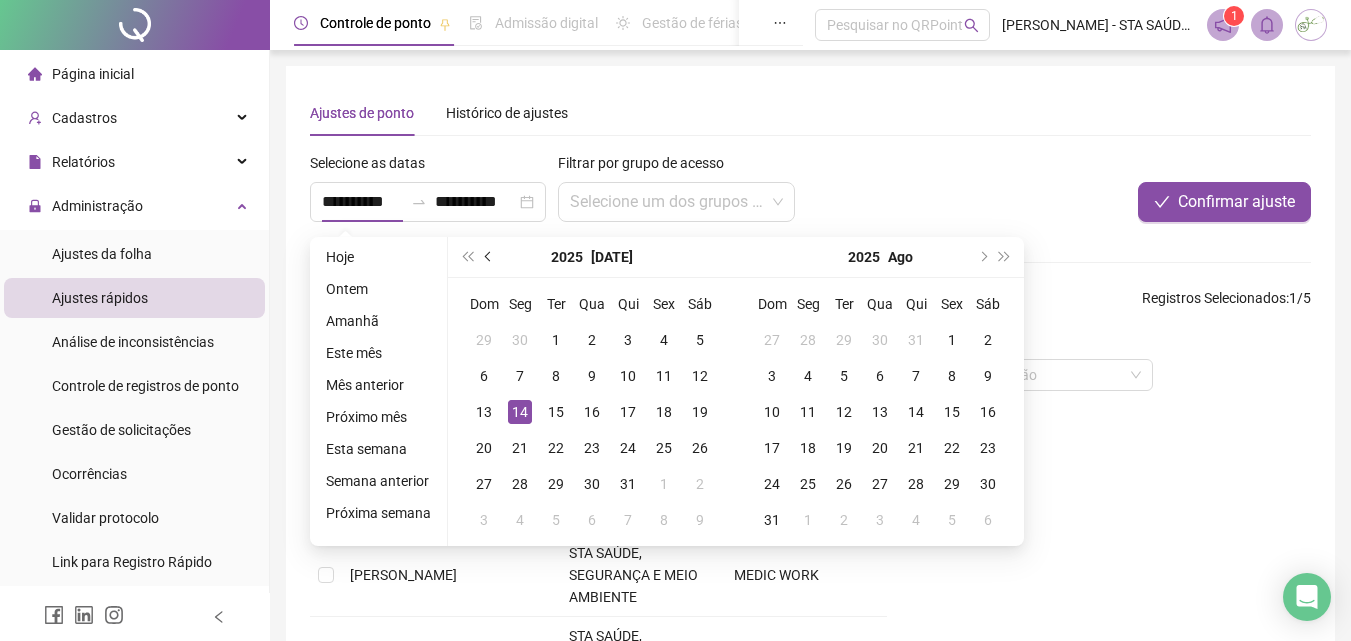 click at bounding box center [489, 257] 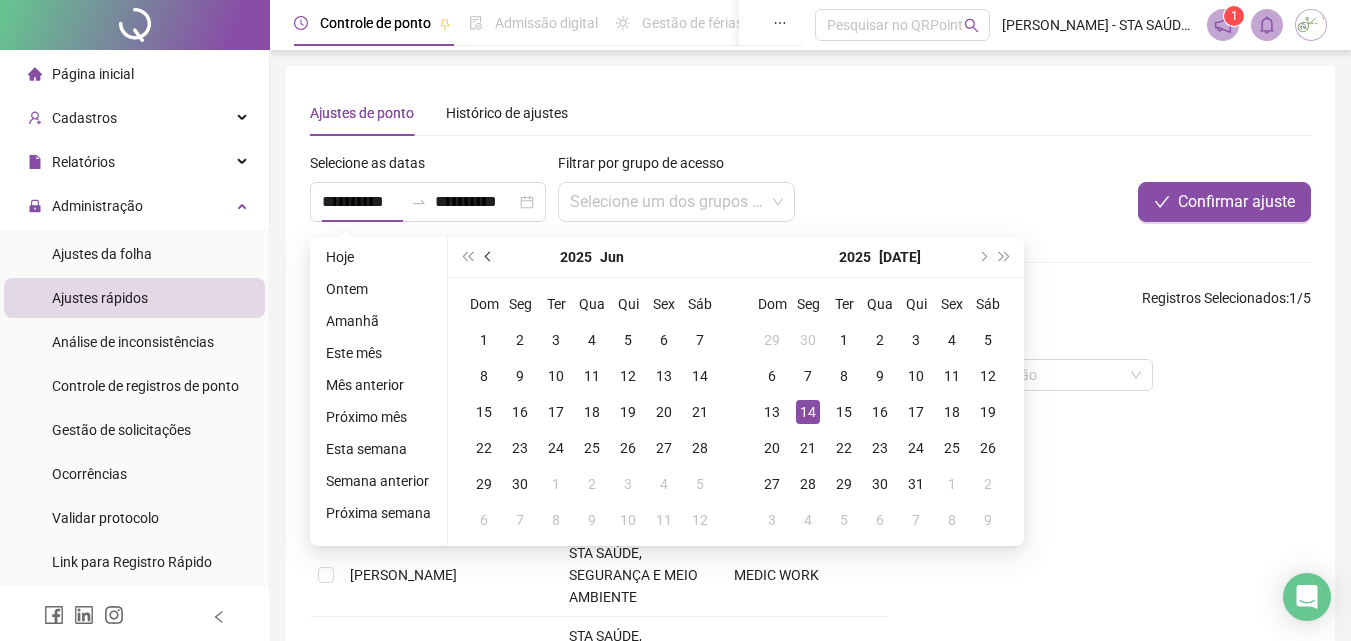 click at bounding box center (489, 257) 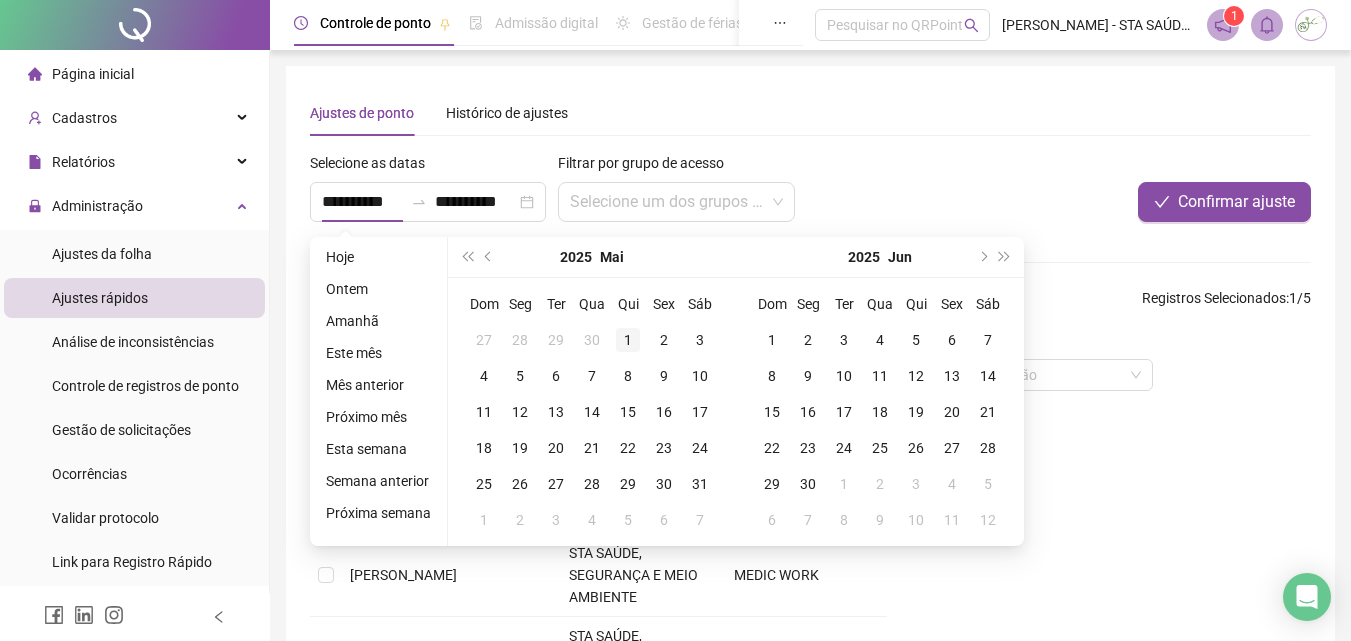 type on "**********" 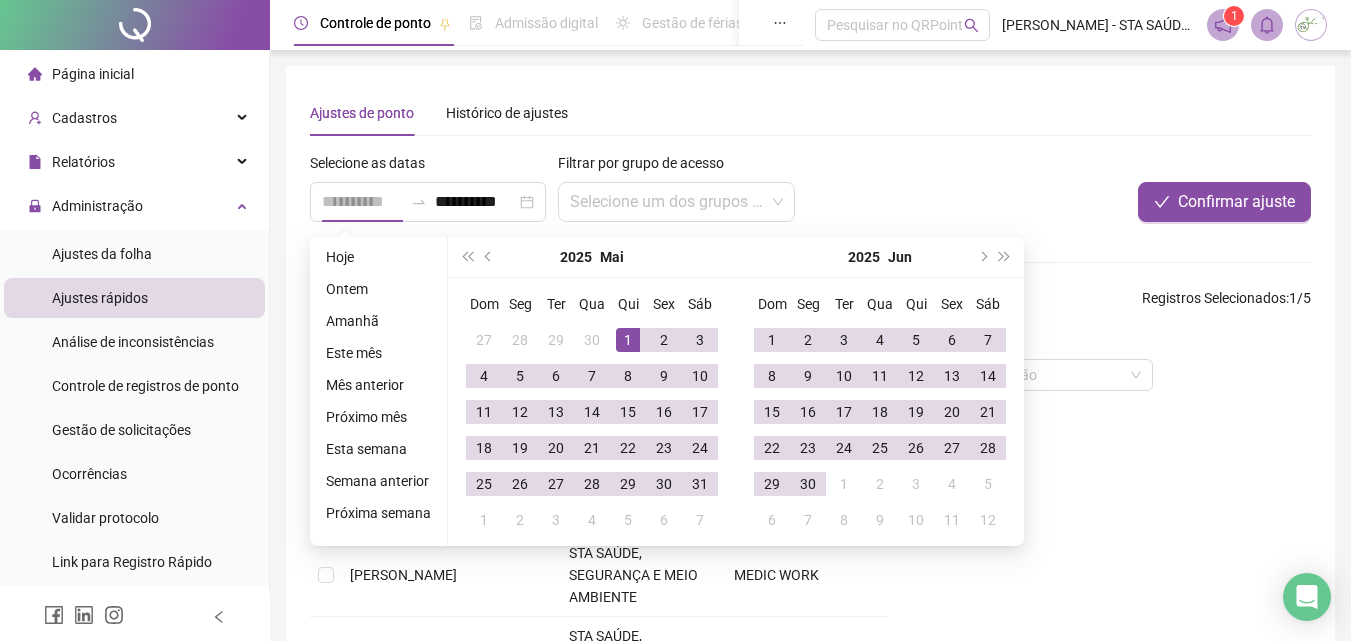 click on "1" at bounding box center [628, 340] 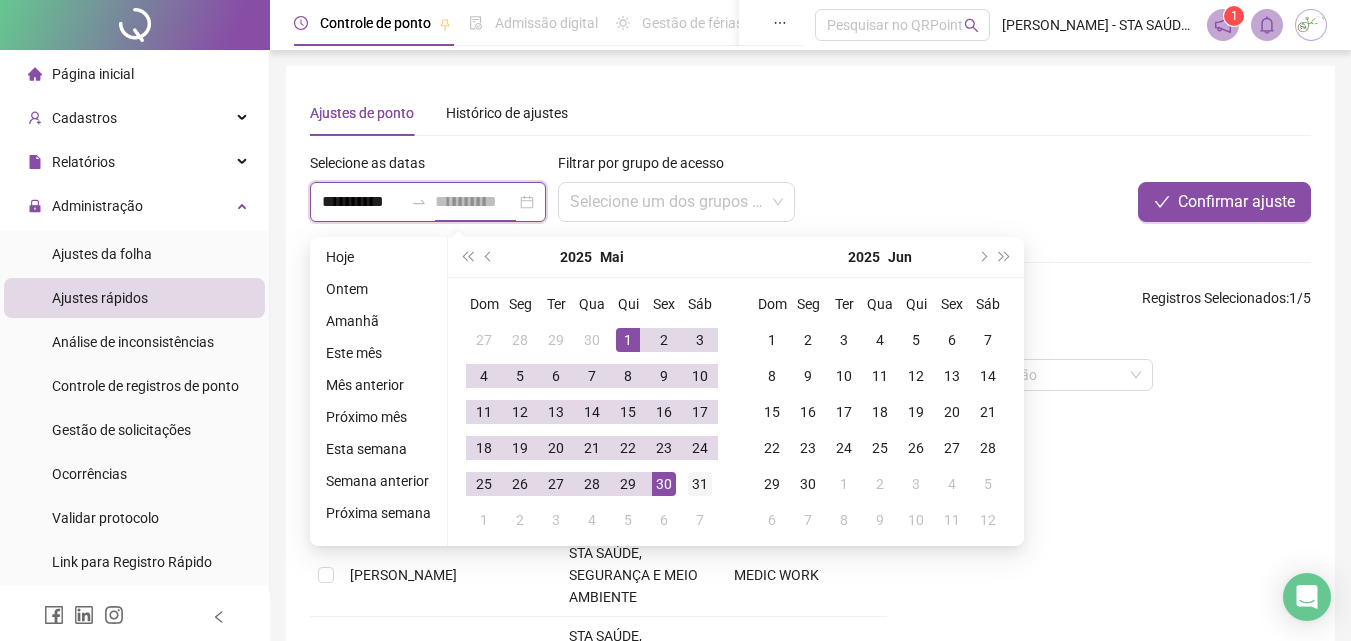 type on "**********" 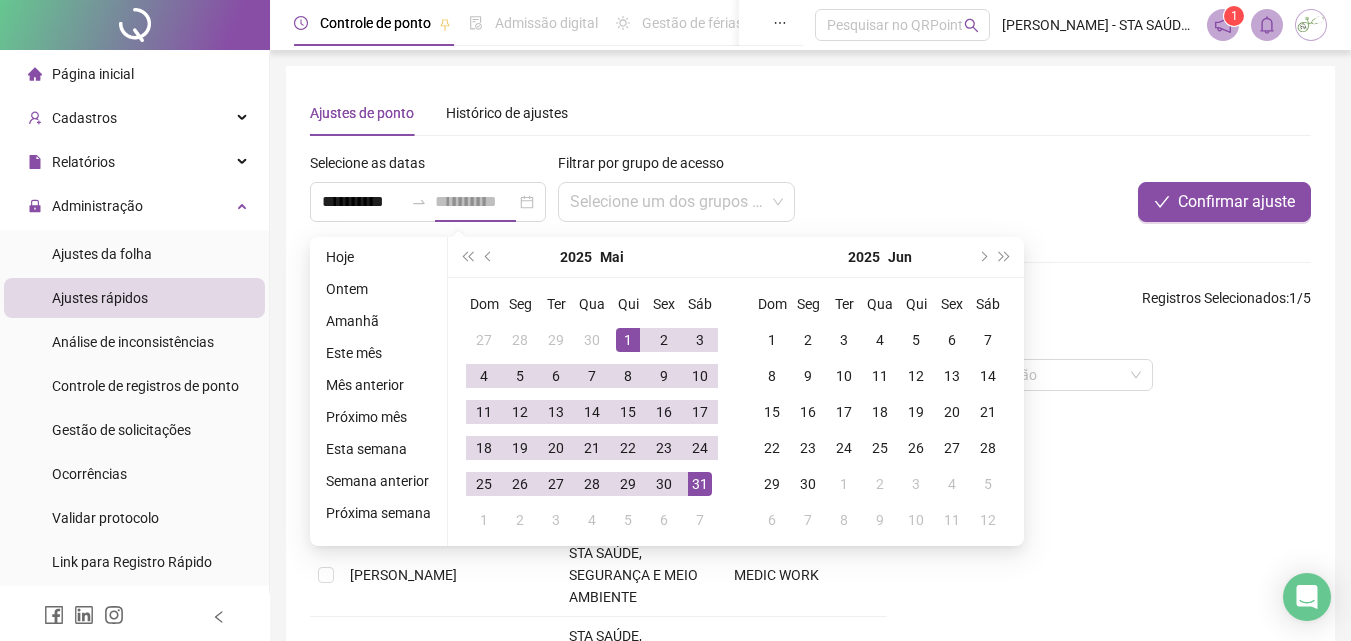 click on "31" at bounding box center [700, 484] 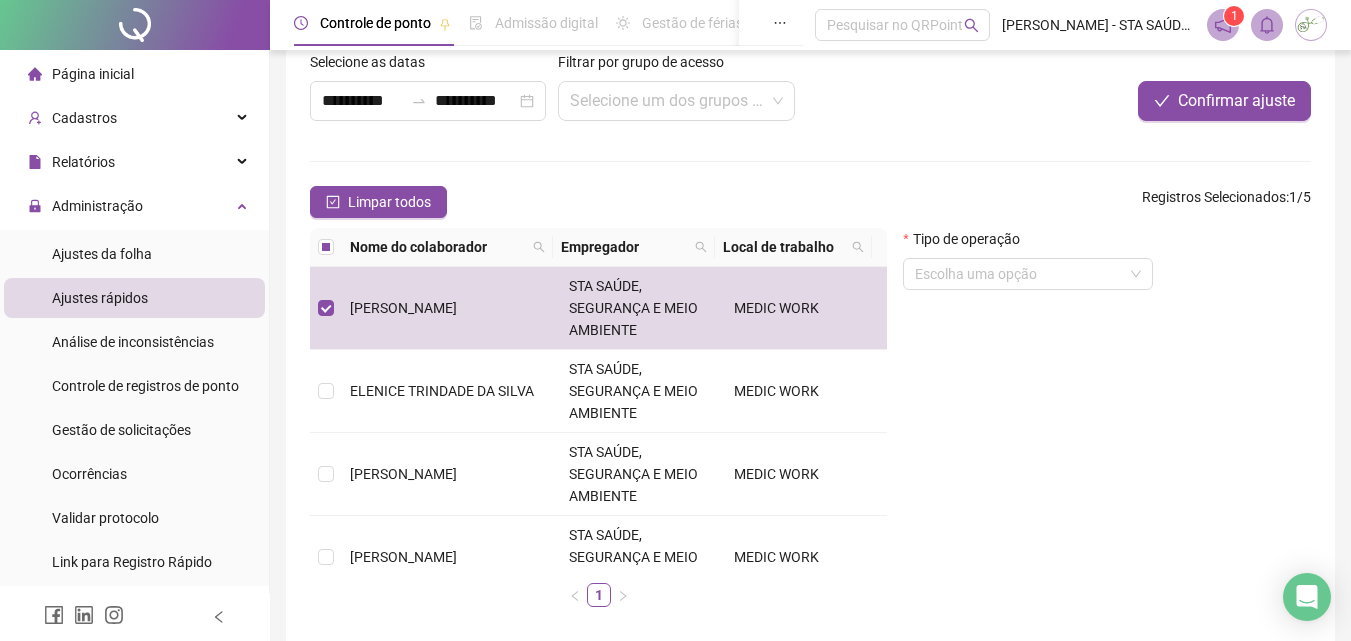 scroll, scrollTop: 193, scrollLeft: 0, axis: vertical 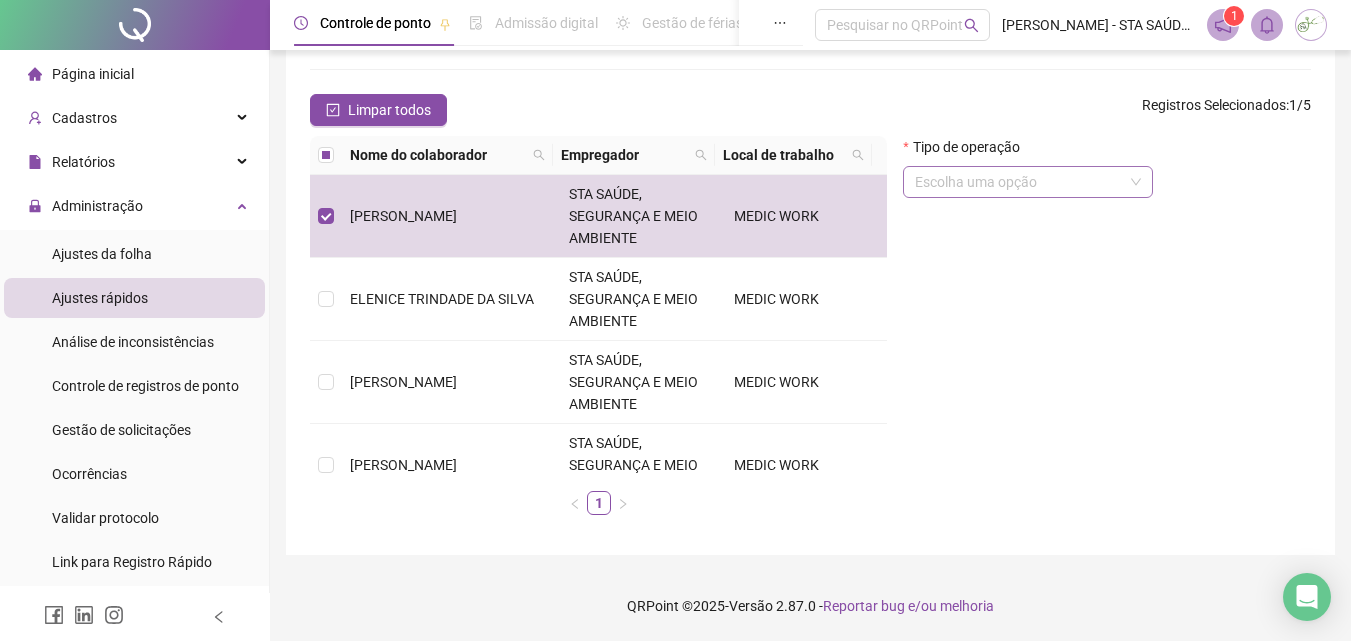 click at bounding box center (1022, 182) 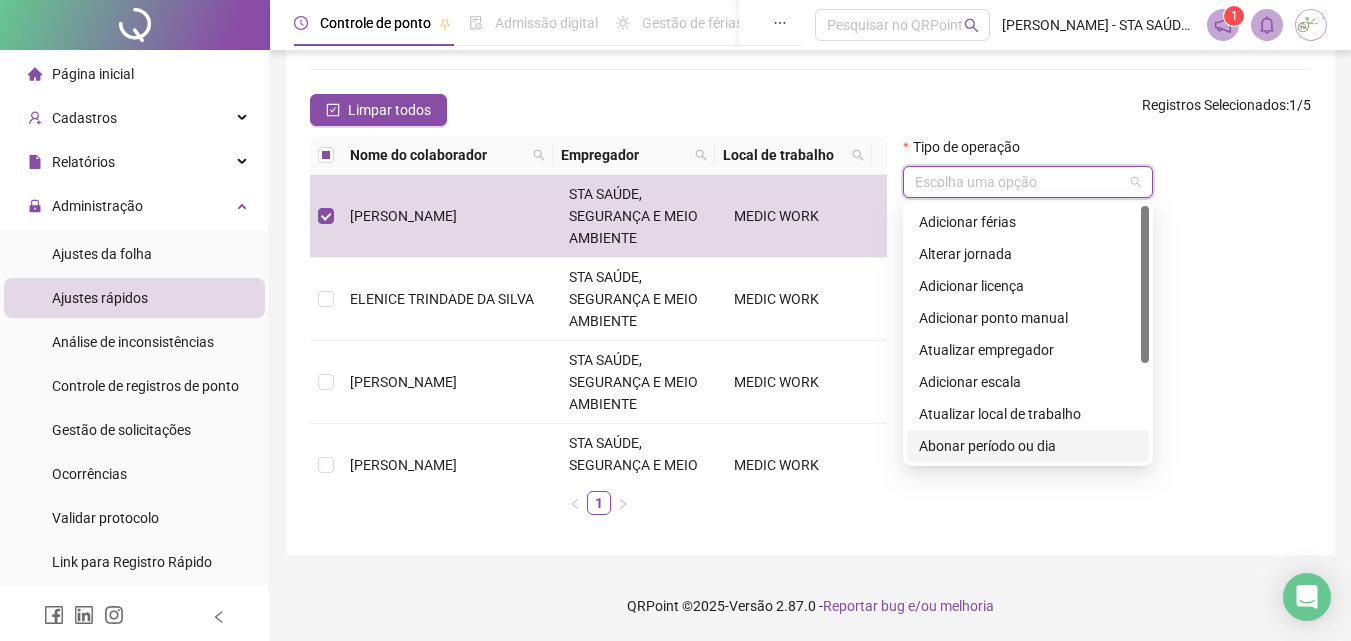 click on "Abonar período ou dia" at bounding box center [1028, 446] 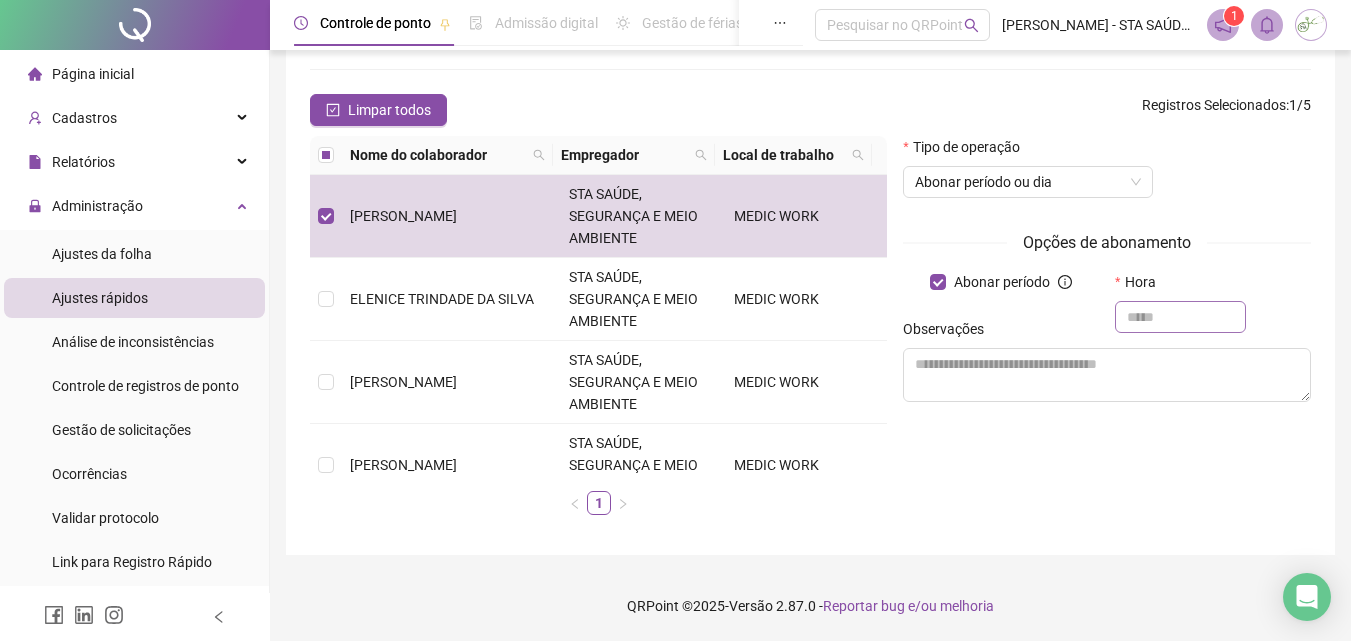 click at bounding box center (1180, 317) 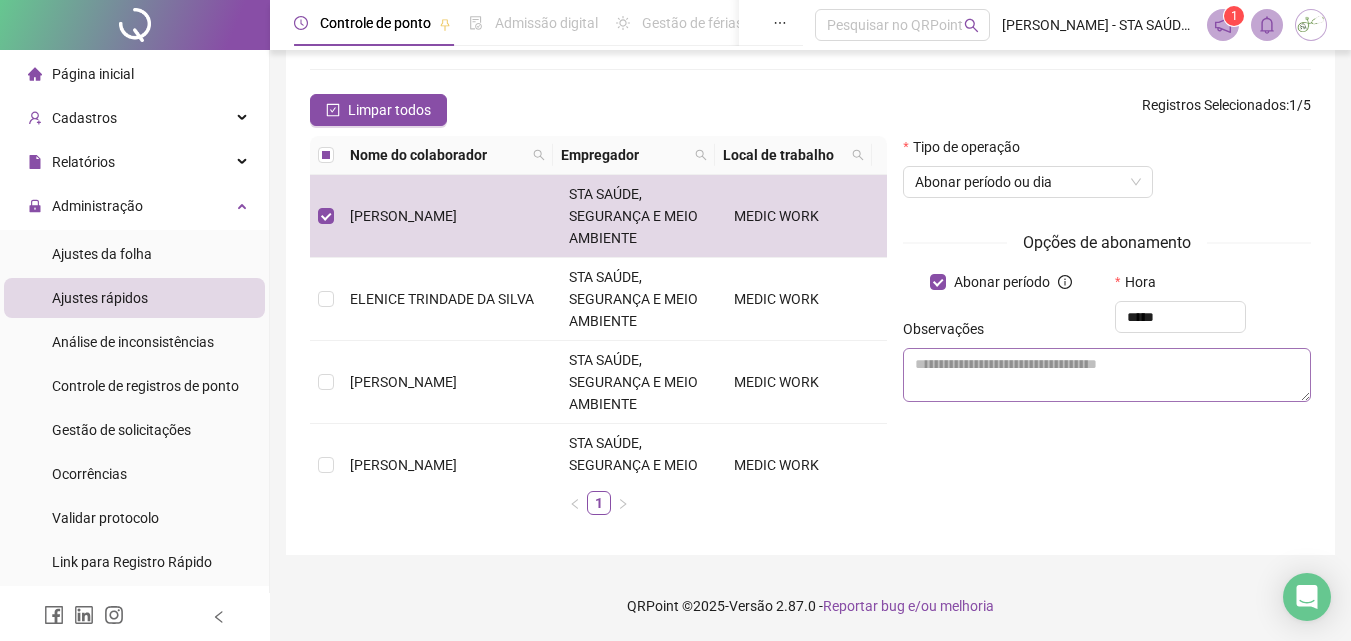 type on "*****" 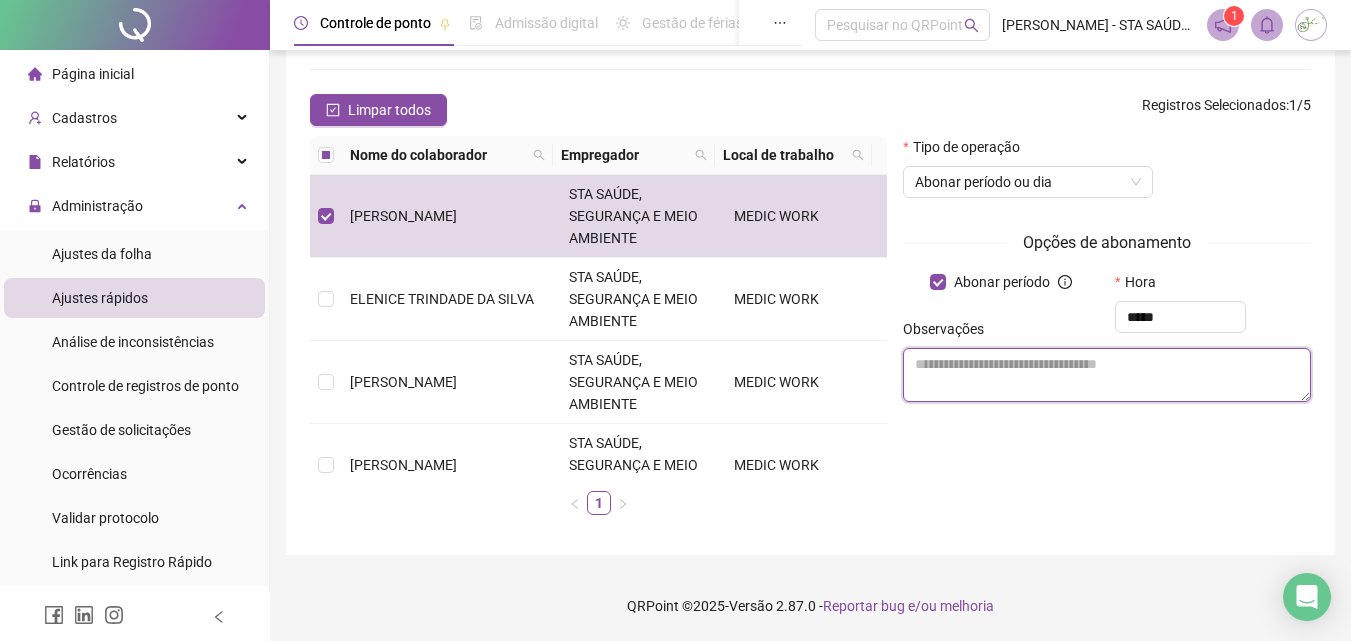 click at bounding box center [1107, 375] 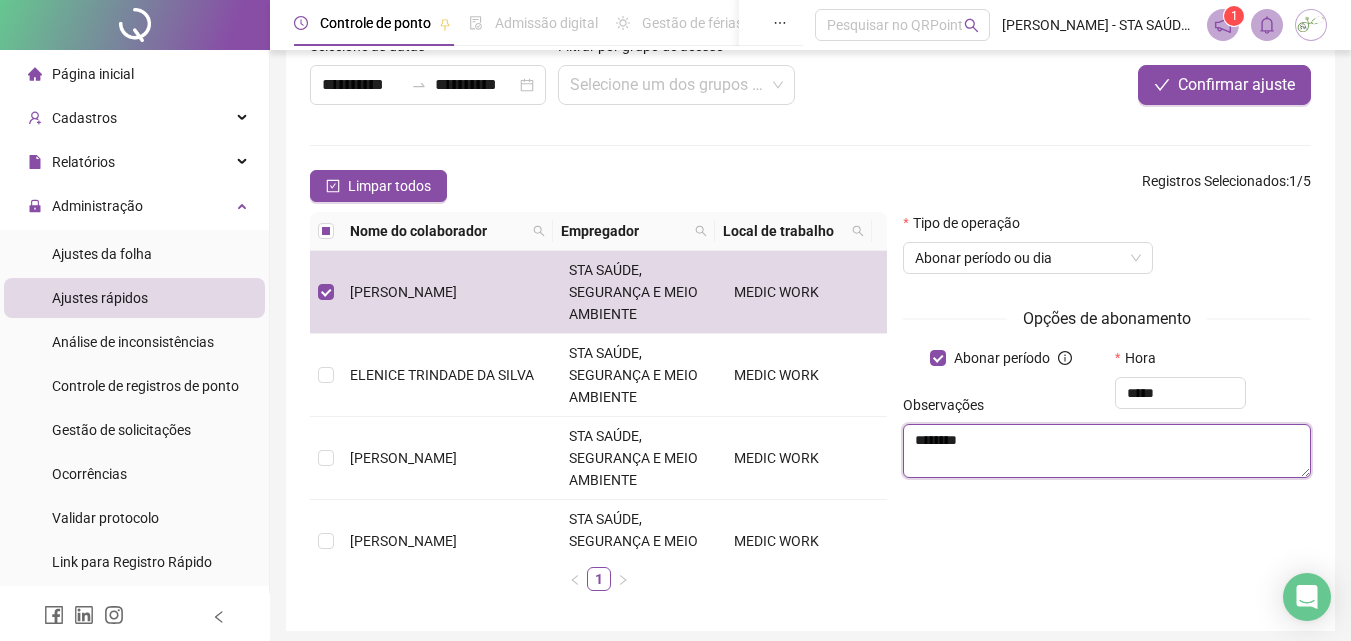 scroll, scrollTop: 0, scrollLeft: 0, axis: both 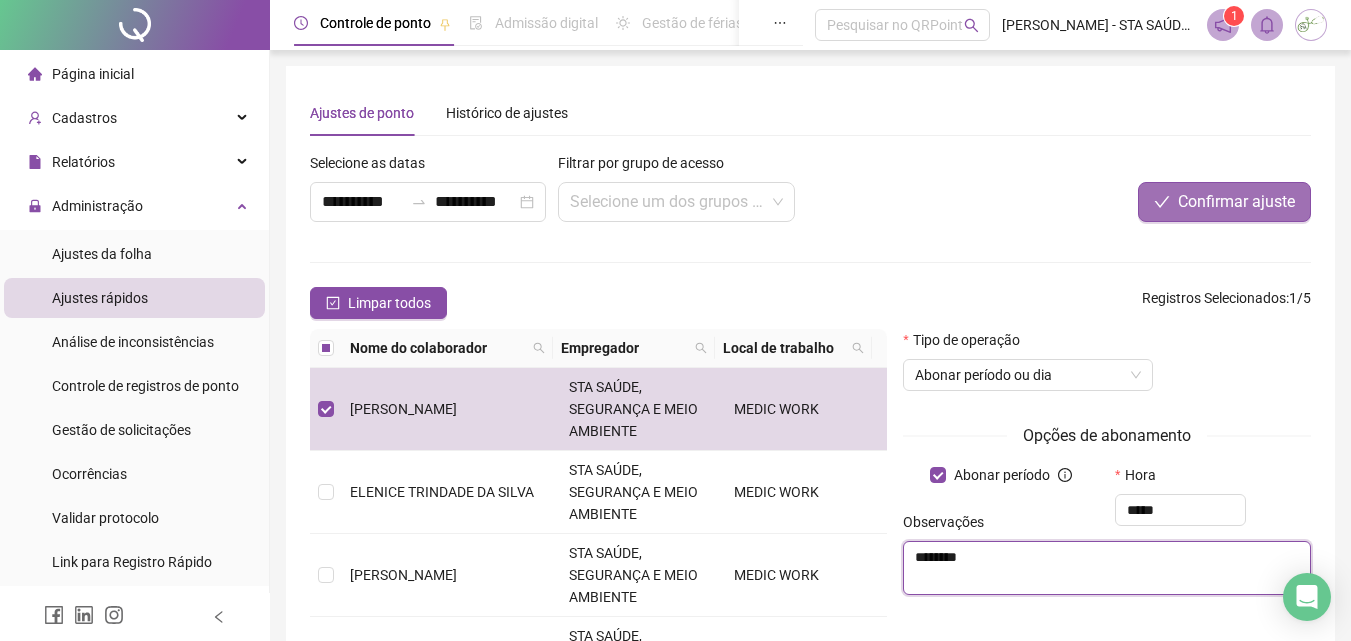 type on "********" 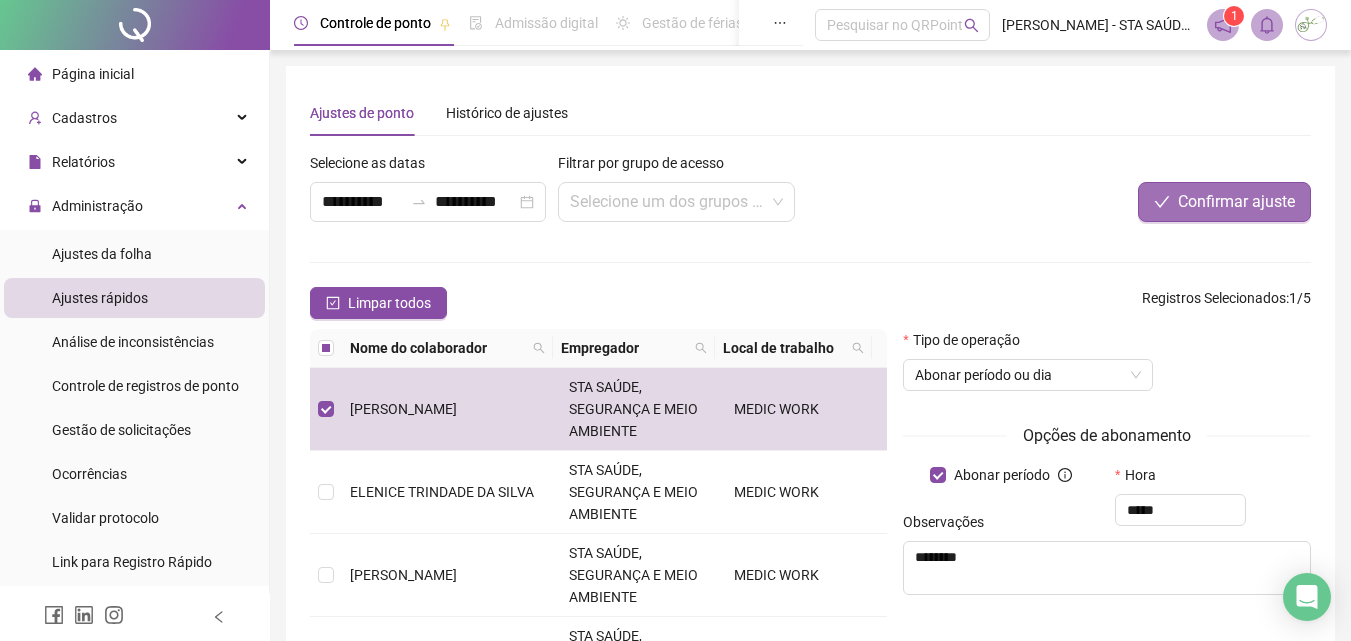 click on "Confirmar ajuste" at bounding box center (1236, 202) 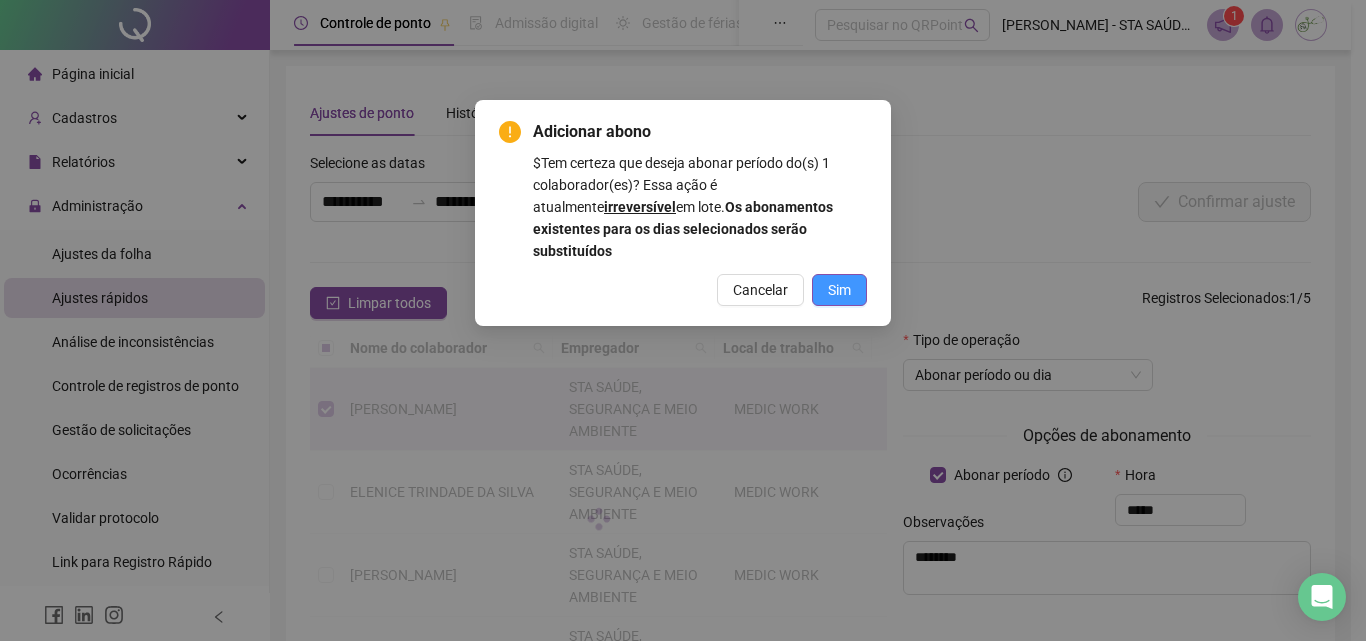 click on "Sim" at bounding box center (839, 290) 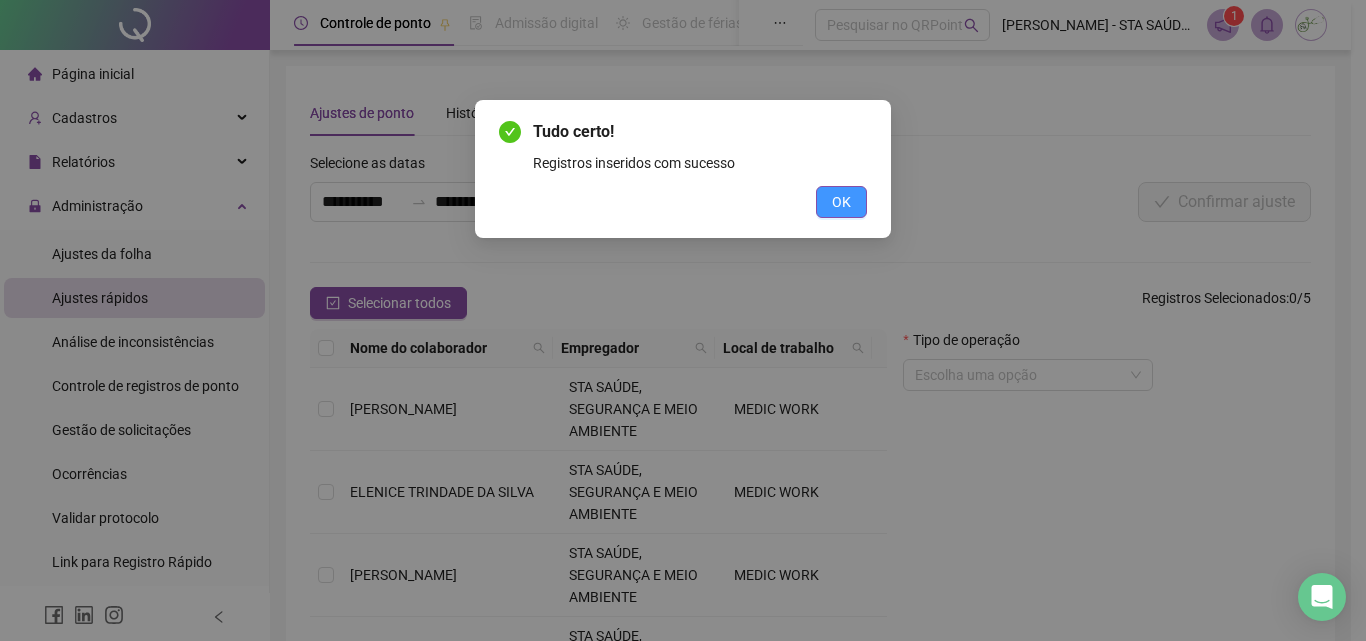 click on "OK" at bounding box center (841, 202) 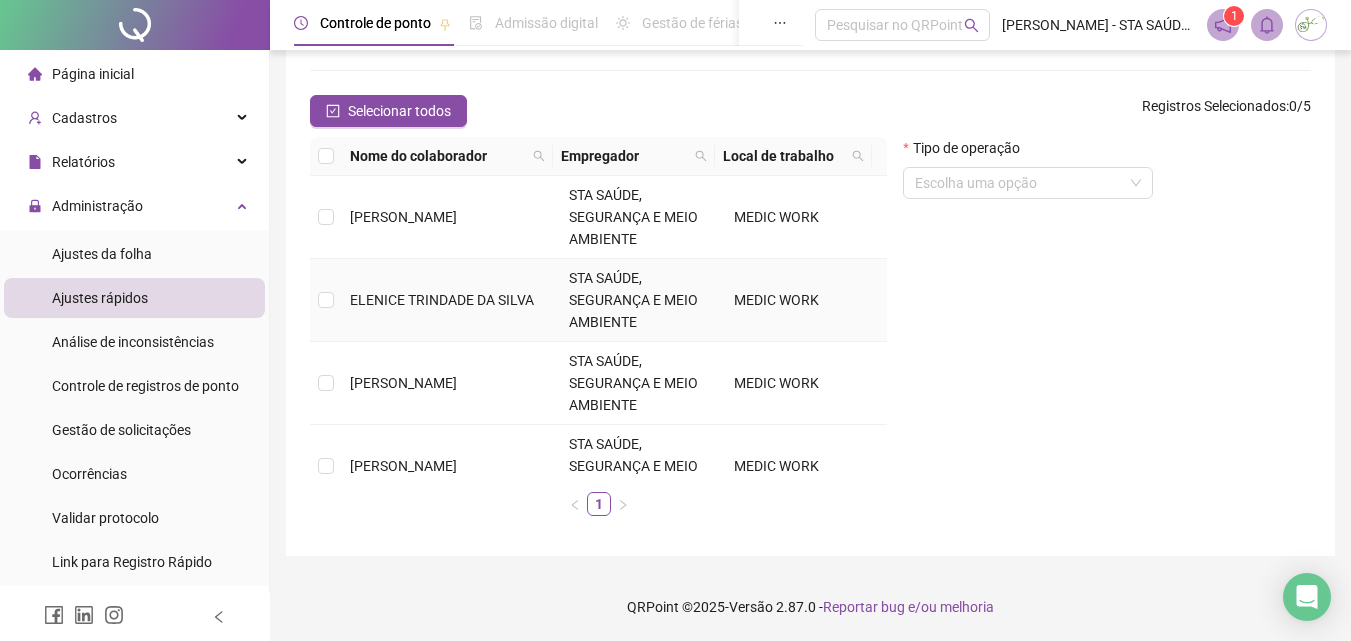 scroll, scrollTop: 193, scrollLeft: 0, axis: vertical 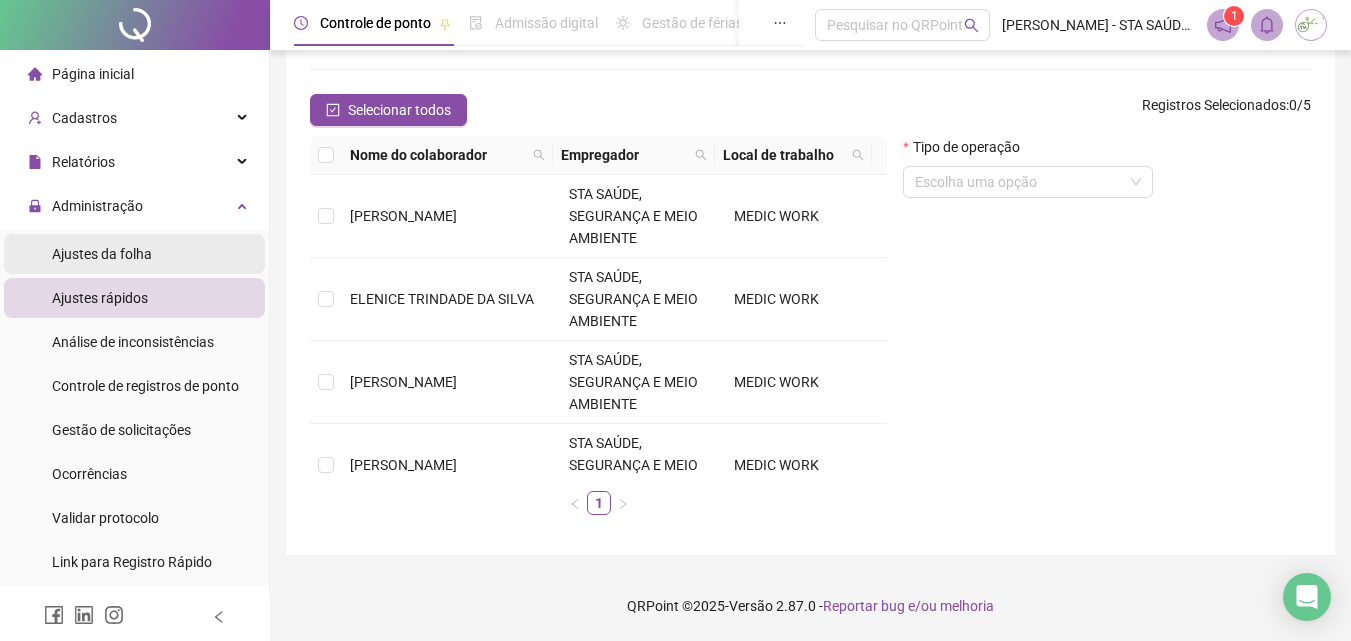 click on "Ajustes da folha" at bounding box center (134, 254) 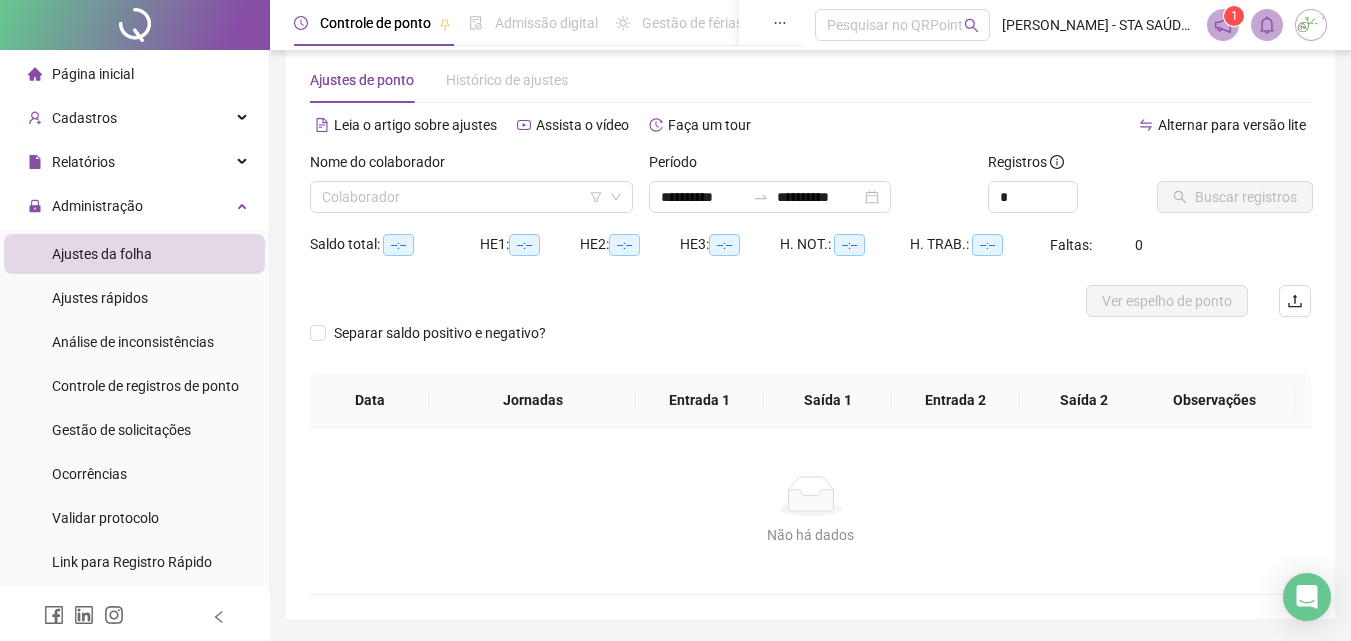 scroll, scrollTop: 0, scrollLeft: 0, axis: both 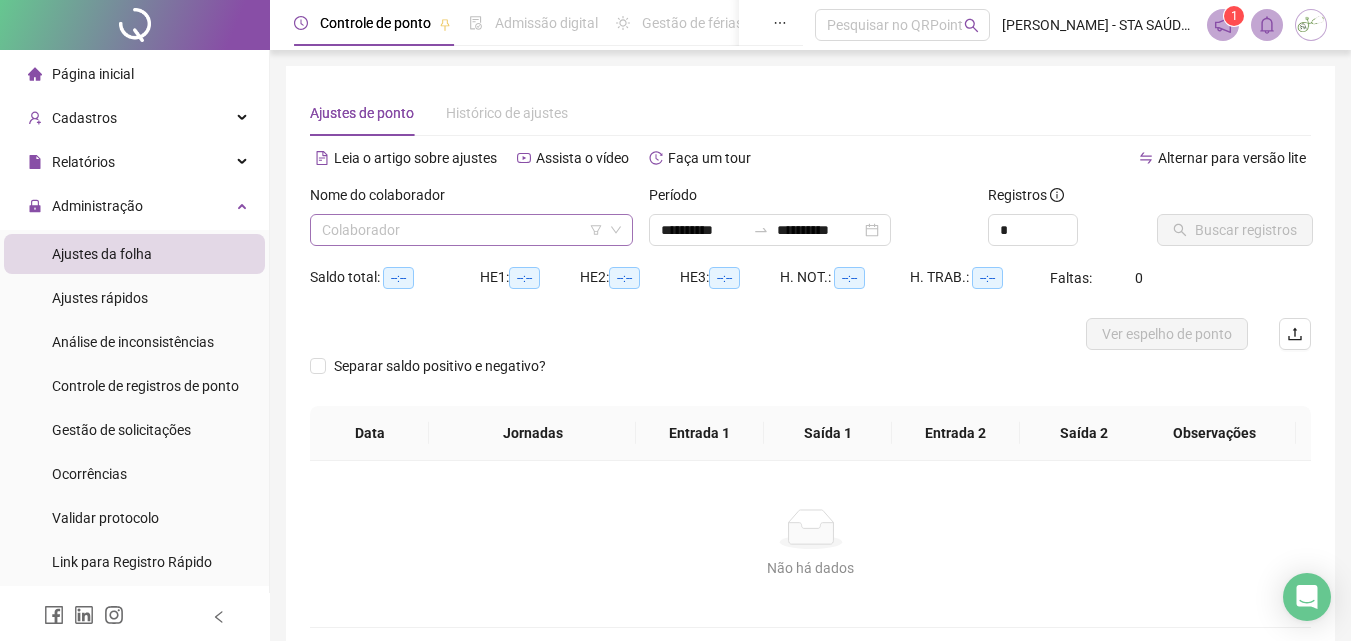 click at bounding box center (465, 230) 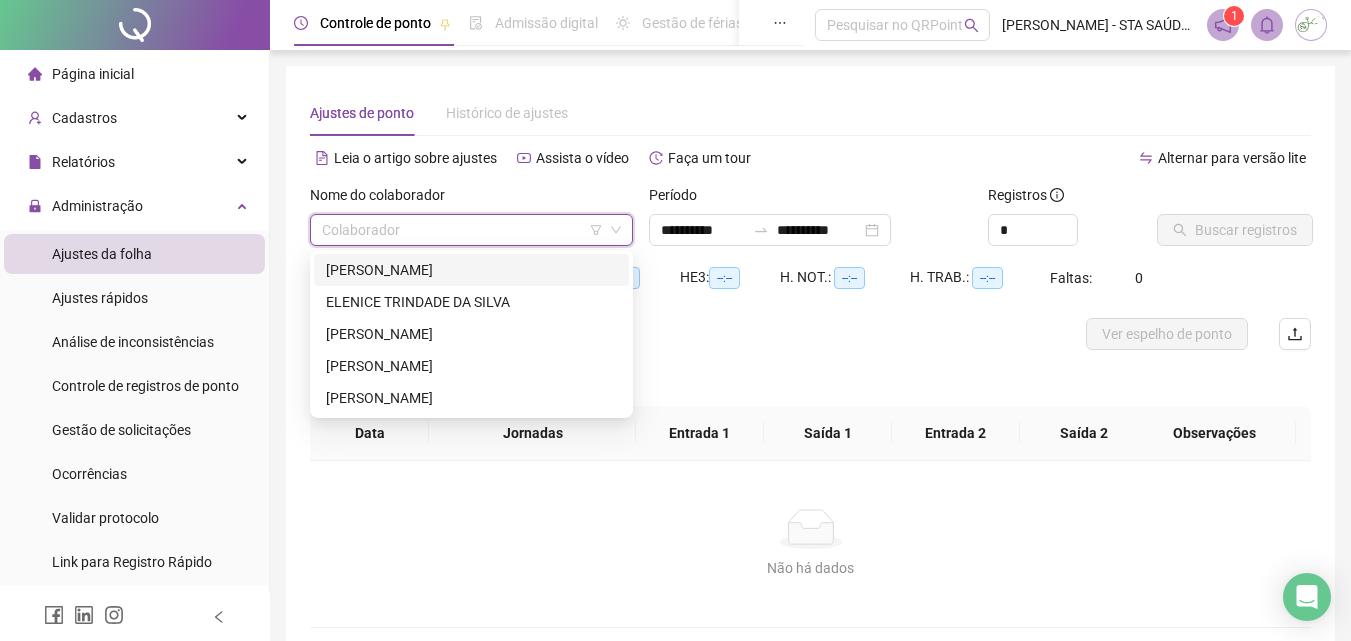 click on "[PERSON_NAME]" at bounding box center (471, 270) 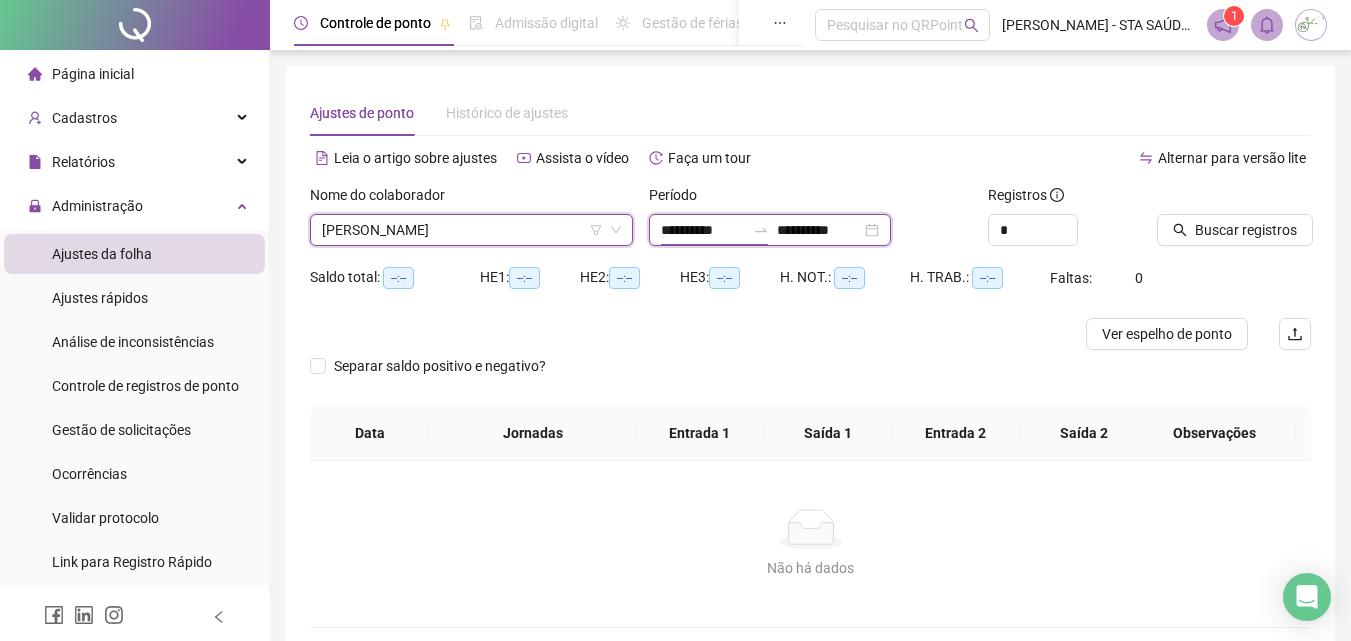 click on "**********" at bounding box center [703, 230] 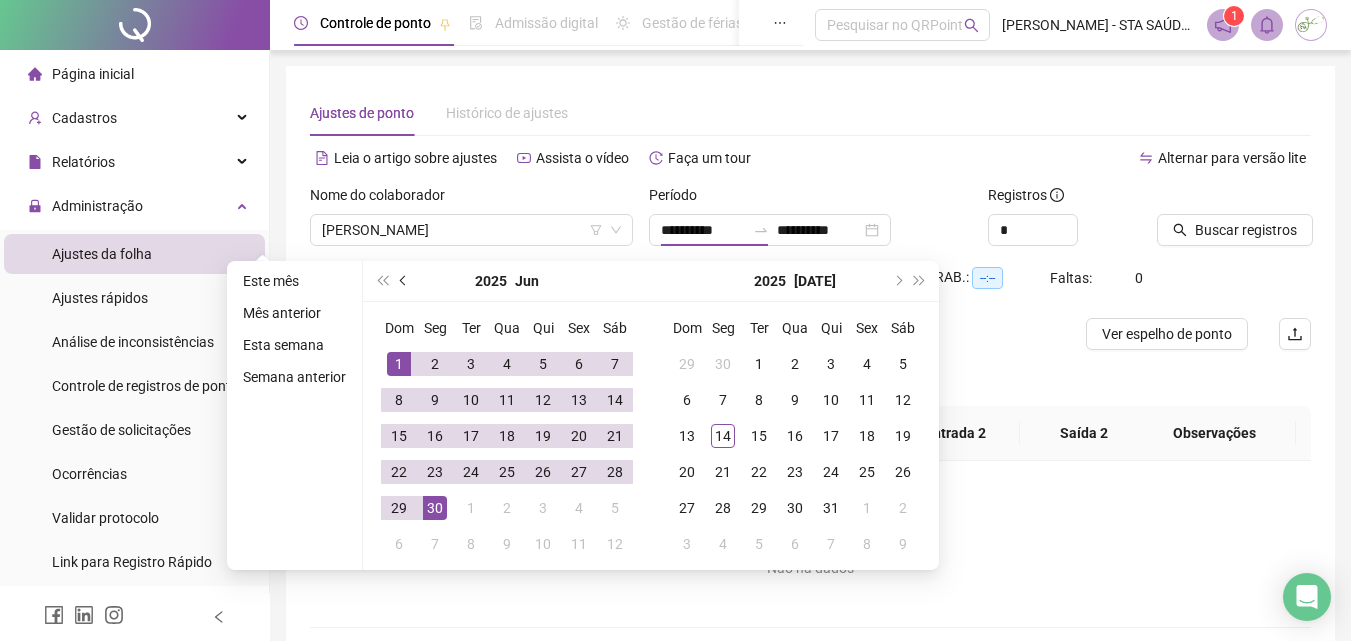 click at bounding box center (405, 281) 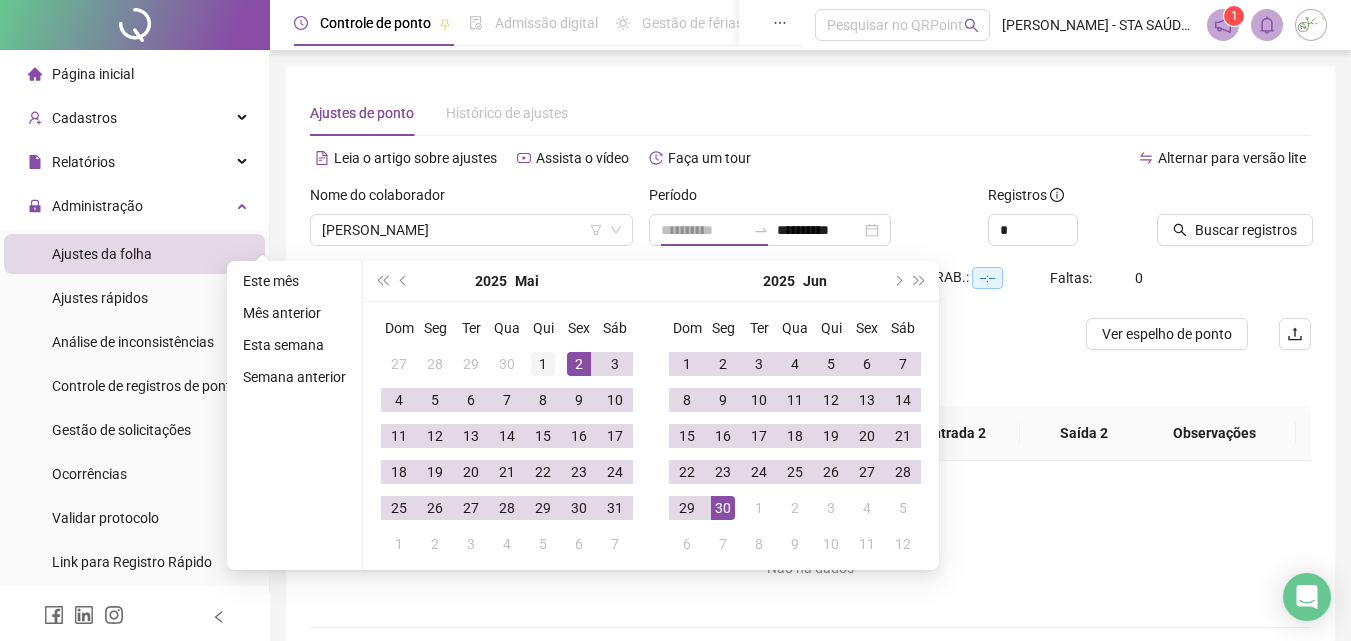 type on "**********" 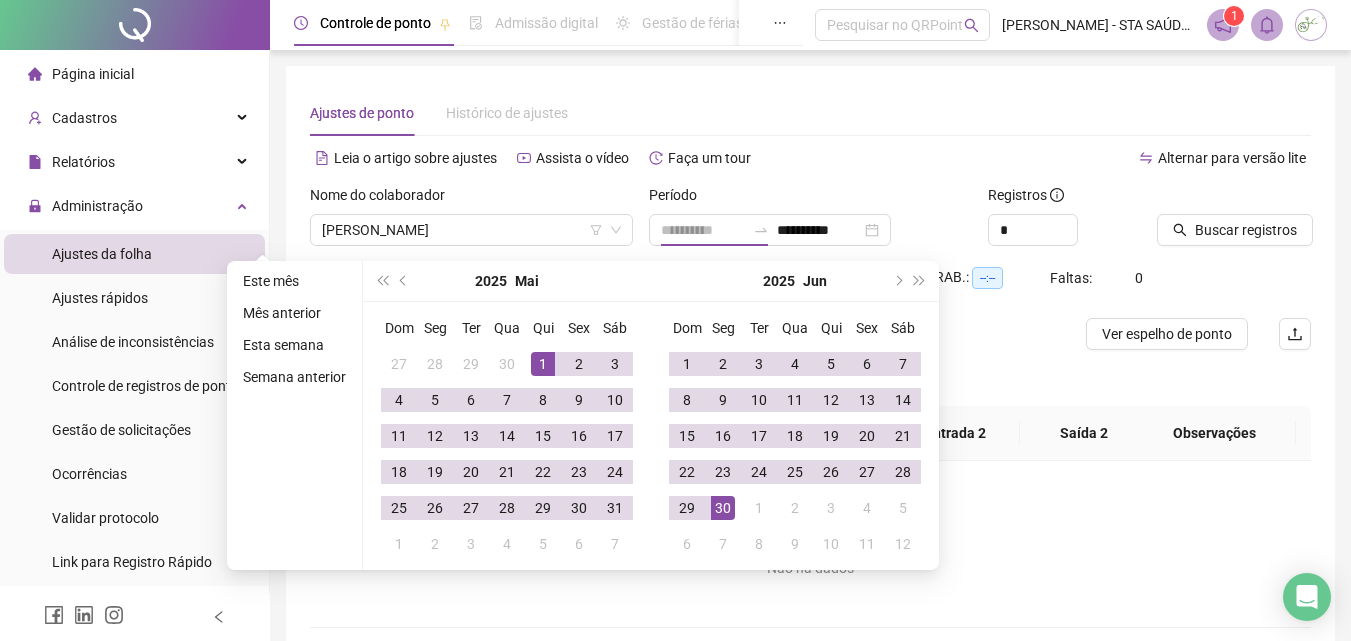 click on "1" at bounding box center [543, 364] 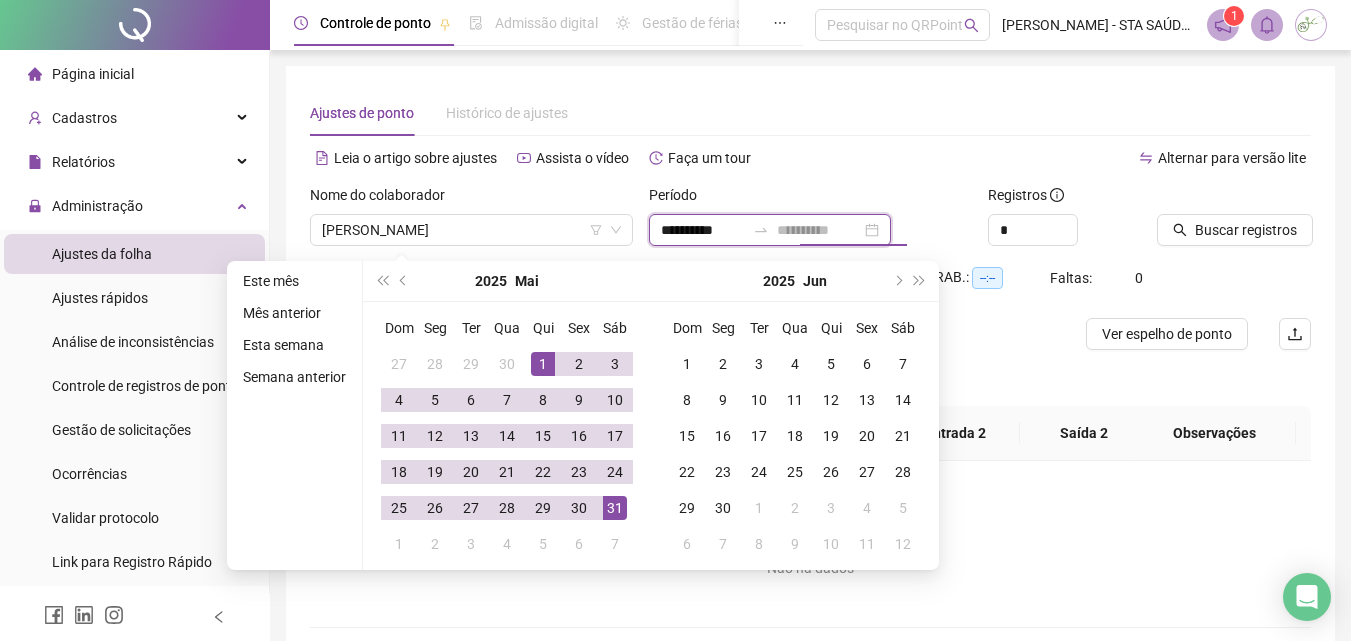 type on "**********" 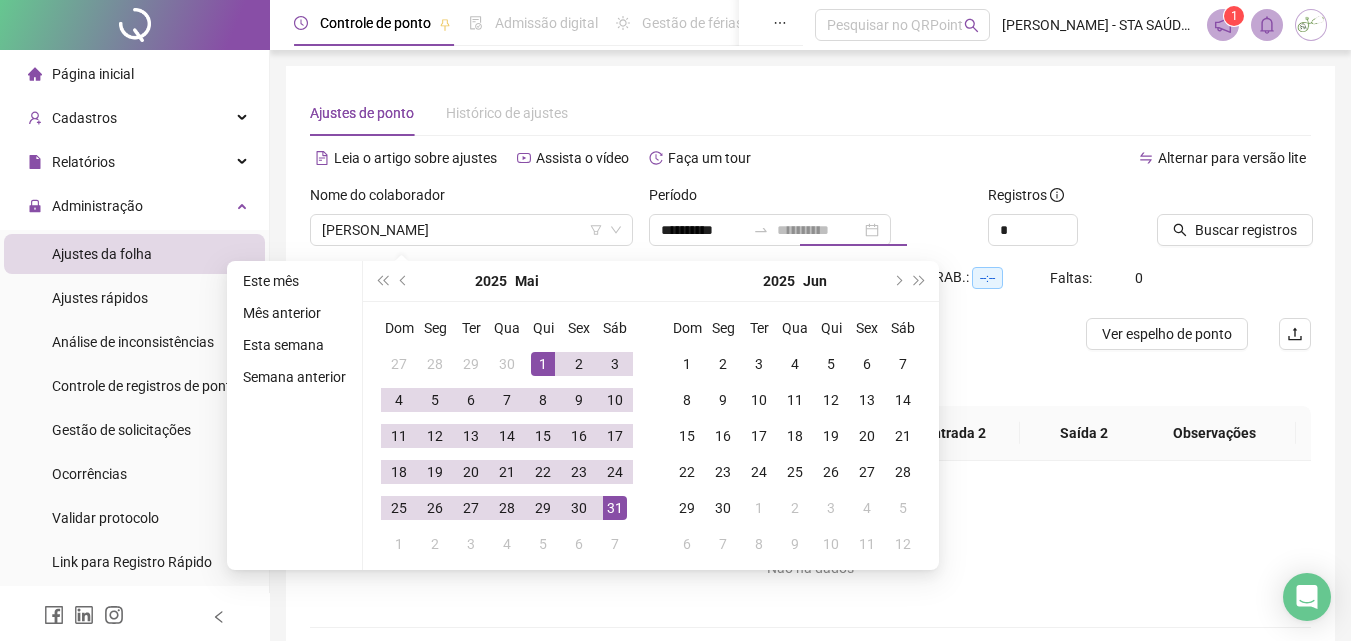 click on "31" at bounding box center [615, 508] 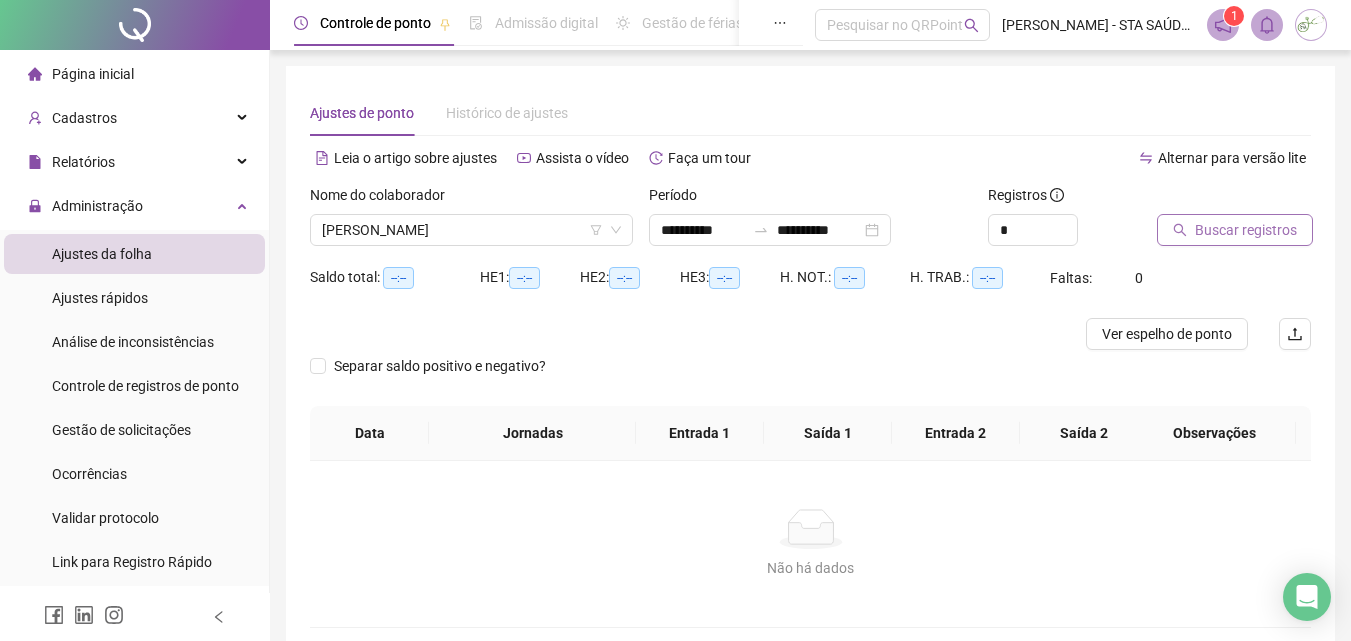 click on "Buscar registros" at bounding box center [1246, 230] 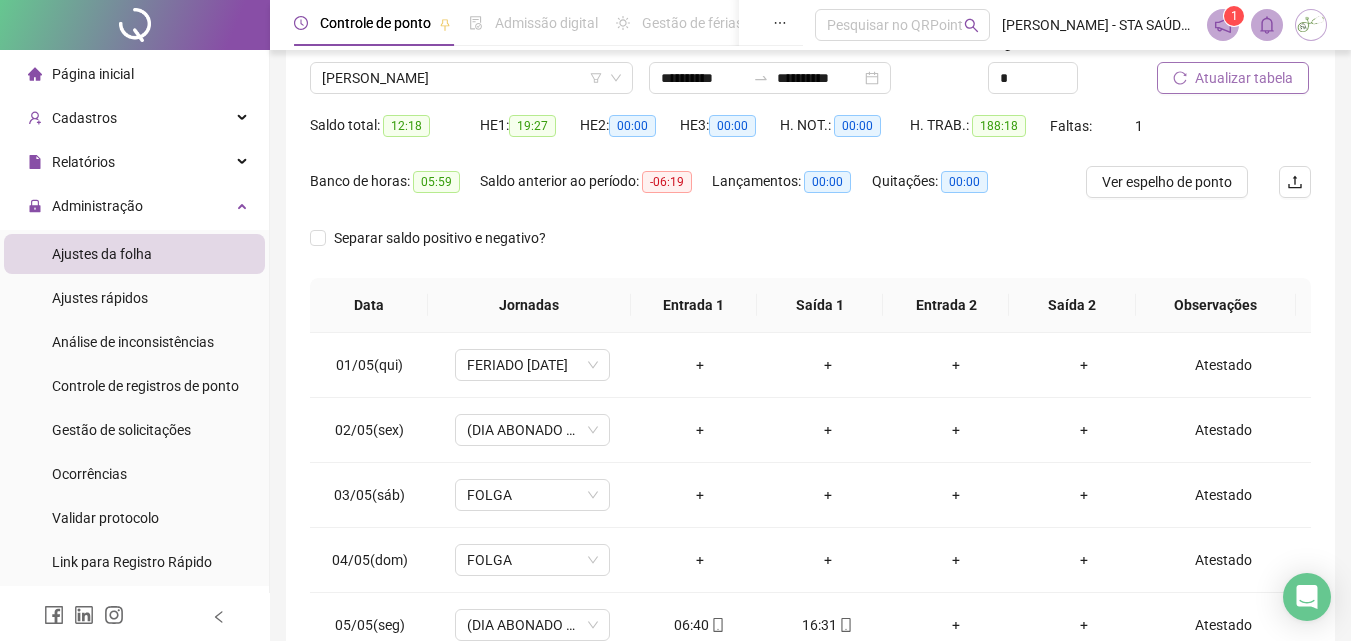 scroll, scrollTop: 200, scrollLeft: 0, axis: vertical 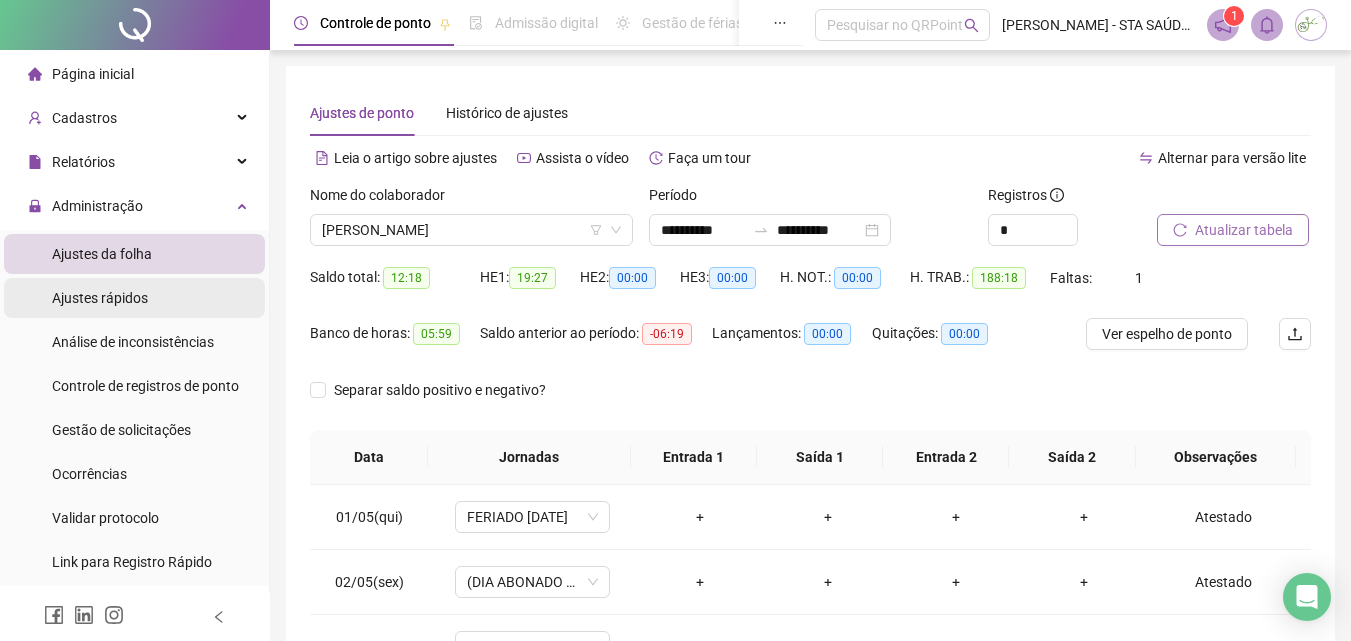 click on "Ajustes rápidos" at bounding box center [100, 298] 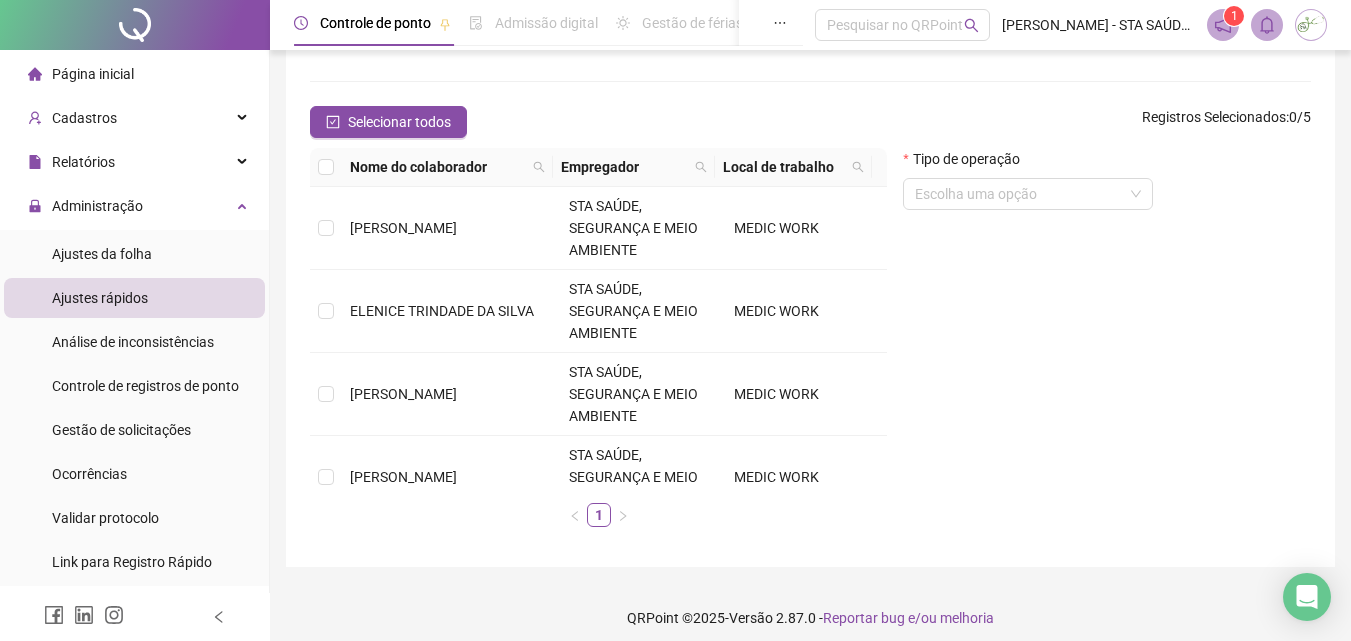 scroll, scrollTop: 193, scrollLeft: 0, axis: vertical 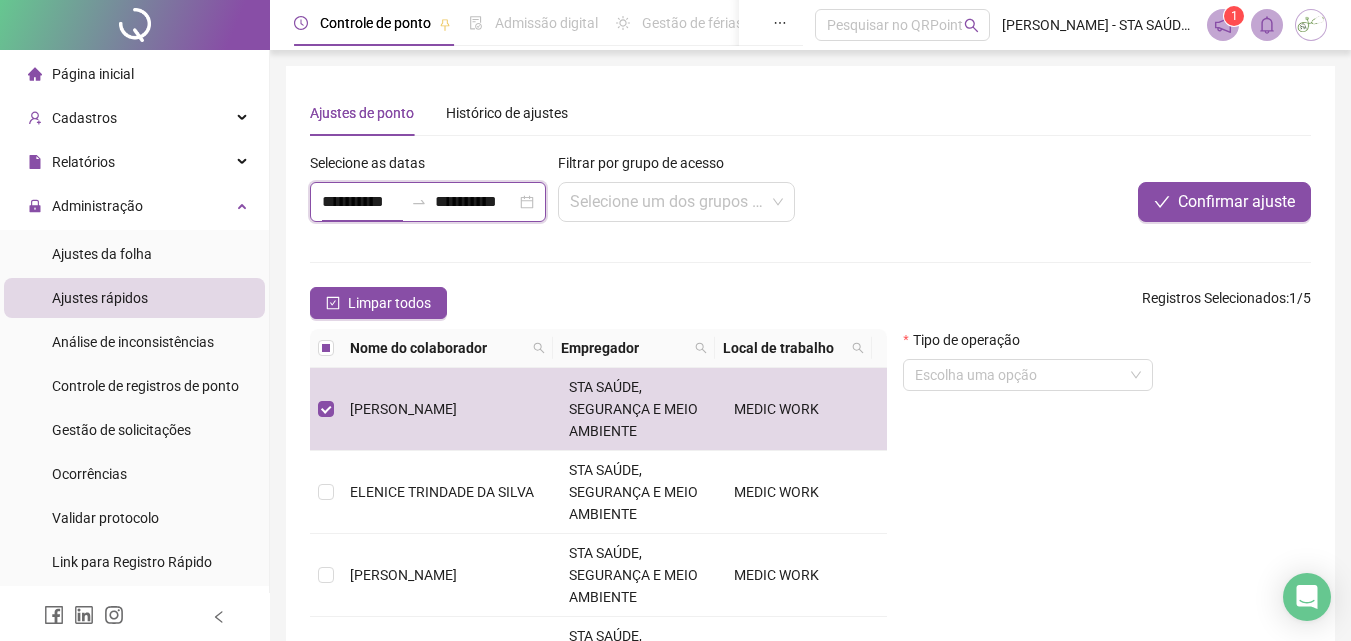 click on "**********" at bounding box center [362, 202] 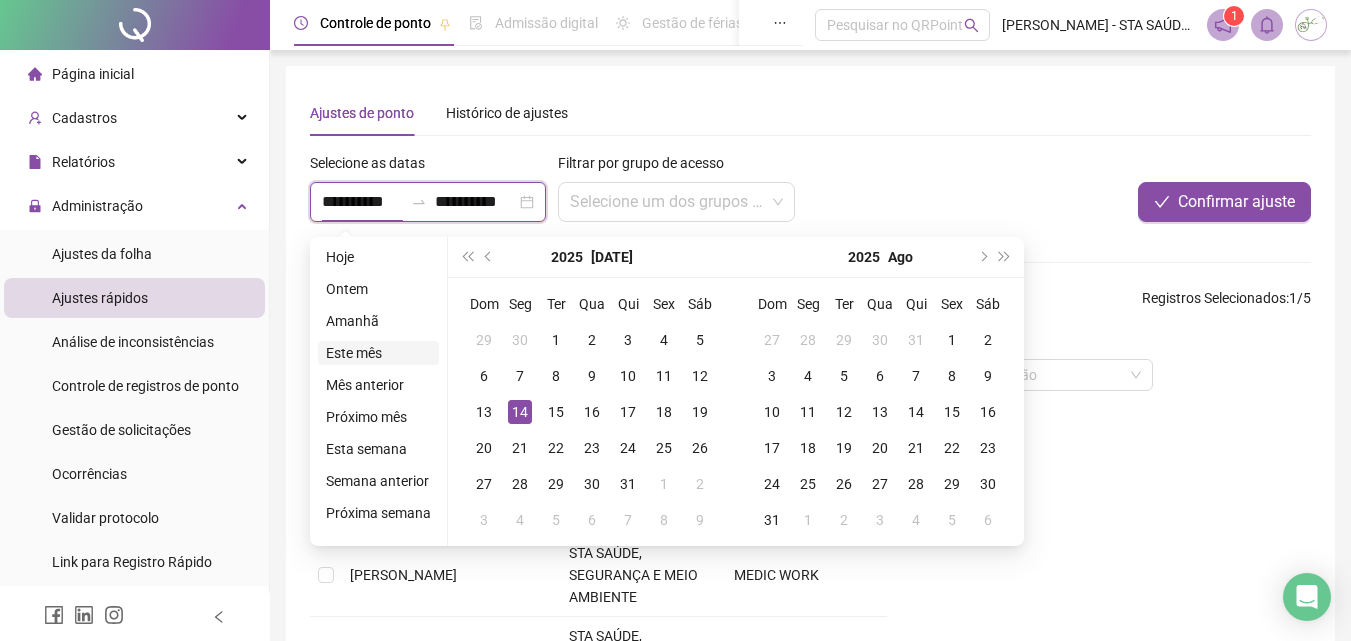 type on "**********" 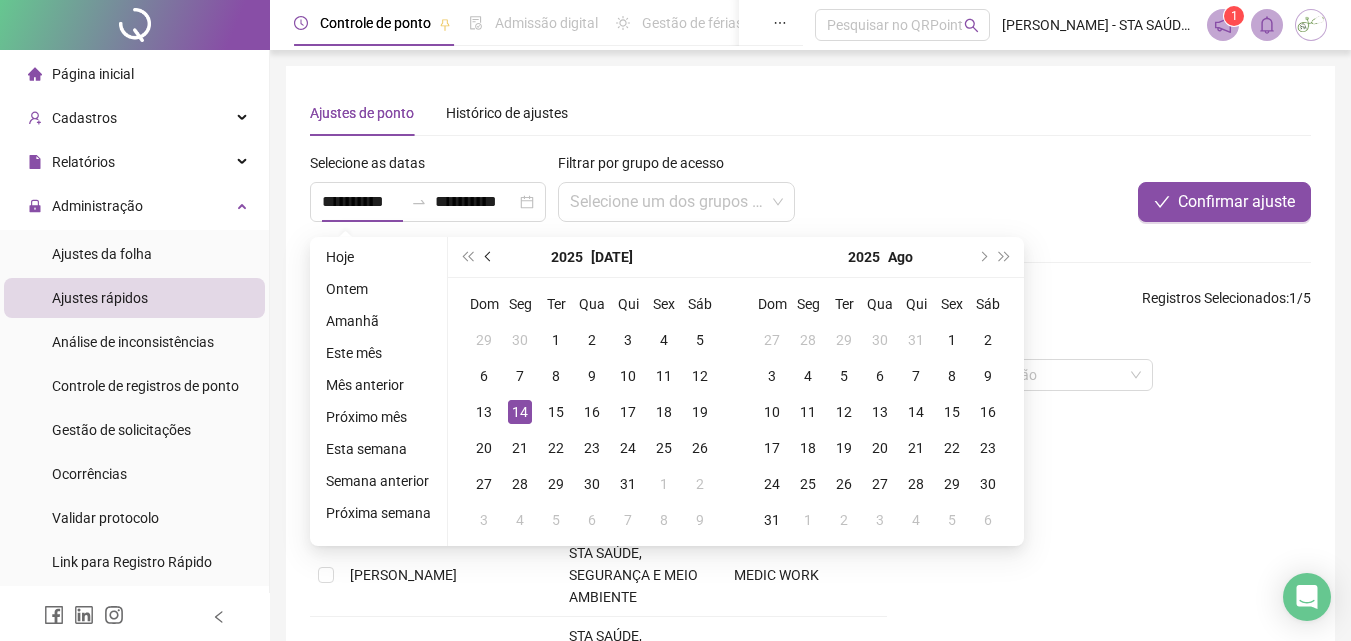 click at bounding box center [490, 257] 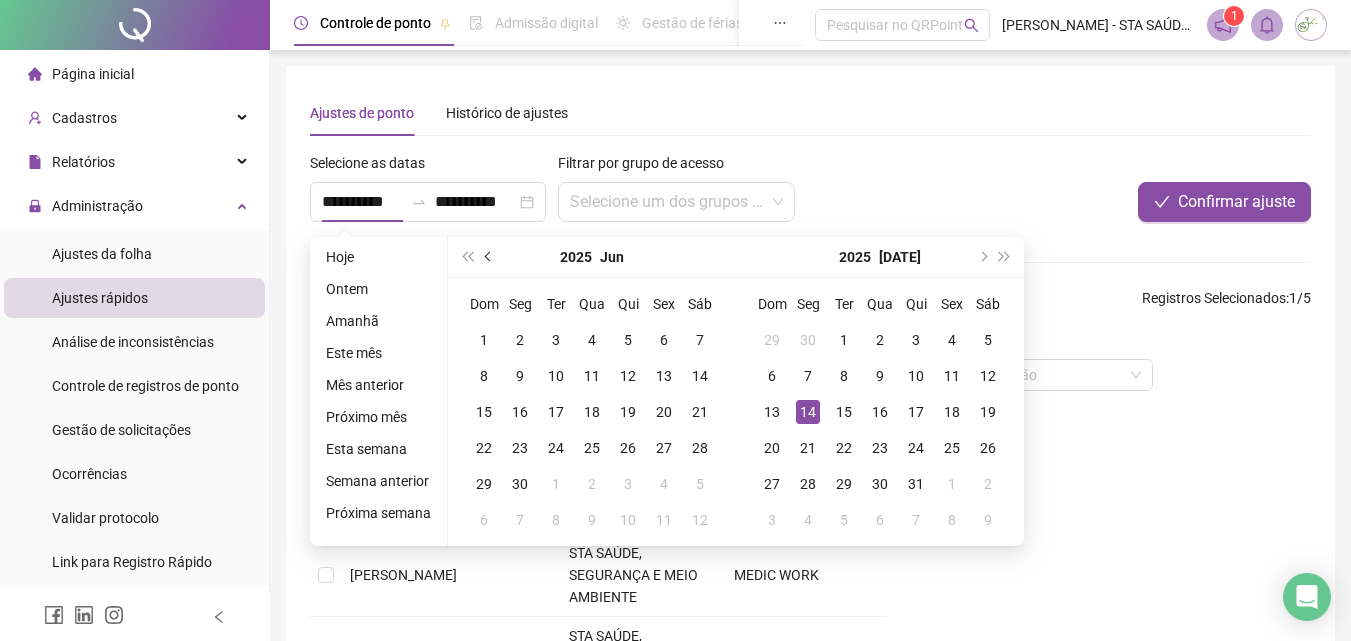 click at bounding box center [489, 257] 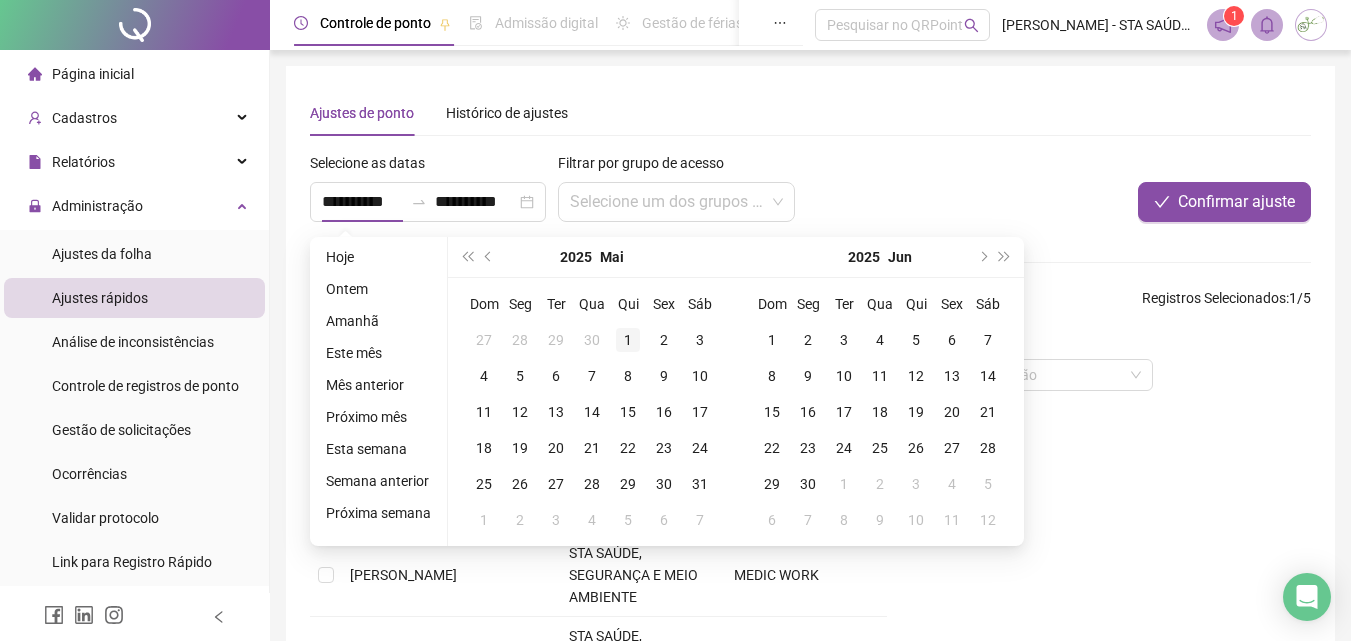 type on "**********" 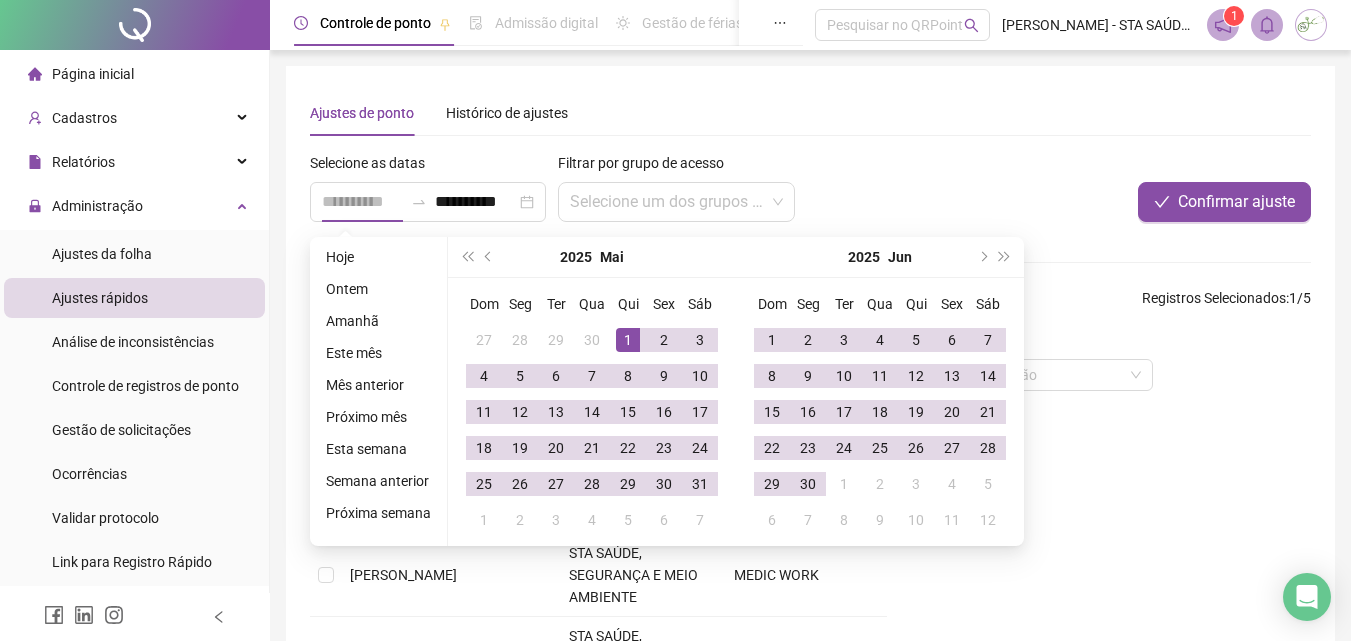 click on "1" at bounding box center (628, 340) 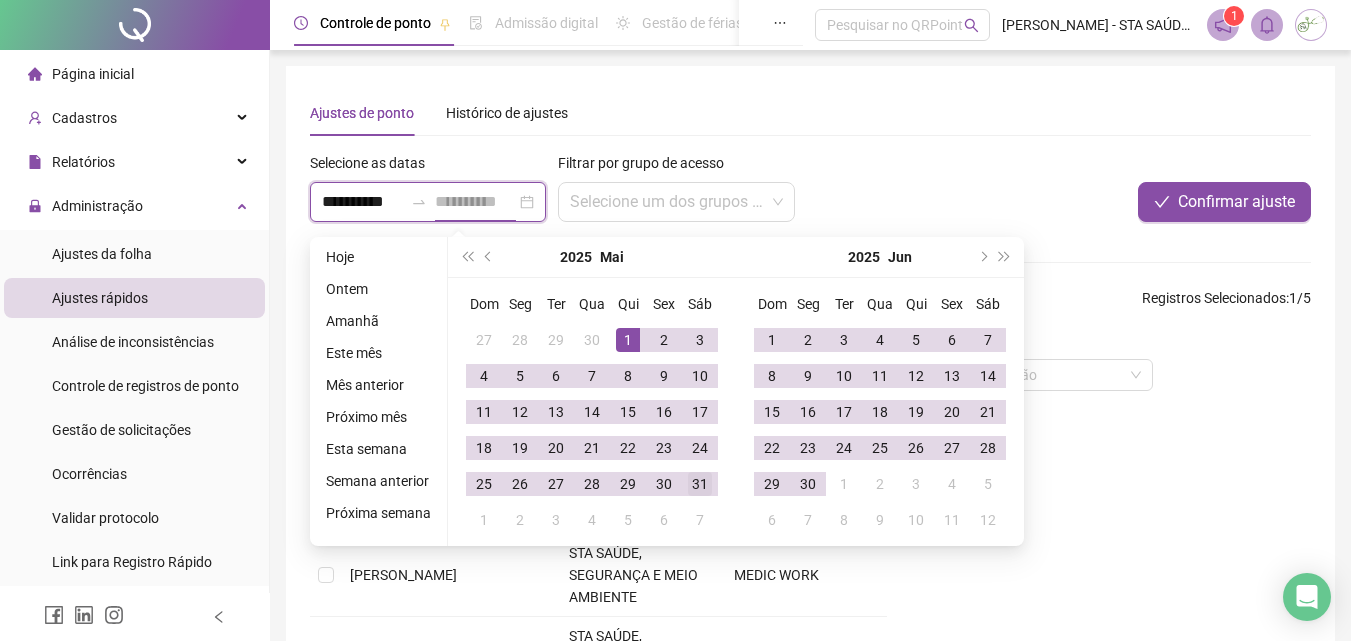 type on "**********" 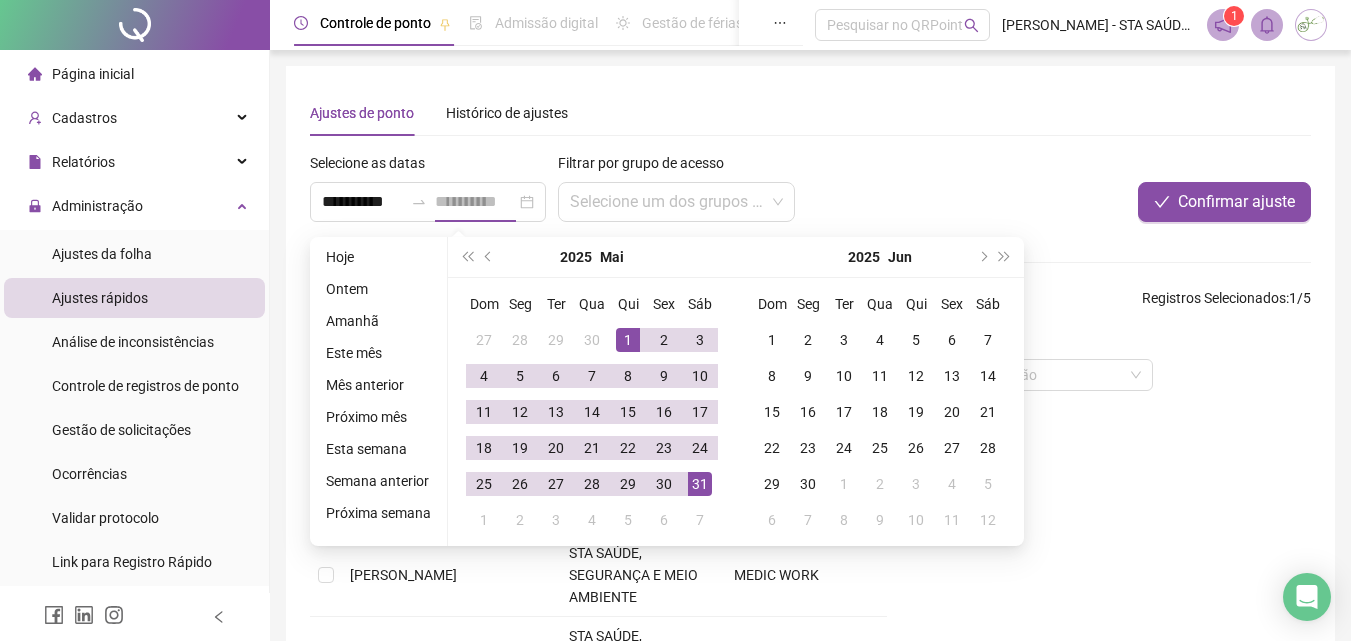 click on "31" at bounding box center (700, 484) 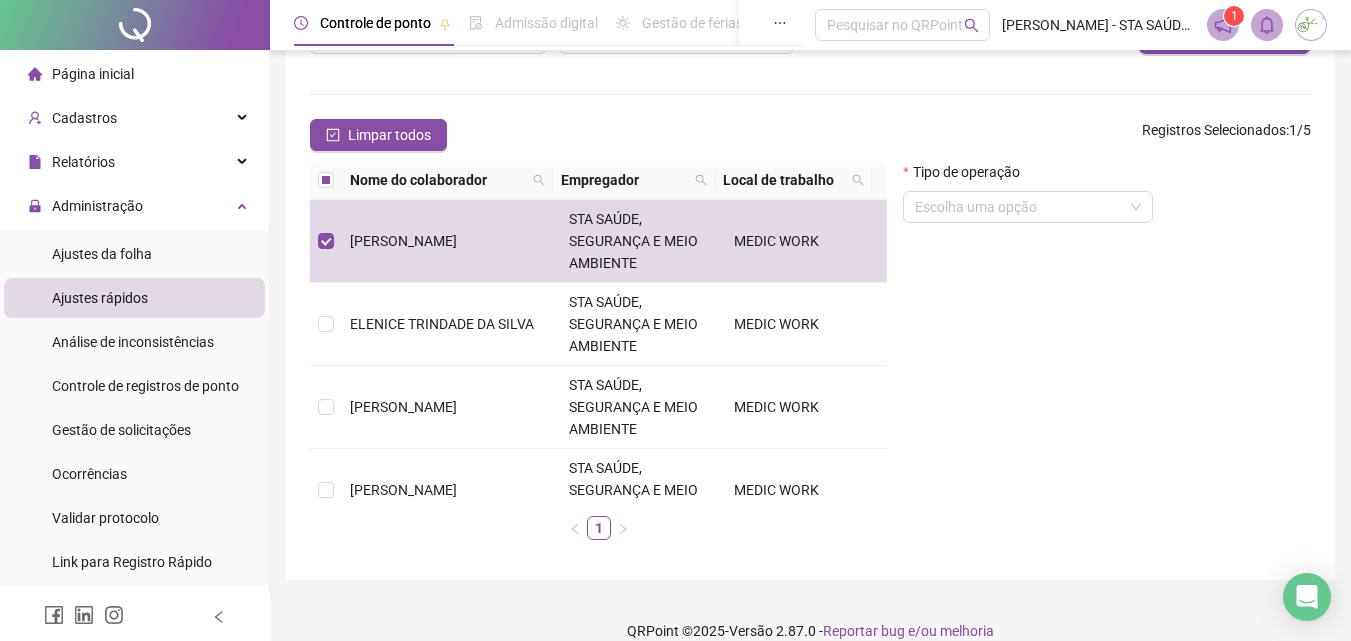 scroll, scrollTop: 193, scrollLeft: 0, axis: vertical 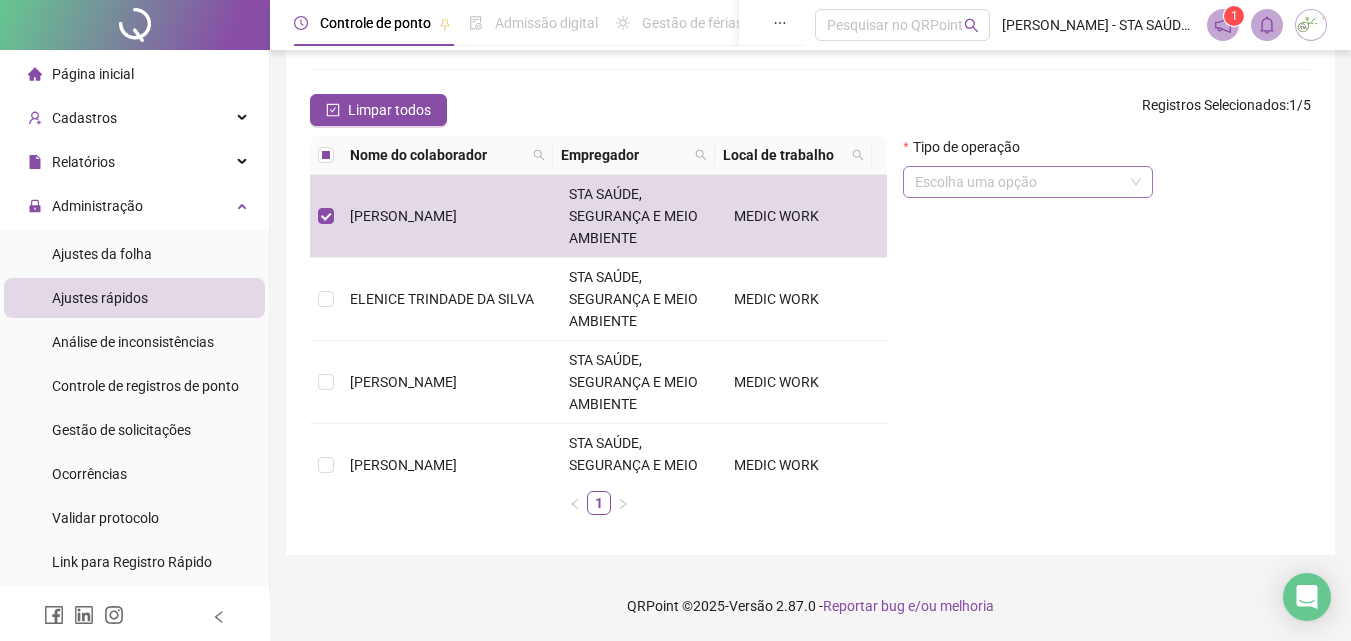 click at bounding box center (1022, 182) 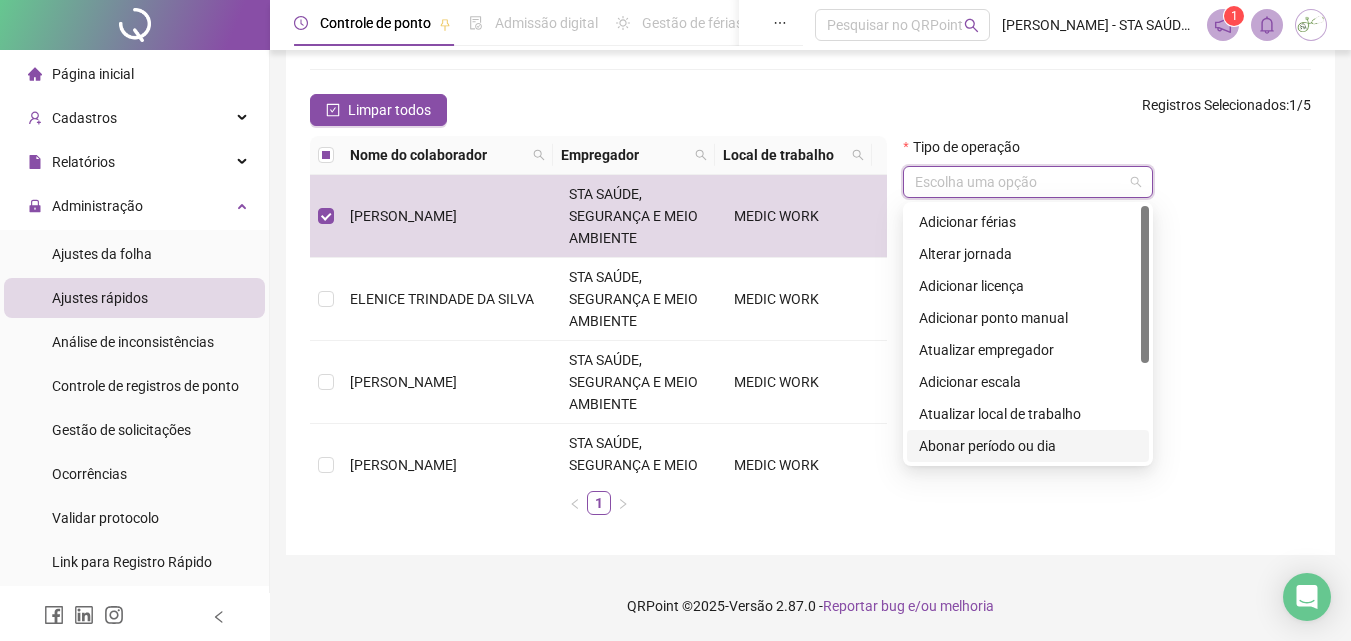 click on "Abonar período ou dia" at bounding box center [1028, 446] 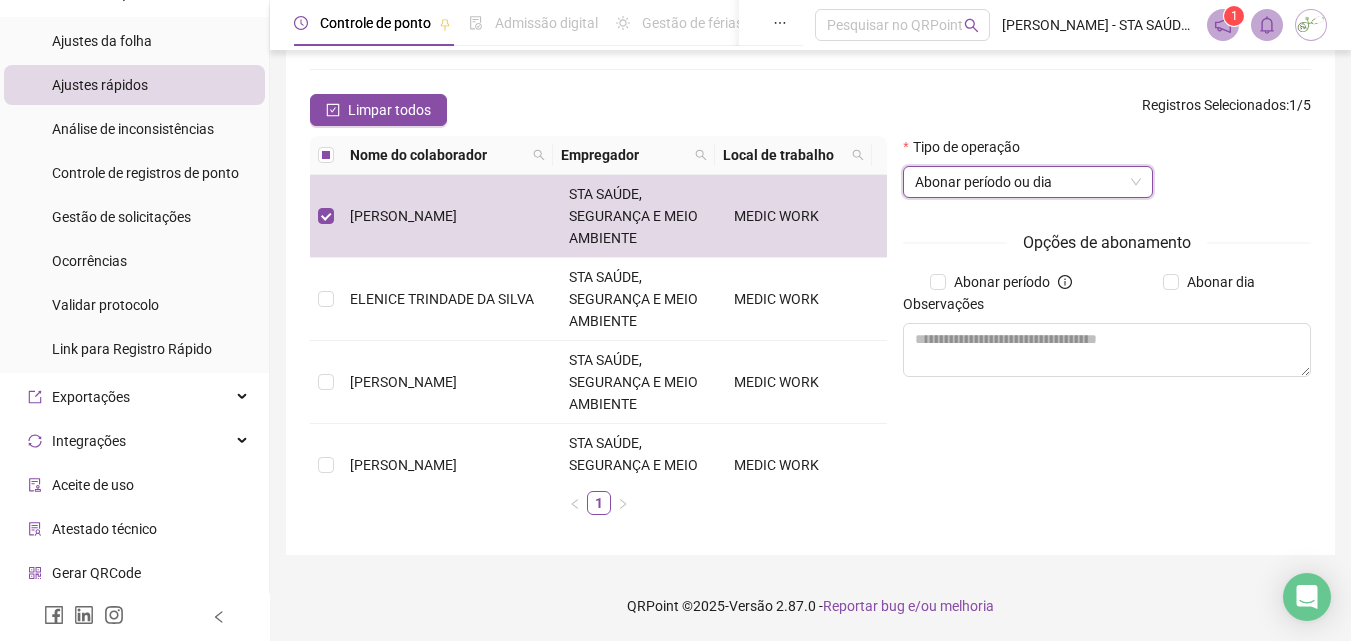 scroll, scrollTop: 301, scrollLeft: 0, axis: vertical 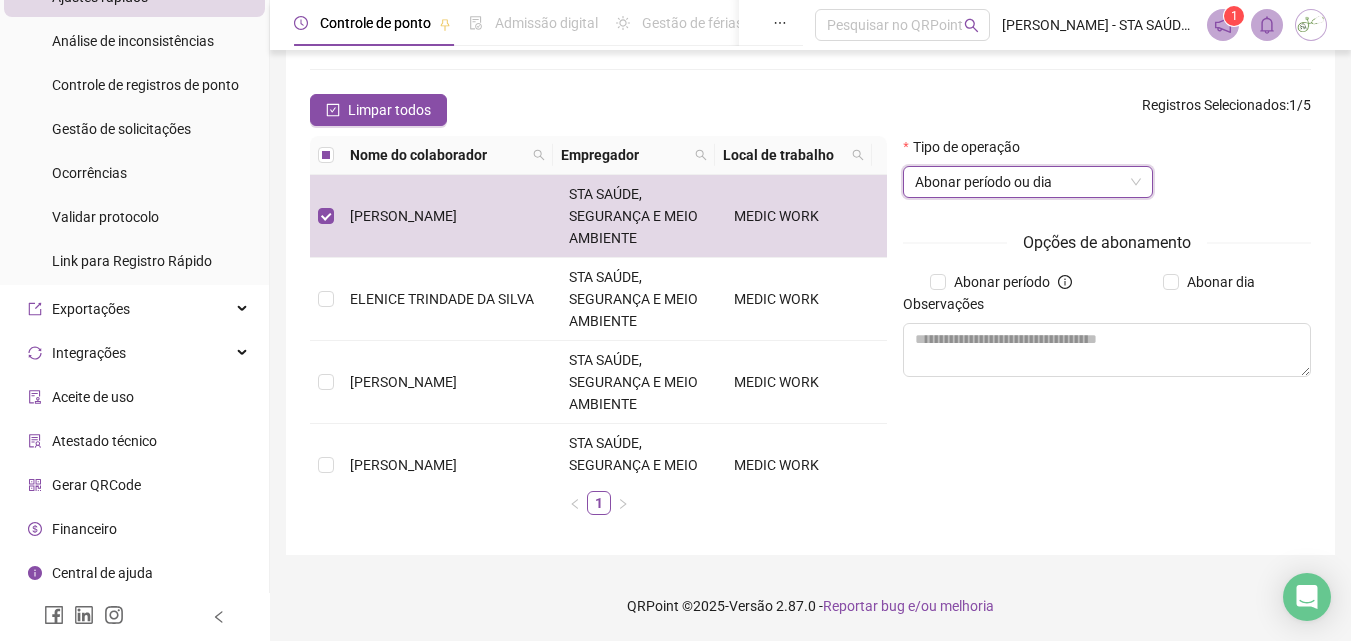 click on "Central de ajuda" at bounding box center [102, 573] 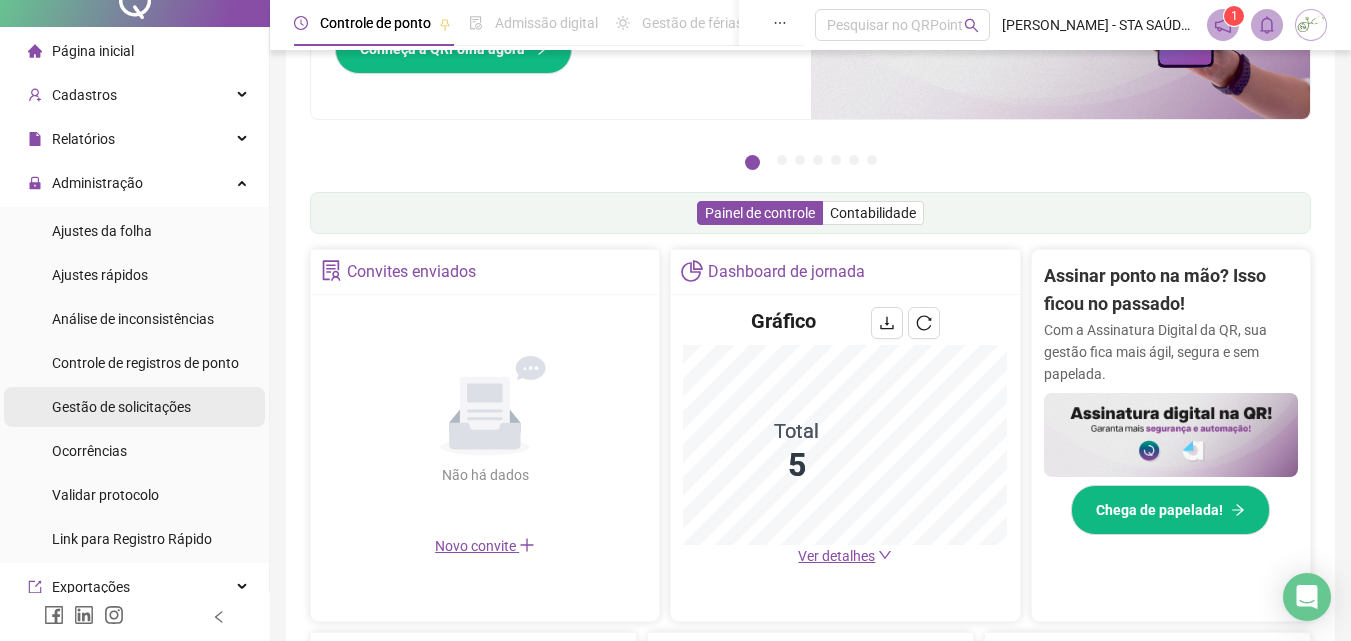 scroll, scrollTop: 1, scrollLeft: 0, axis: vertical 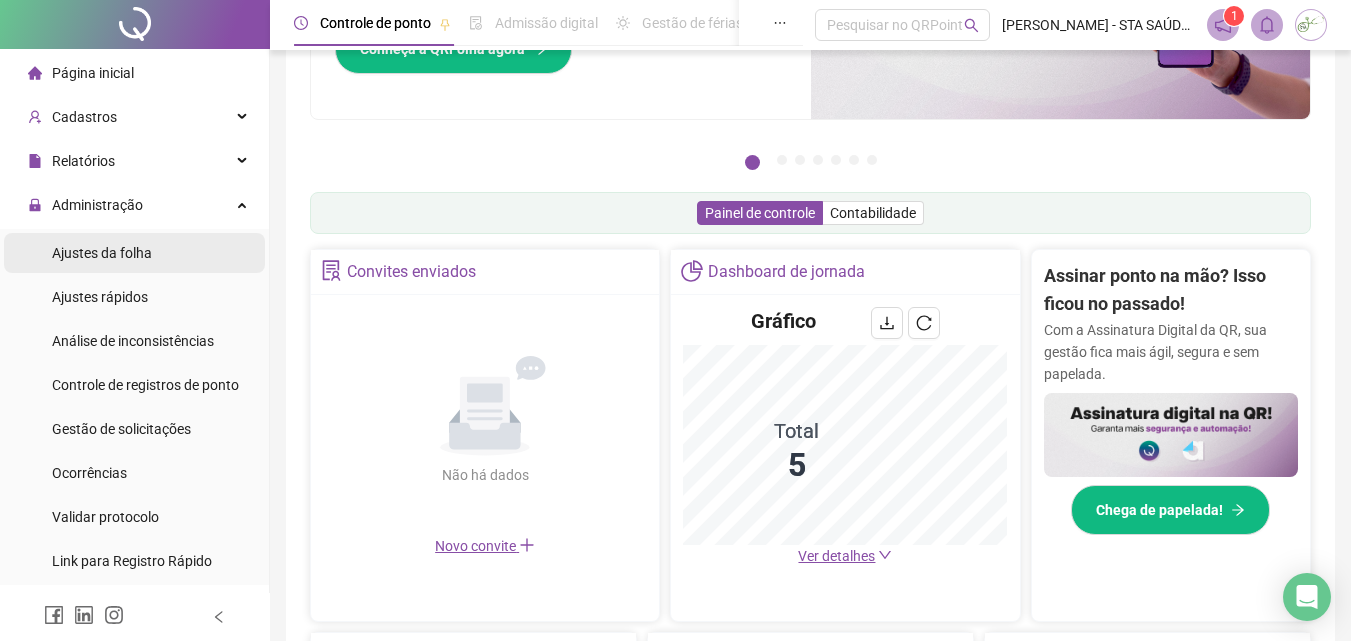 click on "Ajustes da folha" at bounding box center (102, 253) 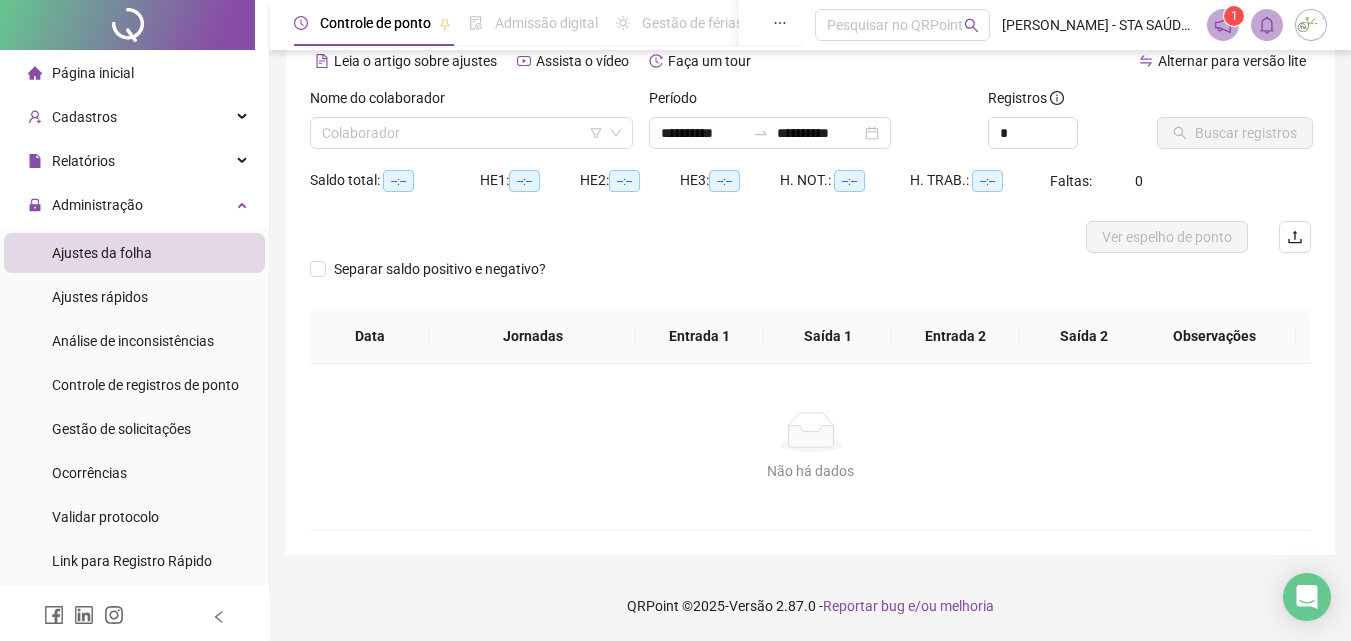 scroll, scrollTop: 97, scrollLeft: 0, axis: vertical 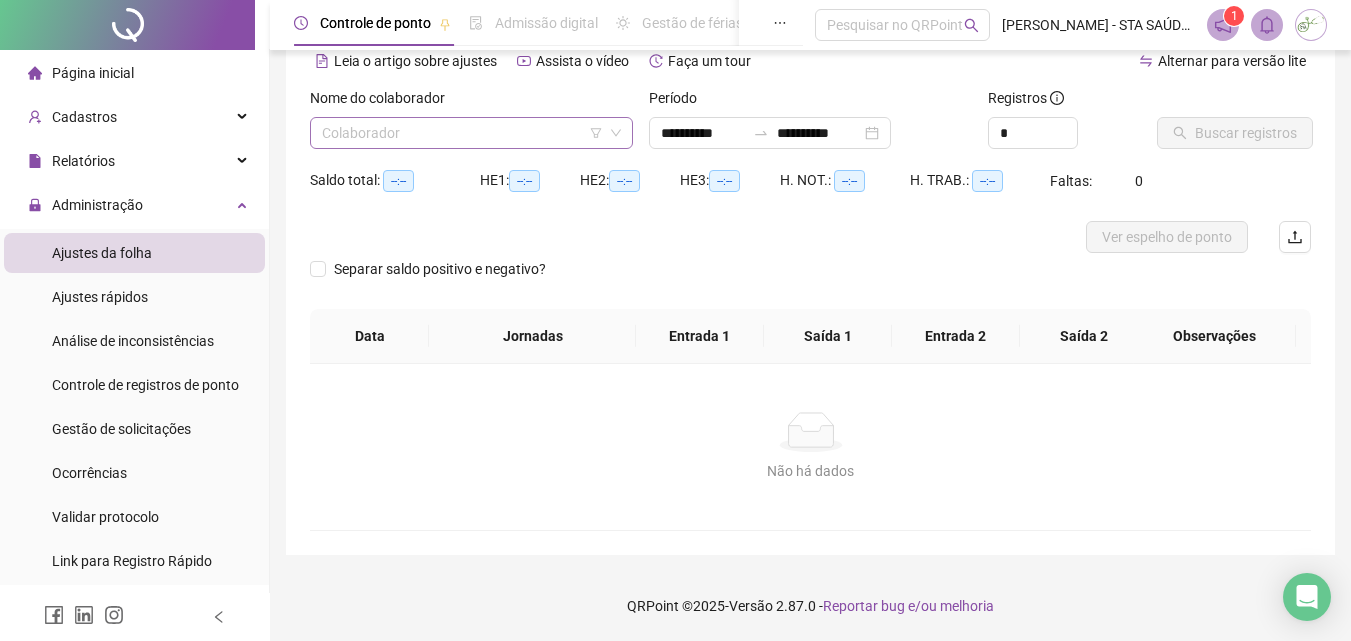 click at bounding box center (465, 133) 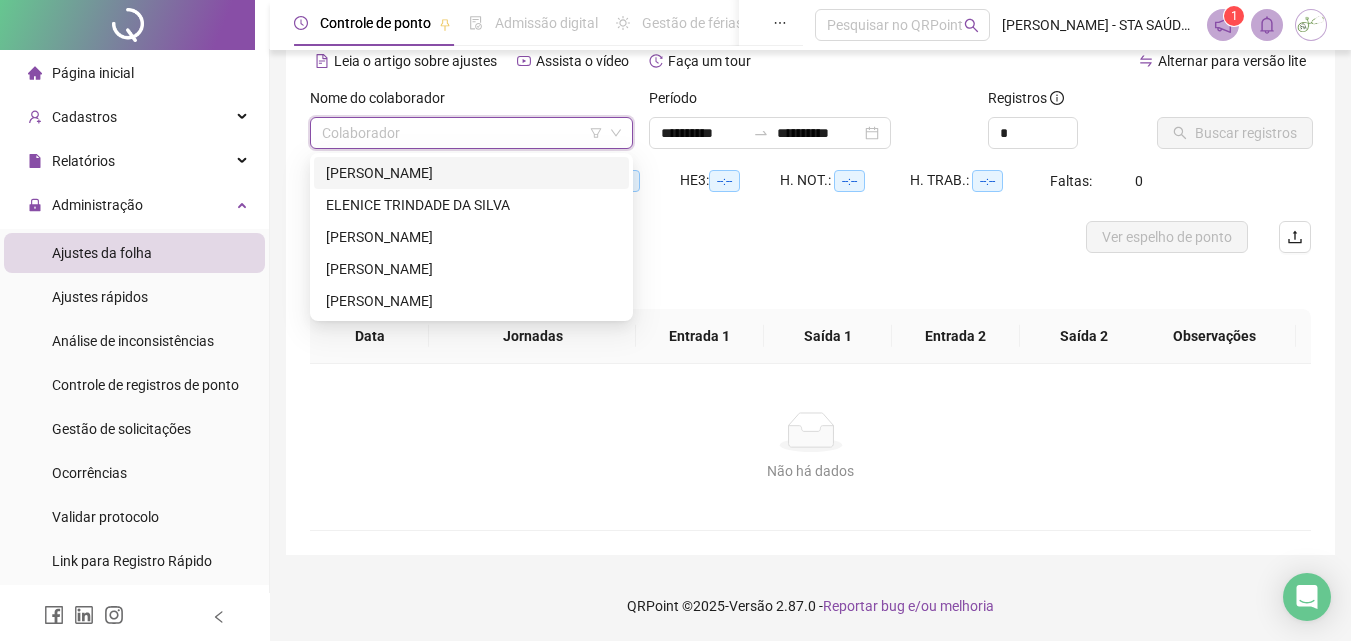 click on "[PERSON_NAME]" at bounding box center [471, 173] 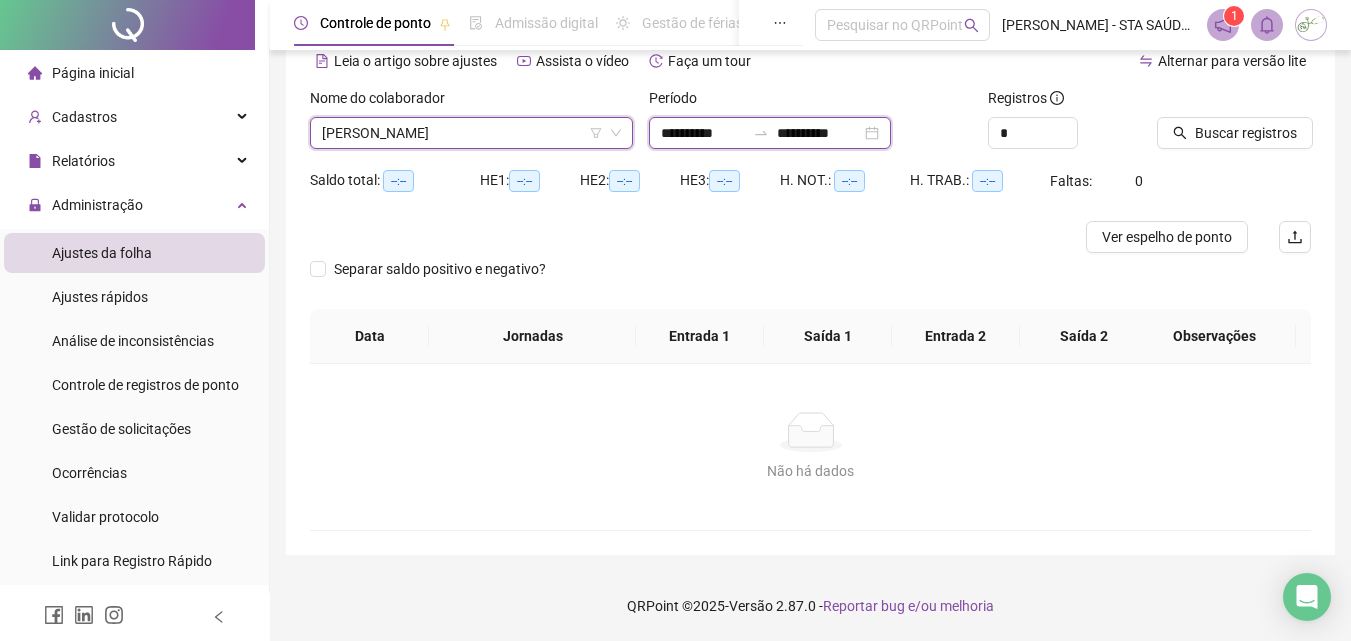 click on "**********" at bounding box center (703, 133) 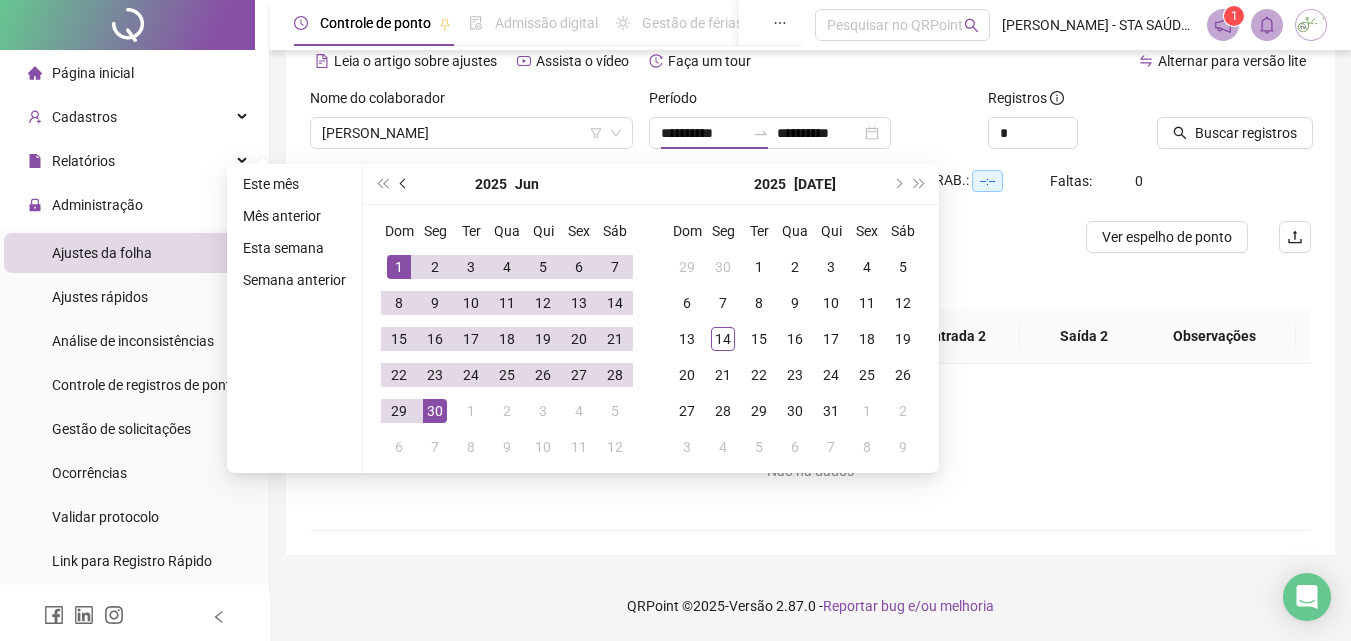 click at bounding box center [404, 184] 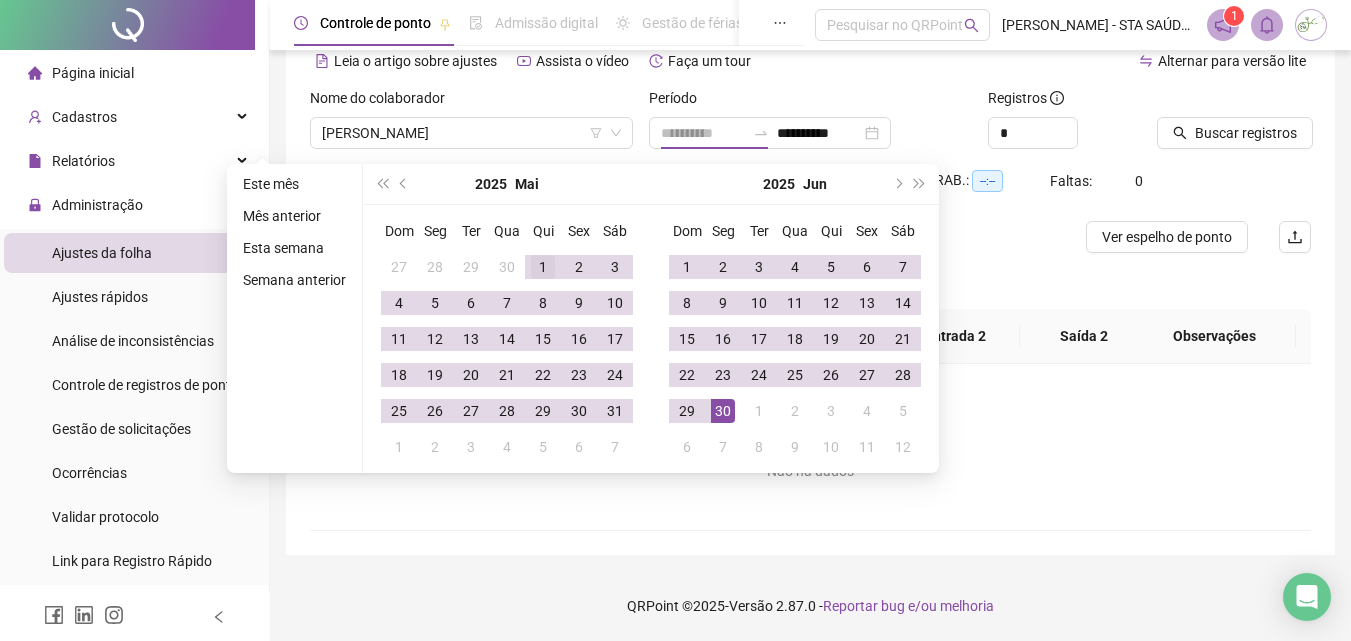 type on "**********" 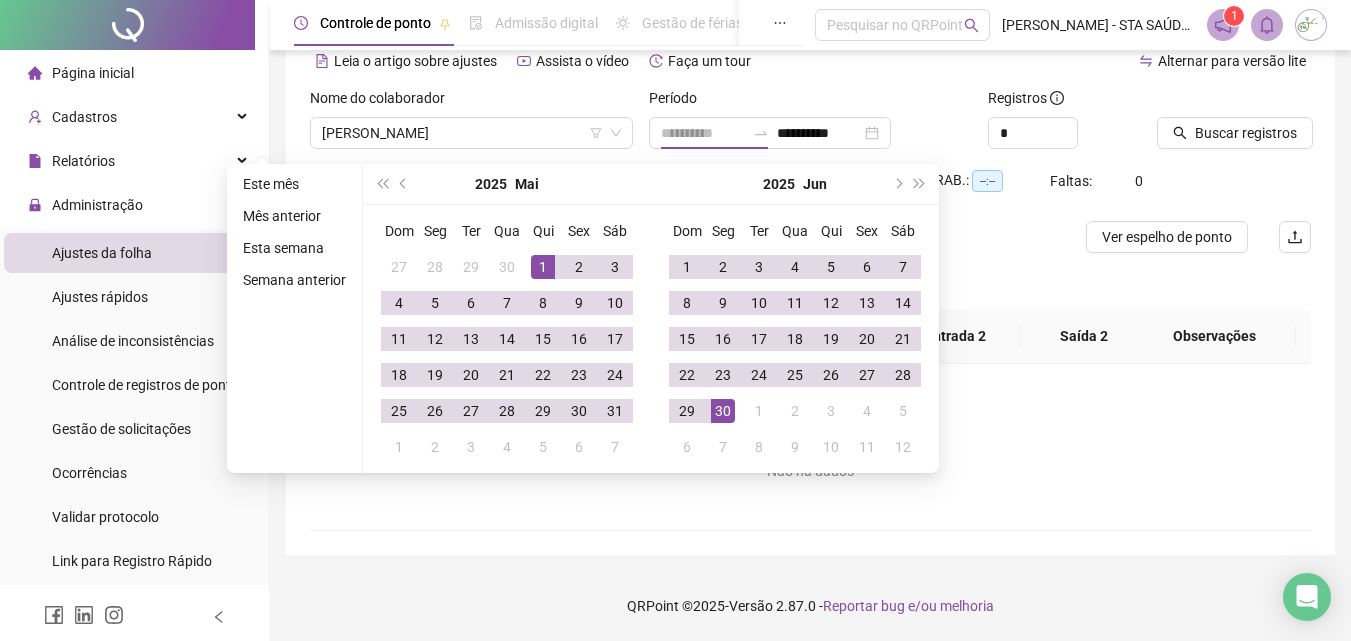 click on "1" at bounding box center [543, 267] 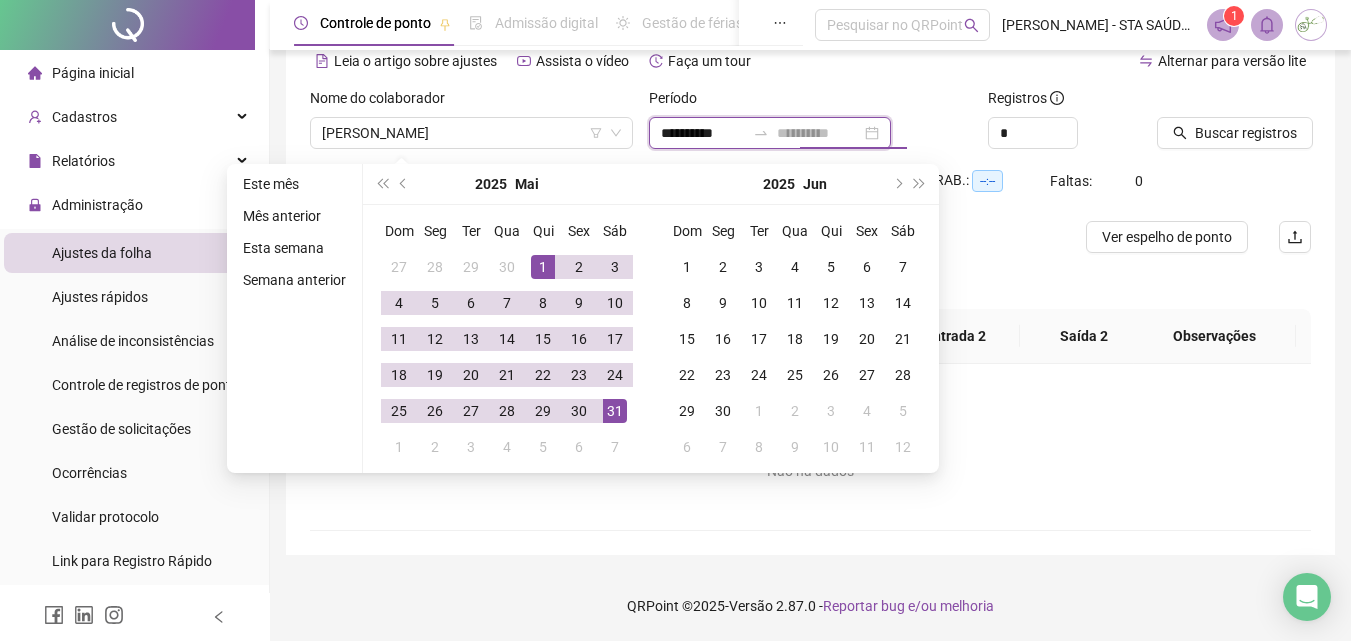type on "**********" 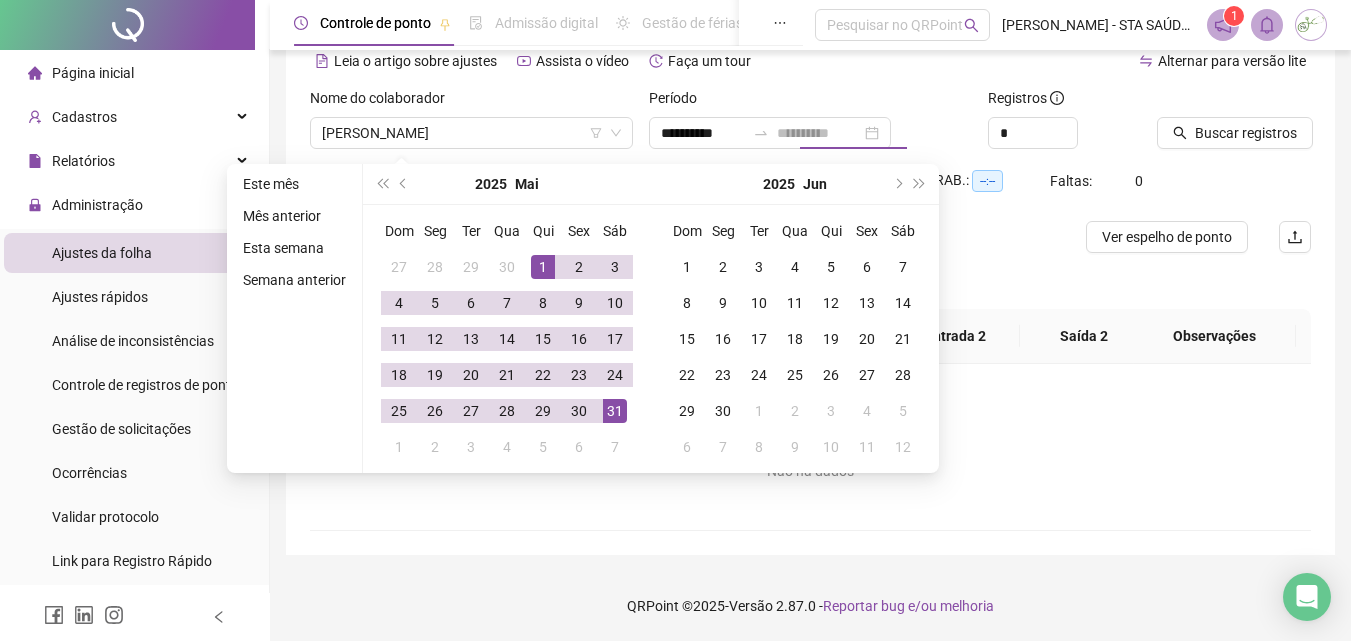 click on "31" at bounding box center [615, 411] 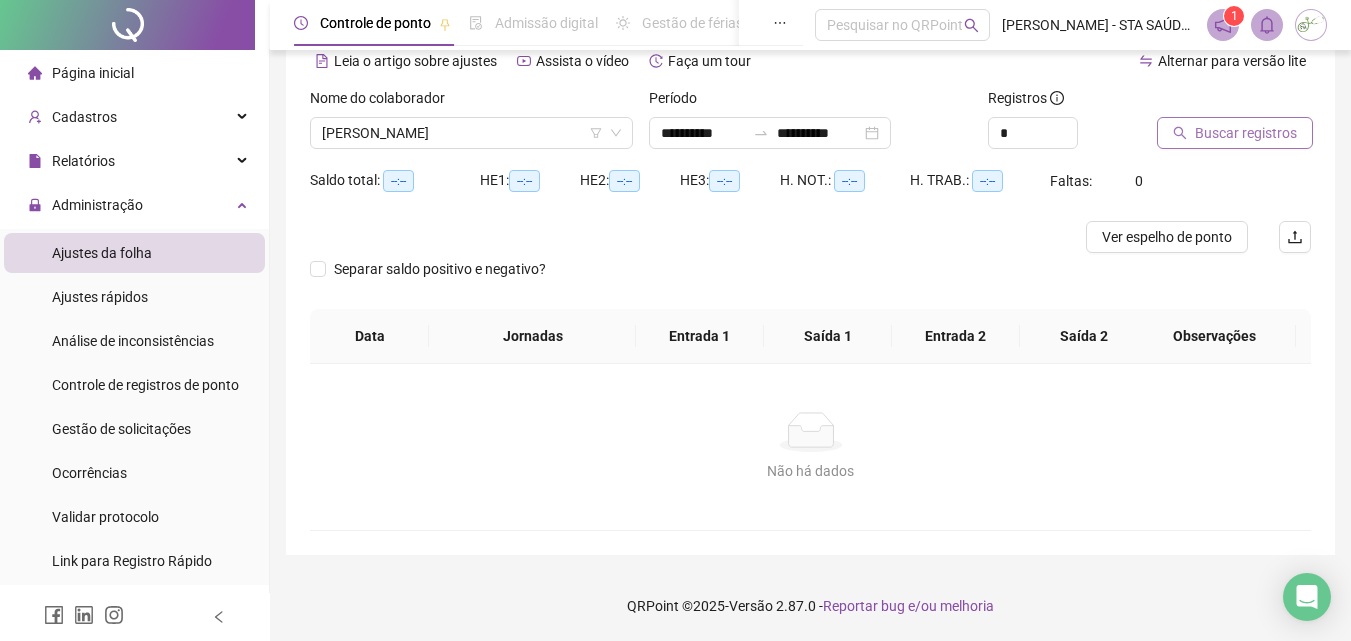 click on "Buscar registros" at bounding box center [1246, 133] 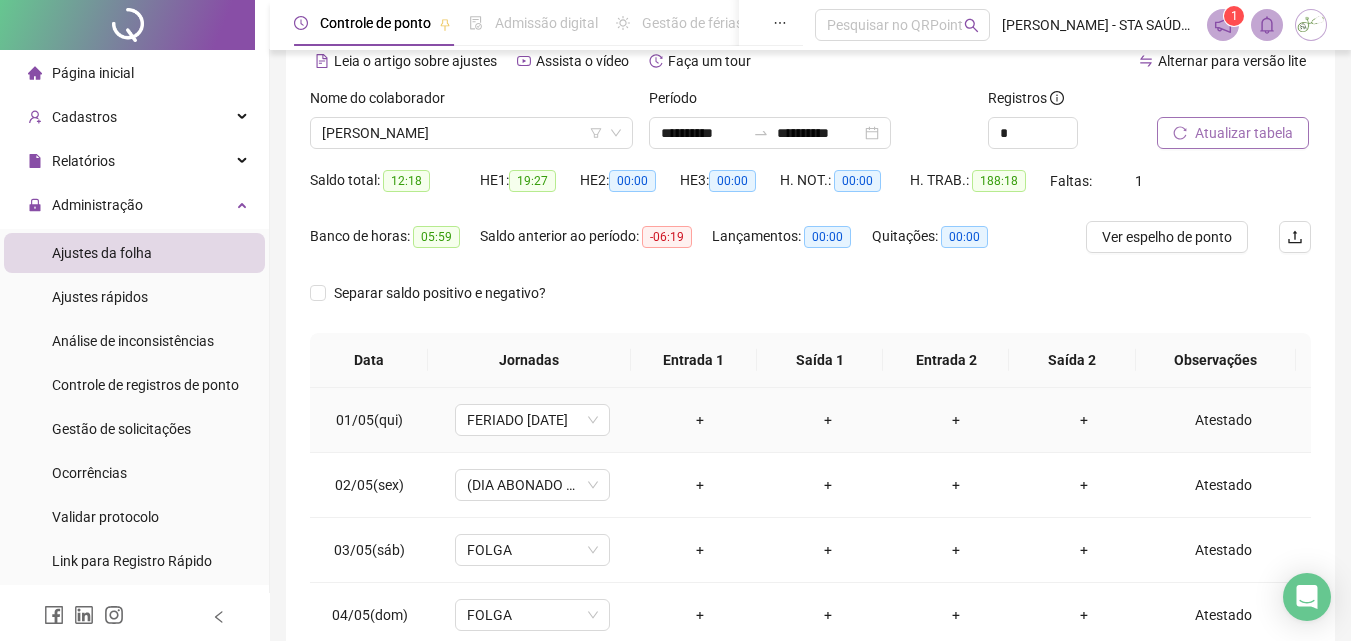 click on "Atestado" at bounding box center [1223, 420] 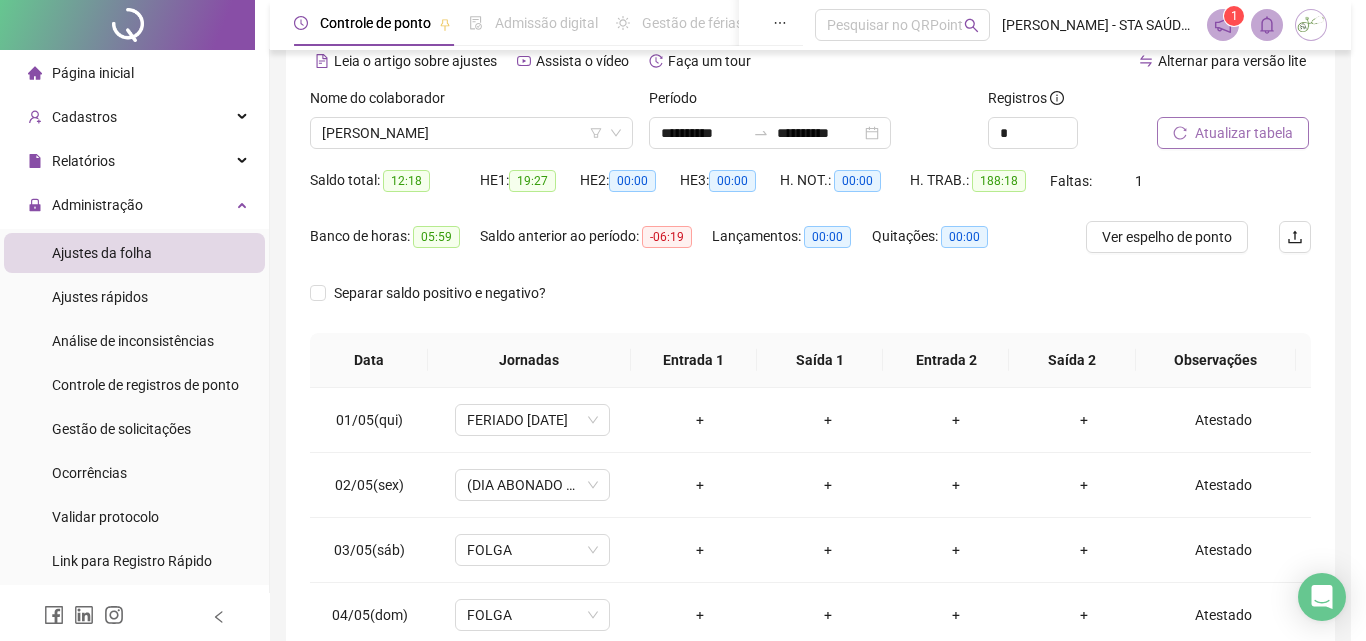 type on "********" 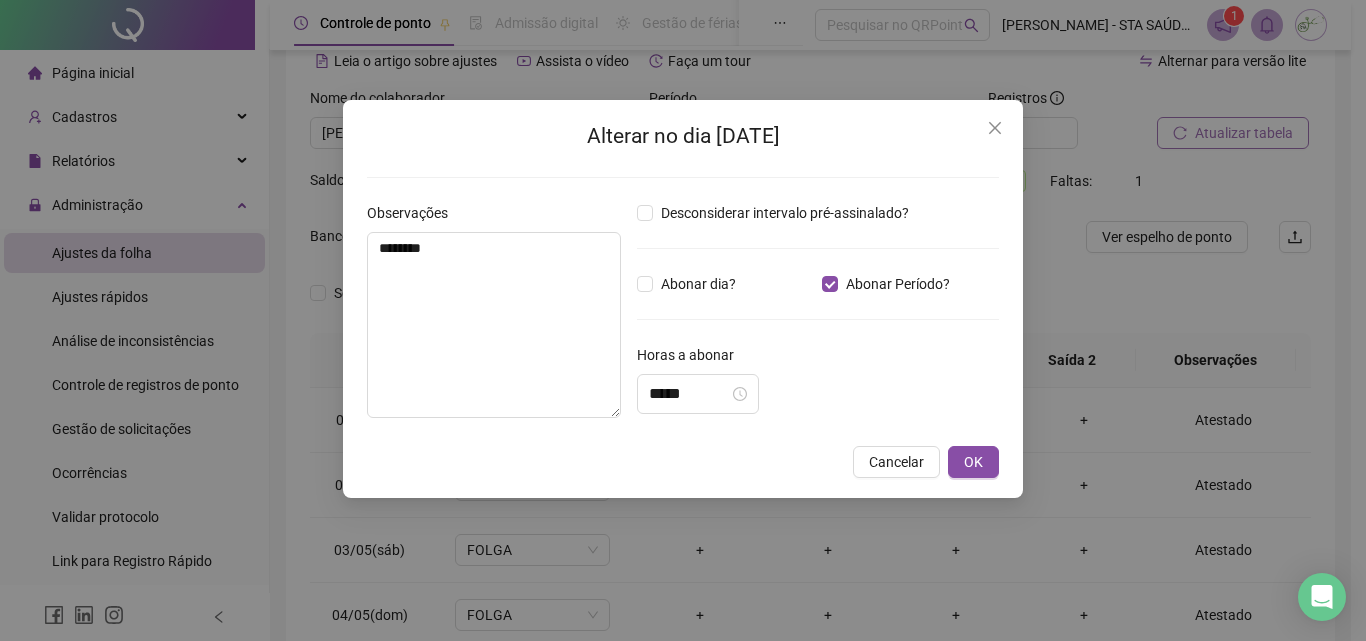 type on "*****" 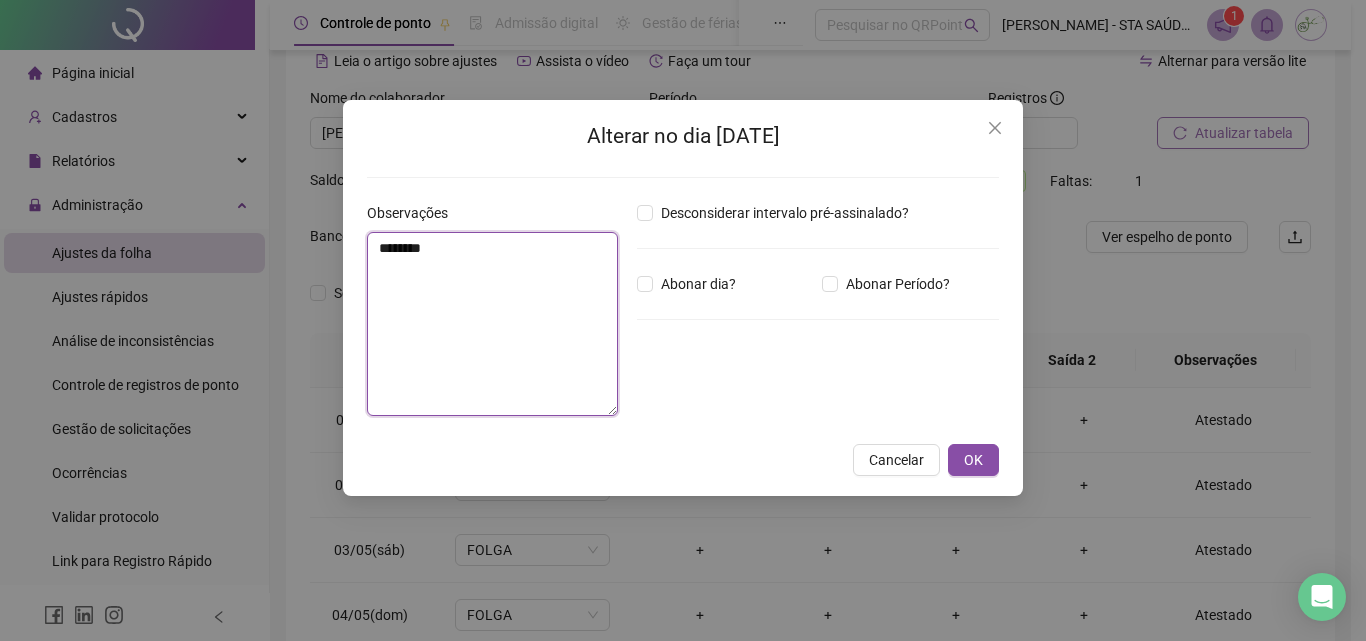 drag, startPoint x: 478, startPoint y: 267, endPoint x: 232, endPoint y: 256, distance: 246.24582 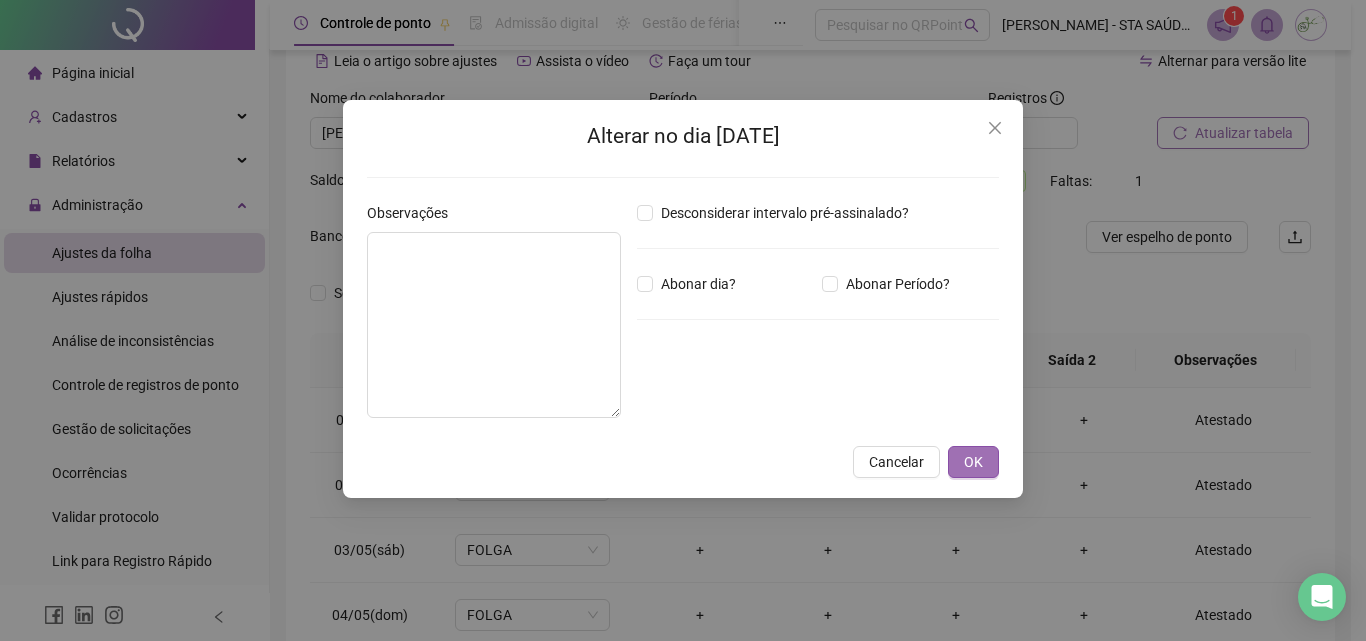 click on "OK" at bounding box center (973, 462) 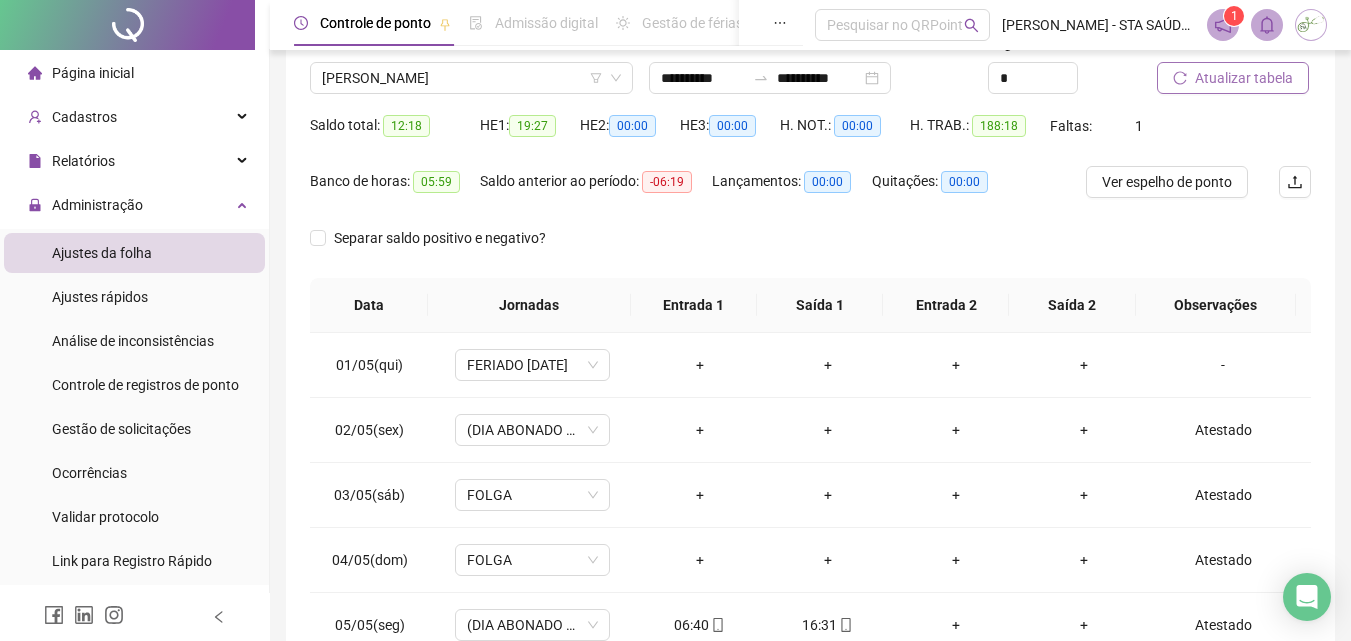 scroll, scrollTop: 200, scrollLeft: 0, axis: vertical 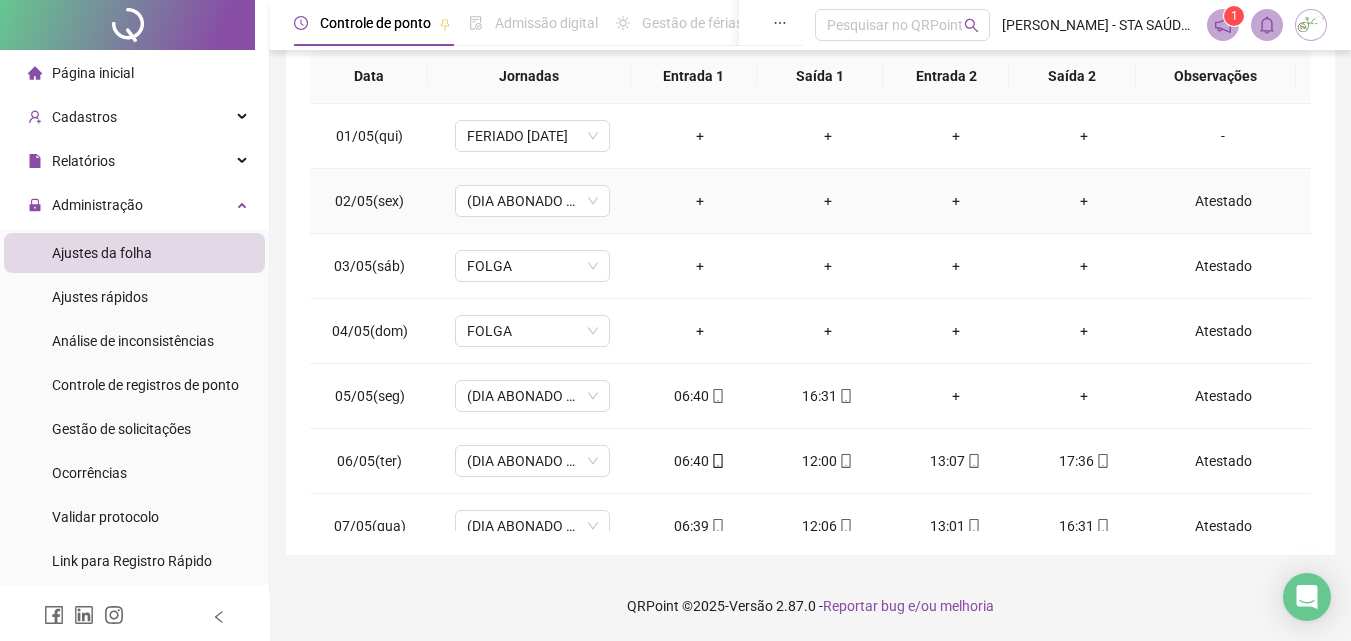 click on "Atestado" at bounding box center (1223, 201) 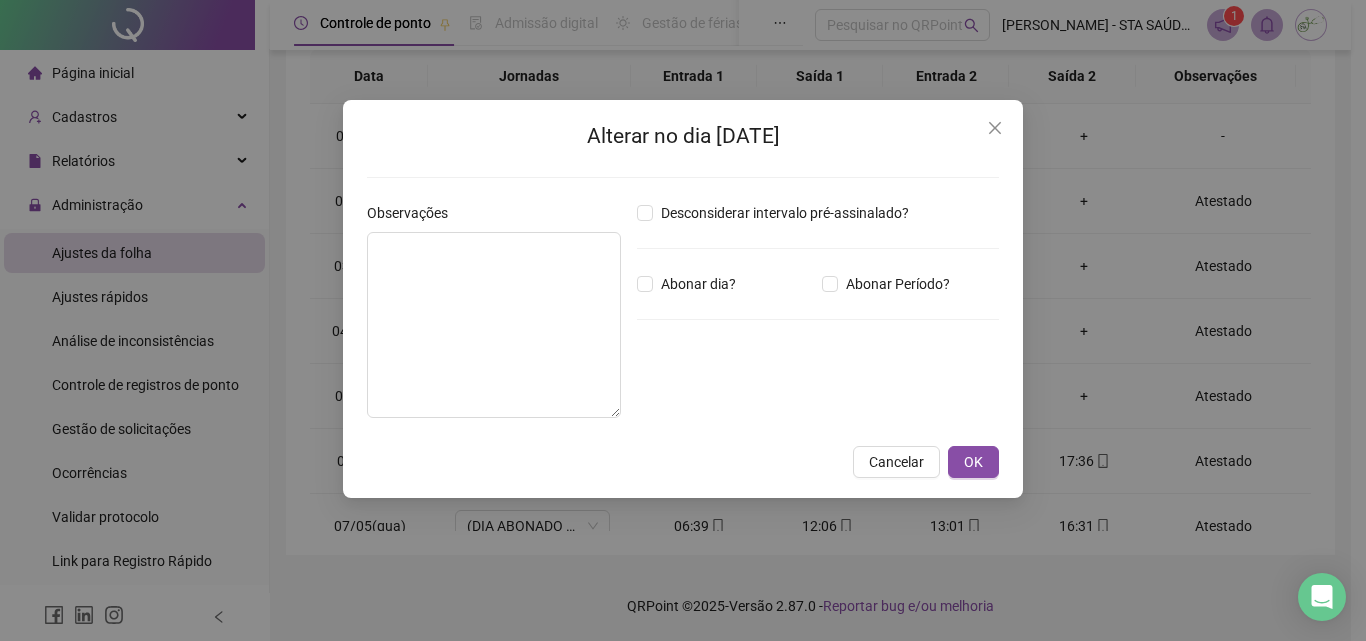 type on "********" 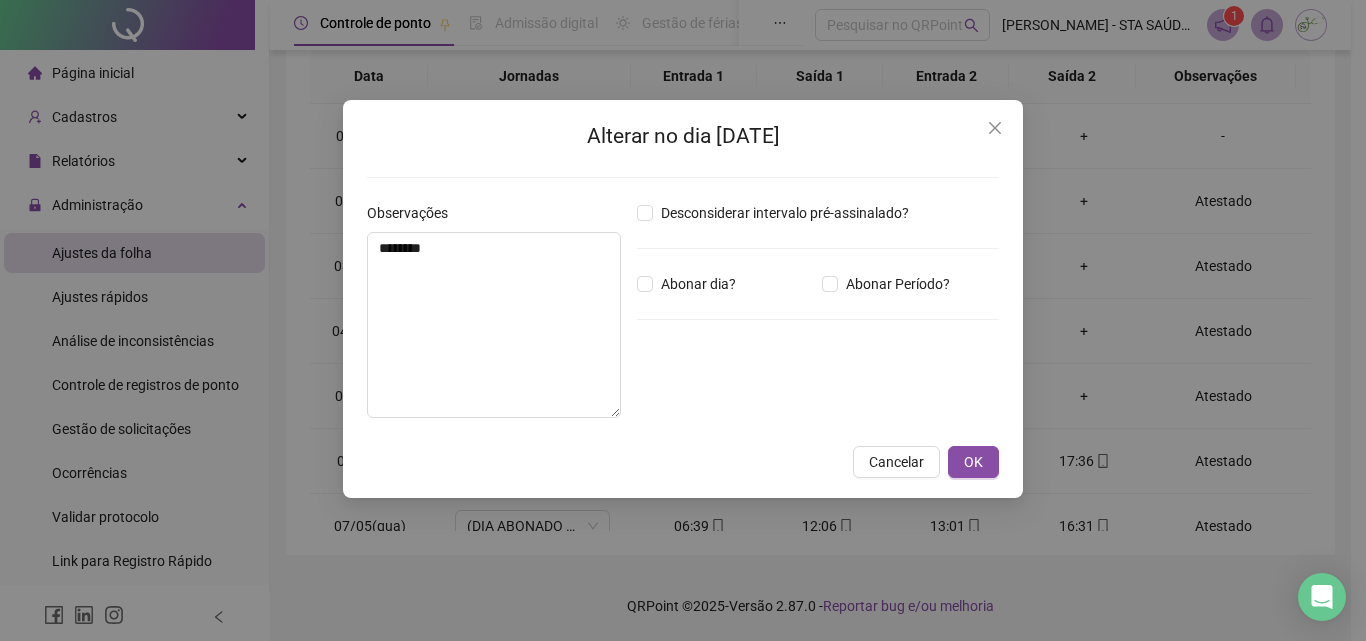 type on "*****" 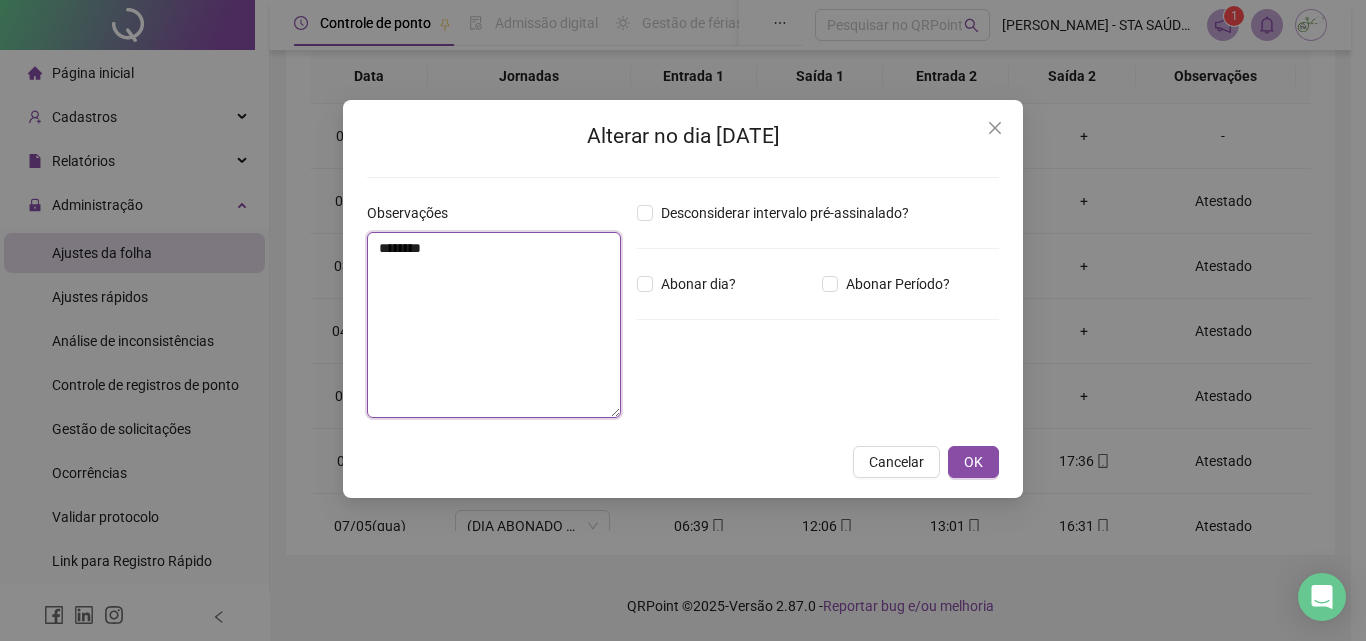 drag, startPoint x: 465, startPoint y: 254, endPoint x: 13, endPoint y: 264, distance: 452.1106 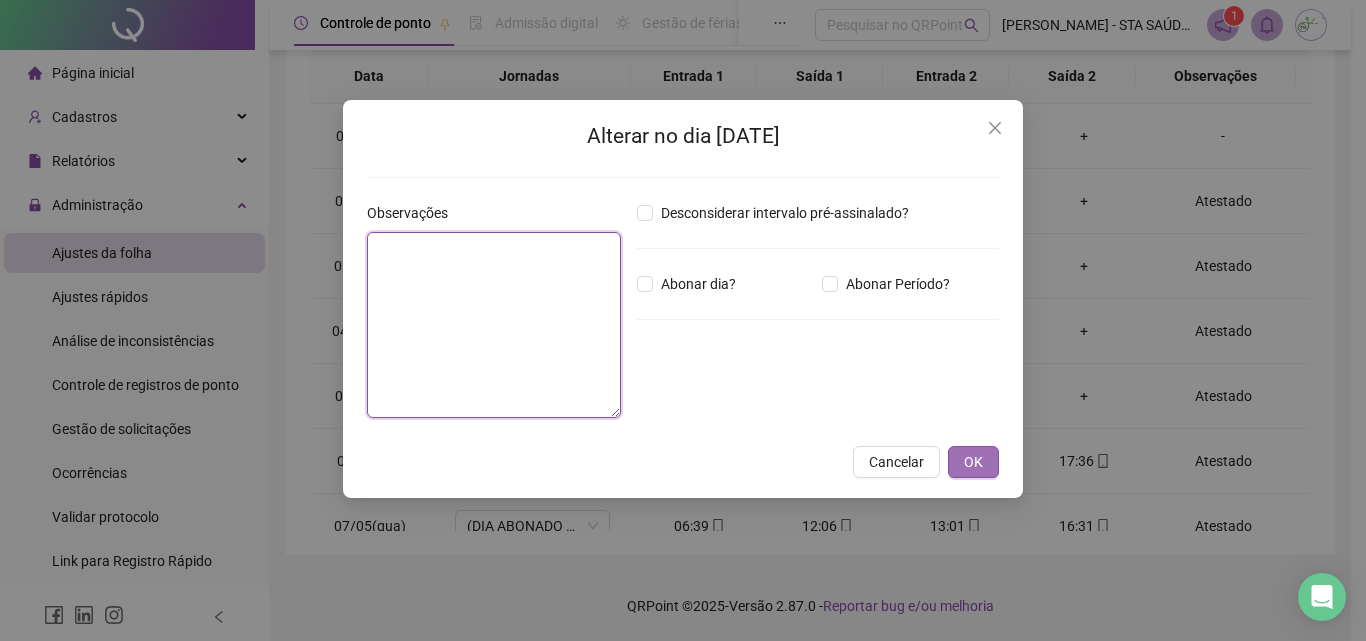 type 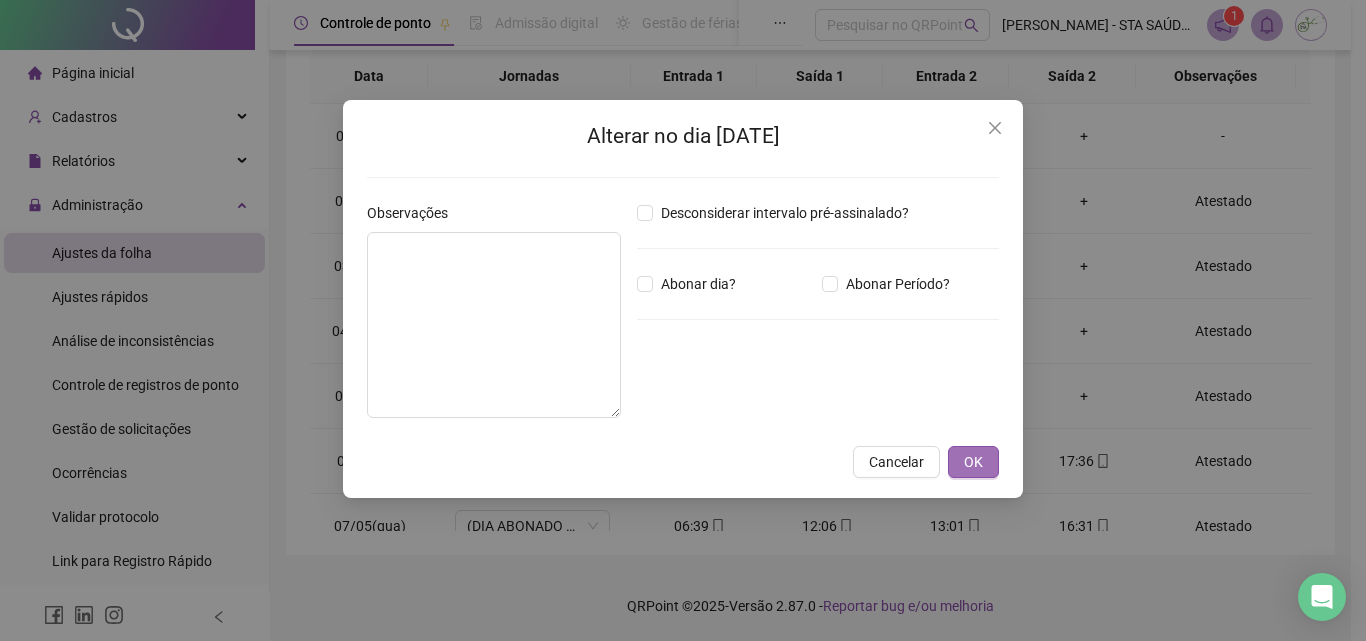 click on "OK" at bounding box center [973, 462] 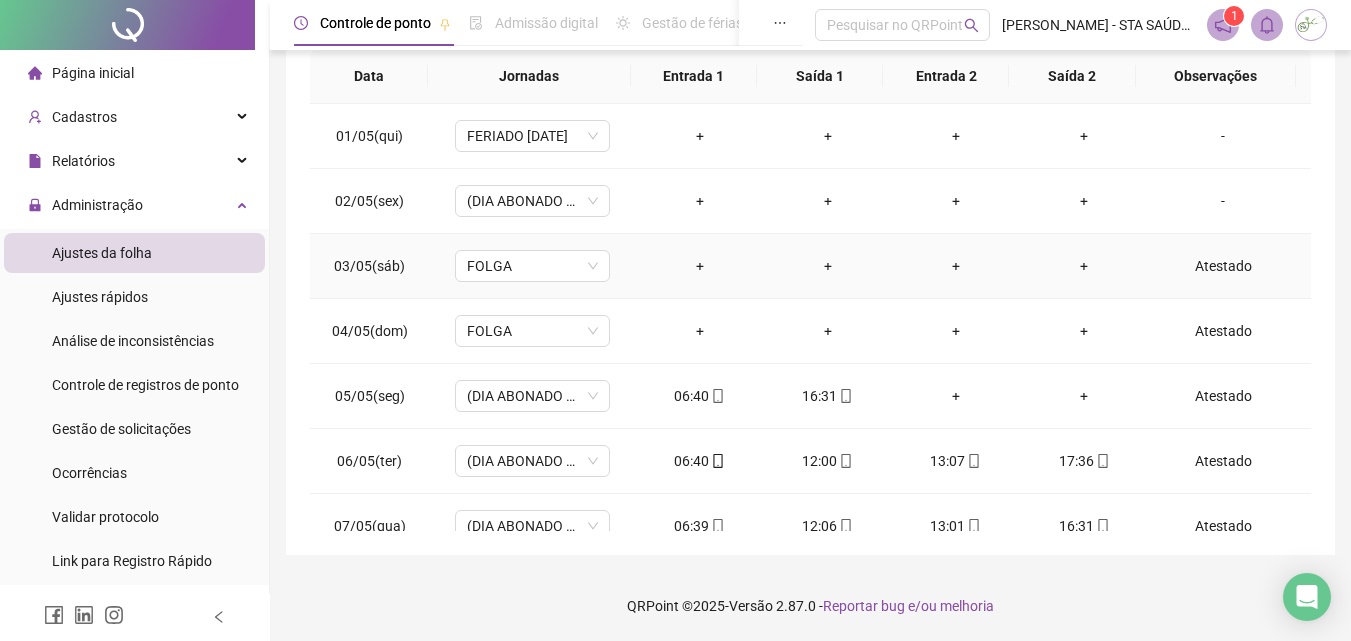 click on "Atestado" at bounding box center [1223, 266] 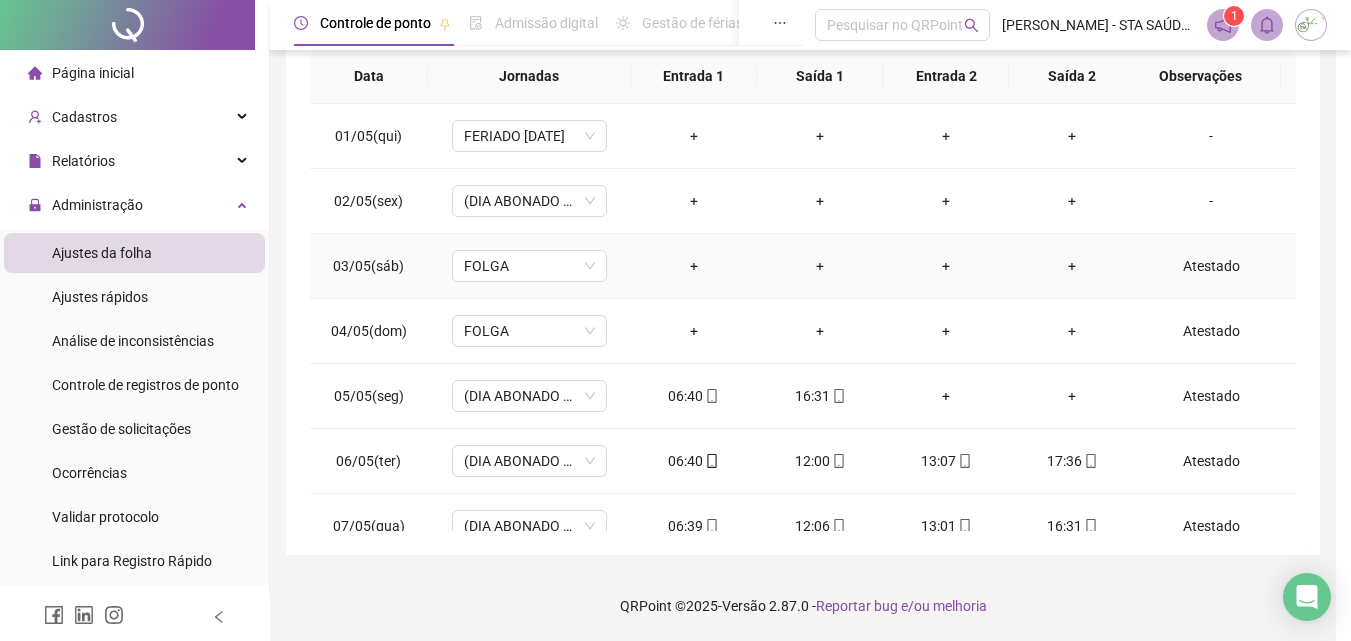 type on "*****" 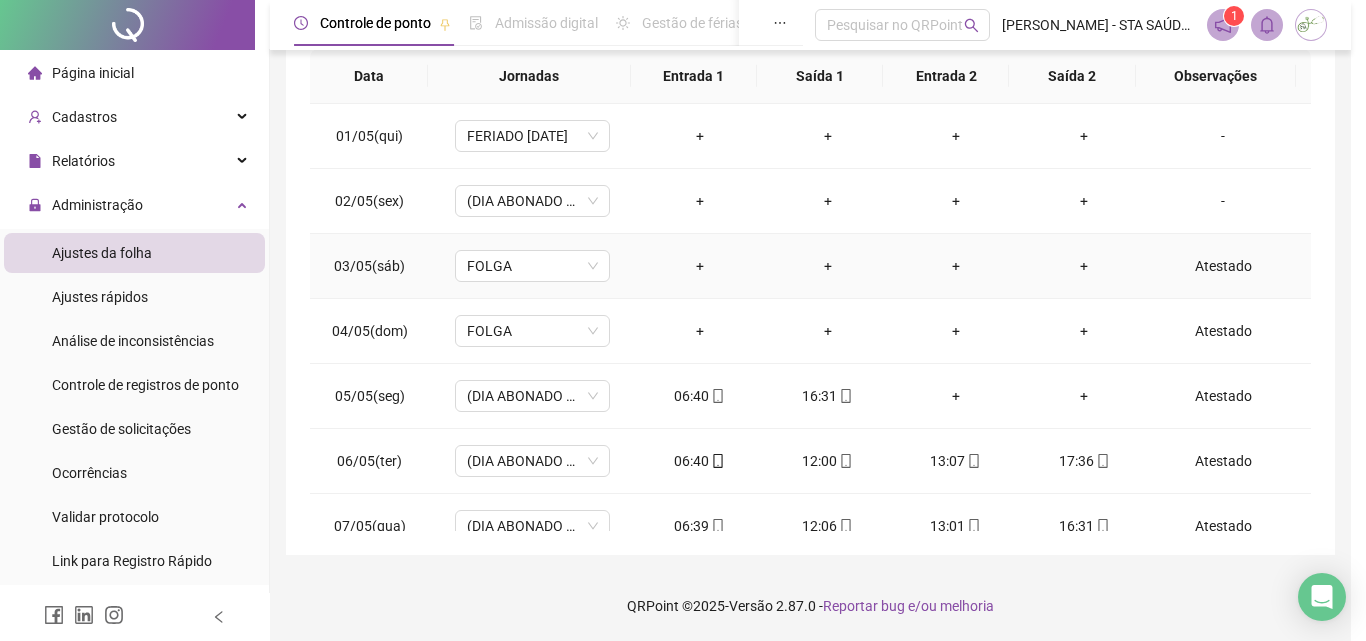 type on "********" 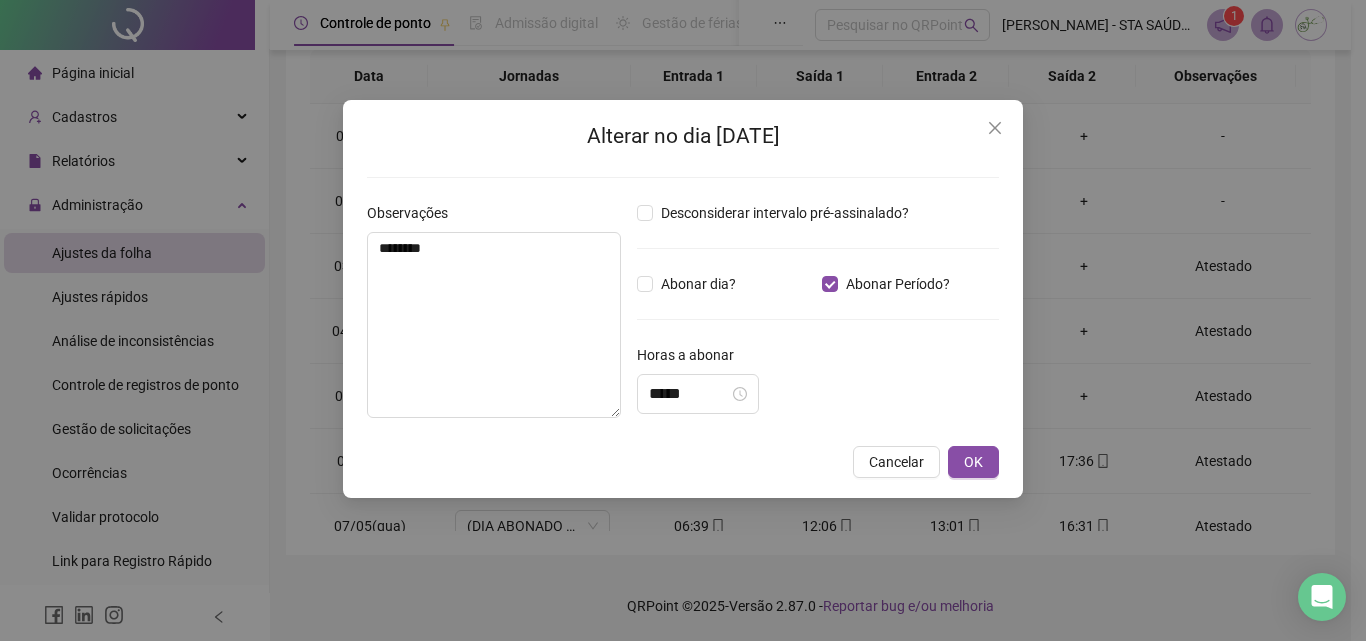 type on "*****" 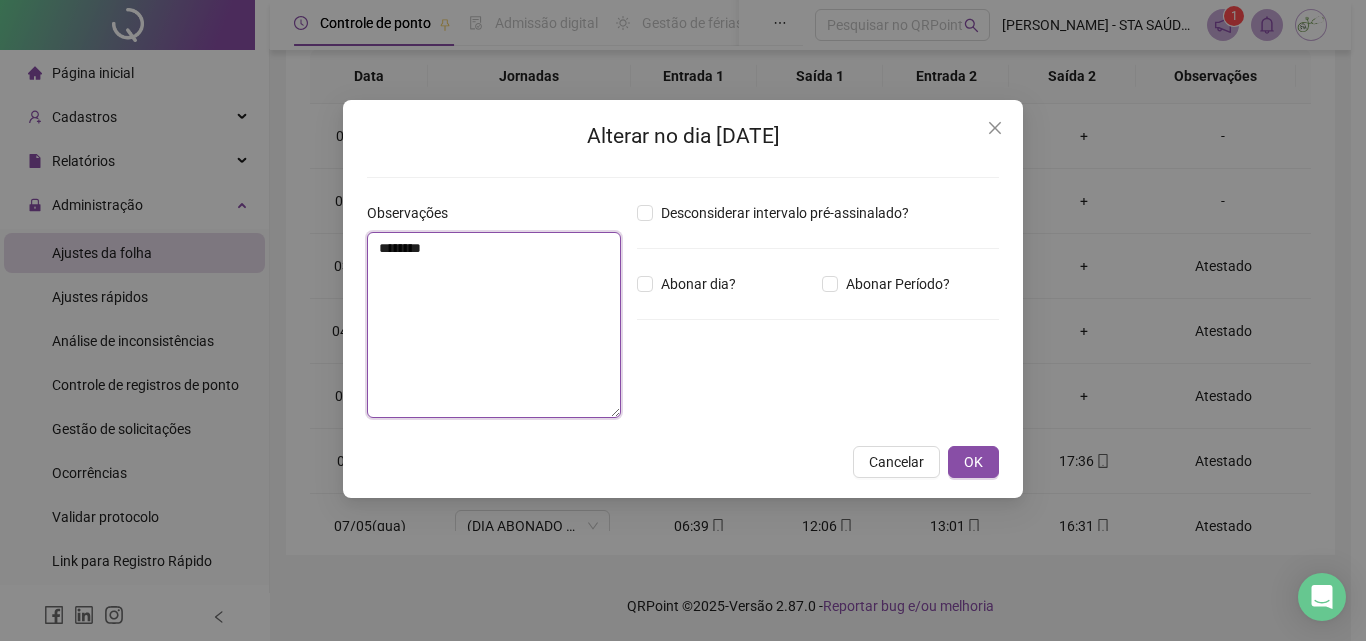 drag, startPoint x: 536, startPoint y: 263, endPoint x: 101, endPoint y: 248, distance: 435.25854 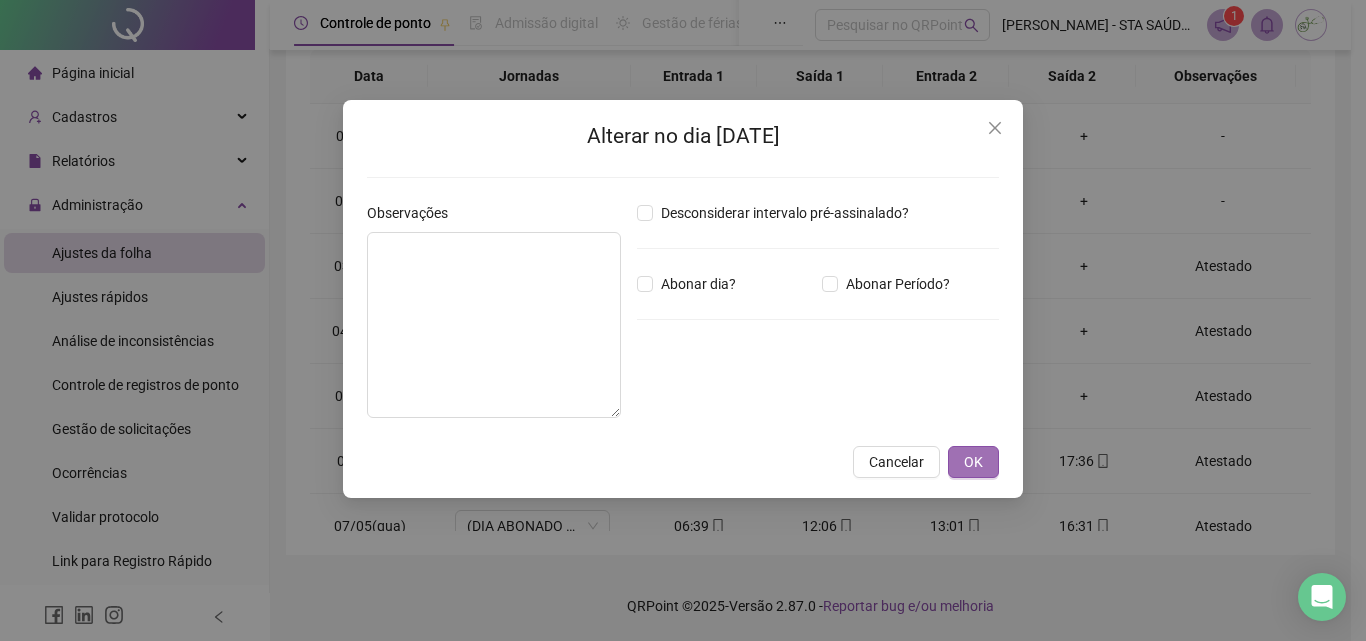 click on "OK" at bounding box center (973, 462) 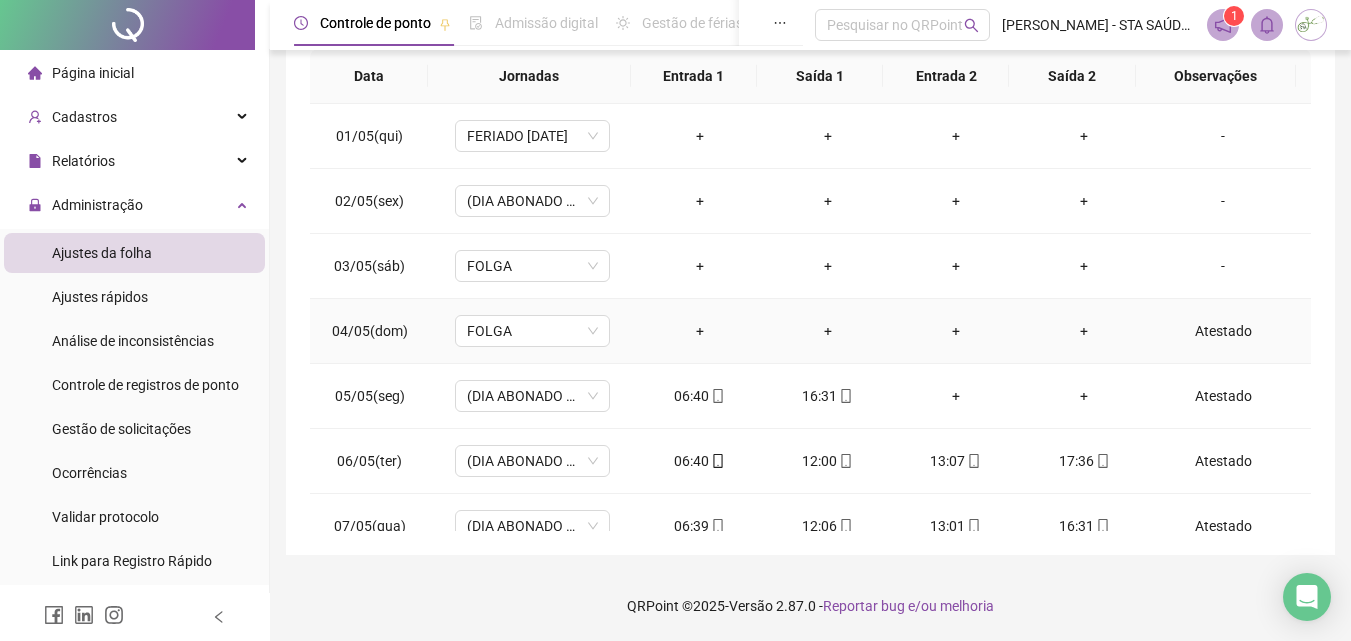 click on "Atestado" at bounding box center (1223, 331) 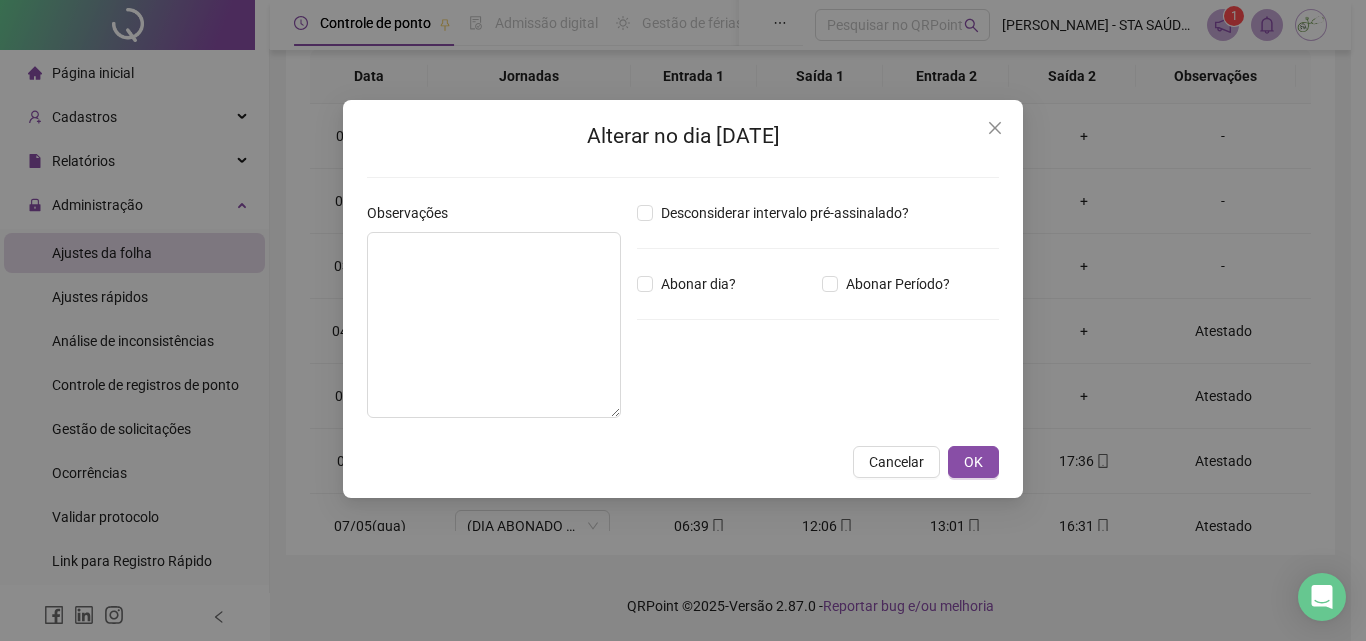 type on "********" 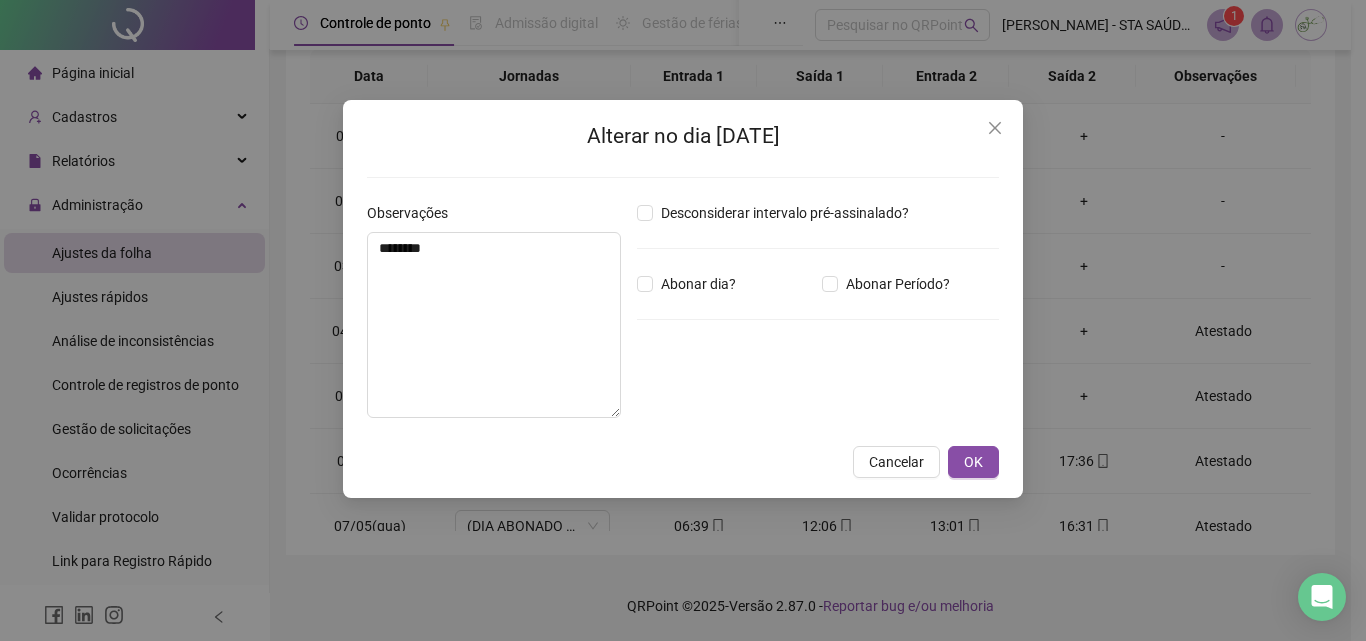 type on "*****" 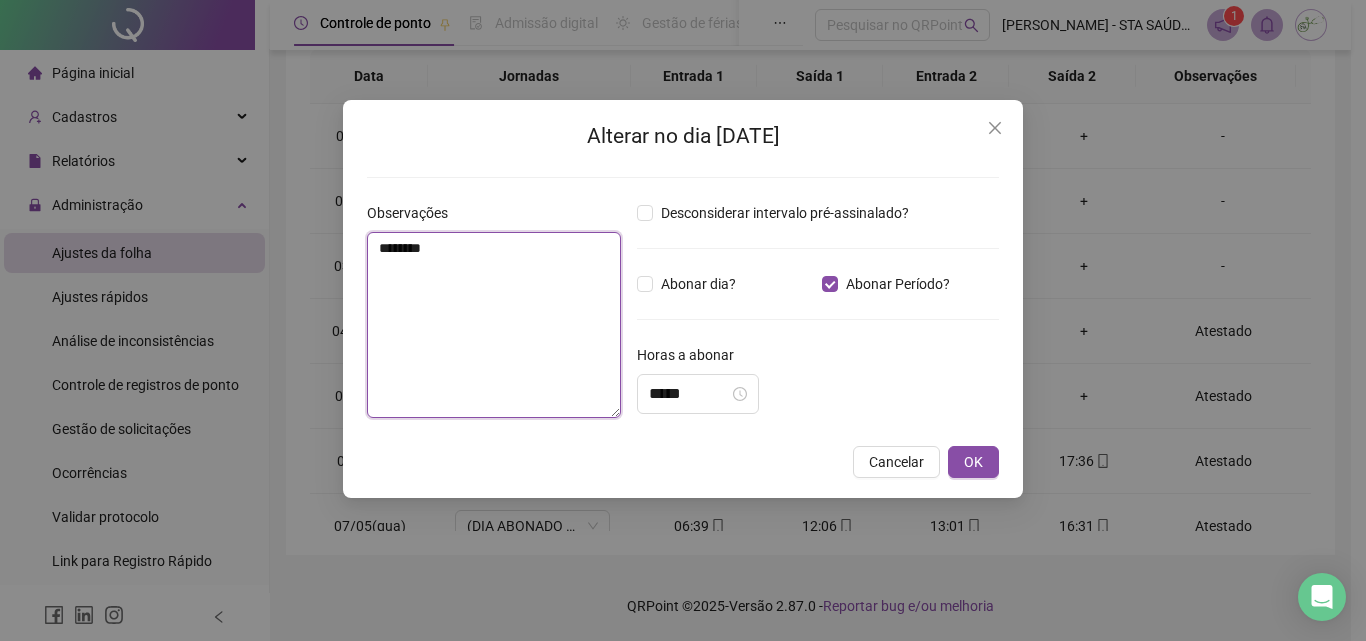 drag, startPoint x: 522, startPoint y: 262, endPoint x: 188, endPoint y: 253, distance: 334.12125 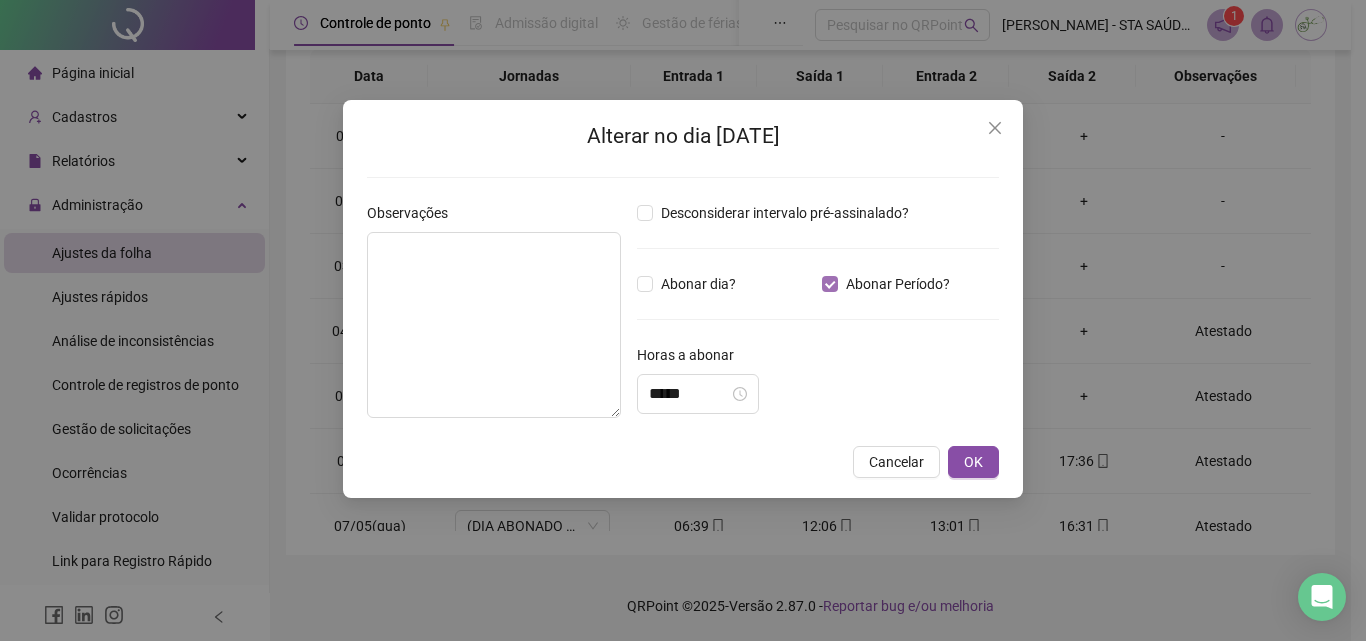 click on "Abonar Período?" at bounding box center (898, 284) 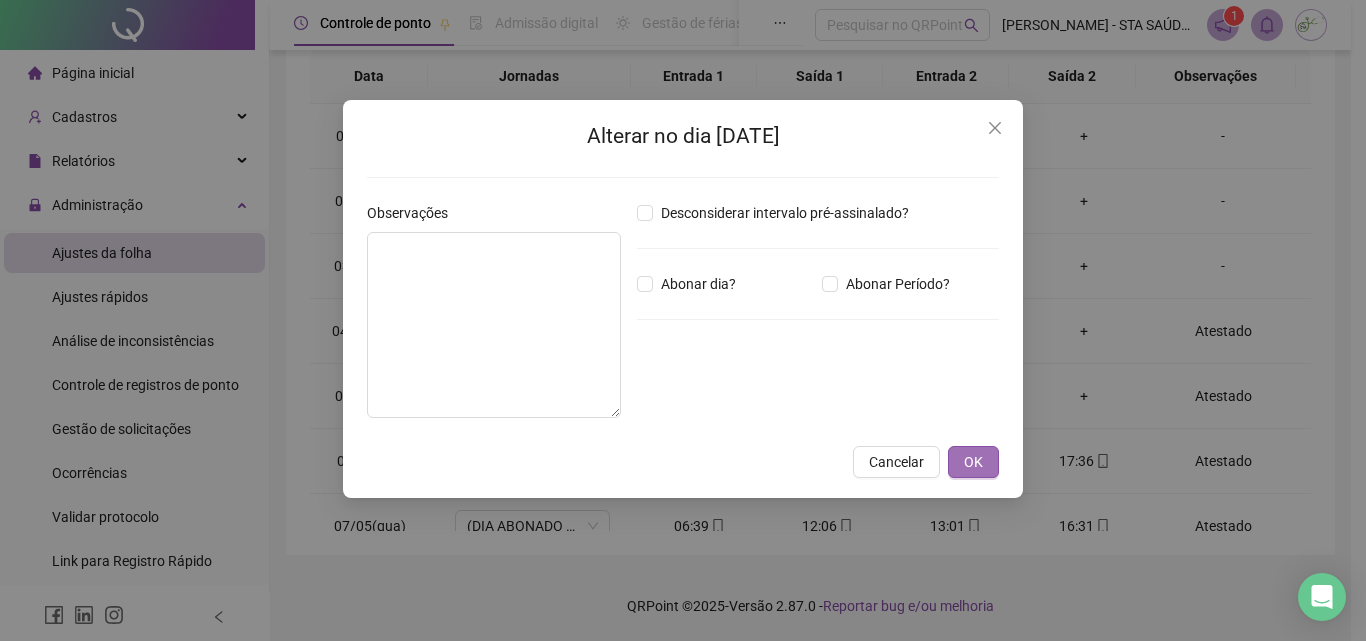 click on "OK" at bounding box center (973, 462) 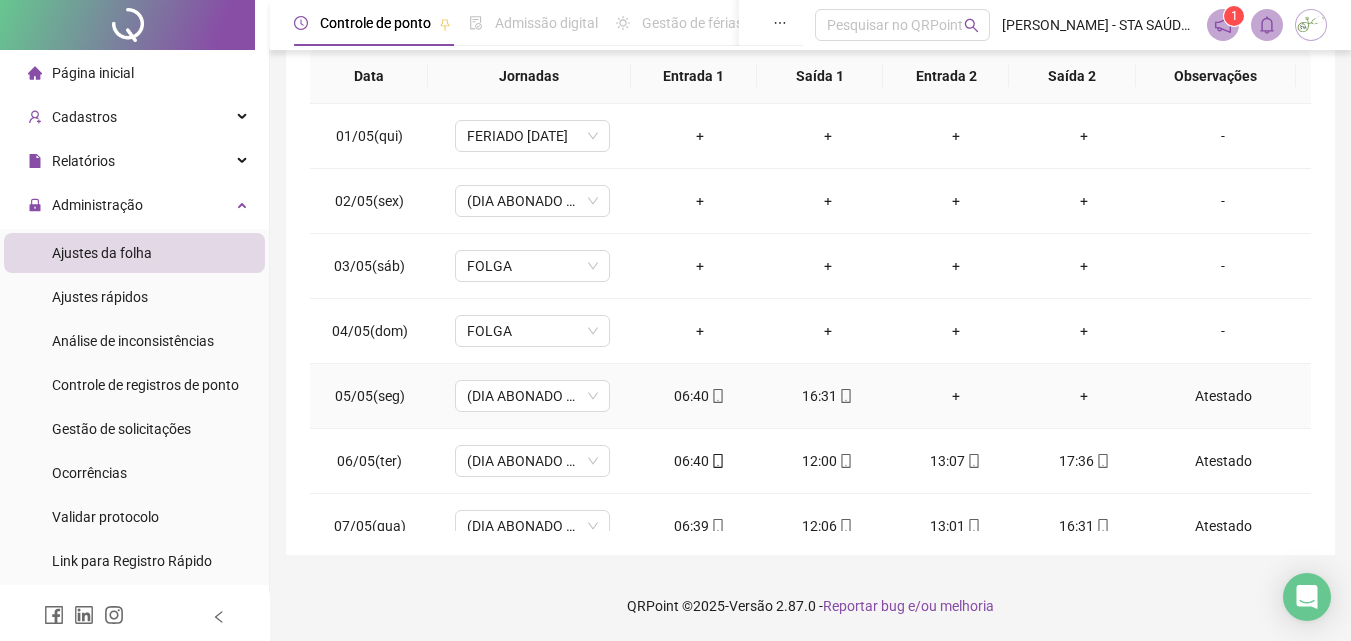 click on "Atestado" at bounding box center [1223, 396] 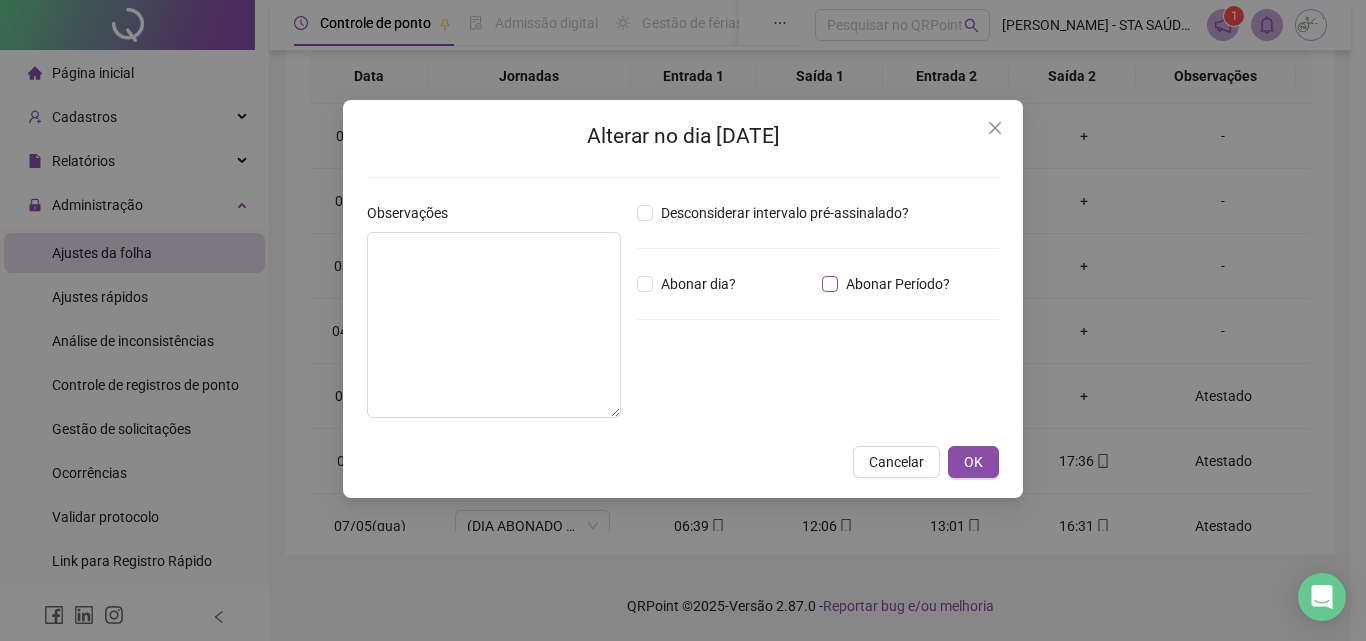 type on "********" 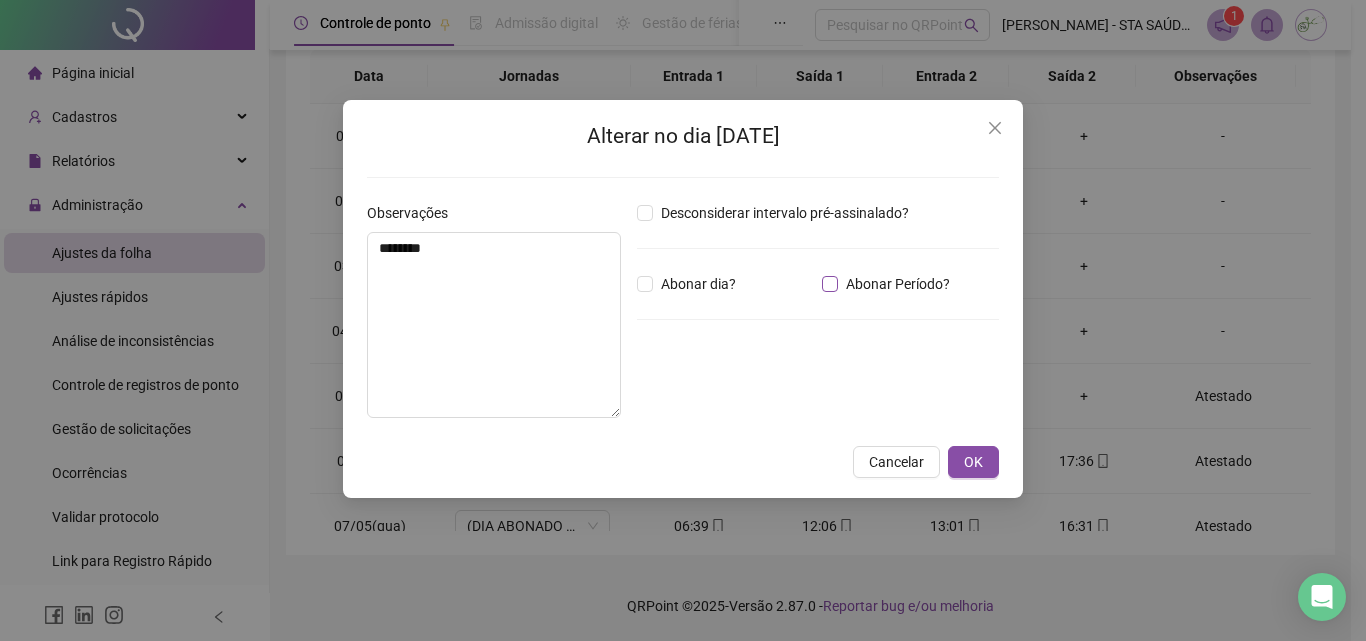 type on "*****" 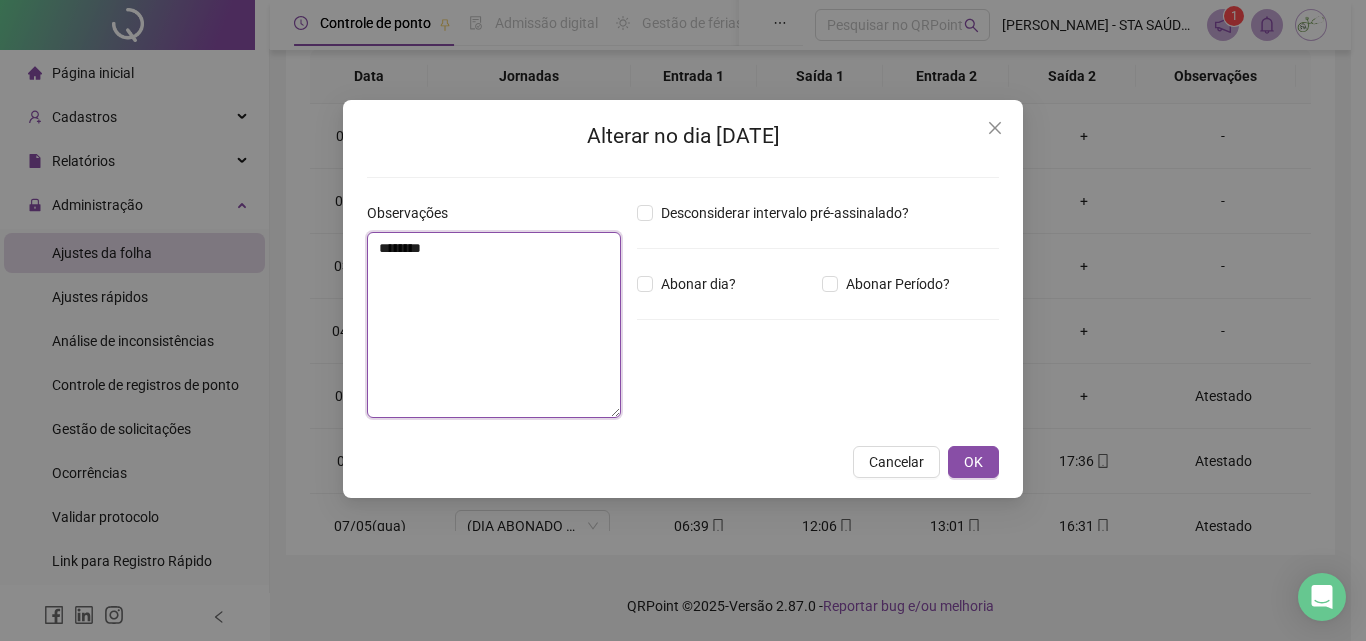 click on "Alterar no dia   [DATE] Observações ******** Desconsiderar intervalo pré-assinalado? Abonar dia? Abonar Período? Horas a abonar ***** Aplicar regime de compensação Cancelar OK" at bounding box center (683, 320) 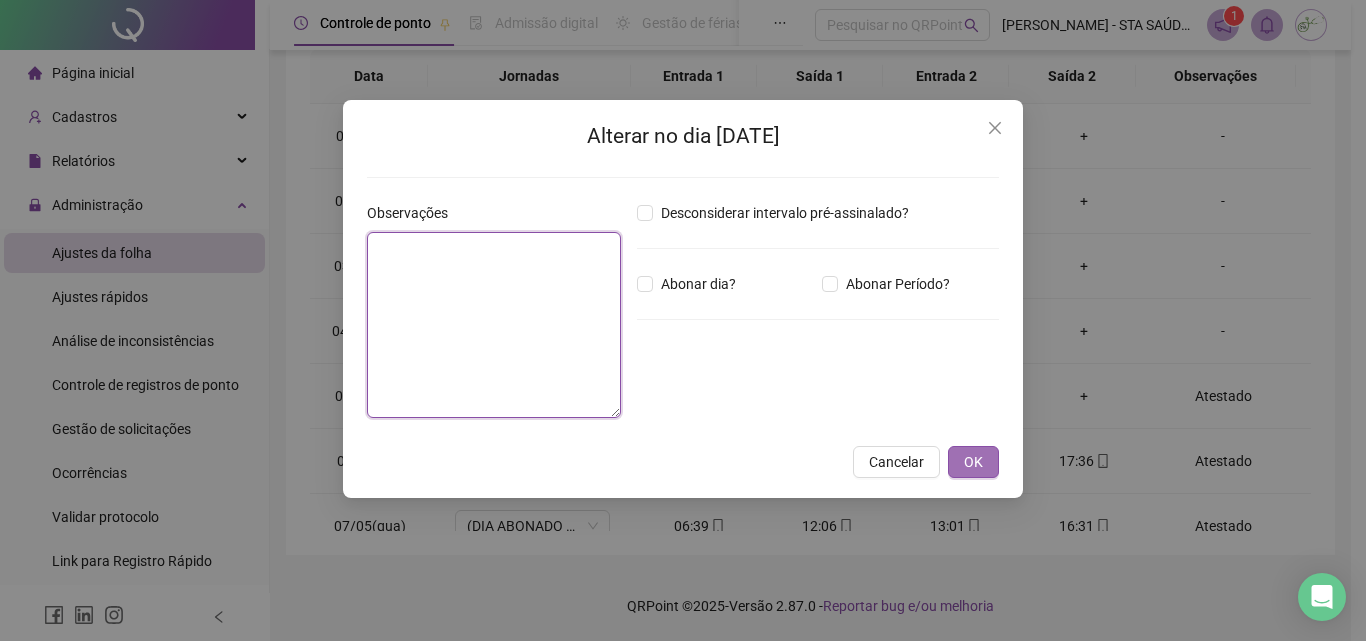 type 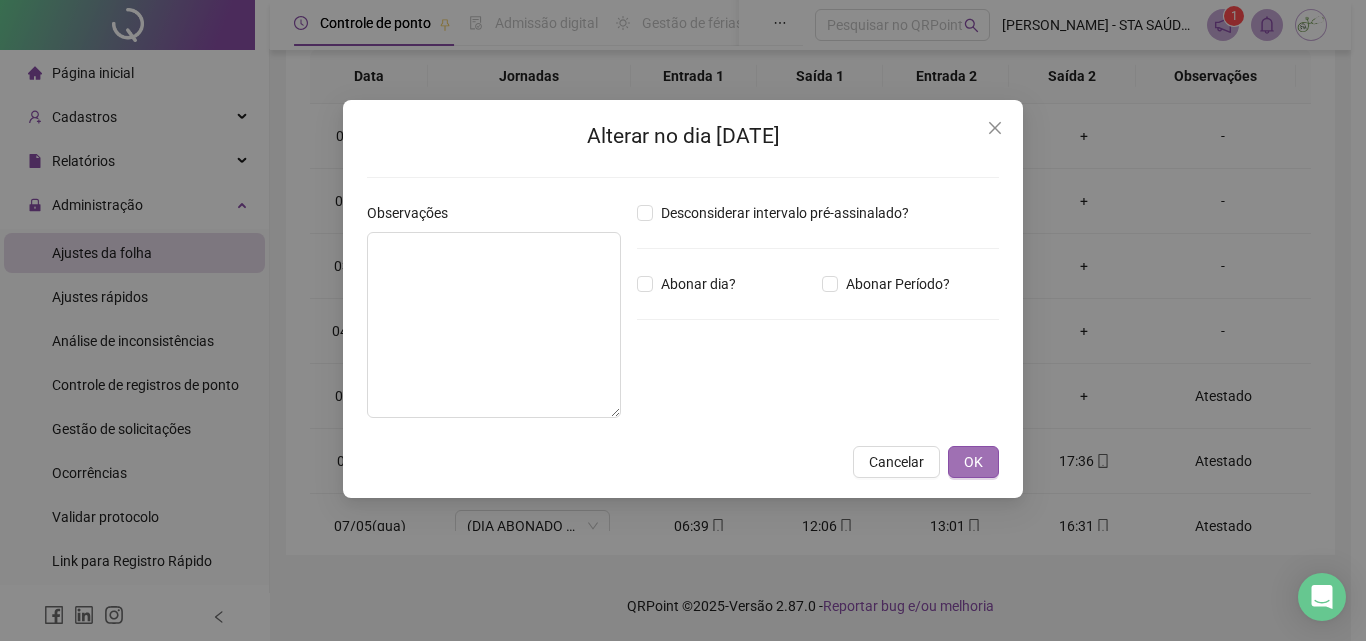 click on "OK" at bounding box center (973, 462) 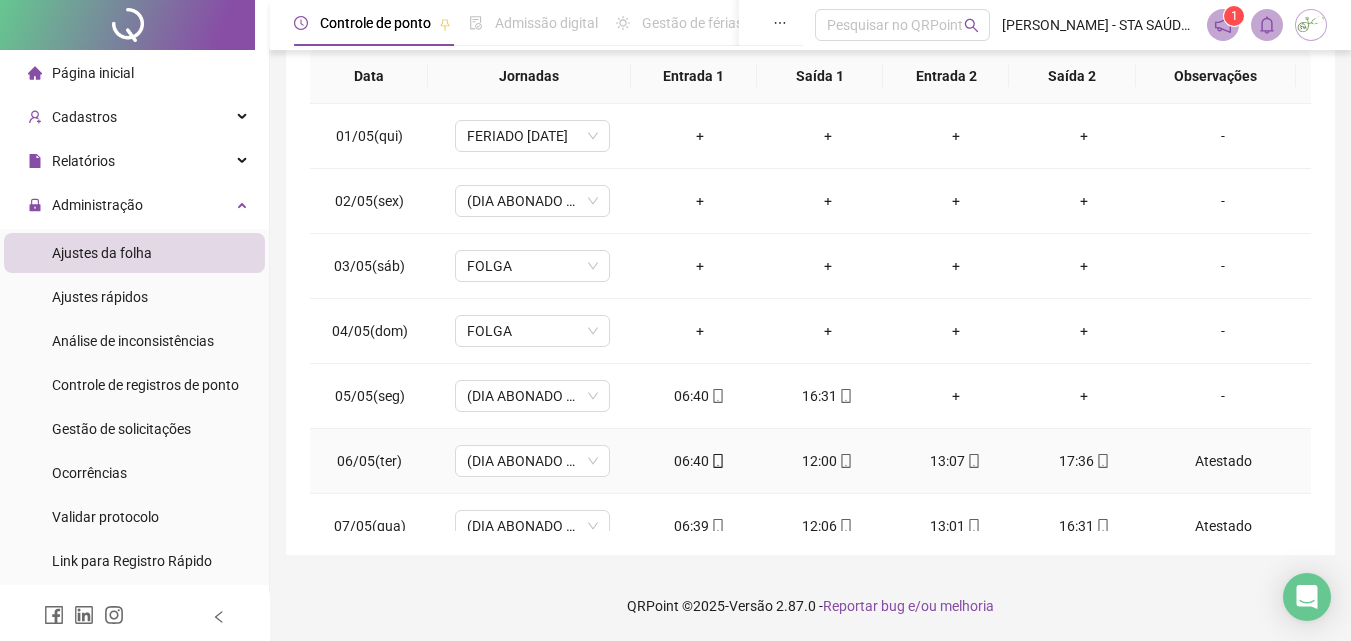 click on "Atestado" at bounding box center (1223, 461) 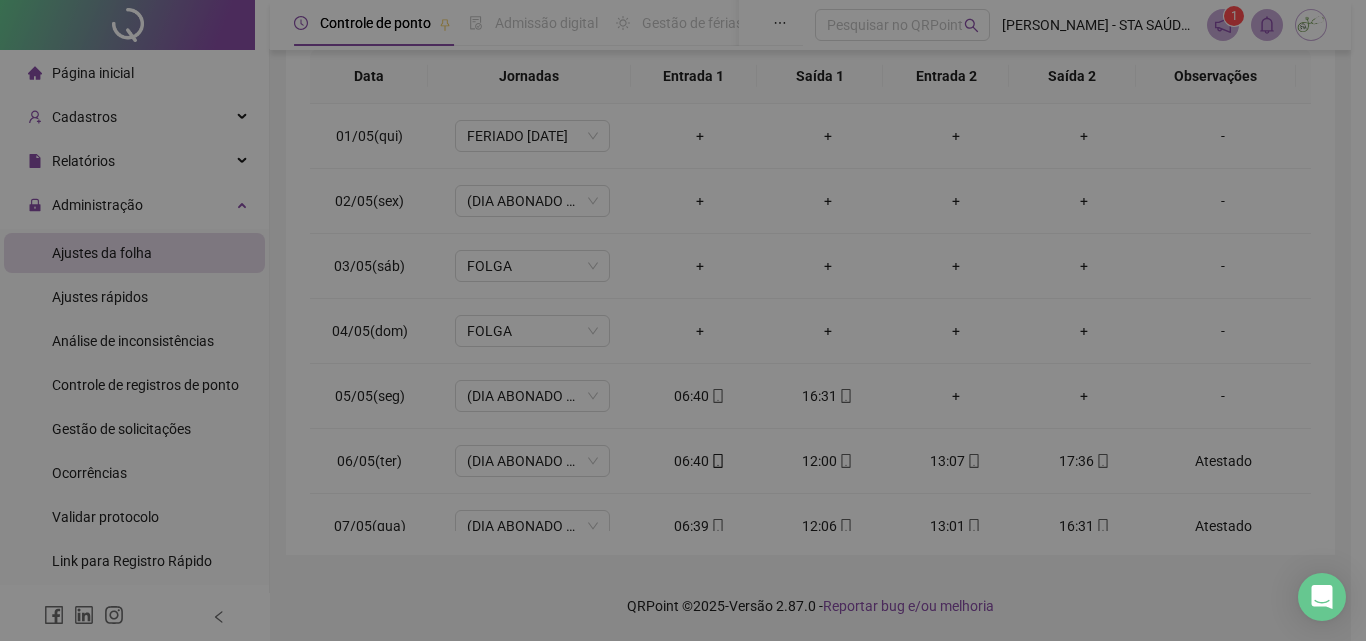 type on "*****" 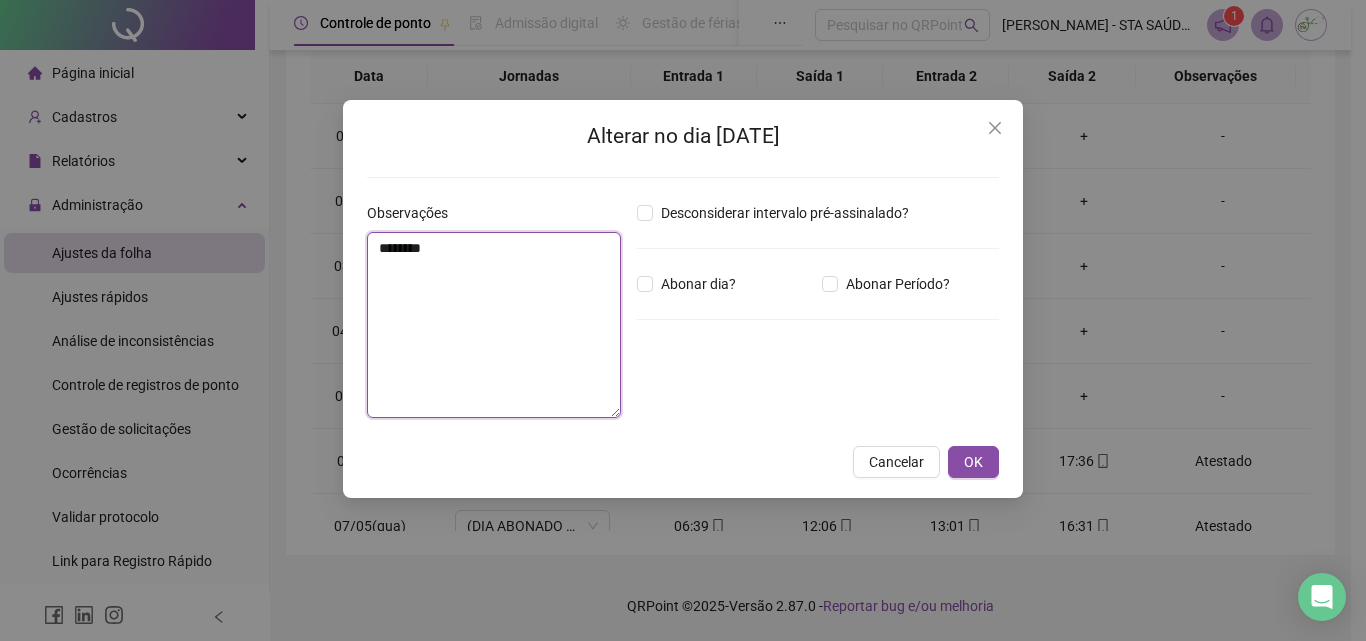drag, startPoint x: 462, startPoint y: 258, endPoint x: 339, endPoint y: 243, distance: 123.911255 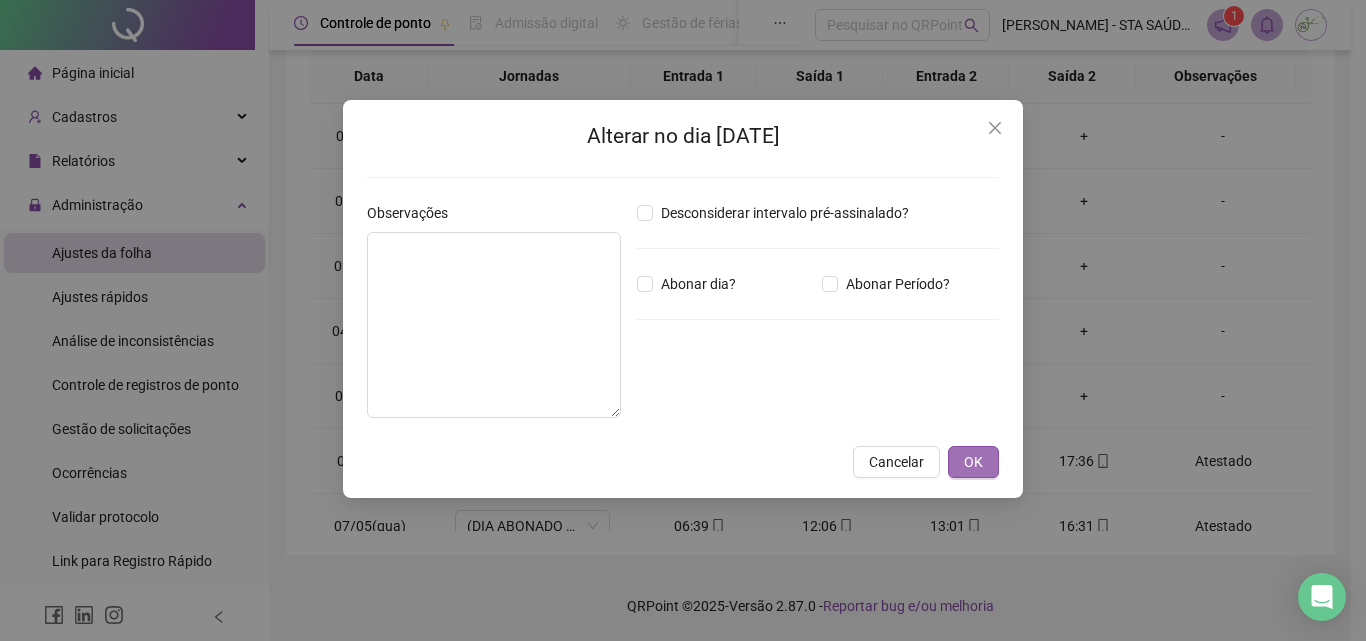 click on "OK" at bounding box center (973, 462) 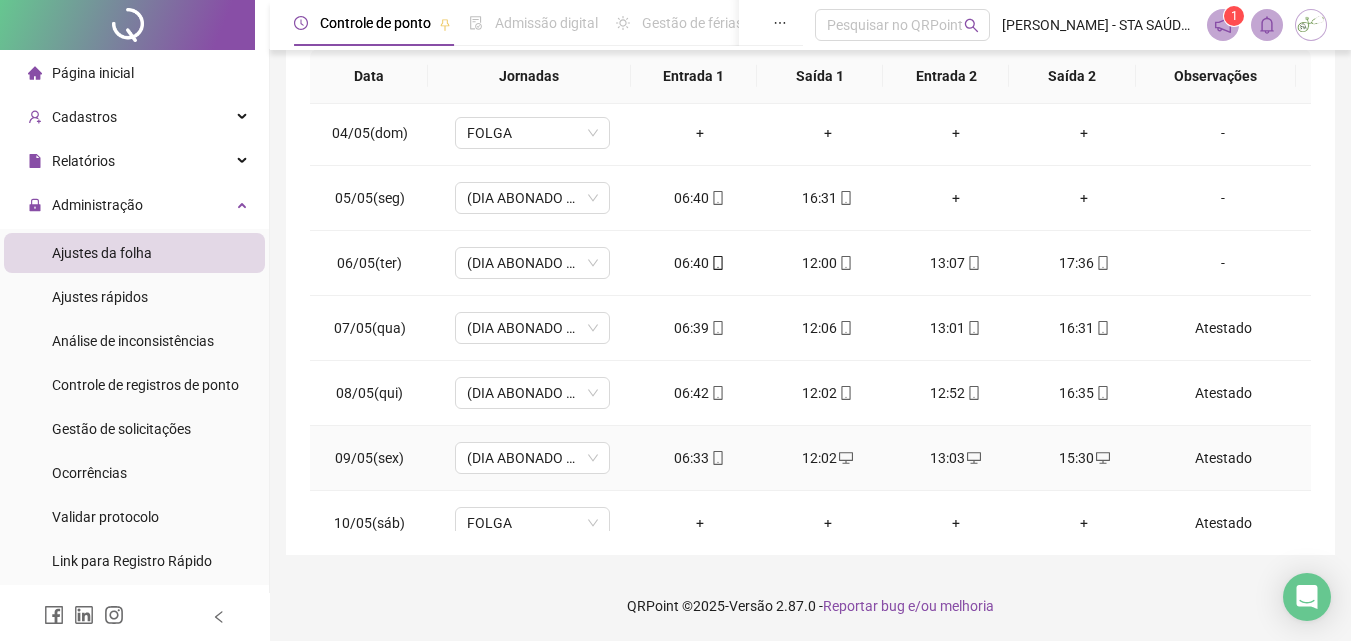 scroll, scrollTop: 200, scrollLeft: 0, axis: vertical 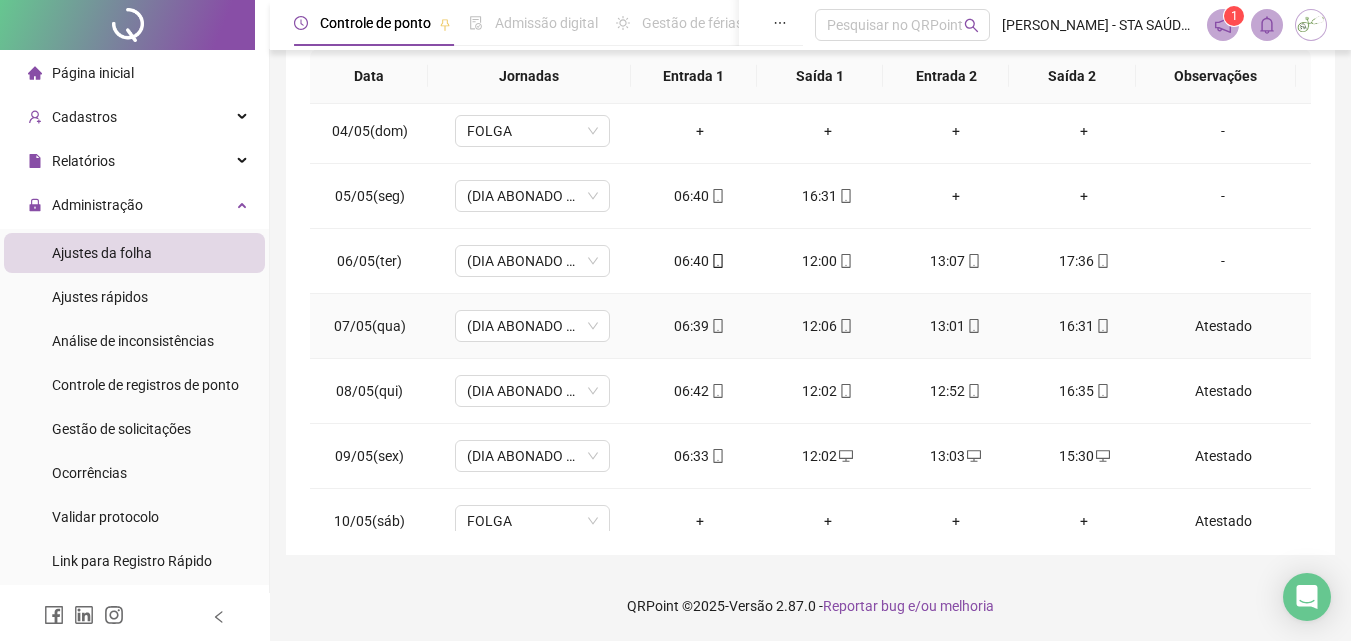 click on "Atestado" at bounding box center (1223, 326) 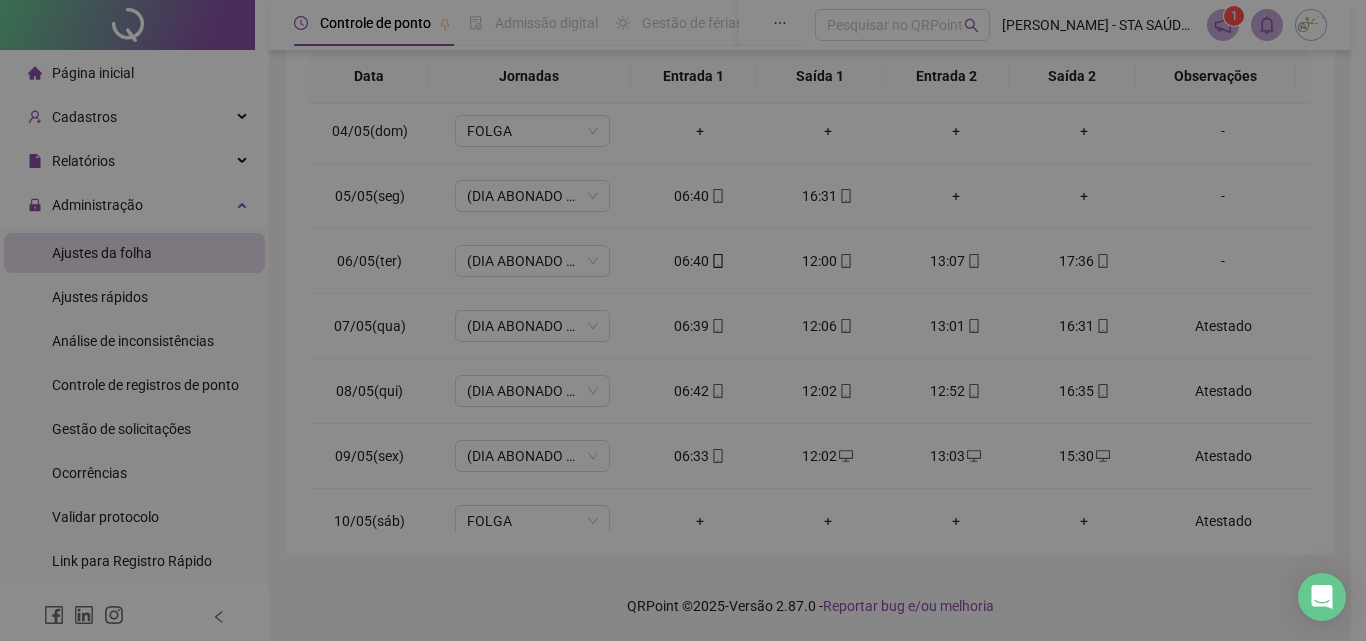 type on "********" 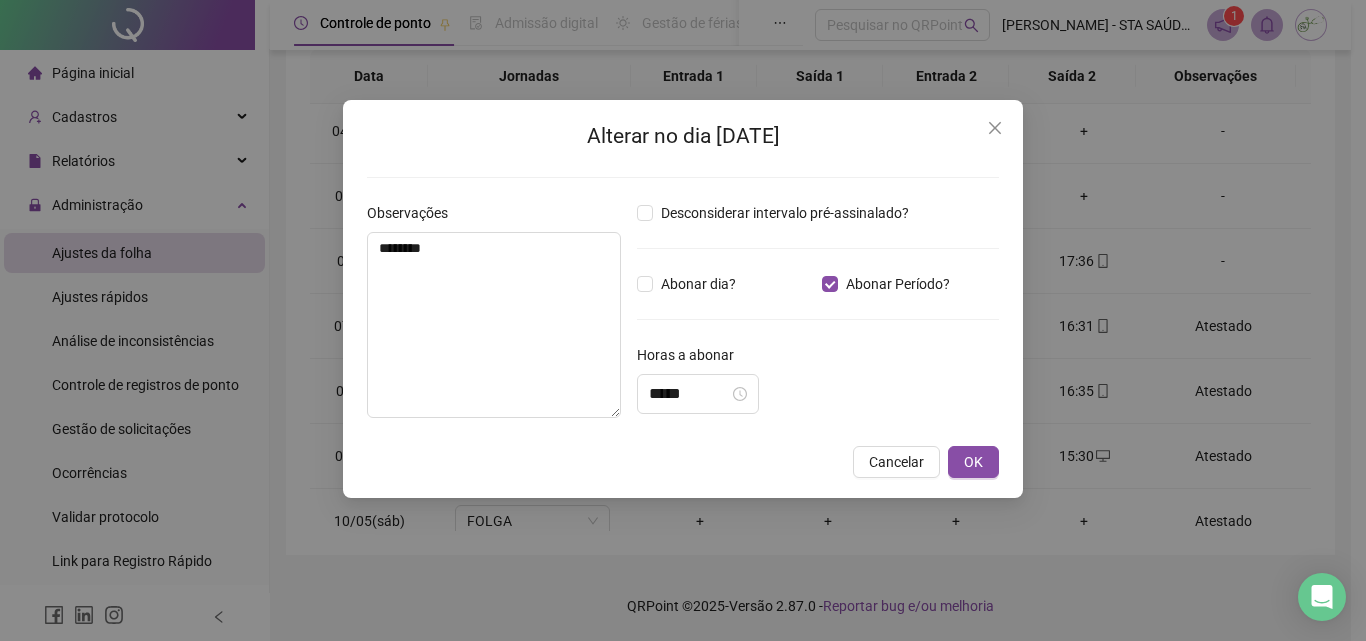 type on "*****" 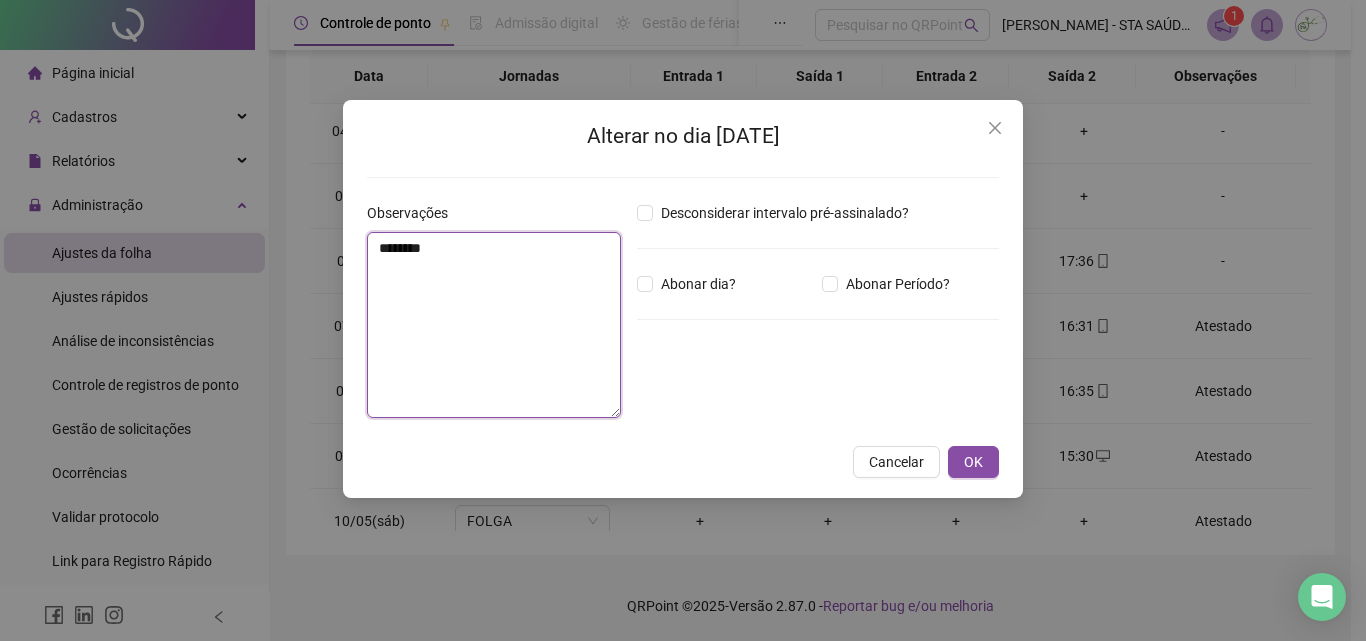 drag, startPoint x: 497, startPoint y: 251, endPoint x: 214, endPoint y: 243, distance: 283.11304 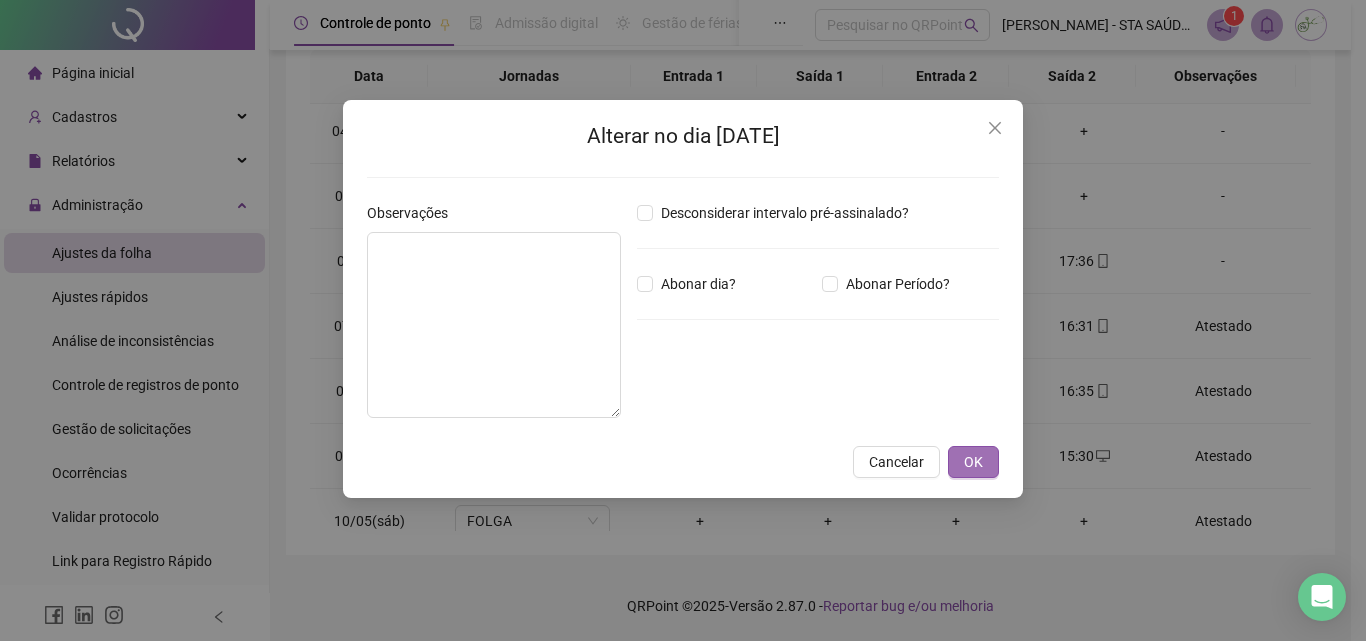 click on "OK" at bounding box center [973, 462] 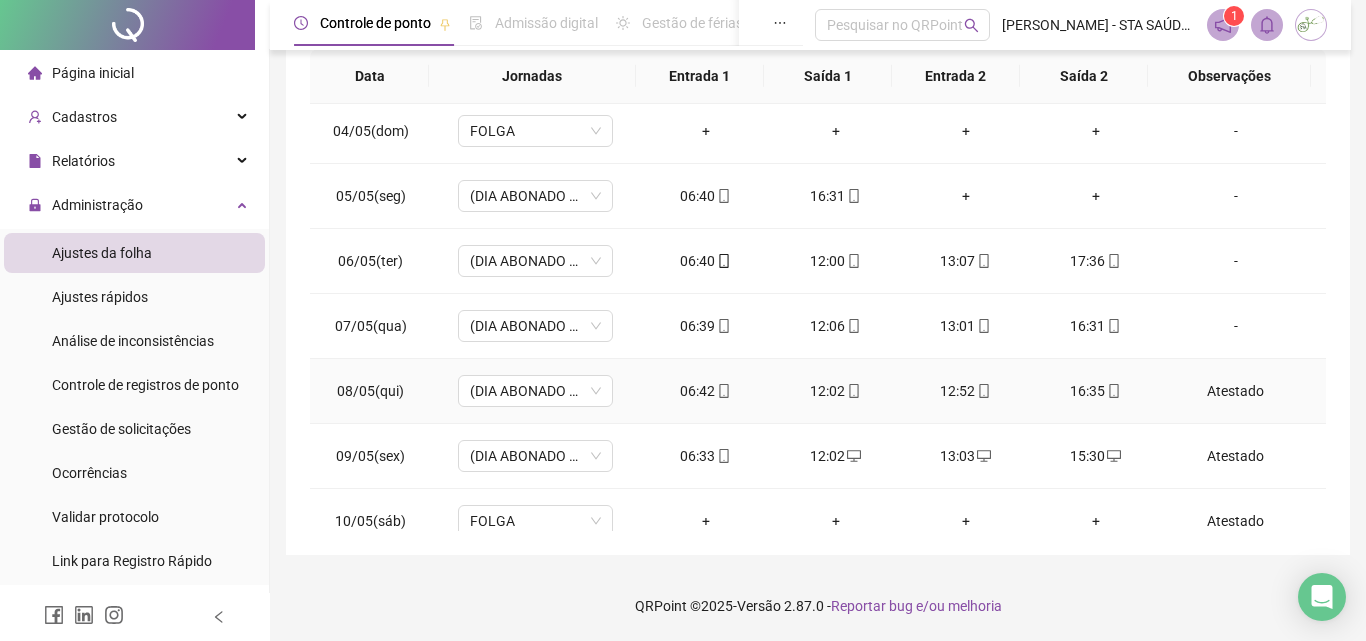 click on "Atestado" at bounding box center (1236, 391) 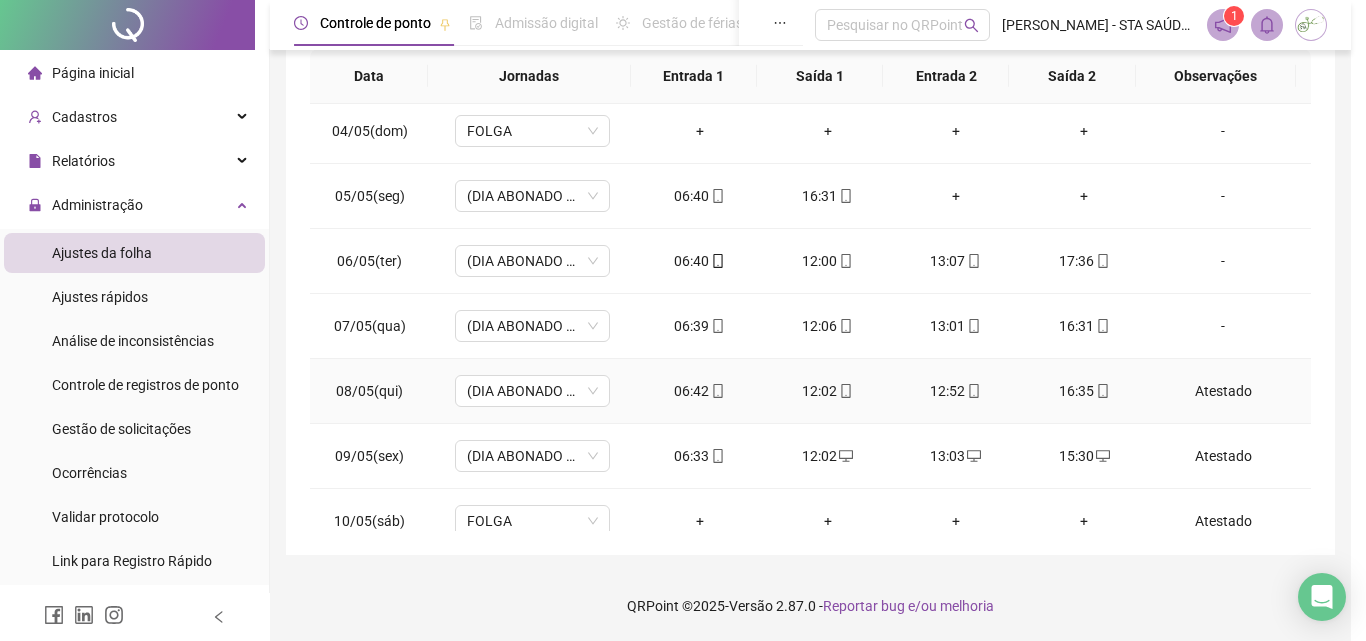 type on "********" 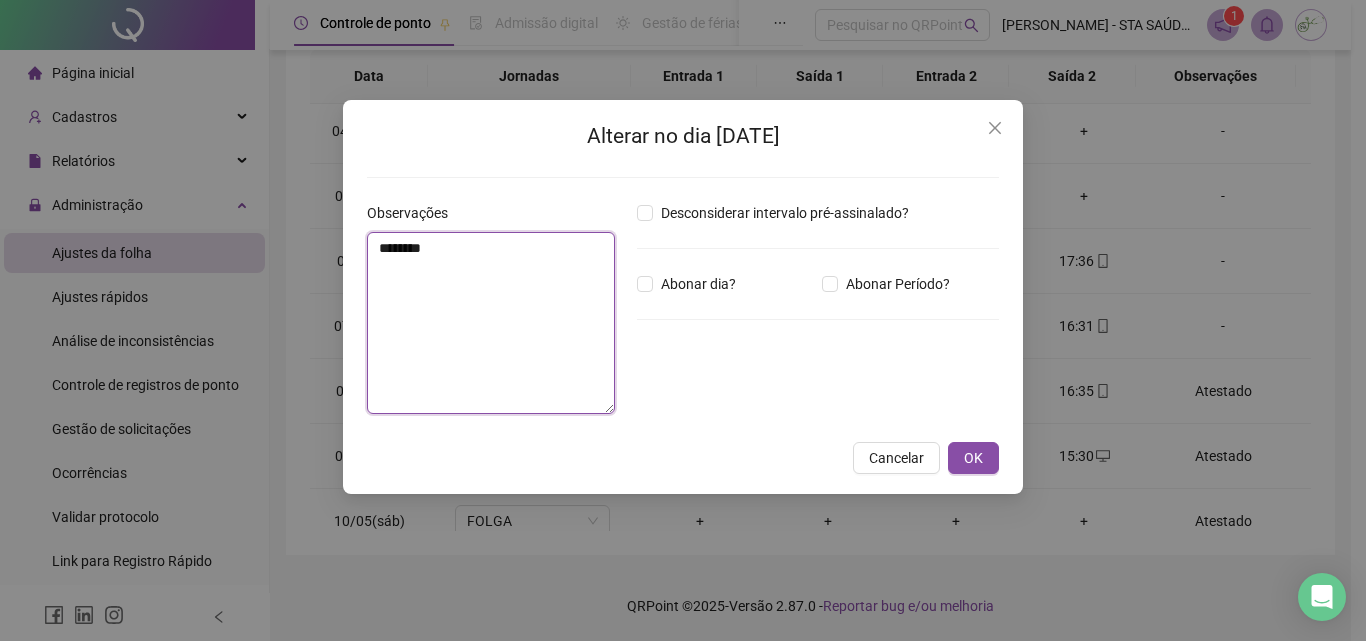 click on "Alterar no dia   [DATE] Observações ******** Desconsiderar intervalo pré-assinalado? Abonar dia? Abonar Período? Horas a abonar ***** Aplicar regime de compensação Cancelar OK" at bounding box center [683, 320] 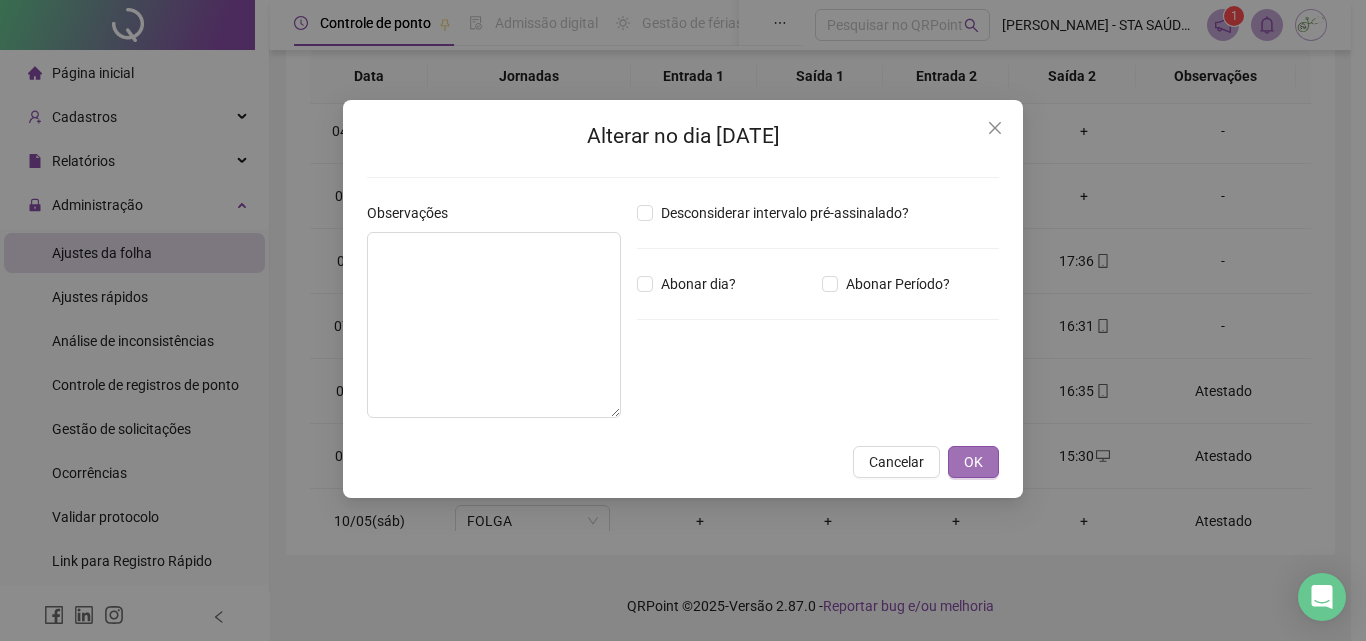 click on "OK" at bounding box center [973, 462] 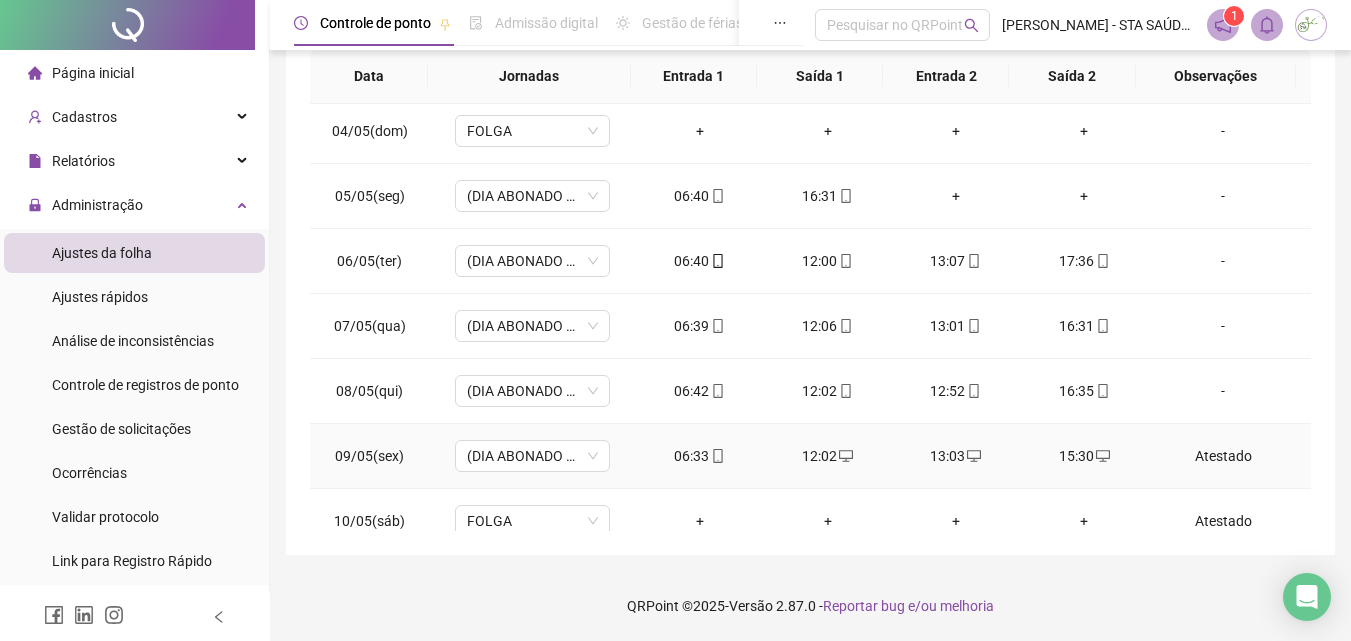 click on "Atestado" at bounding box center [1223, 456] 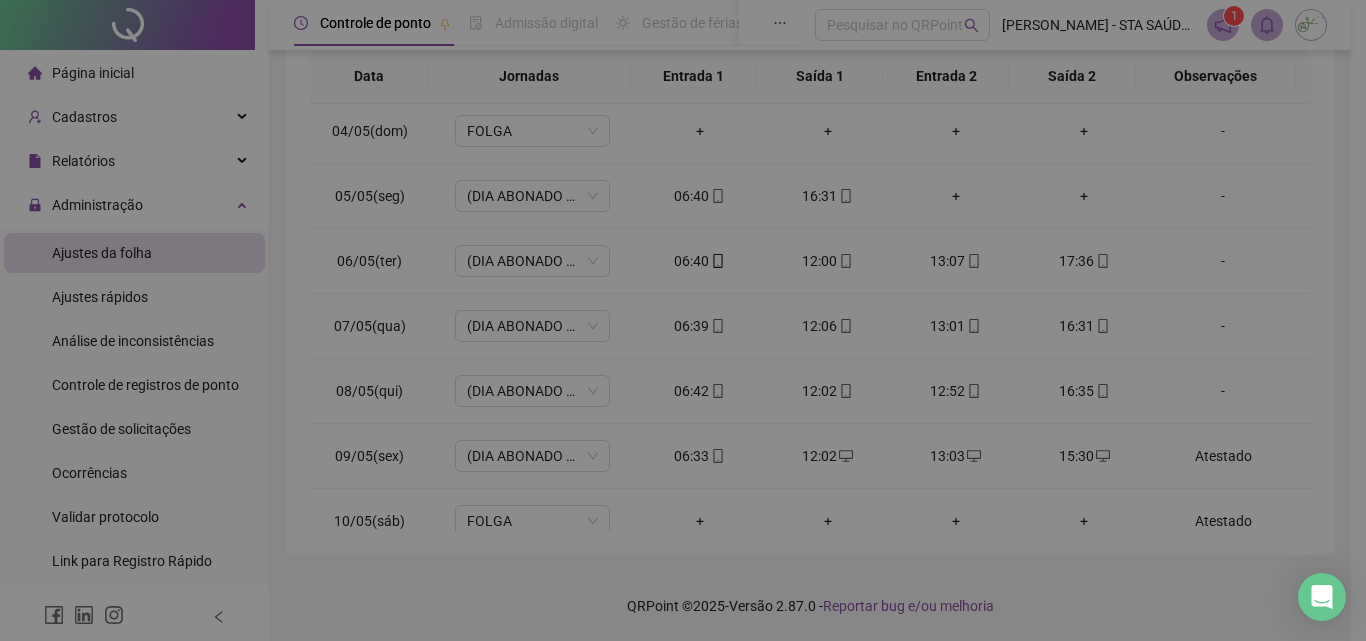 type on "********" 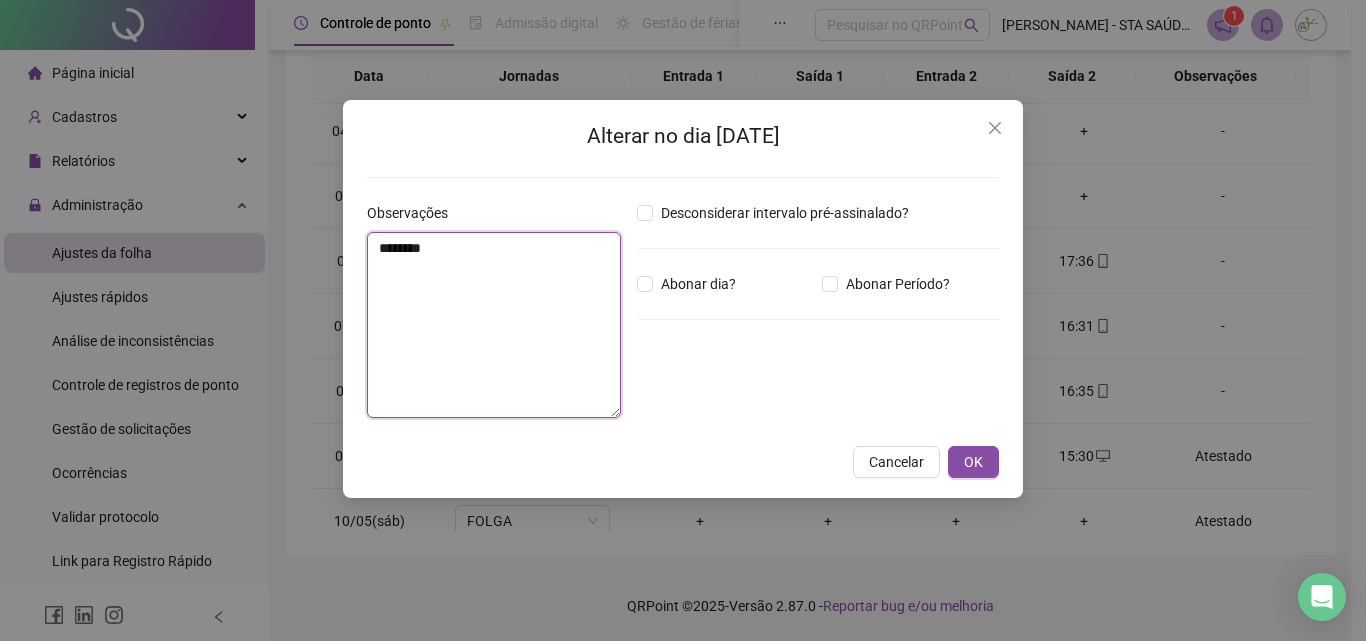 drag, startPoint x: 304, startPoint y: 251, endPoint x: 254, endPoint y: 239, distance: 51.41984 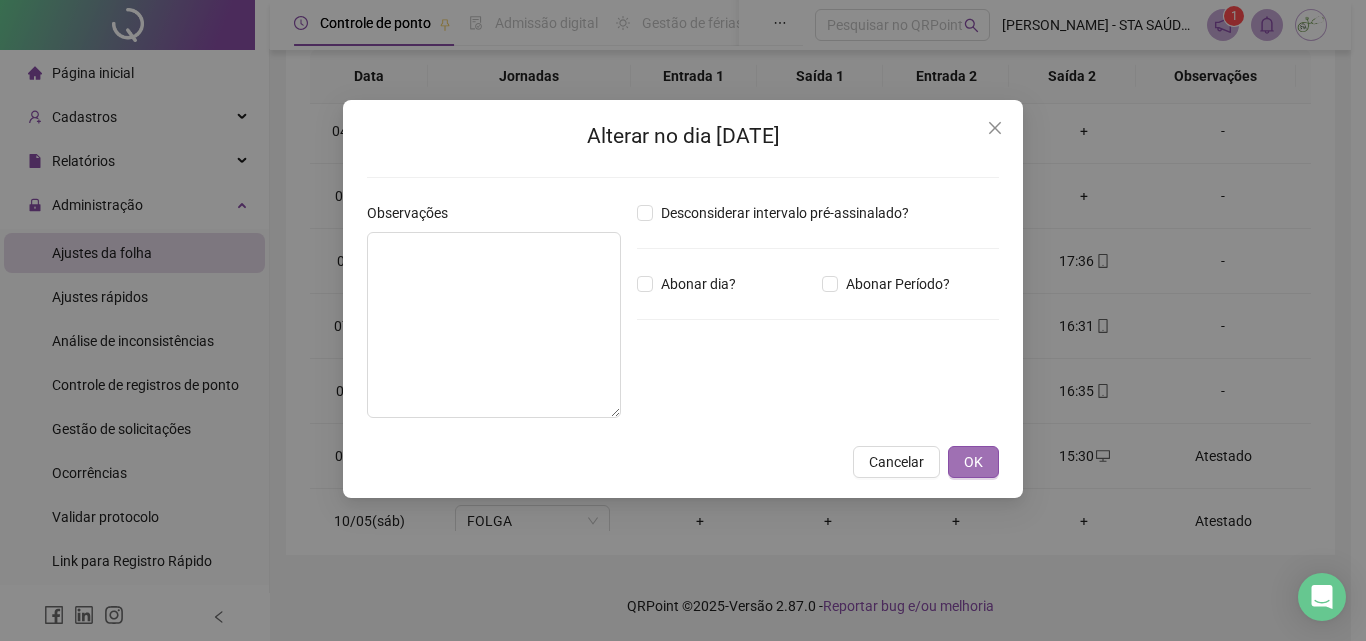 click on "OK" at bounding box center [973, 462] 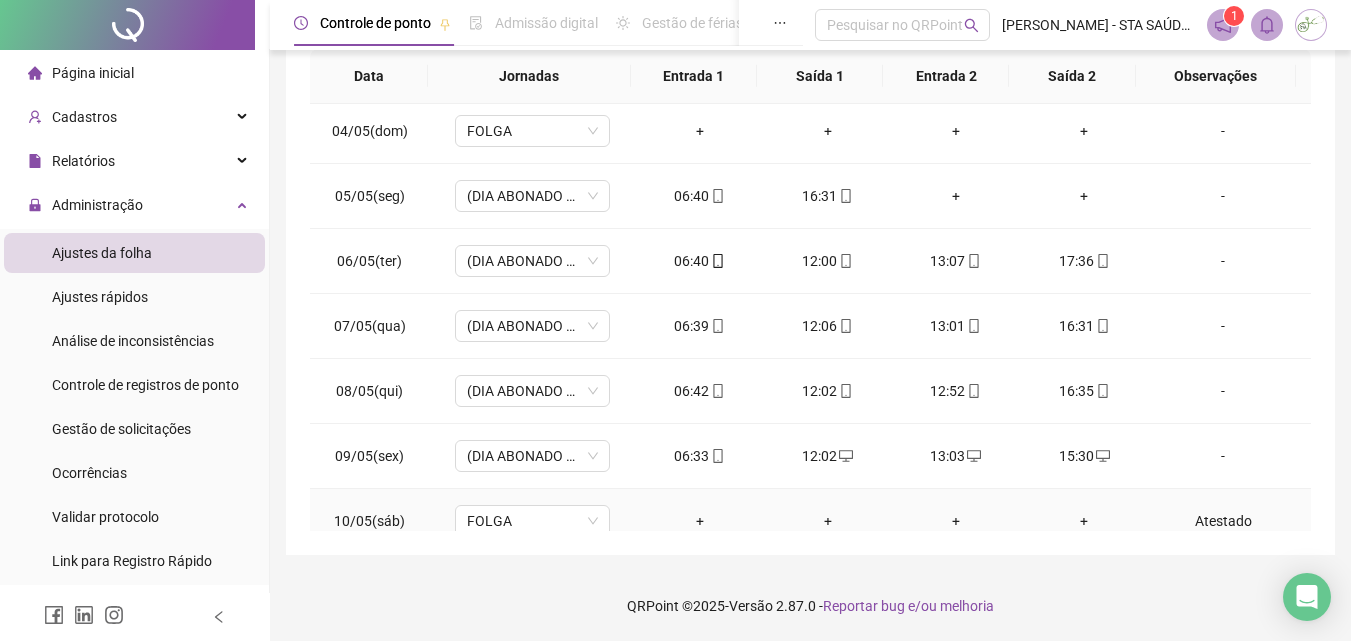 click on "Atestado" at bounding box center [1223, 521] 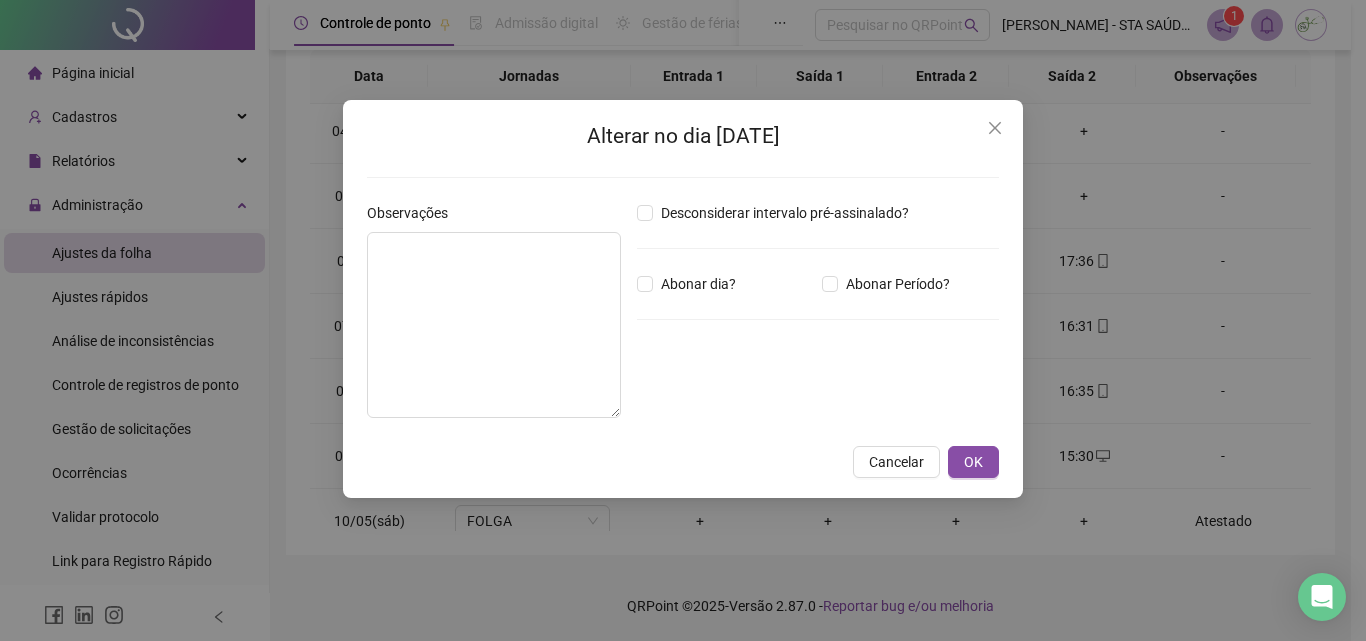 type on "********" 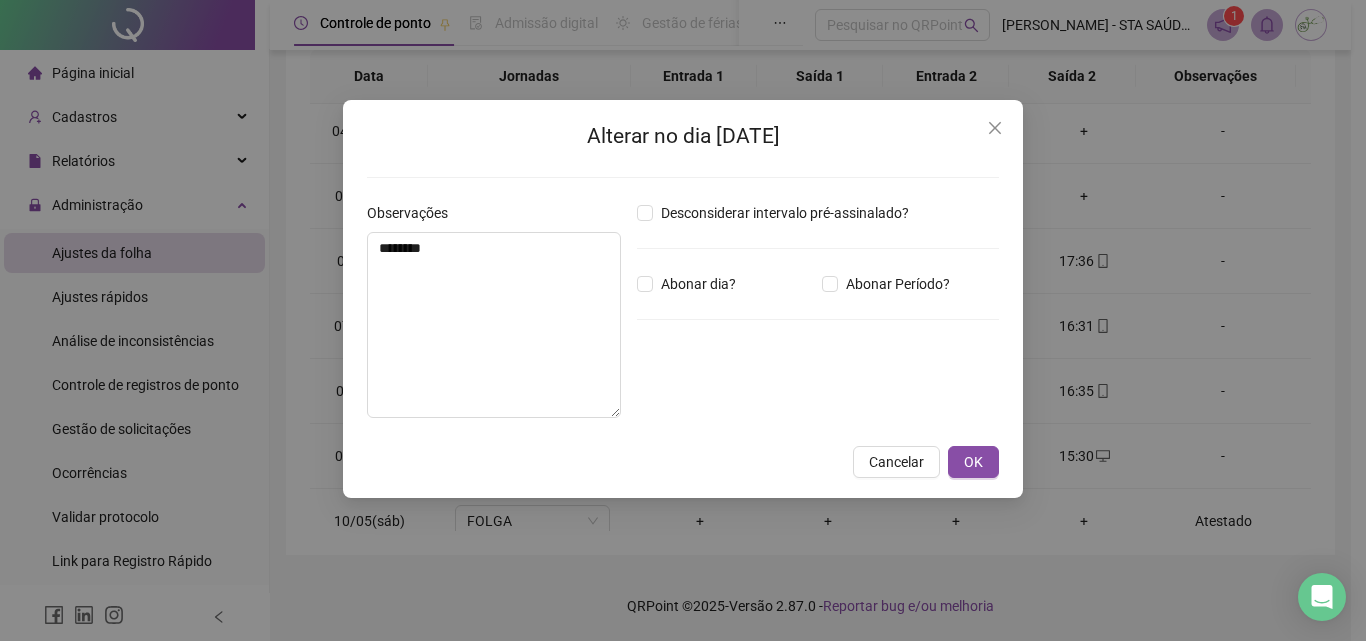 type on "*****" 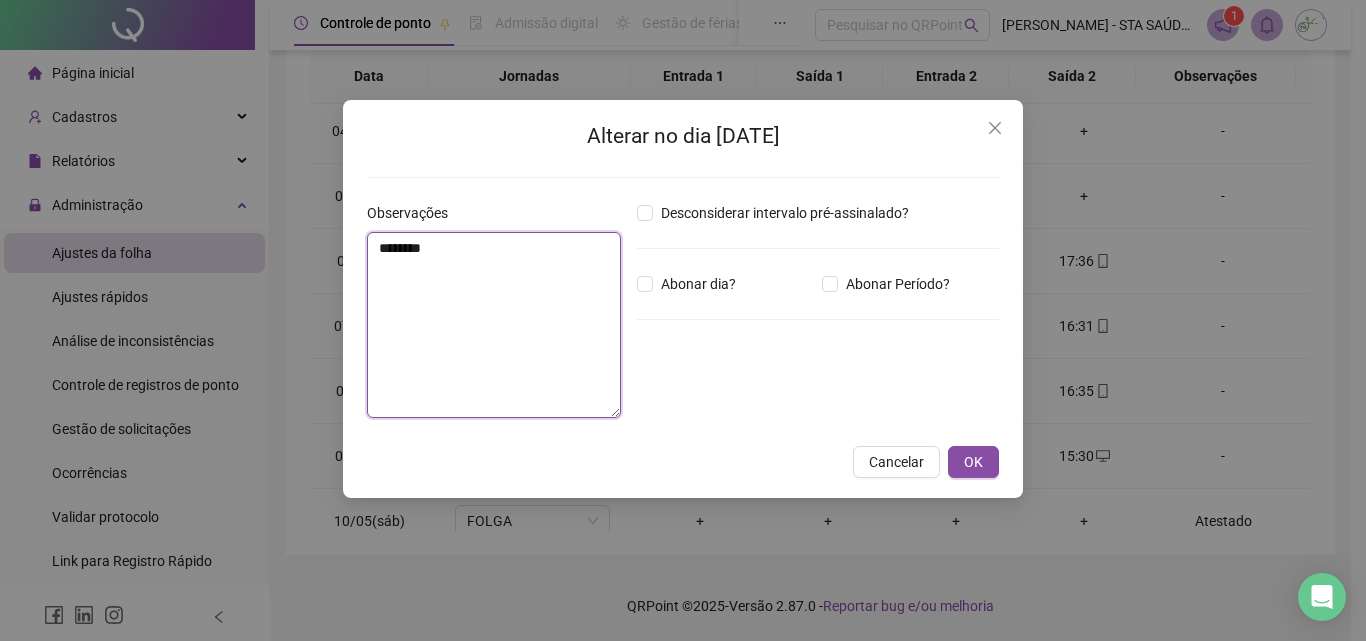 drag, startPoint x: 512, startPoint y: 262, endPoint x: 304, endPoint y: 252, distance: 208.24025 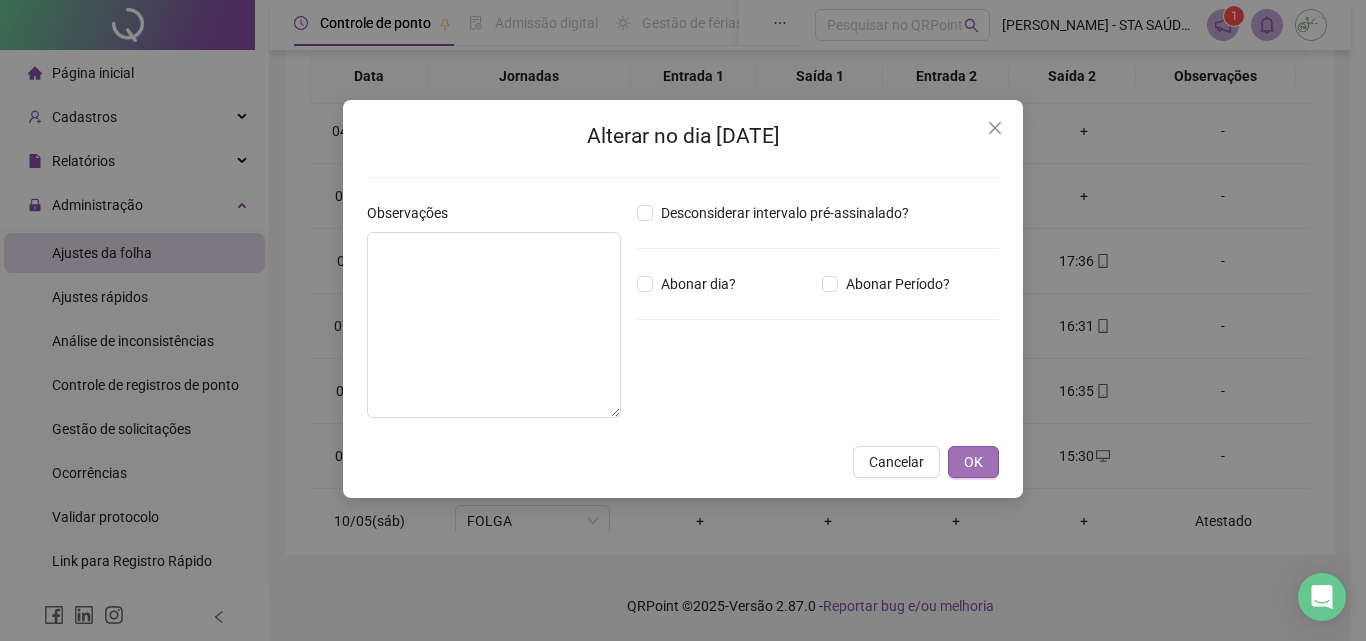 click on "OK" at bounding box center [973, 462] 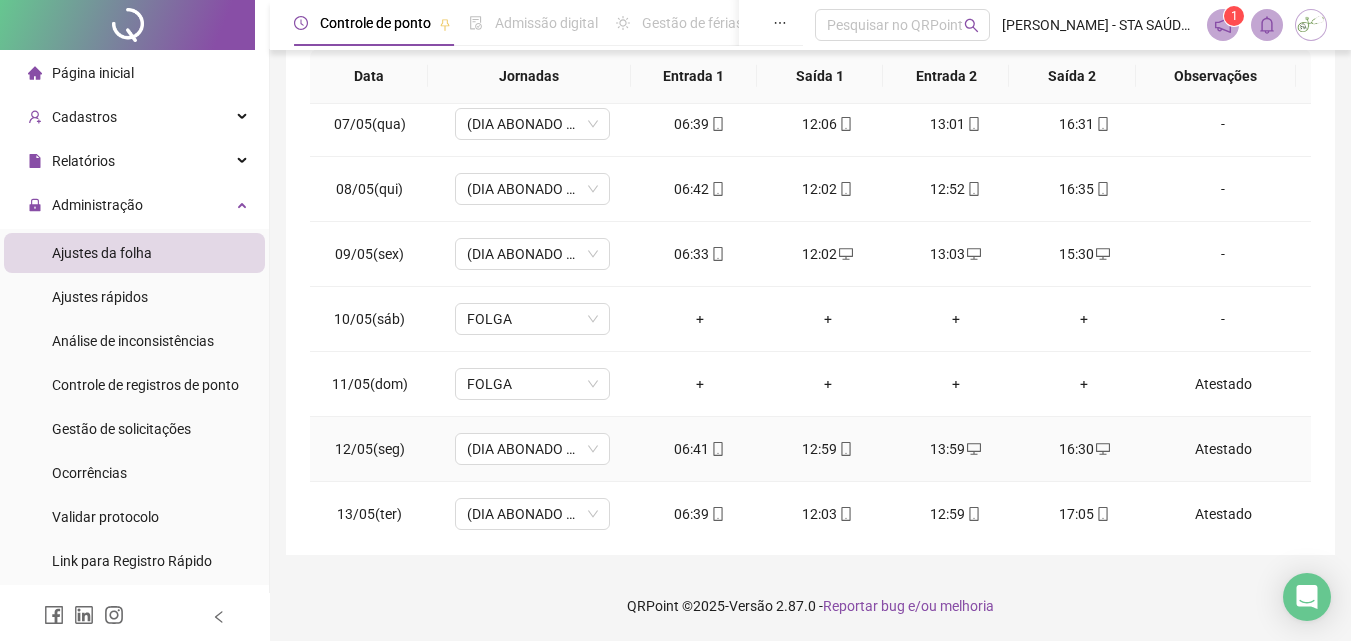 scroll, scrollTop: 500, scrollLeft: 0, axis: vertical 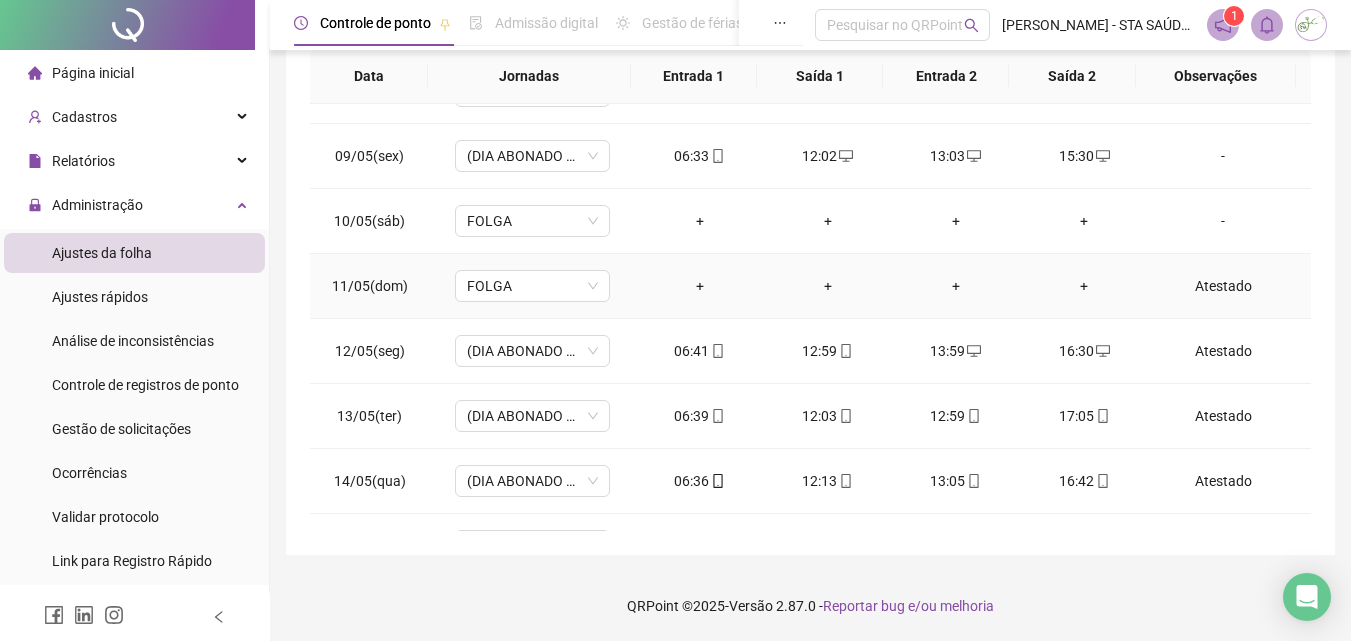 click on "Atestado" at bounding box center [1223, 286] 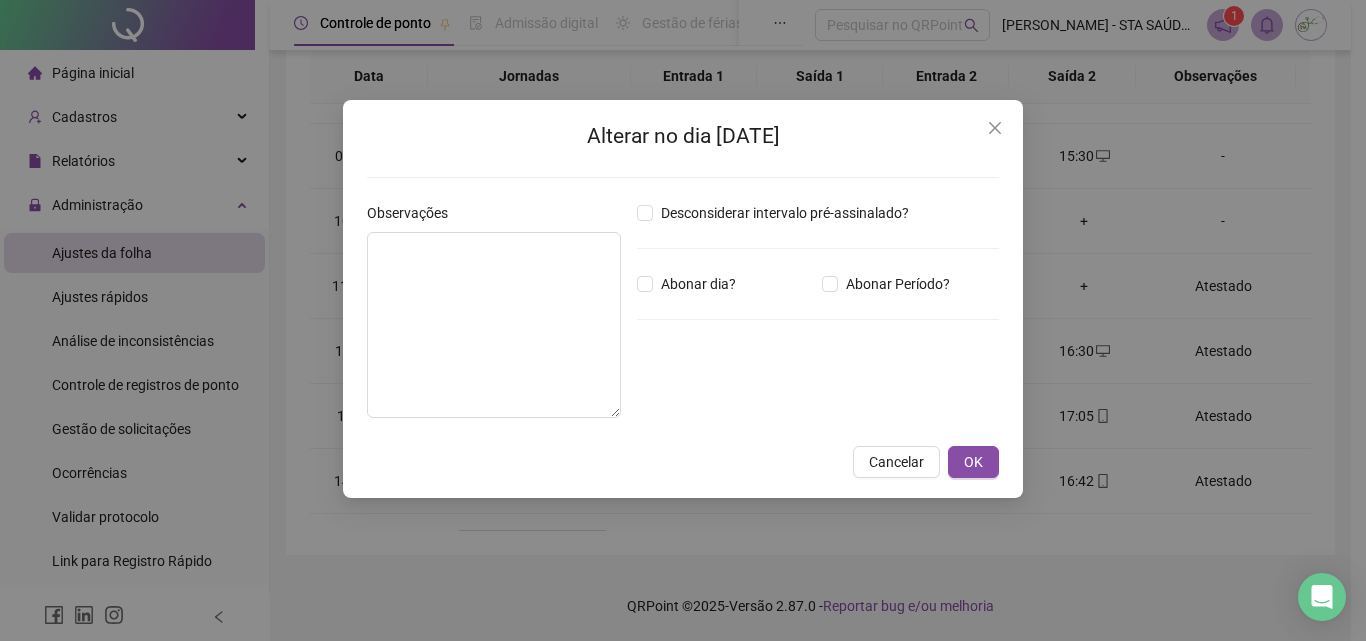 type on "********" 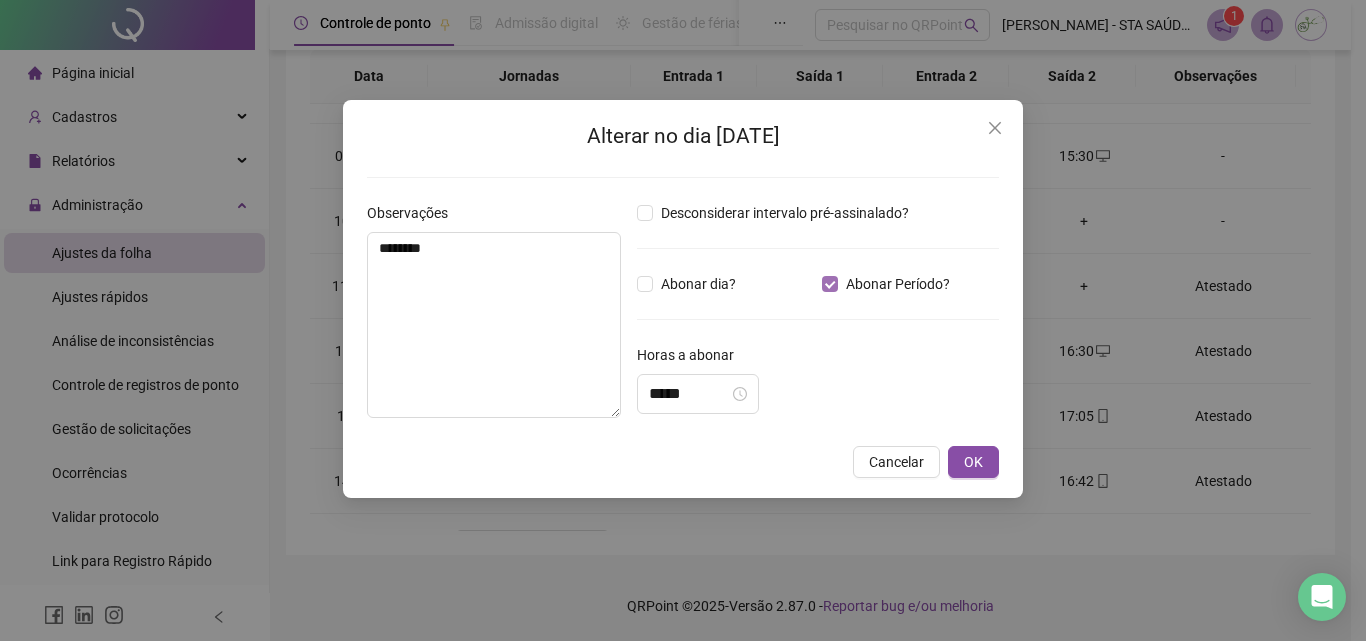 type on "*****" 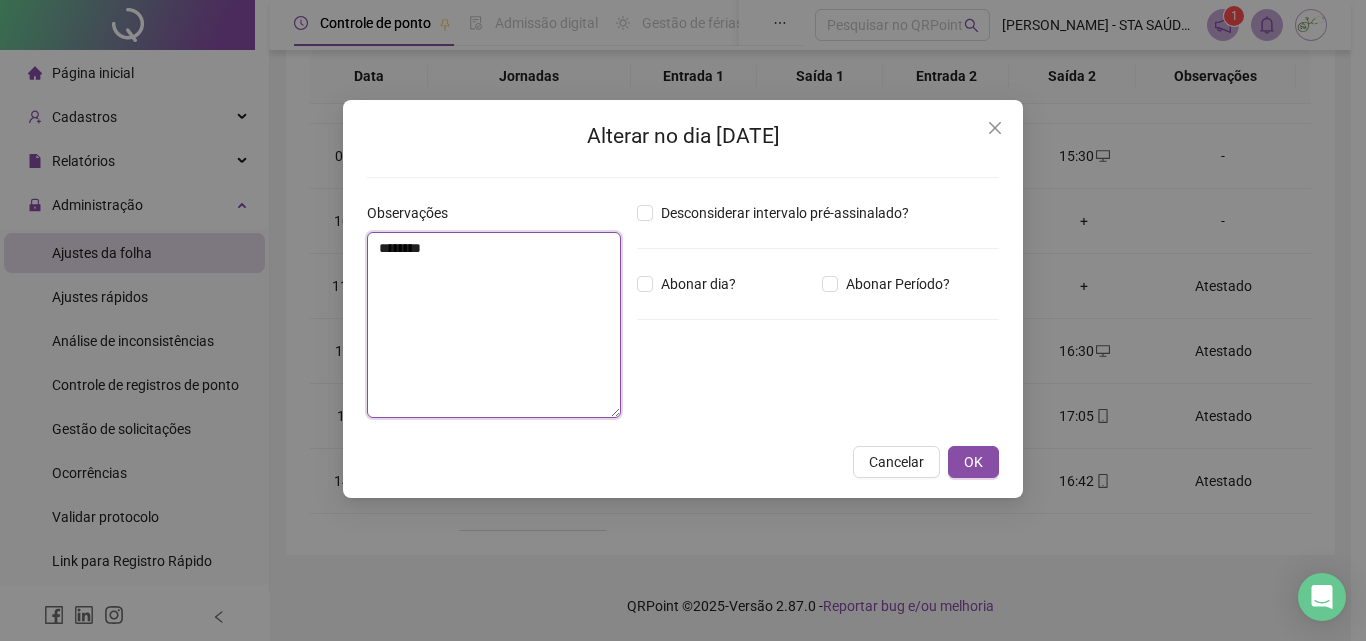 drag, startPoint x: 222, startPoint y: 265, endPoint x: 34, endPoint y: 255, distance: 188.26576 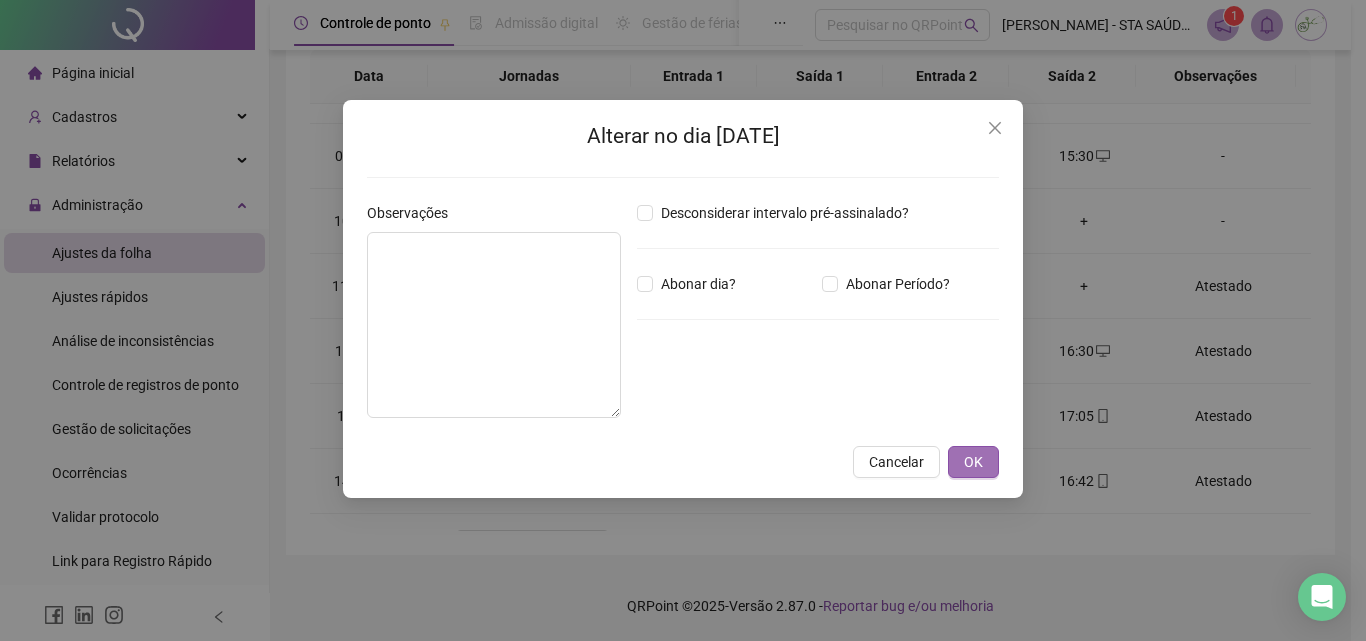 click on "OK" at bounding box center (973, 462) 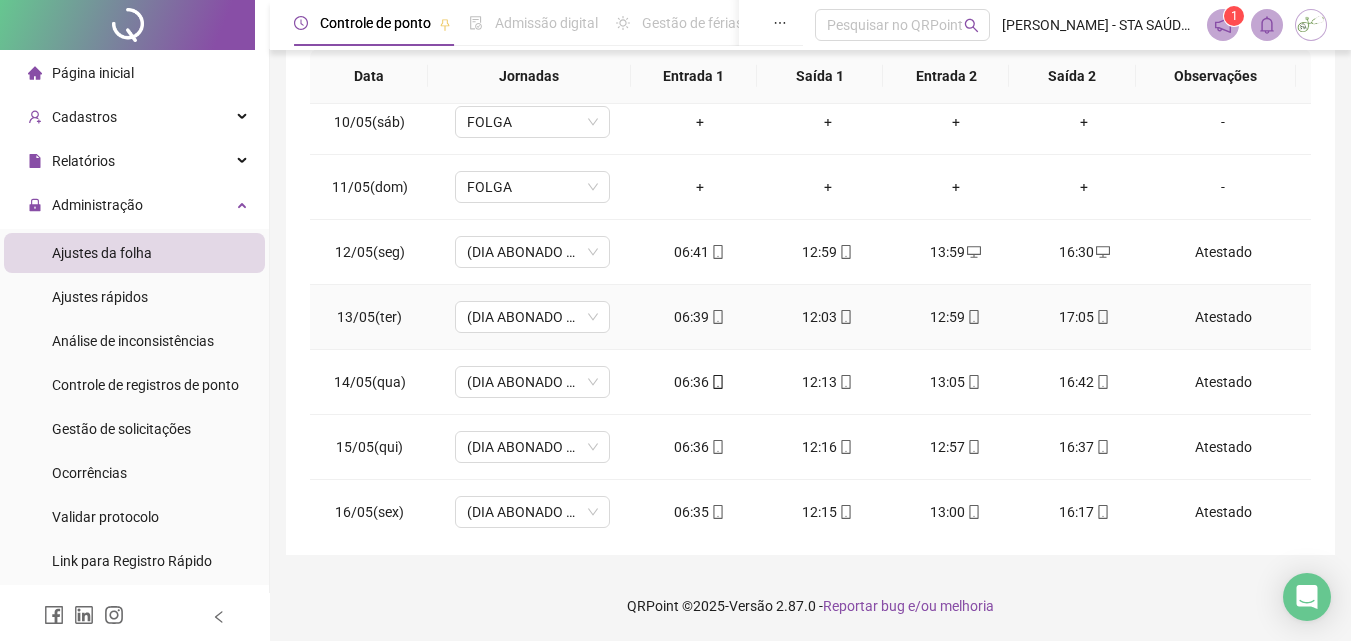 scroll, scrollTop: 600, scrollLeft: 0, axis: vertical 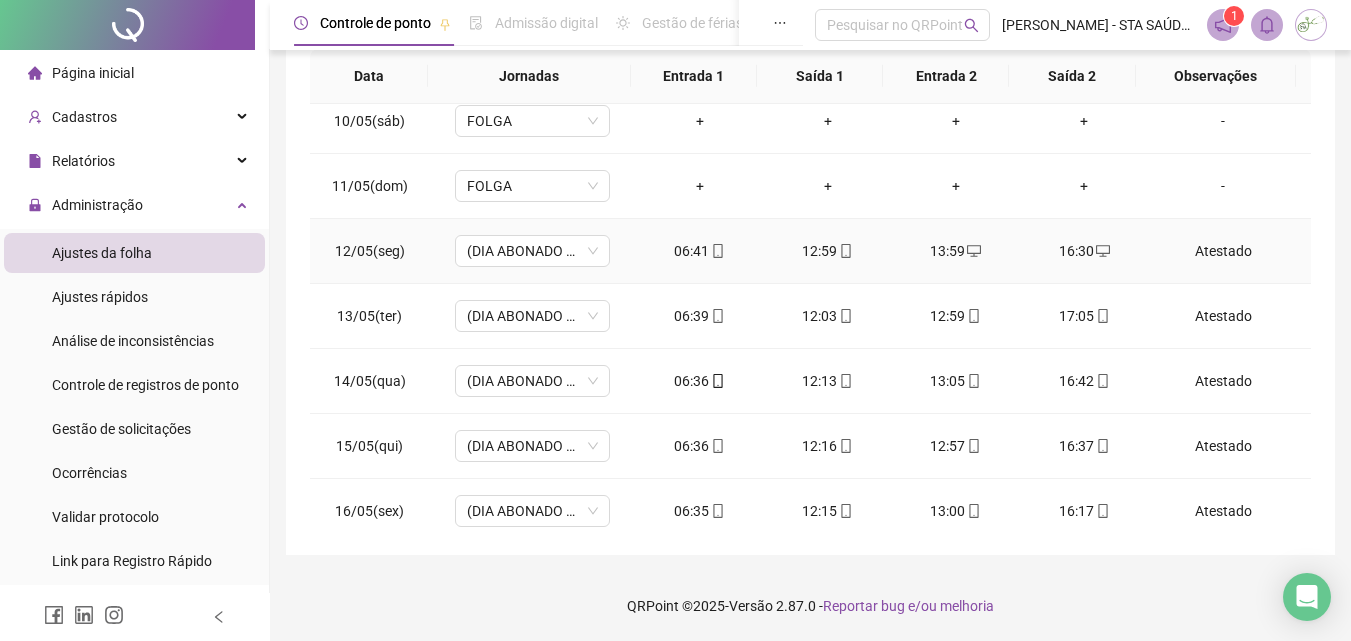 click on "Atestado" at bounding box center [1223, 251] 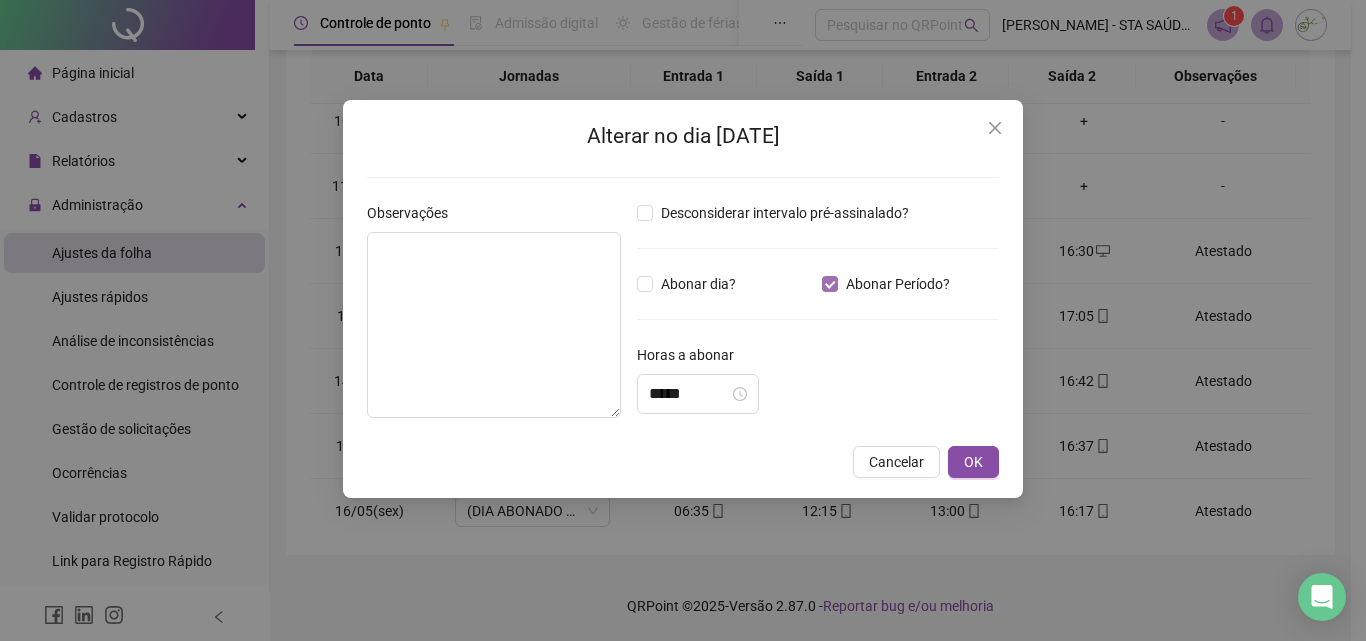 type on "********" 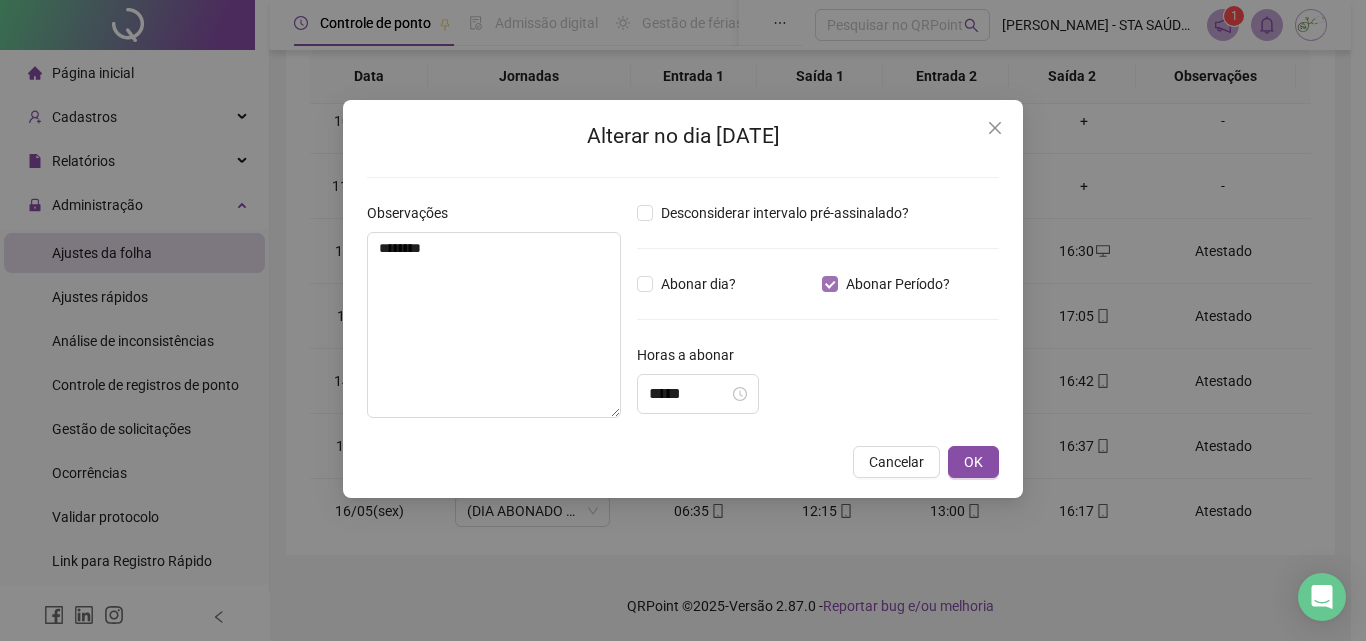 type on "*****" 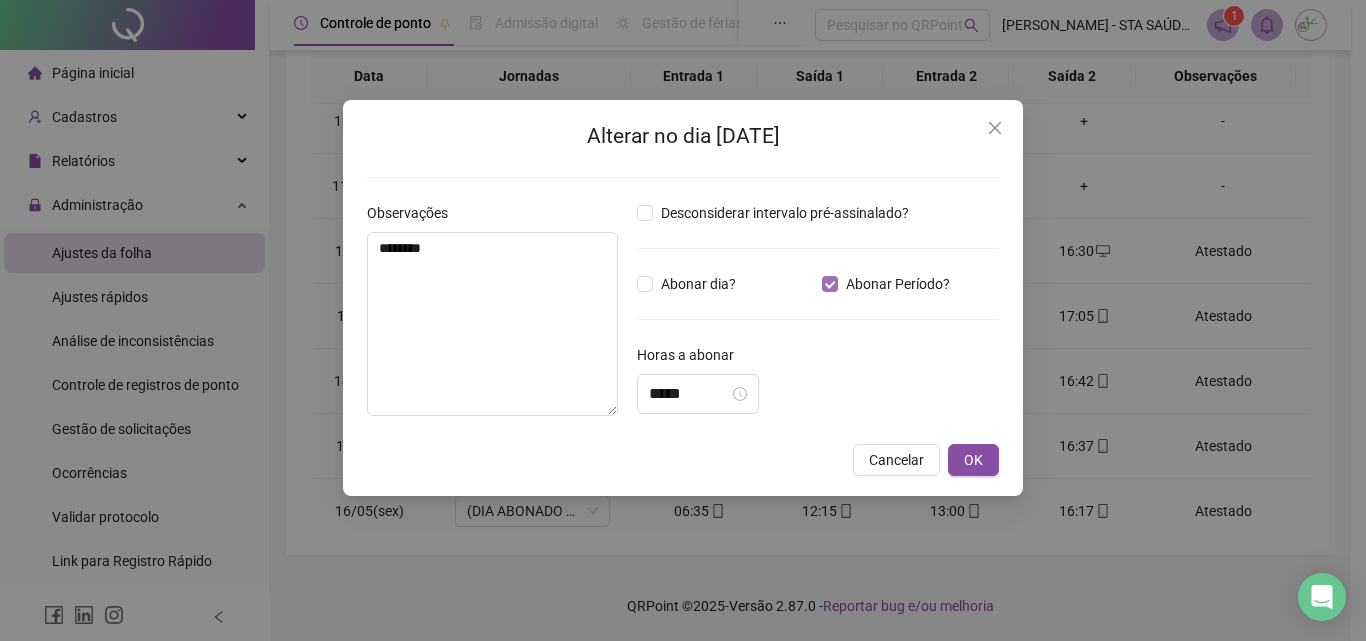 click on "Abonar Período?" at bounding box center [898, 284] 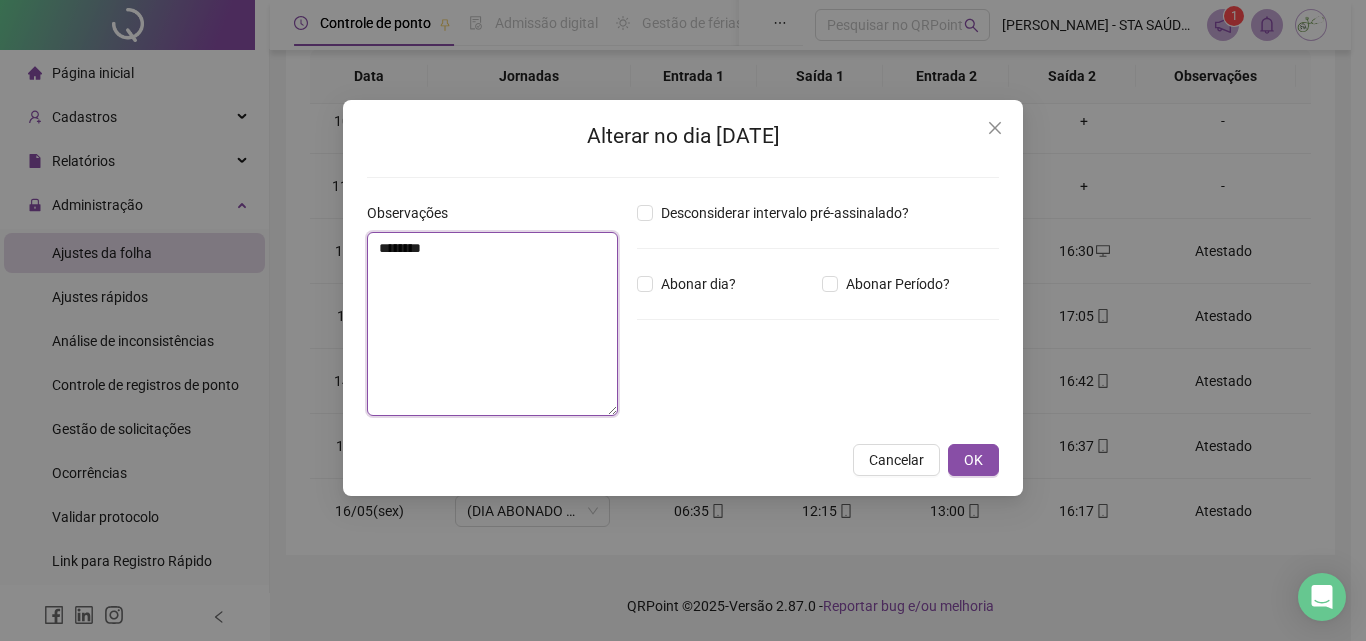 drag, startPoint x: 517, startPoint y: 268, endPoint x: 74, endPoint y: 269, distance: 443.00113 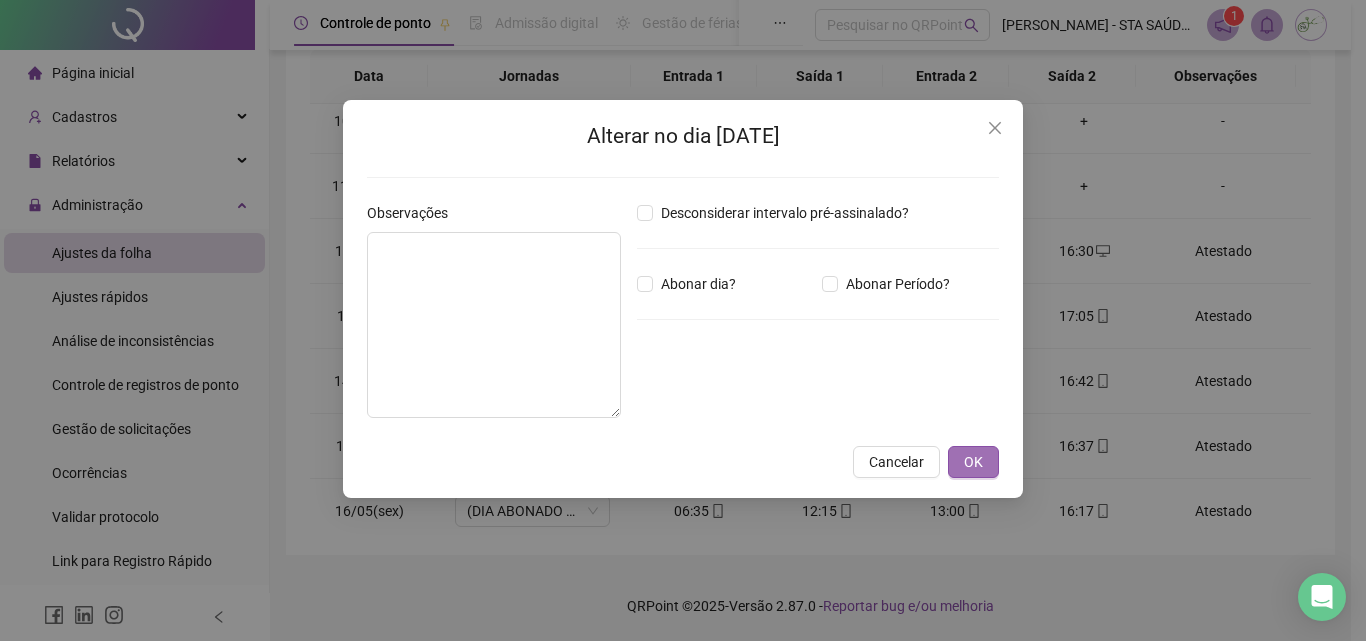 click on "OK" at bounding box center [973, 462] 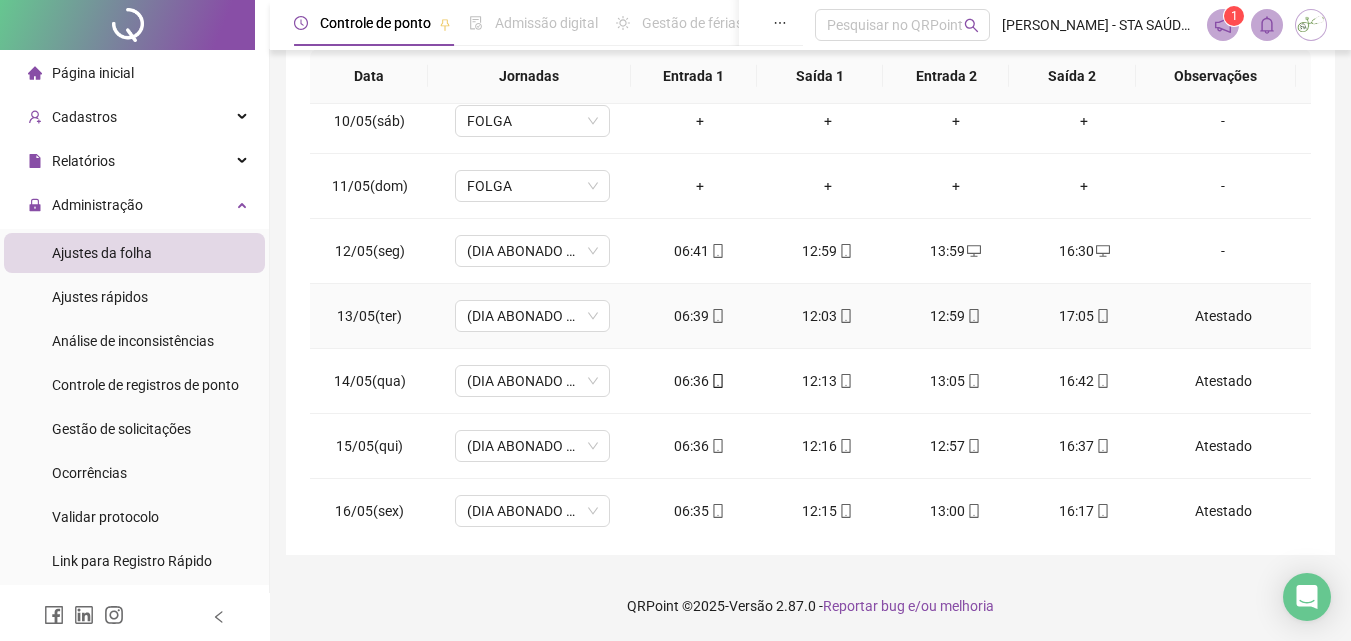 click on "Atestado" at bounding box center (1223, 316) 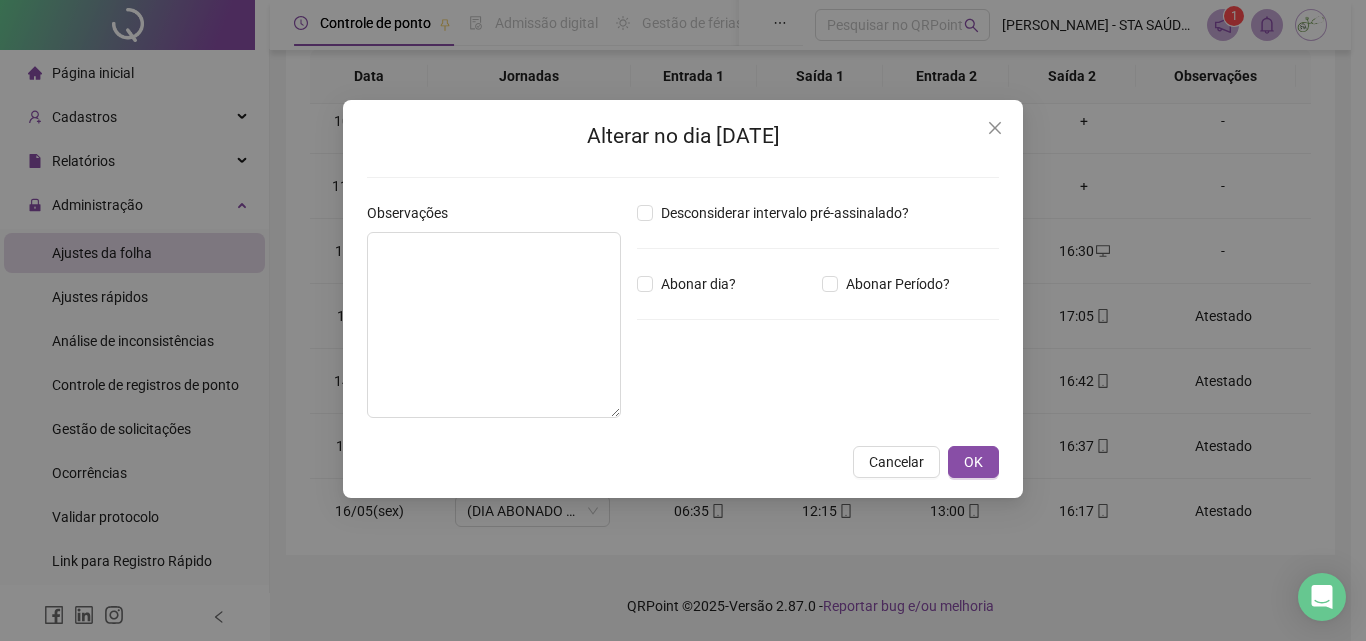 type on "********" 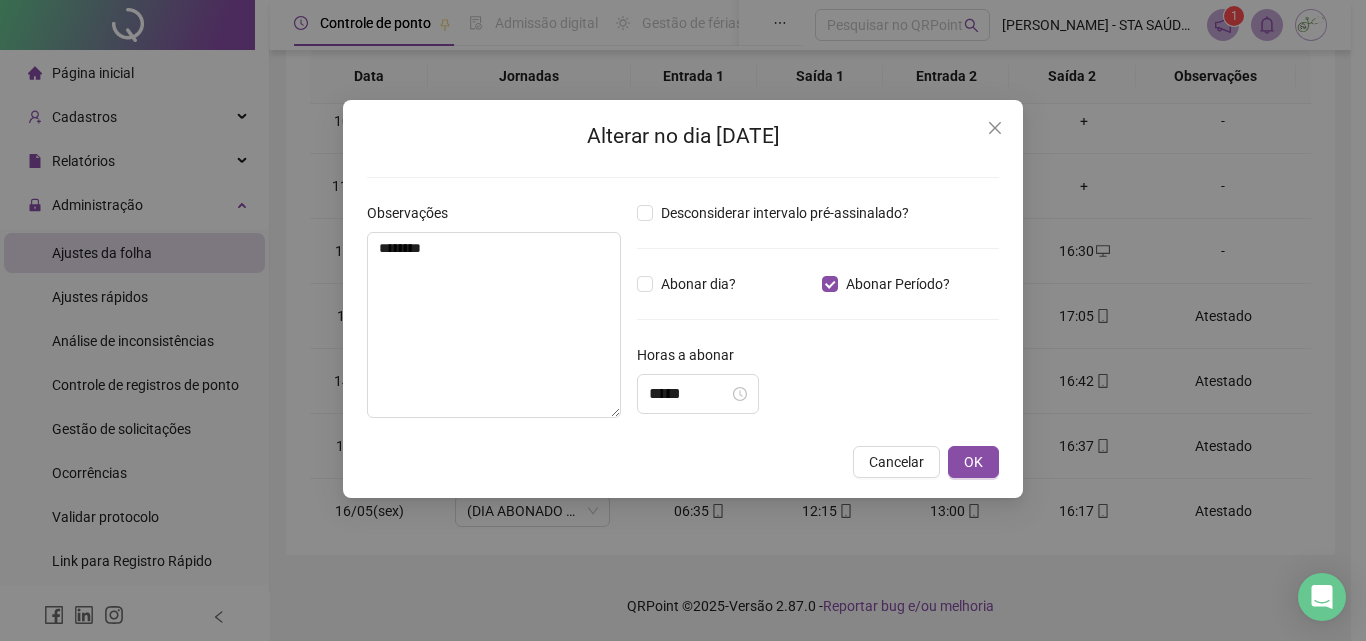 type on "*****" 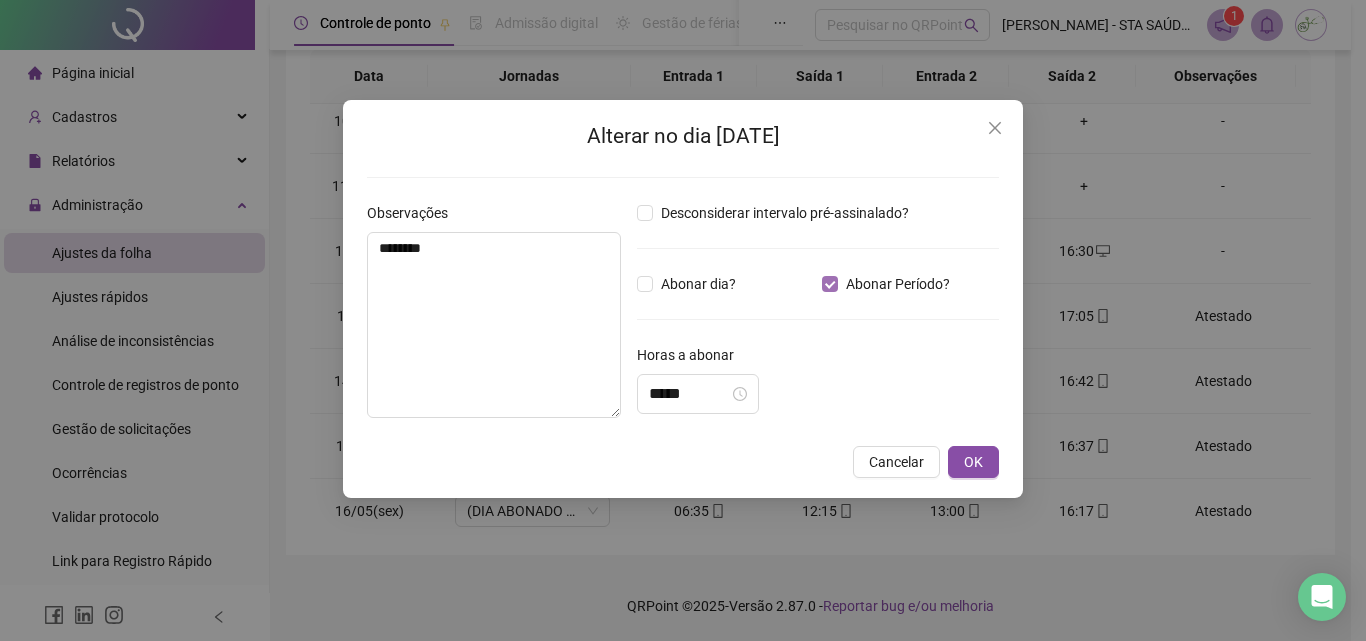 click on "Abonar Período?" at bounding box center [898, 284] 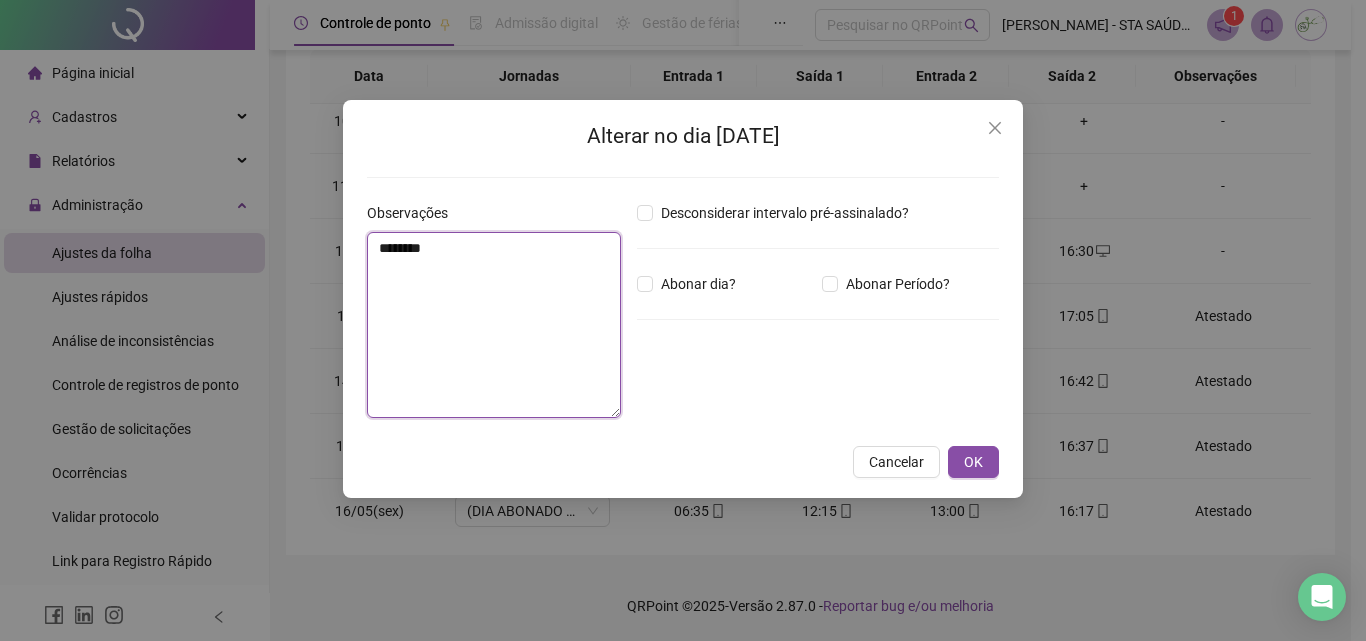 click on "Alterar no dia   [DATE] Observações ******** Desconsiderar intervalo pré-assinalado? Abonar dia? Abonar Período? Horas a abonar ***** Aplicar regime de compensação Cancelar OK" at bounding box center [683, 320] 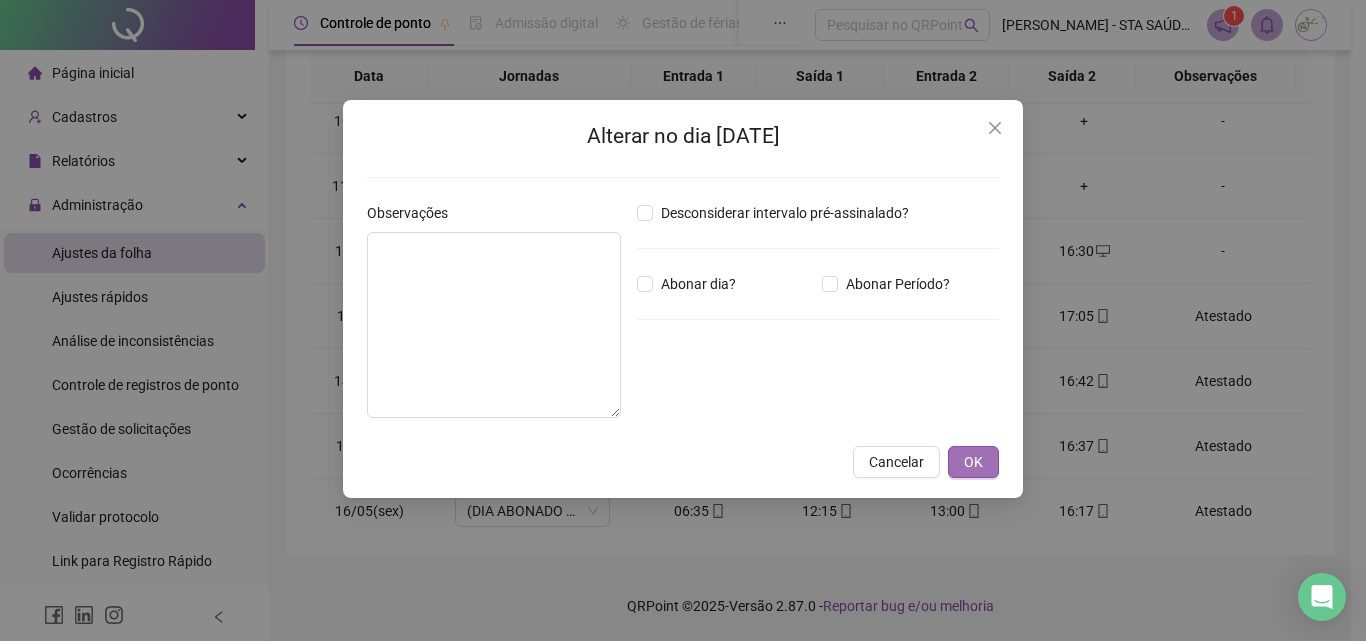click on "OK" at bounding box center (973, 462) 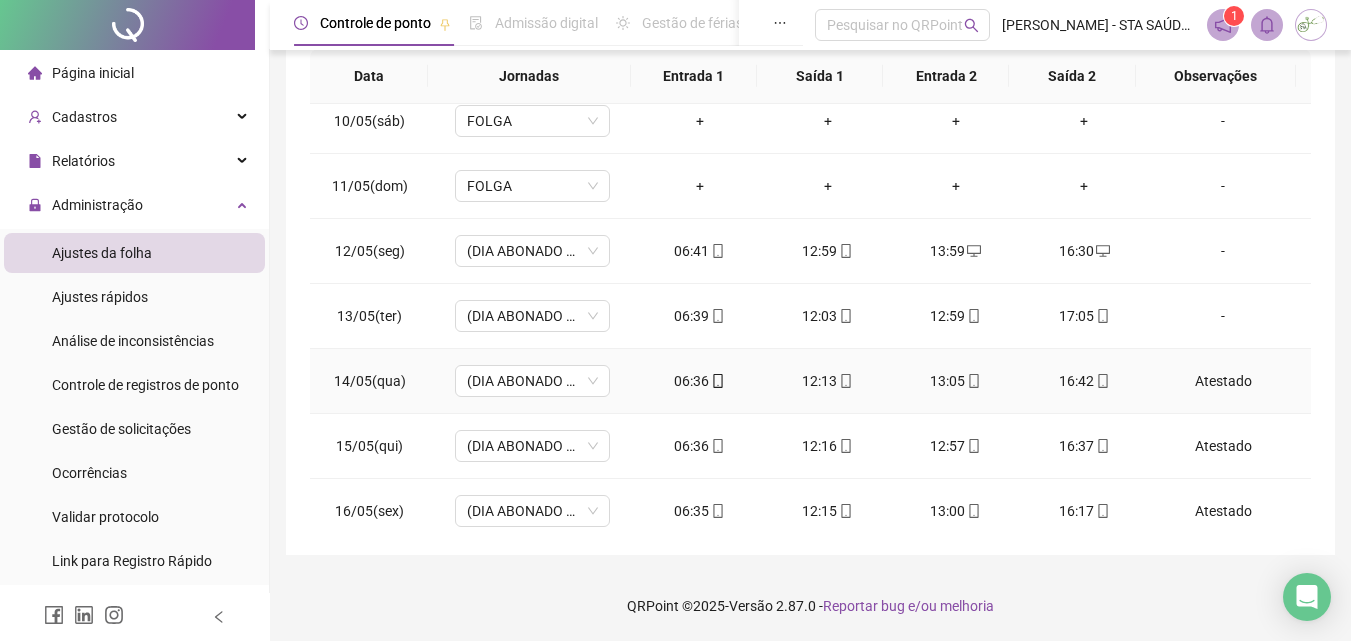 click on "Atestado" at bounding box center (1223, 381) 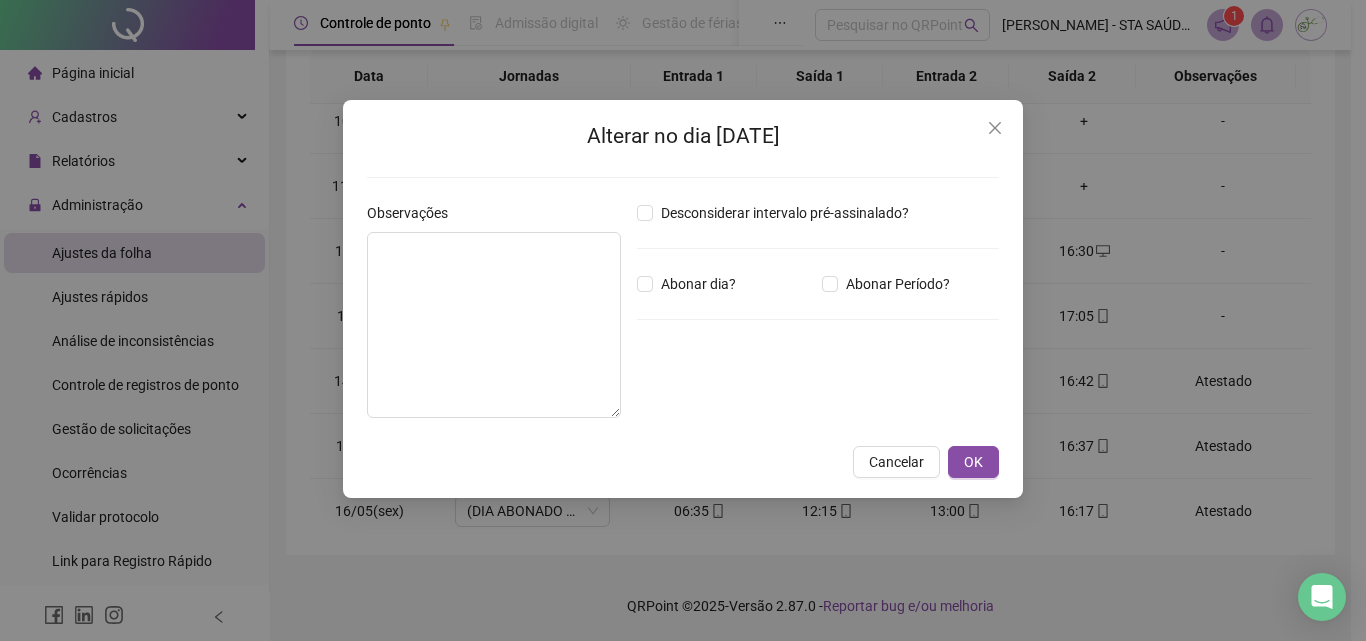 type on "********" 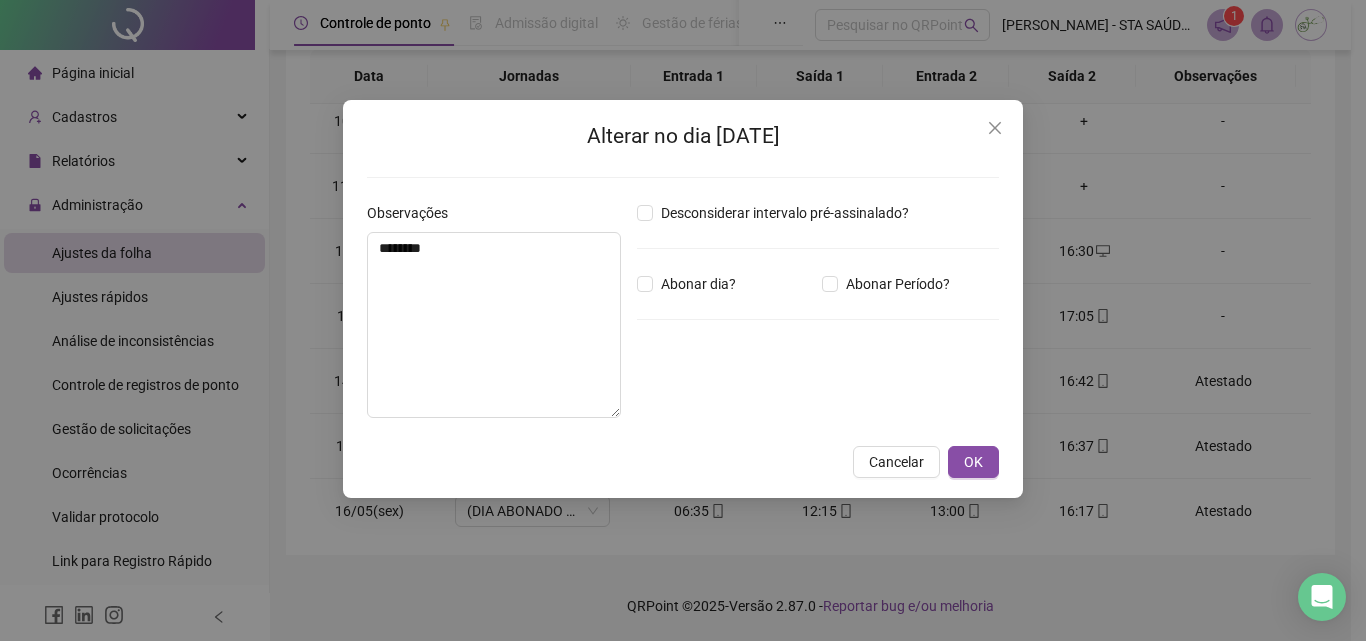 type on "*****" 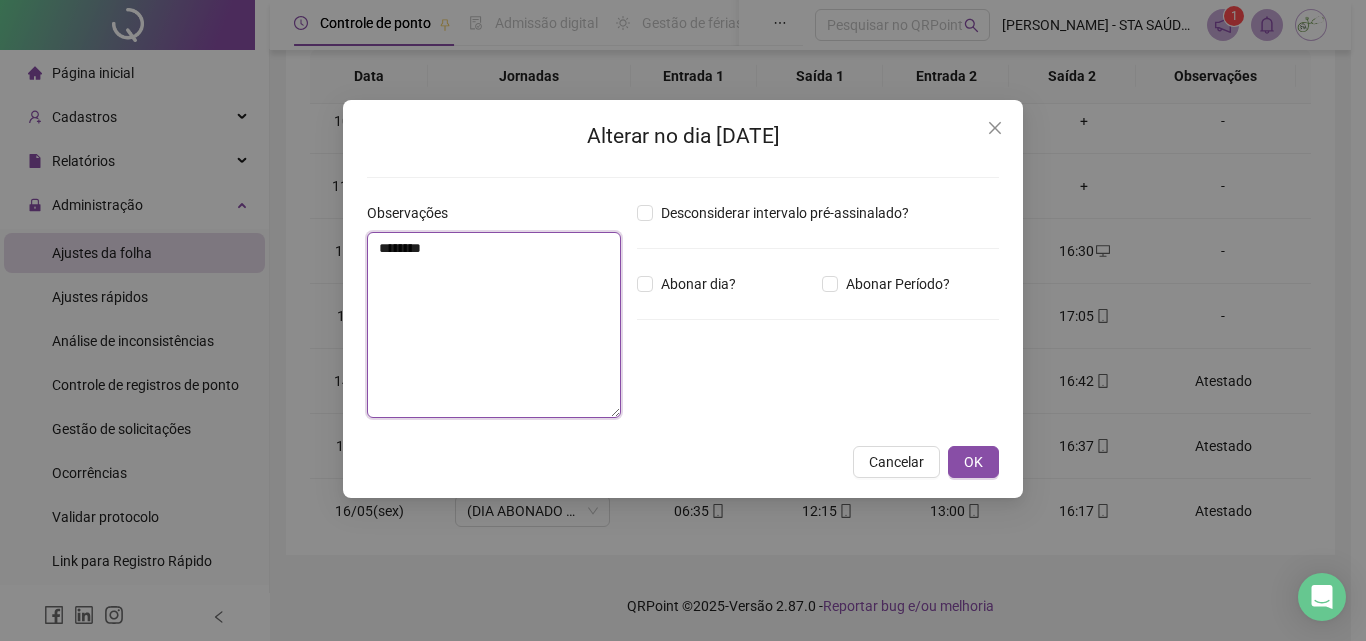 drag, startPoint x: 440, startPoint y: 269, endPoint x: 294, endPoint y: 267, distance: 146.0137 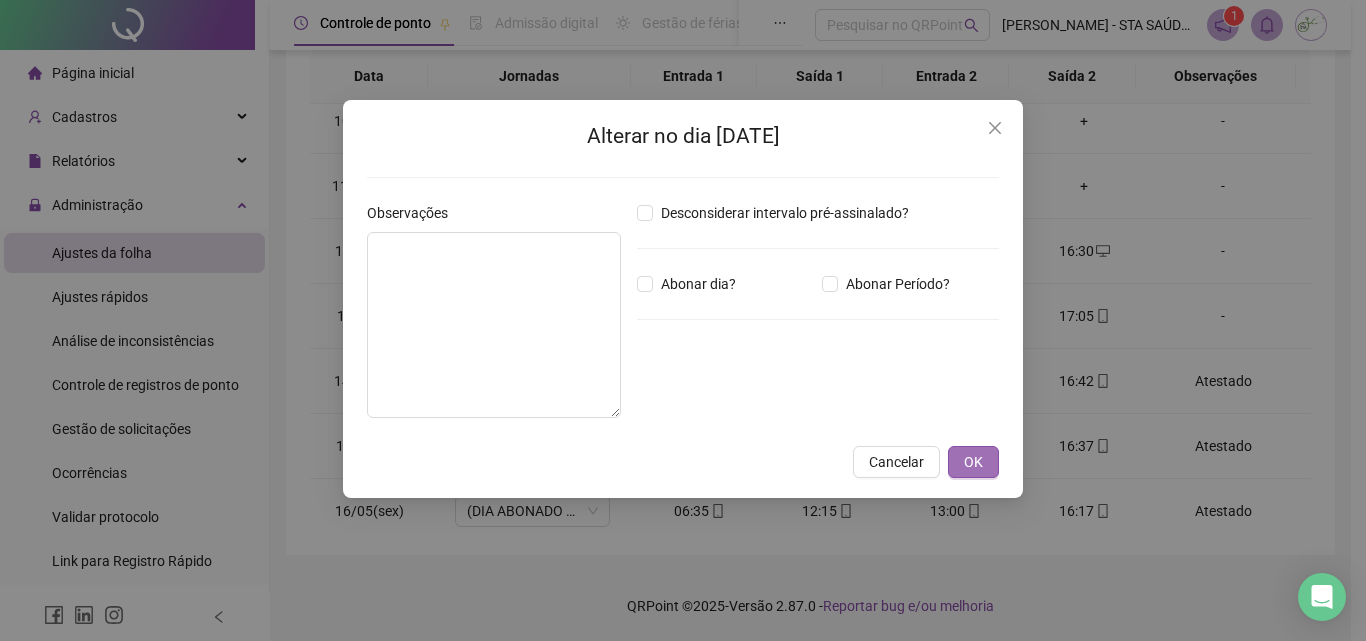 click on "OK" at bounding box center (973, 462) 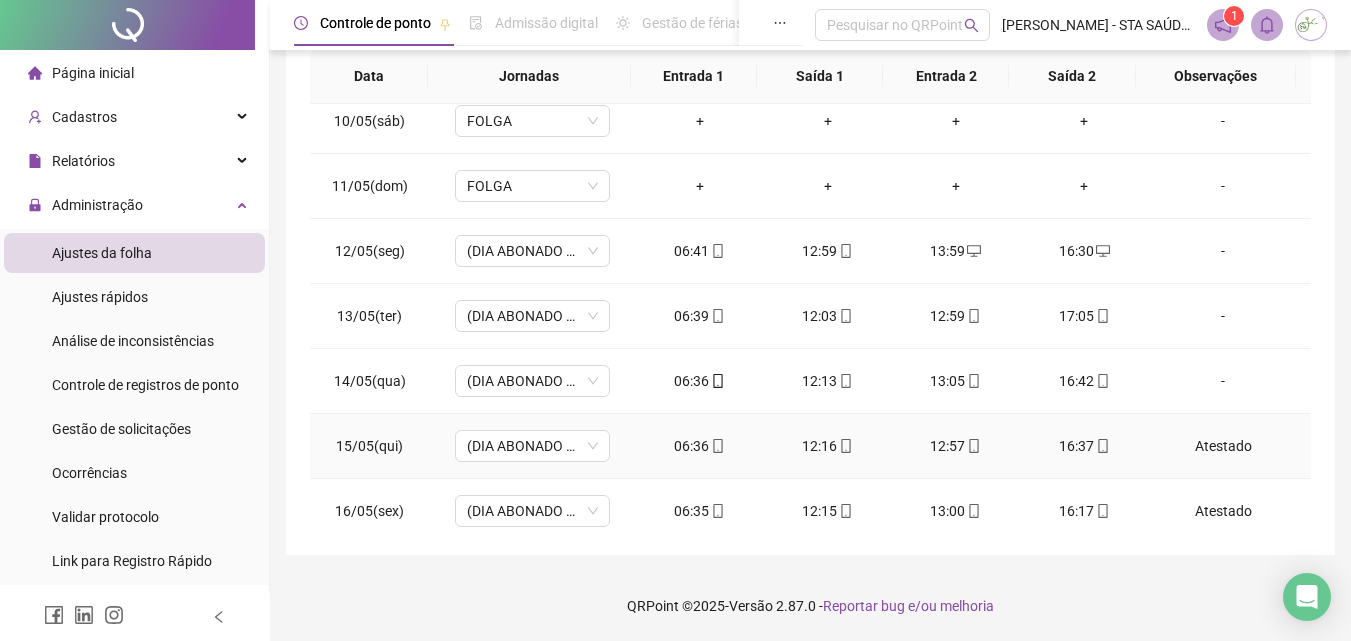 click on "Atestado" at bounding box center (1223, 446) 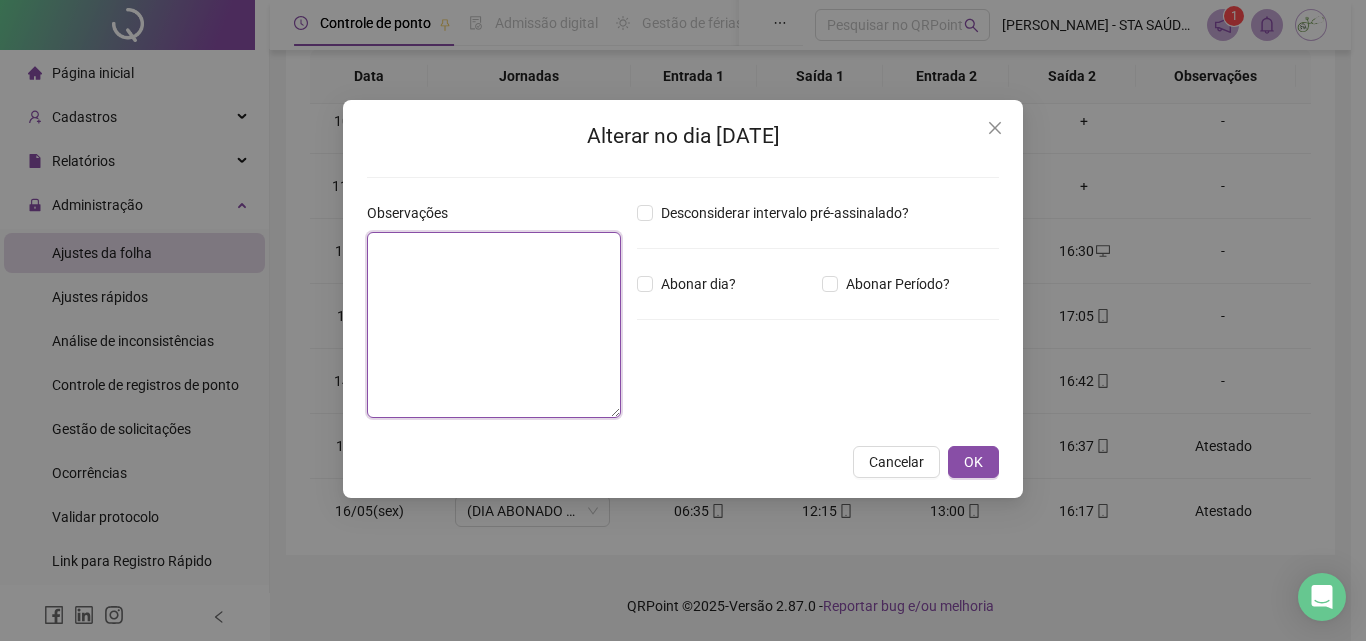 drag, startPoint x: 544, startPoint y: 256, endPoint x: 509, endPoint y: 256, distance: 35 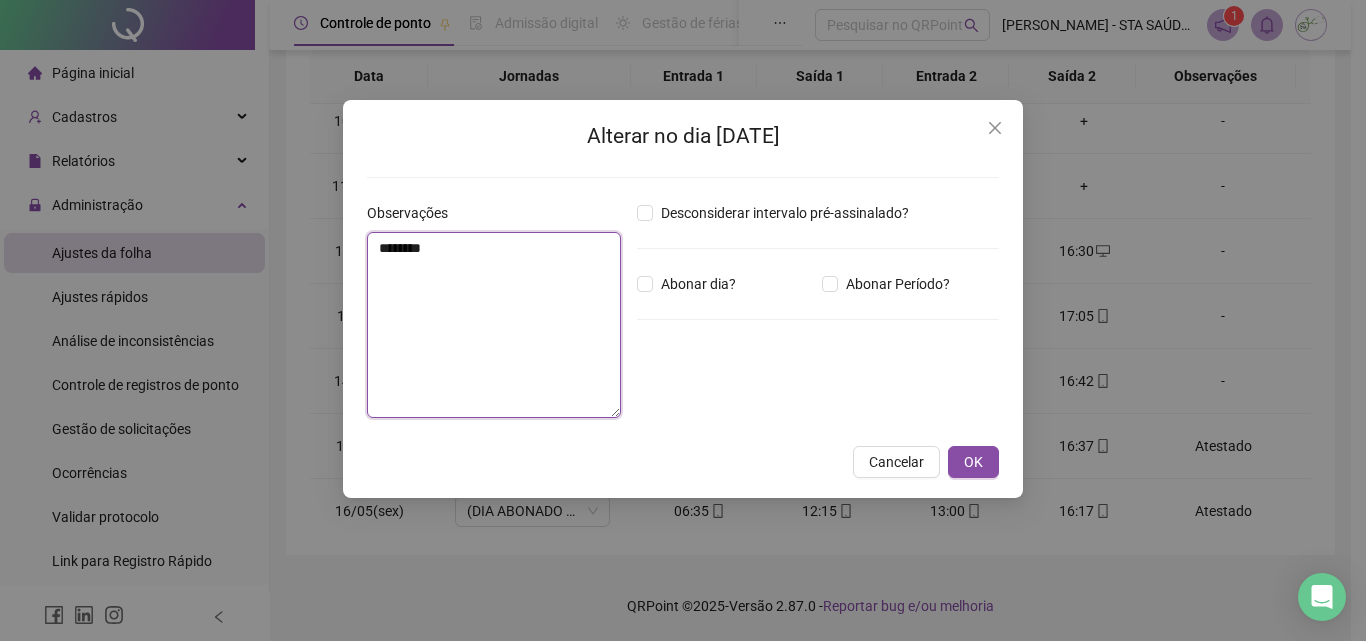 type on "*****" 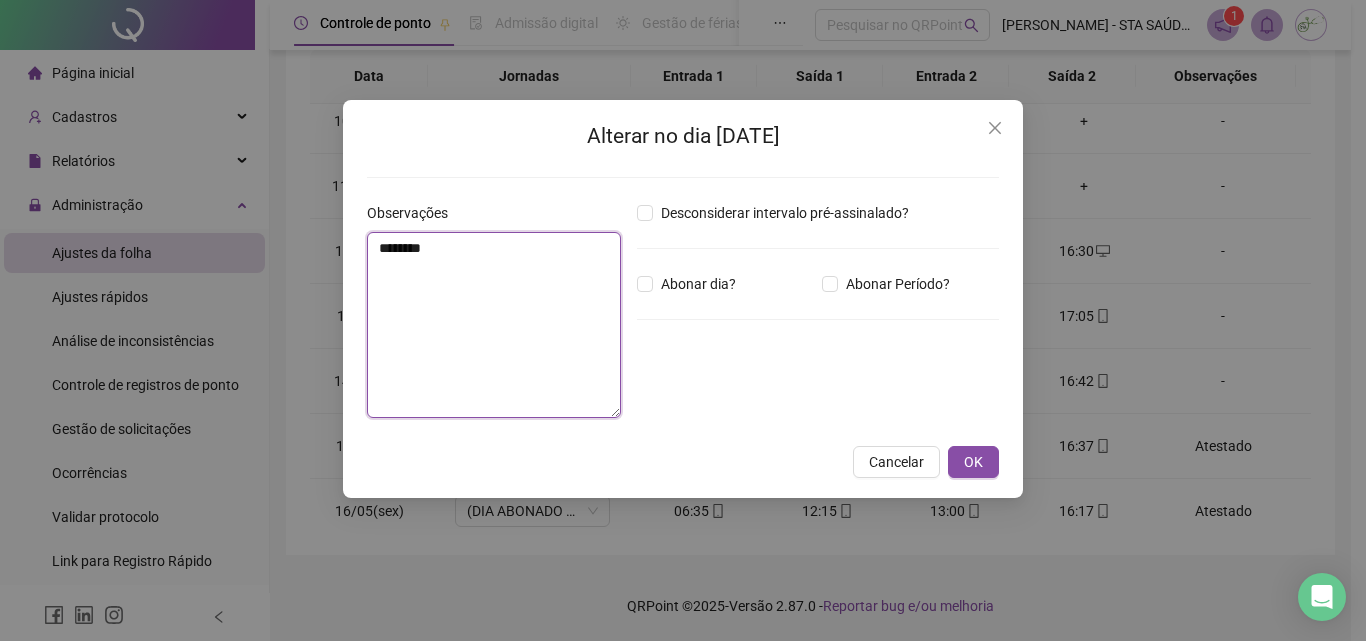 drag, startPoint x: 551, startPoint y: 283, endPoint x: 139, endPoint y: 261, distance: 412.58698 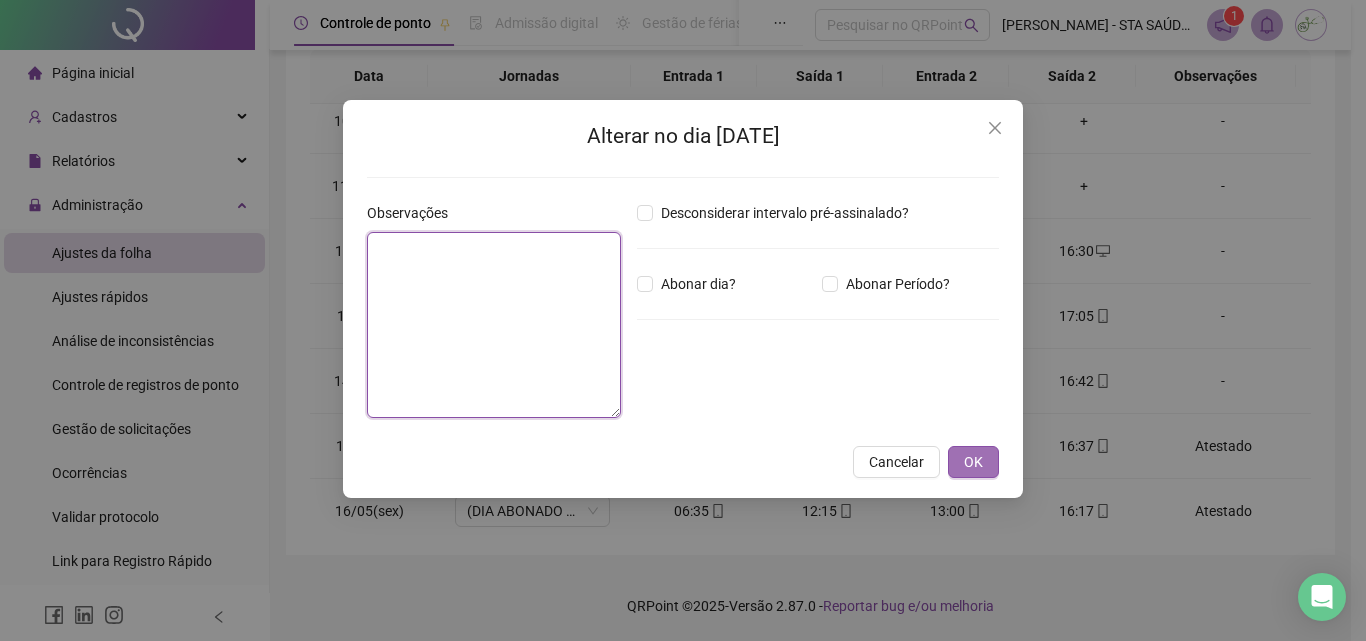 type 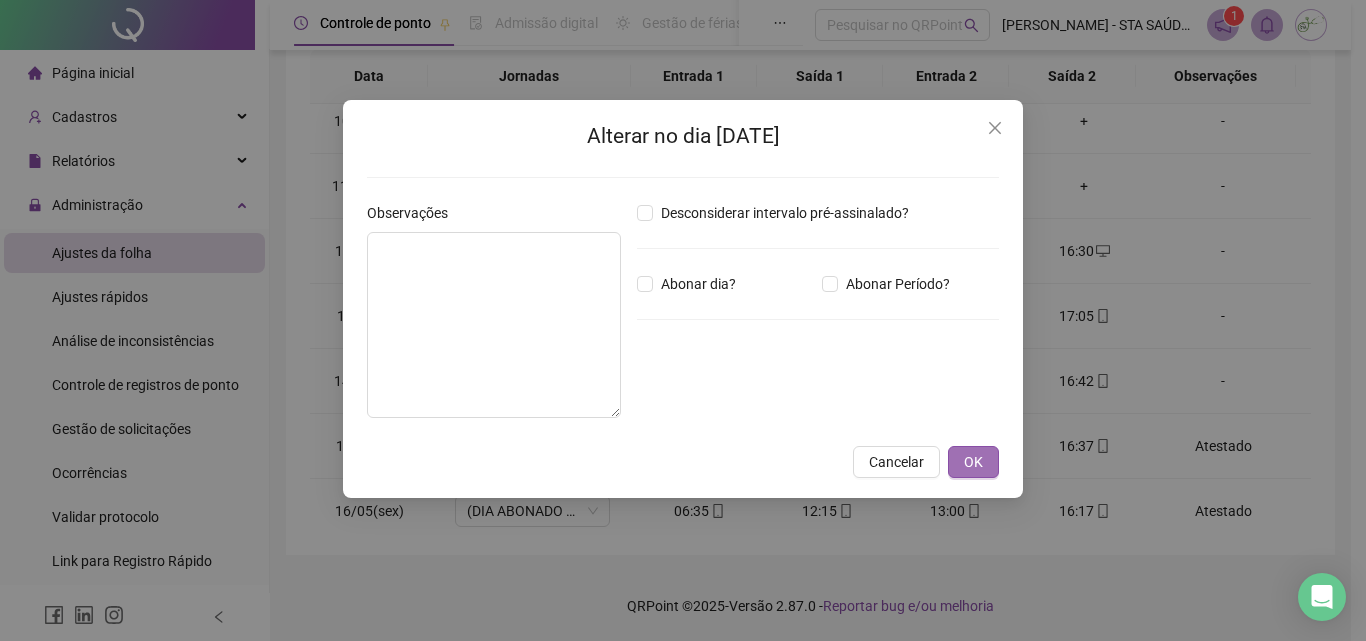 click on "OK" at bounding box center [973, 462] 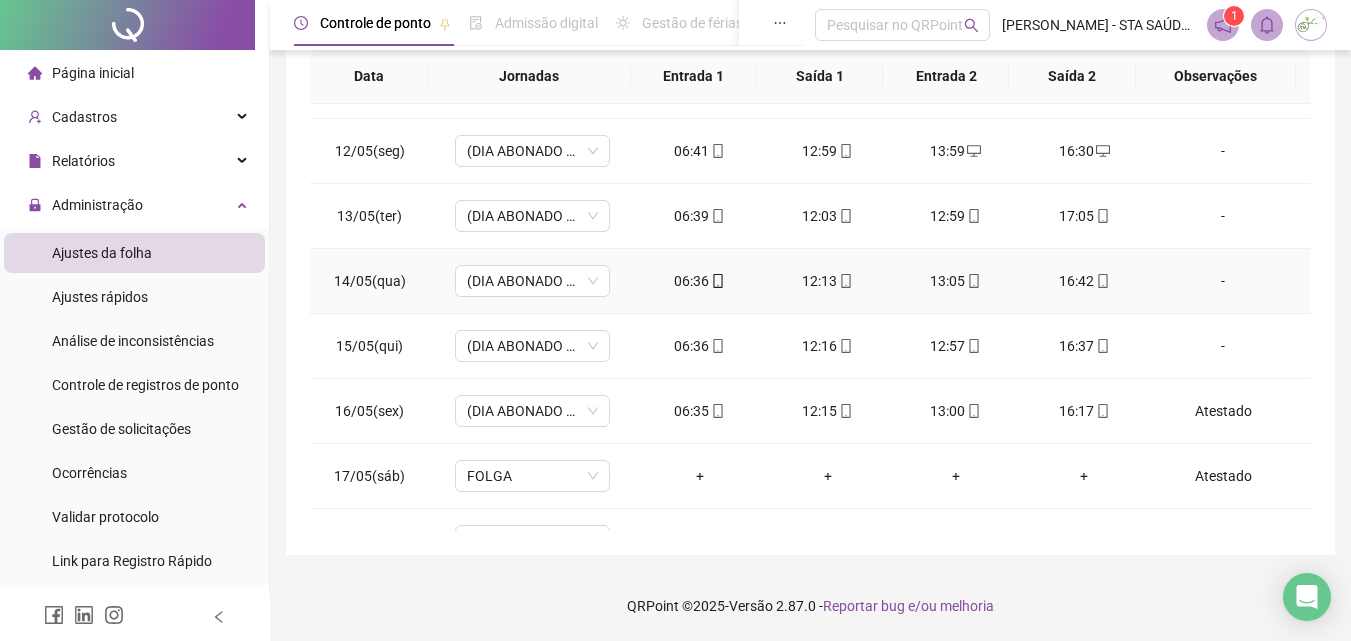scroll, scrollTop: 800, scrollLeft: 0, axis: vertical 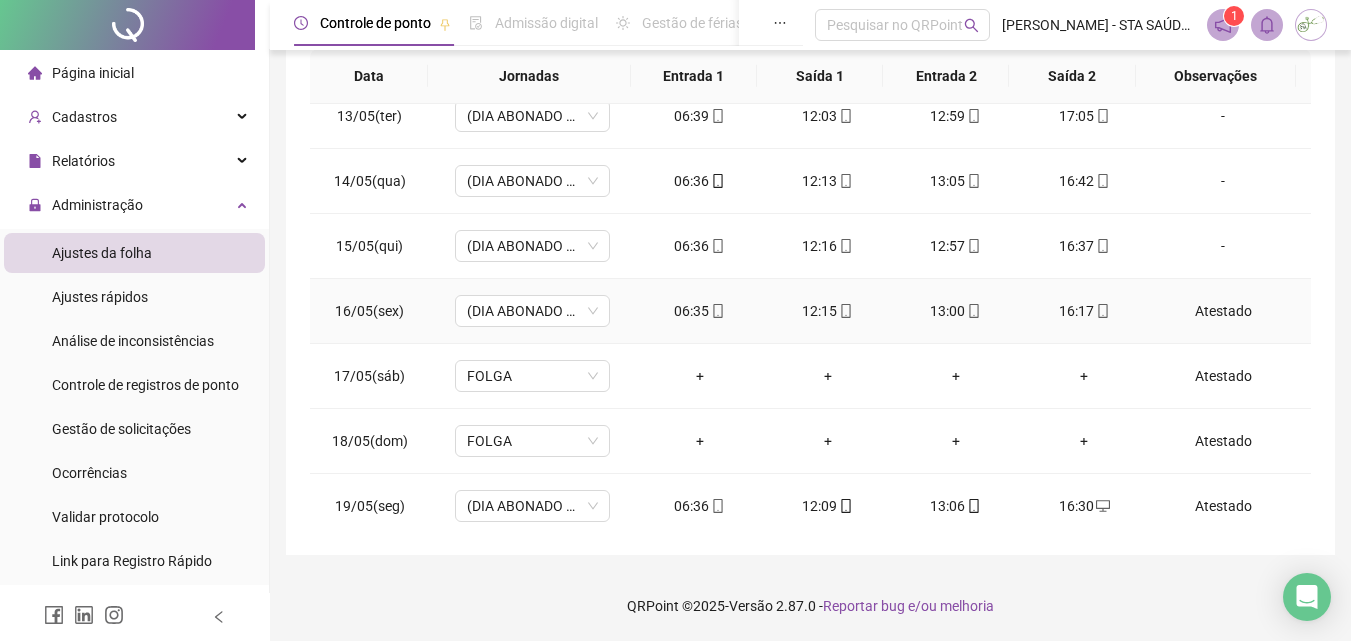 click on "Atestado" at bounding box center [1223, 311] 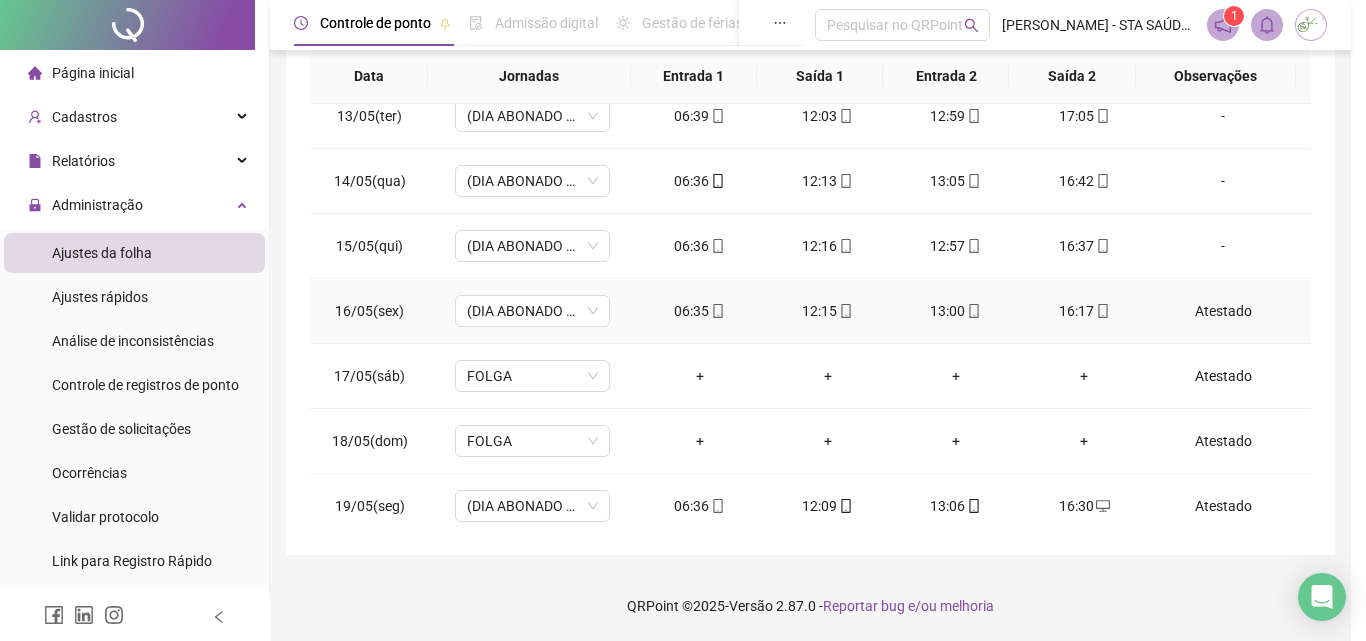 type on "*****" 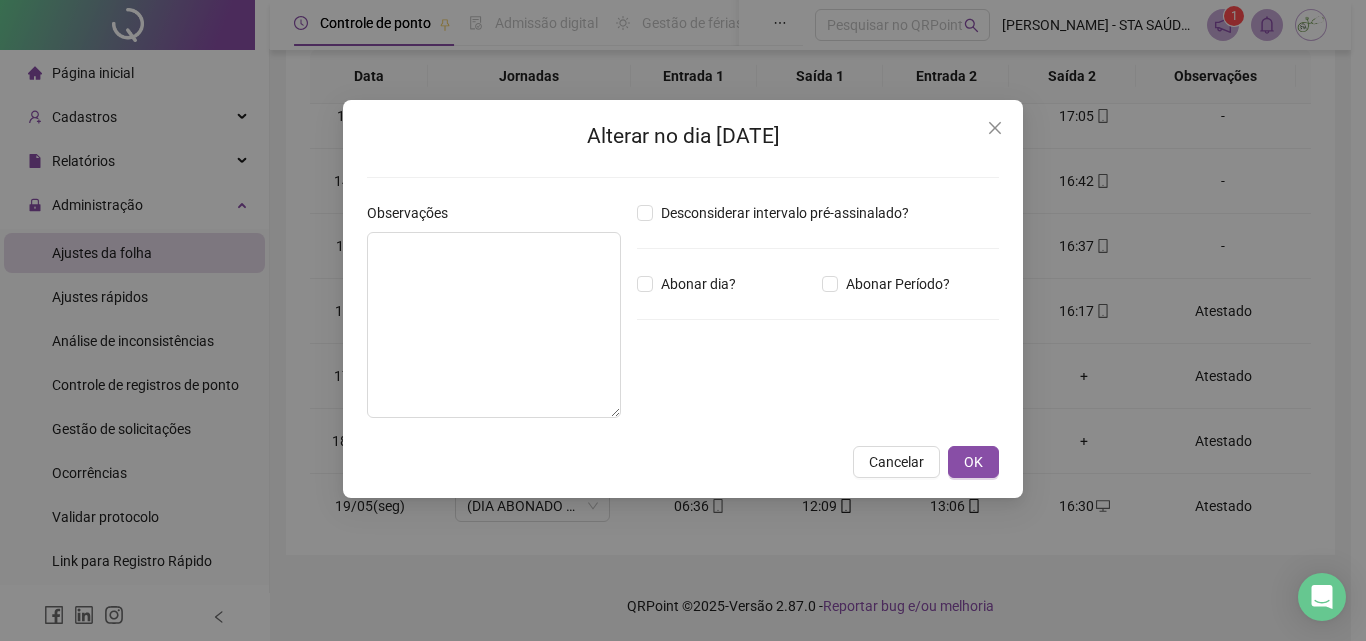 type on "********" 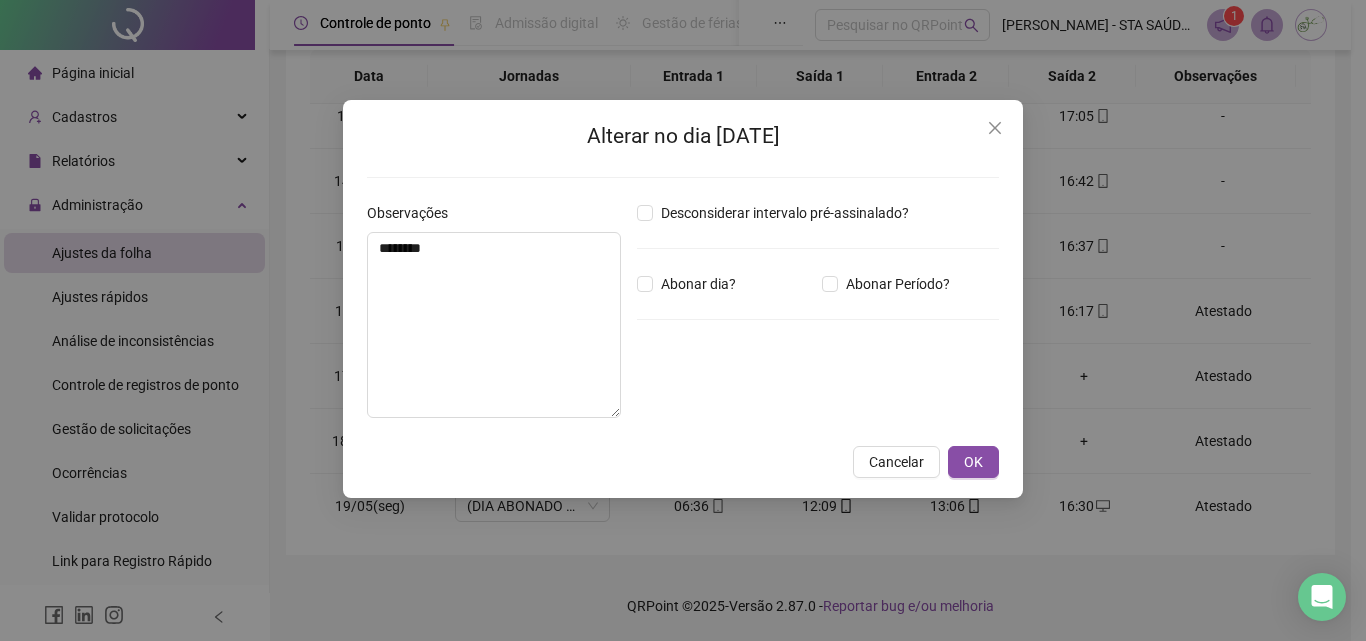 type on "*****" 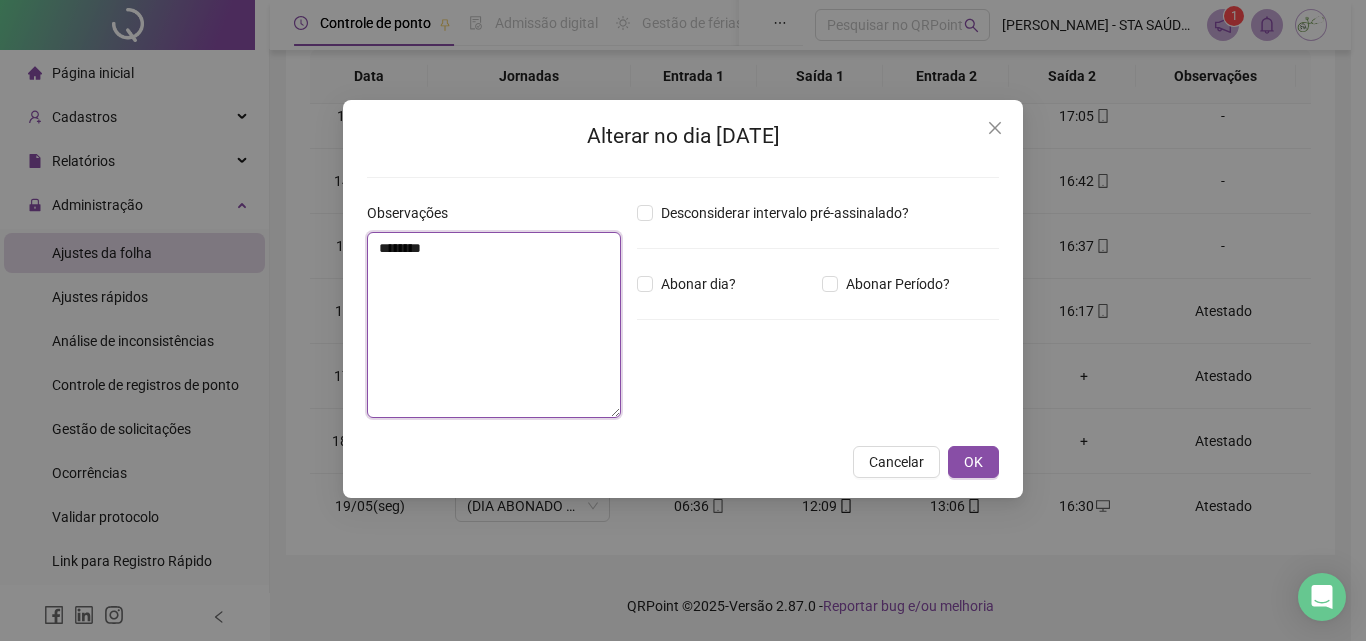 drag, startPoint x: 463, startPoint y: 245, endPoint x: 335, endPoint y: 242, distance: 128.03516 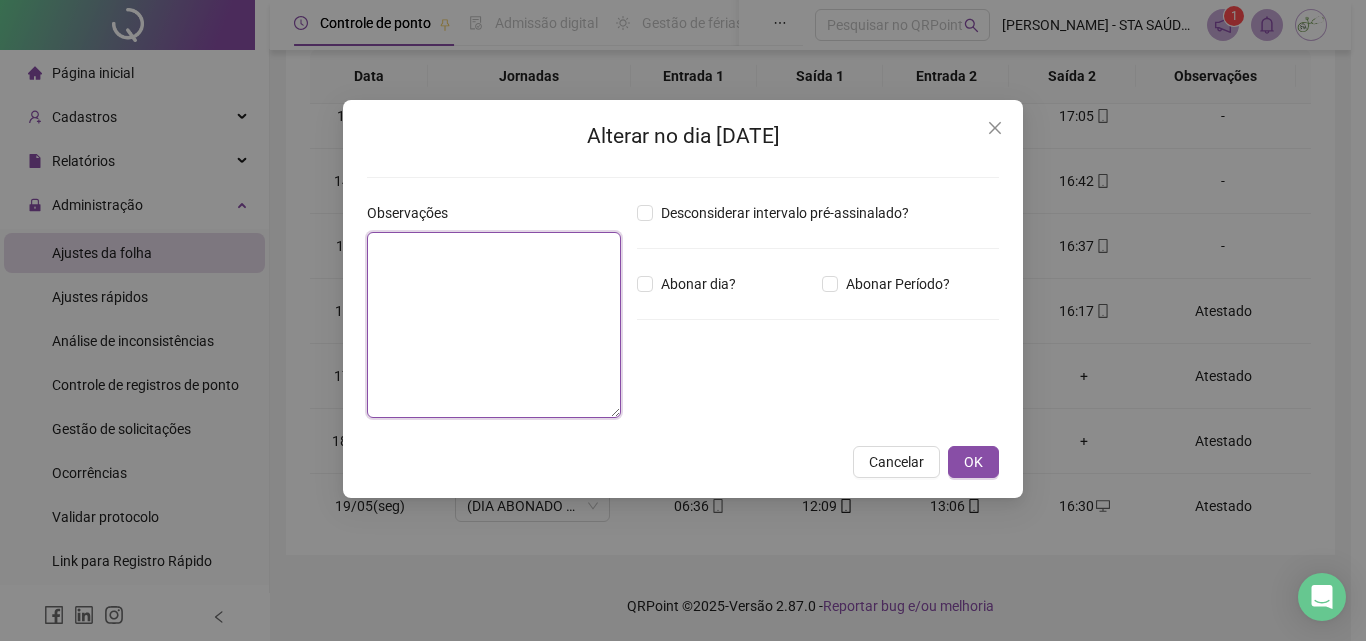 type 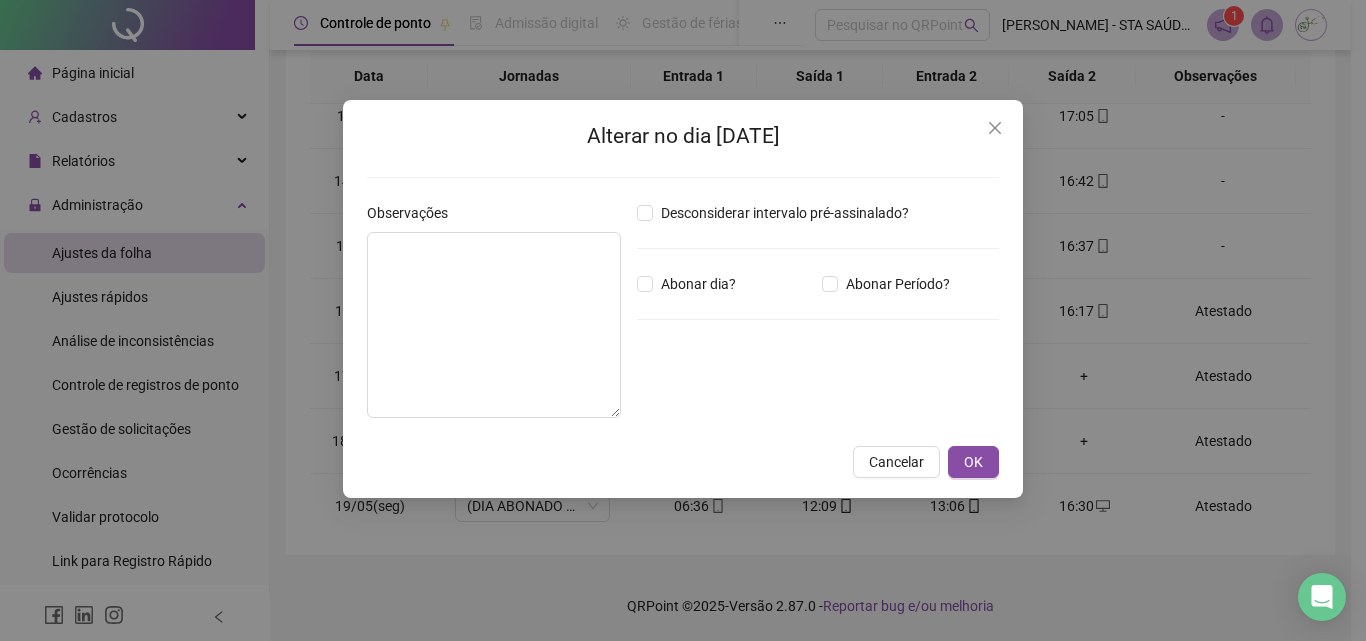 click on "OK" at bounding box center [973, 462] 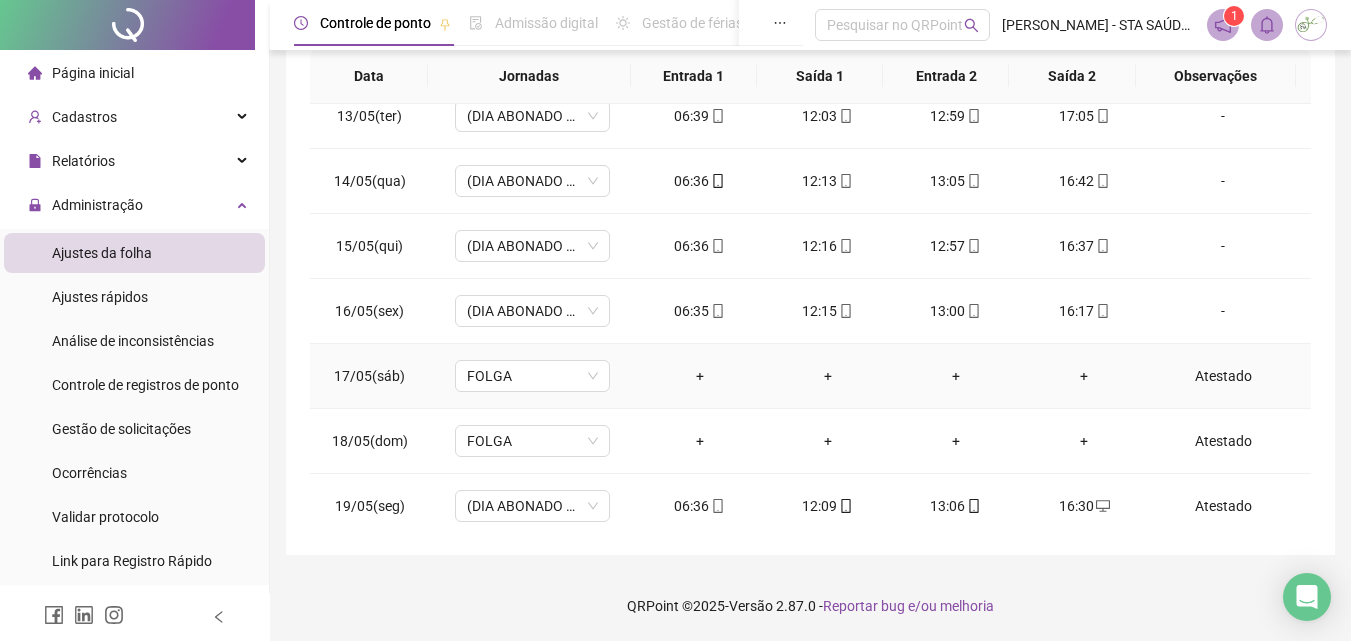 click on "Atestado" at bounding box center [1223, 376] 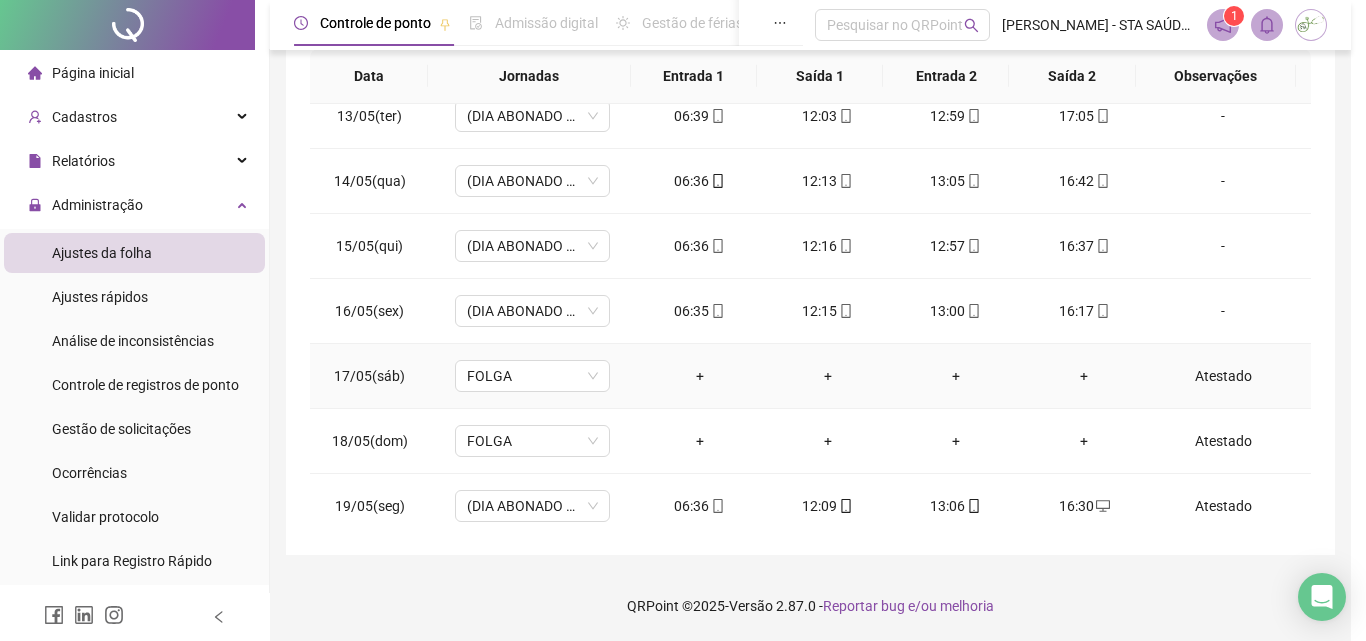 type on "*****" 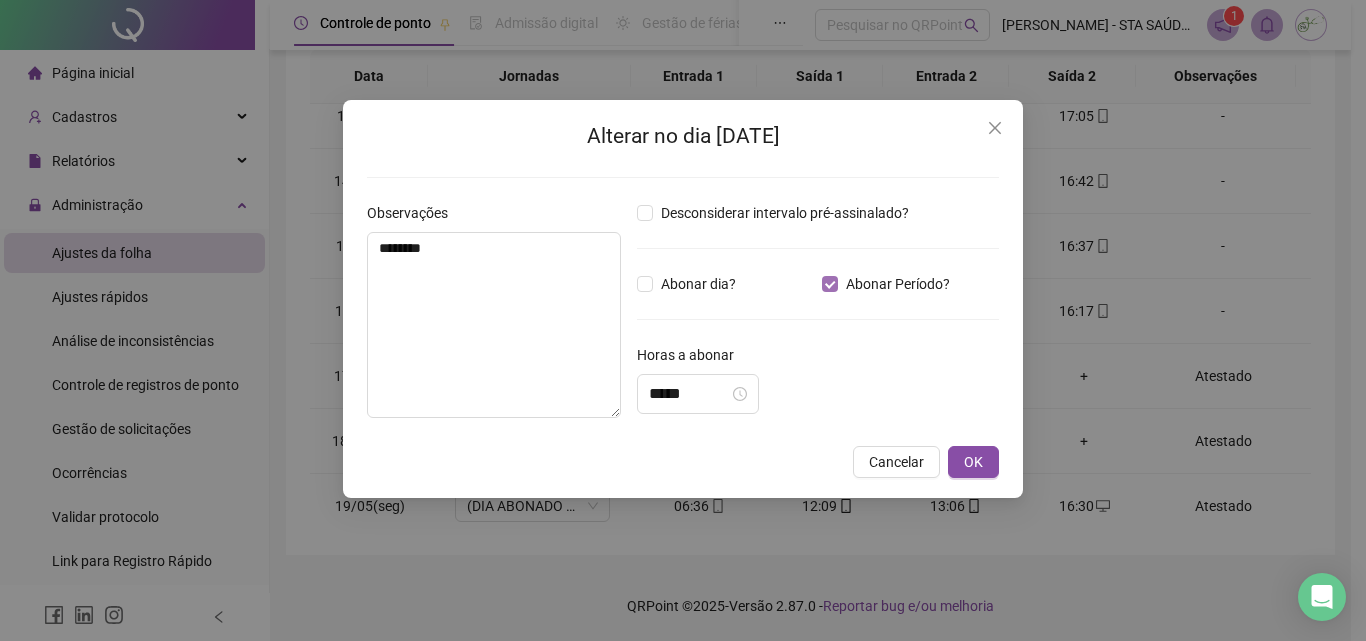 type on "*****" 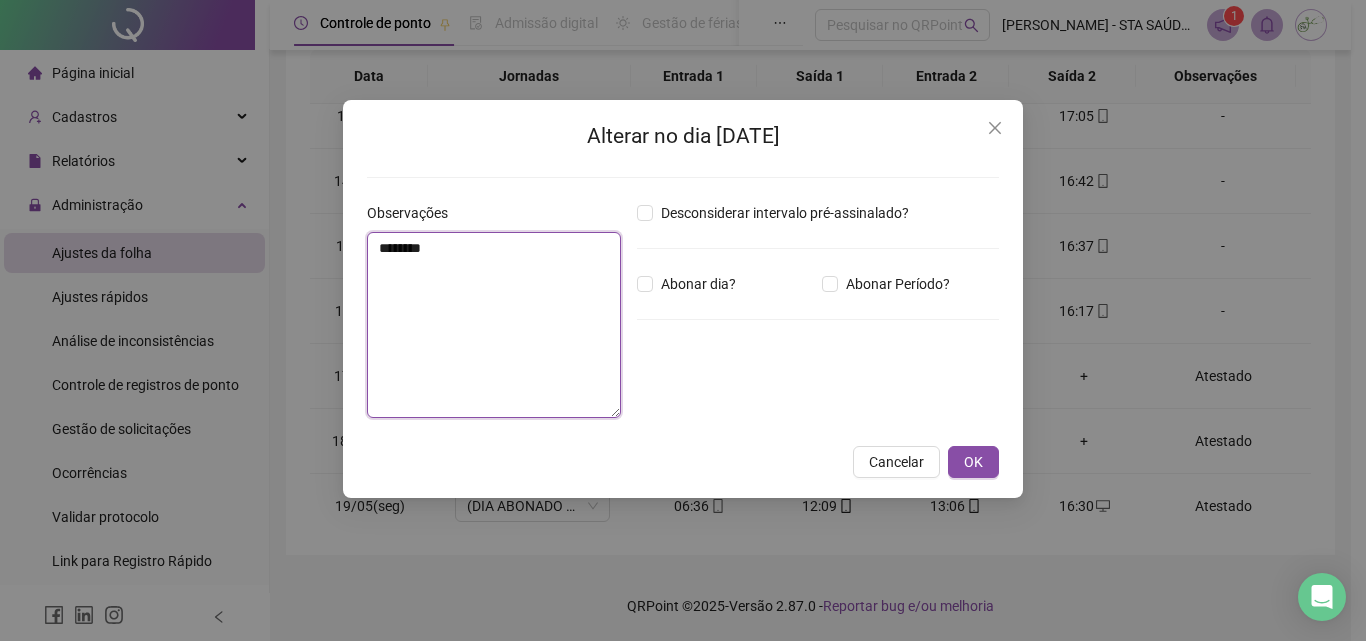 drag, startPoint x: 525, startPoint y: 276, endPoint x: 171, endPoint y: 244, distance: 355.4434 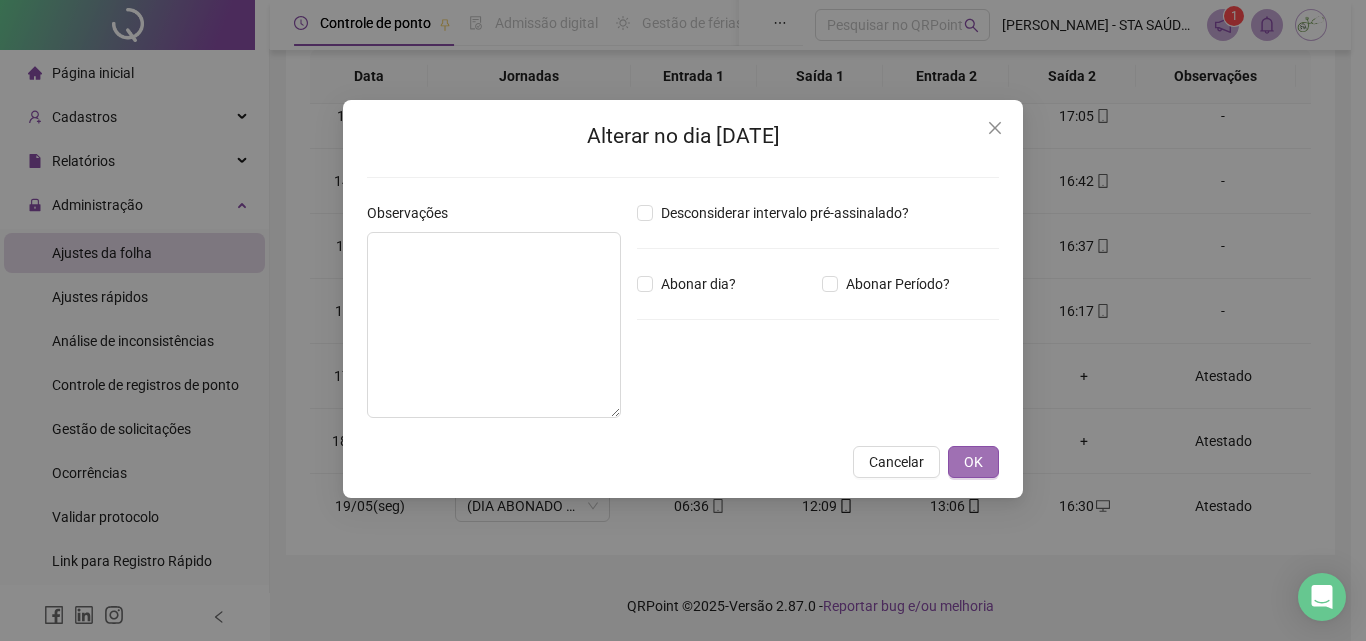 click on "OK" at bounding box center (973, 462) 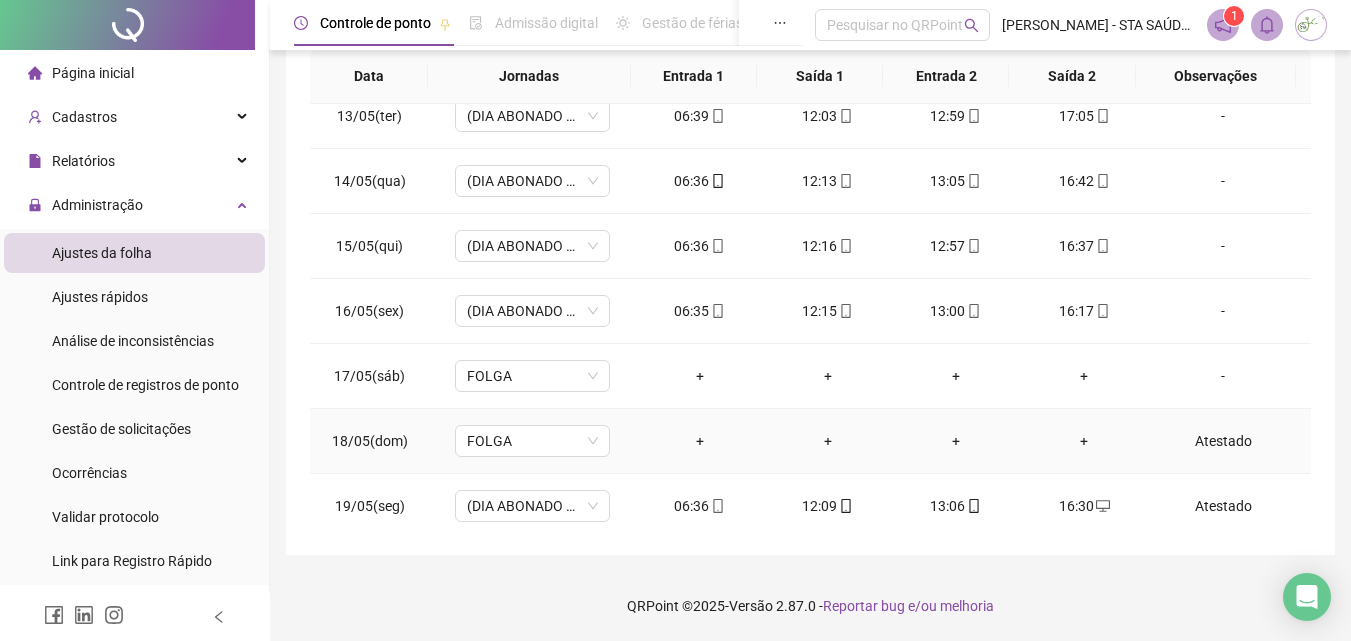 click on "Atestado" at bounding box center (1223, 441) 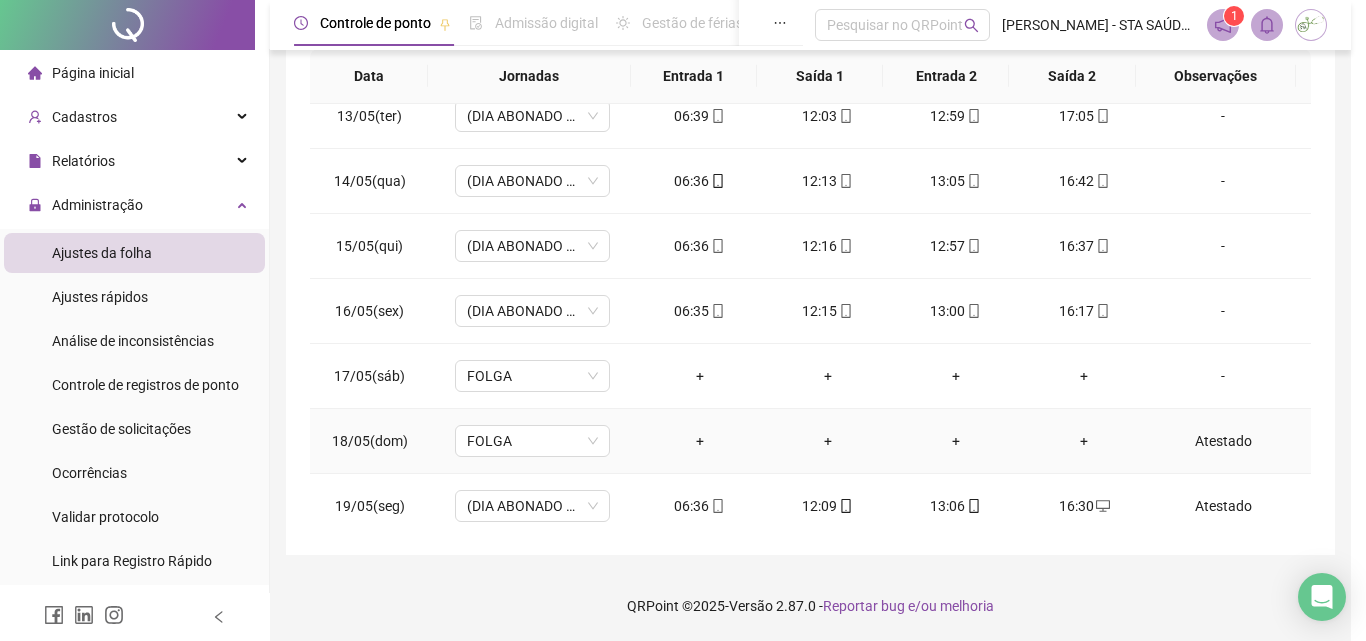 type on "********" 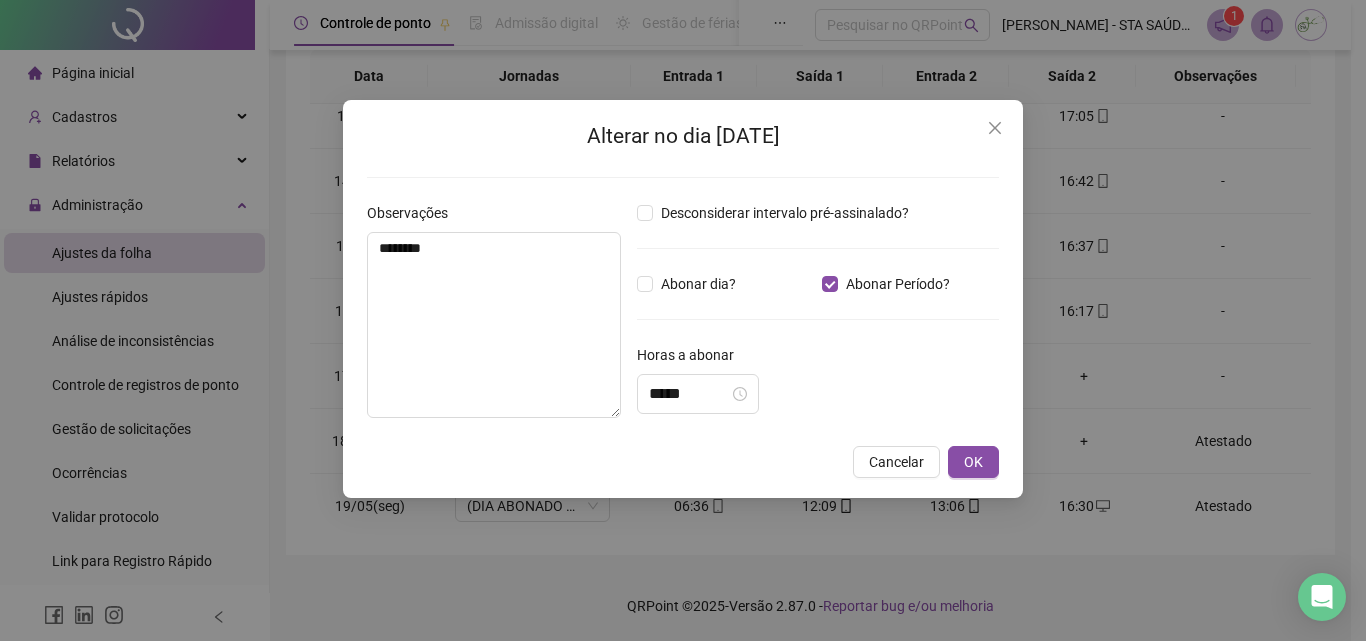 type on "*****" 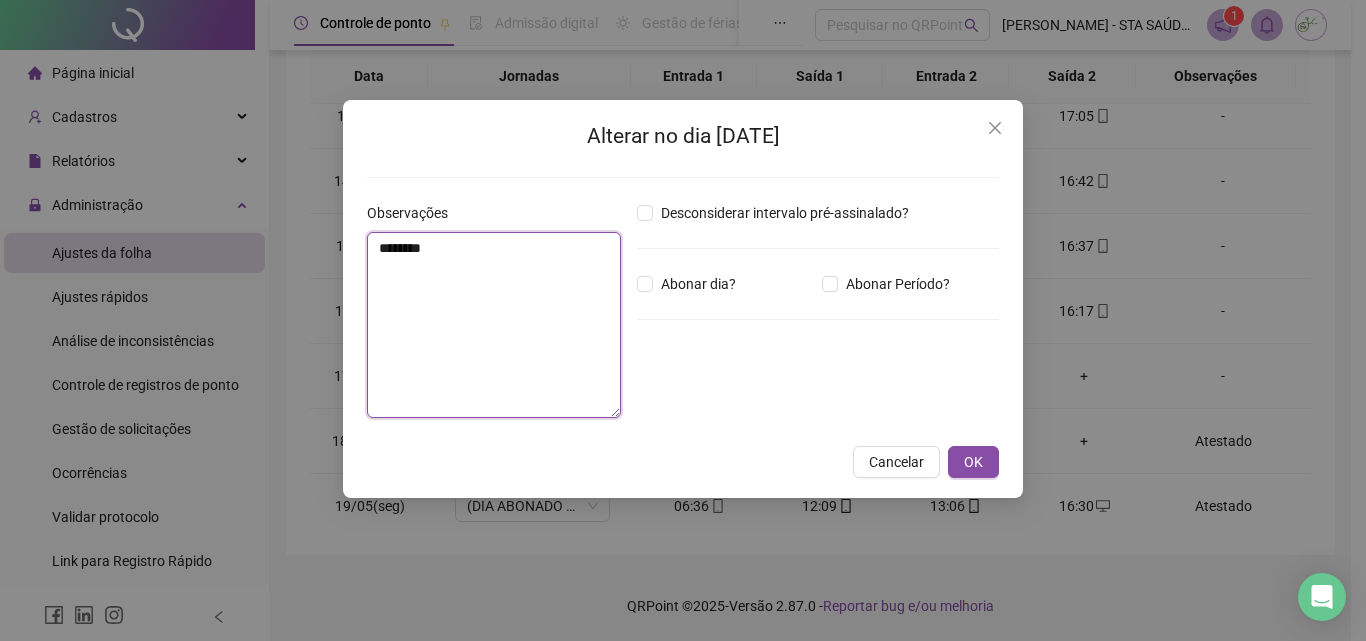 drag, startPoint x: 508, startPoint y: 270, endPoint x: 336, endPoint y: 258, distance: 172.41809 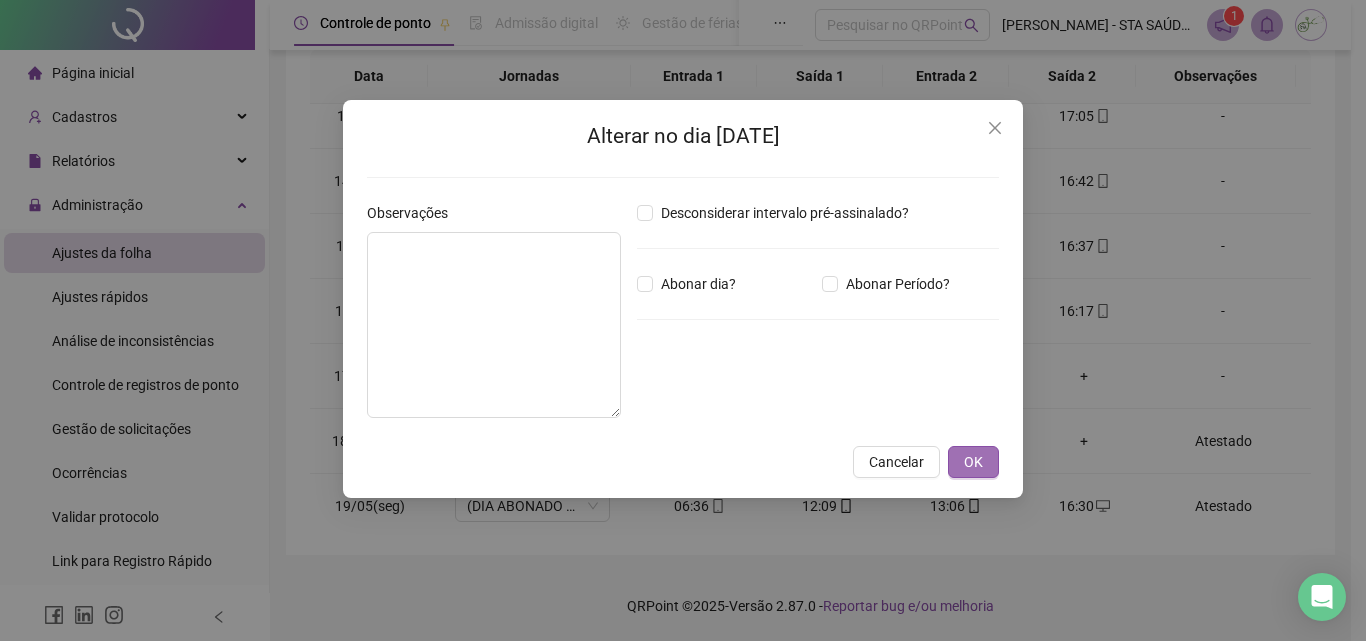 click on "OK" at bounding box center [973, 462] 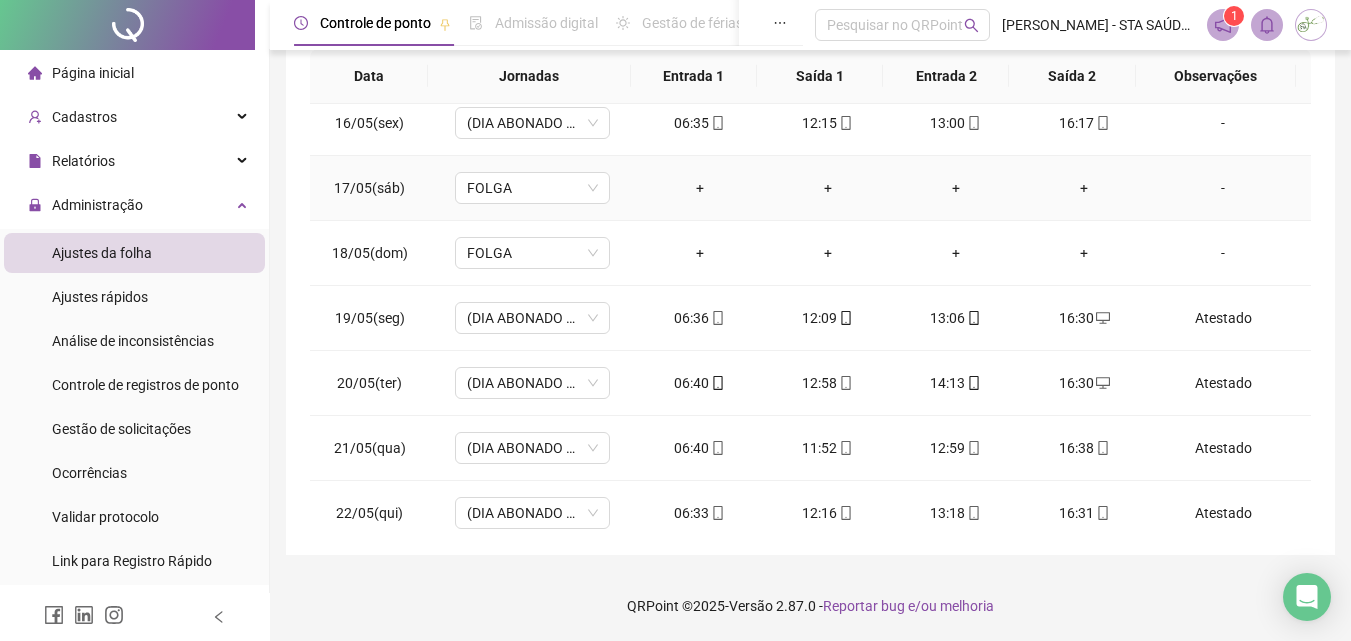 scroll, scrollTop: 1000, scrollLeft: 0, axis: vertical 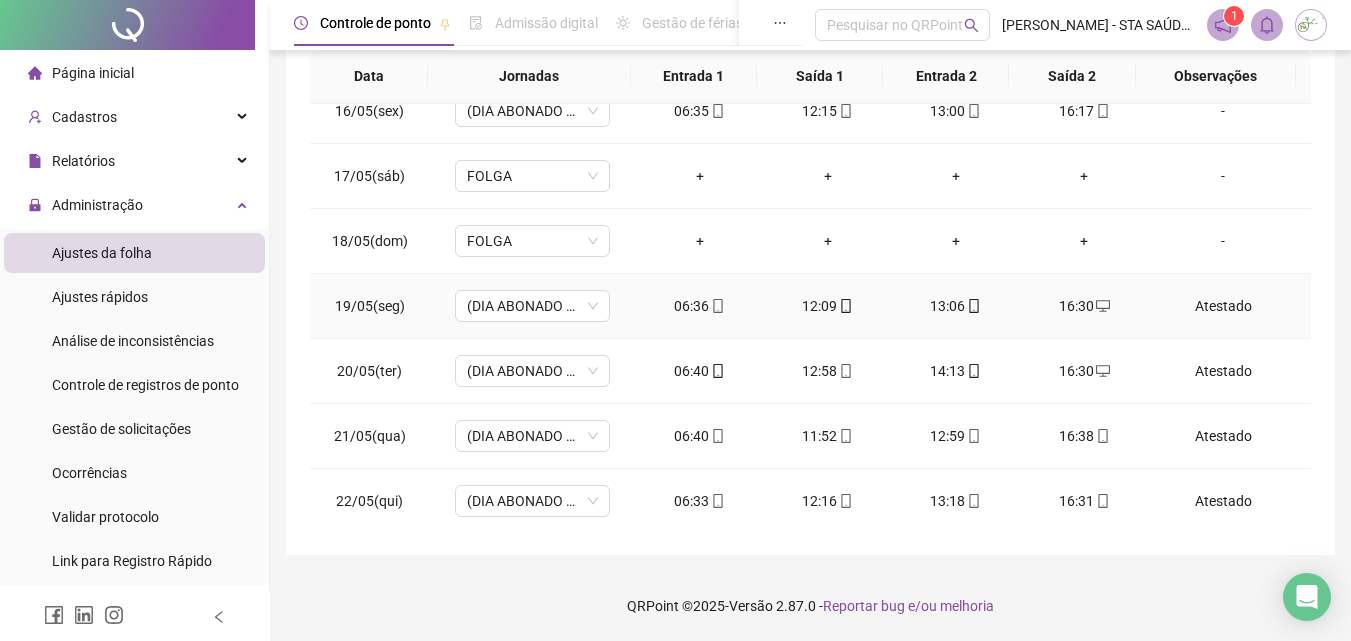 click on "Atestado" at bounding box center (1223, 306) 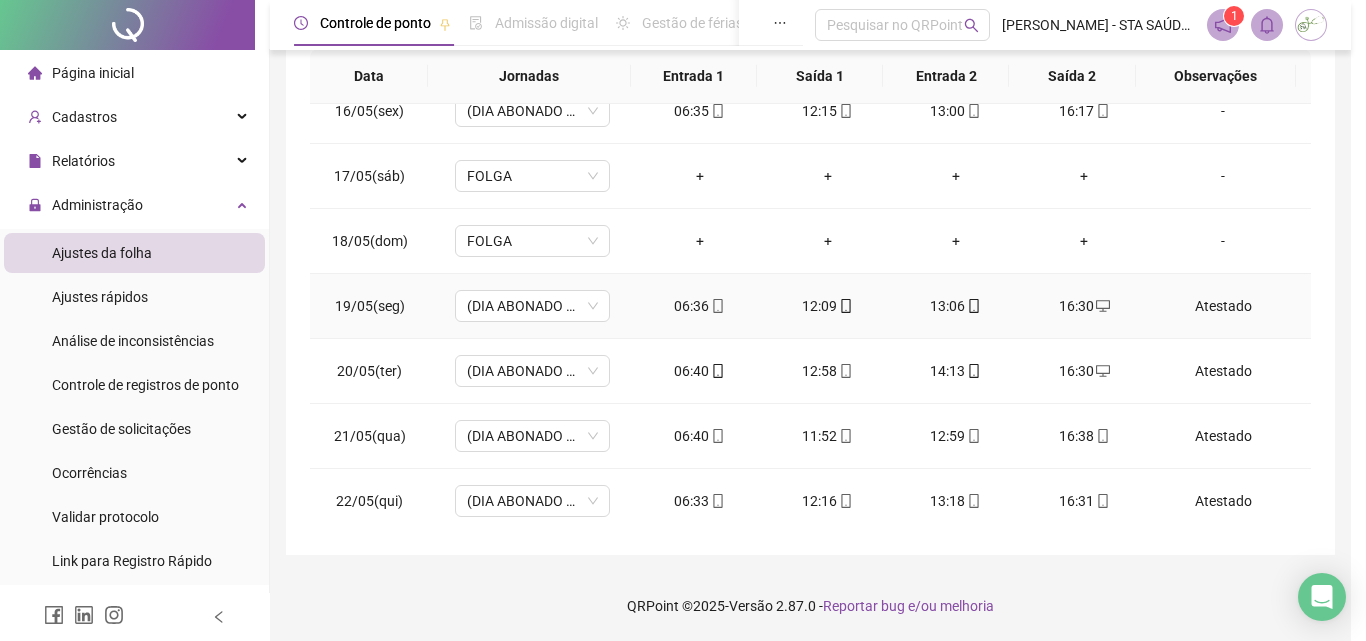 type on "********" 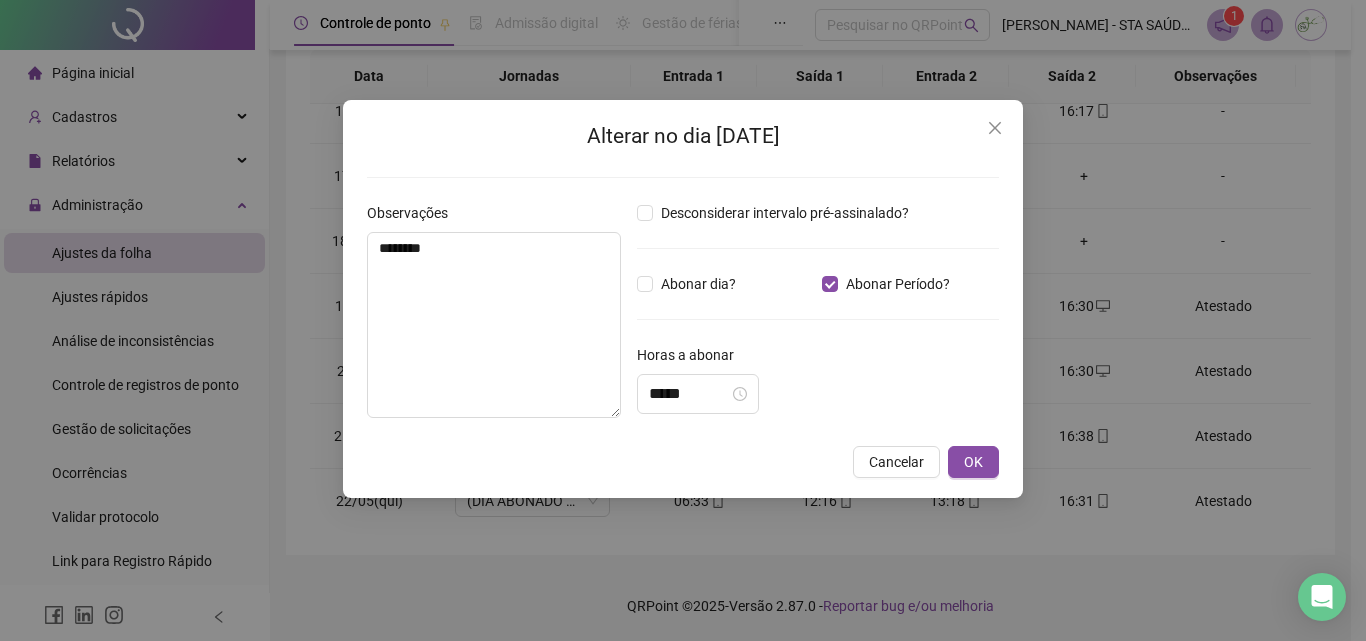type on "*****" 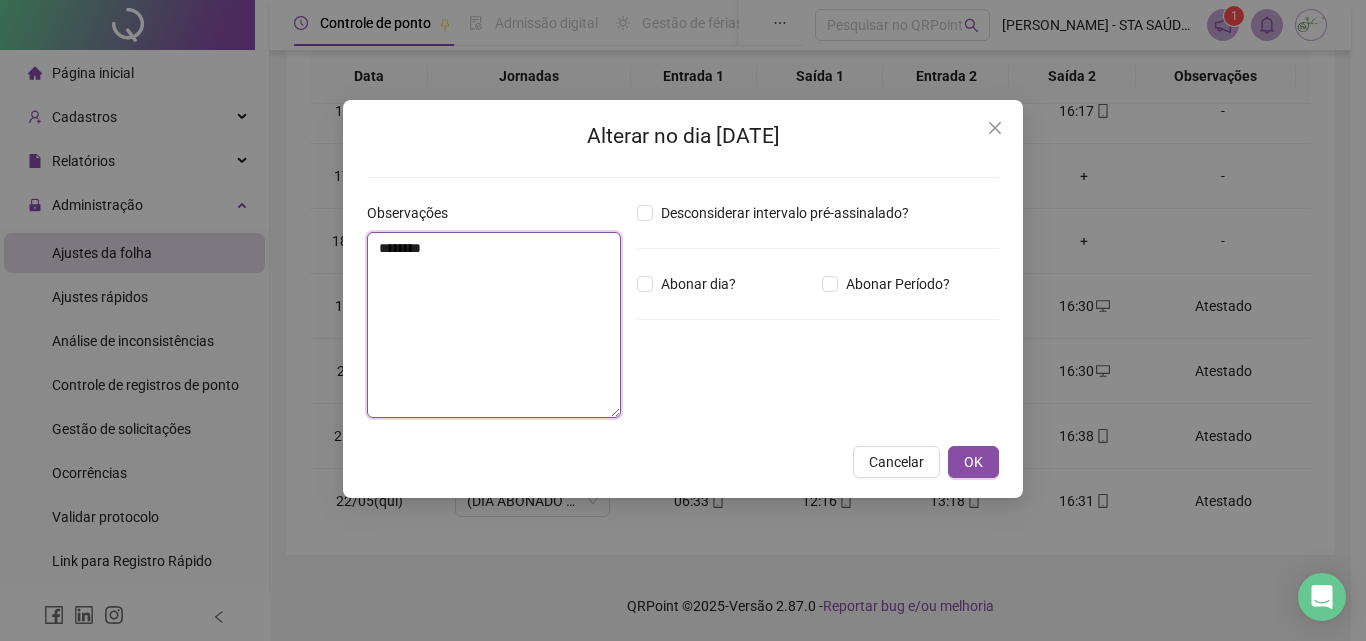 drag, startPoint x: 547, startPoint y: 255, endPoint x: 151, endPoint y: 257, distance: 396.00504 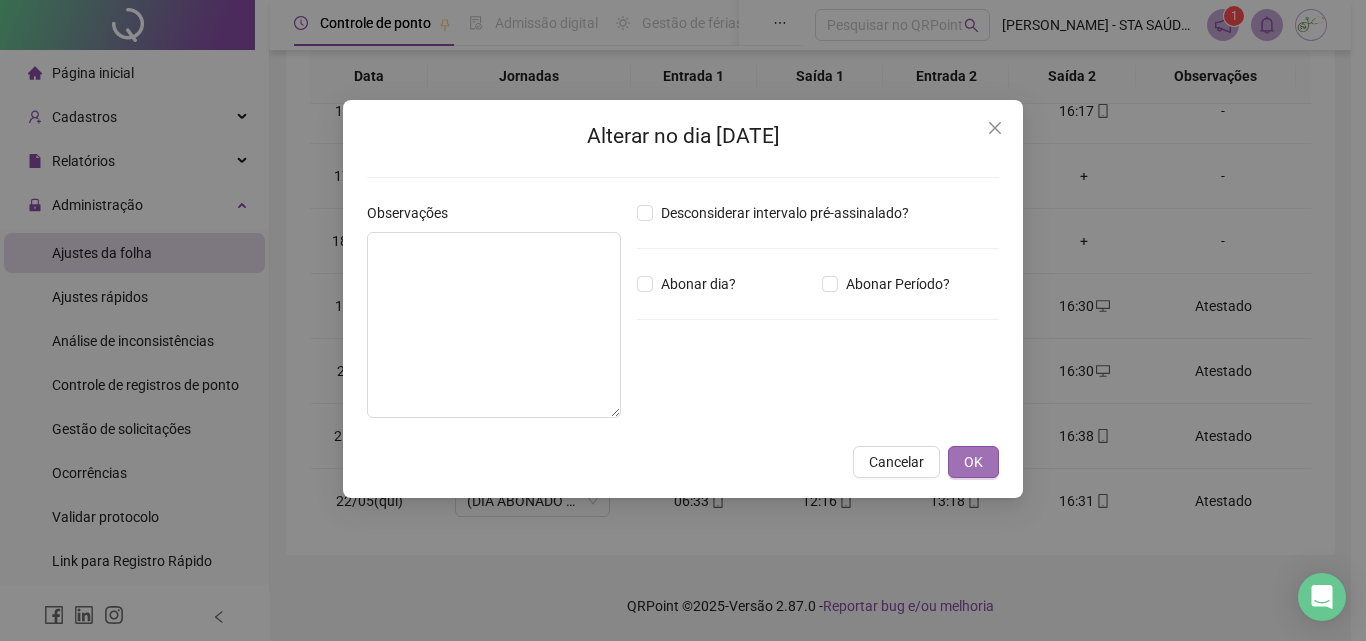 click on "OK" at bounding box center [973, 462] 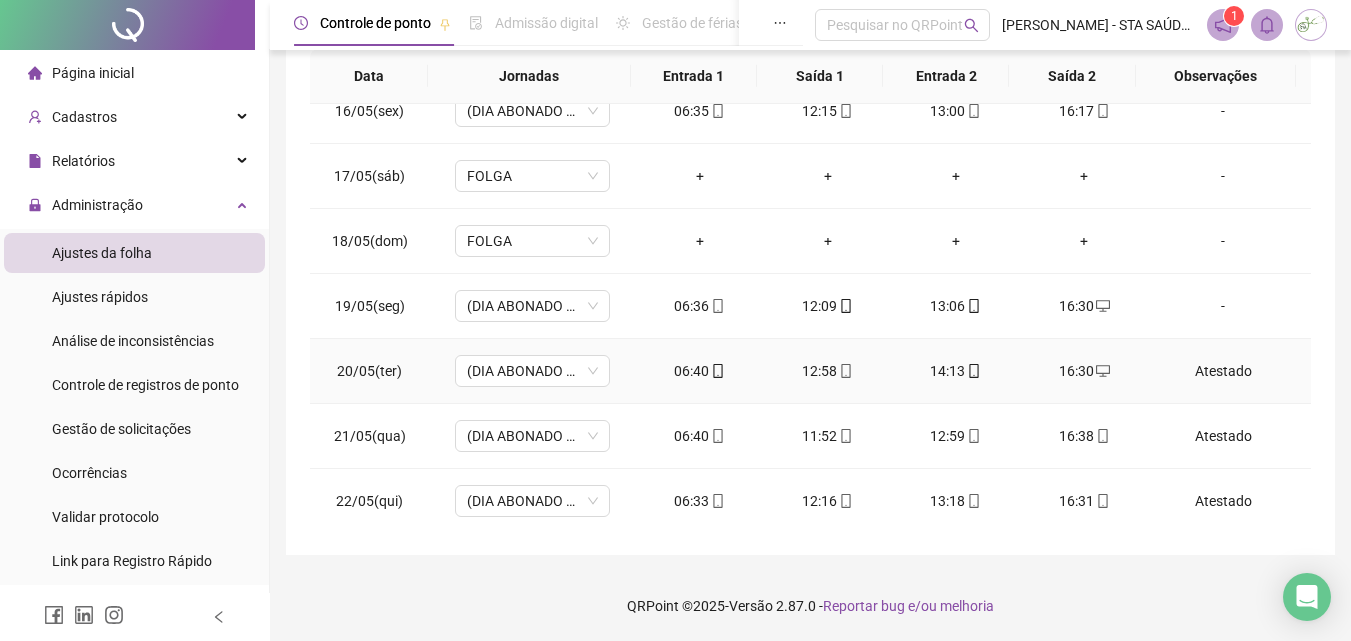 click on "Atestado" at bounding box center [1223, 371] 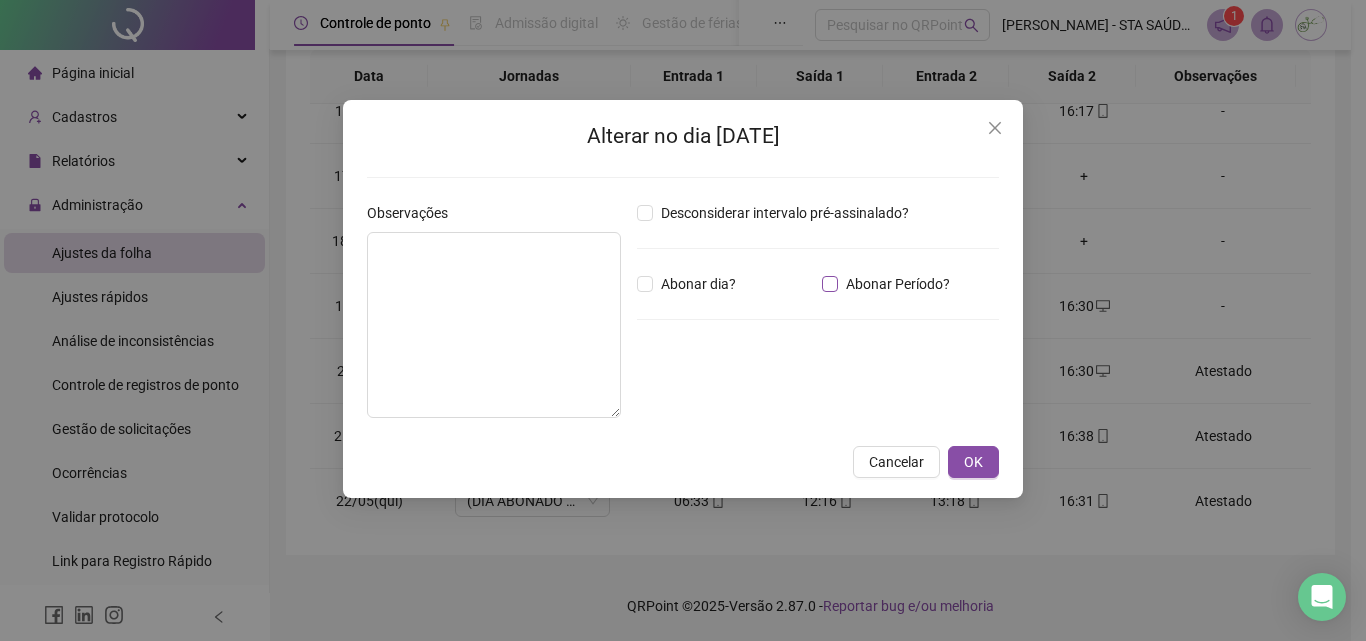 type on "********" 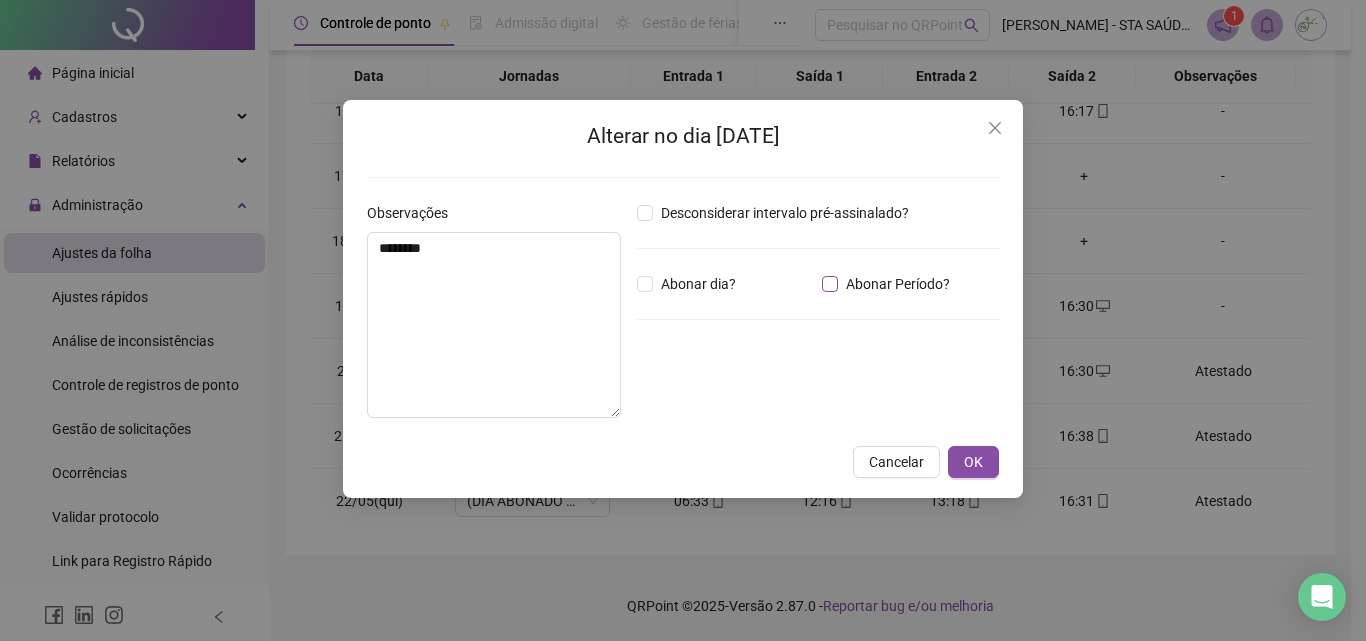 type on "*****" 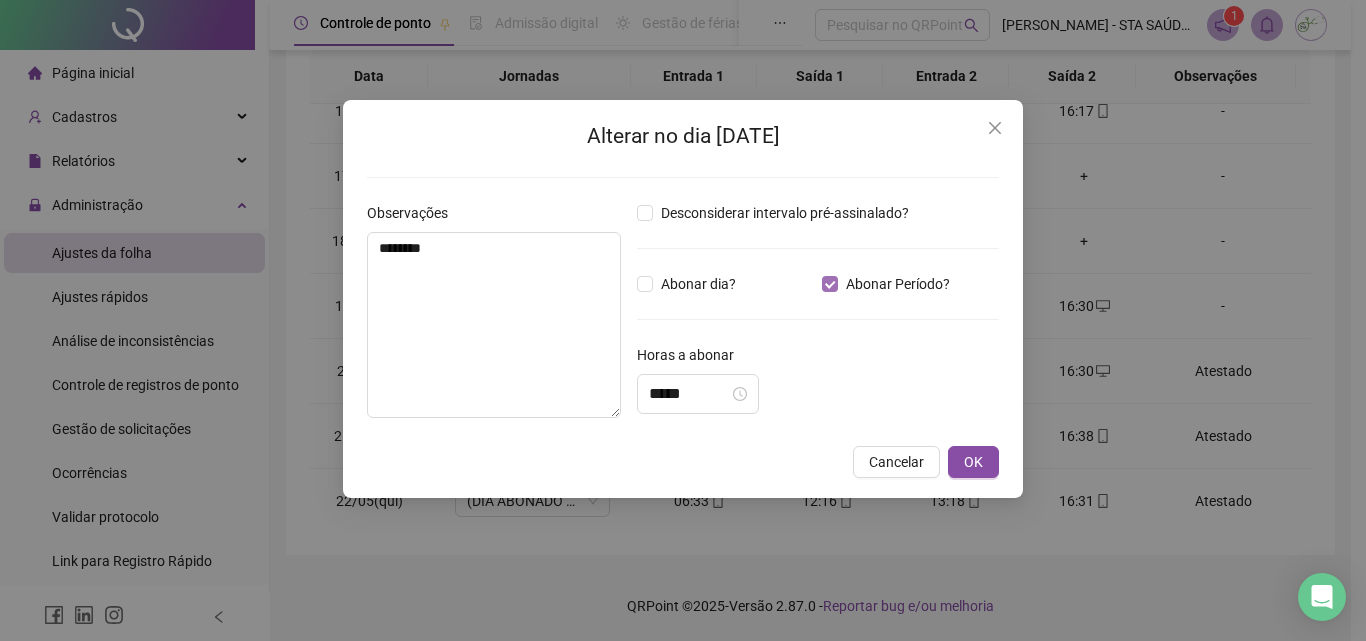 click on "Abonar Período?" at bounding box center [898, 284] 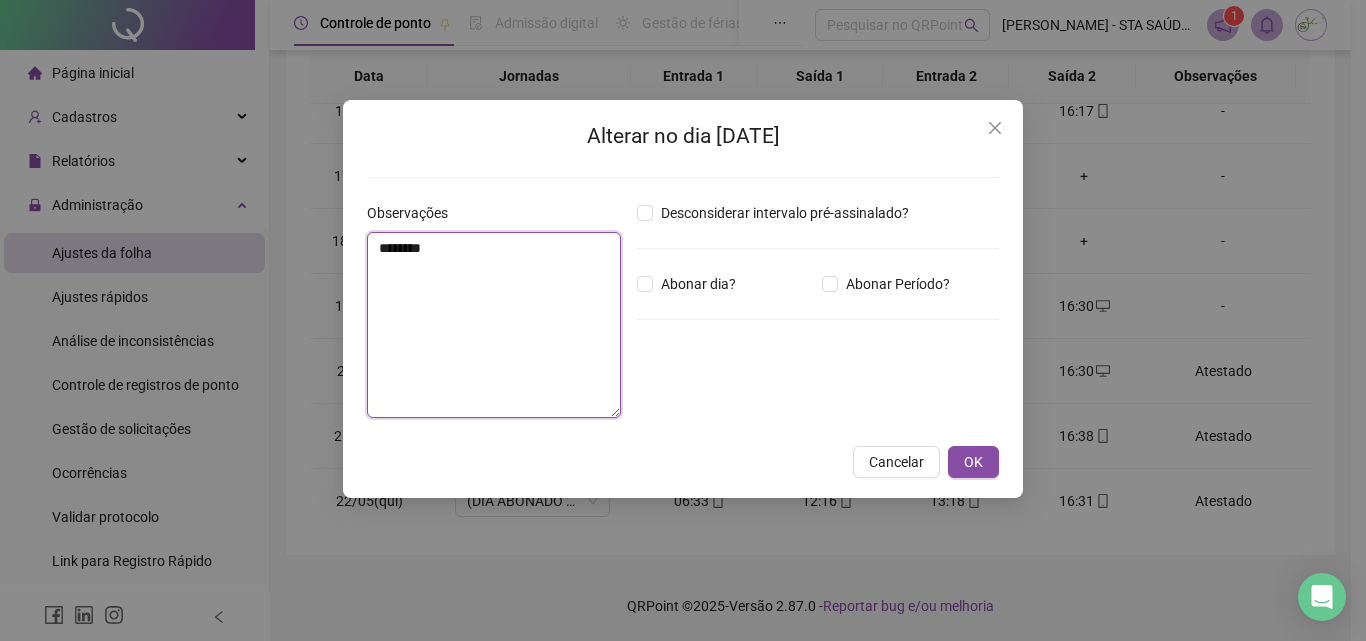 drag, startPoint x: 540, startPoint y: 275, endPoint x: 297, endPoint y: 267, distance: 243.13165 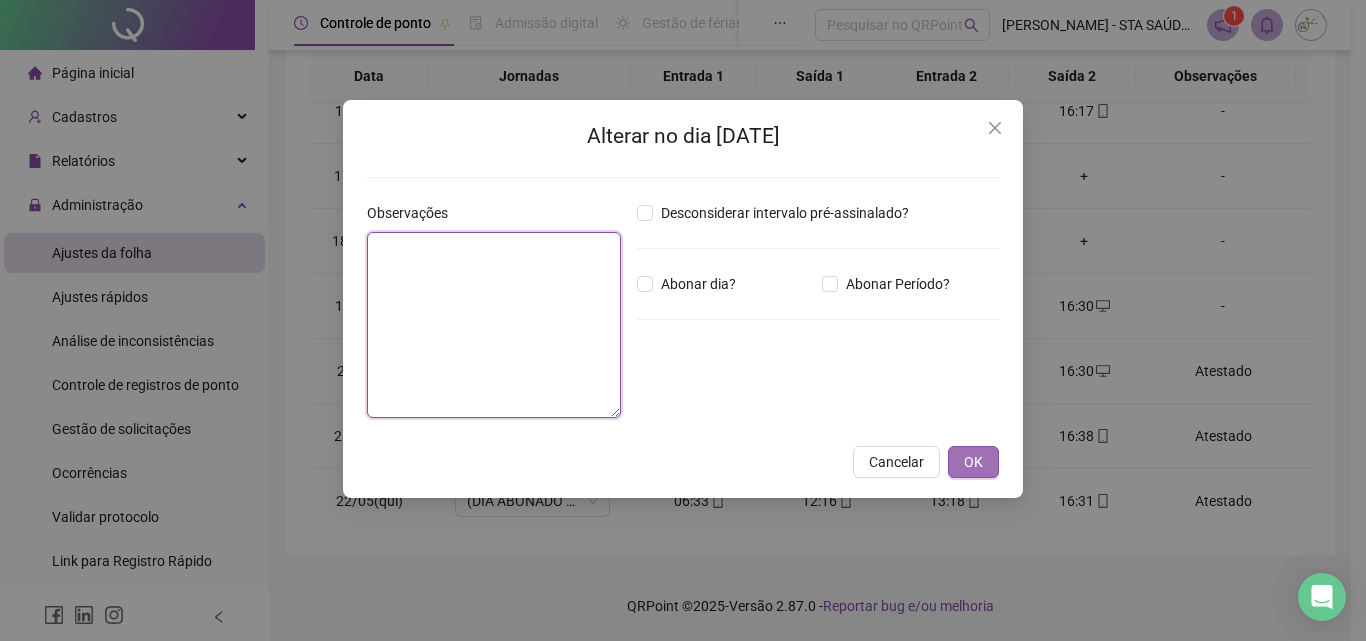 type 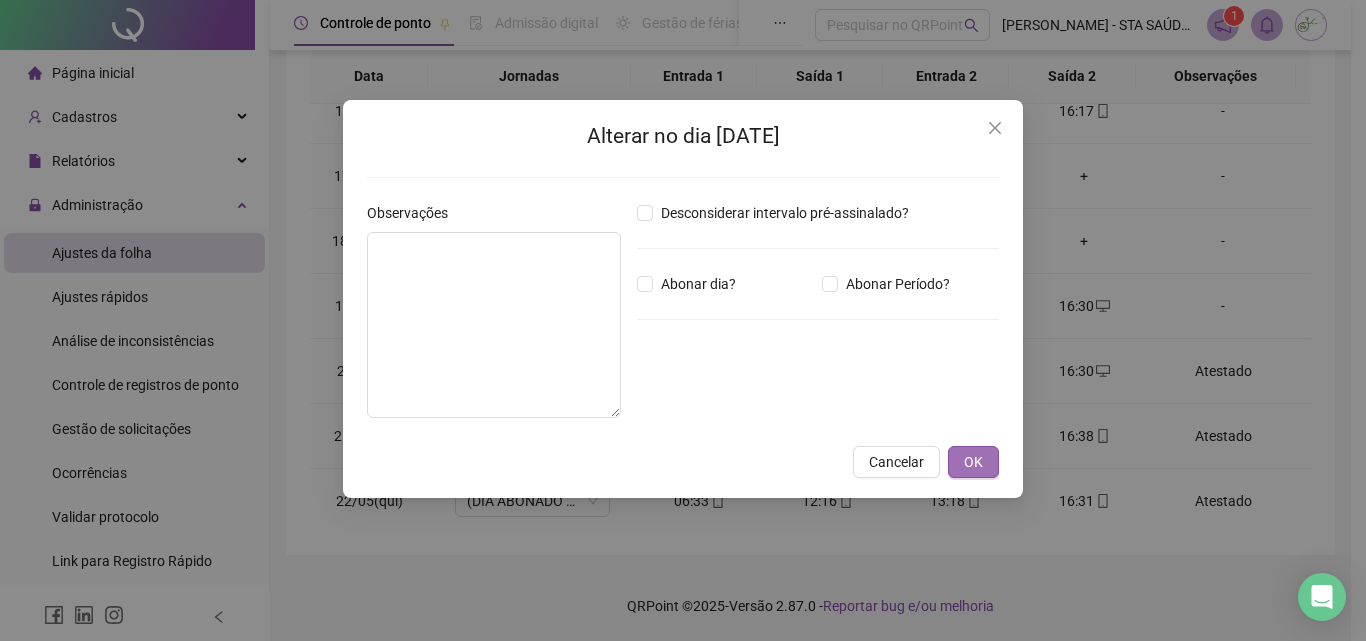 click on "OK" at bounding box center [973, 462] 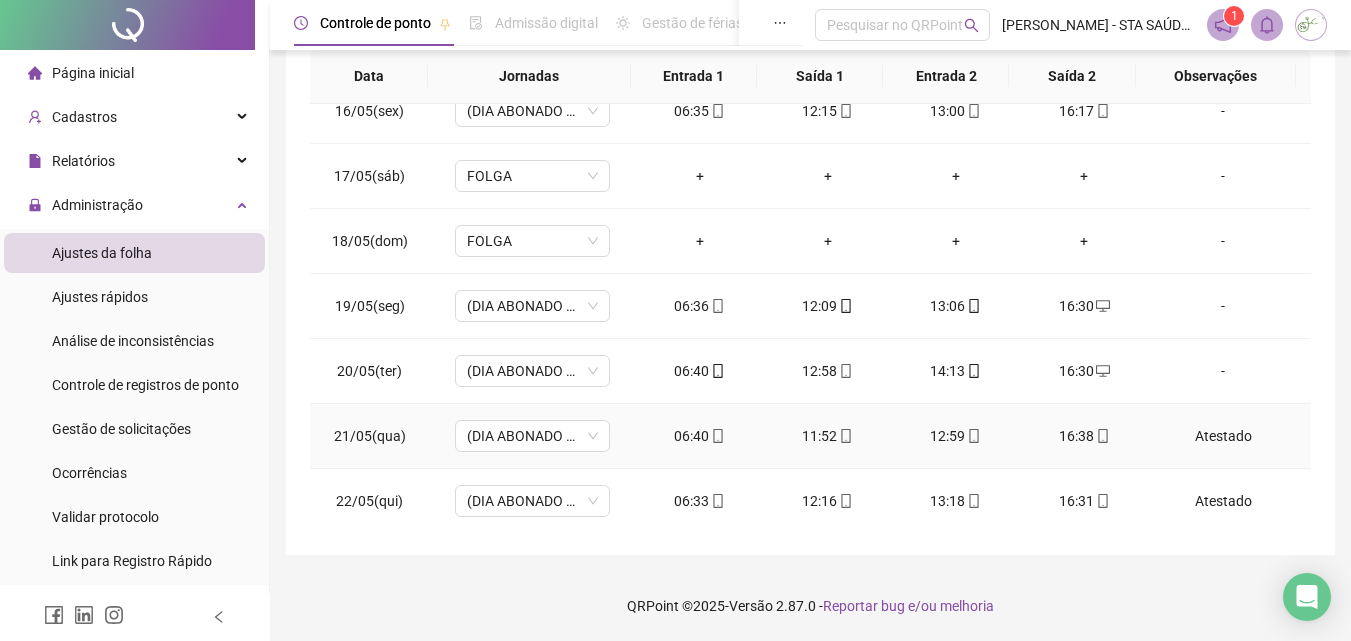 click on "Atestado" at bounding box center (1223, 436) 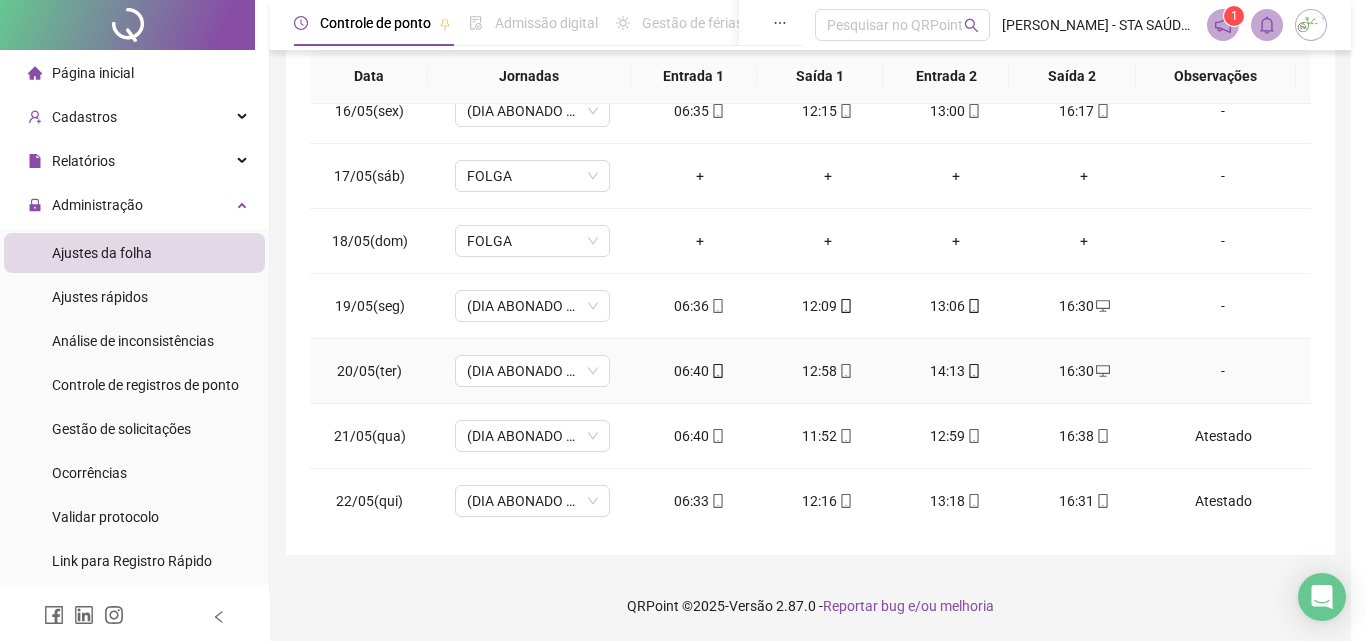 type on "*****" 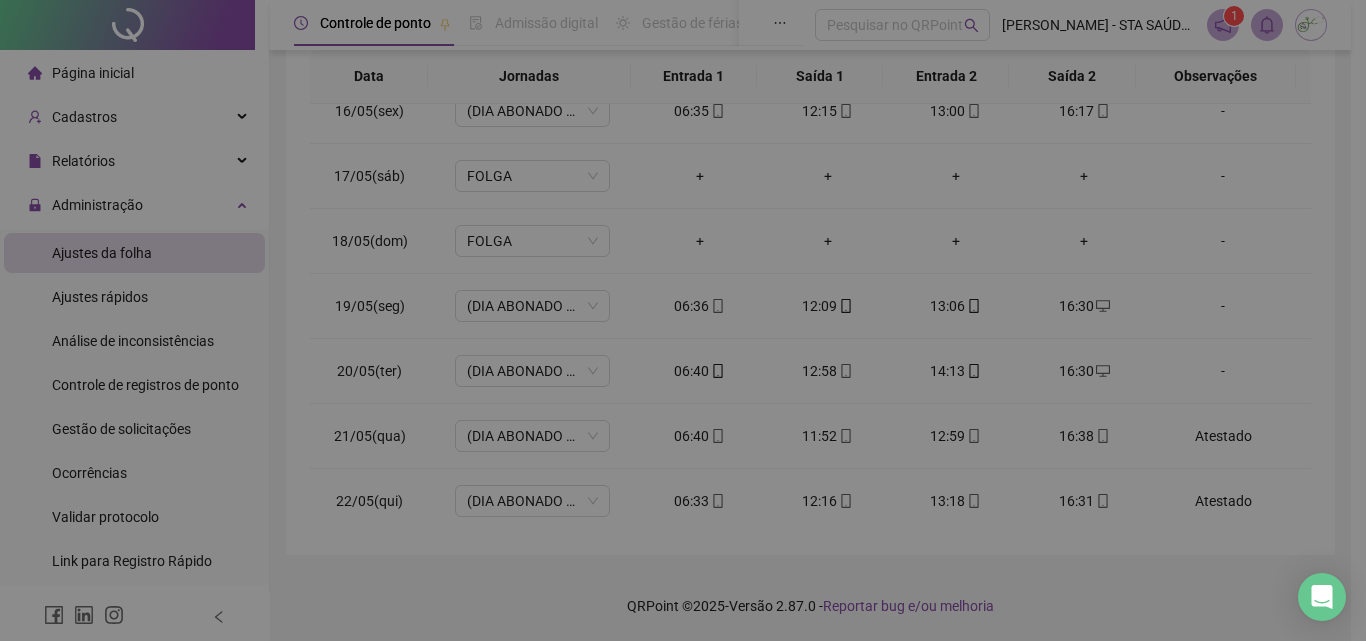 type on "********" 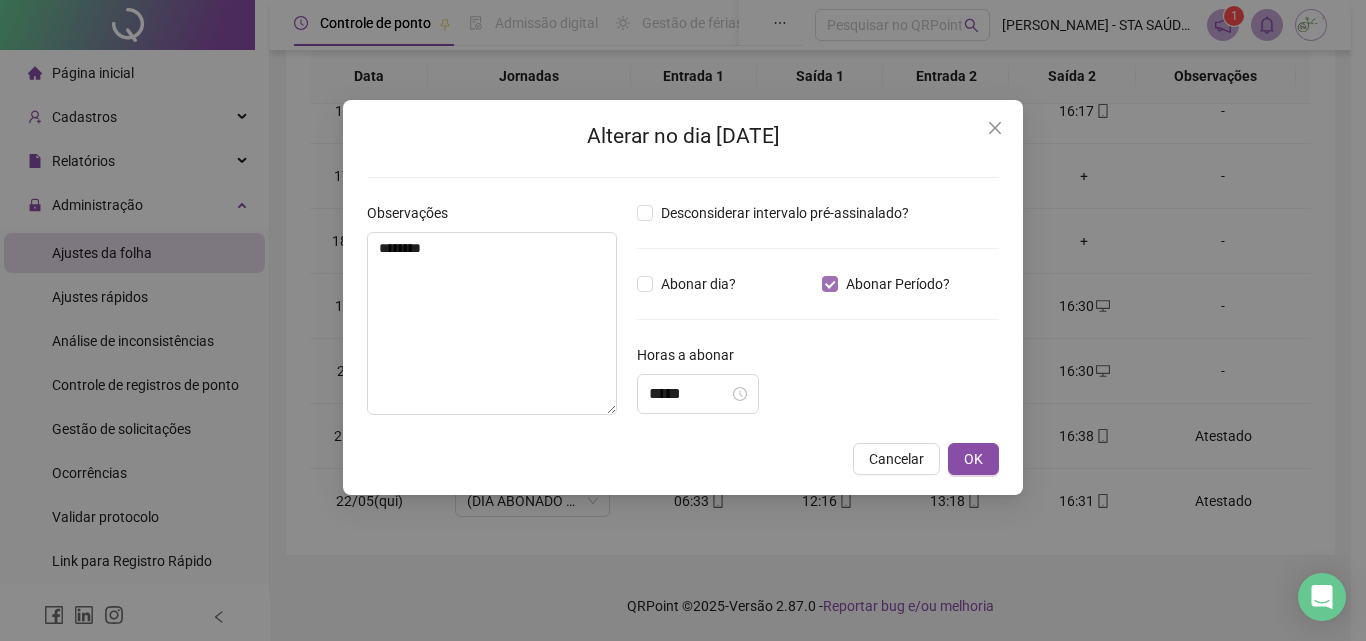 click on "Abonar Período?" at bounding box center (898, 284) 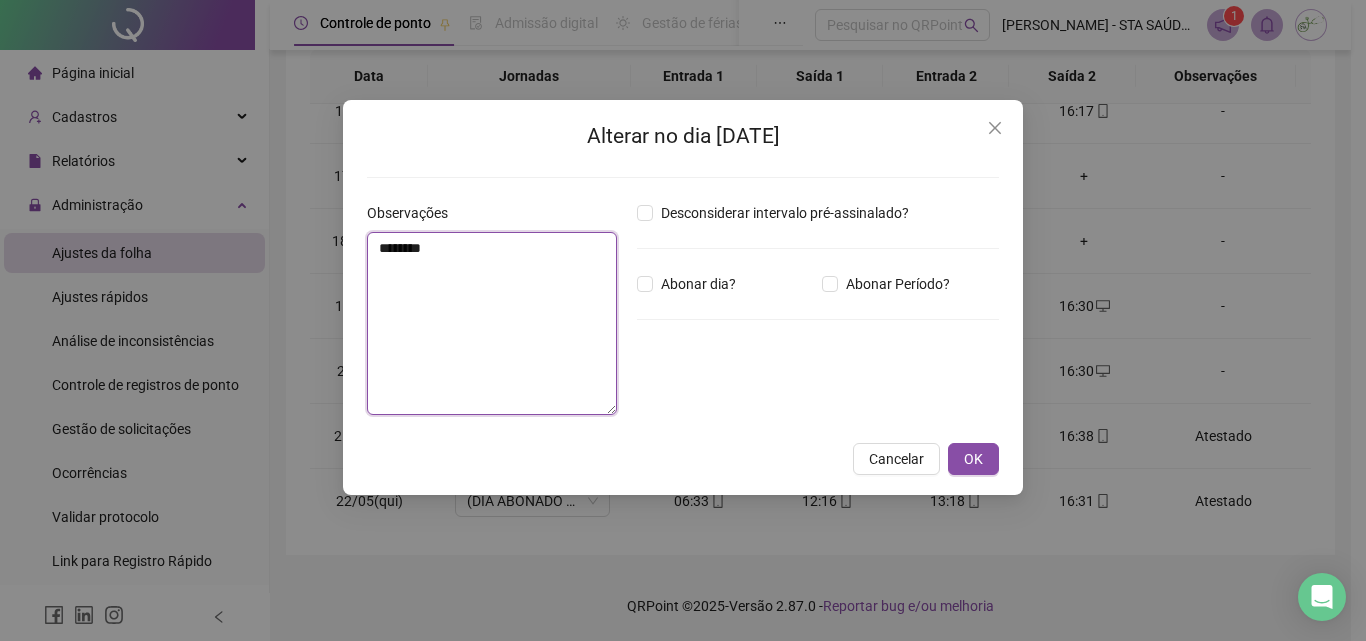 click on "Alterar no dia   [DATE] Observações ******** Desconsiderar intervalo pré-assinalado? Abonar dia? Abonar Período? Horas a abonar ***** Aplicar regime de compensação Cancelar OK" at bounding box center [683, 320] 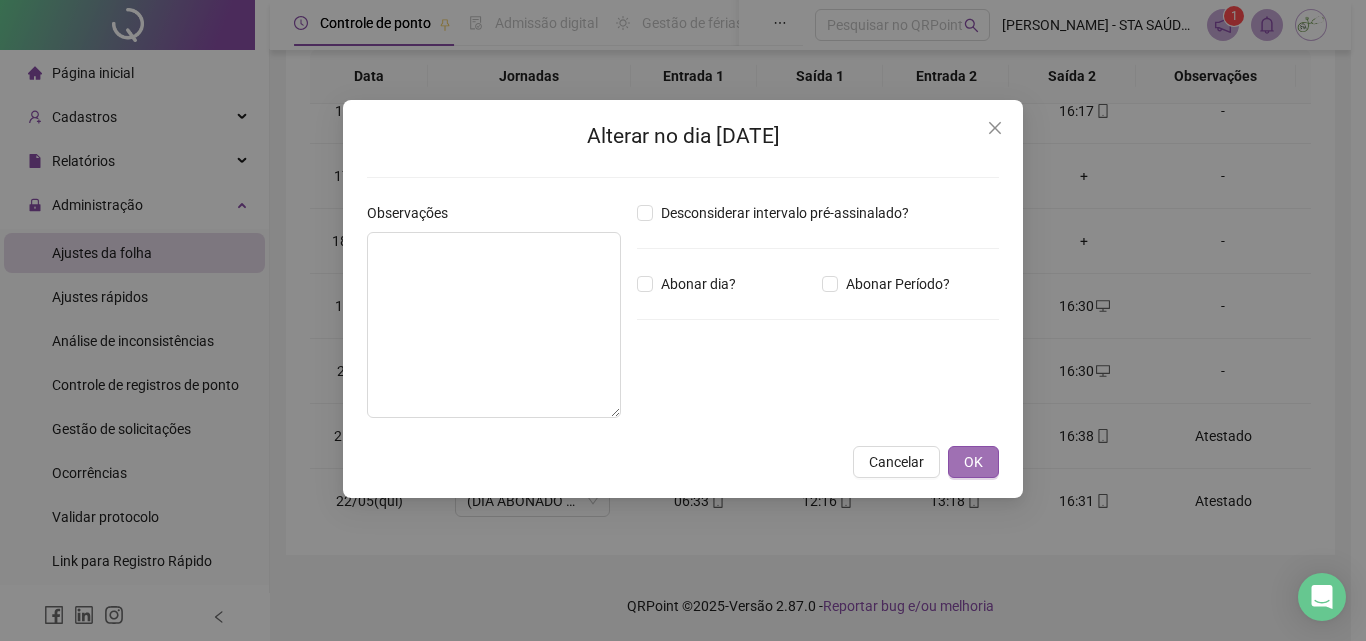 click on "OK" at bounding box center (973, 462) 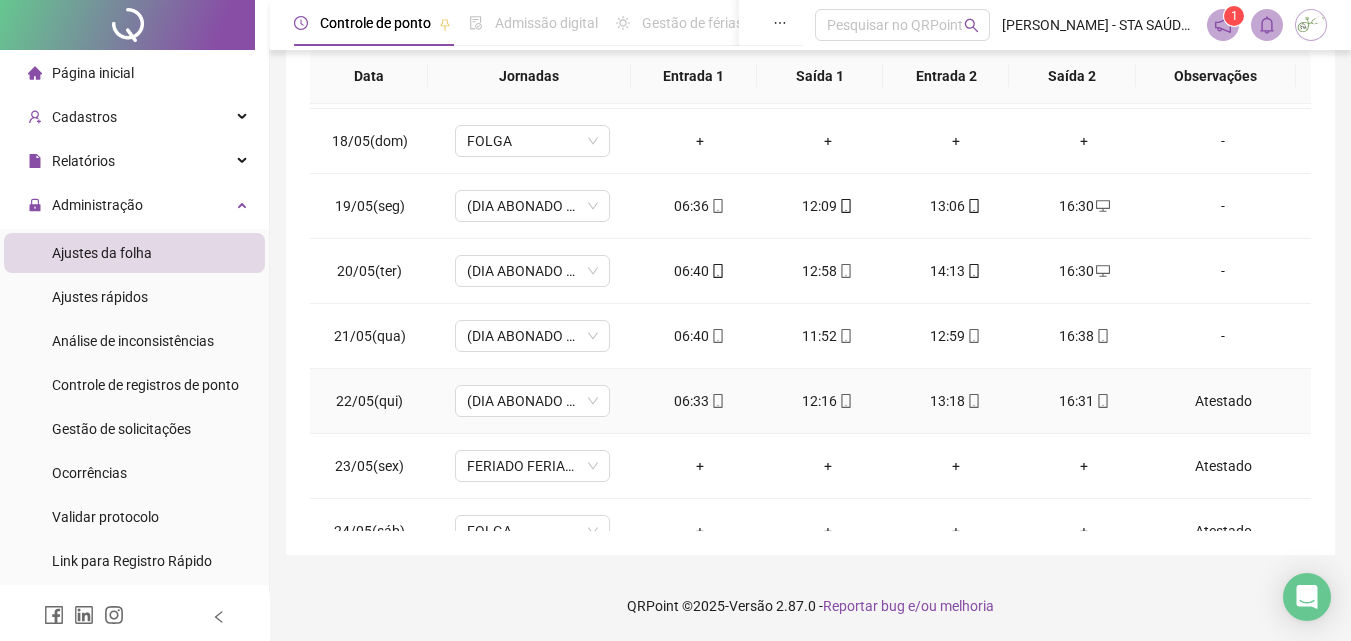 scroll, scrollTop: 1200, scrollLeft: 0, axis: vertical 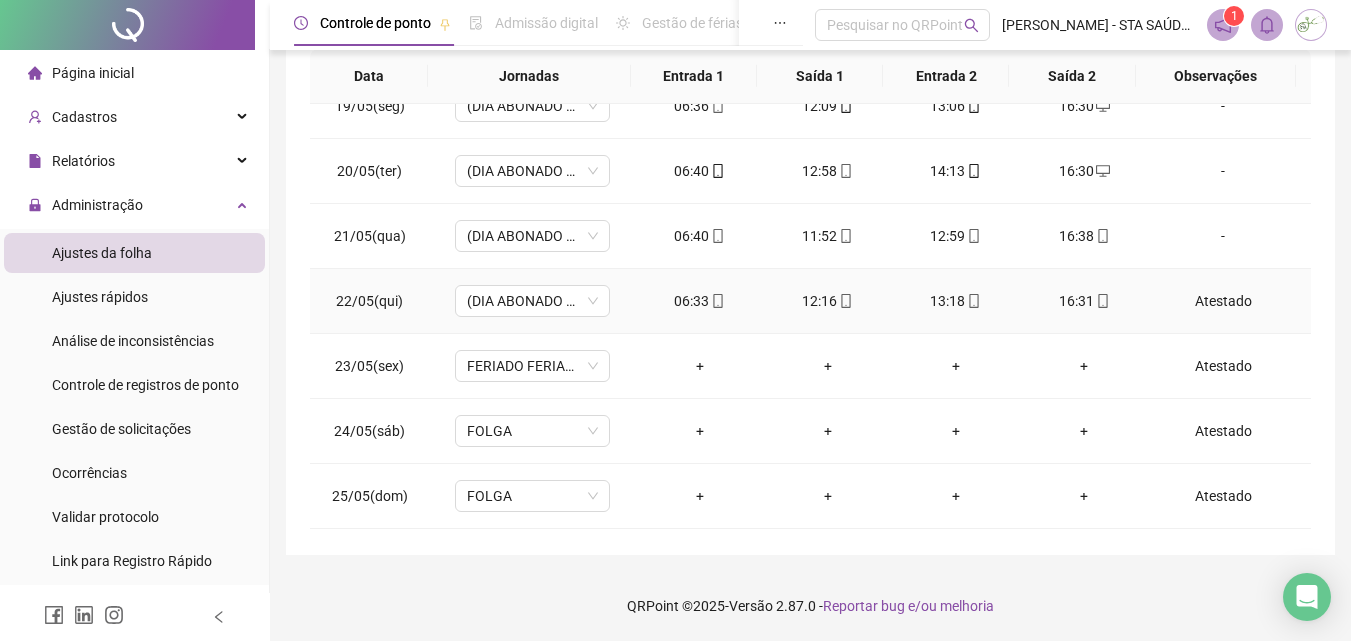 click on "Atestado" at bounding box center (1223, 301) 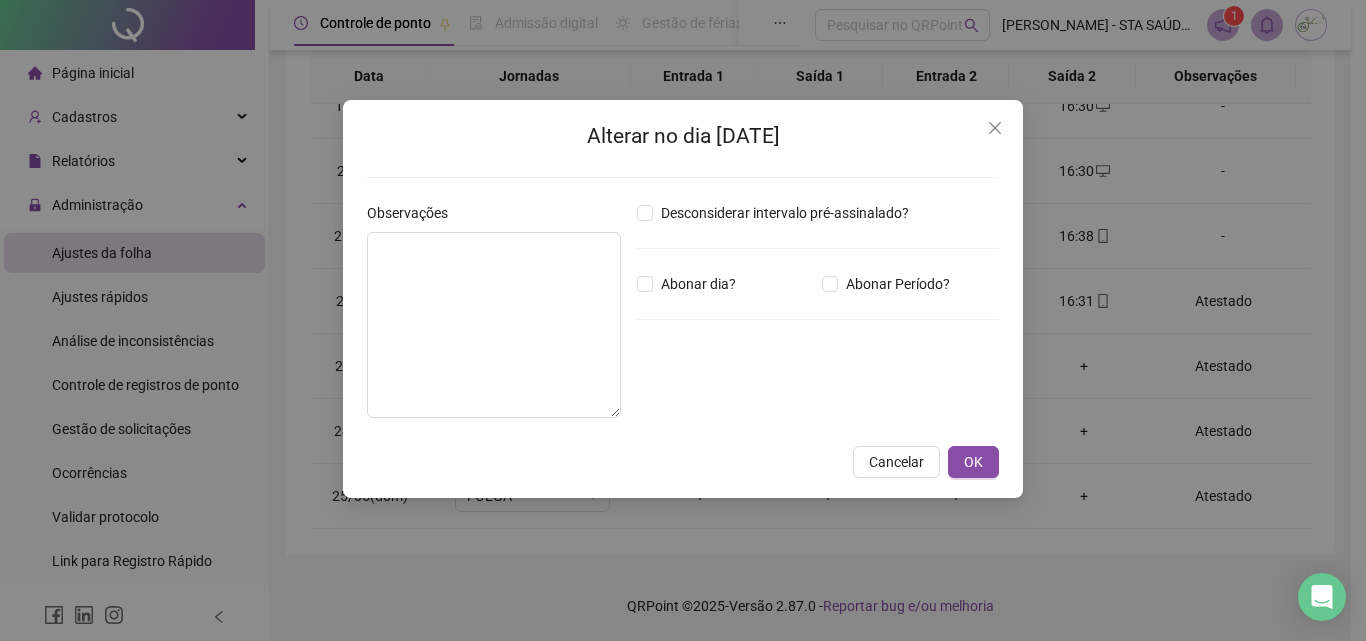 type on "********" 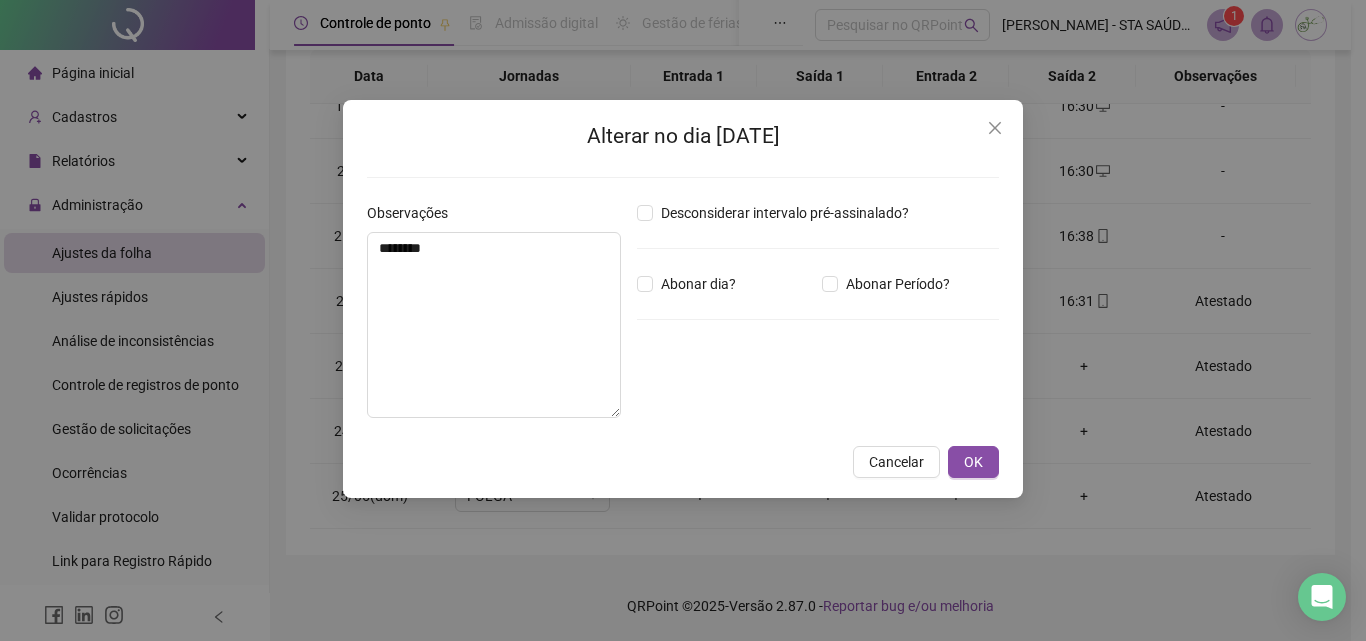 type on "*****" 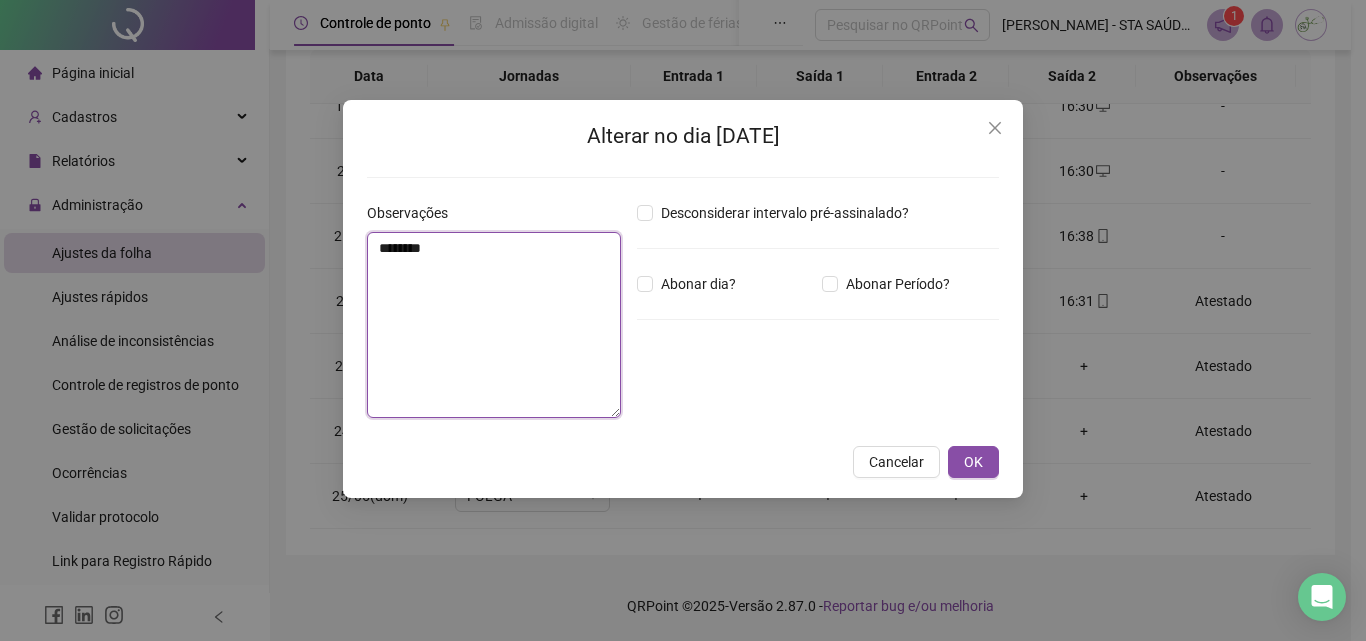 drag, startPoint x: 479, startPoint y: 258, endPoint x: 102, endPoint y: 249, distance: 377.10742 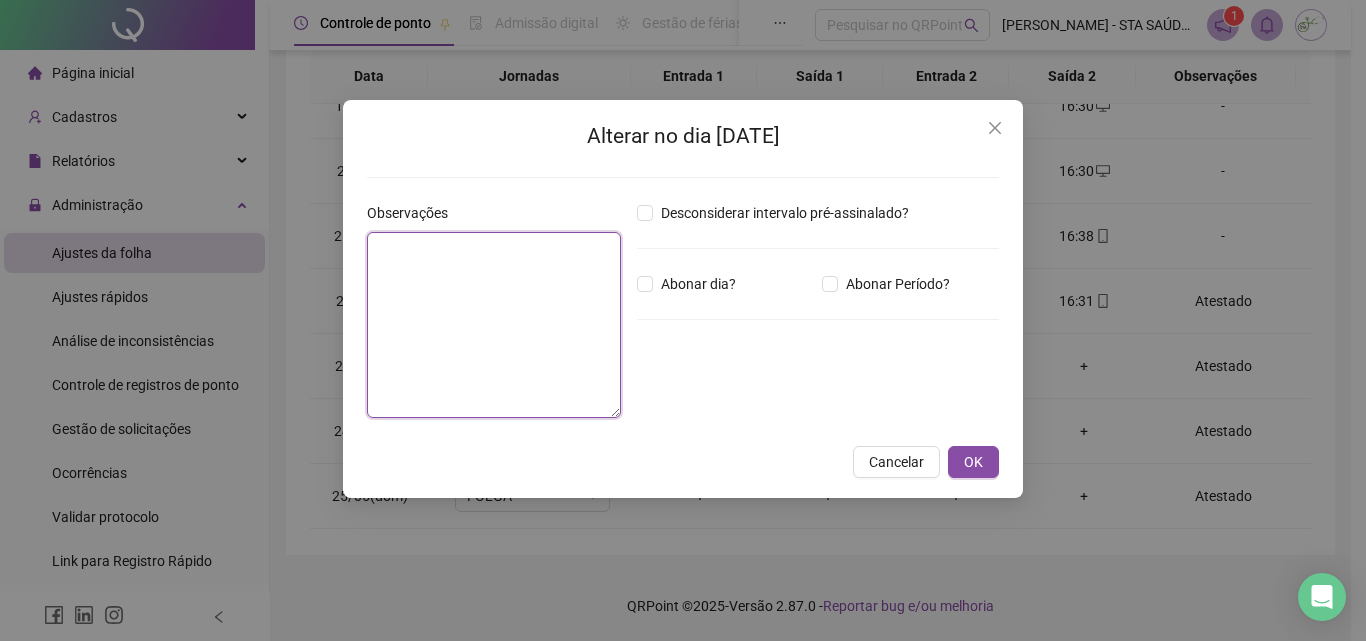 type 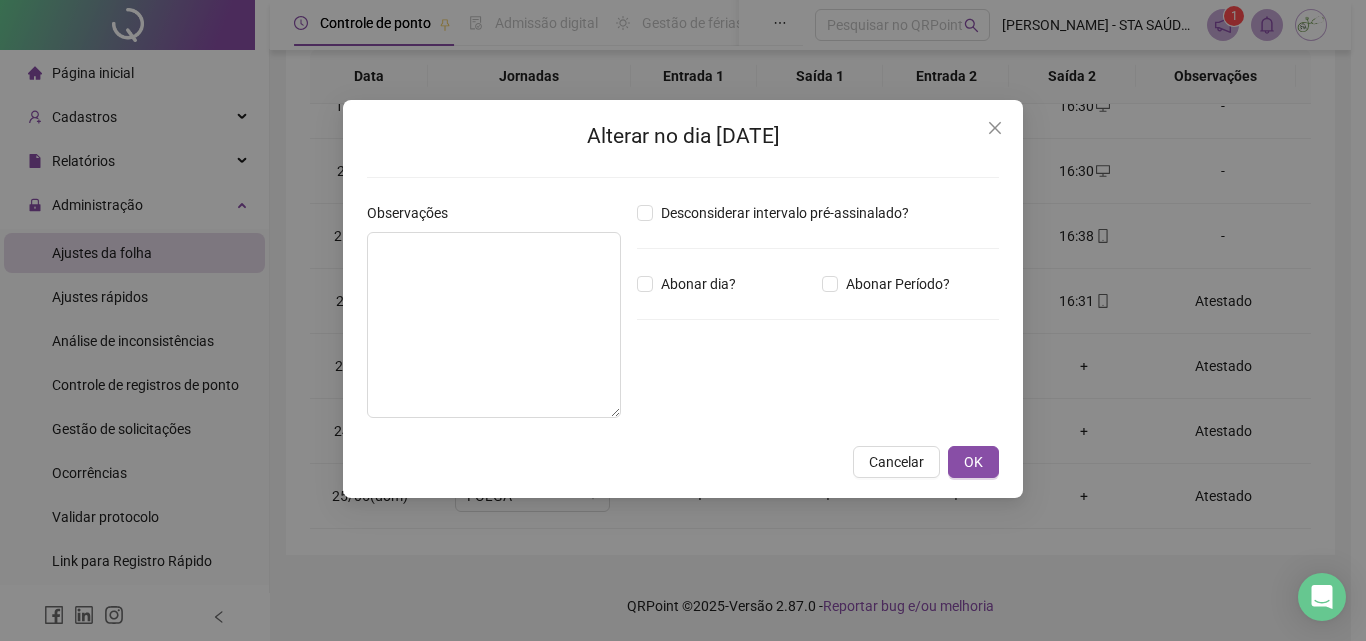 click on "Alterar no dia   [DATE] Observações Desconsiderar intervalo pré-assinalado? Abonar dia? Abonar Período? Horas a abonar ***** Aplicar regime de compensação Cancelar OK" at bounding box center [683, 299] 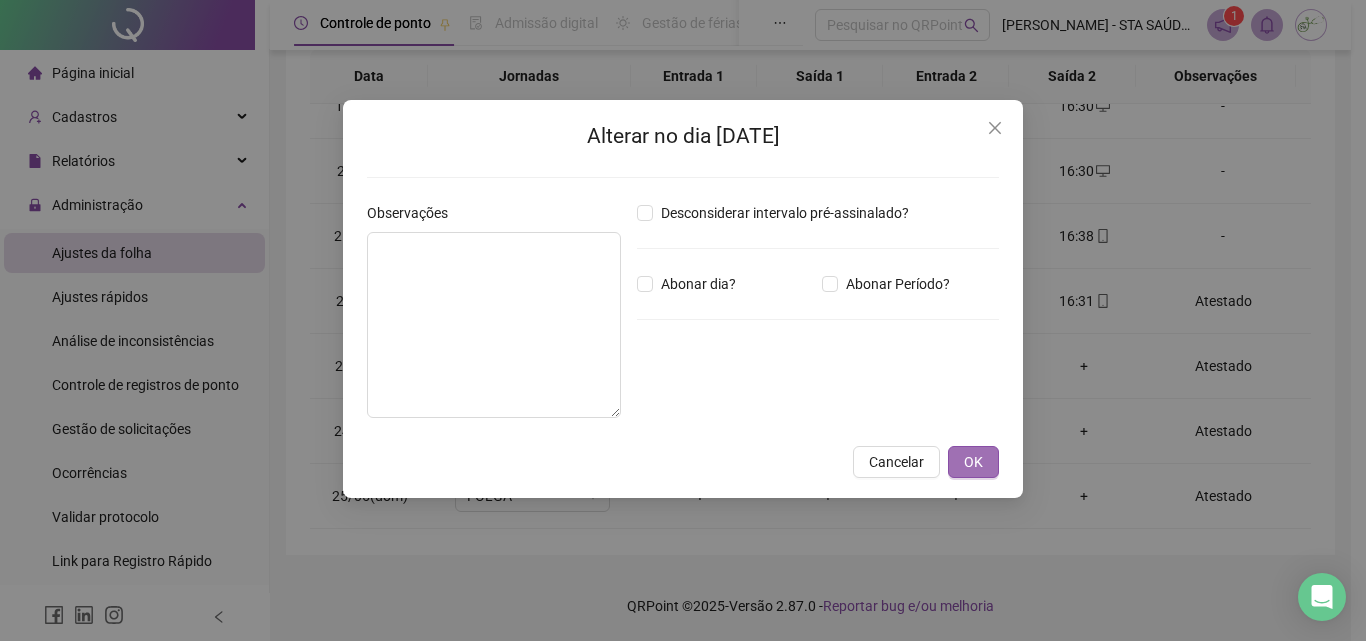 click on "OK" at bounding box center (973, 462) 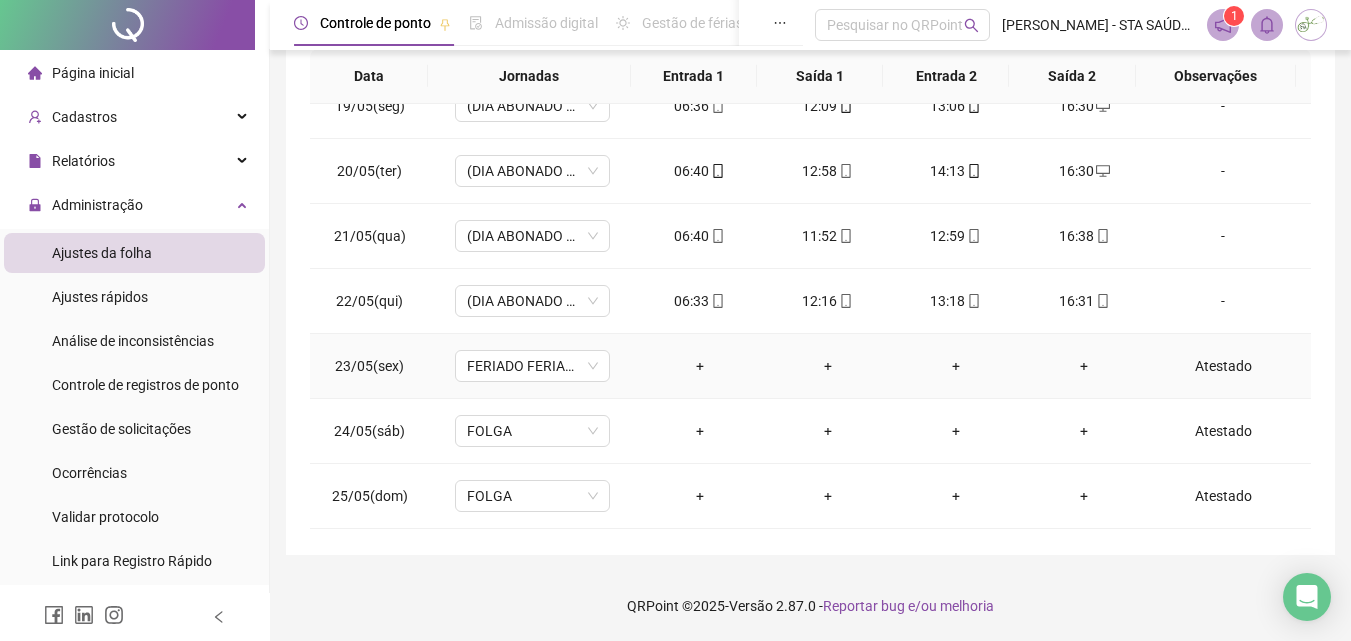 click on "Atestado" at bounding box center [1223, 366] 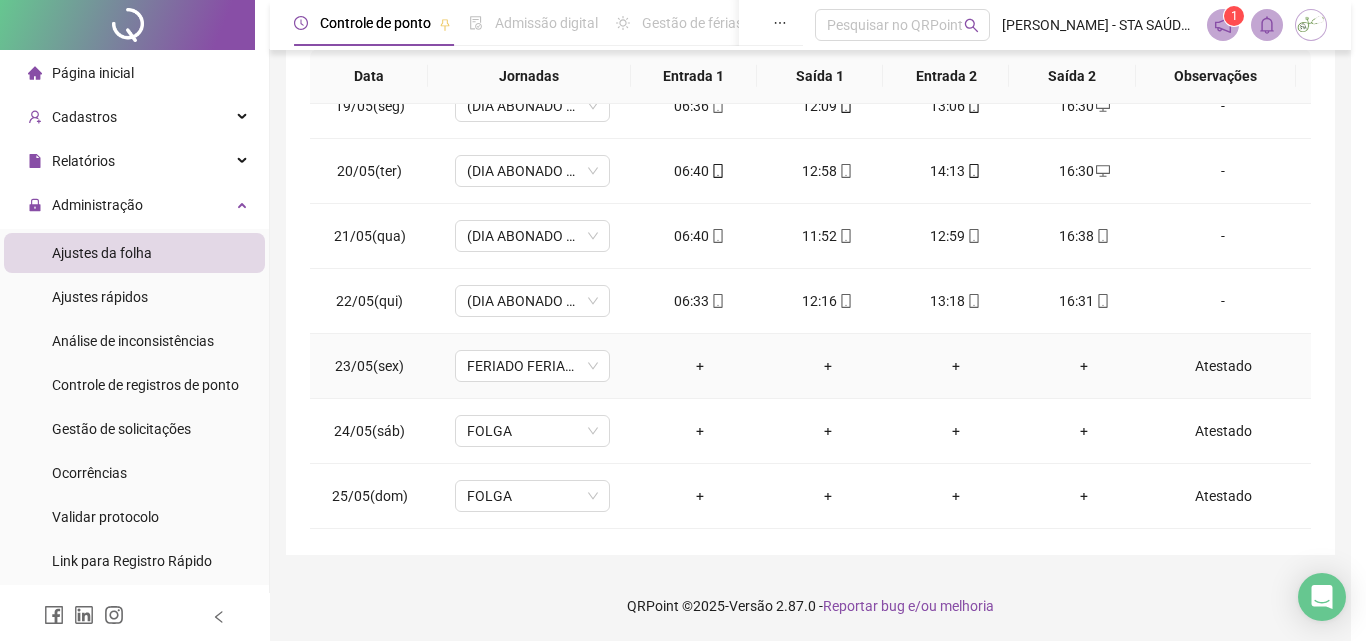 type on "*****" 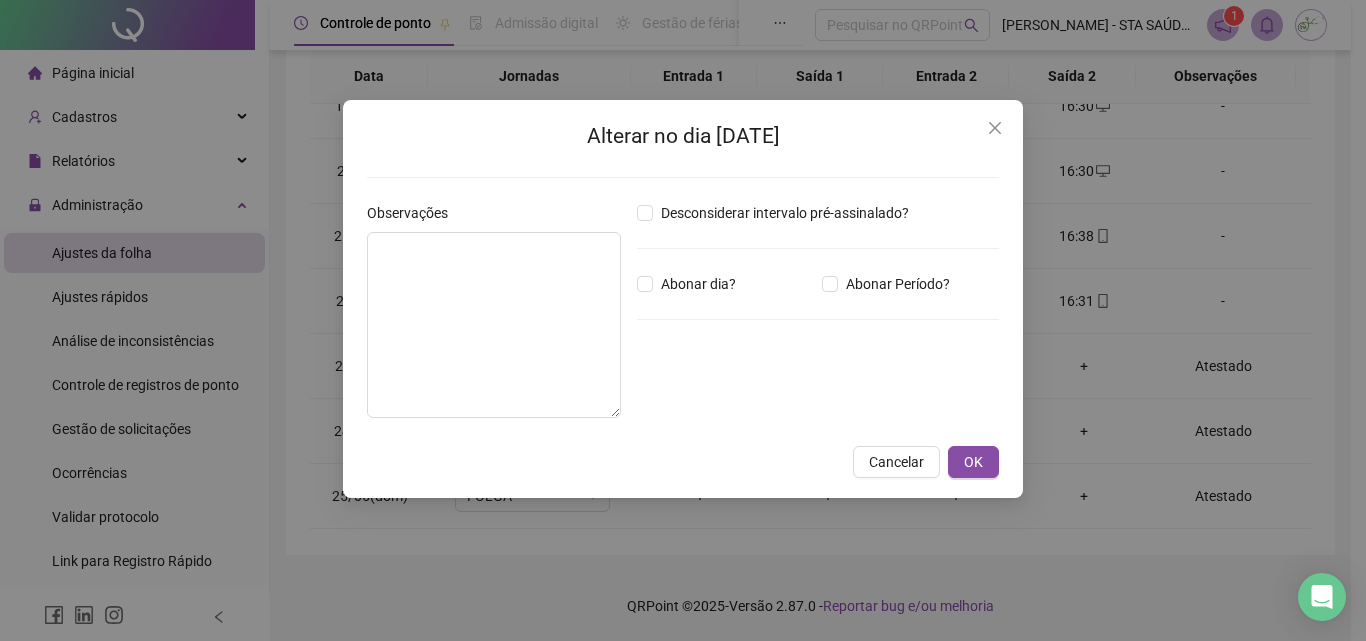 type on "********" 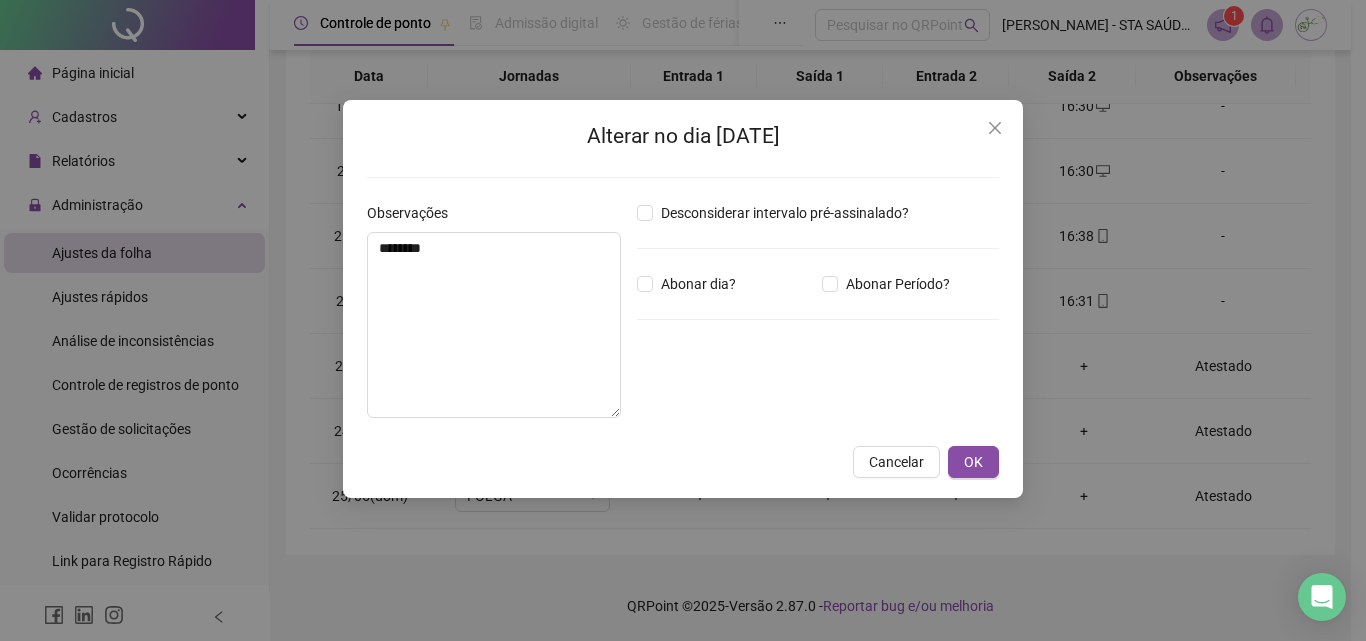 type on "*****" 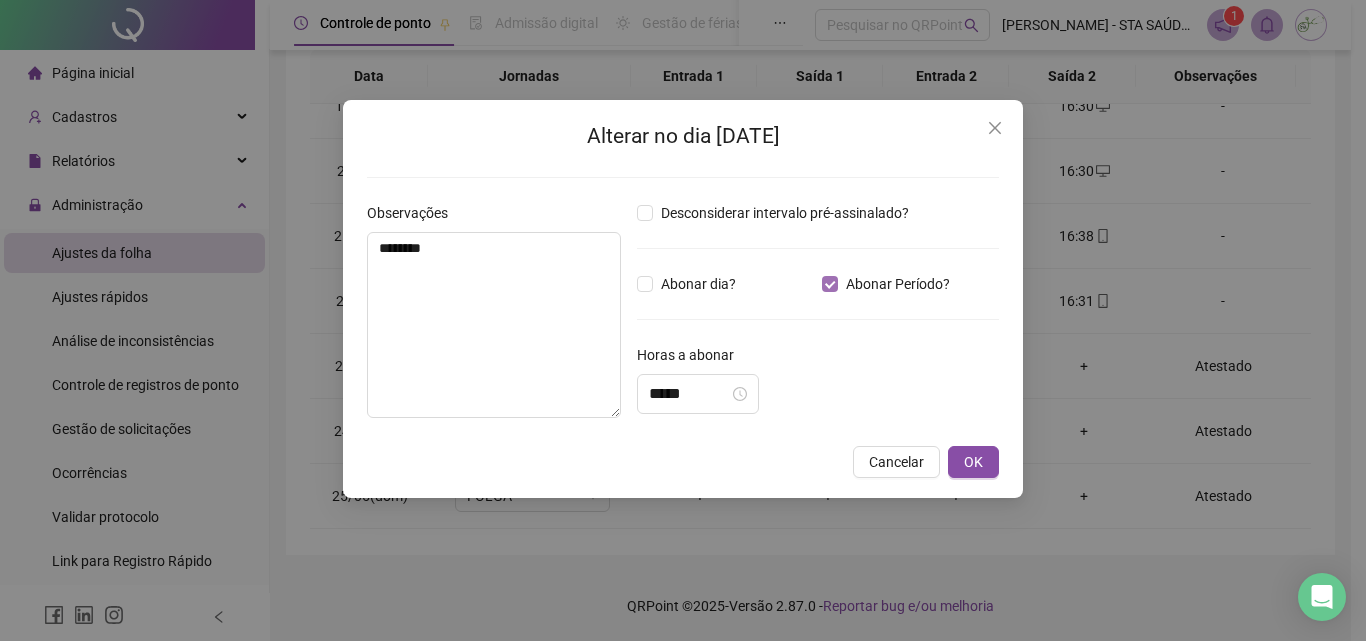 click on "Abonar Período?" at bounding box center (898, 284) 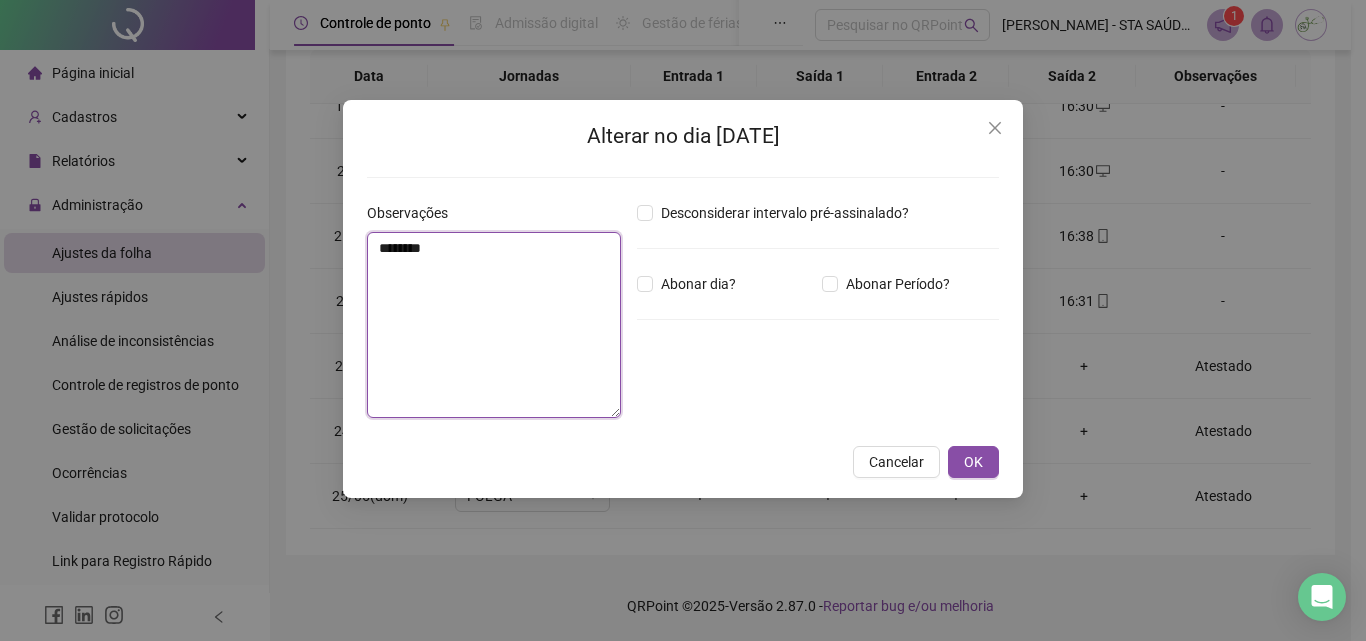 drag, startPoint x: 482, startPoint y: 270, endPoint x: 207, endPoint y: 275, distance: 275.04544 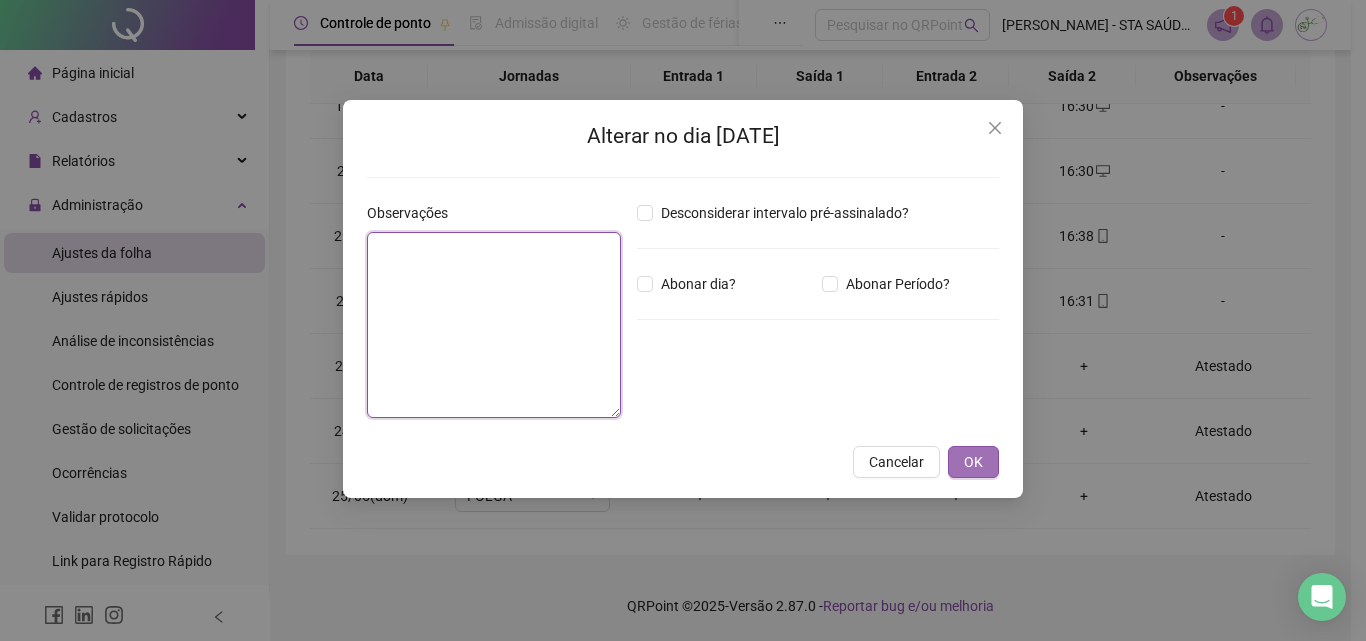 type 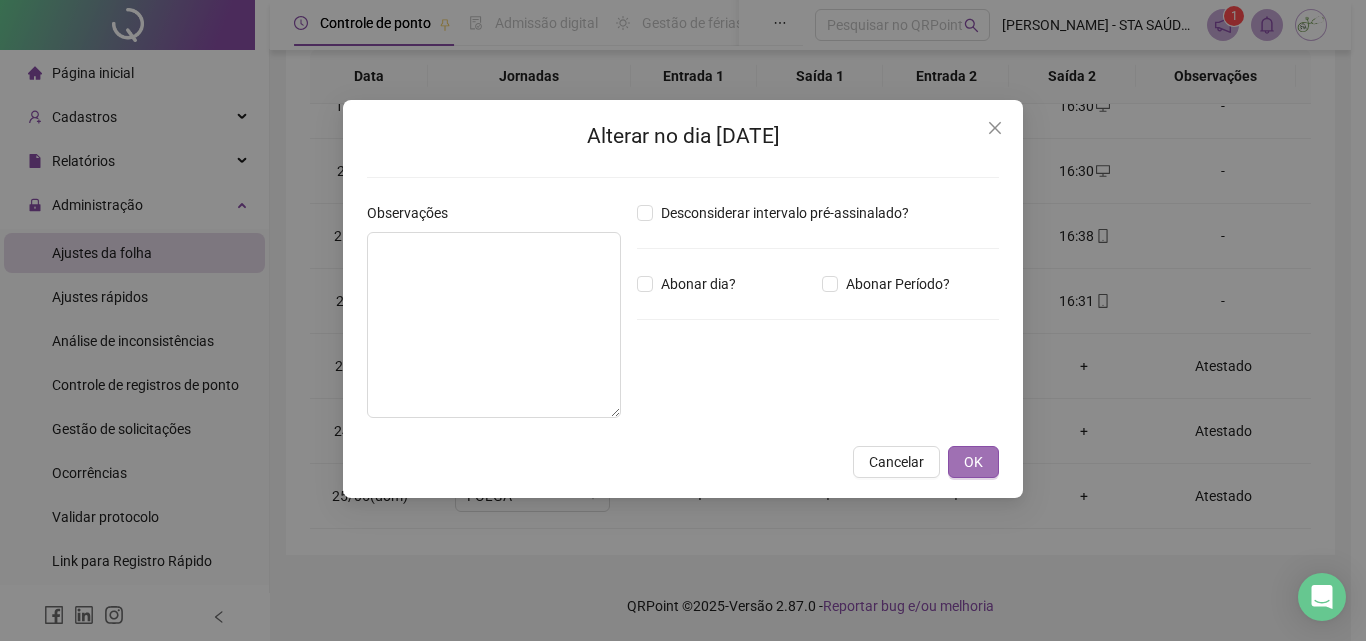 click on "OK" at bounding box center [973, 462] 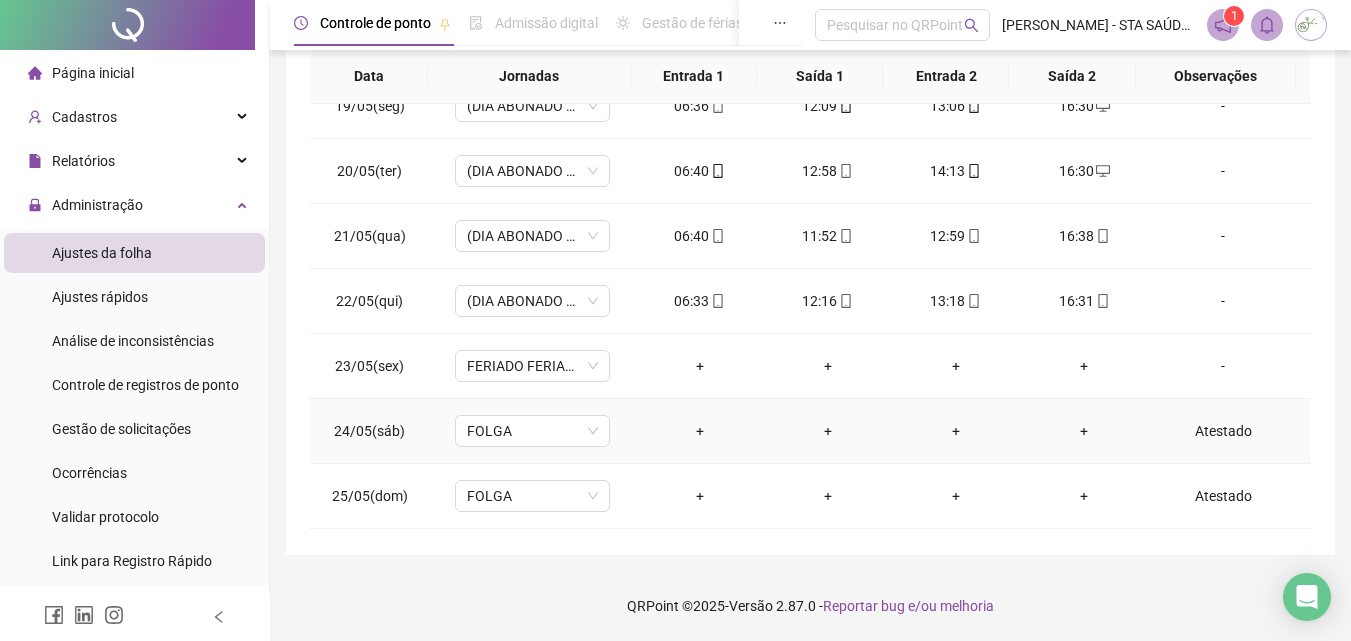 click on "Atestado" at bounding box center [1223, 431] 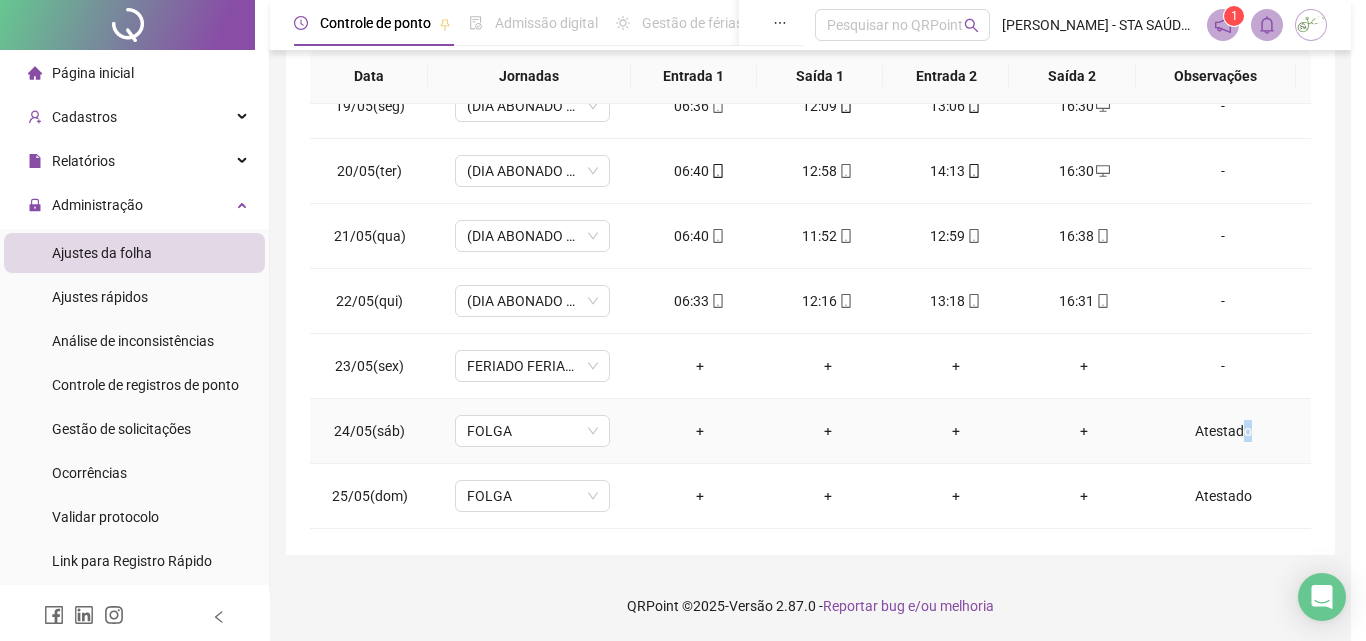 type on "*****" 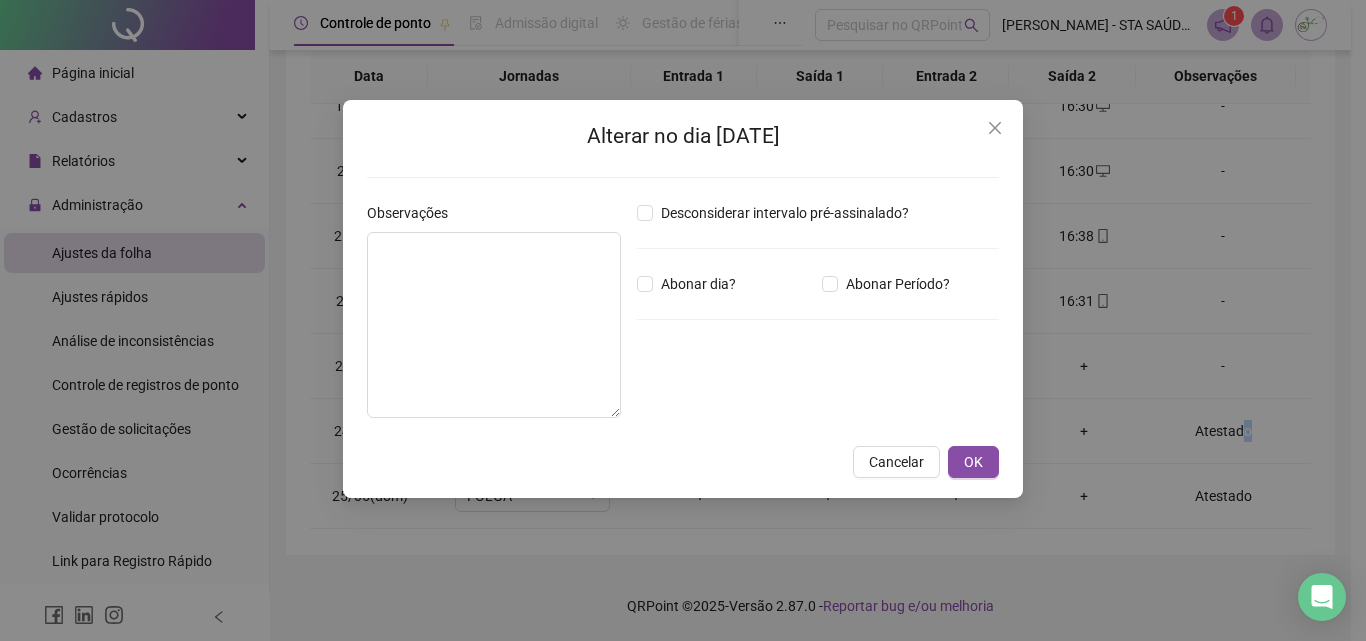 type on "********" 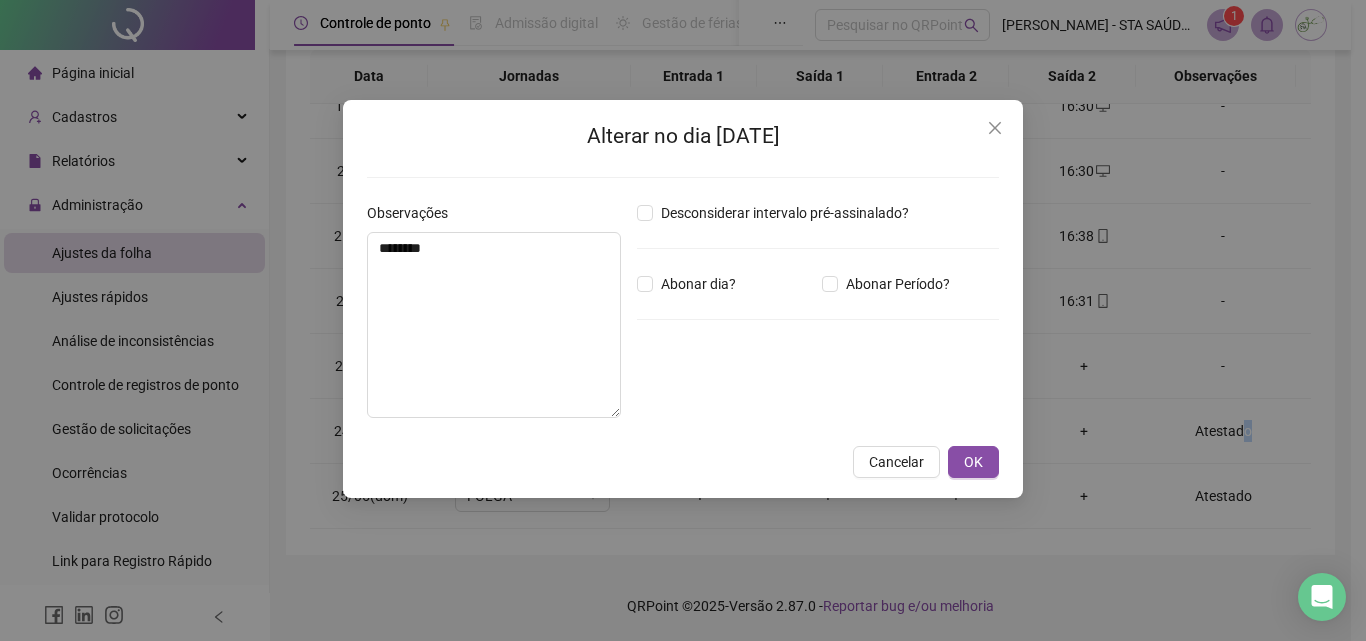 type on "*****" 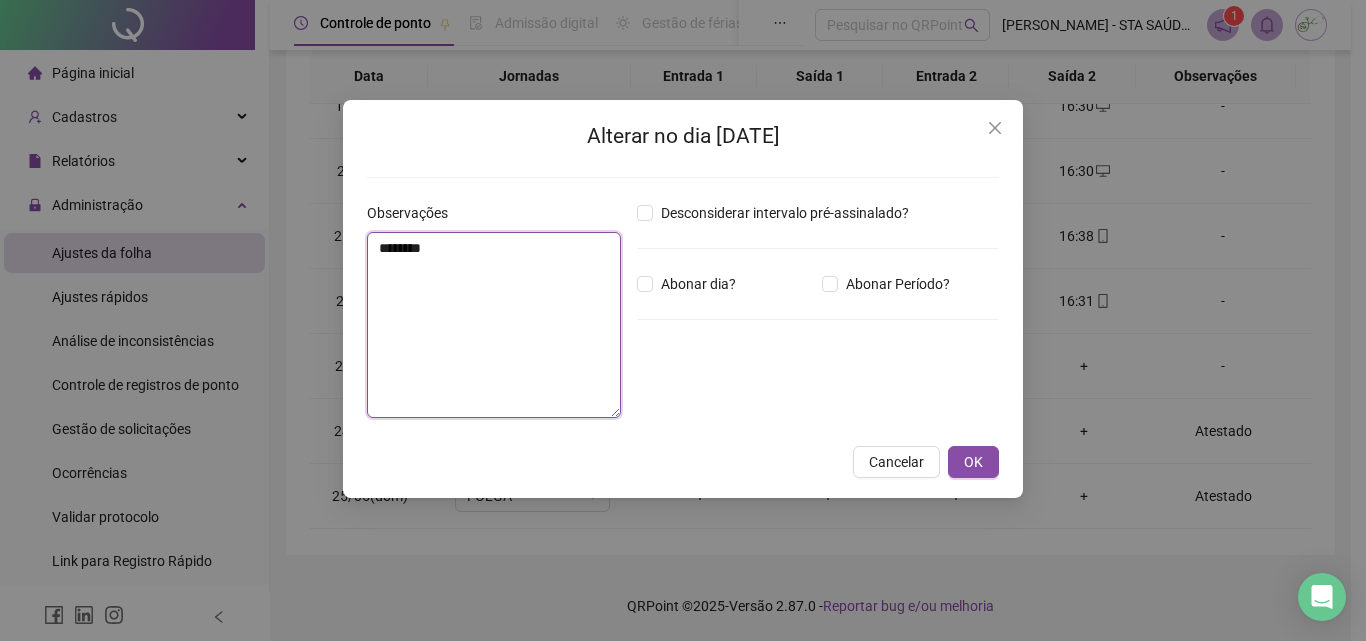 drag, startPoint x: 502, startPoint y: 261, endPoint x: 228, endPoint y: 258, distance: 274.01642 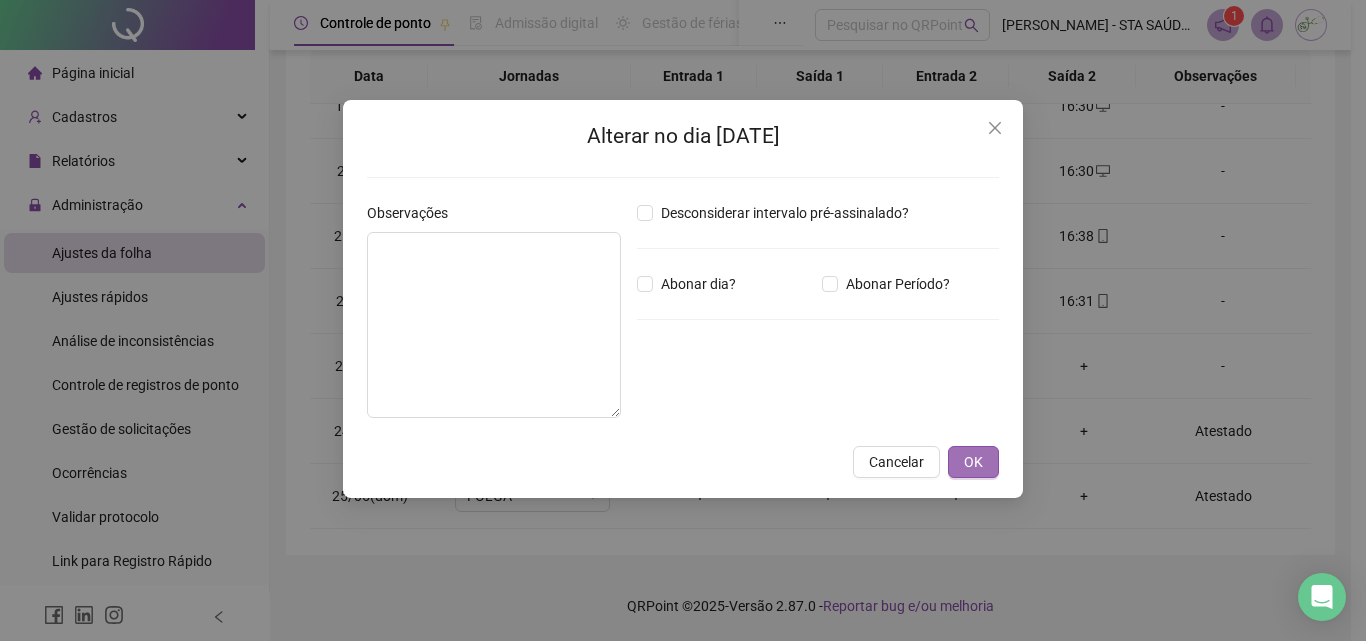 click on "OK" at bounding box center (973, 462) 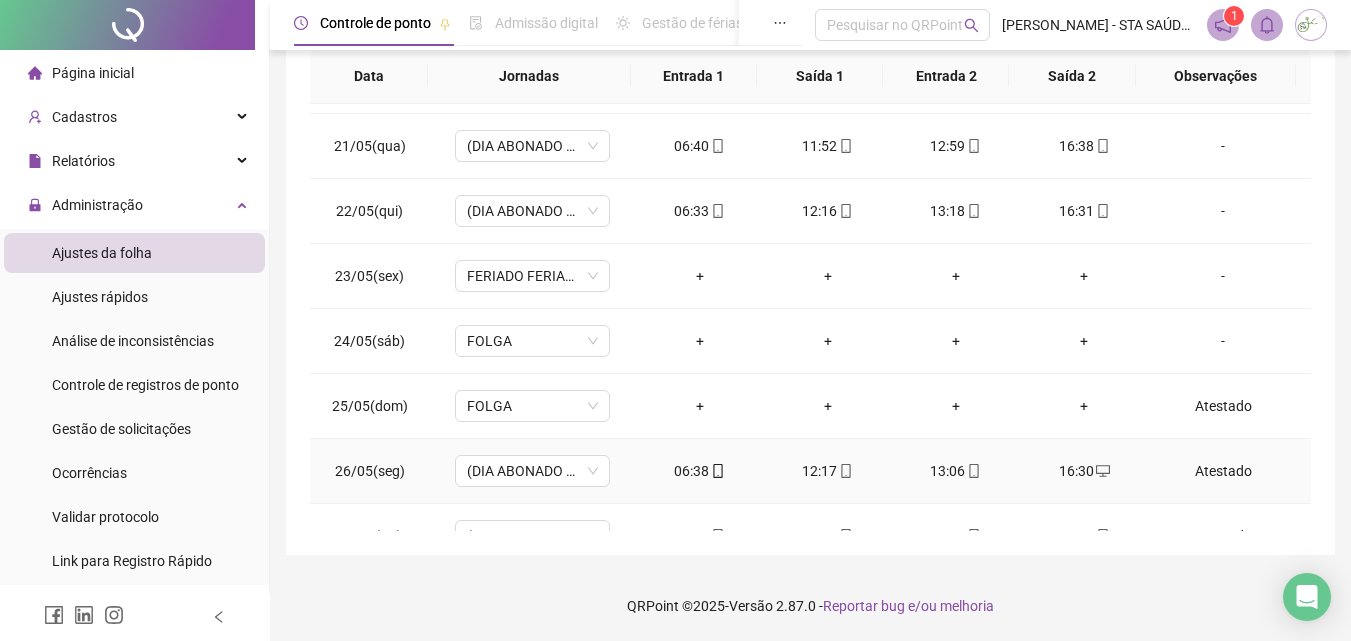 scroll, scrollTop: 1300, scrollLeft: 0, axis: vertical 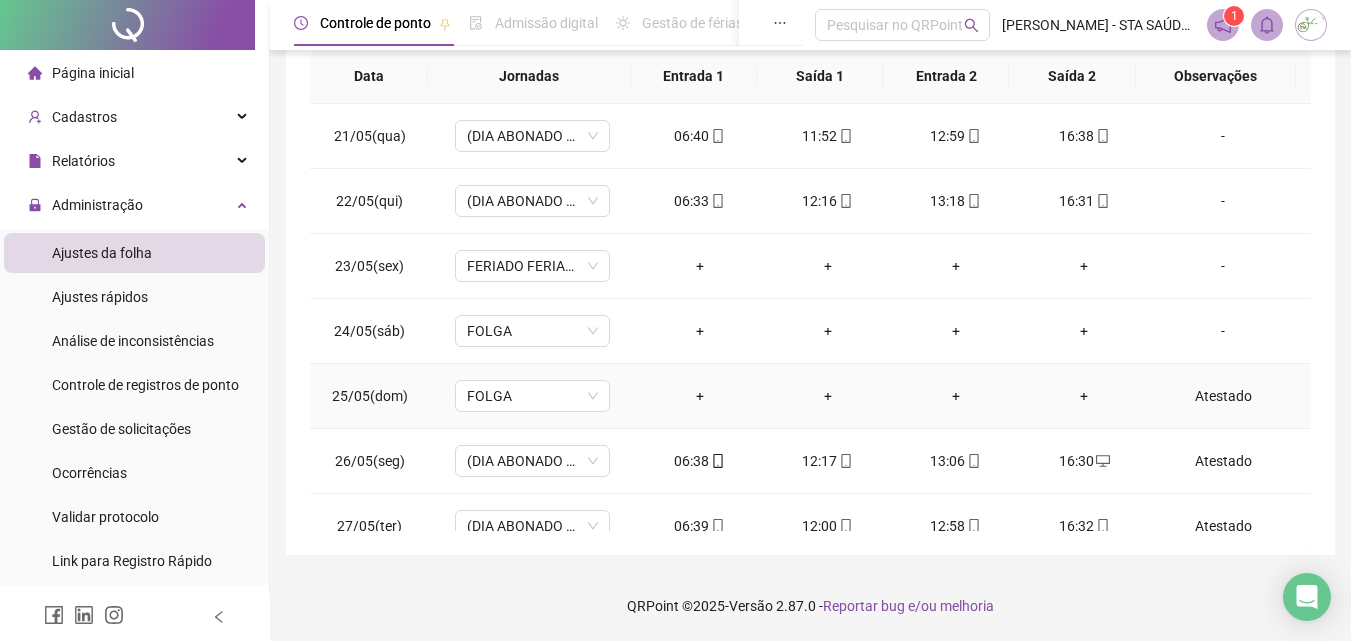 click on "Atestado" at bounding box center [1223, 396] 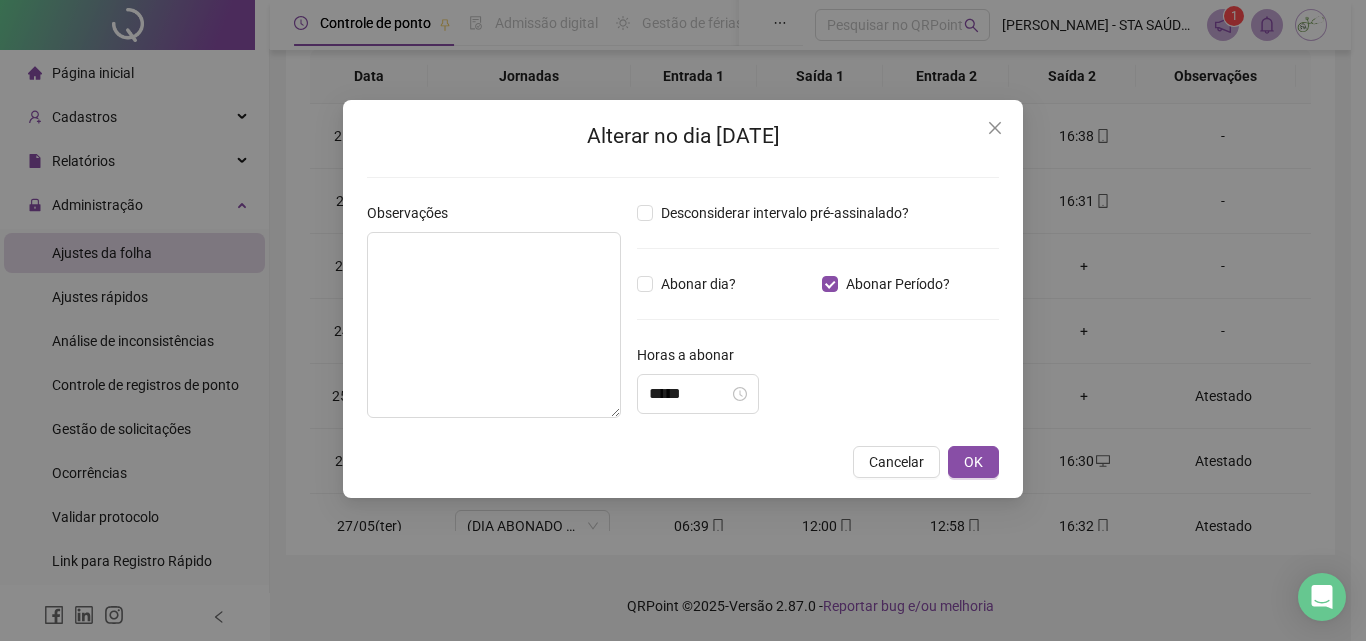 type on "********" 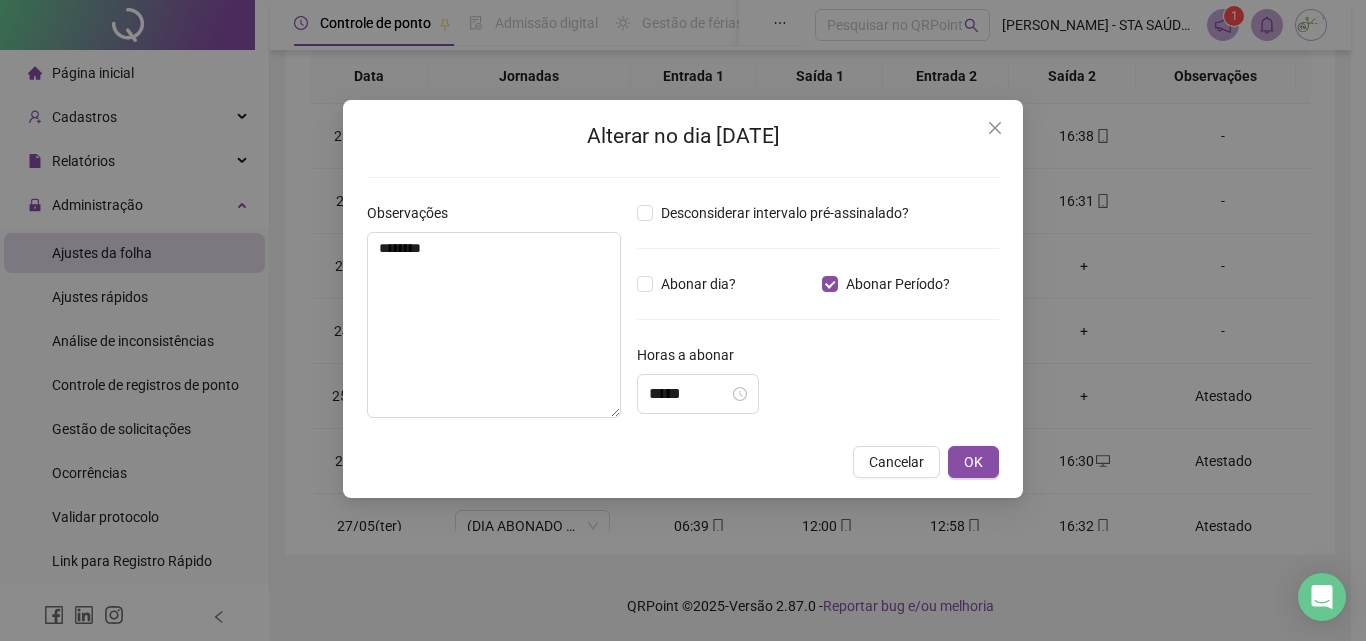 type on "*****" 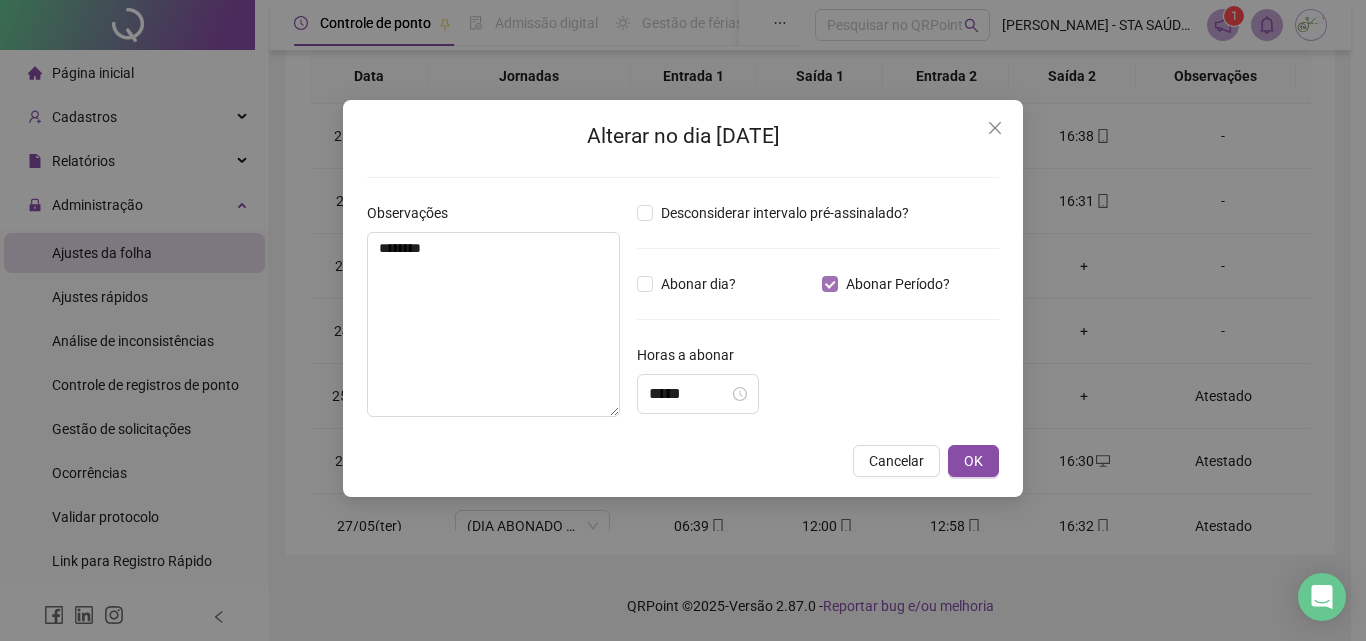 click on "Abonar Período?" at bounding box center (898, 284) 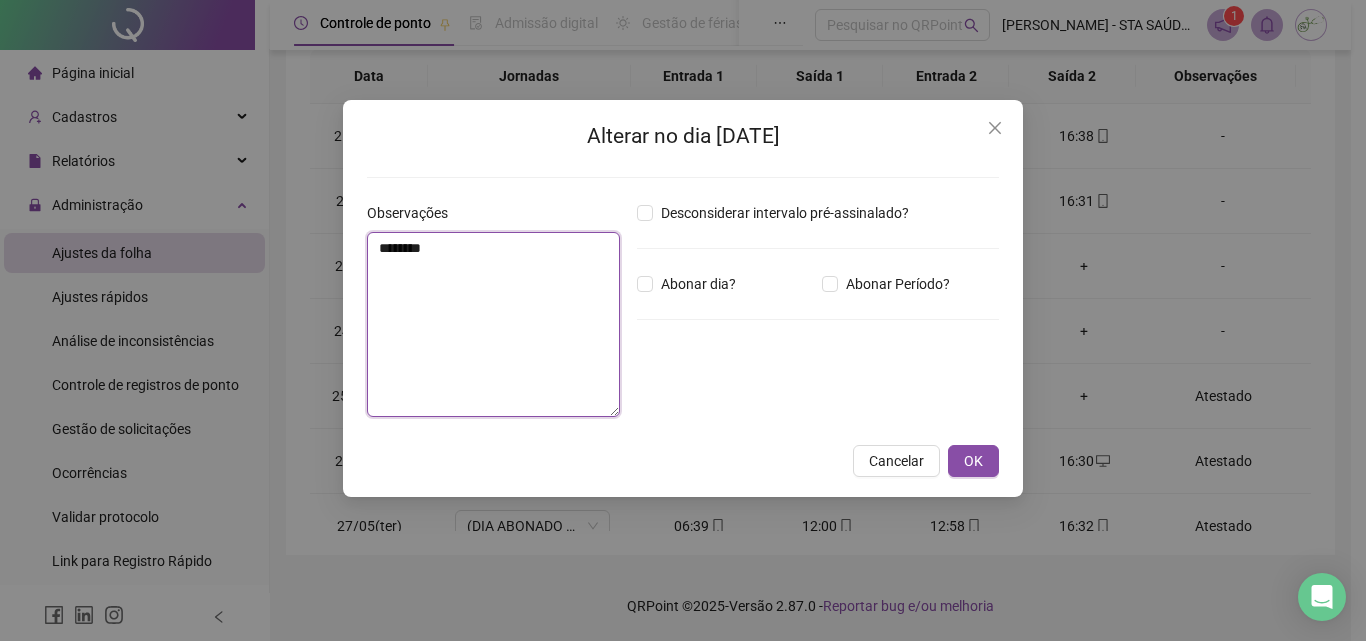 drag, startPoint x: 529, startPoint y: 273, endPoint x: 179, endPoint y: 261, distance: 350.20566 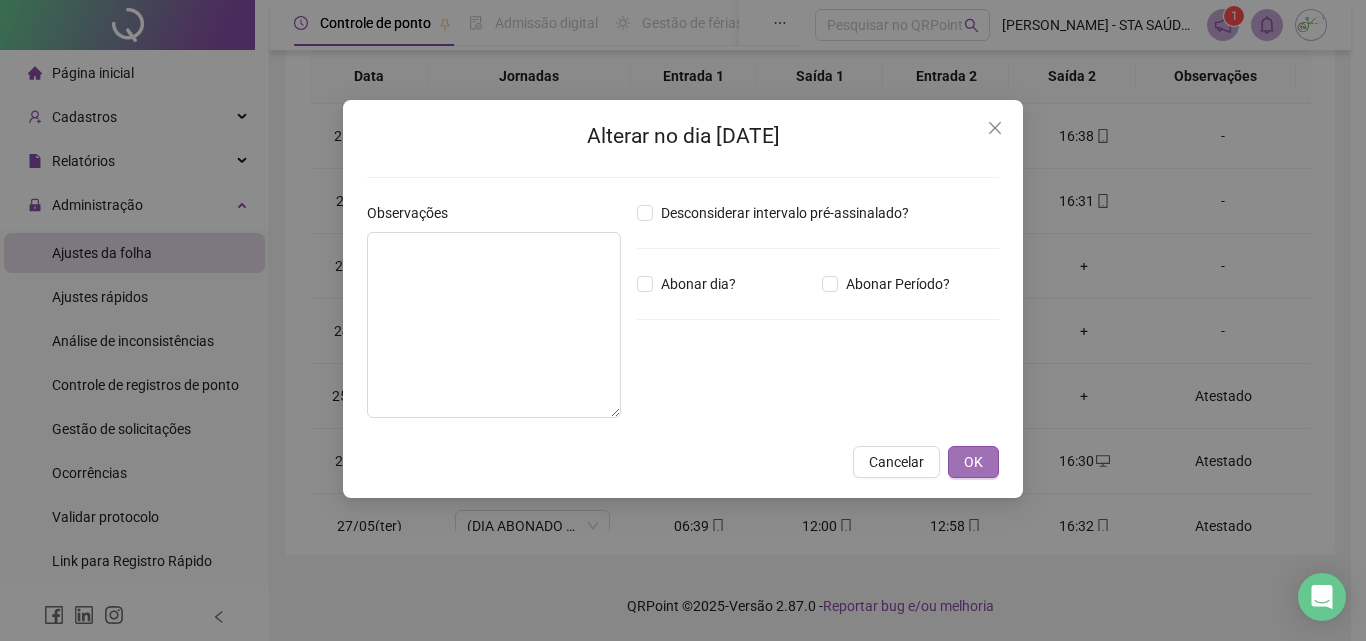 click on "OK" at bounding box center [973, 462] 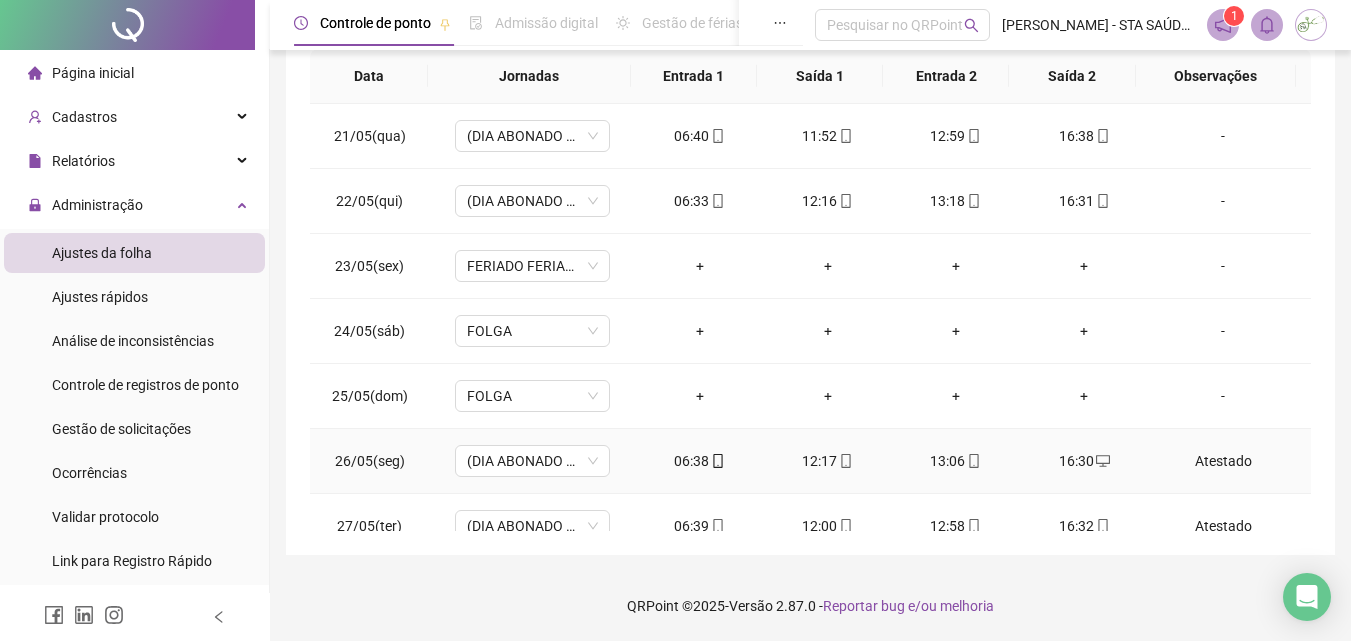 click on "Atestado" at bounding box center [1223, 461] 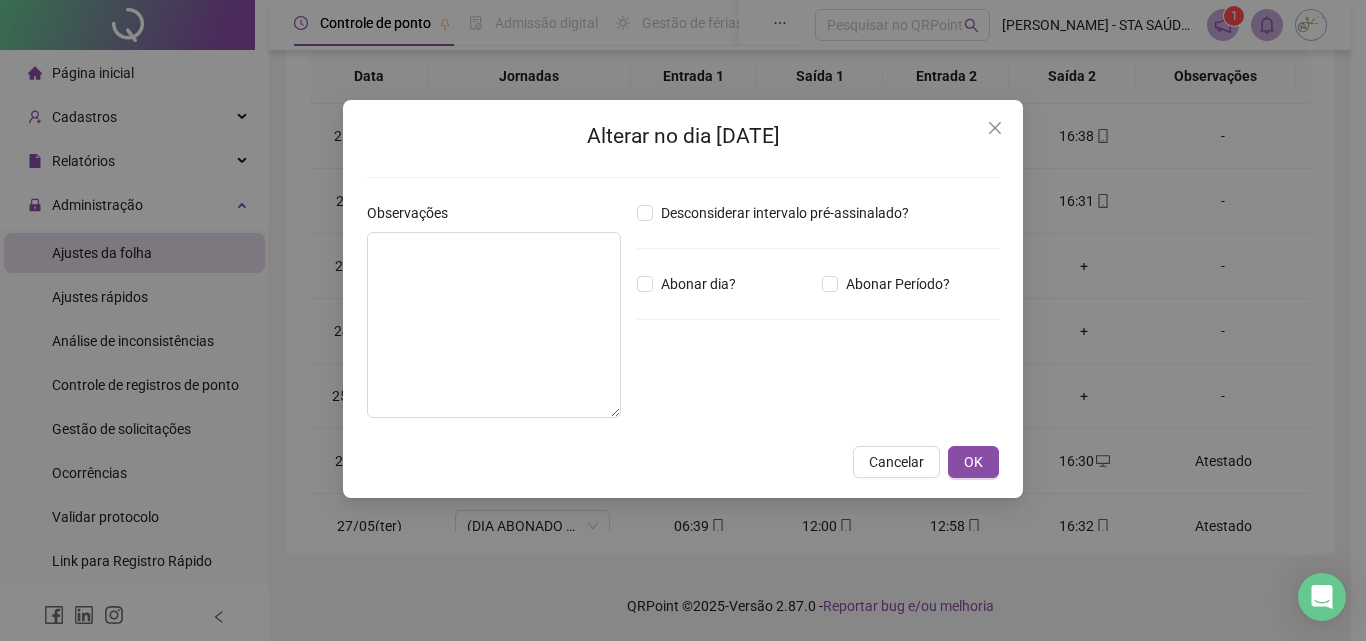 type on "********" 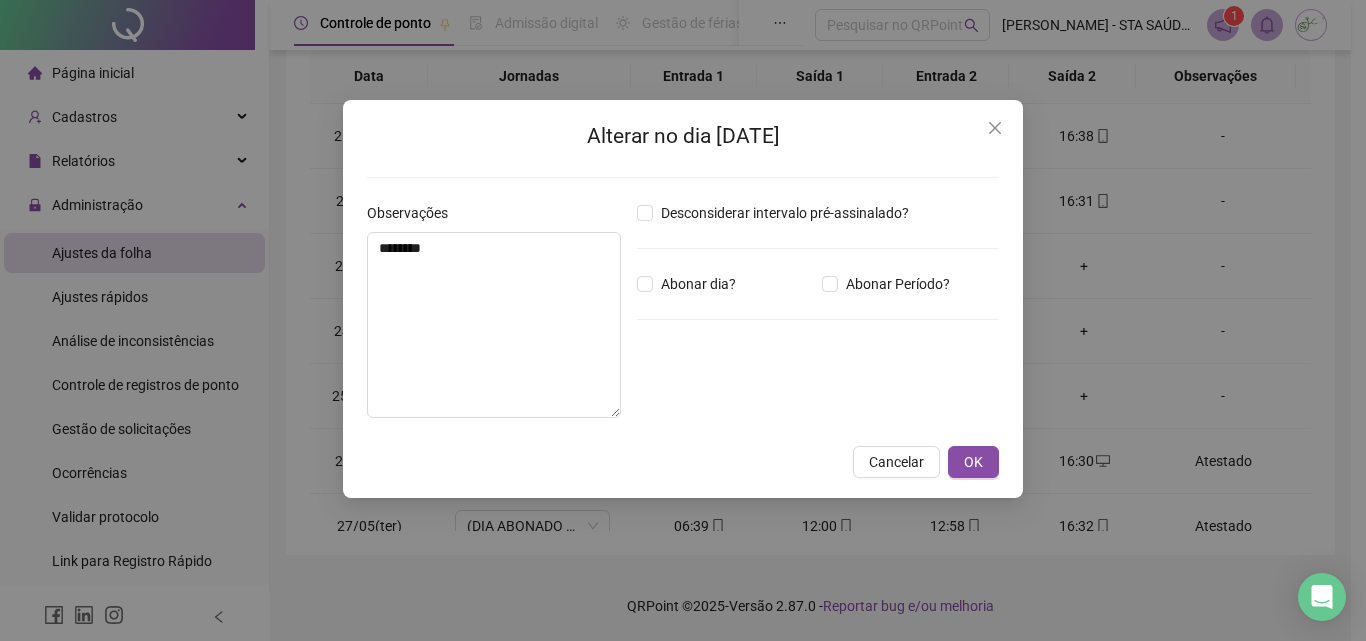 type on "*****" 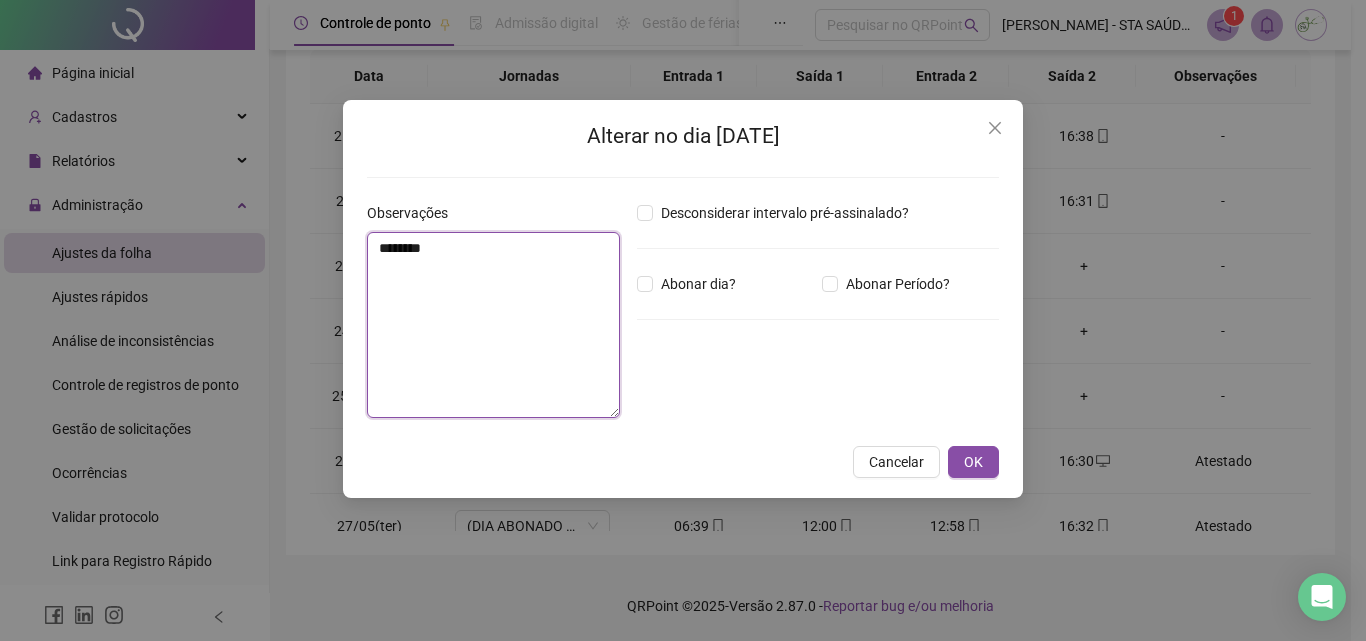 drag, startPoint x: 556, startPoint y: 270, endPoint x: 286, endPoint y: 234, distance: 272.38943 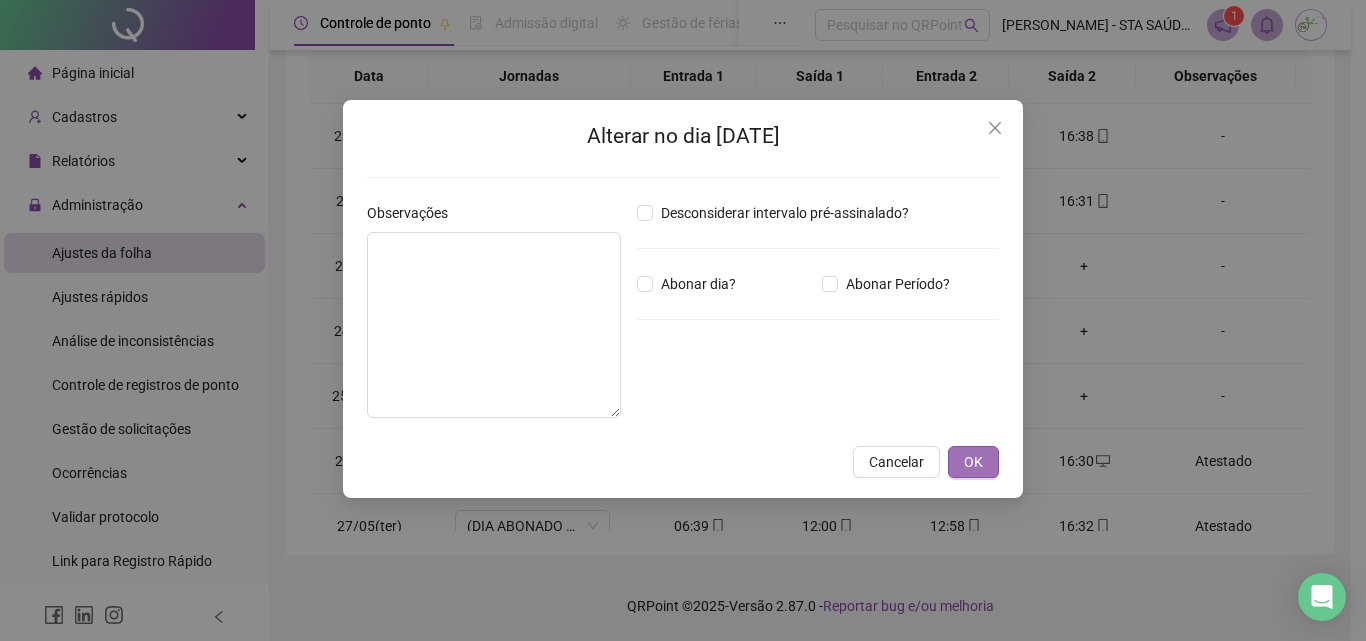 click on "OK" at bounding box center (973, 462) 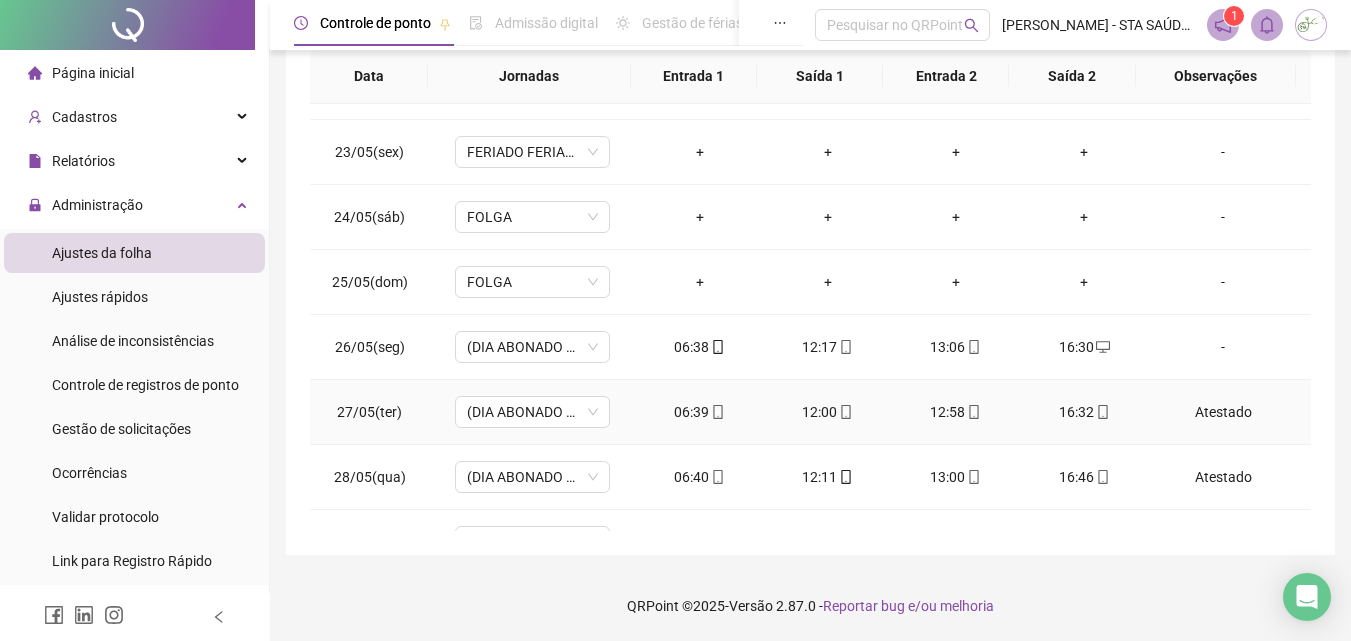 scroll, scrollTop: 1500, scrollLeft: 0, axis: vertical 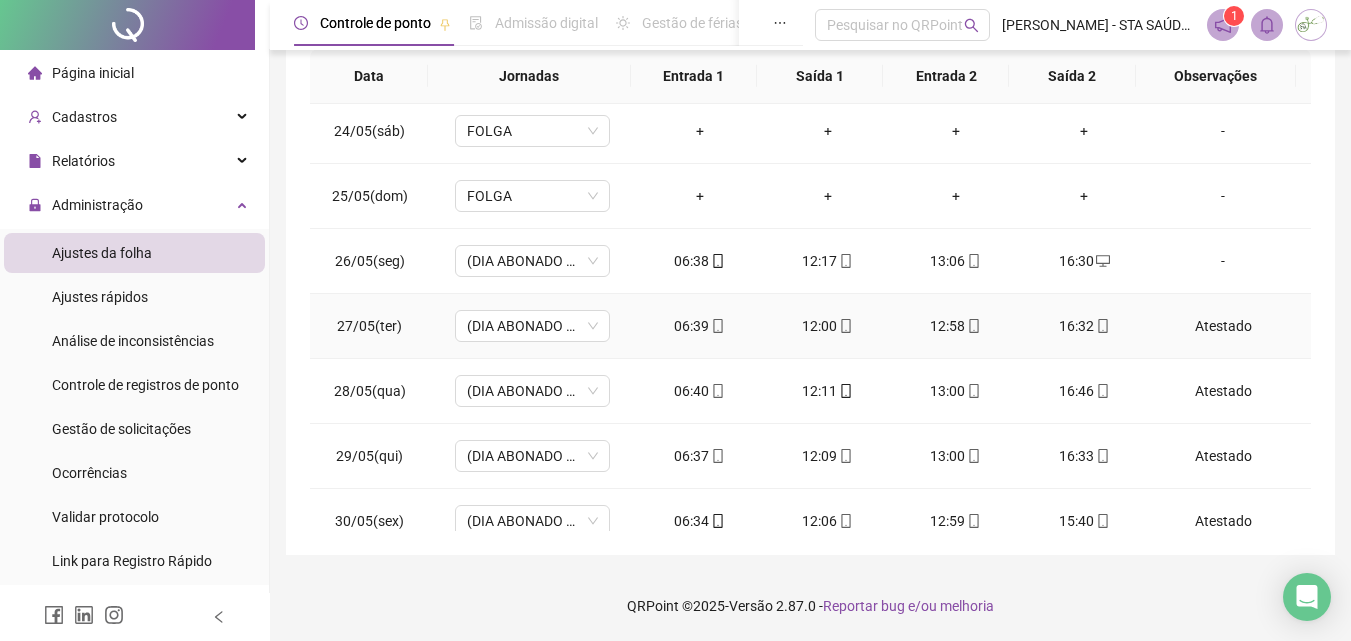 click on "Atestado" at bounding box center (1223, 326) 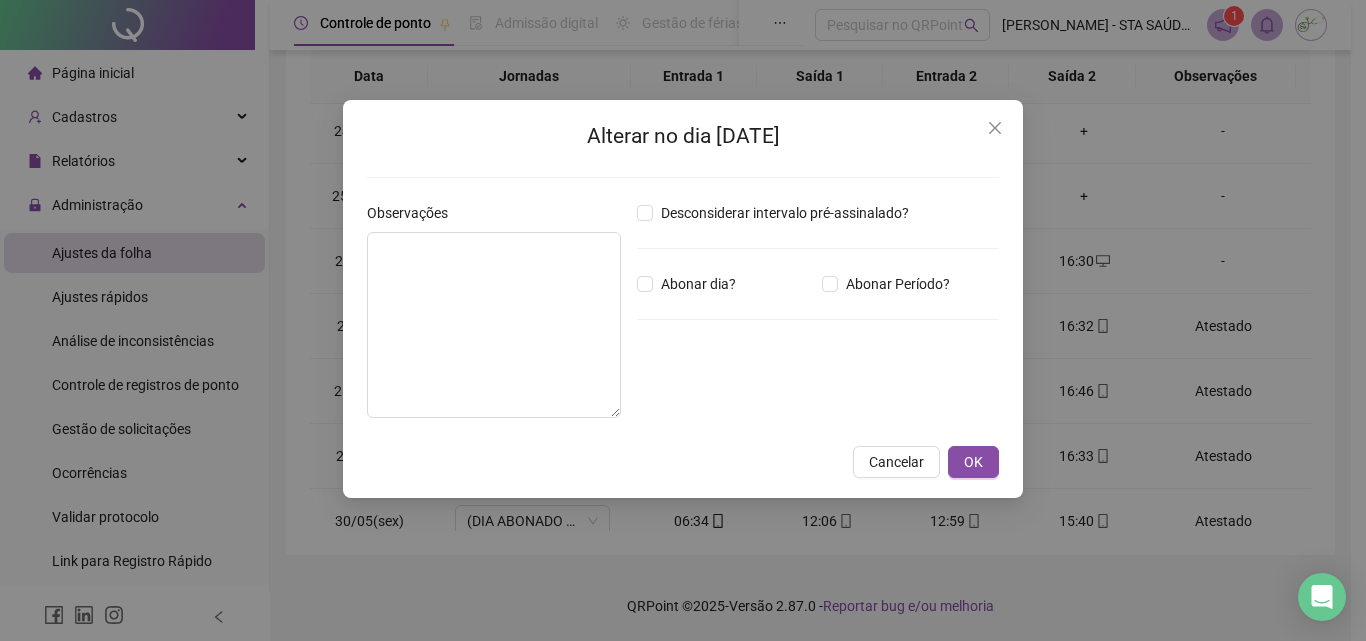 type on "********" 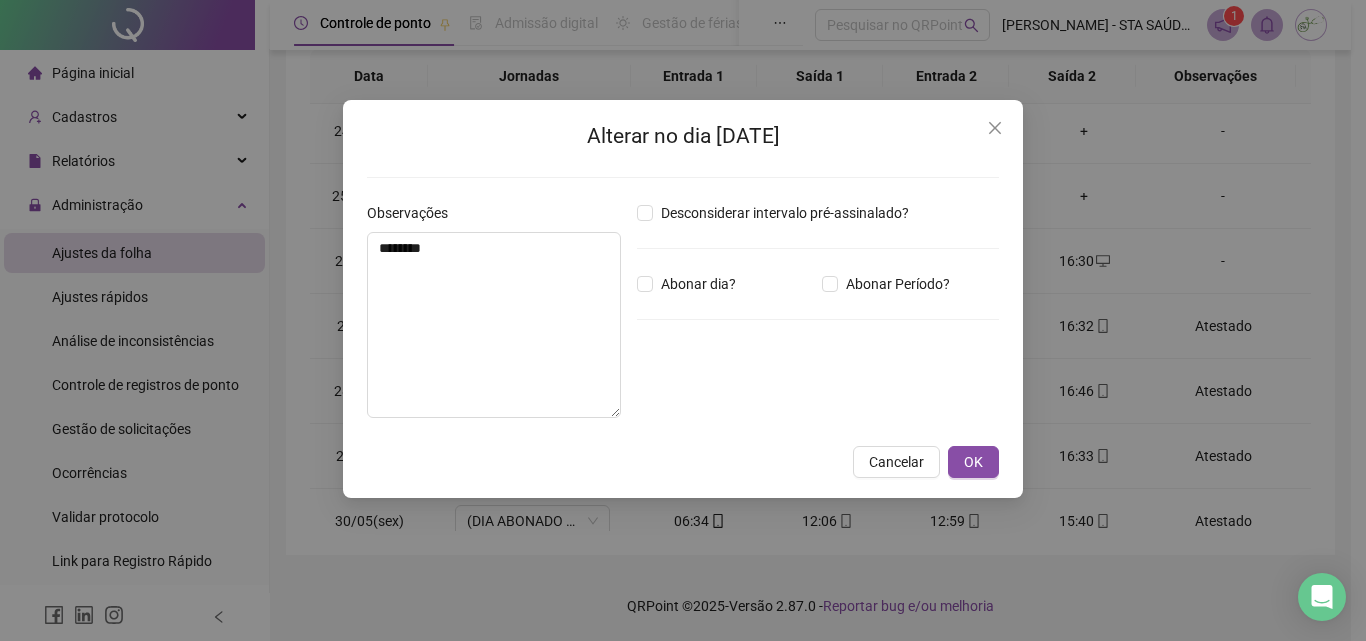 type on "*****" 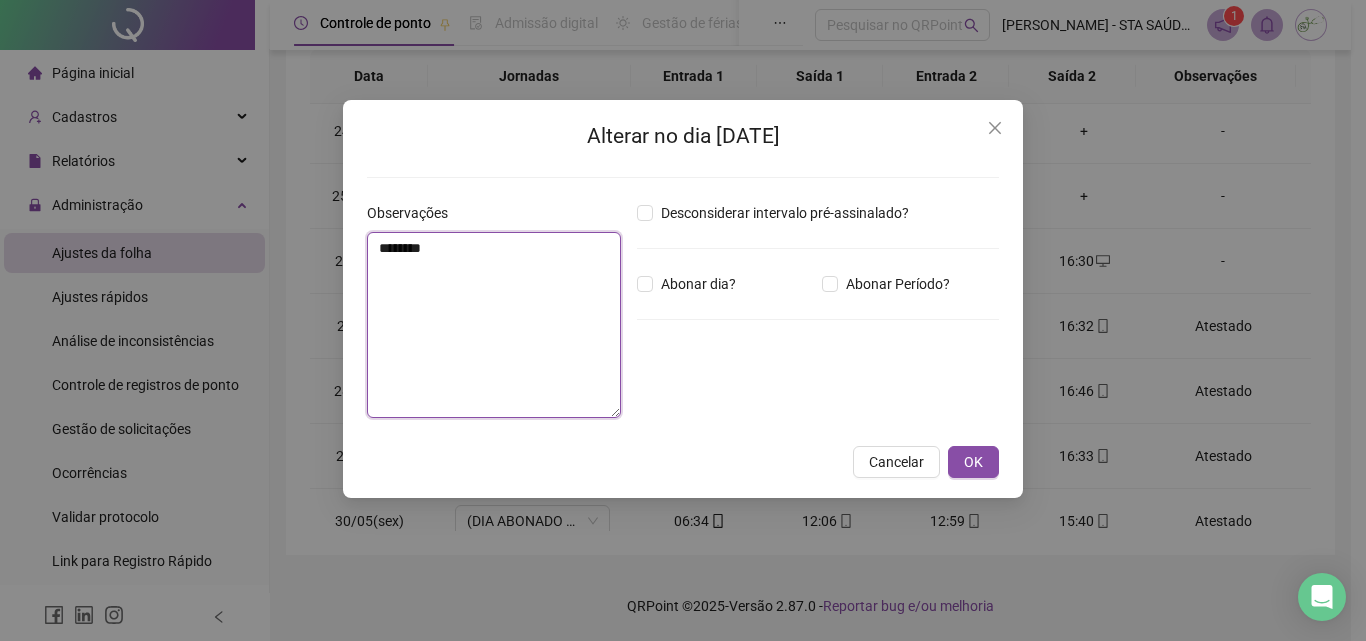 drag, startPoint x: 562, startPoint y: 259, endPoint x: 180, endPoint y: 238, distance: 382.57678 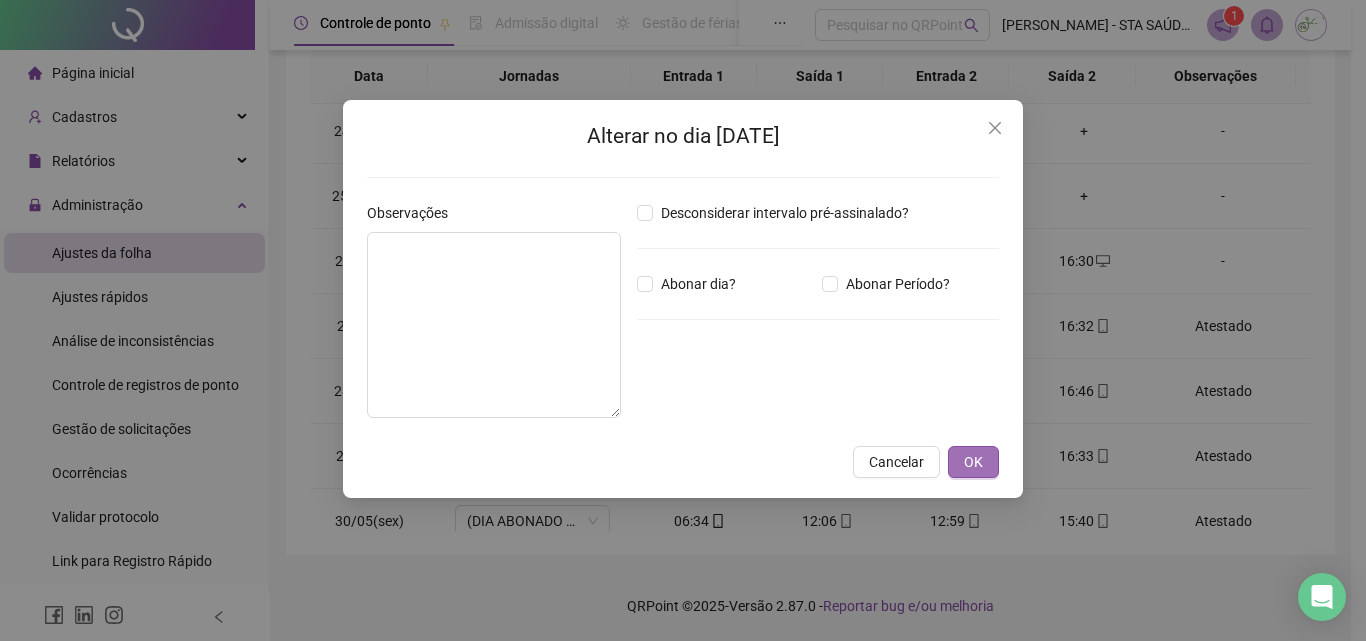 click on "OK" at bounding box center [973, 462] 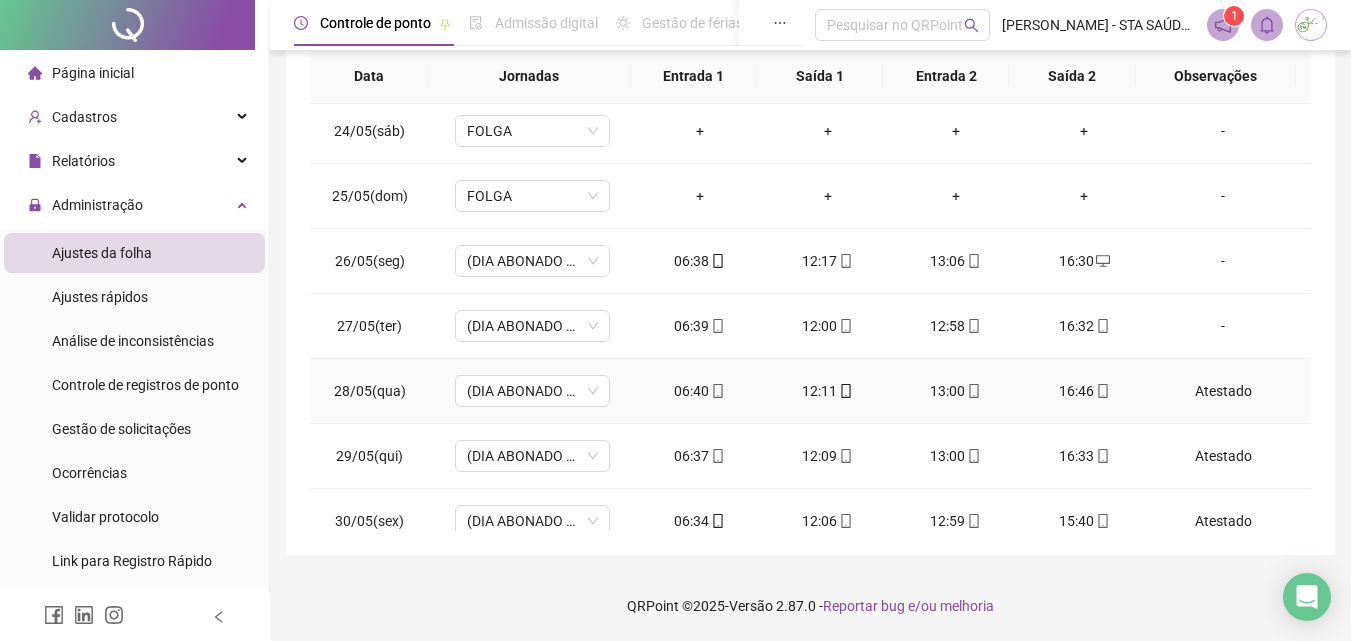 scroll, scrollTop: 1588, scrollLeft: 0, axis: vertical 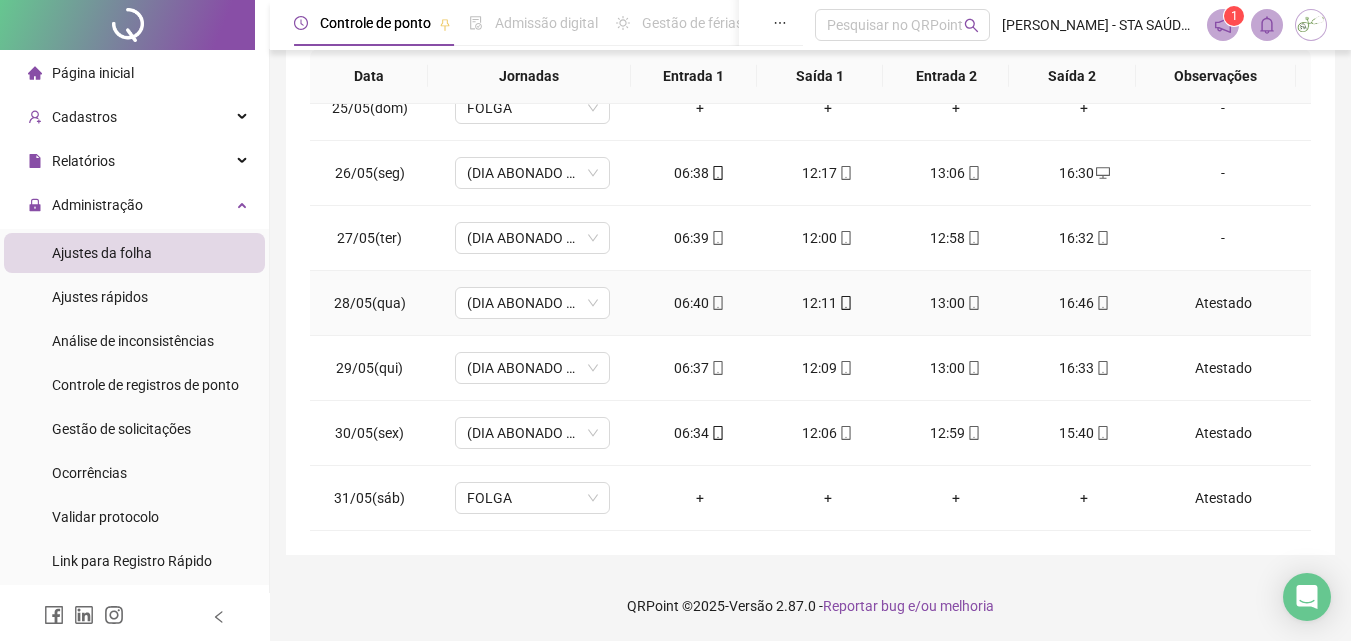 click on "Atestado" at bounding box center [1223, 303] 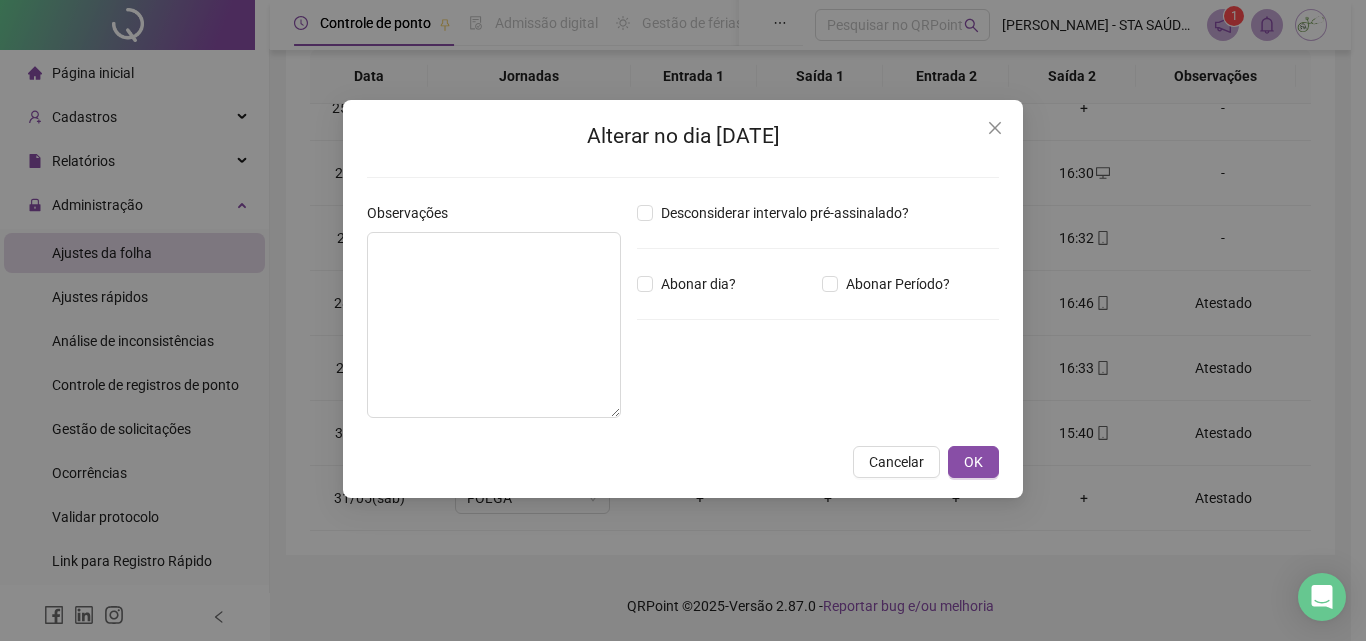 type on "********" 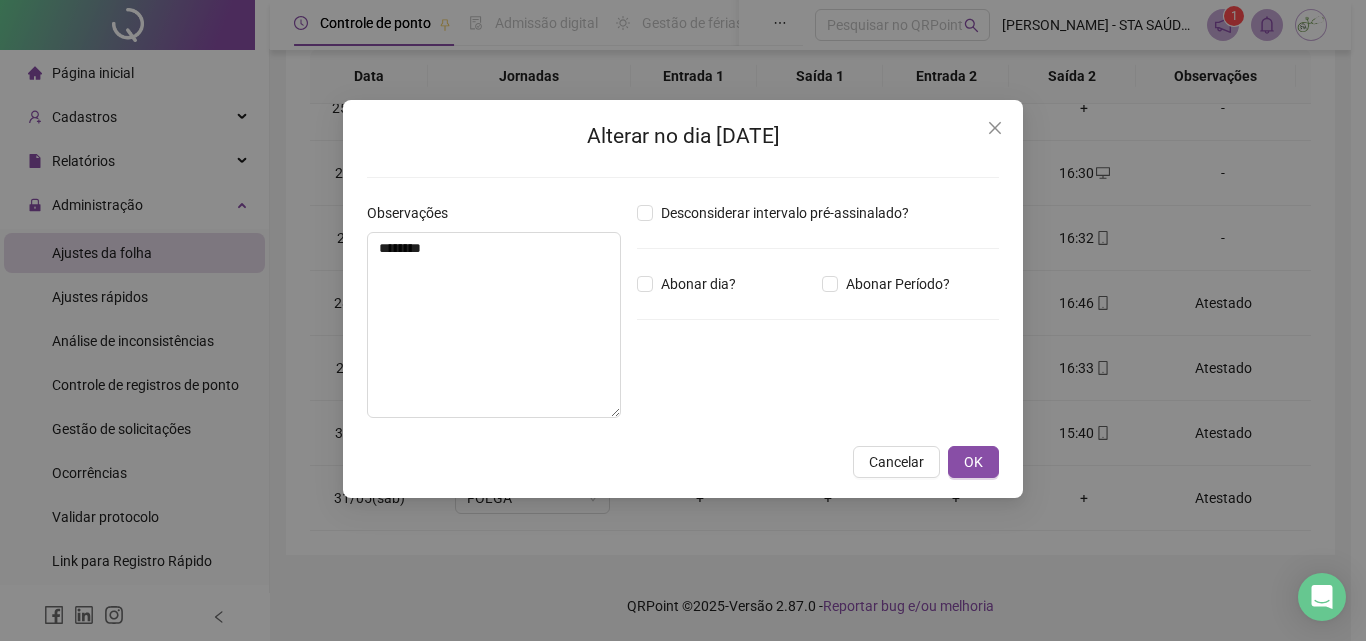 type on "*****" 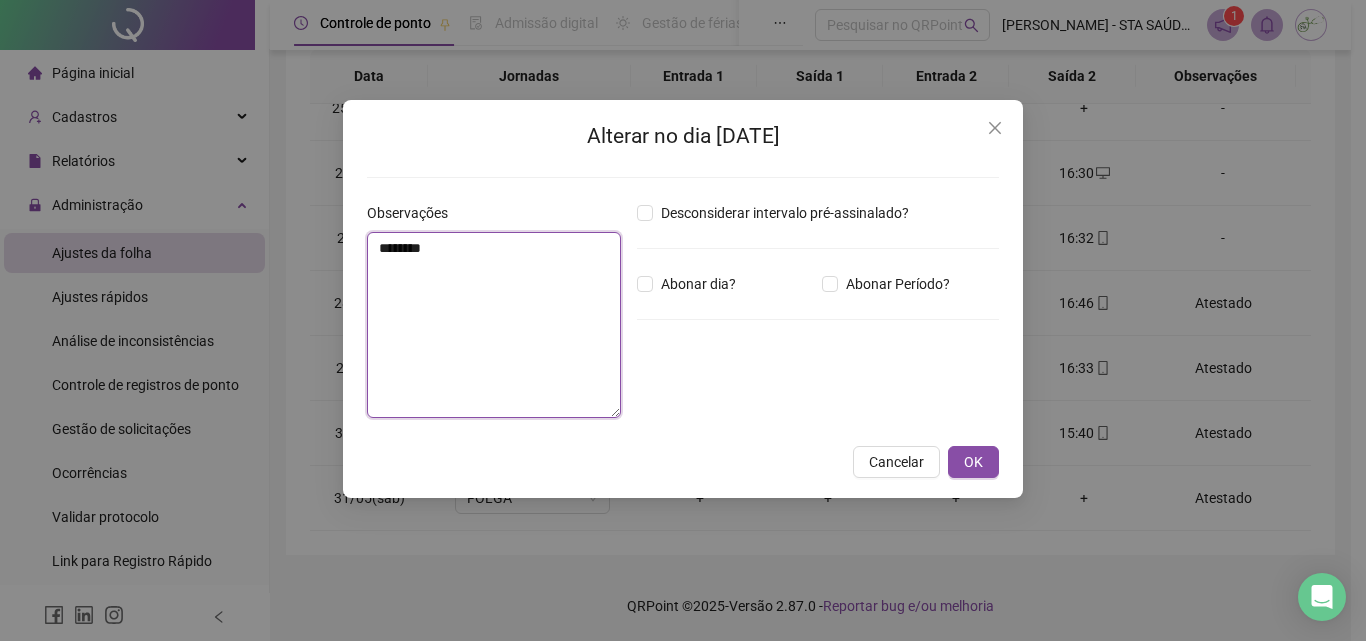 drag, startPoint x: 583, startPoint y: 263, endPoint x: 151, endPoint y: 257, distance: 432.04166 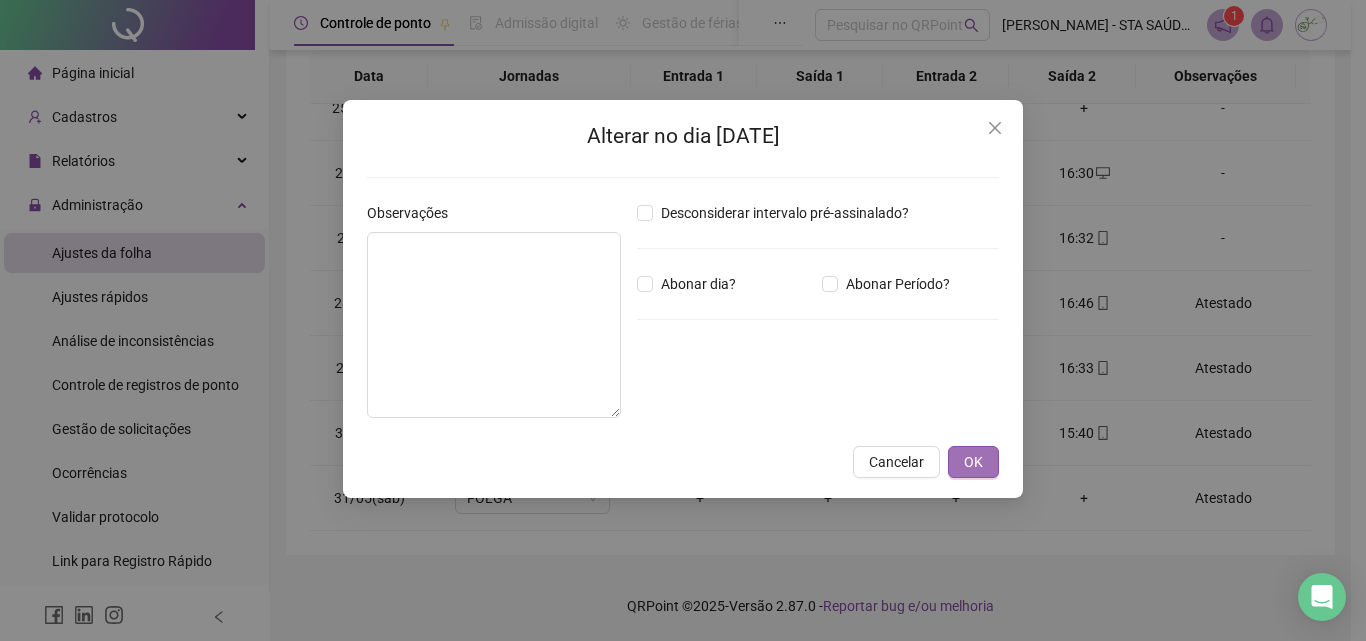 click on "OK" at bounding box center (973, 462) 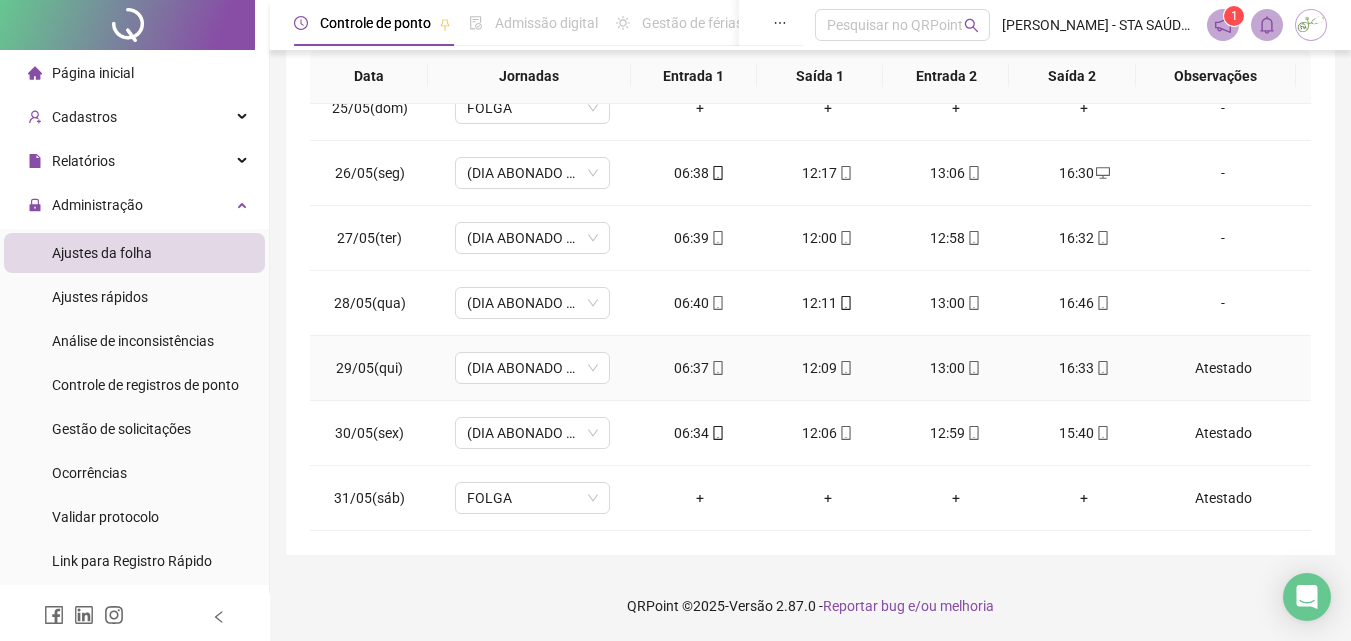 click on "Atestado" at bounding box center [1223, 368] 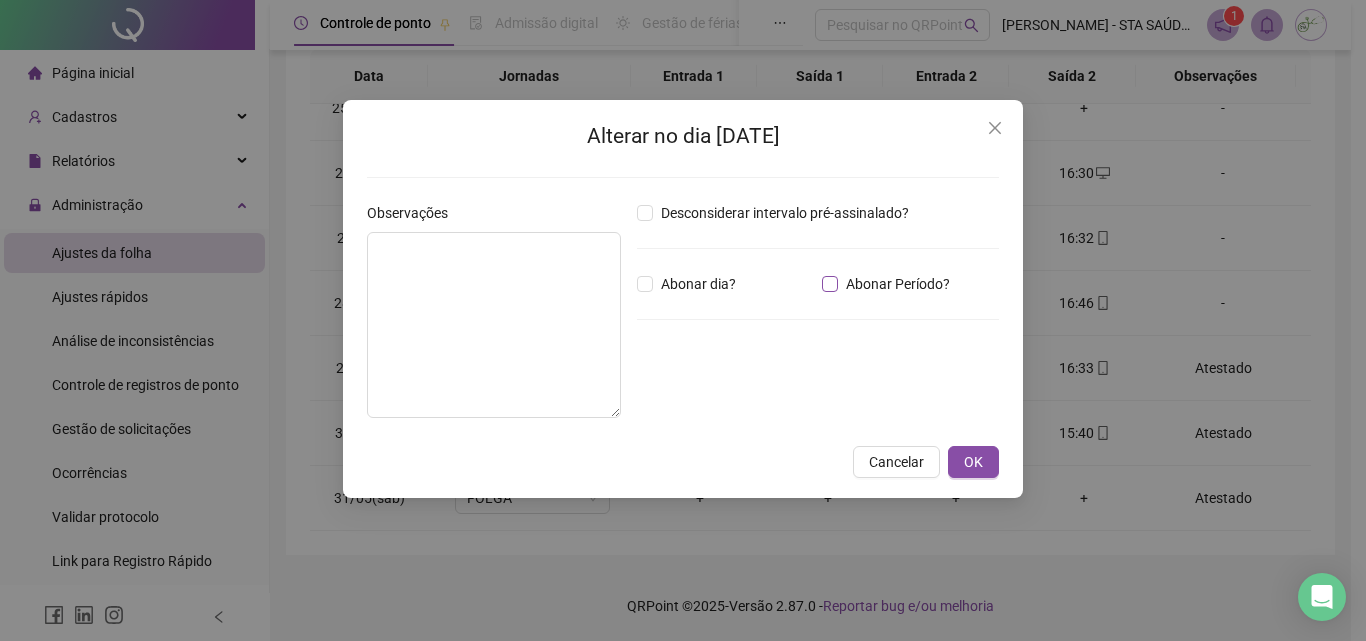 type on "********" 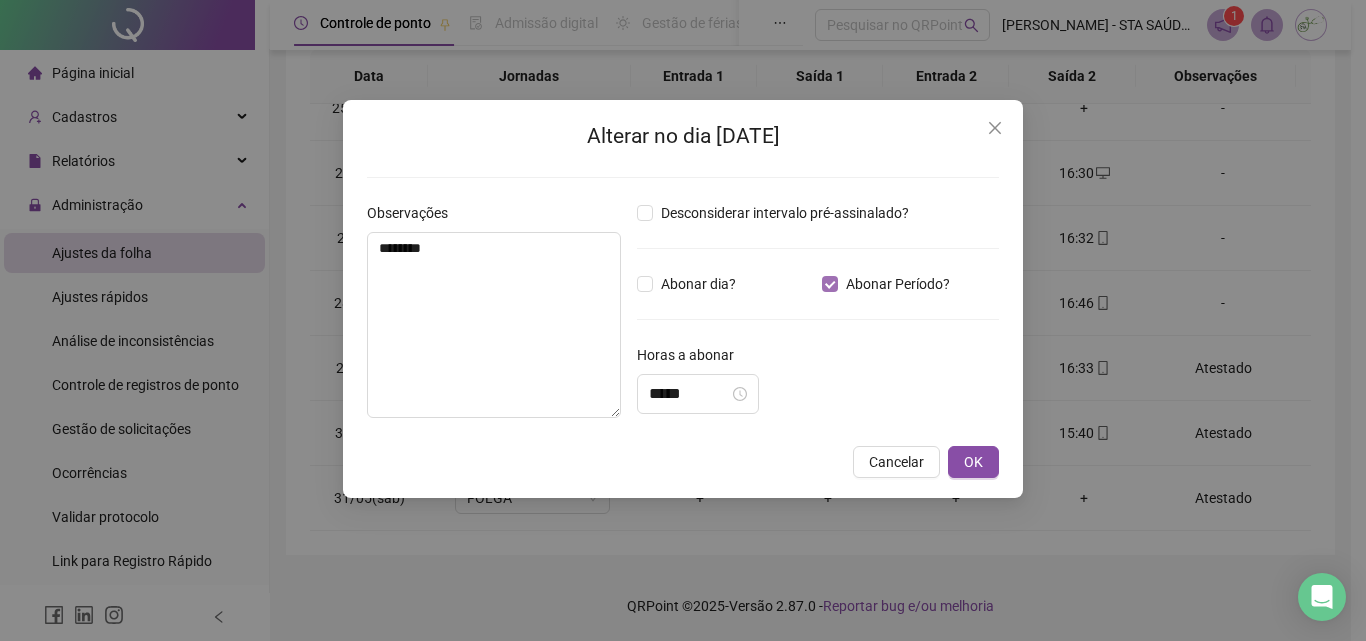 type on "*****" 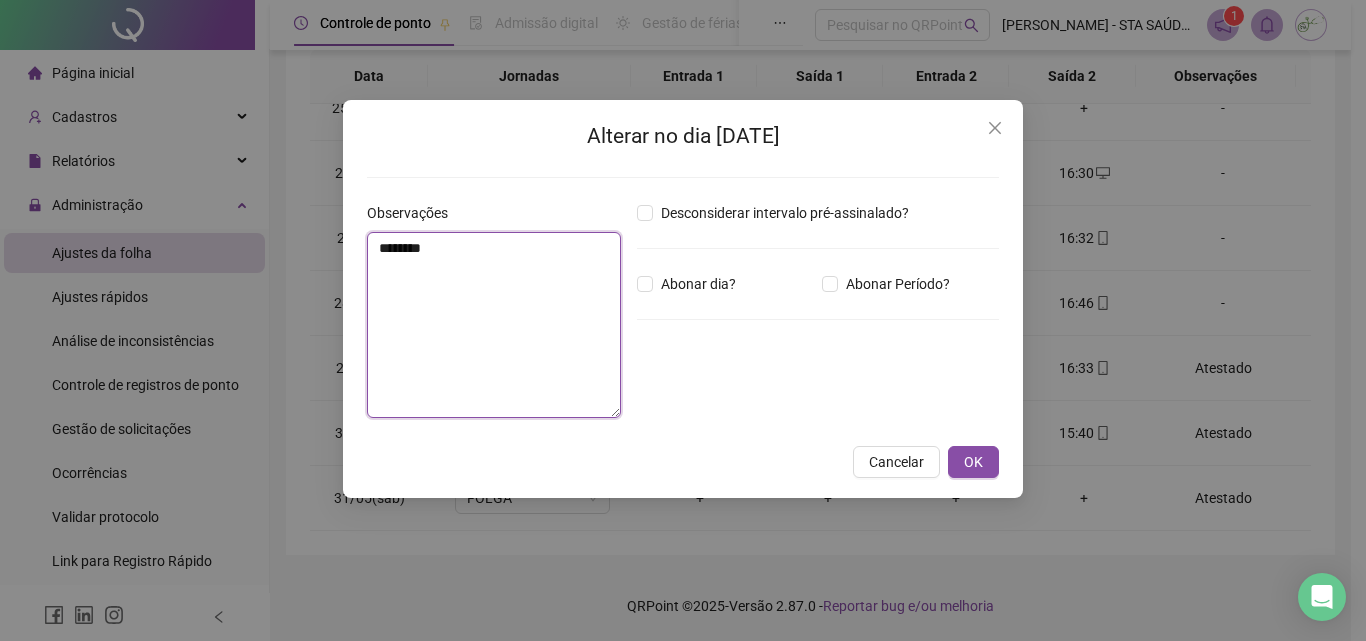 drag, startPoint x: 591, startPoint y: 263, endPoint x: 175, endPoint y: 243, distance: 416.4805 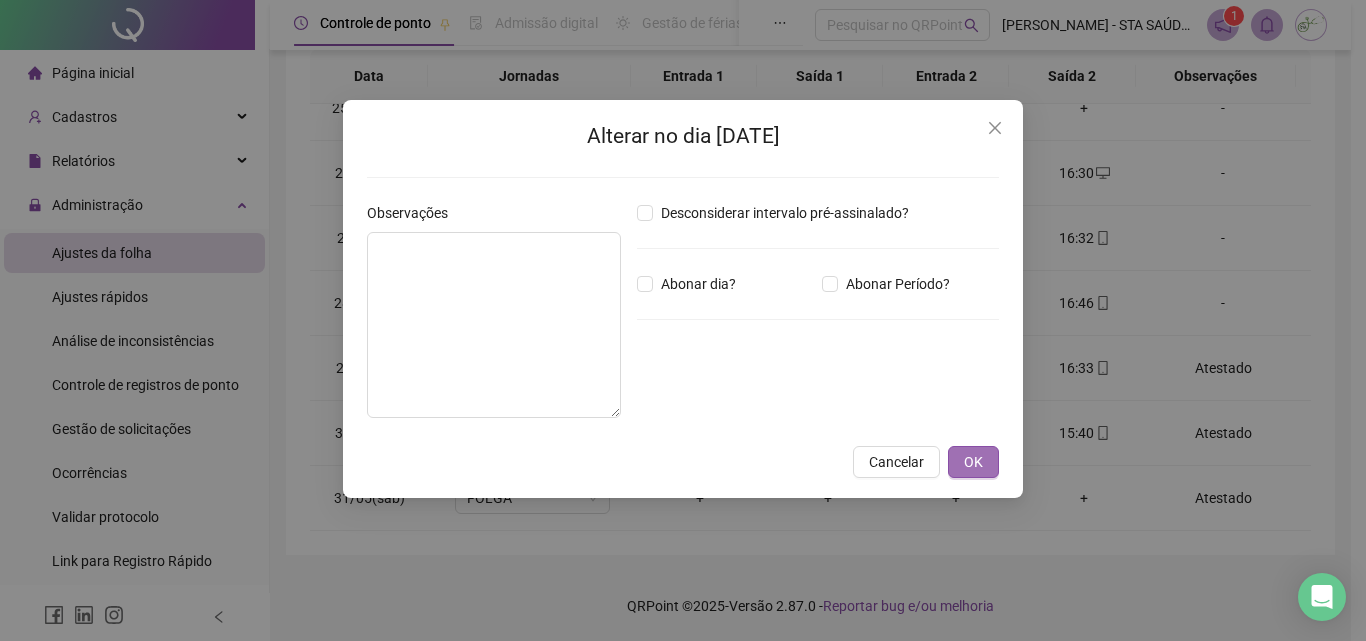 click on "OK" at bounding box center [973, 462] 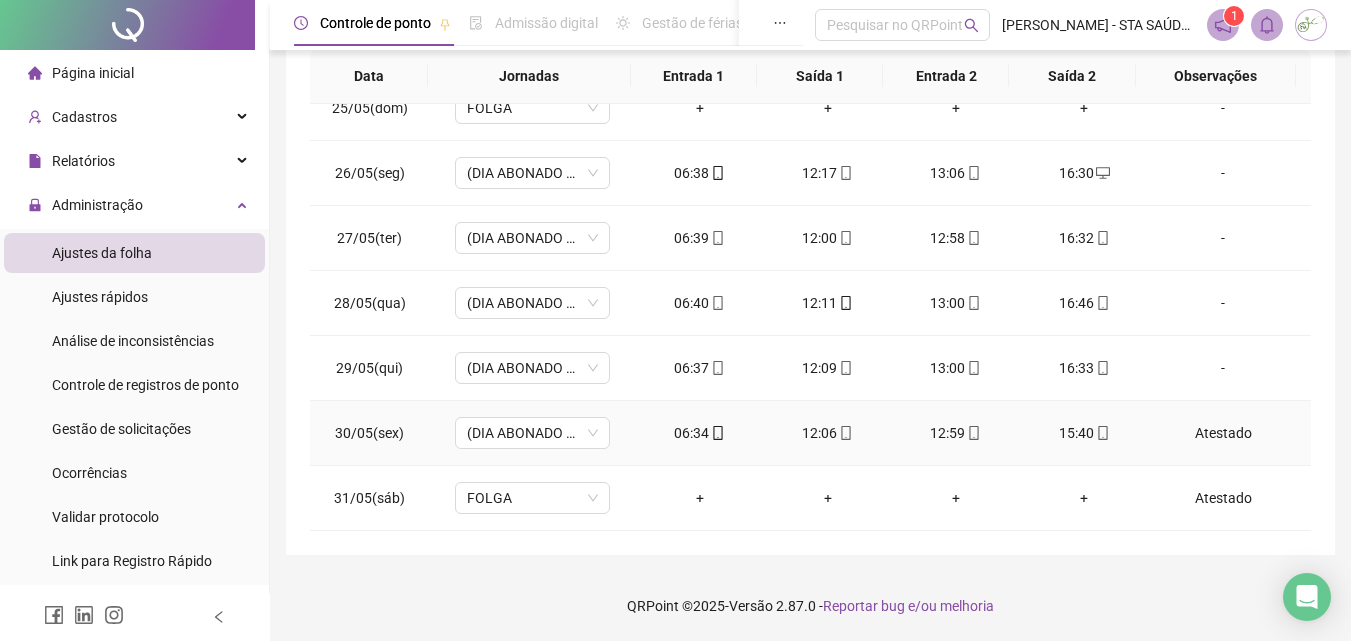 click on "Atestado" at bounding box center (1223, 433) 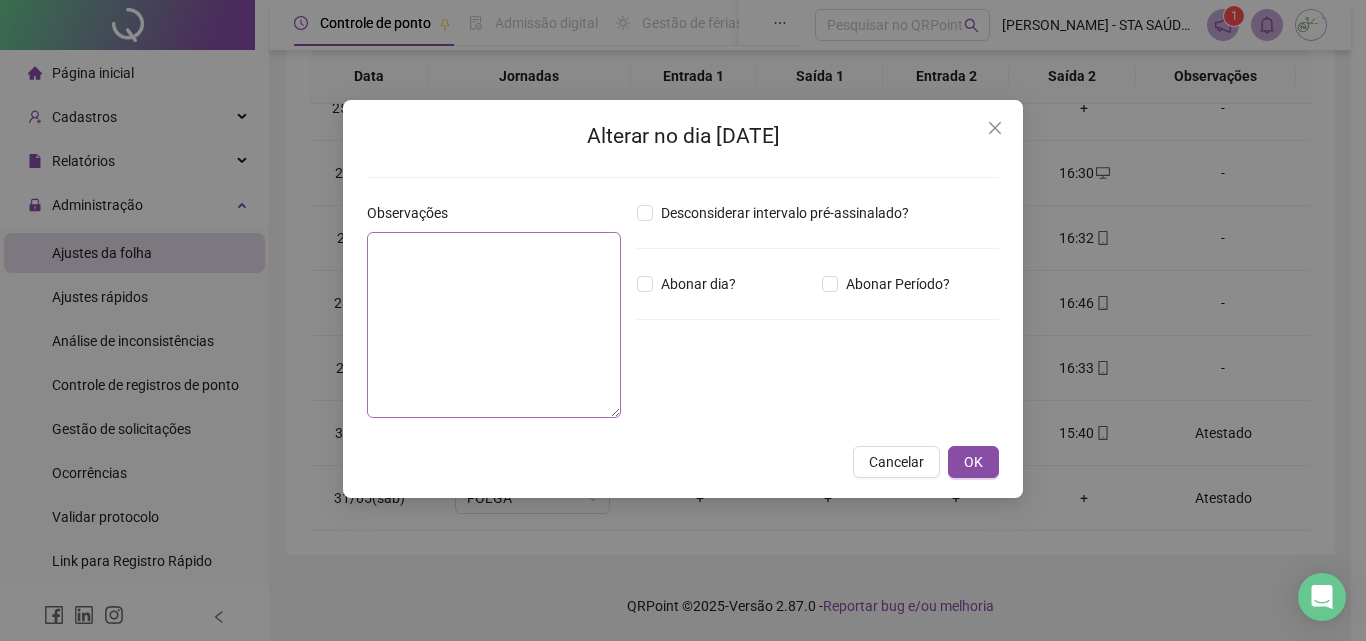 type on "********" 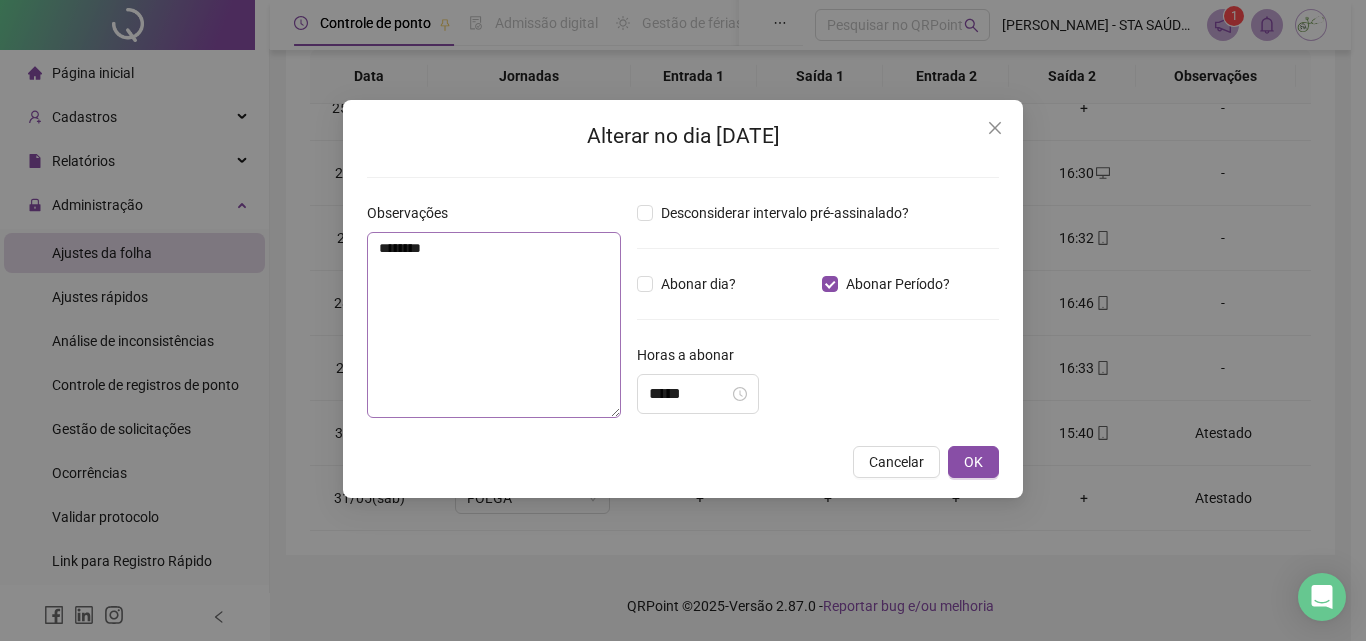 type on "*****" 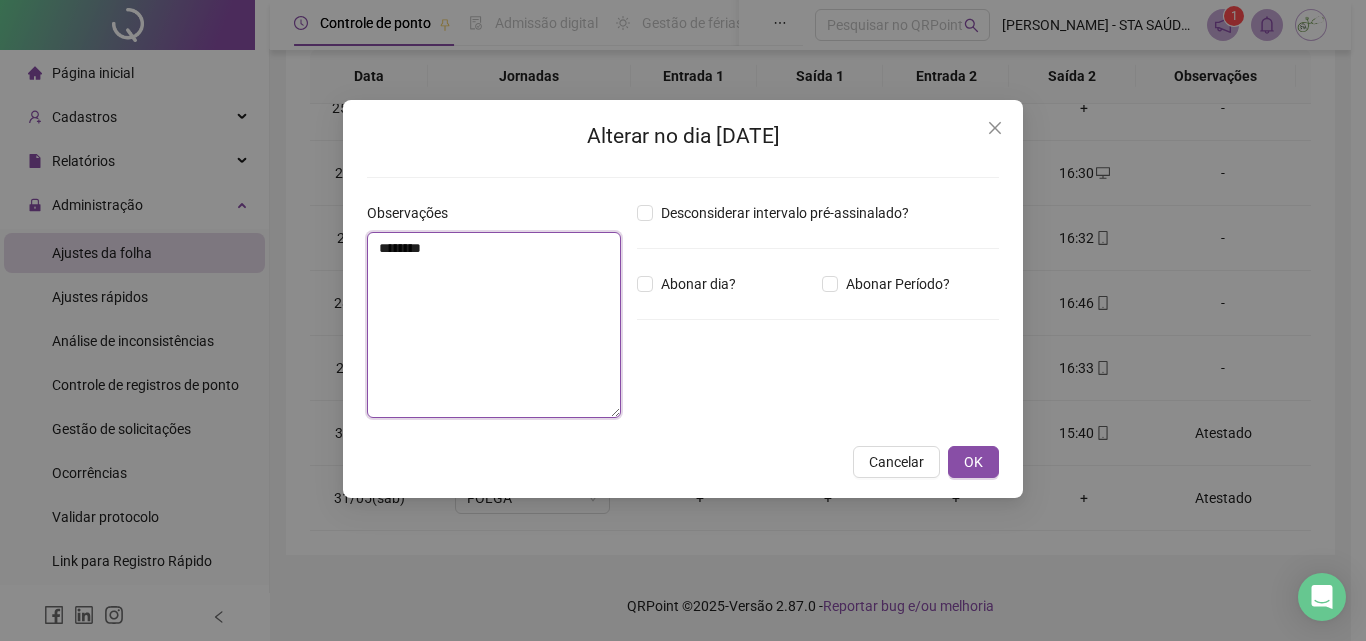 drag, startPoint x: 503, startPoint y: 256, endPoint x: 312, endPoint y: 253, distance: 191.02356 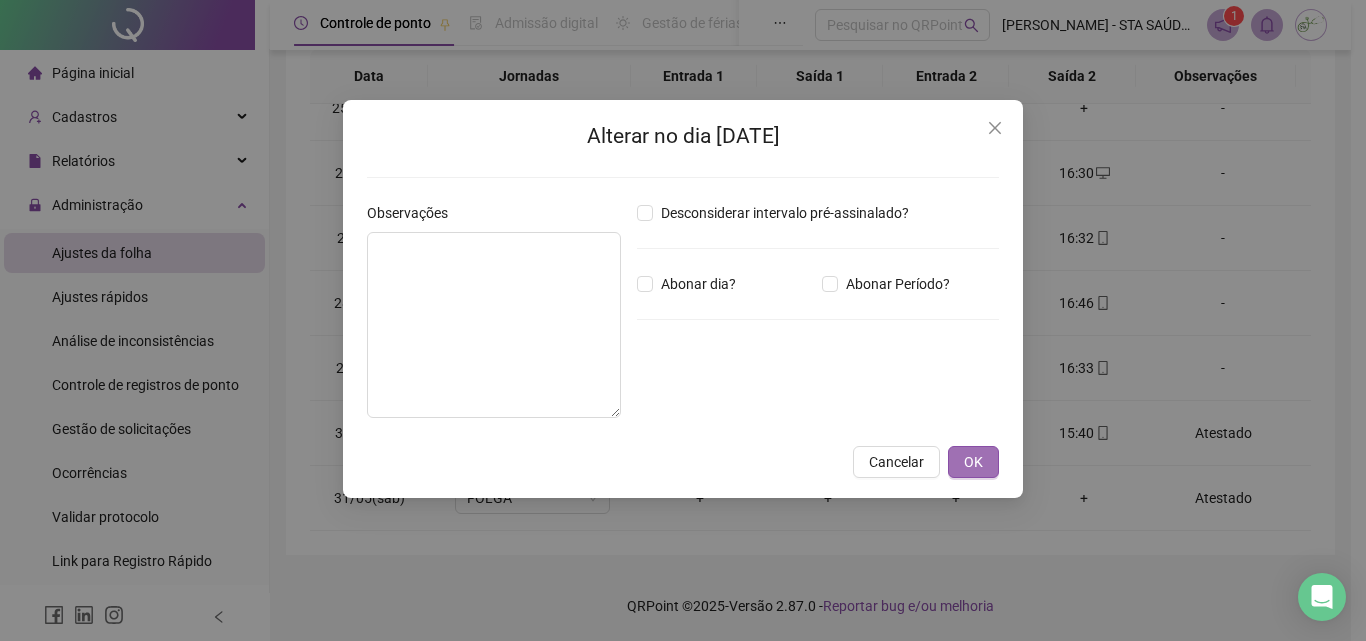 click on "OK" at bounding box center [973, 462] 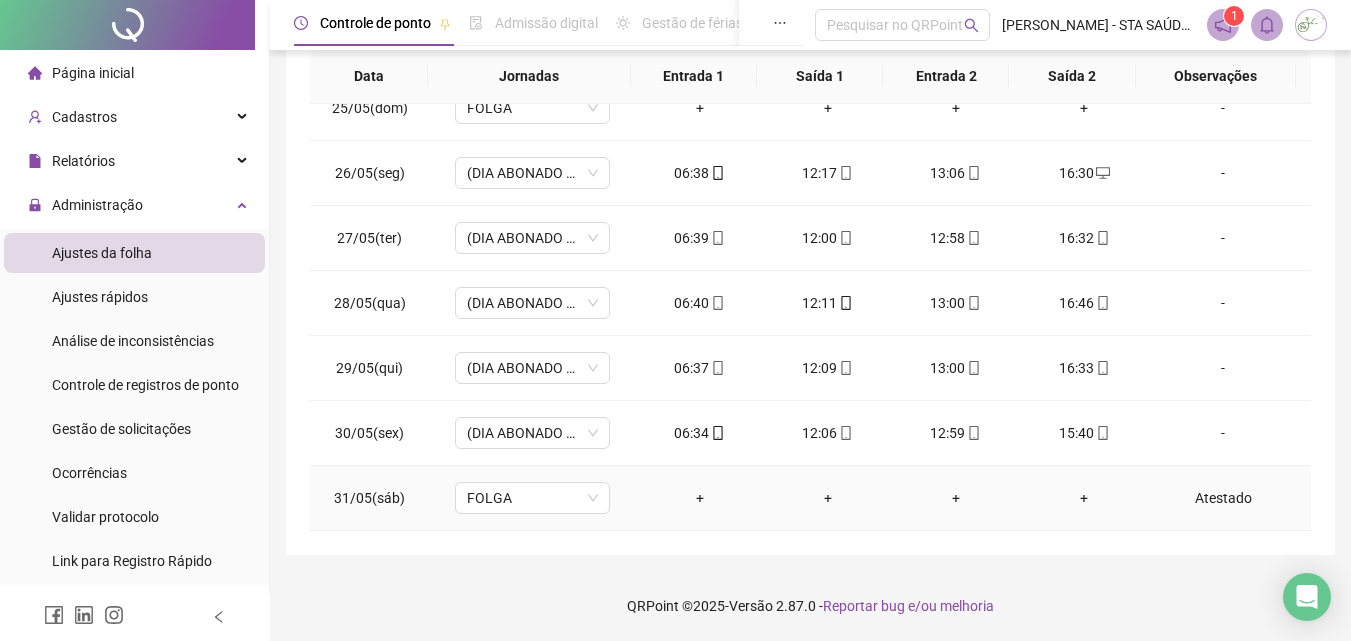 click on "Atestado" at bounding box center [1223, 498] 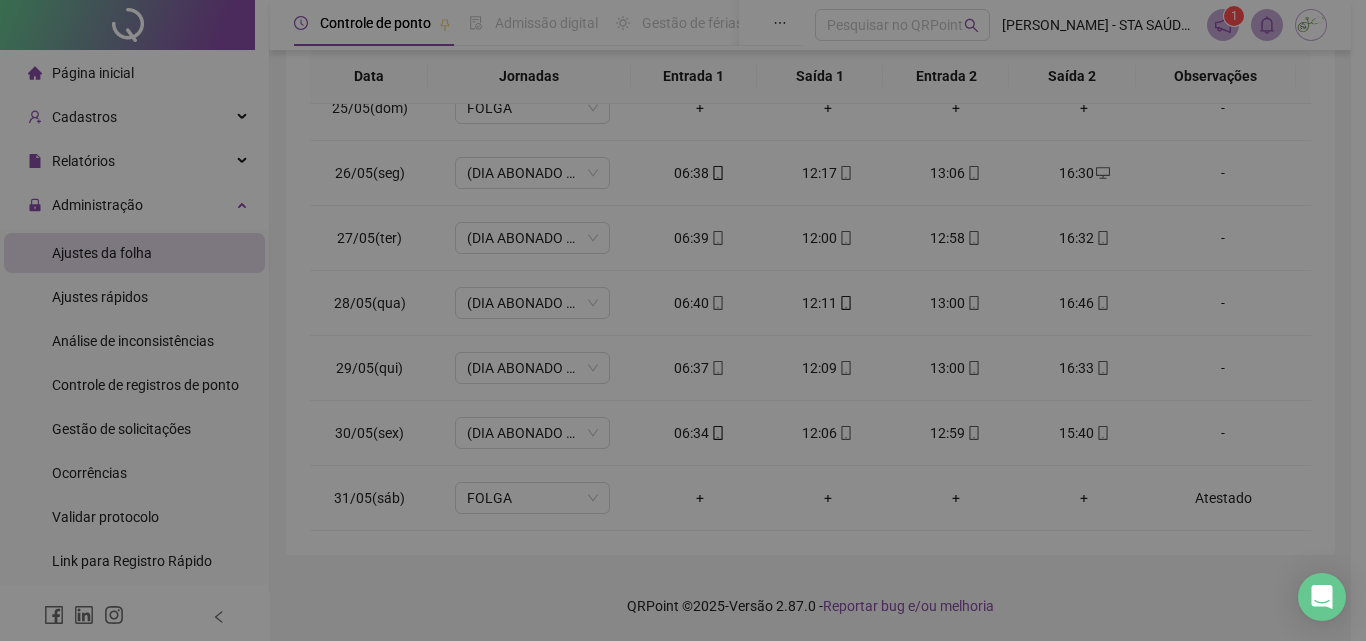 type on "********" 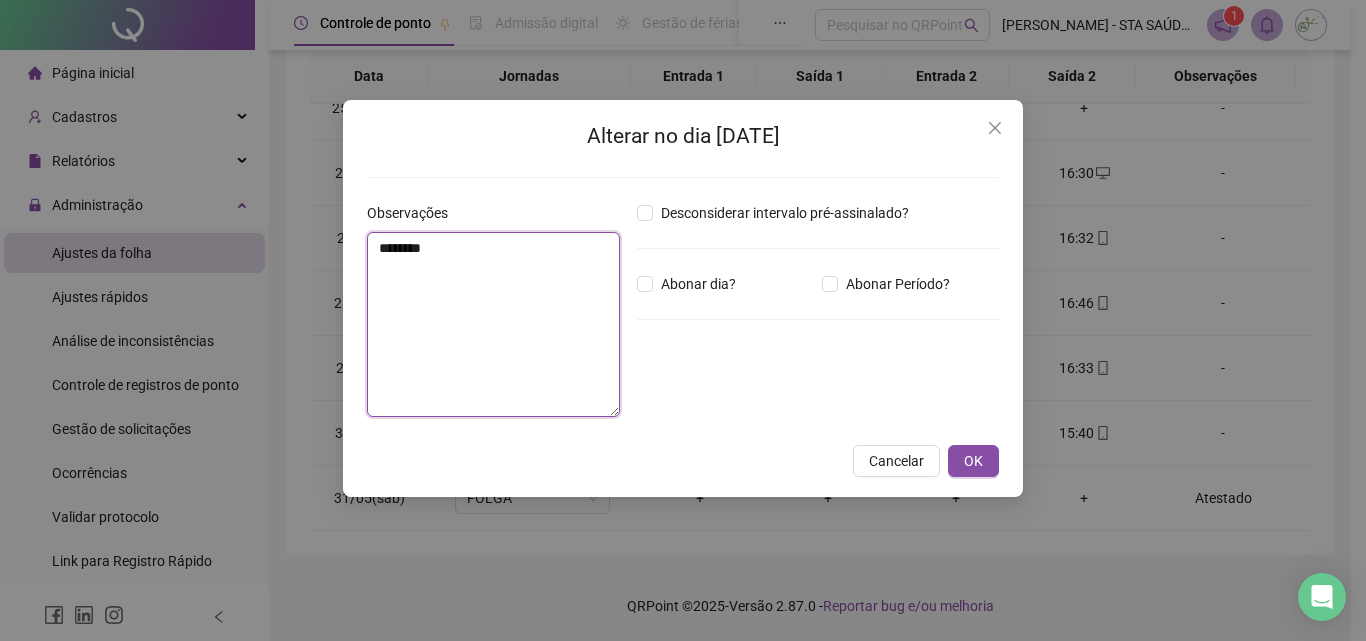 drag, startPoint x: 582, startPoint y: 278, endPoint x: 324, endPoint y: 261, distance: 258.55948 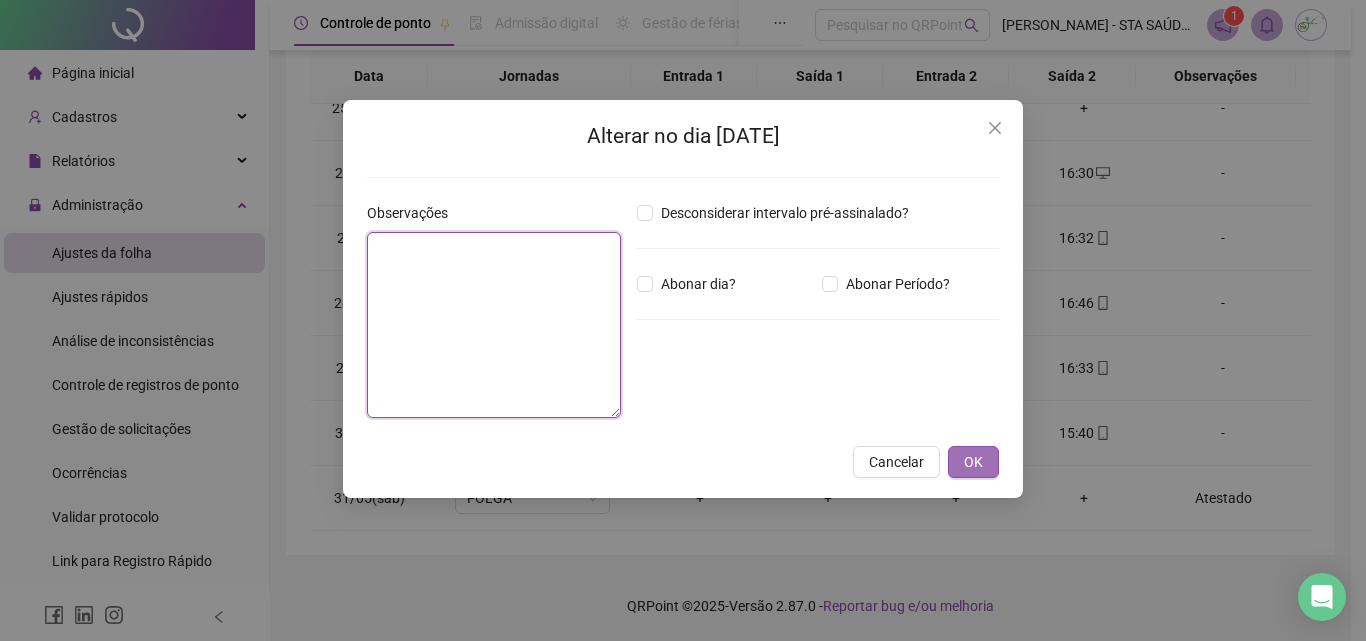 type 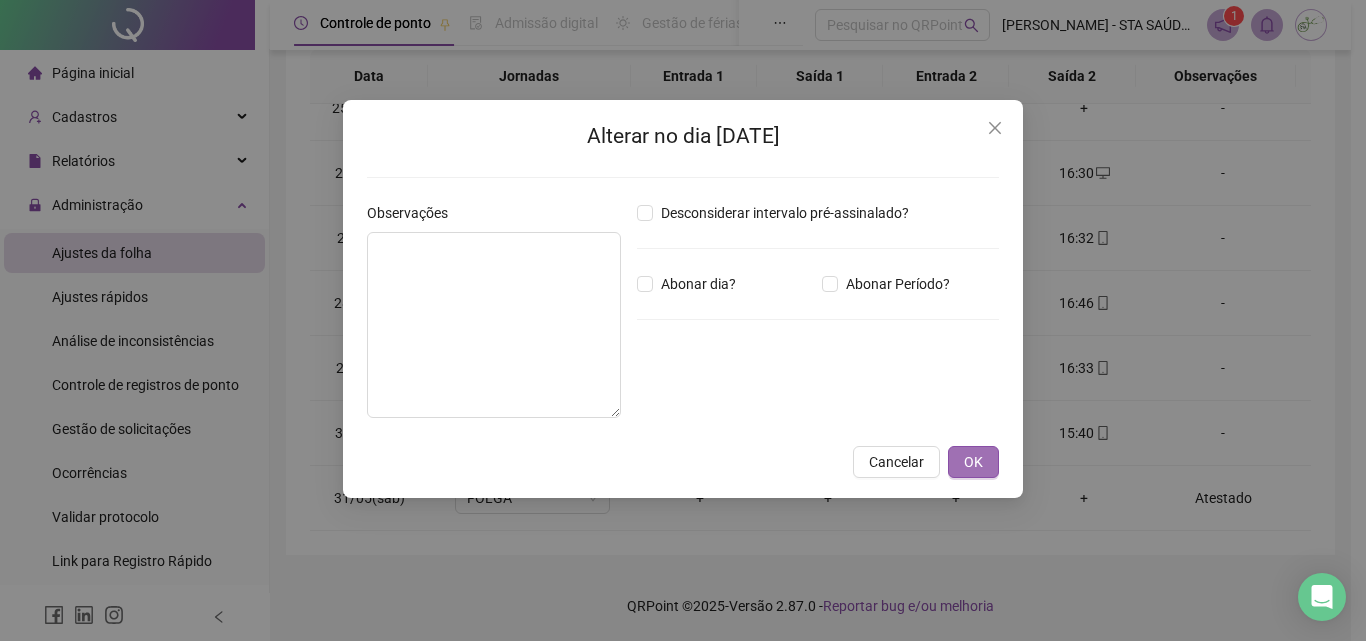 click on "OK" at bounding box center [973, 462] 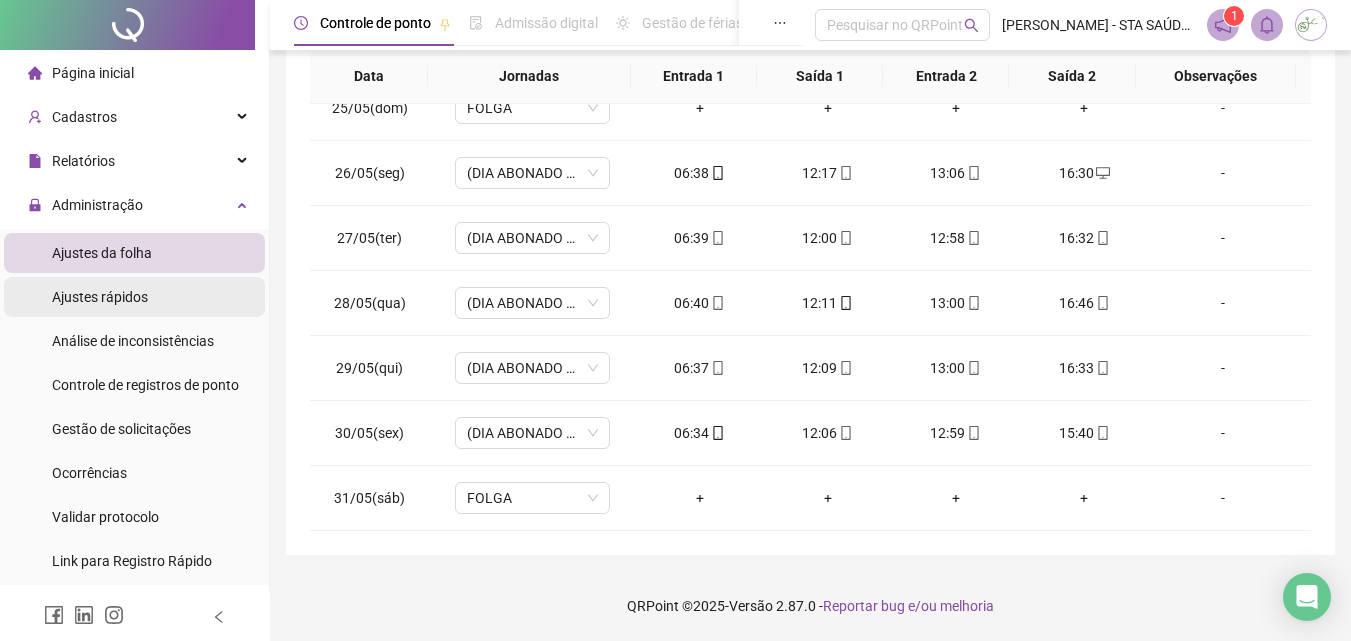 click on "Ajustes rápidos" at bounding box center (100, 297) 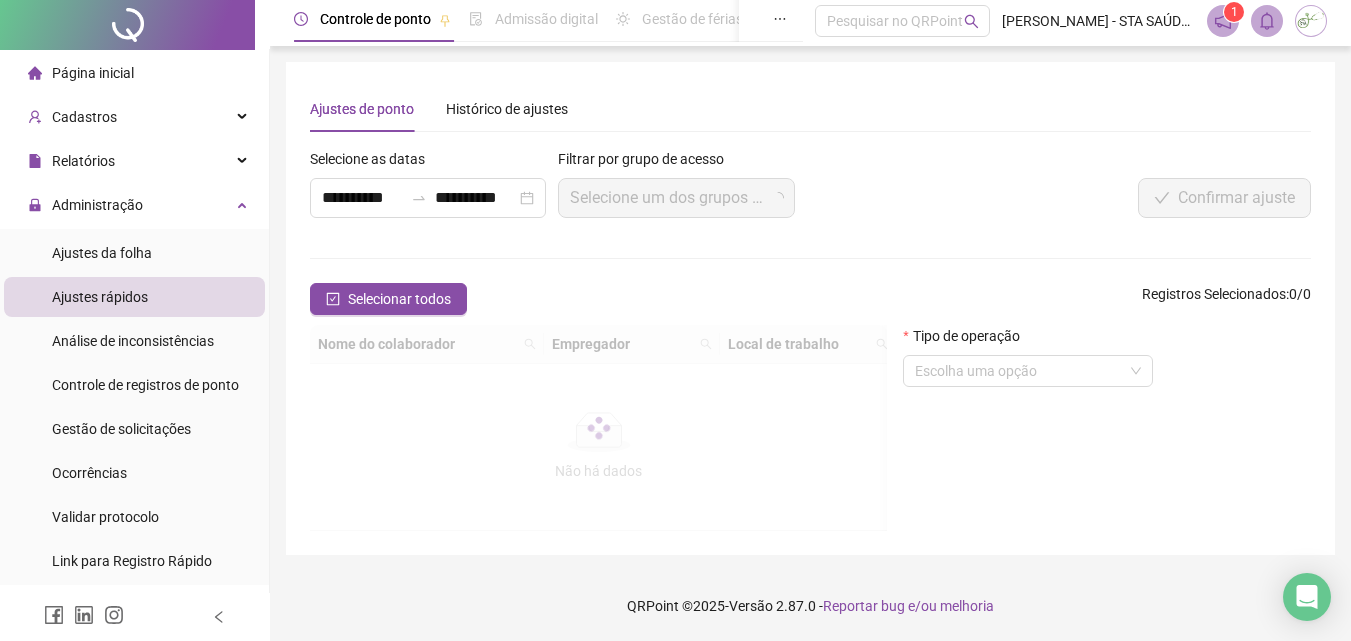 scroll, scrollTop: 0, scrollLeft: 0, axis: both 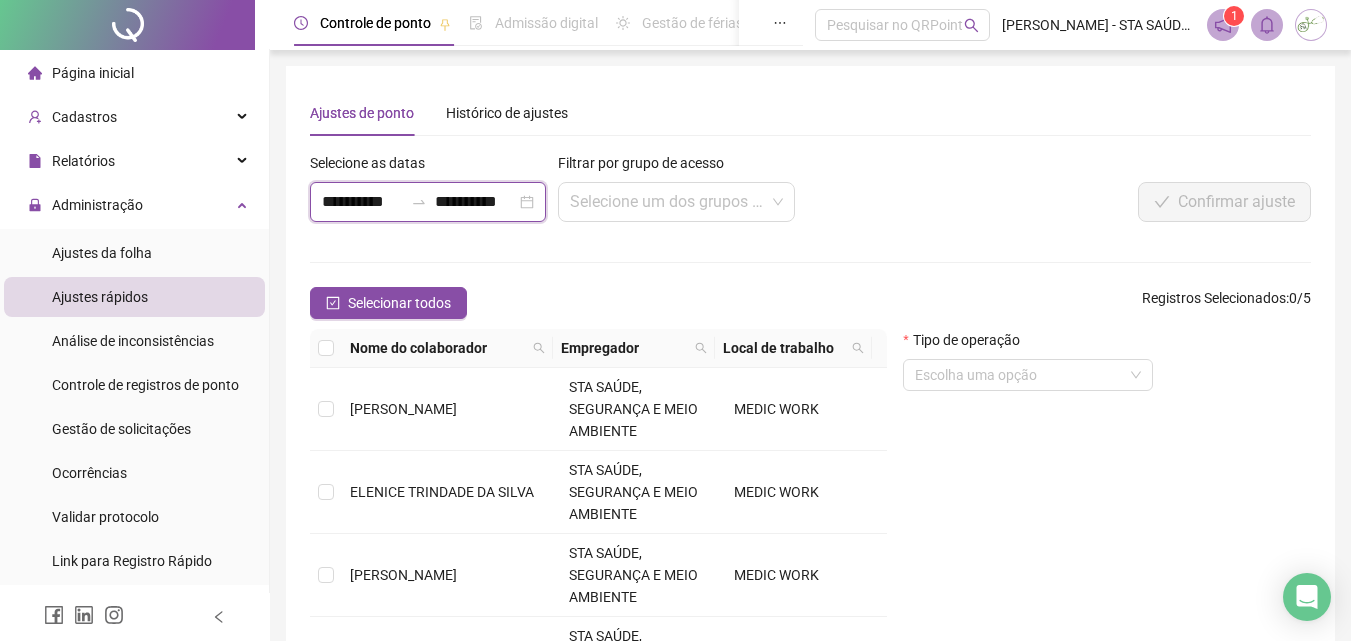 click on "**********" at bounding box center (362, 202) 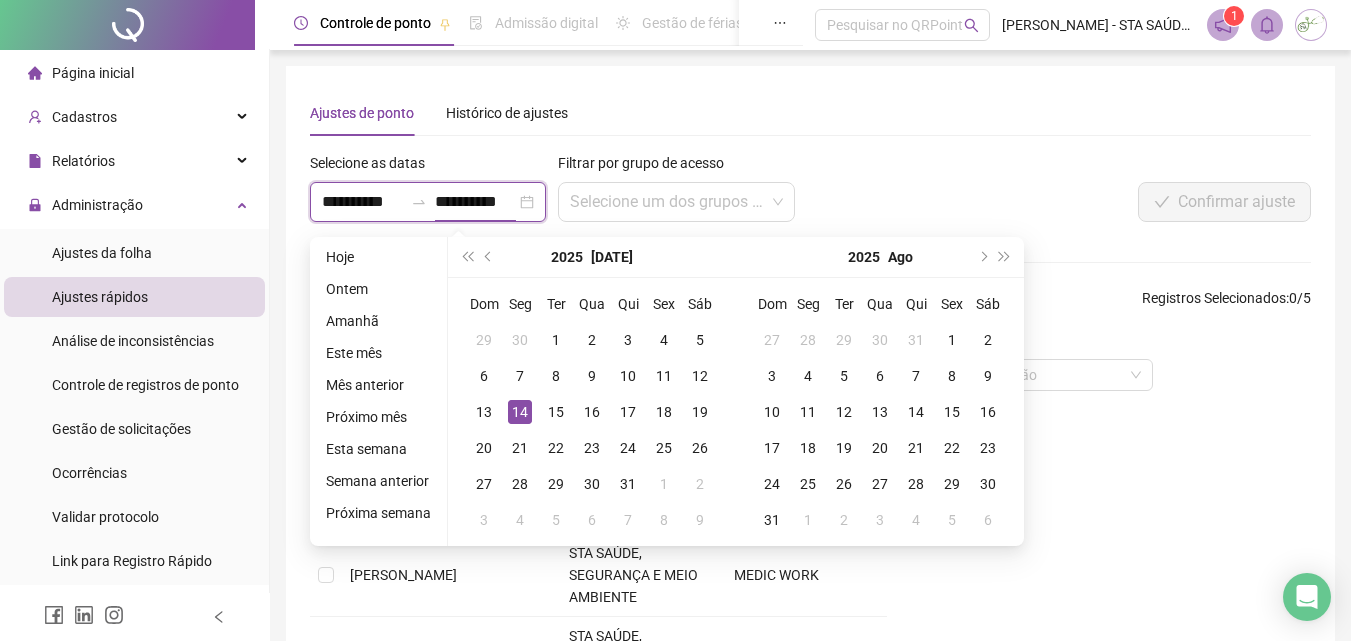 click on "**********" at bounding box center (362, 202) 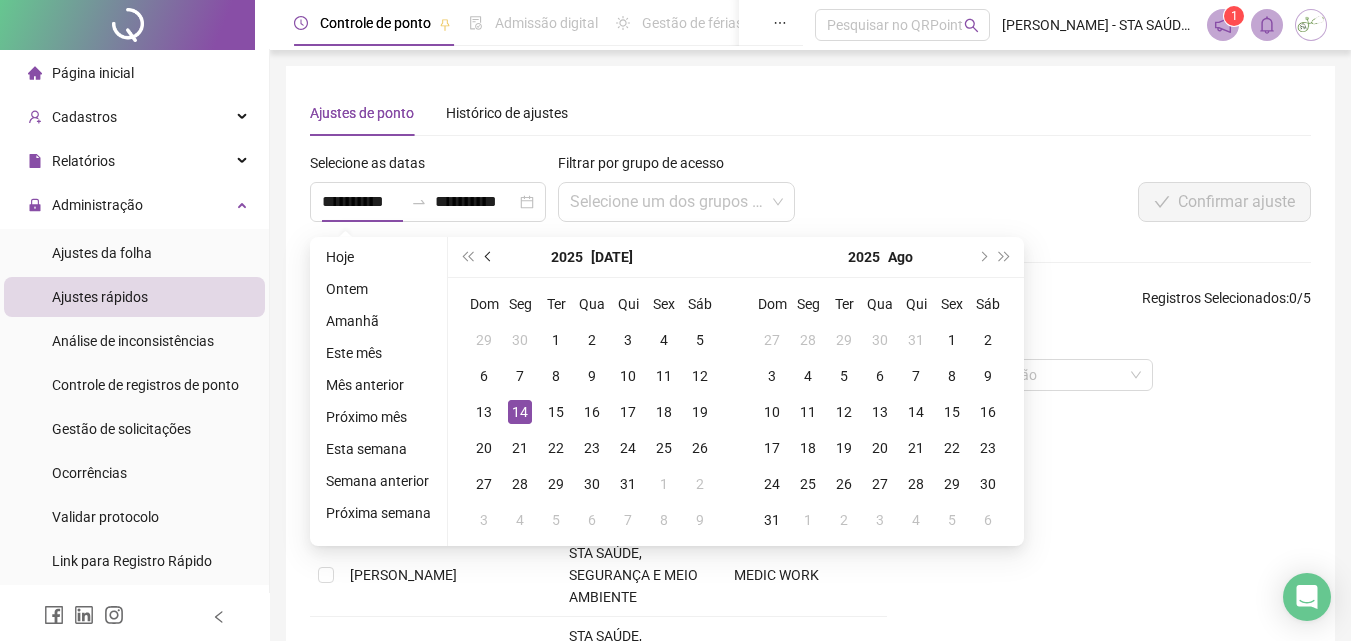 click at bounding box center [489, 257] 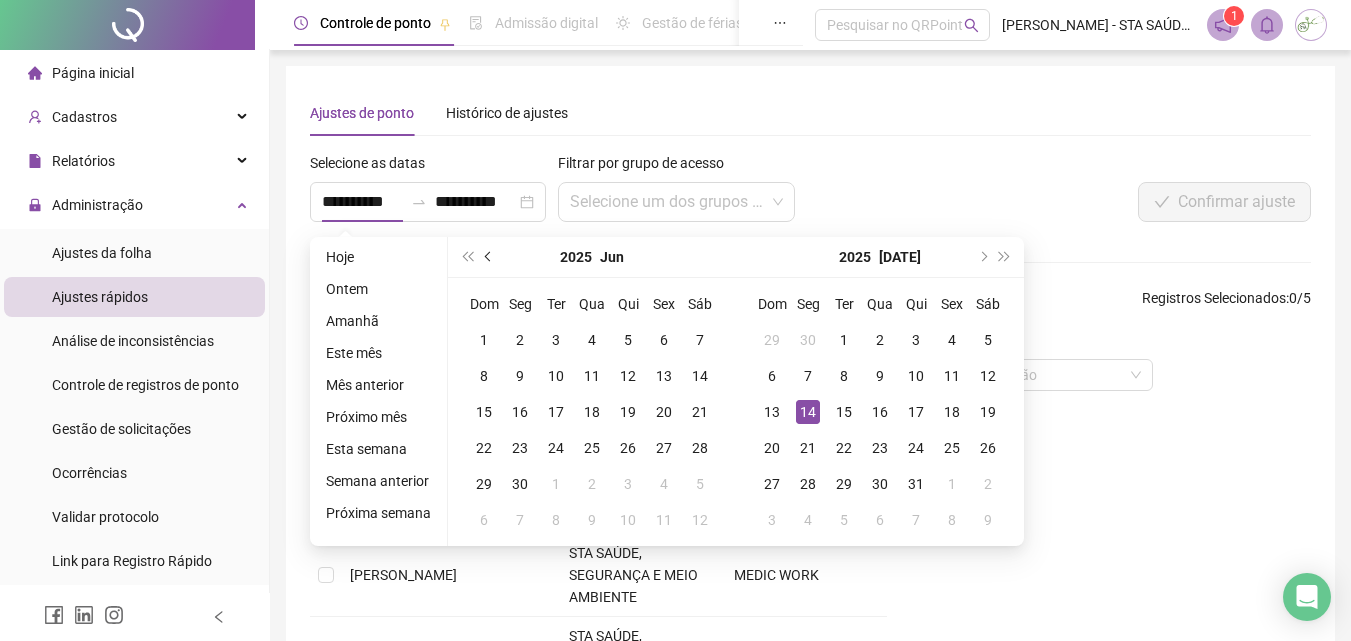 click at bounding box center [489, 257] 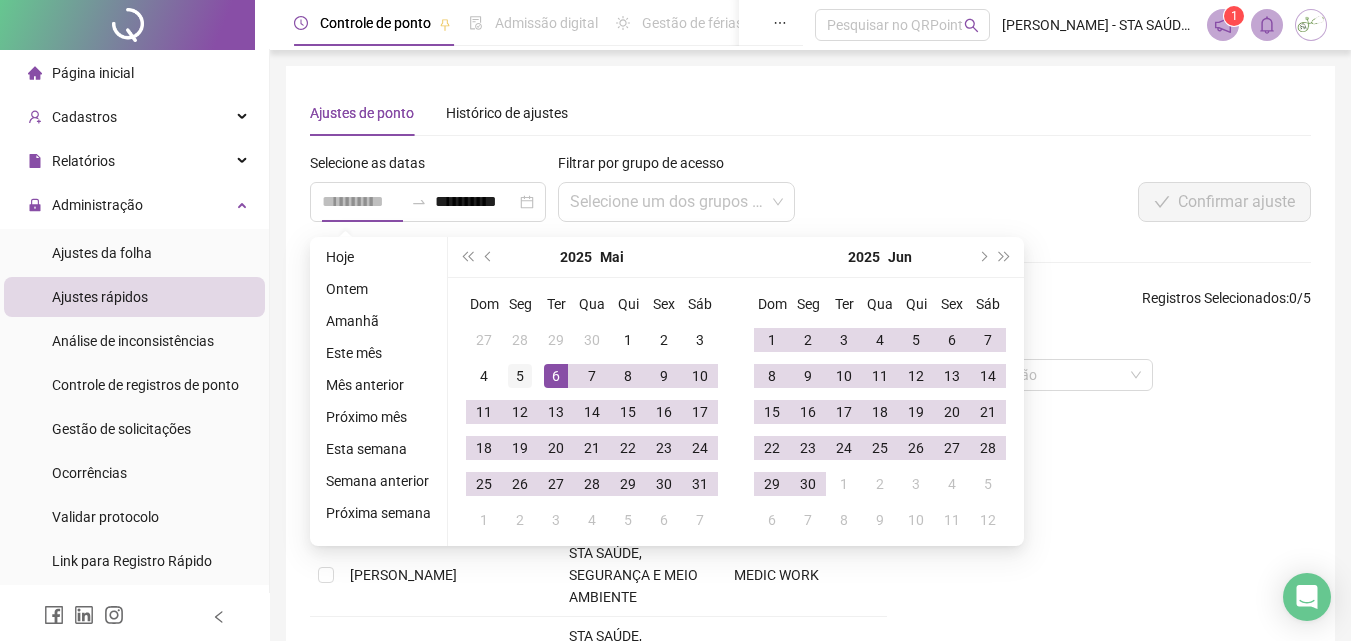 type on "**********" 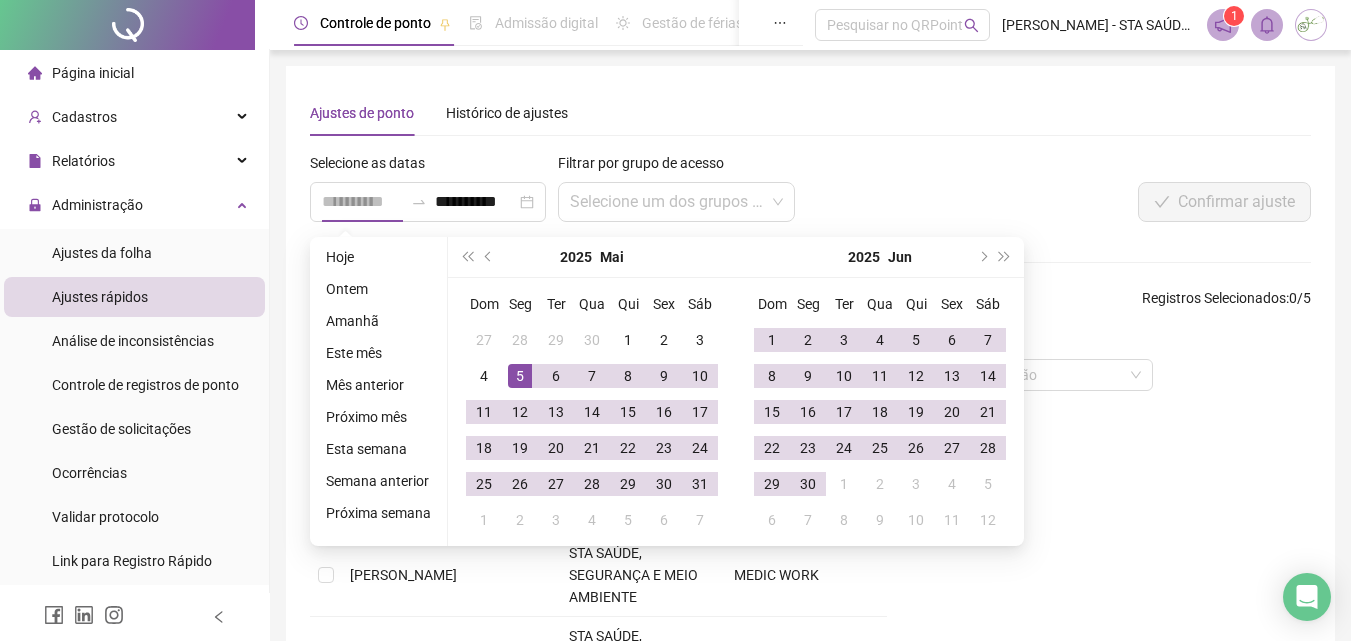 click on "5" at bounding box center [520, 376] 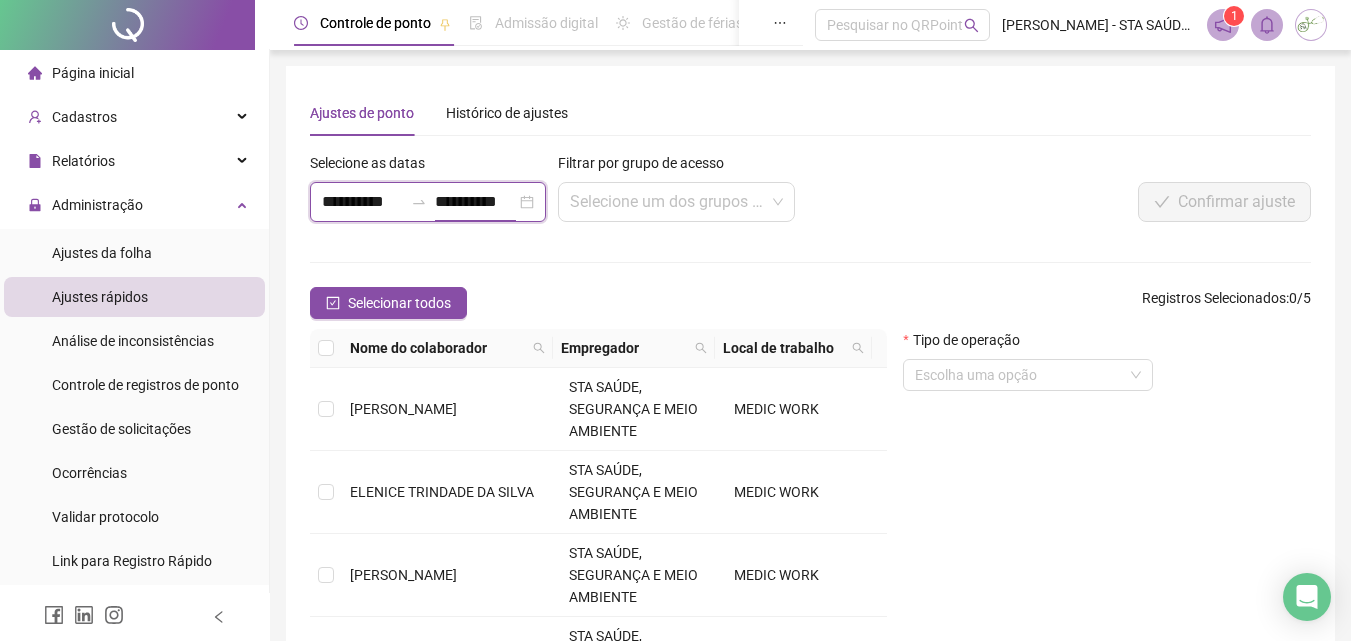 click on "**********" at bounding box center (475, 202) 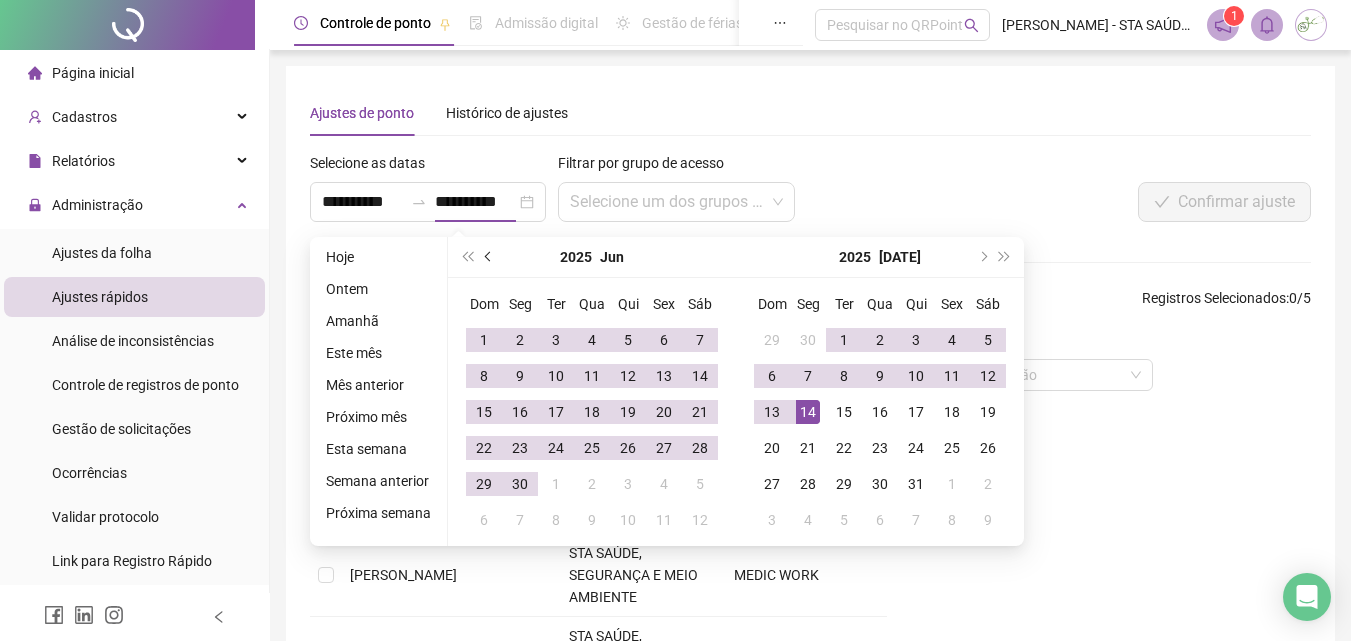 click at bounding box center (489, 257) 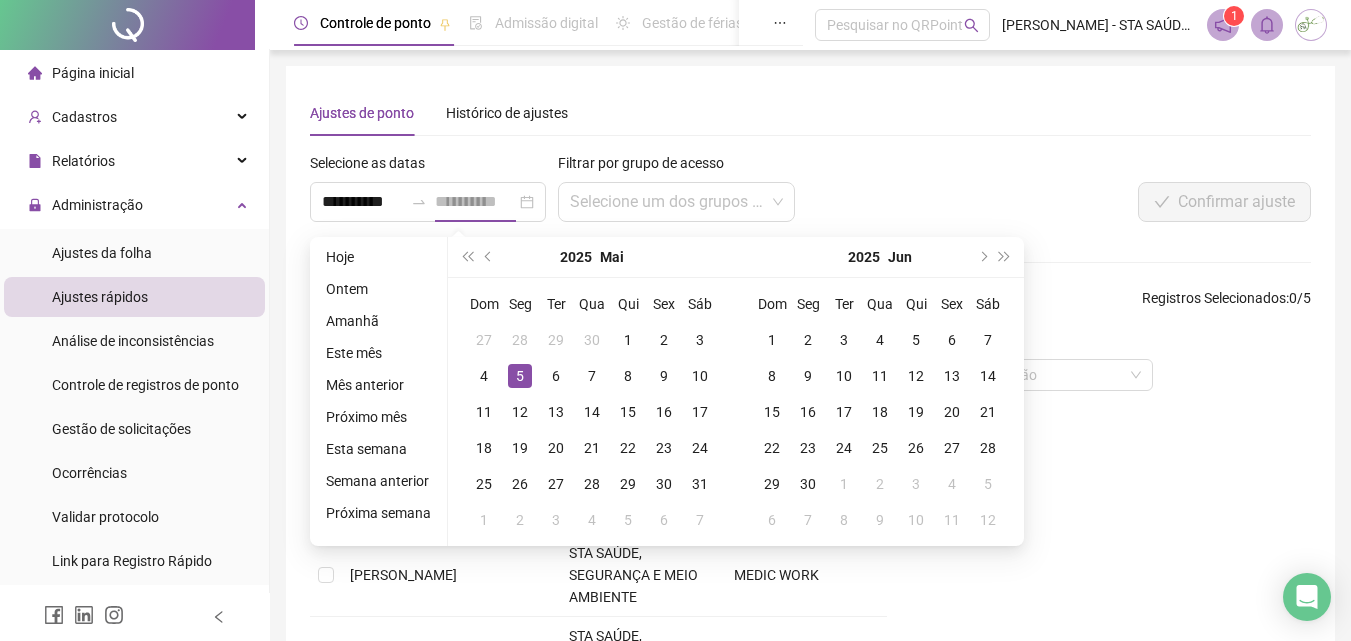 type on "**********" 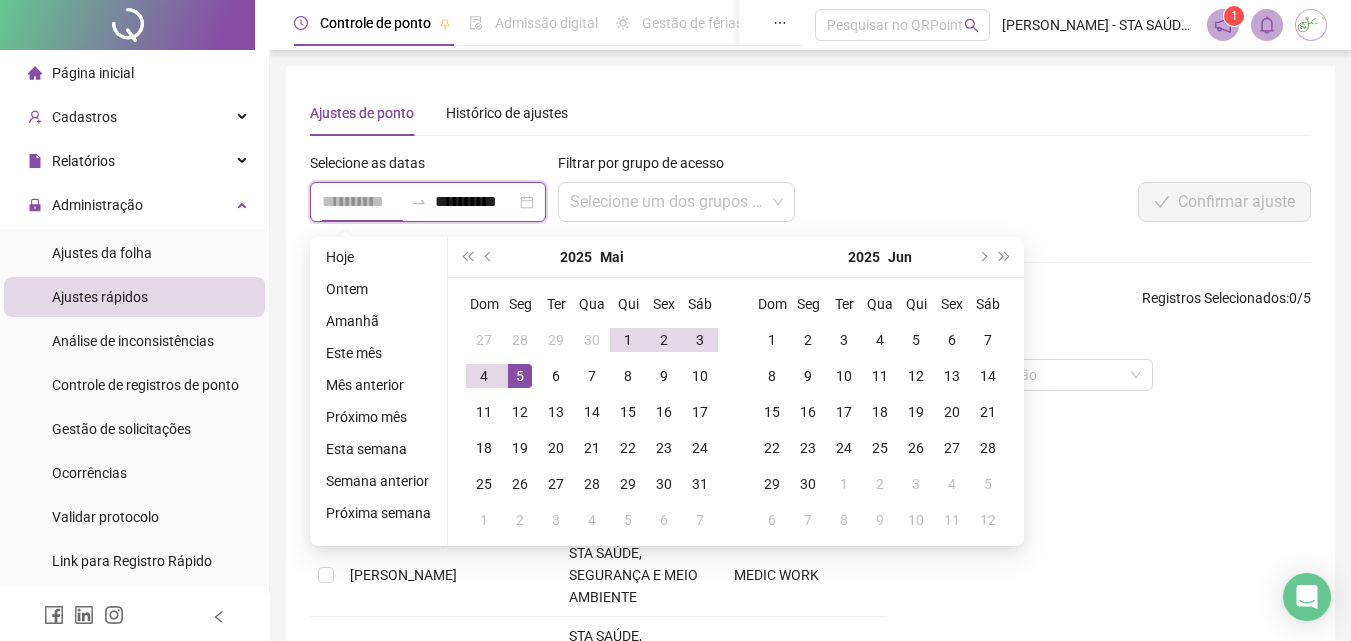 type on "**********" 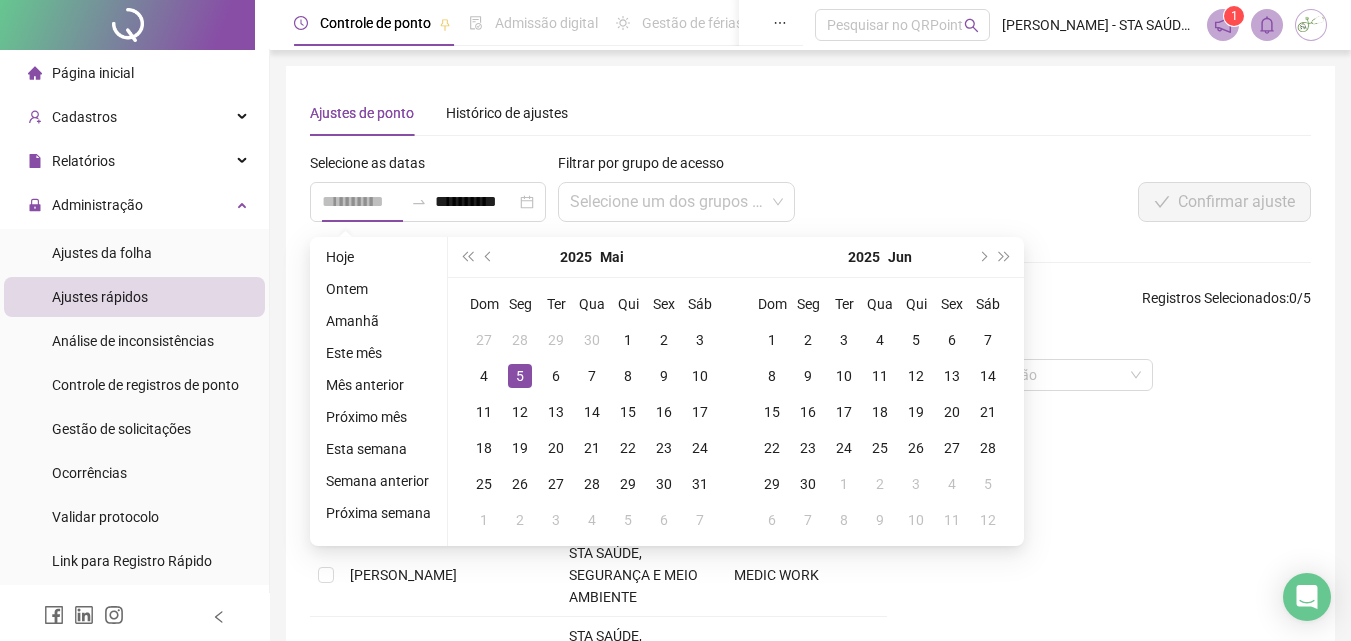 click on "5" at bounding box center [520, 376] 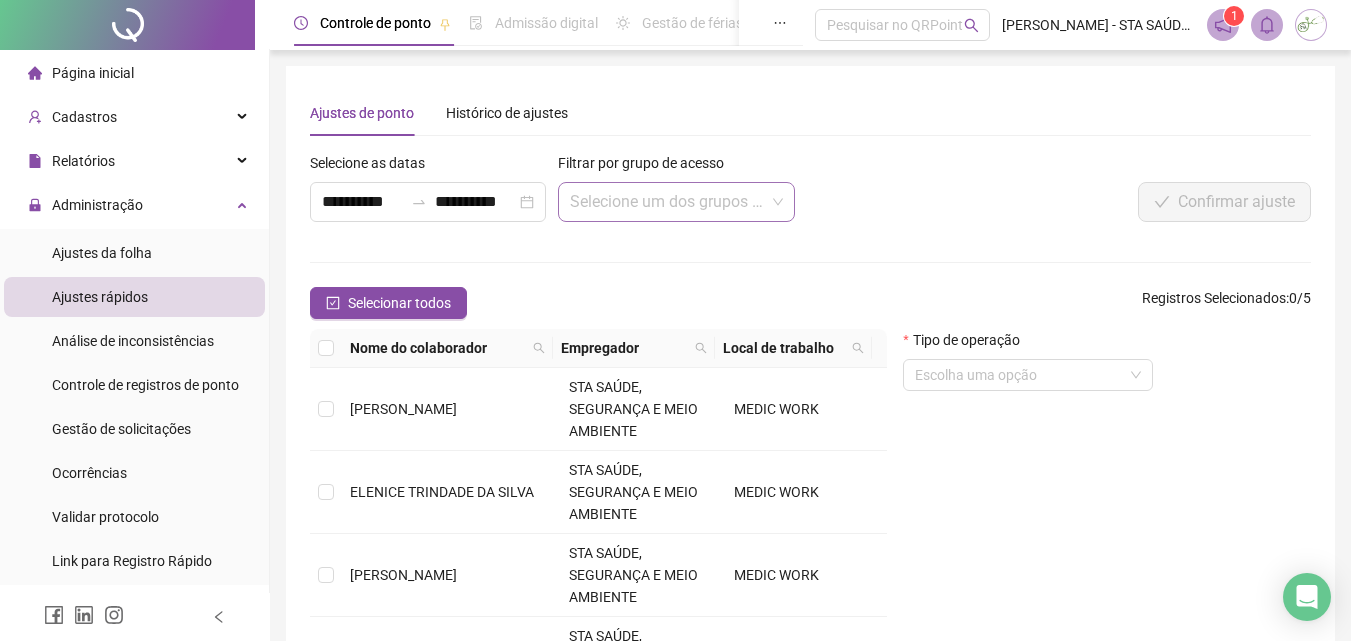 click at bounding box center [670, 202] 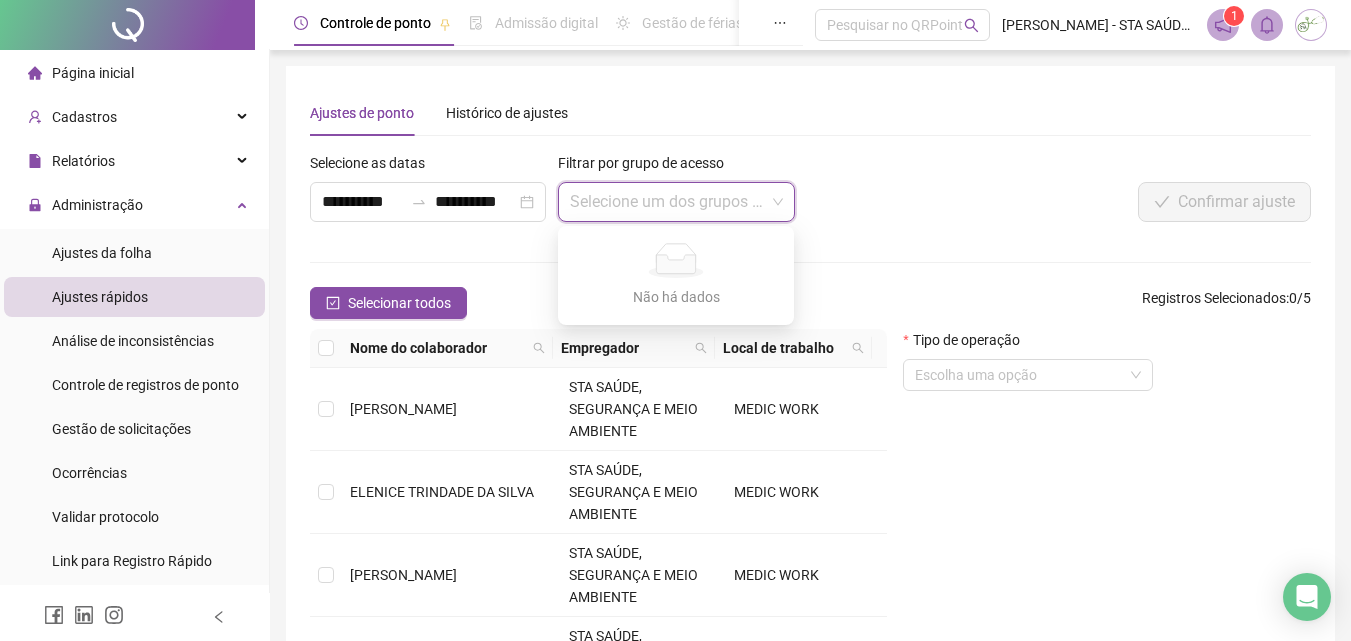 click at bounding box center (670, 202) 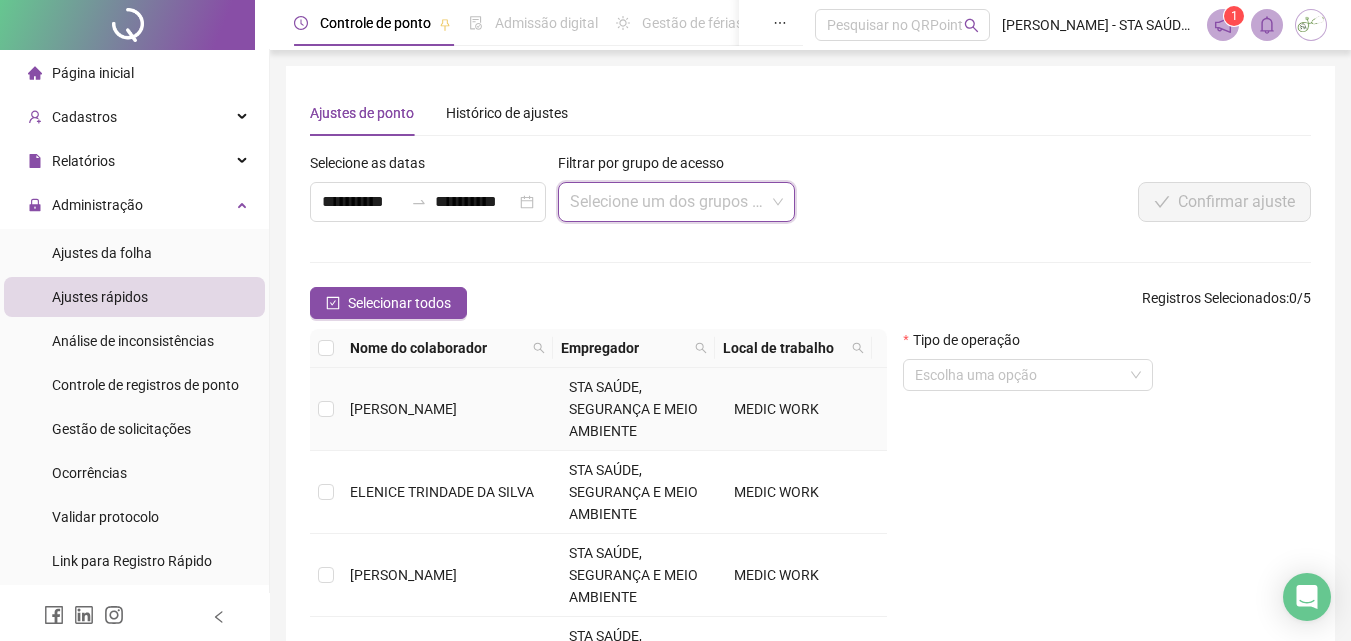 click on "[PERSON_NAME]" at bounding box center [403, 409] 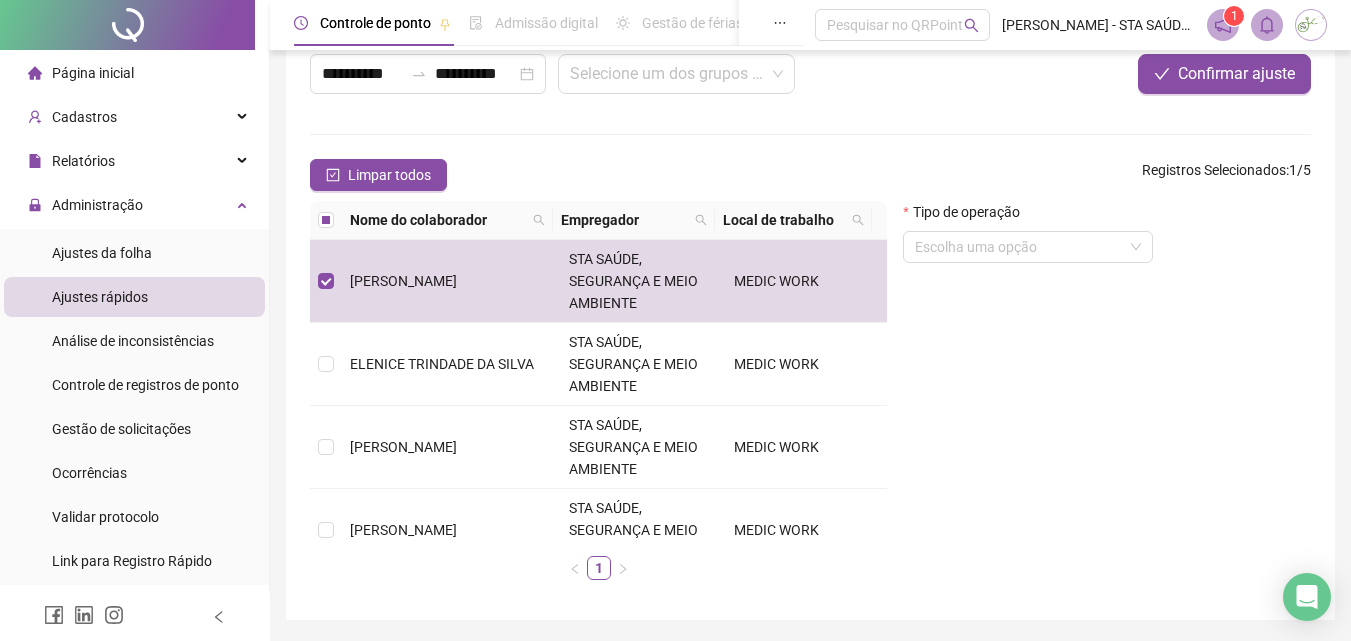scroll, scrollTop: 93, scrollLeft: 0, axis: vertical 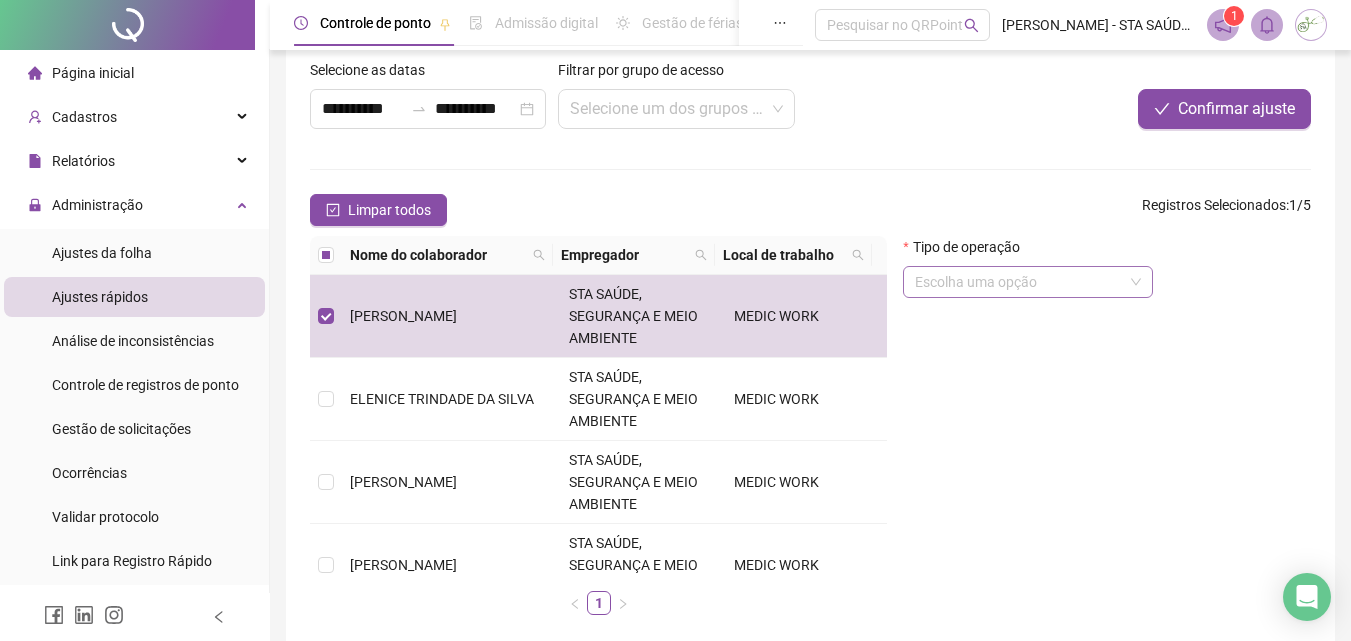 click at bounding box center [1022, 282] 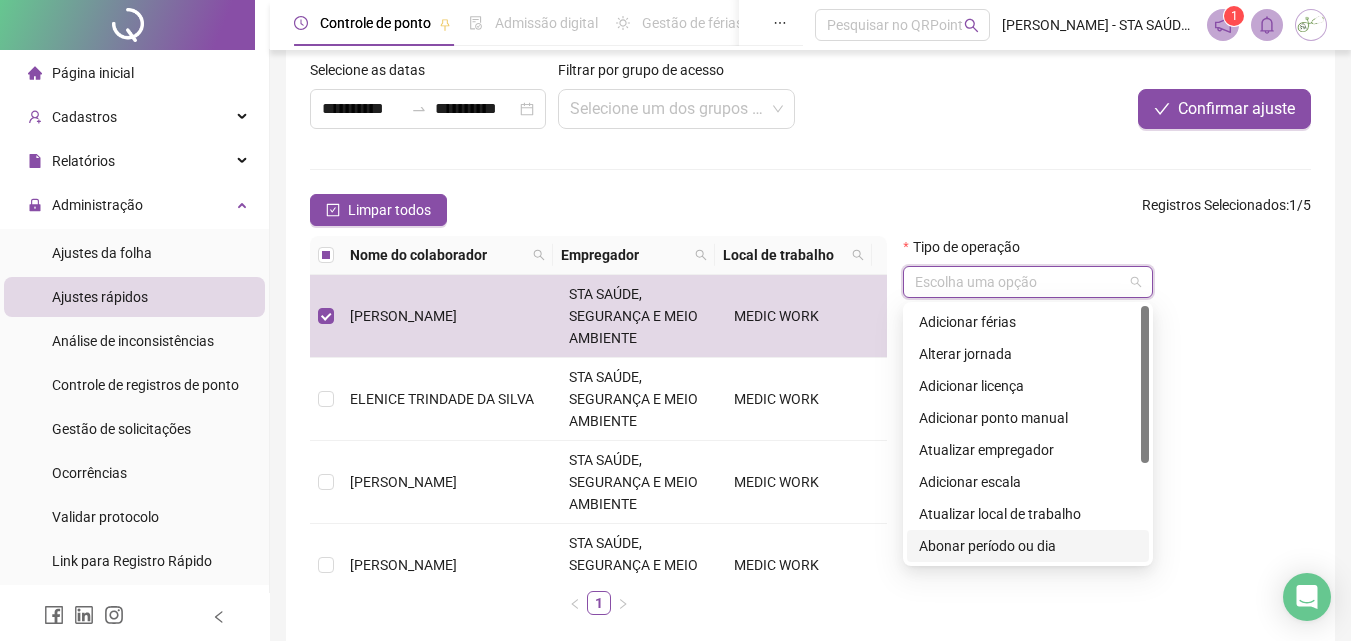 click on "Abonar período ou dia" at bounding box center [1028, 546] 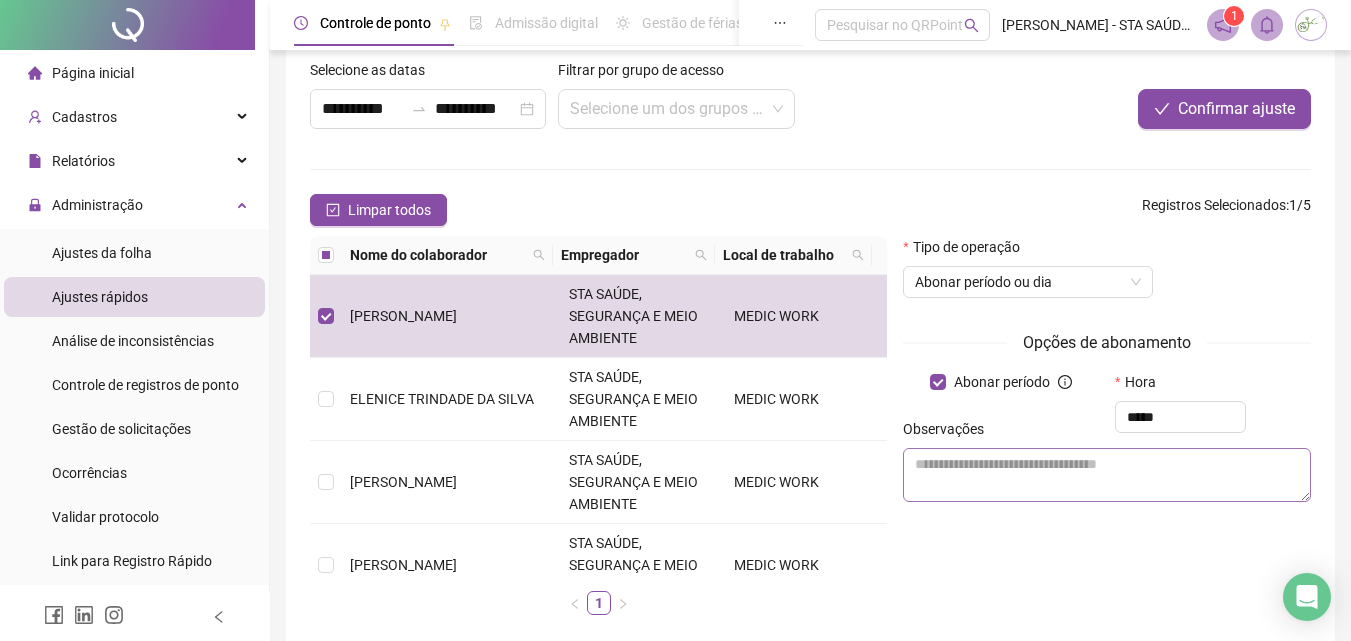 type on "*****" 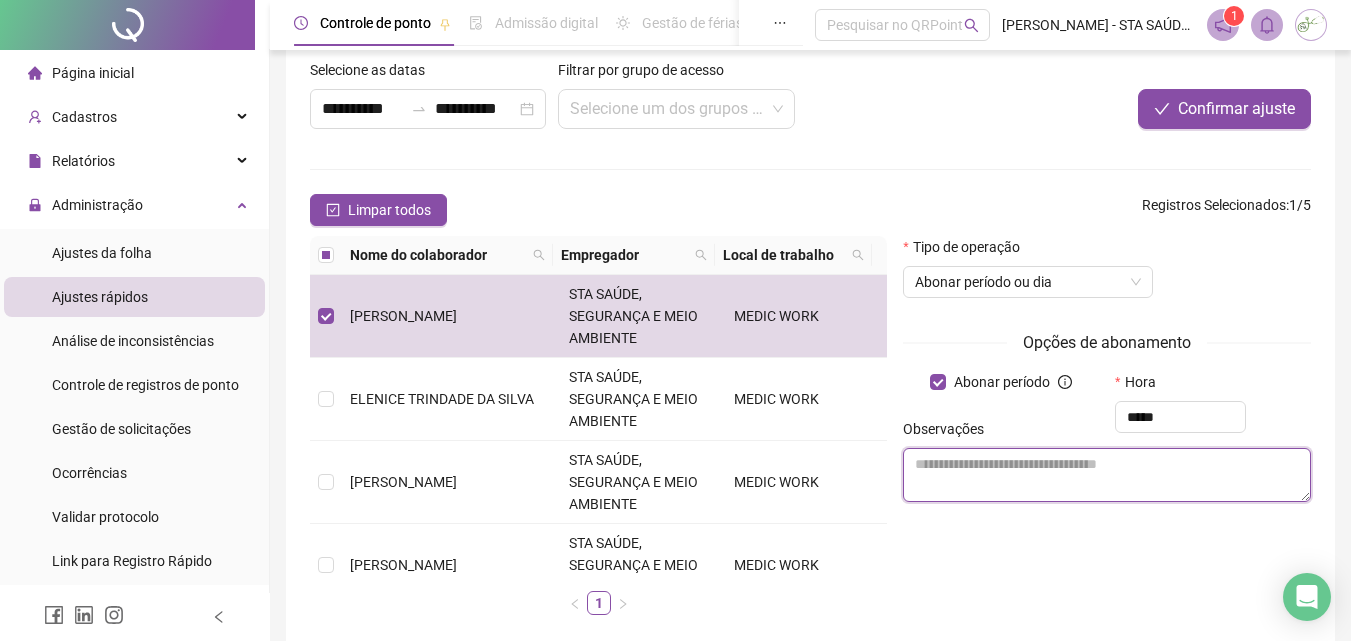 click at bounding box center [1107, 475] 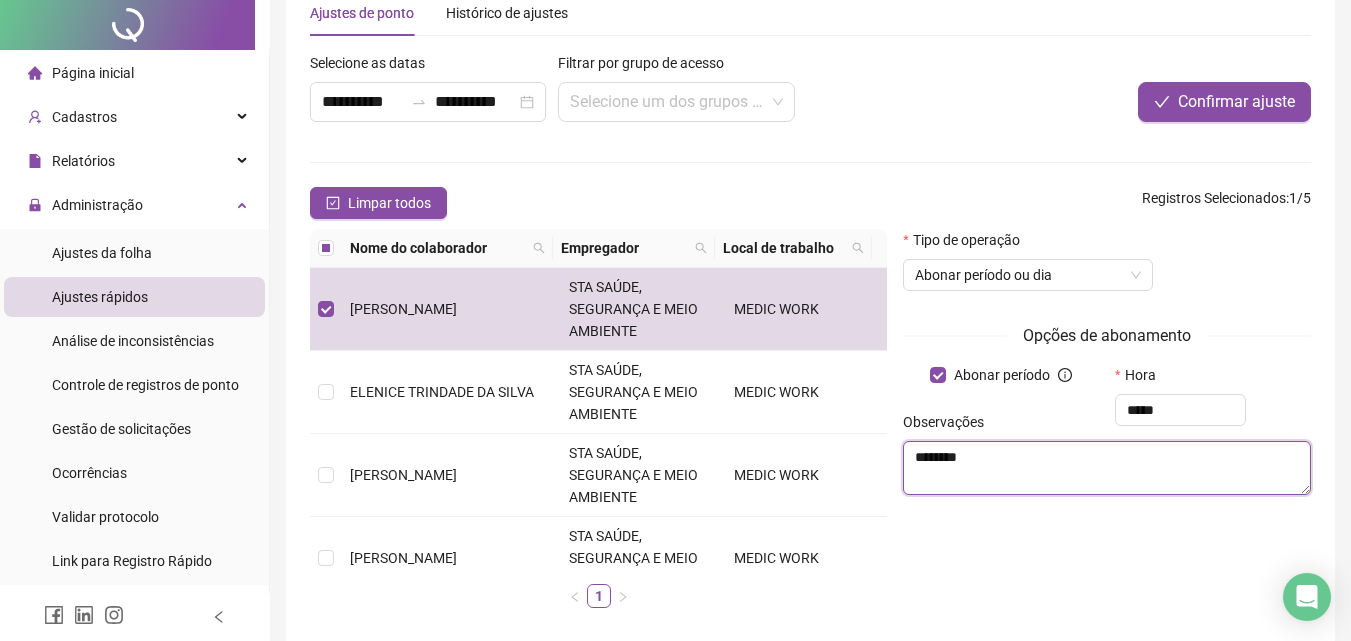 scroll, scrollTop: 0, scrollLeft: 0, axis: both 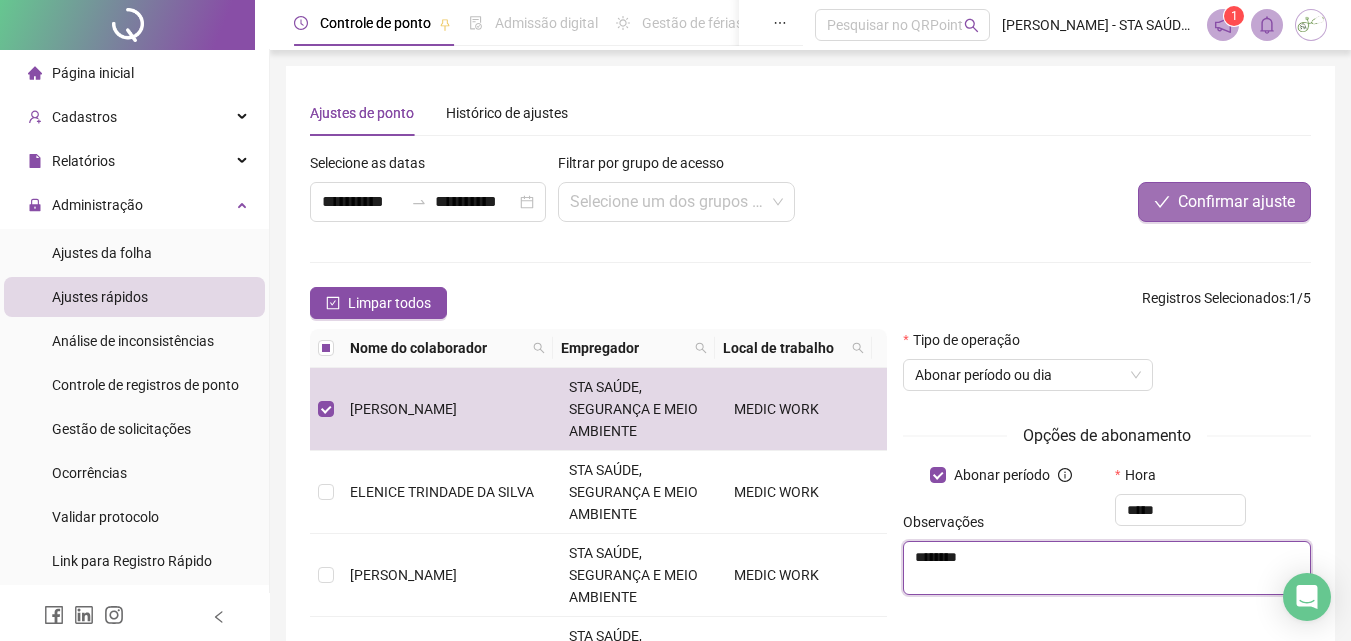 type on "********" 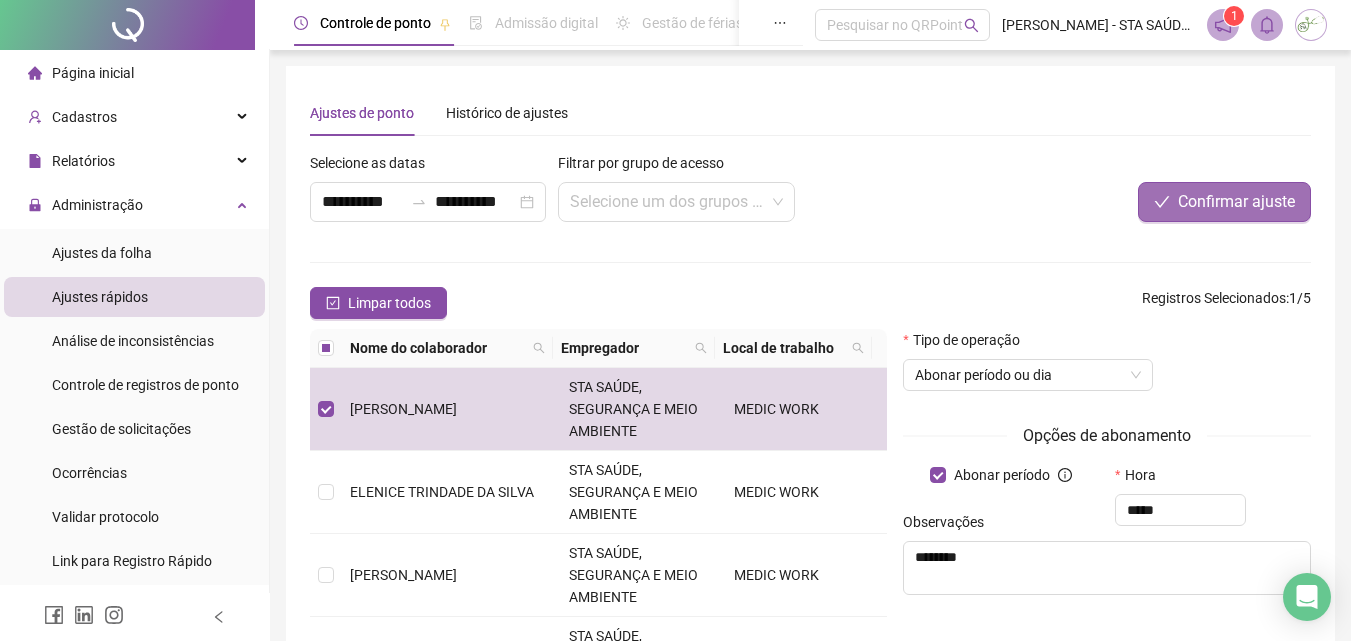 click on "Confirmar ajuste" at bounding box center (1236, 202) 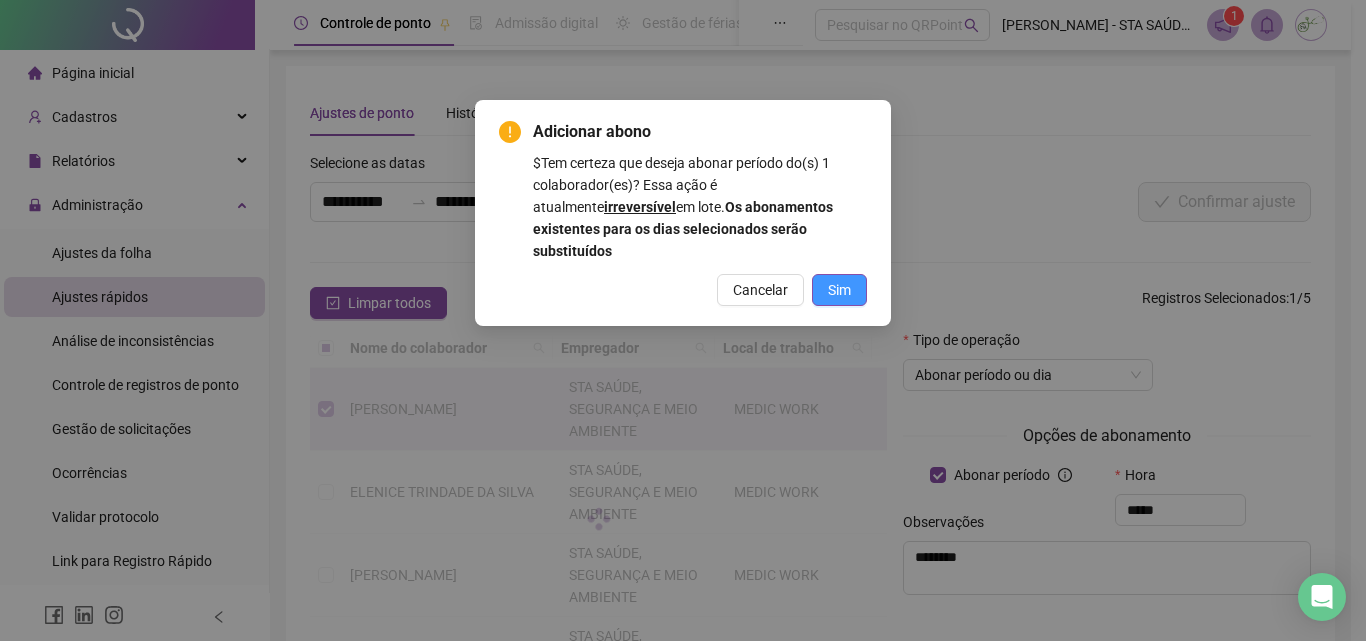 click on "Sim" at bounding box center [839, 290] 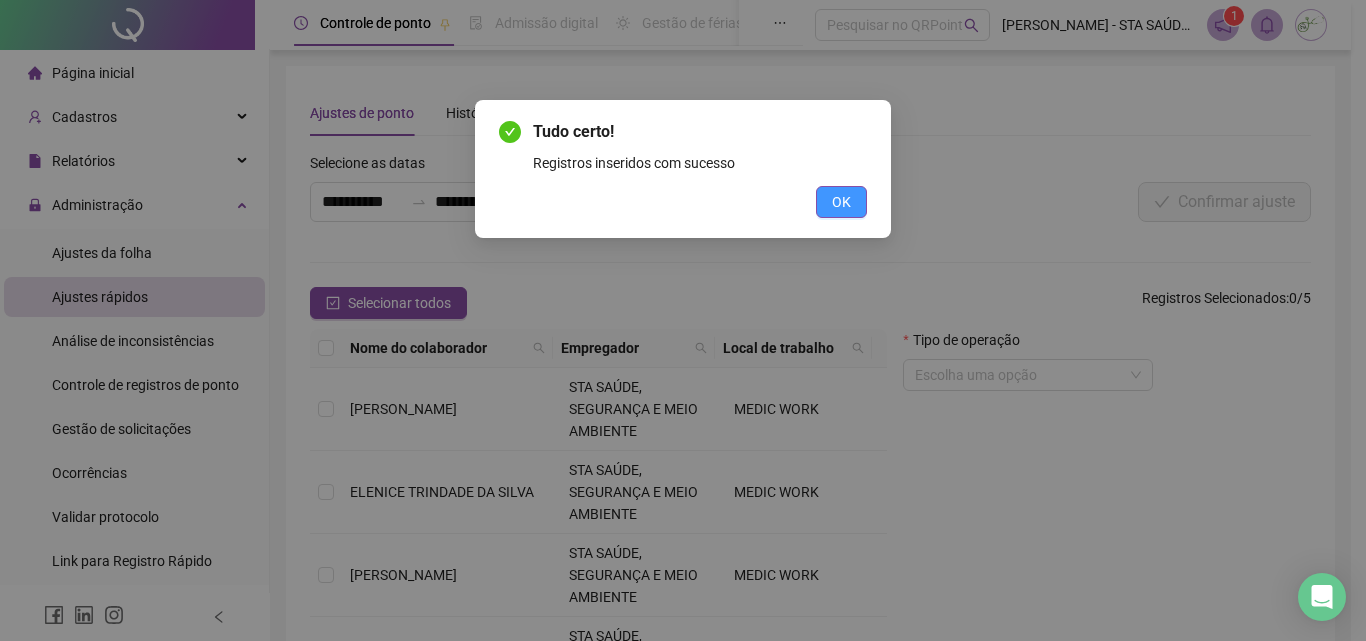 click on "OK" at bounding box center [841, 202] 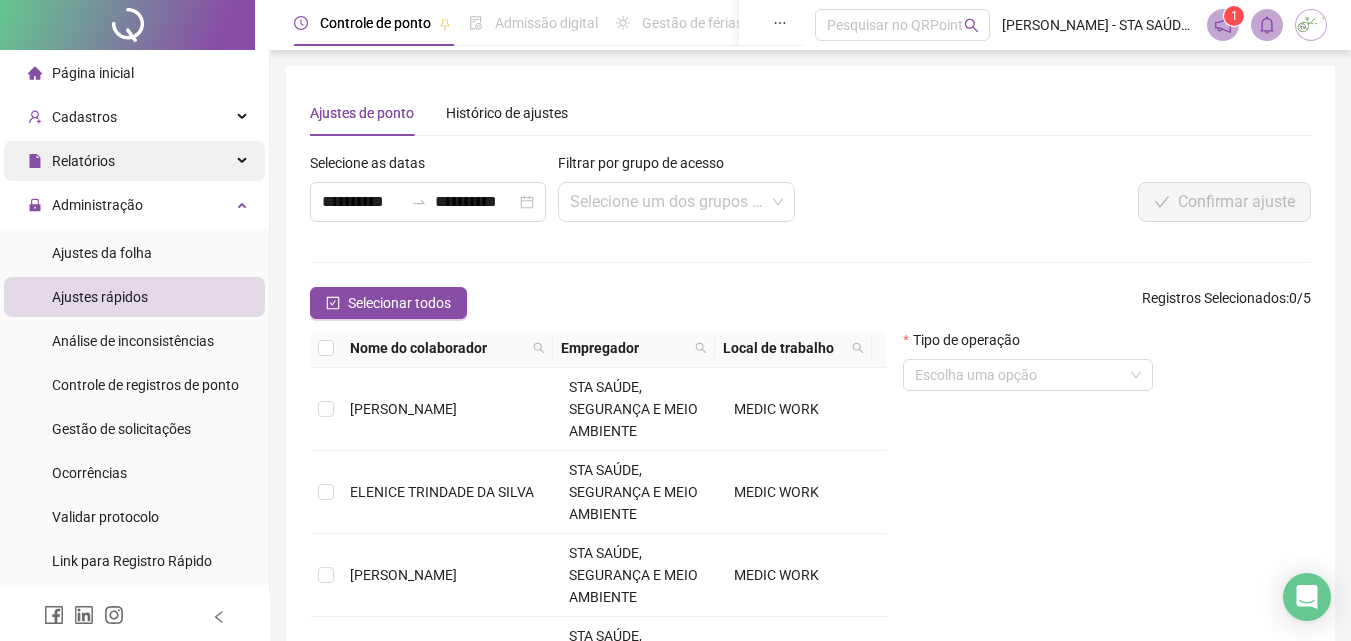 click on "Relatórios" at bounding box center [134, 161] 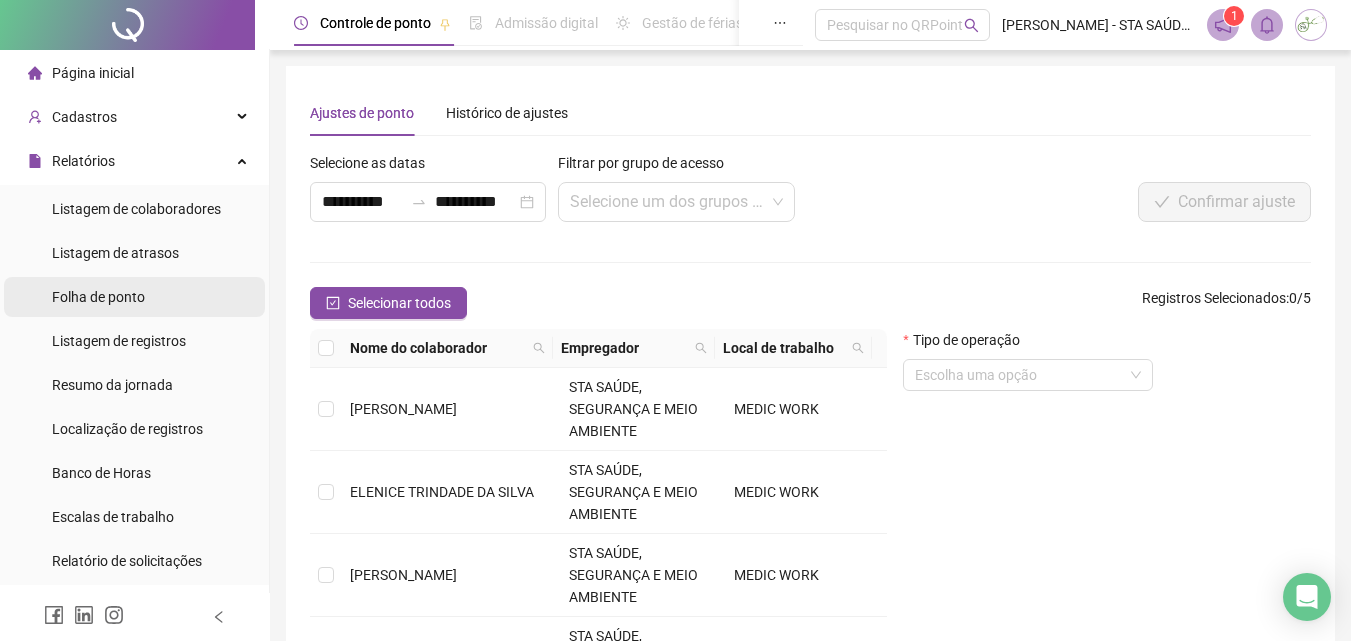 click on "Folha de ponto" at bounding box center (134, 297) 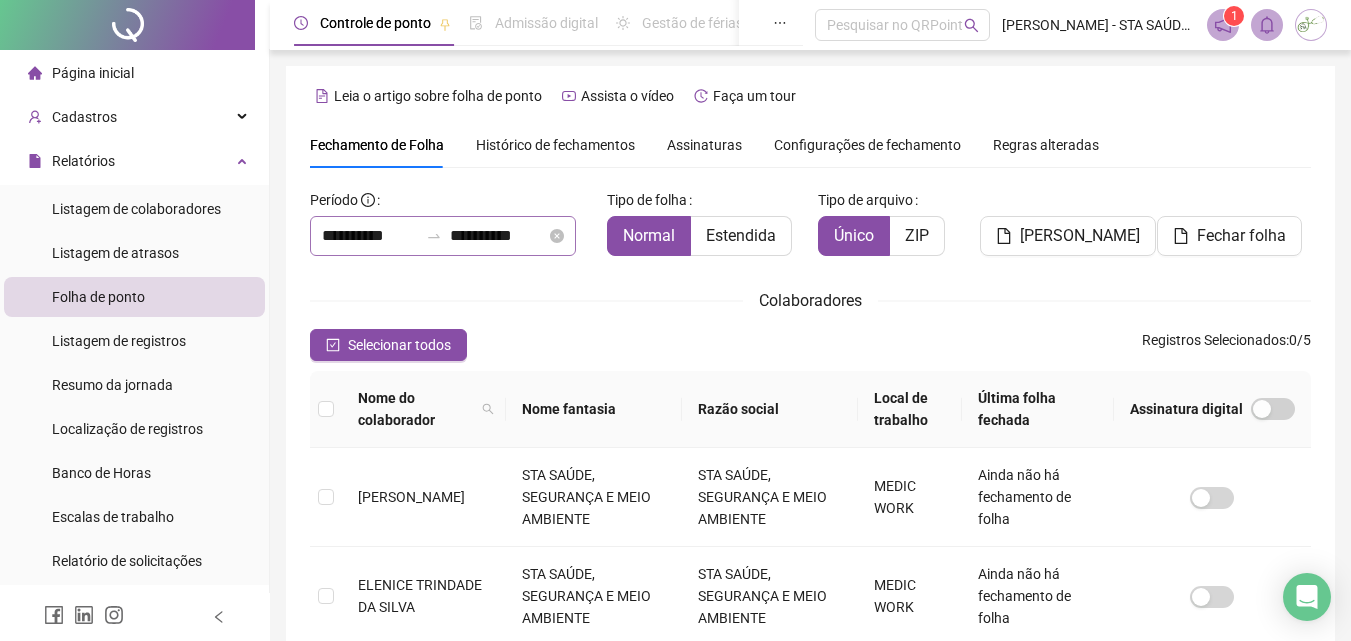 scroll, scrollTop: 89, scrollLeft: 0, axis: vertical 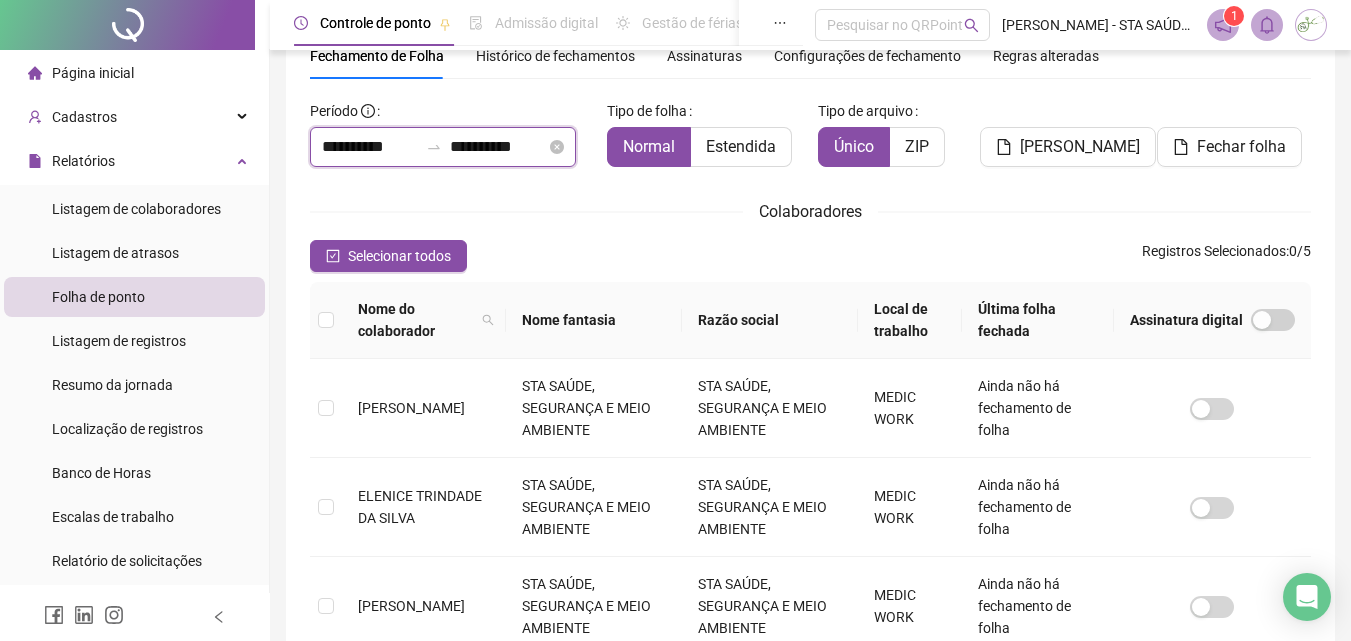 click on "**********" at bounding box center (370, 147) 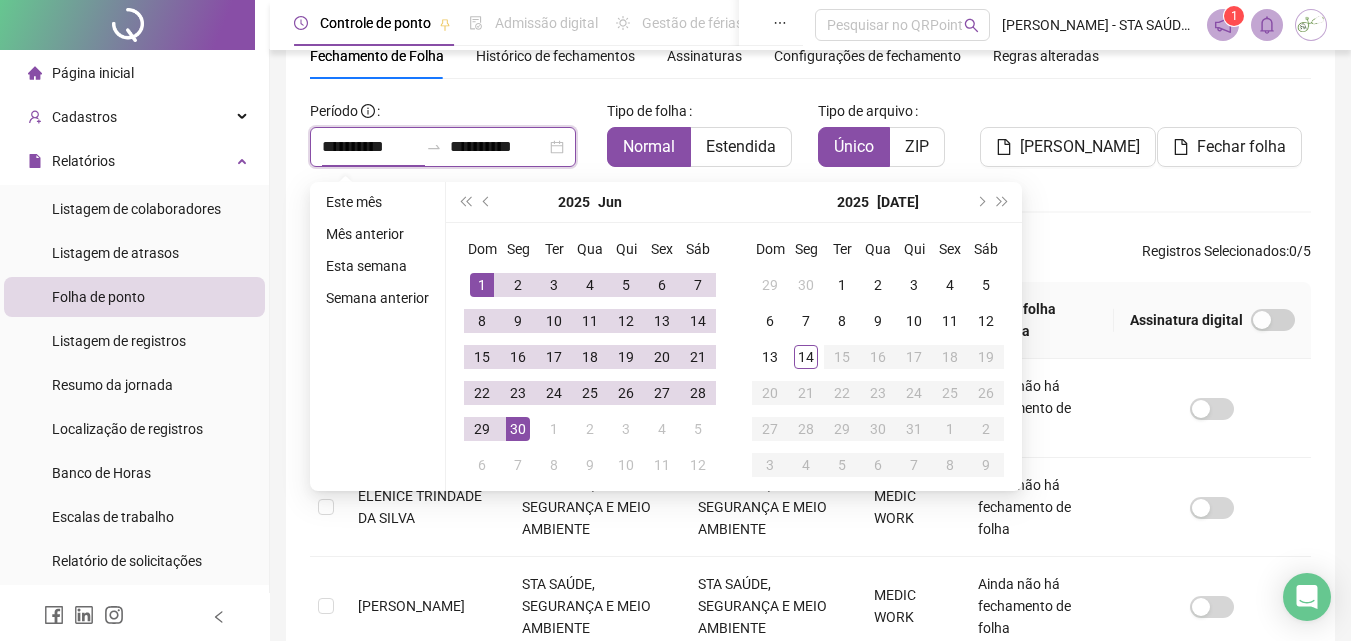 type on "**********" 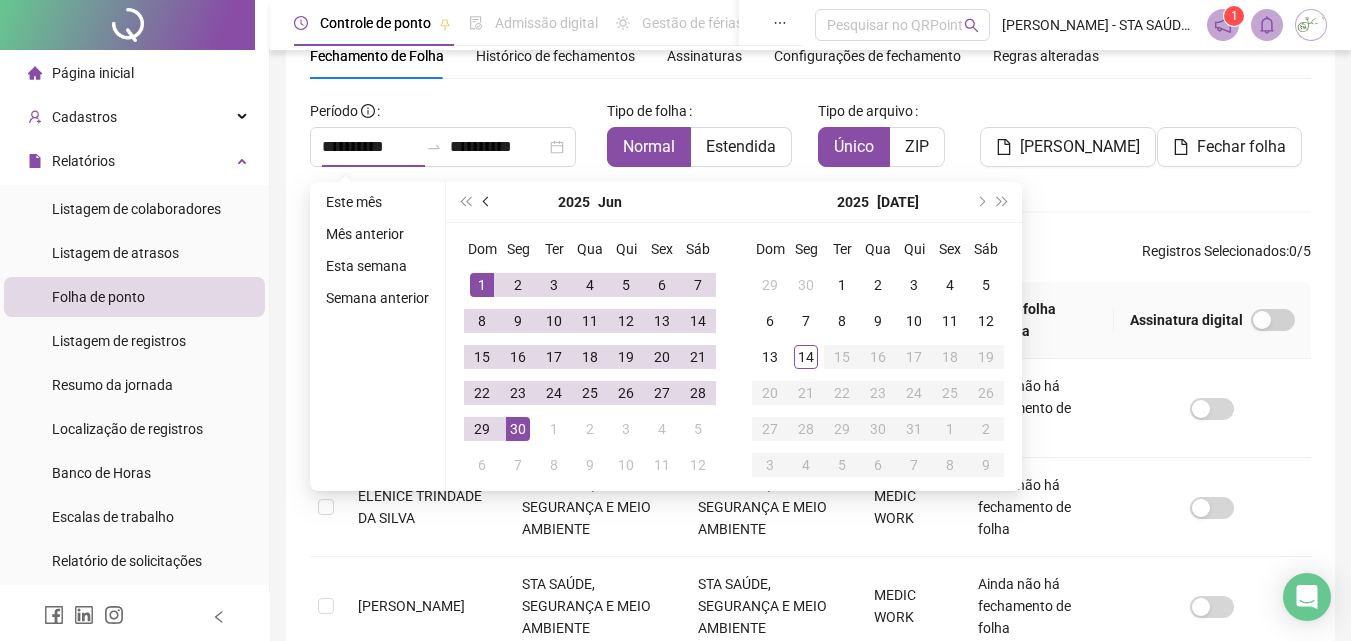 click at bounding box center (488, 202) 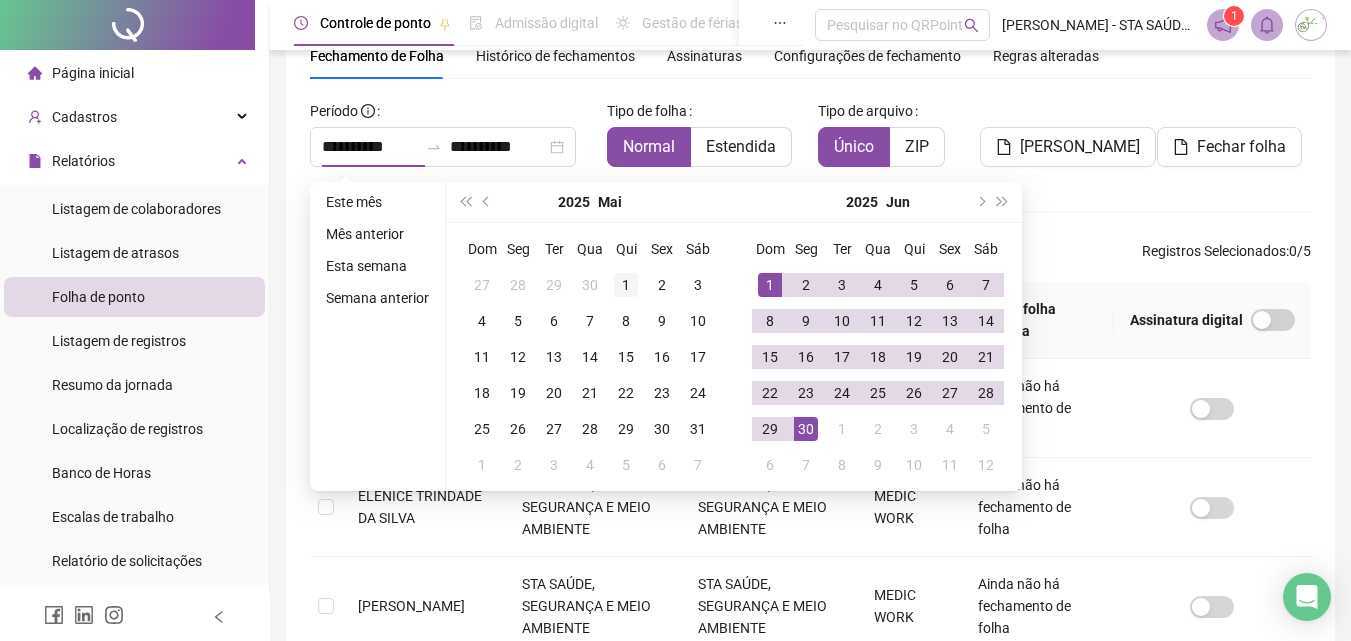 type on "**********" 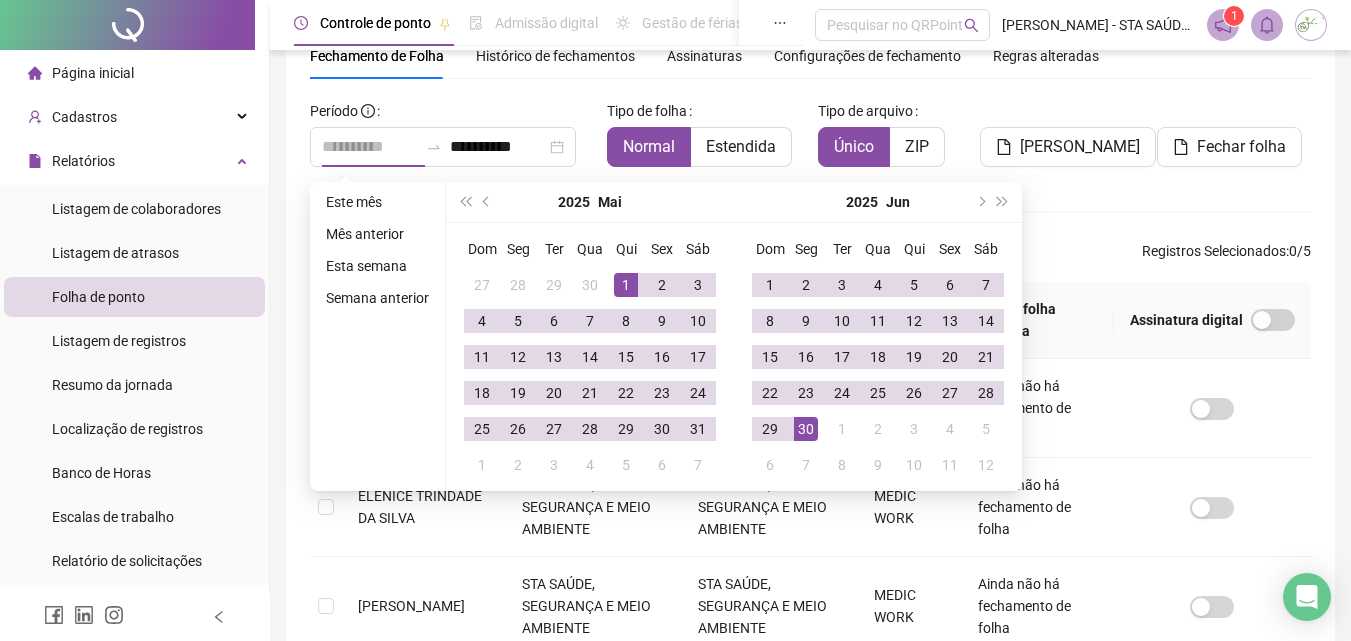click on "1" at bounding box center (626, 285) 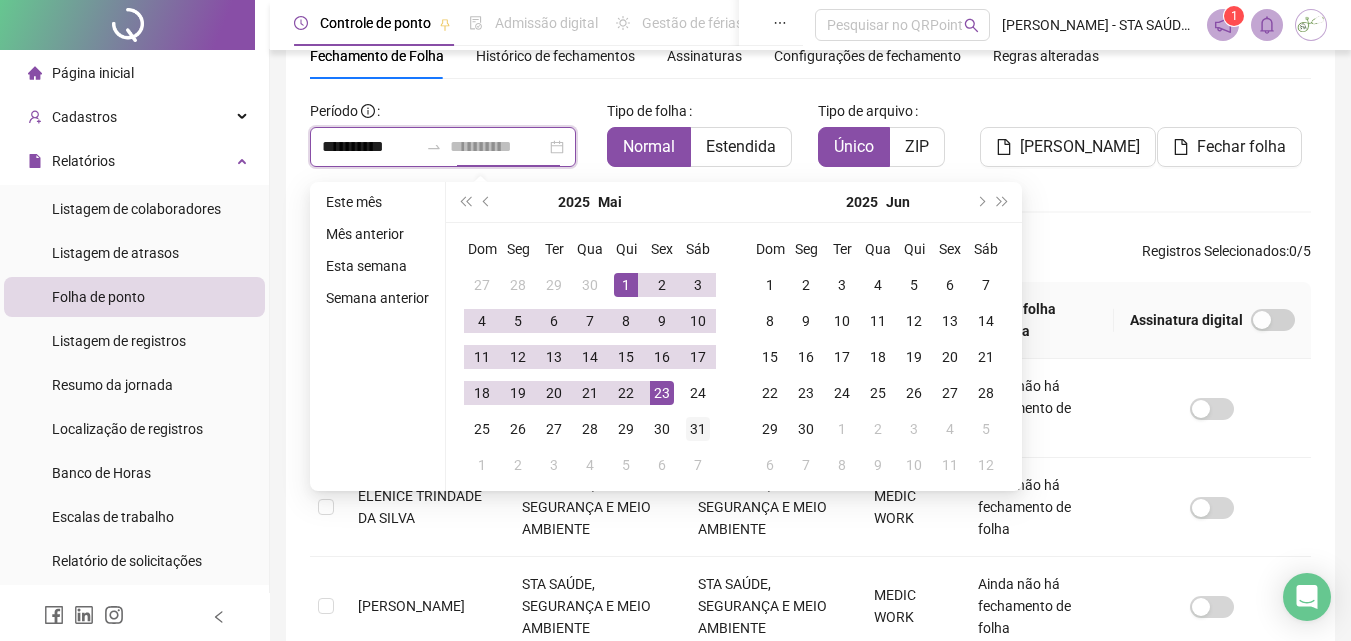 type on "**********" 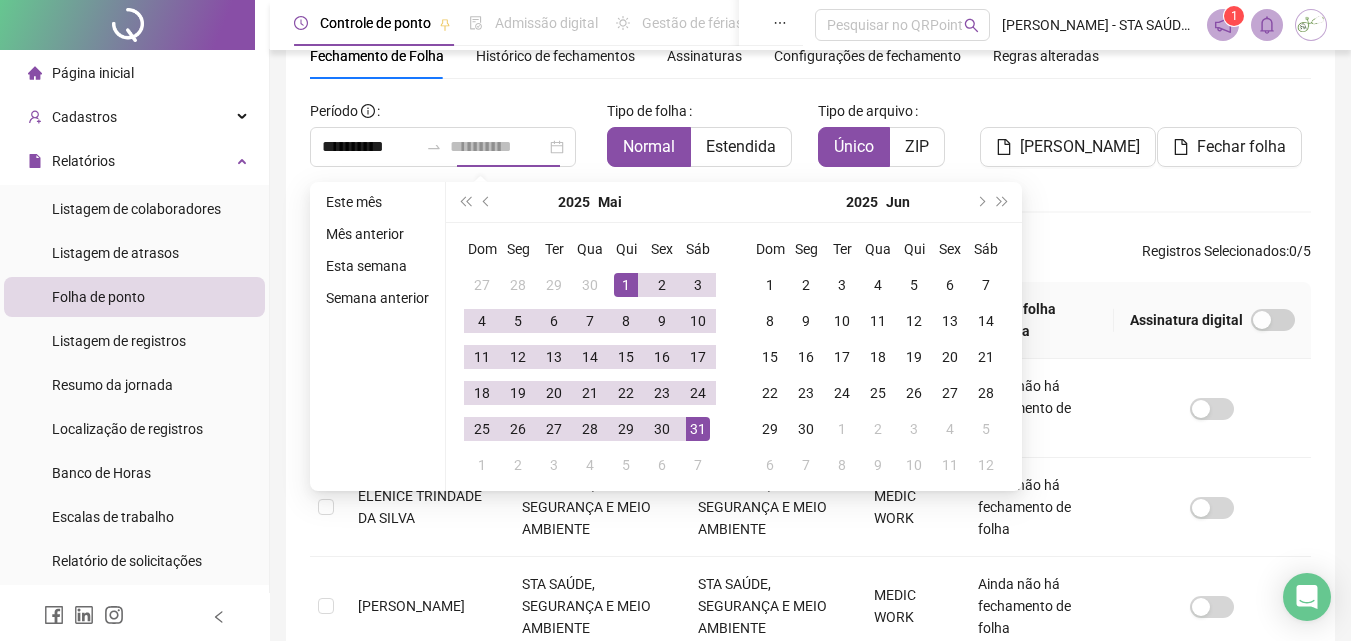 click on "31" at bounding box center [698, 429] 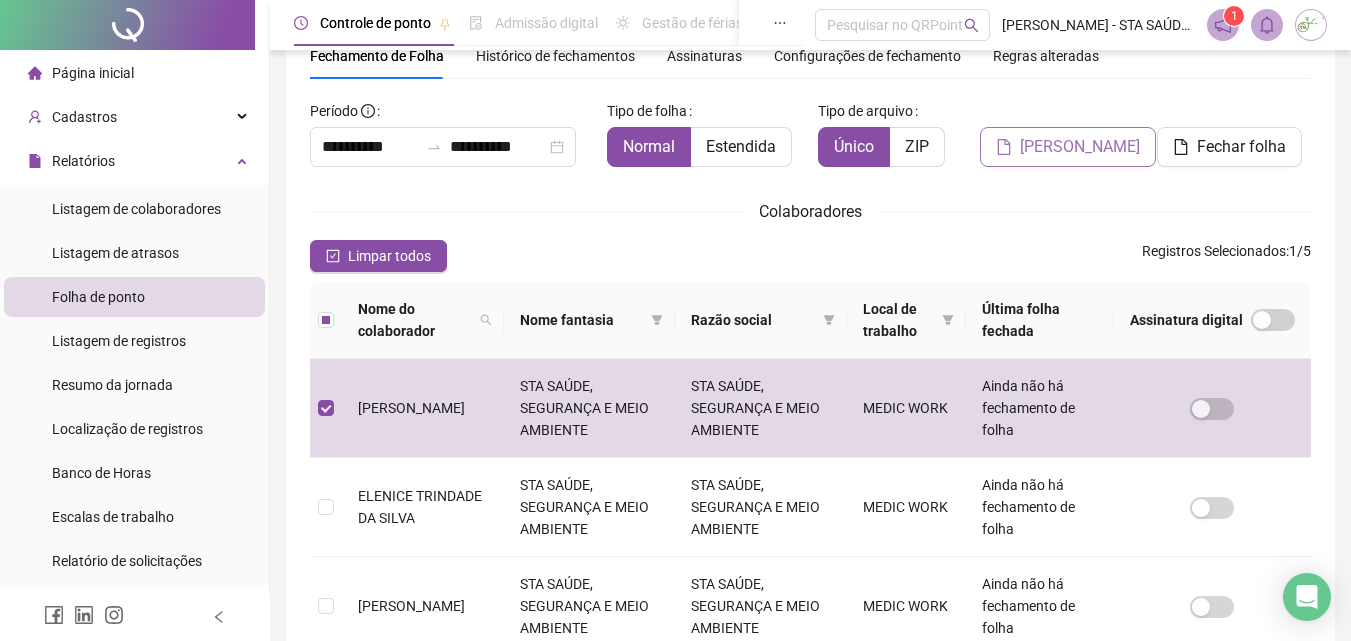 click on "[PERSON_NAME]" at bounding box center [1080, 147] 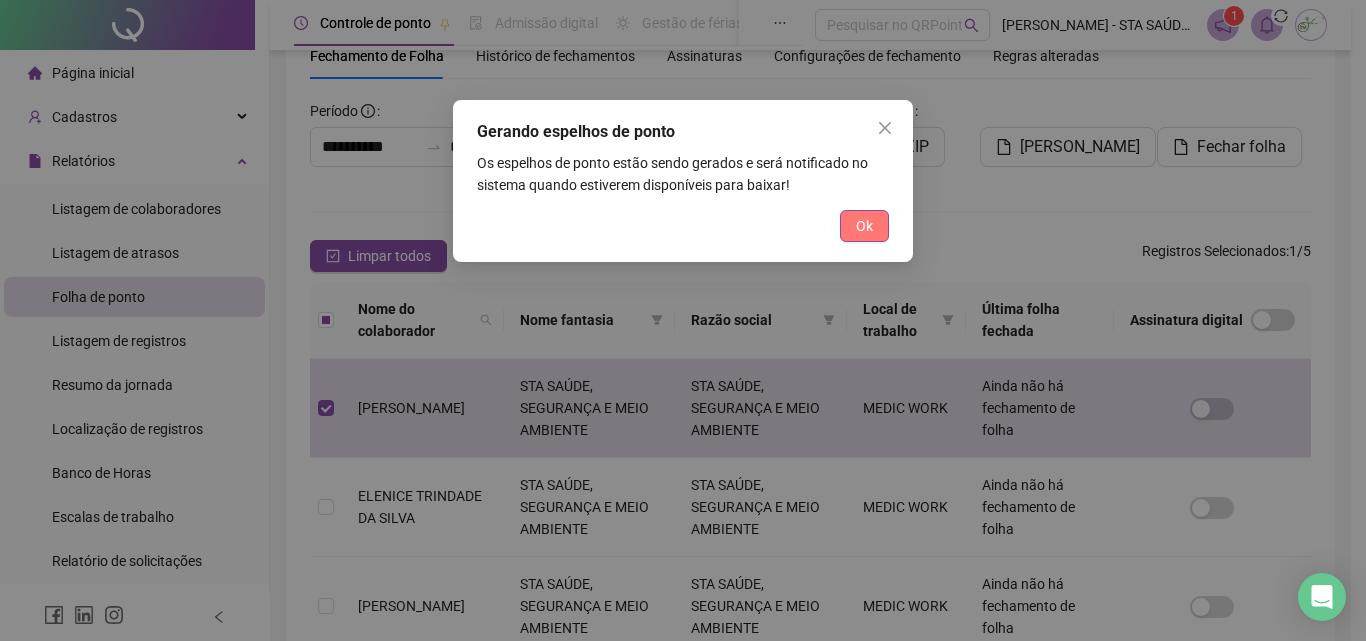 click on "Ok" at bounding box center [864, 226] 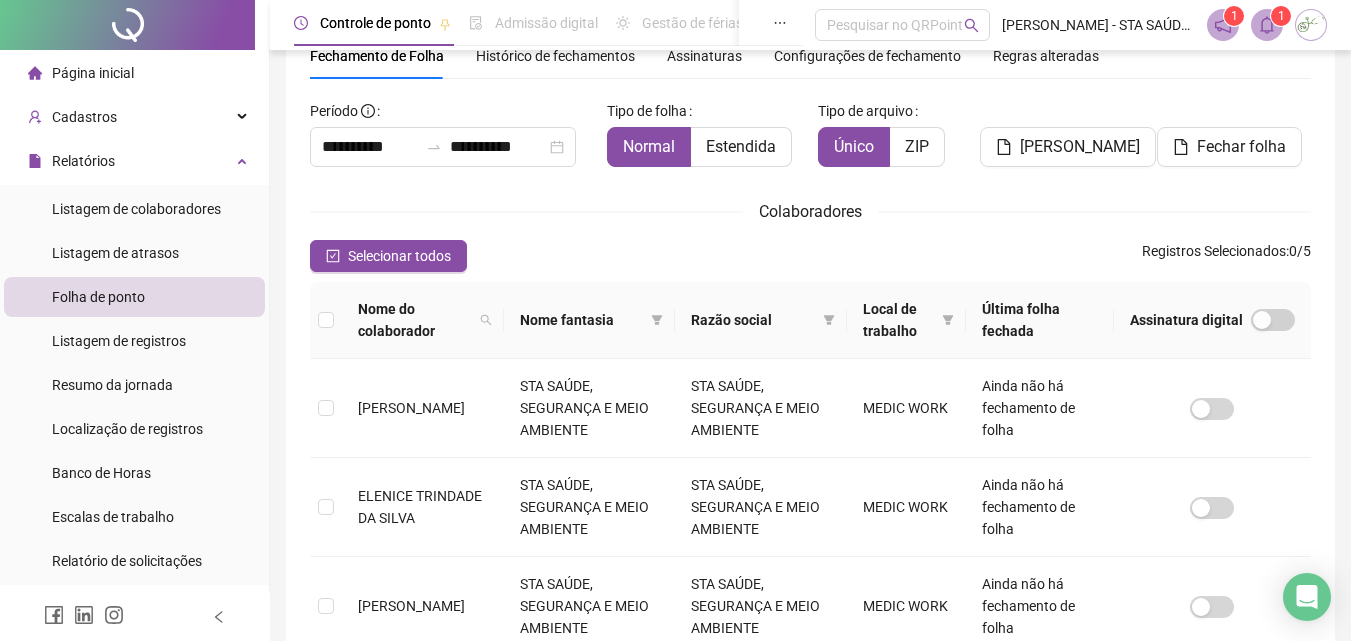 click 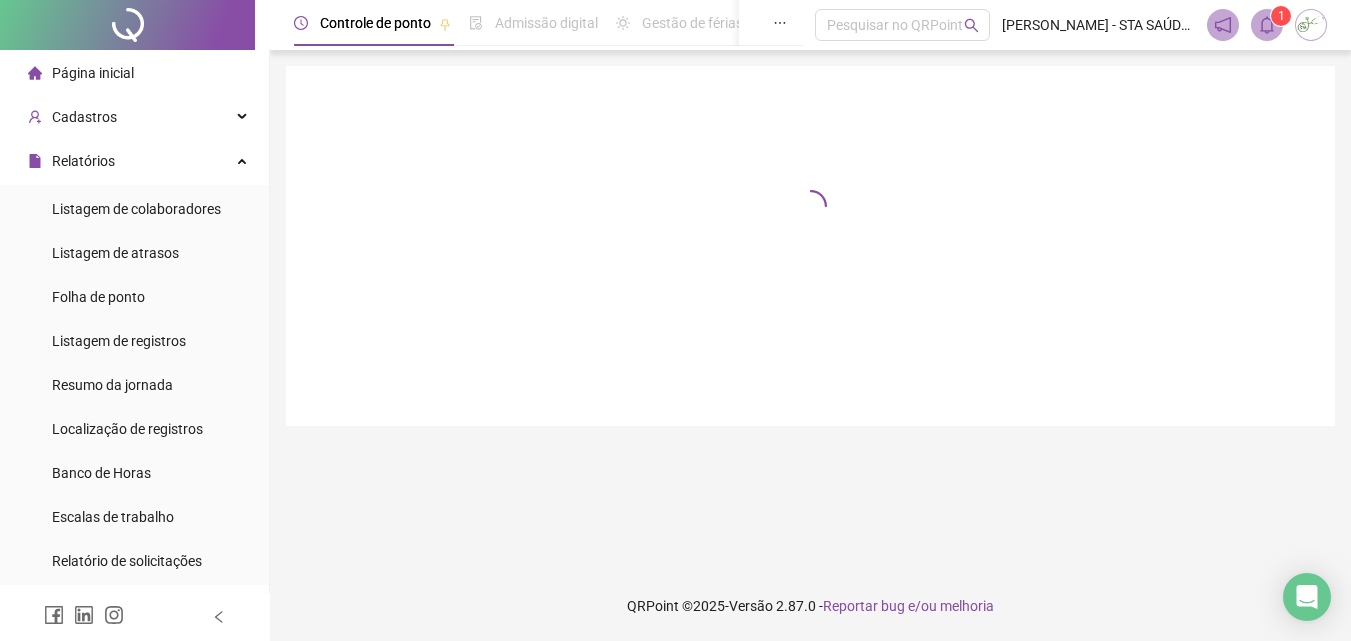 scroll, scrollTop: 0, scrollLeft: 0, axis: both 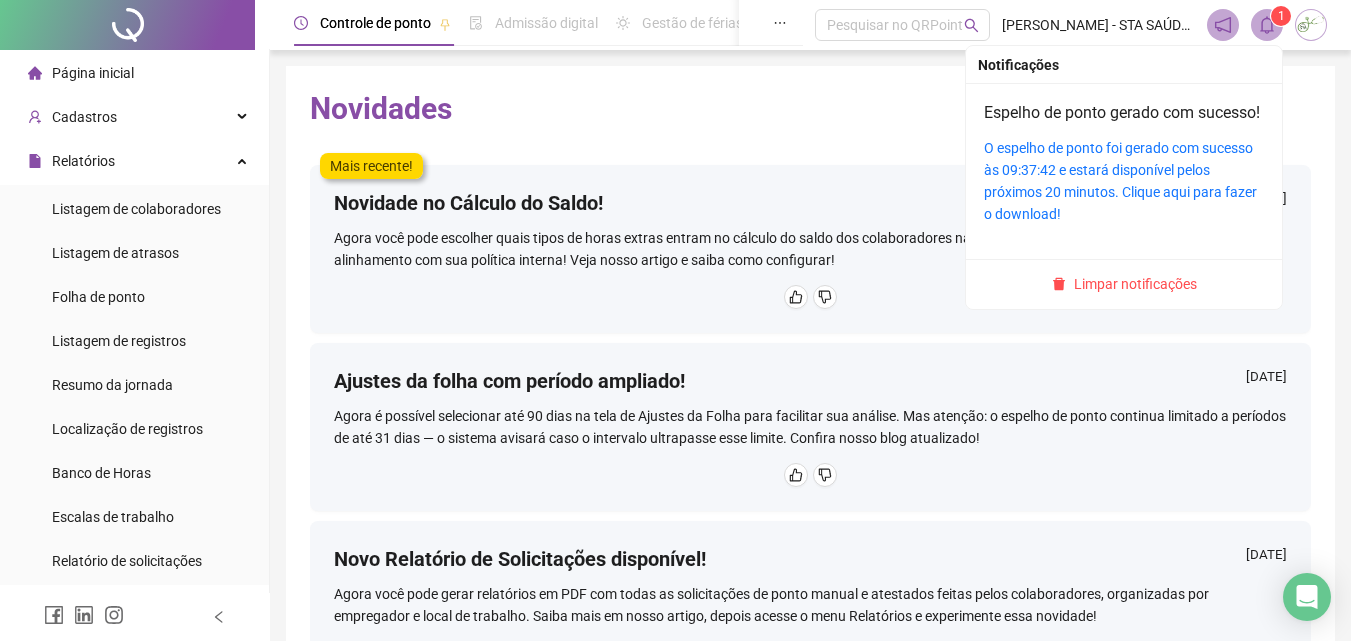 click at bounding box center [1267, 25] 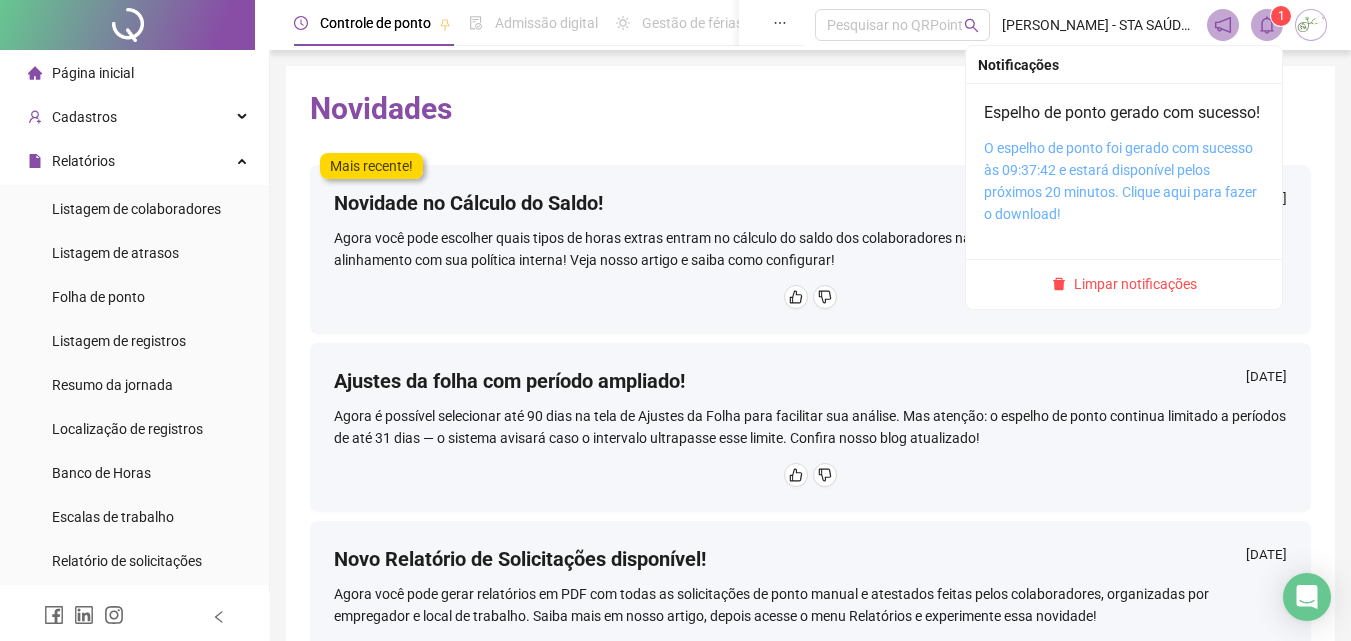 click on "O espelho de ponto foi gerado com sucesso às 09:37:42 e estará disponível pelos próximos 20 minutos.
Clique aqui para fazer o download!" at bounding box center [1120, 181] 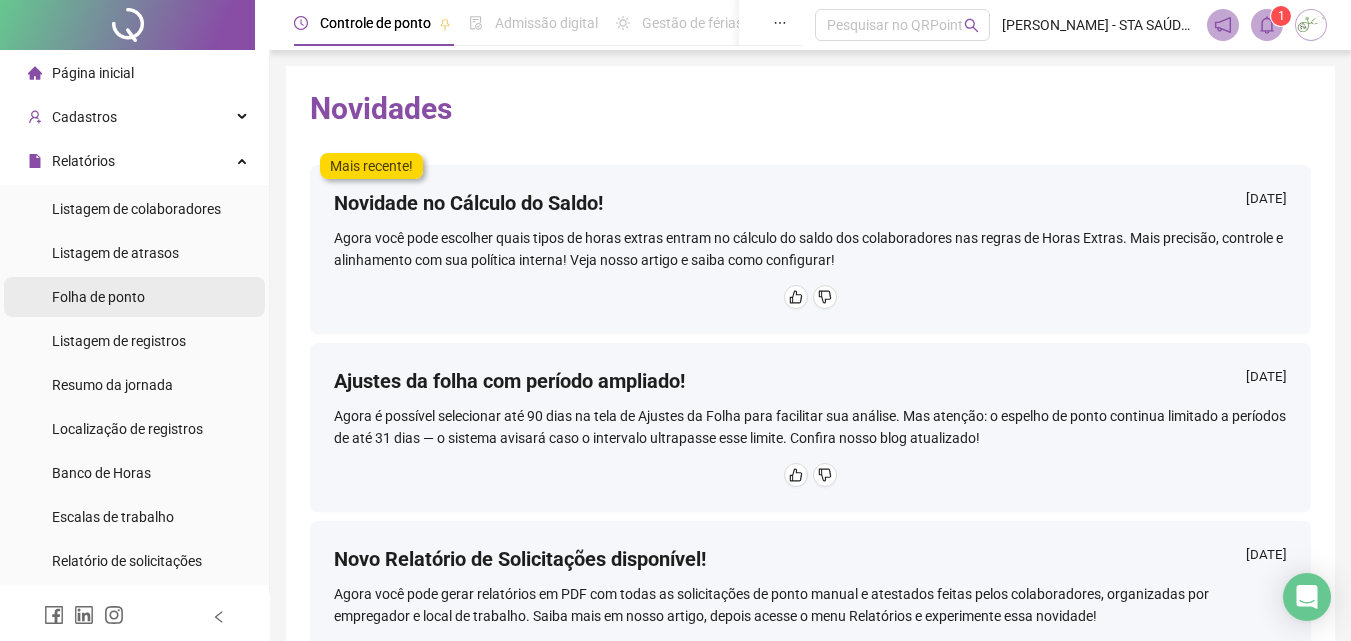 click on "Folha de ponto" at bounding box center (98, 297) 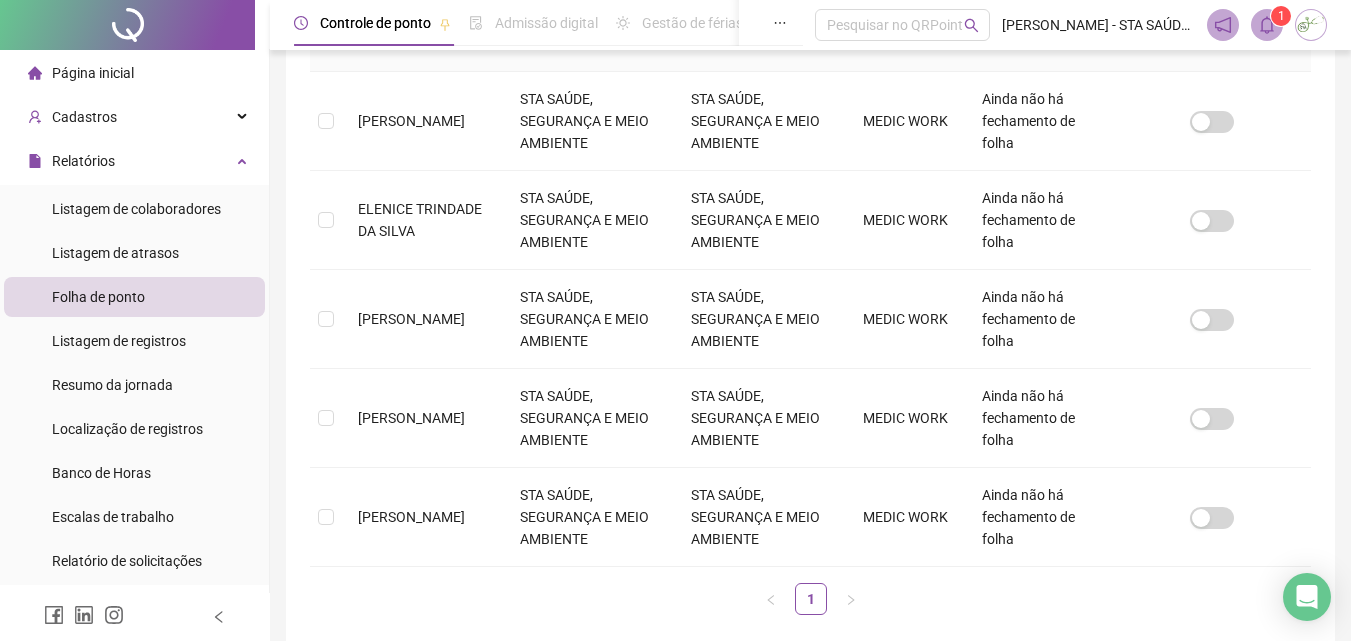 scroll, scrollTop: 389, scrollLeft: 0, axis: vertical 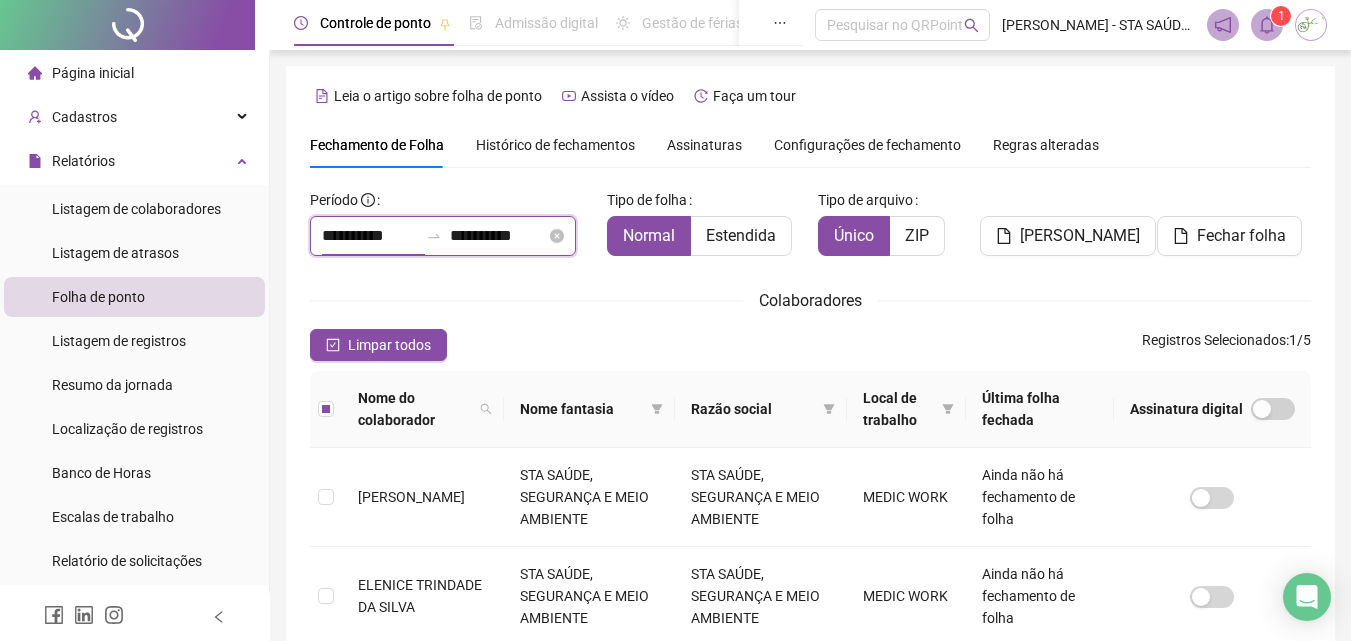 click on "**********" at bounding box center (370, 236) 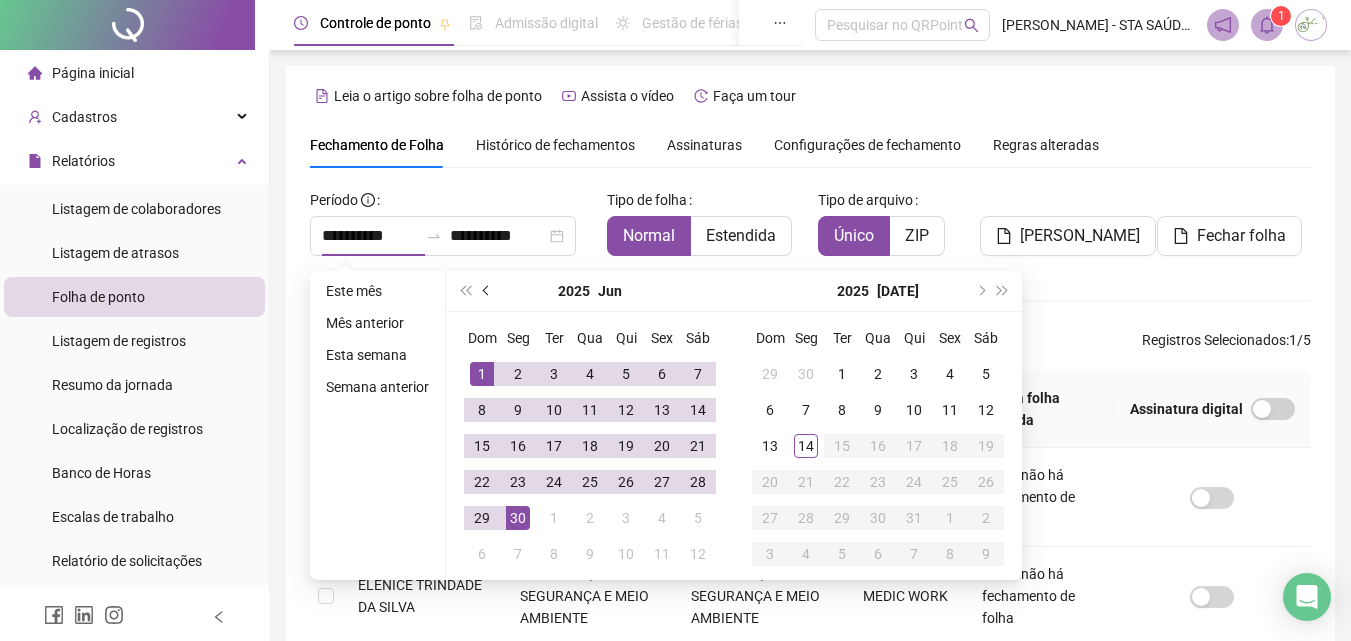 click at bounding box center (487, 291) 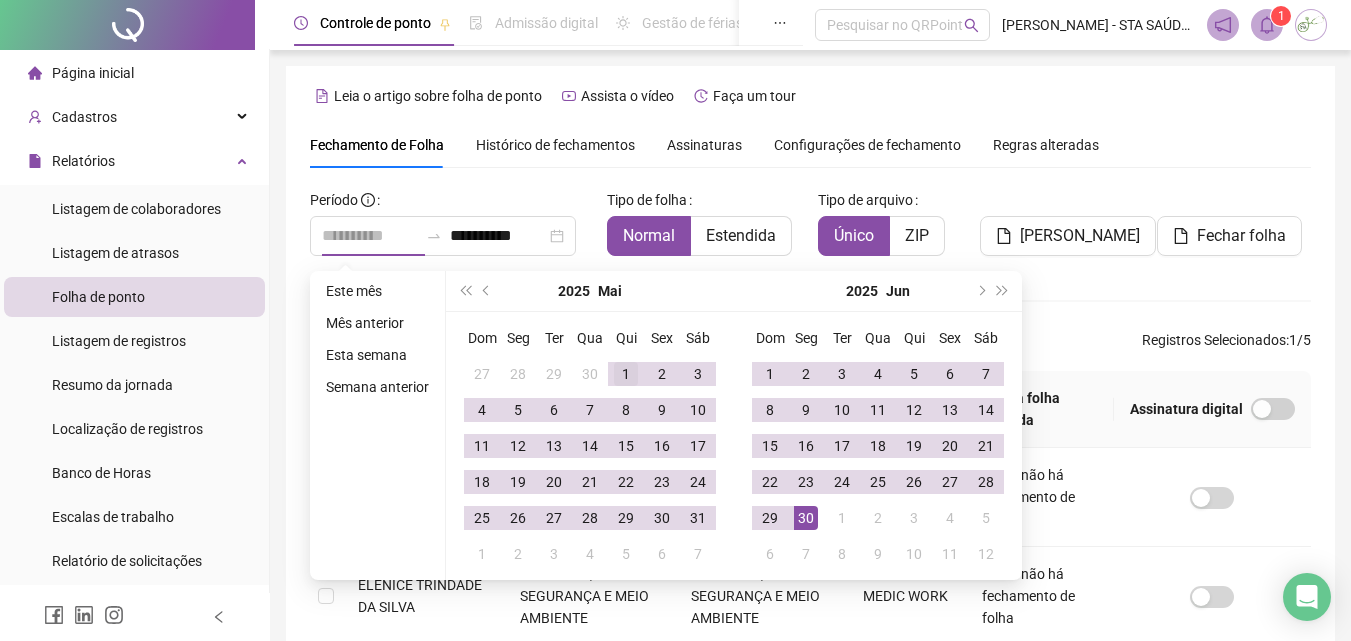 type on "**********" 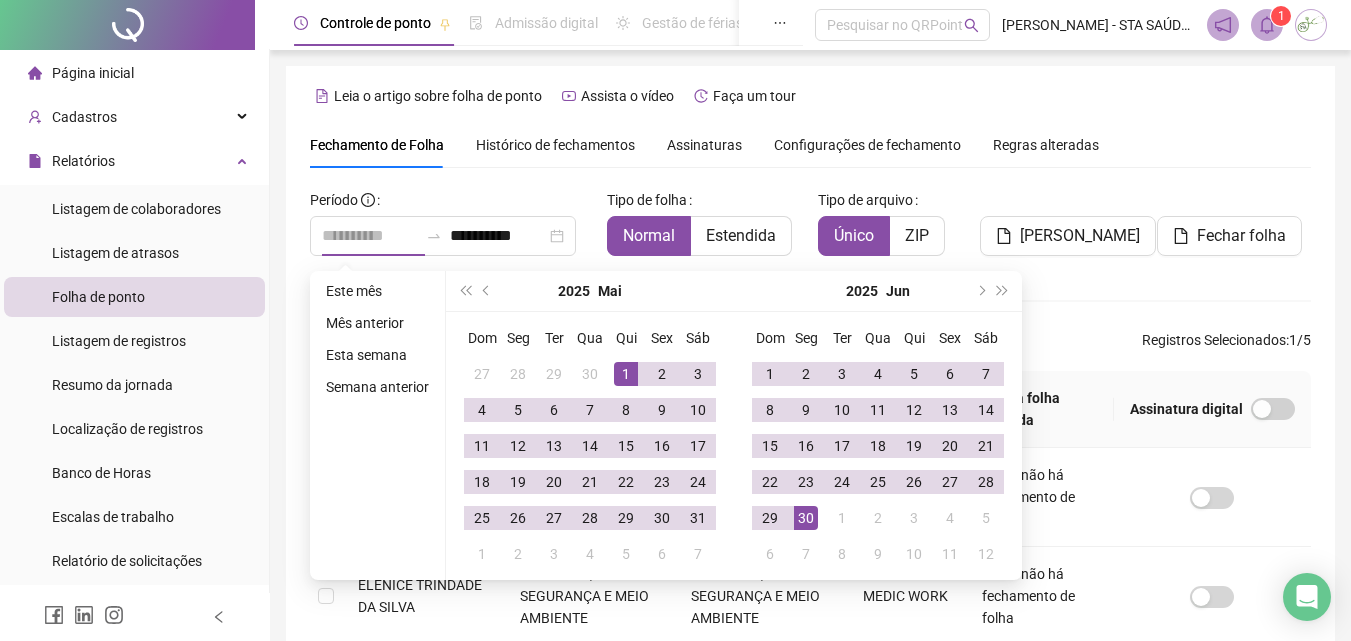 click on "1" at bounding box center (626, 374) 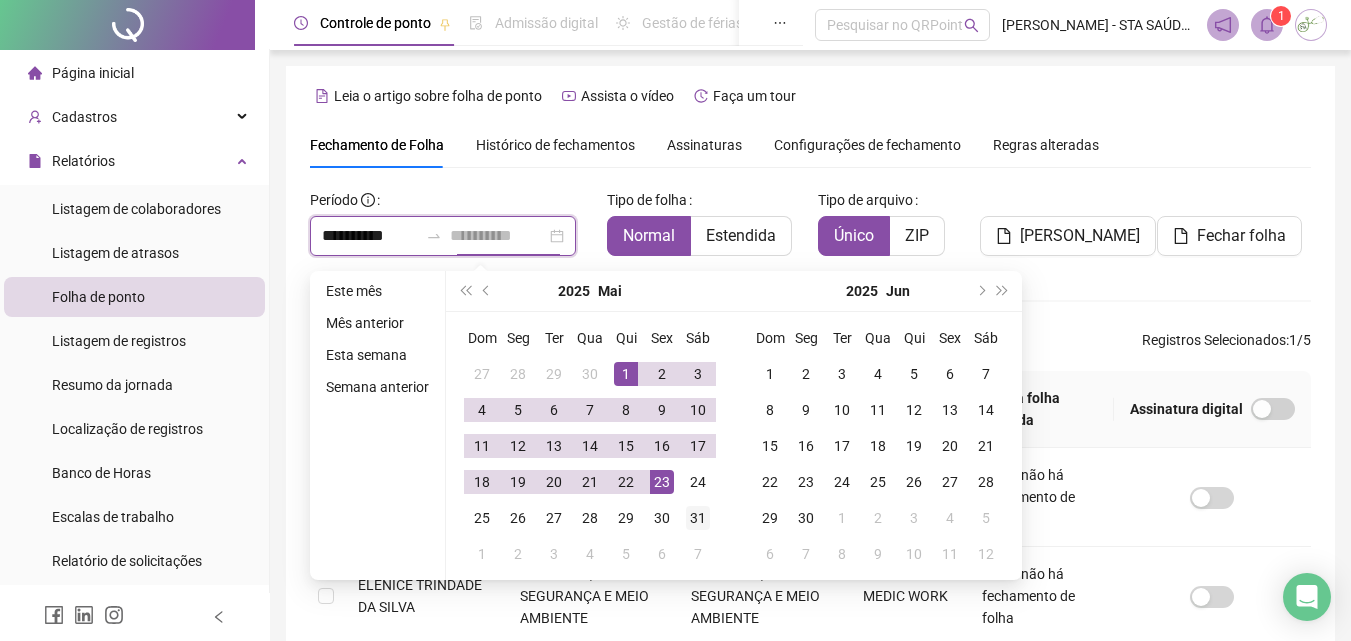 type on "**********" 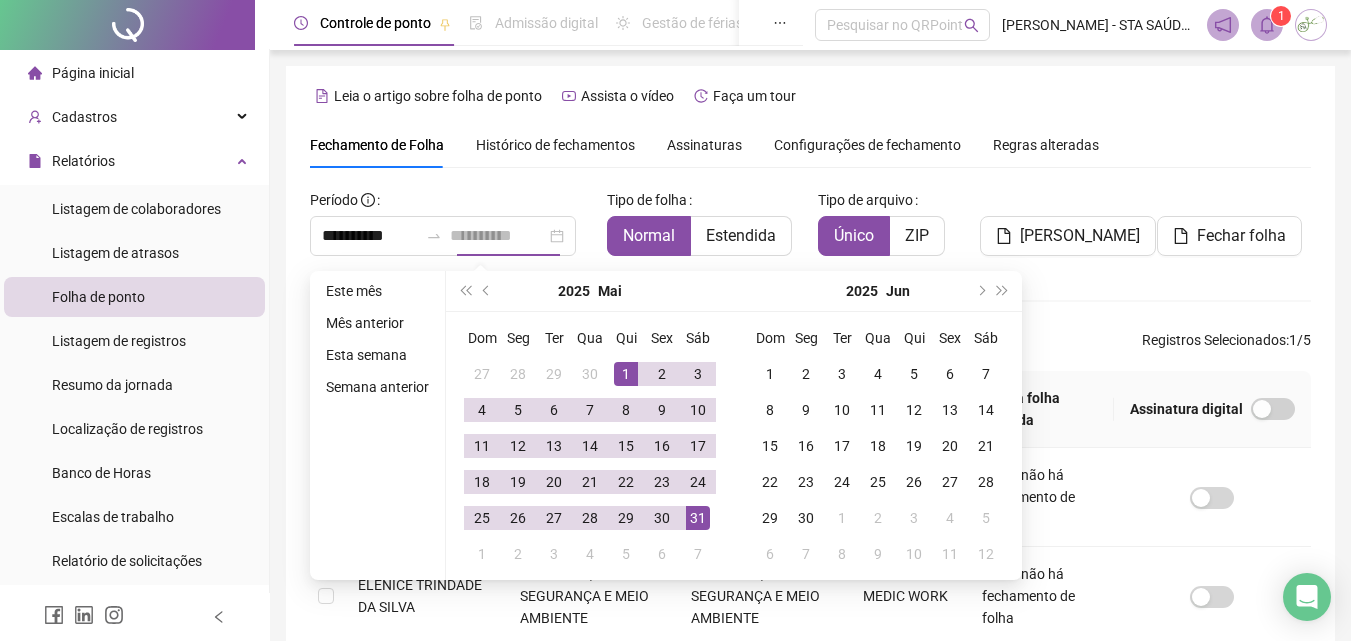 click on "31" at bounding box center [698, 518] 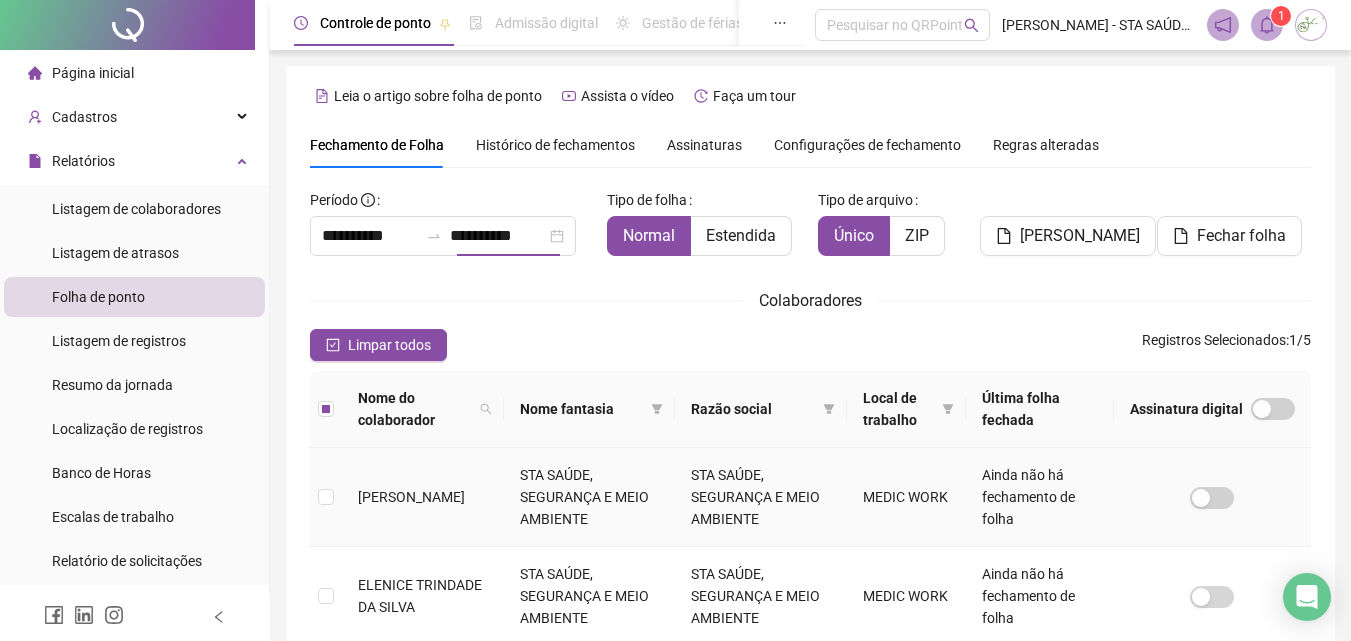 scroll, scrollTop: 89, scrollLeft: 0, axis: vertical 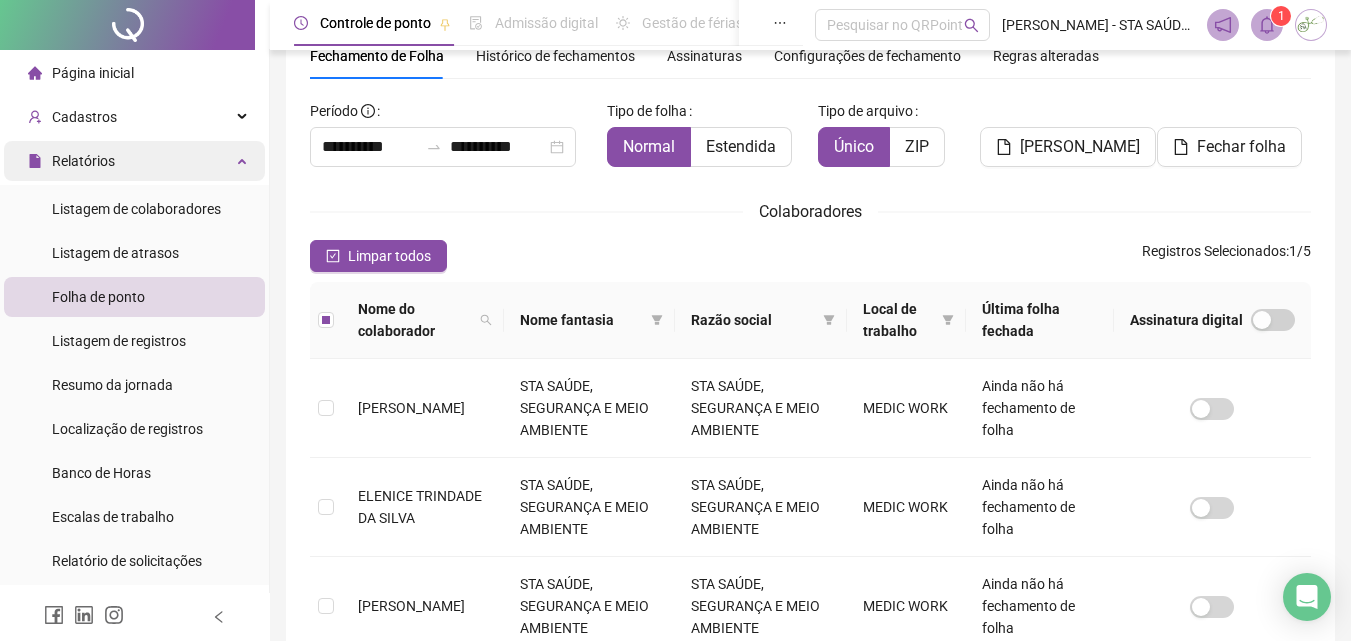 click on "Relatórios" at bounding box center [134, 161] 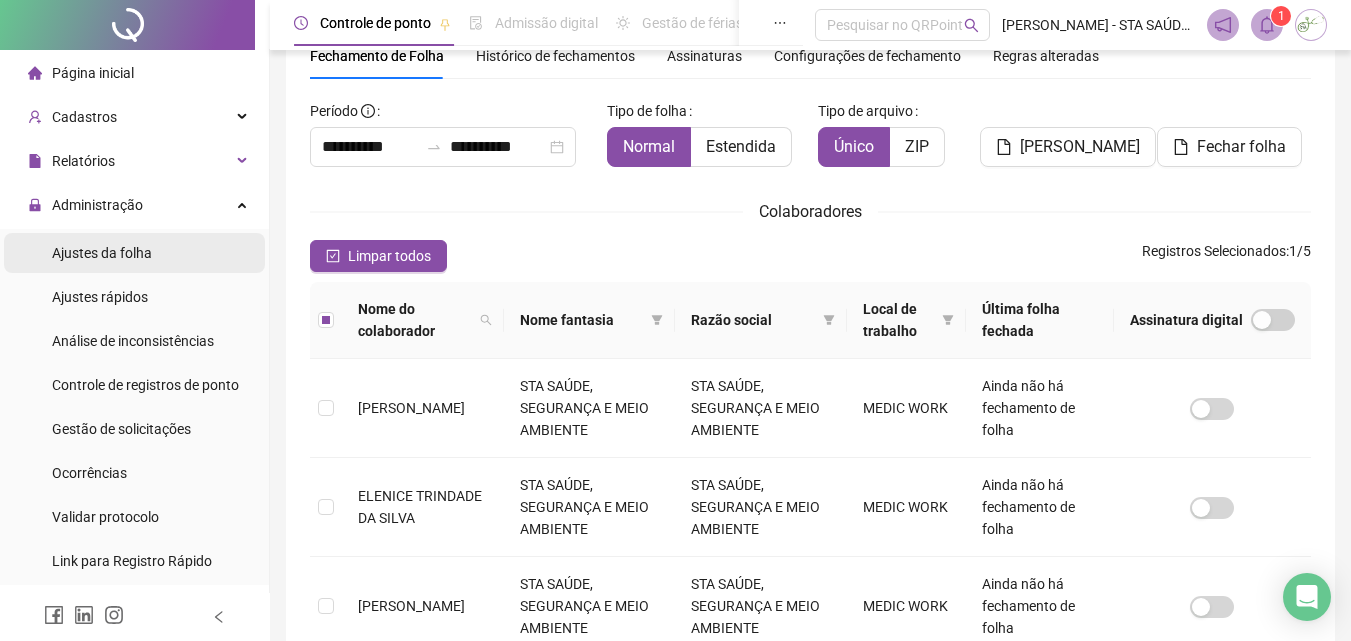 click on "Ajustes da folha" at bounding box center [102, 253] 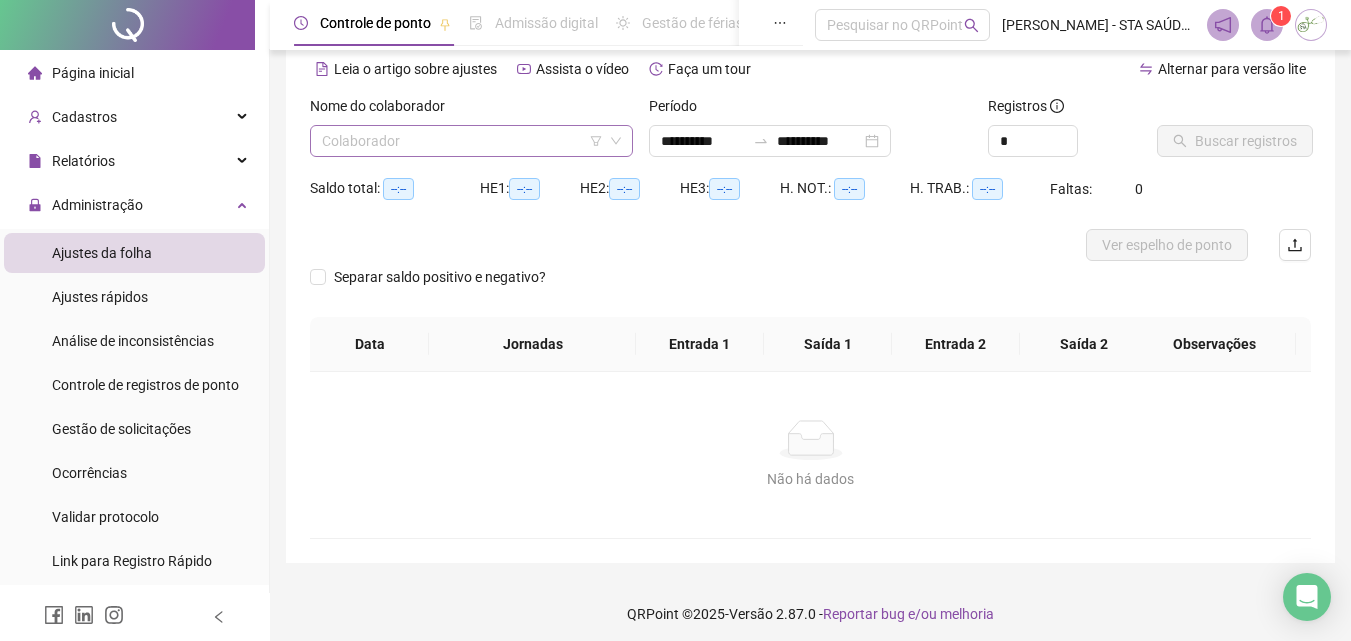 click at bounding box center (465, 141) 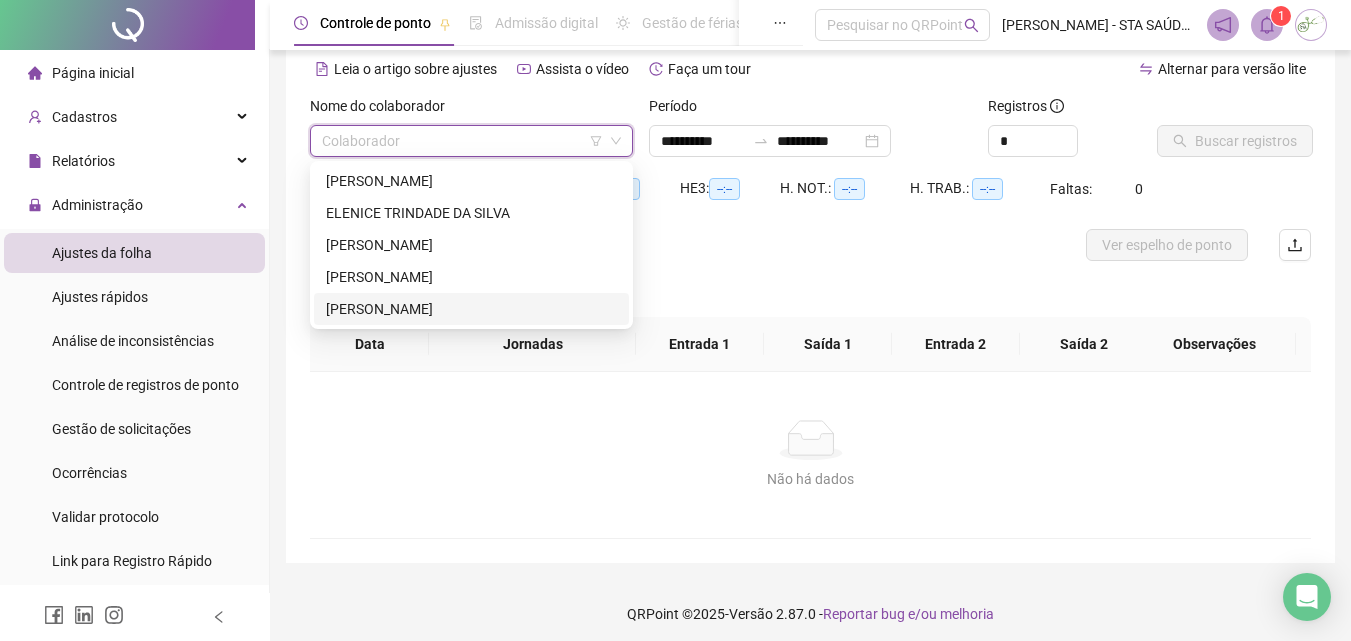 click on "[PERSON_NAME]" at bounding box center (471, 309) 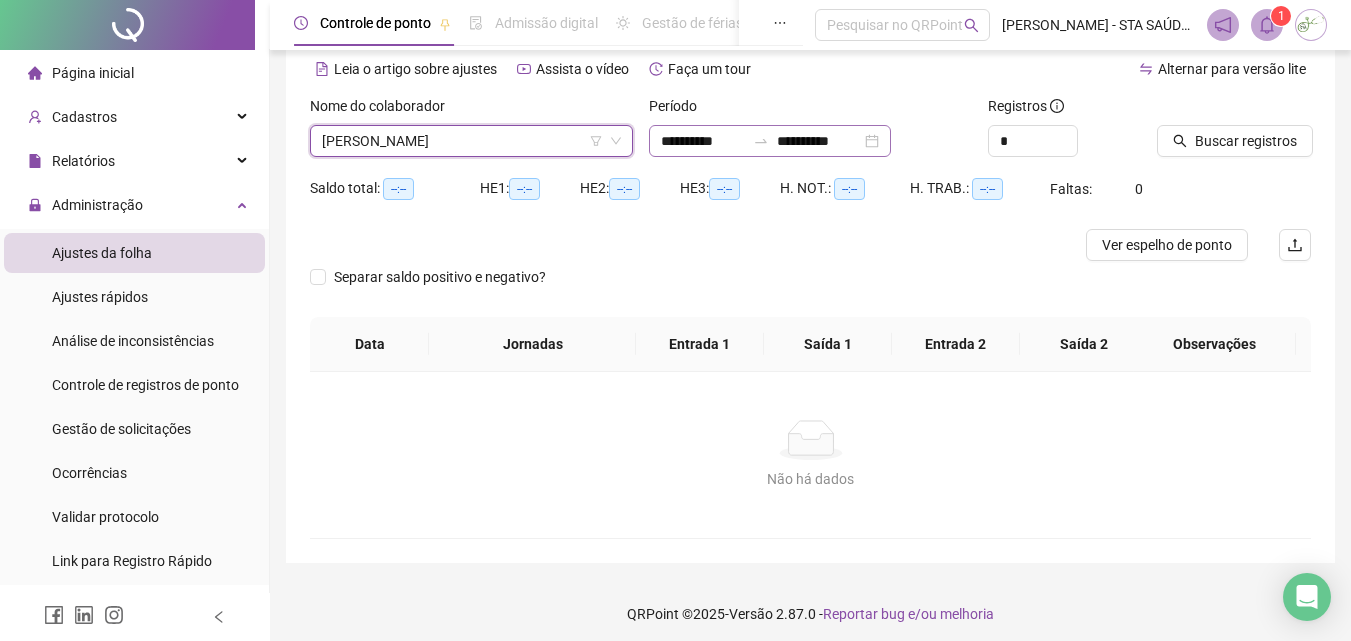 click on "**********" at bounding box center [770, 141] 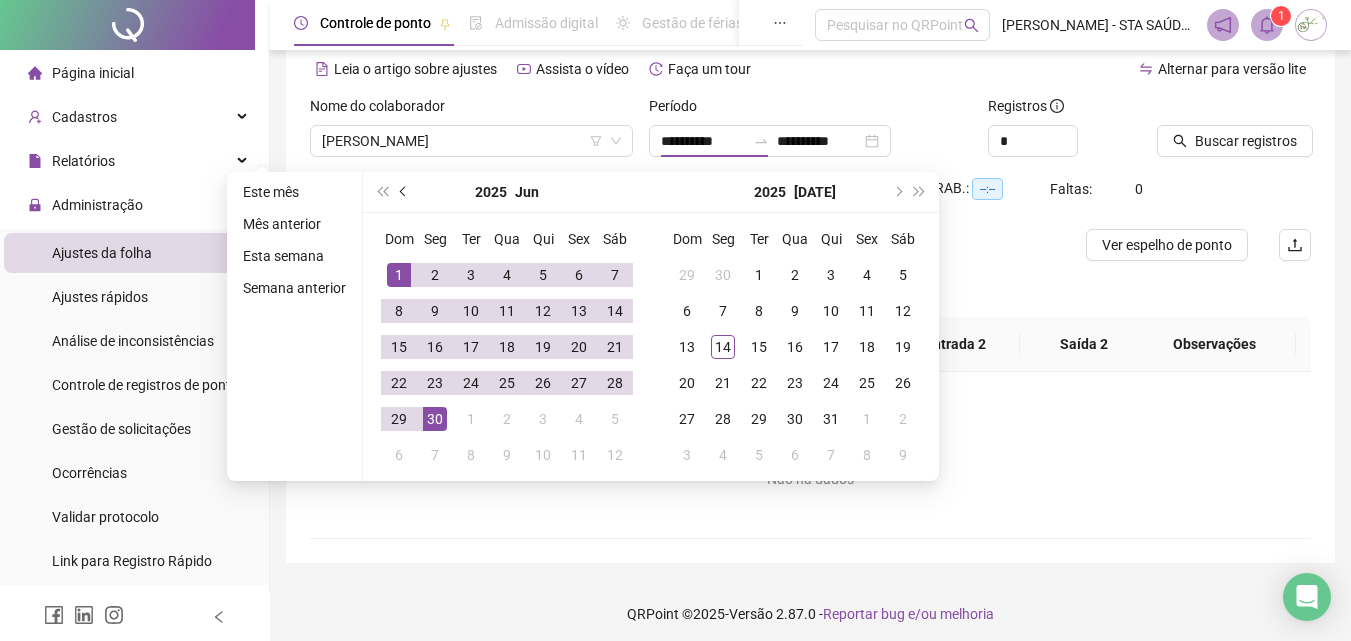 click at bounding box center [405, 192] 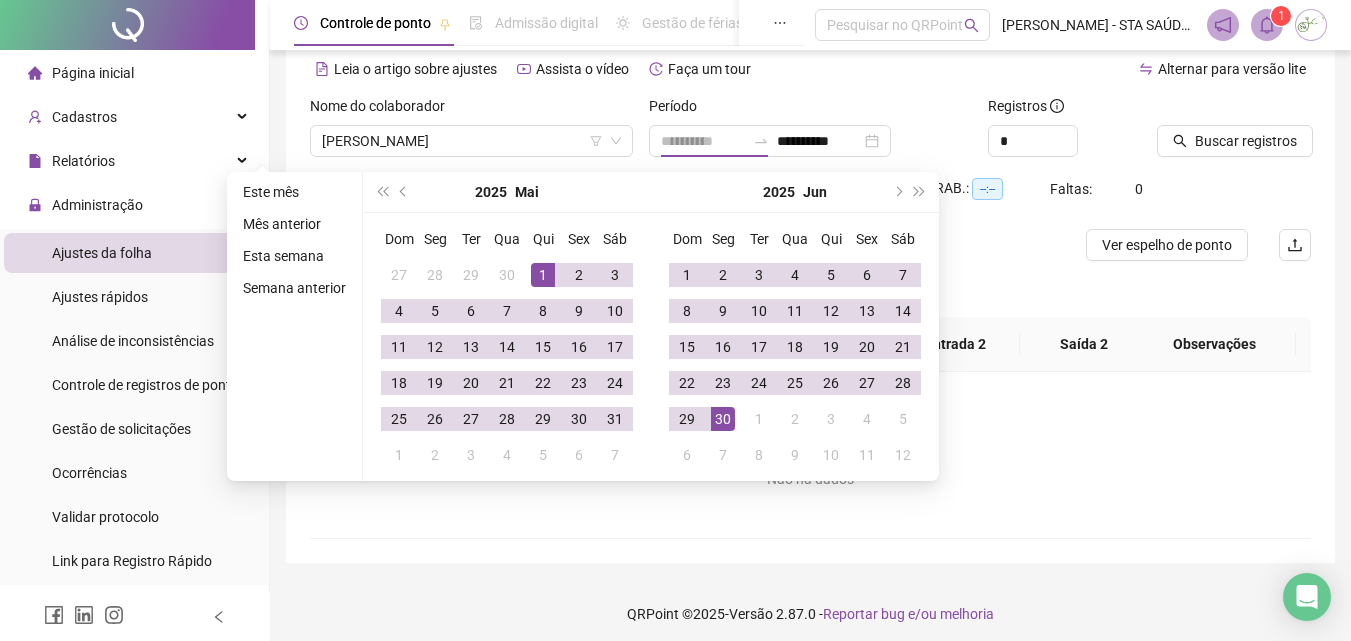 type on "**********" 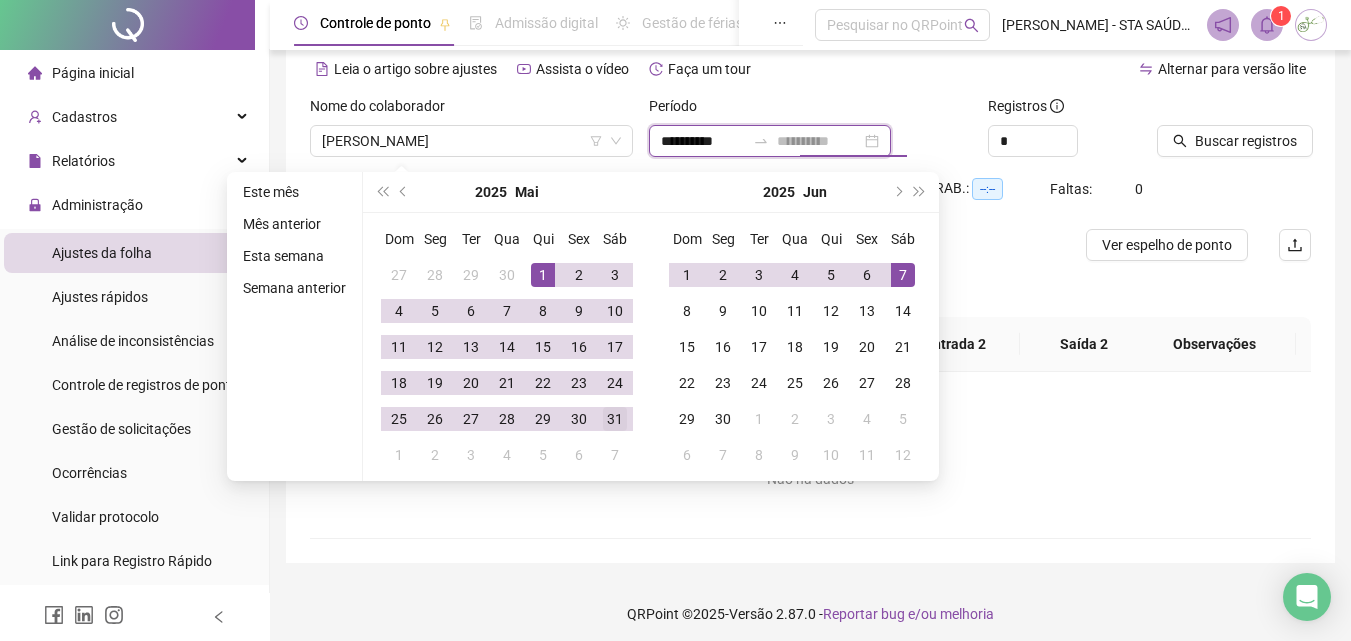 type on "**********" 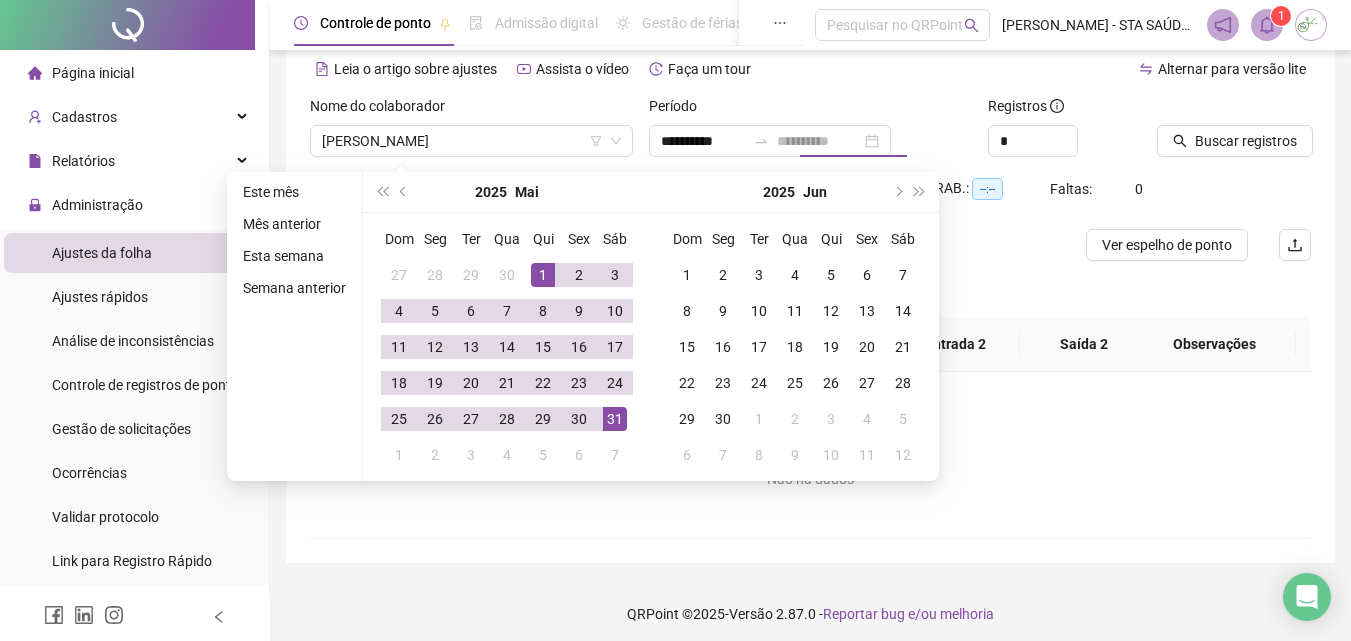 click on "31" at bounding box center [615, 419] 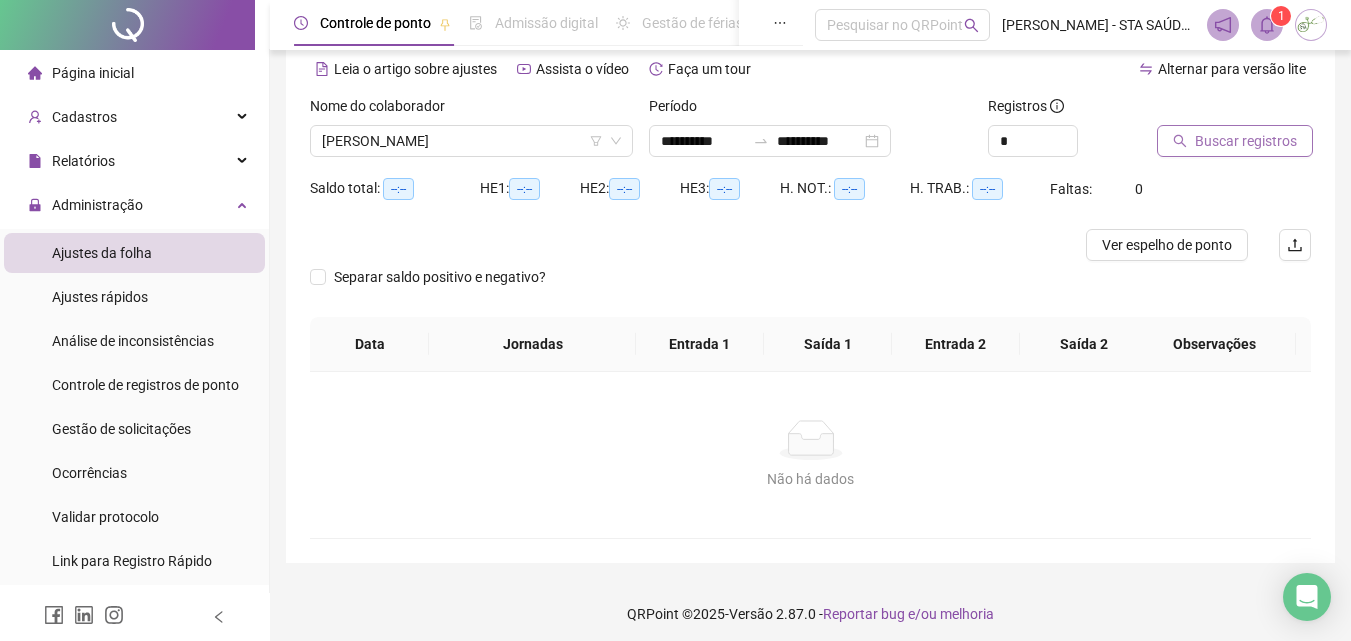 click on "Buscar registros" at bounding box center (1246, 141) 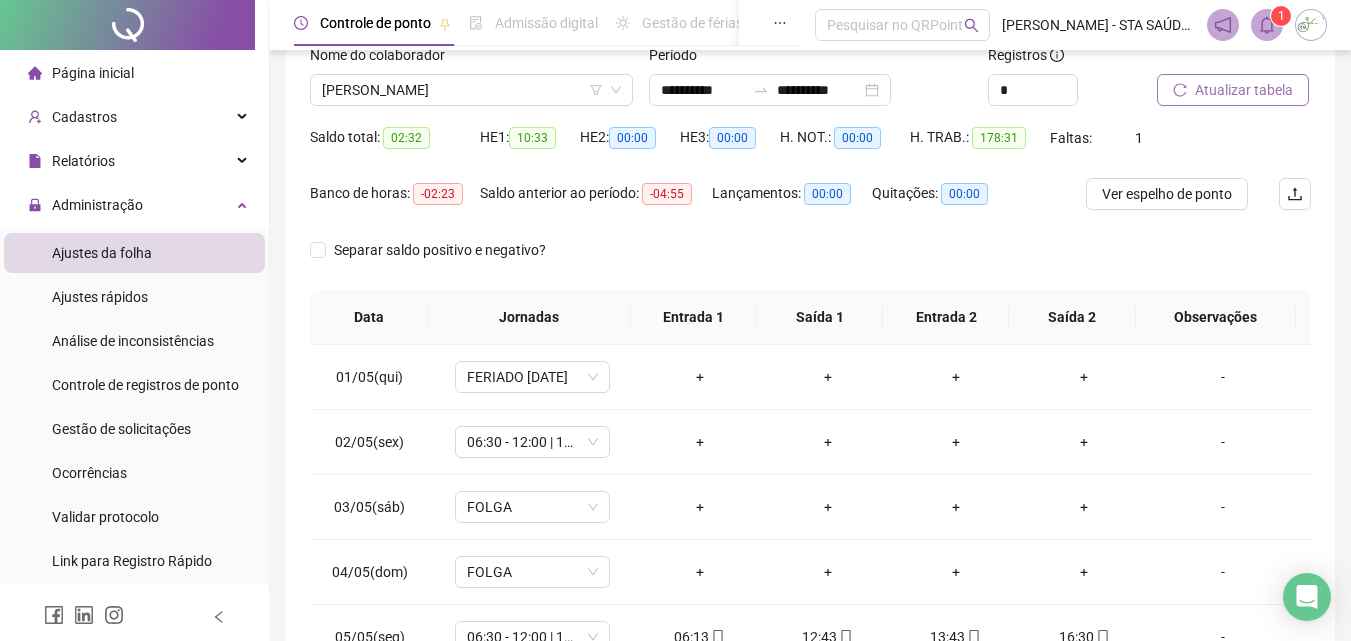 scroll, scrollTop: 189, scrollLeft: 0, axis: vertical 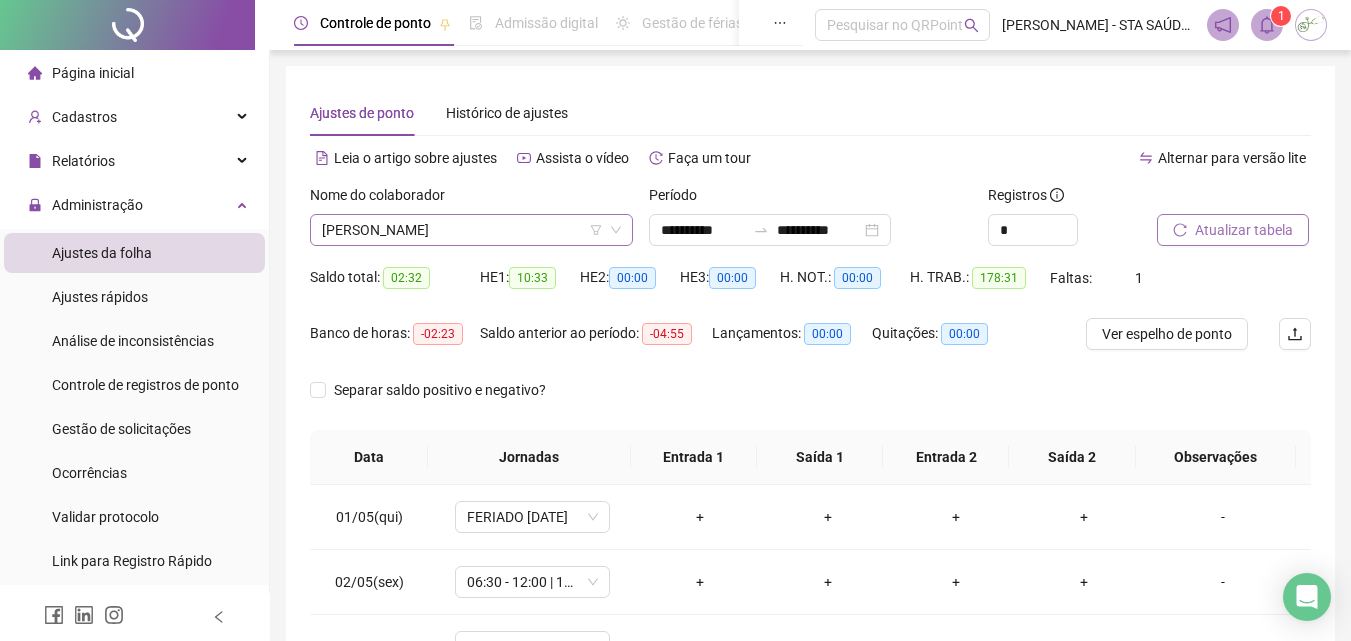 click on "[PERSON_NAME]" at bounding box center [471, 230] 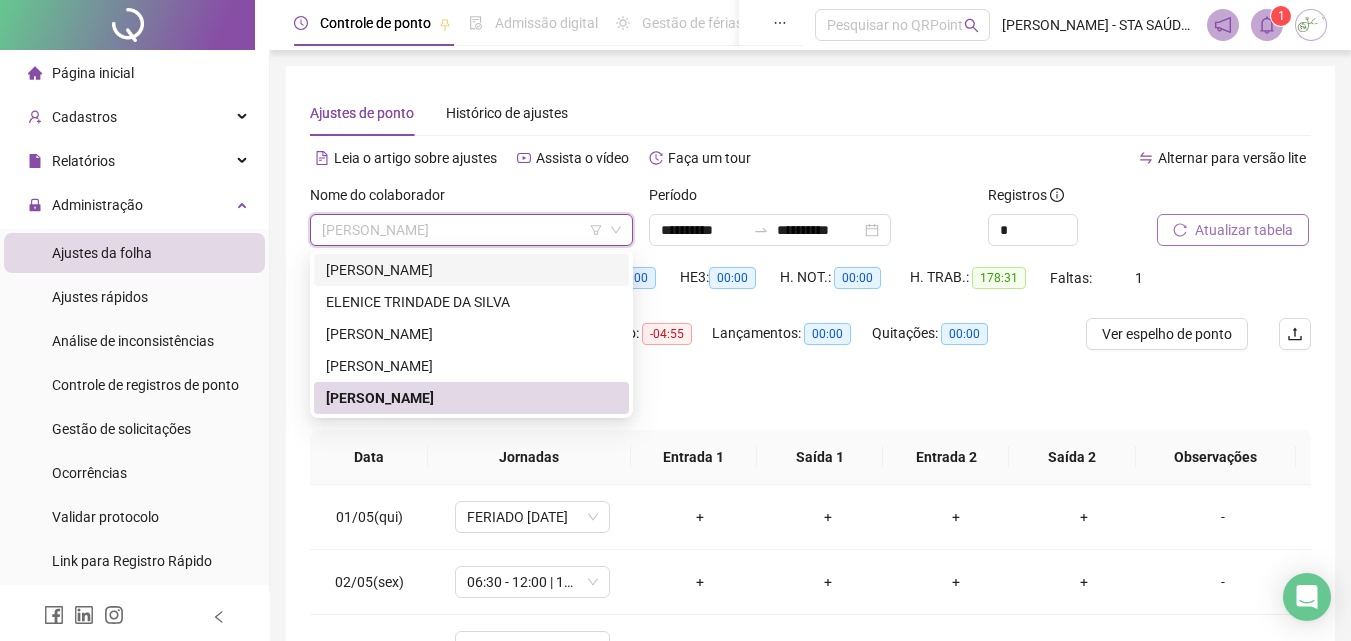 click on "Leia o artigo sobre ajustes Assista o vídeo Faça um tour" at bounding box center (560, 158) 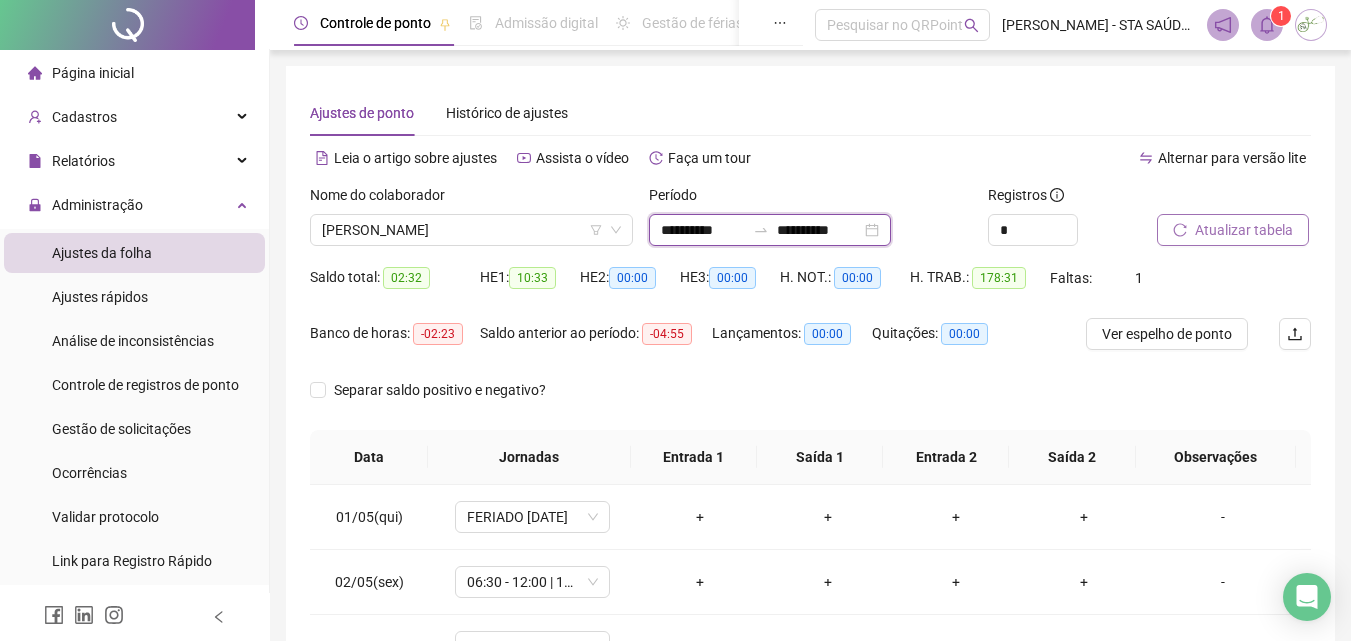 click on "**********" at bounding box center [703, 230] 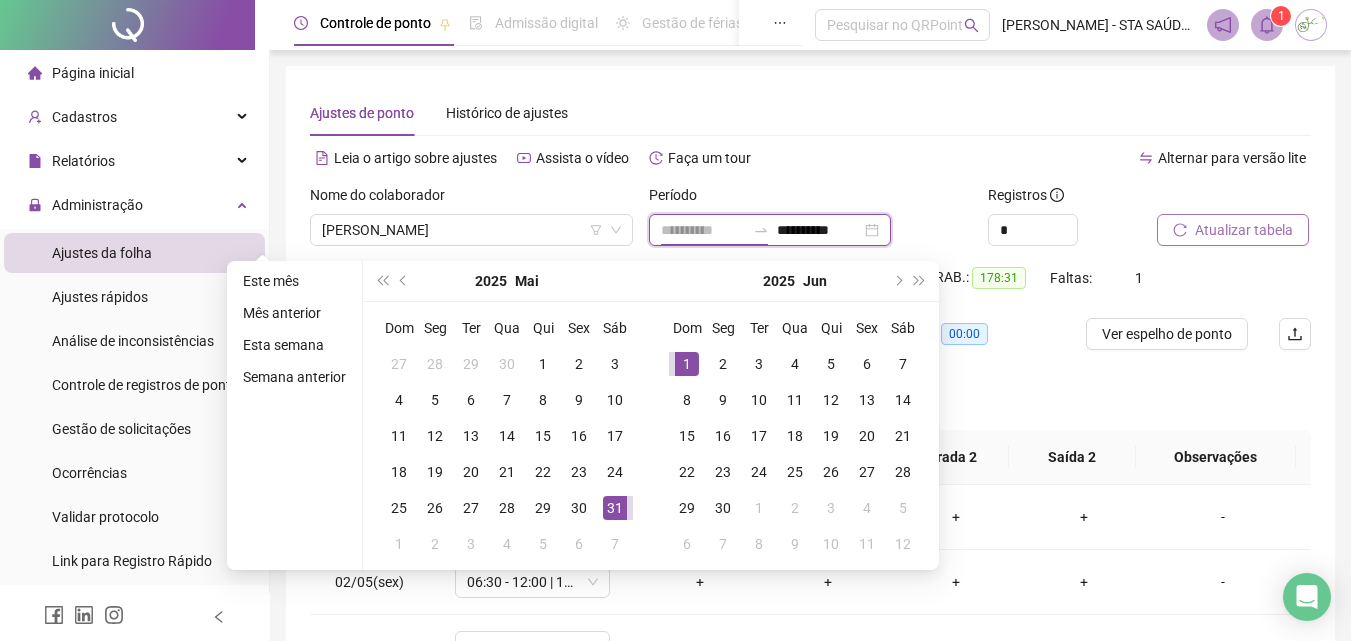 type on "**********" 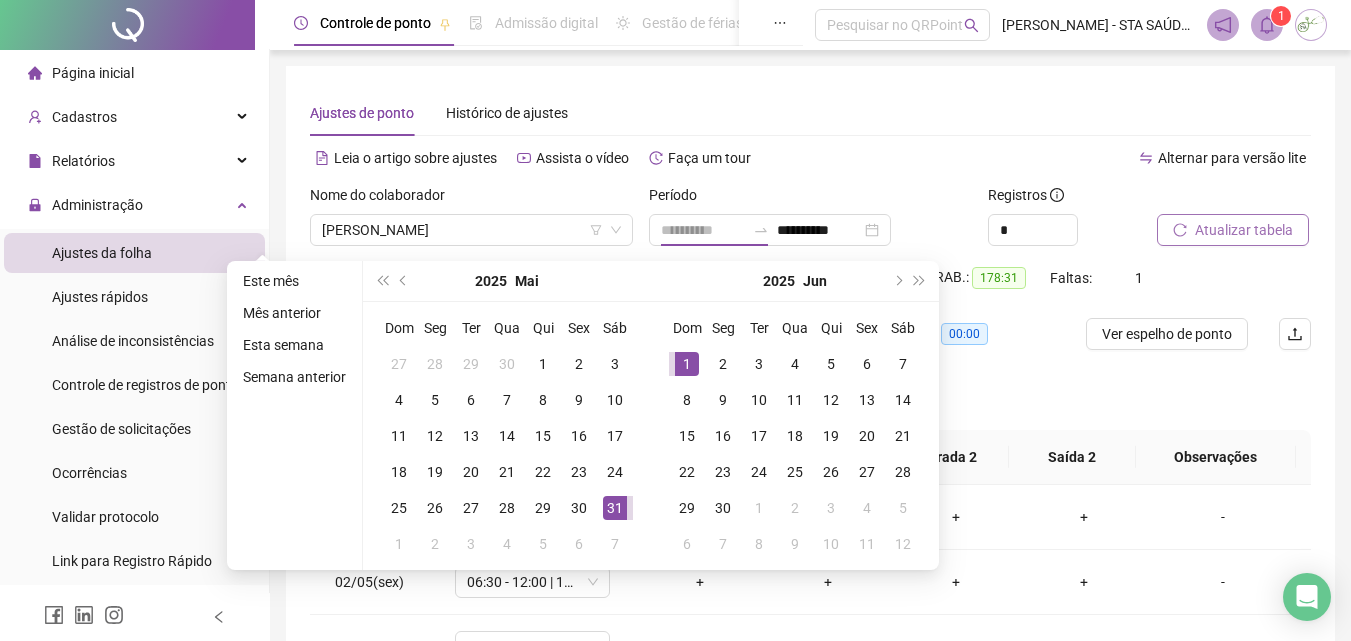 click on "1" at bounding box center (687, 364) 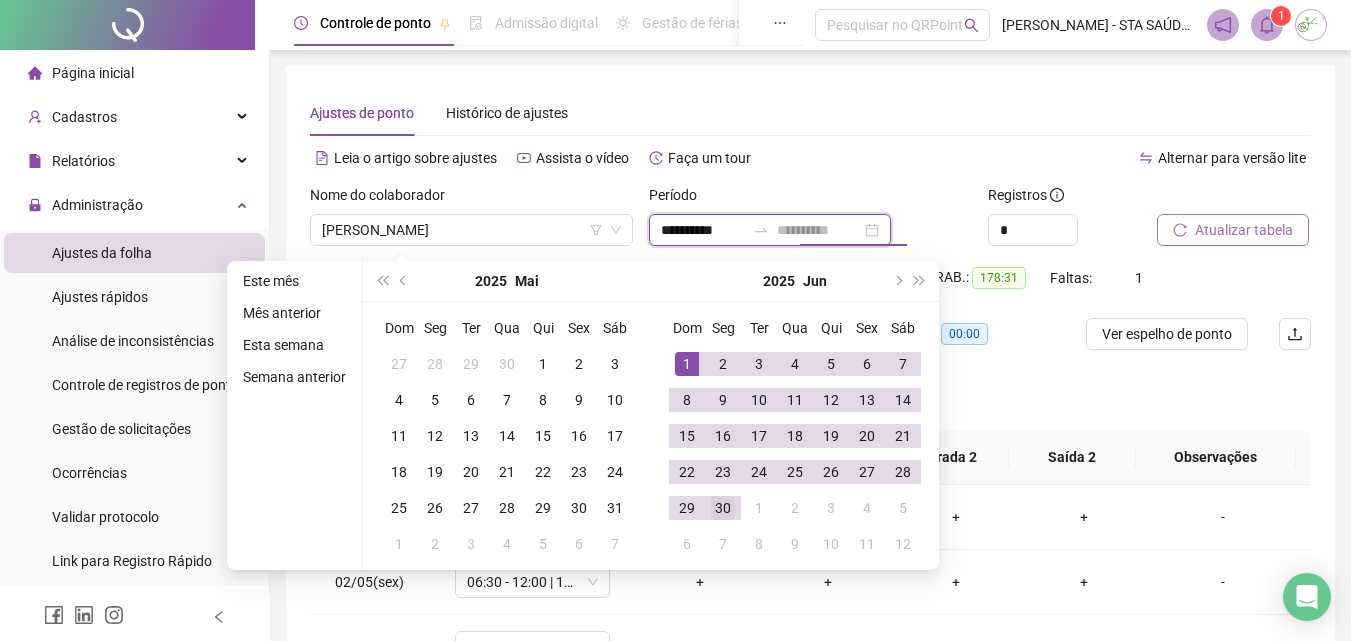 type on "**********" 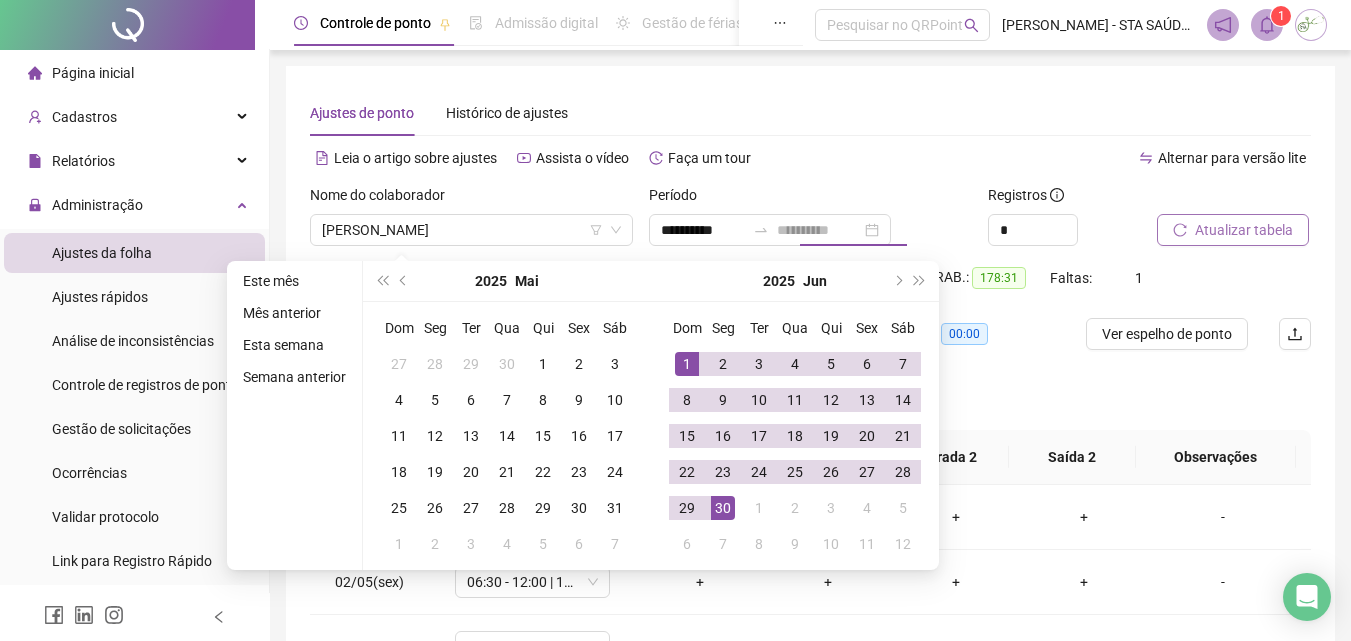 click on "30" at bounding box center (723, 508) 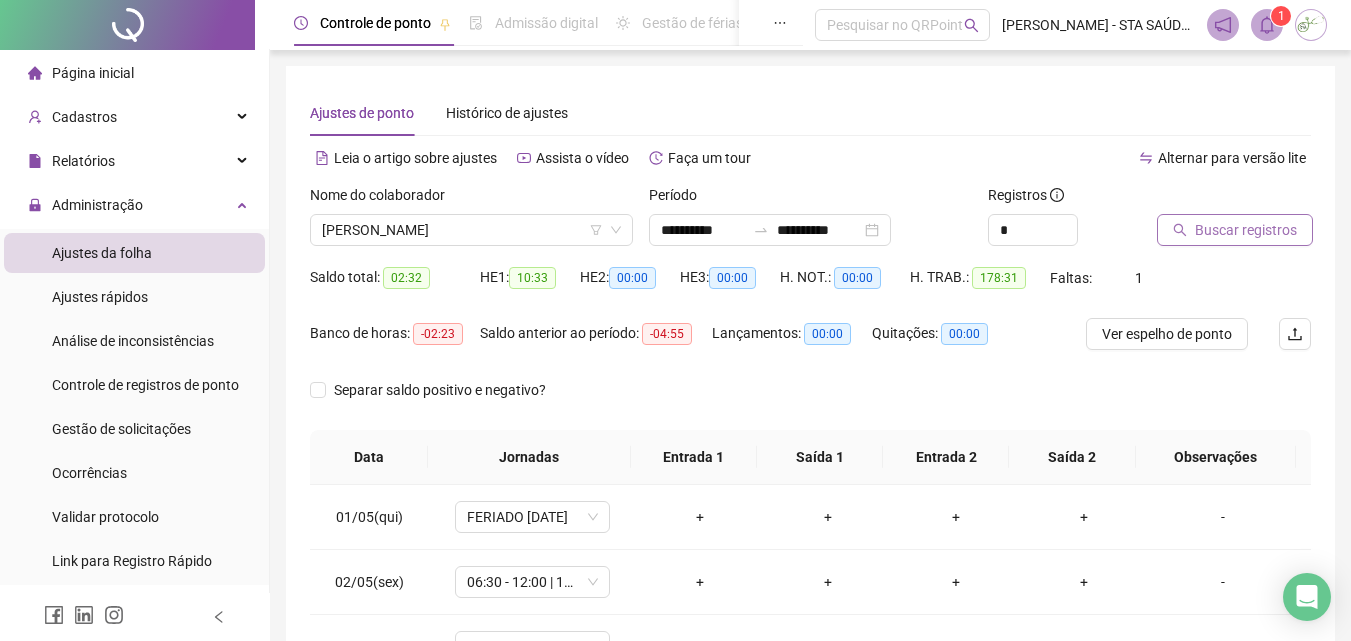 click on "Buscar registros" at bounding box center (1246, 230) 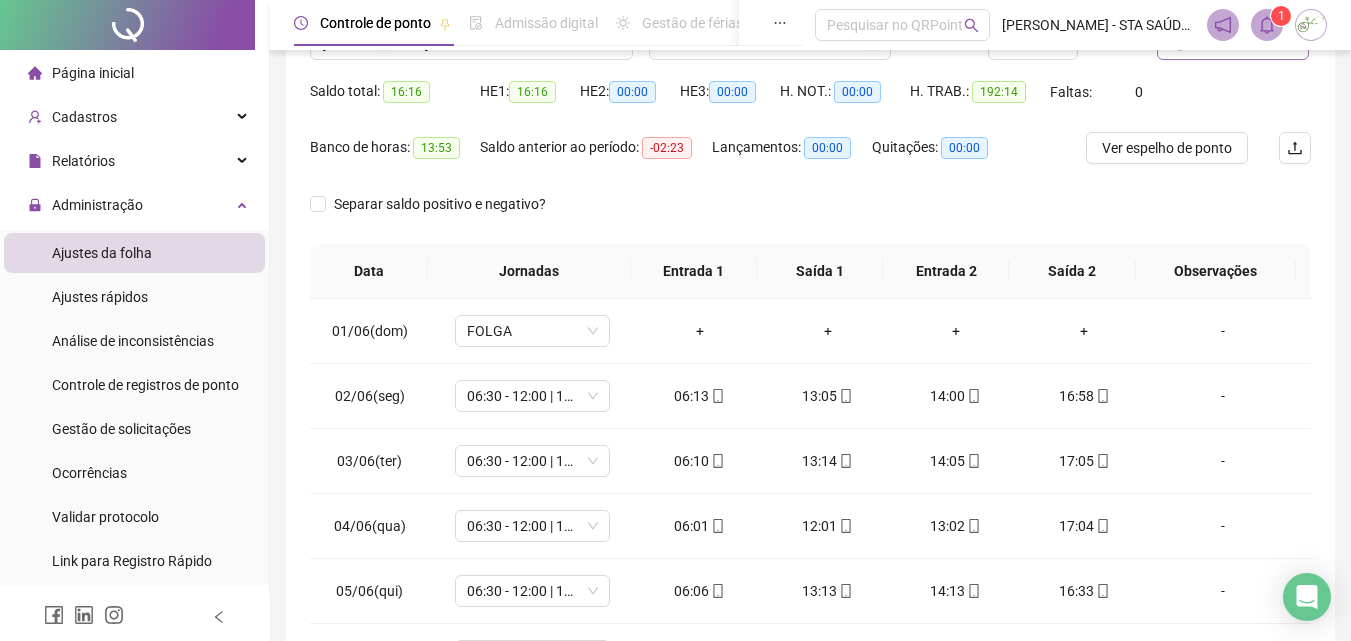 scroll, scrollTop: 200, scrollLeft: 0, axis: vertical 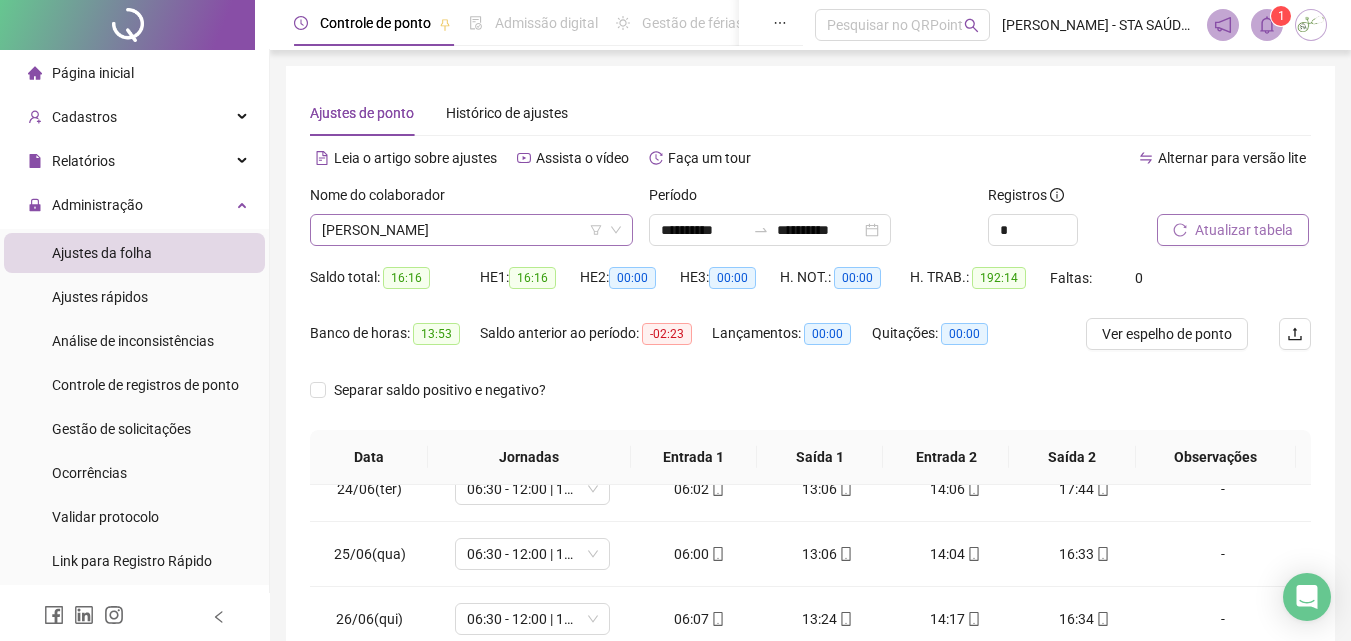 click 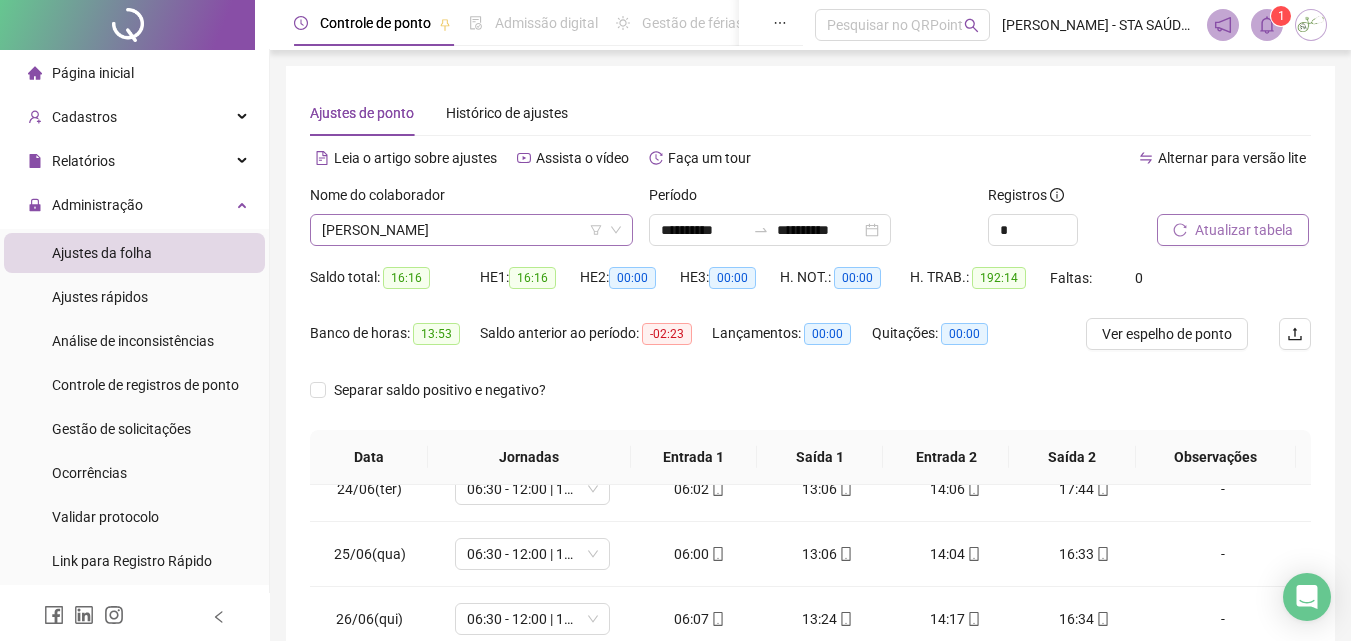 click 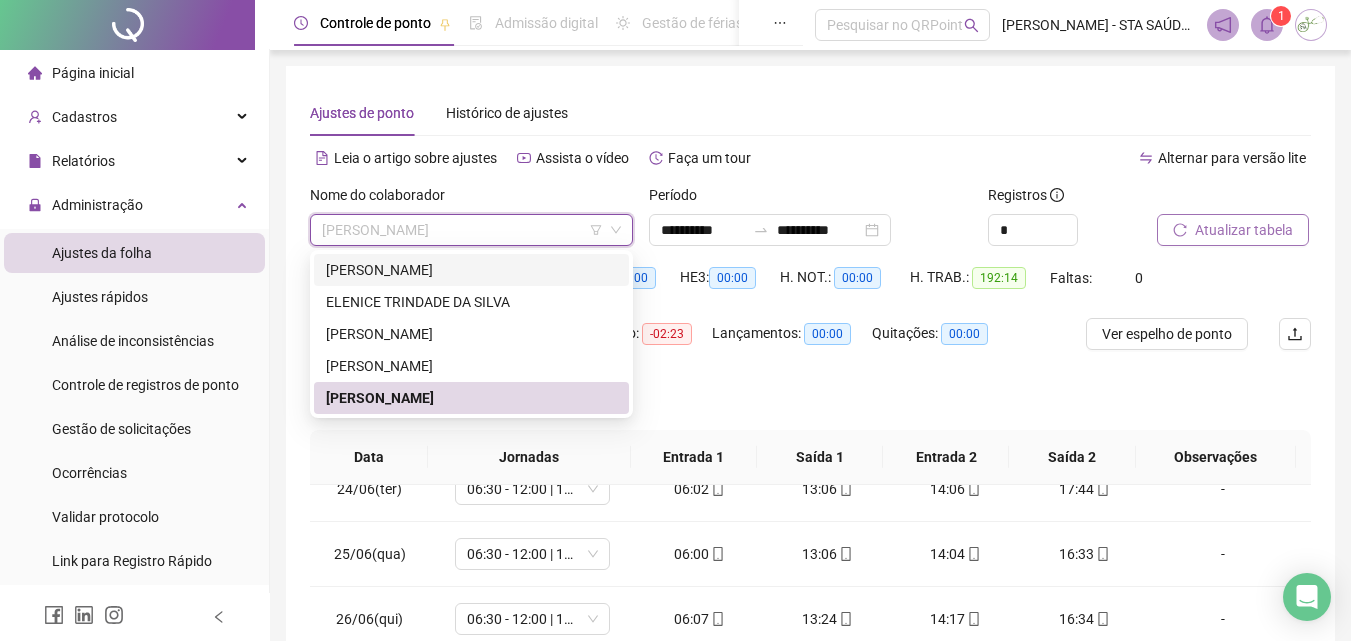 click on "**********" at bounding box center [810, 223] 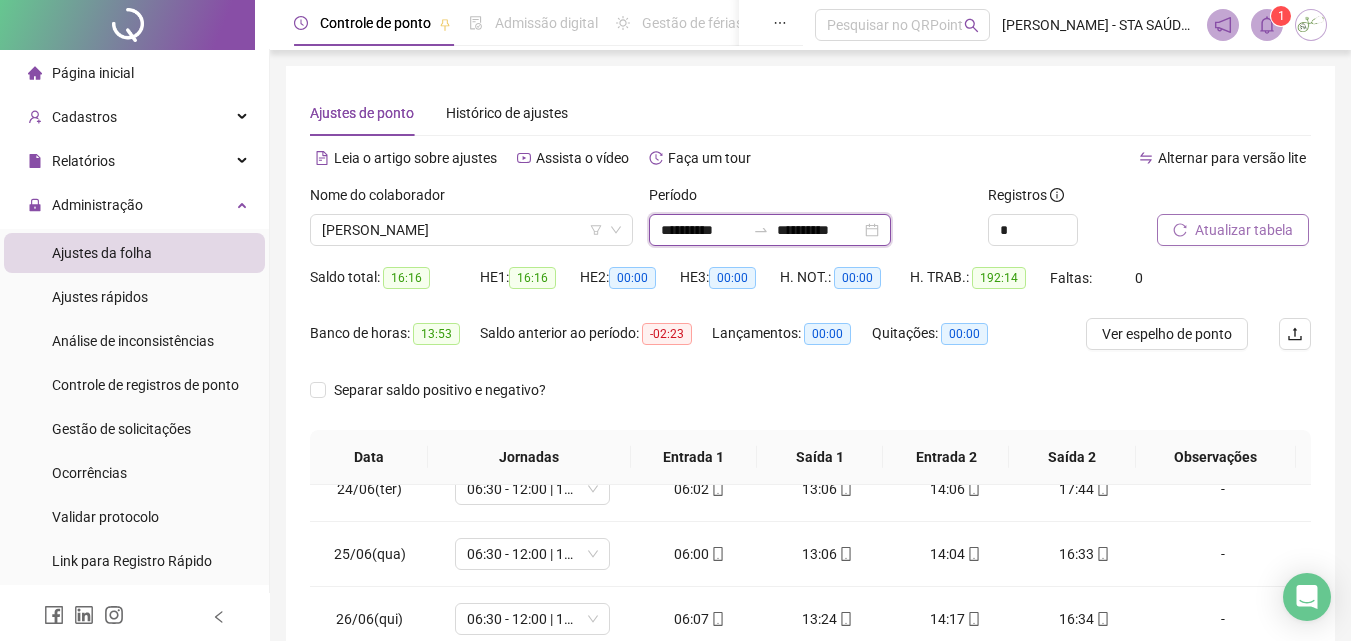 click on "**********" at bounding box center (703, 230) 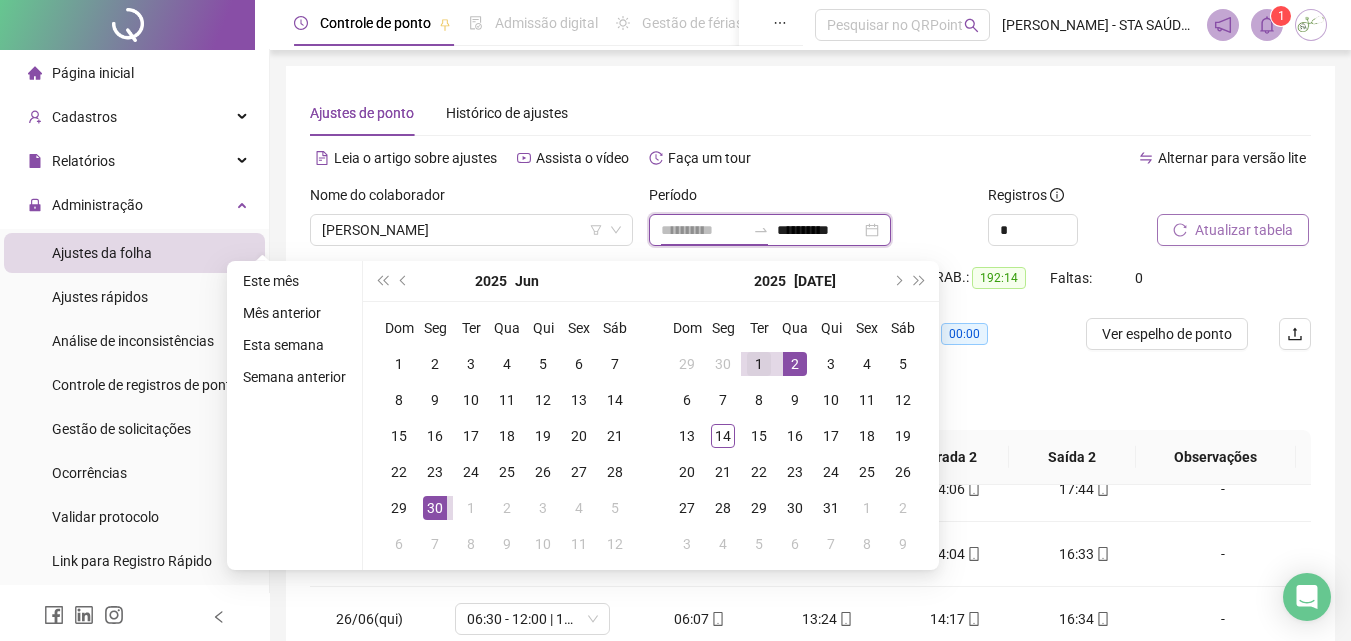 type on "**********" 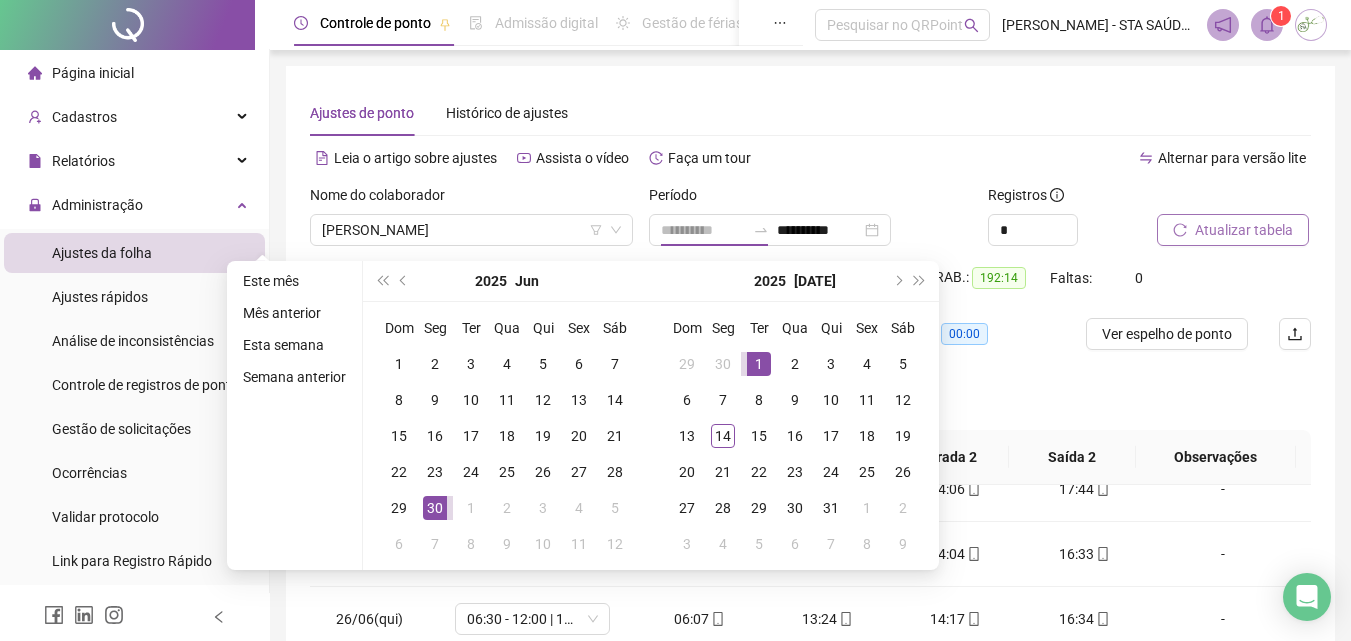 click on "1" at bounding box center [759, 364] 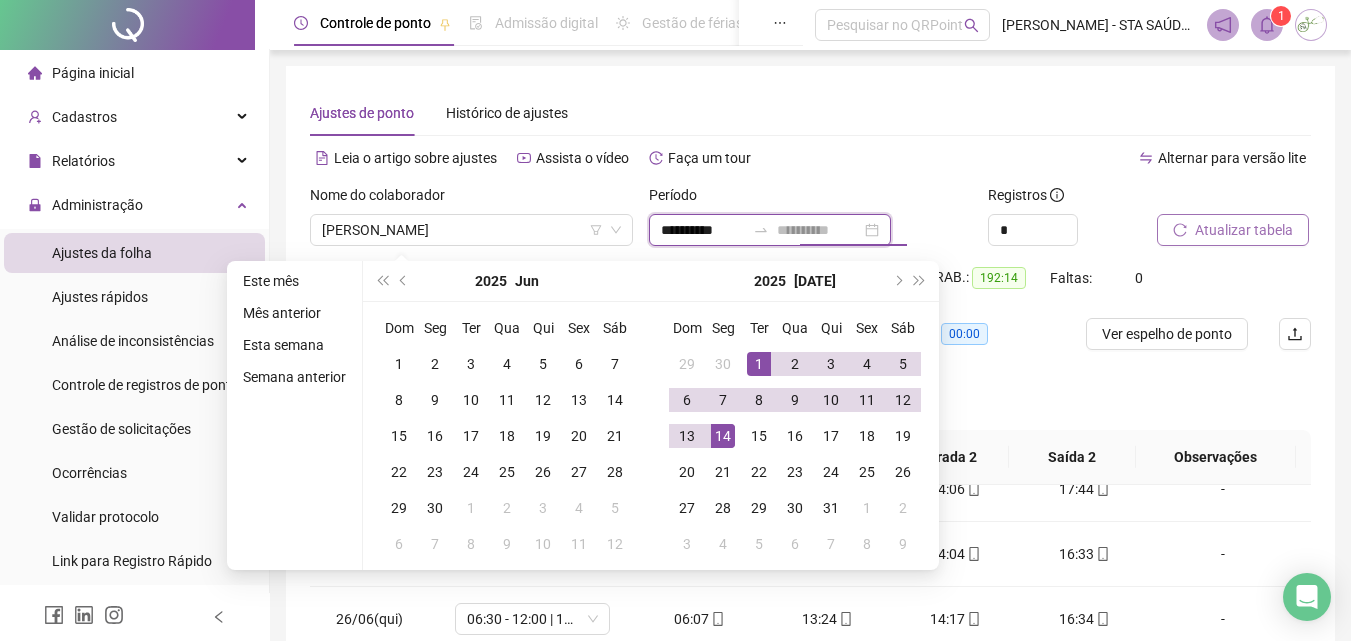 type on "**********" 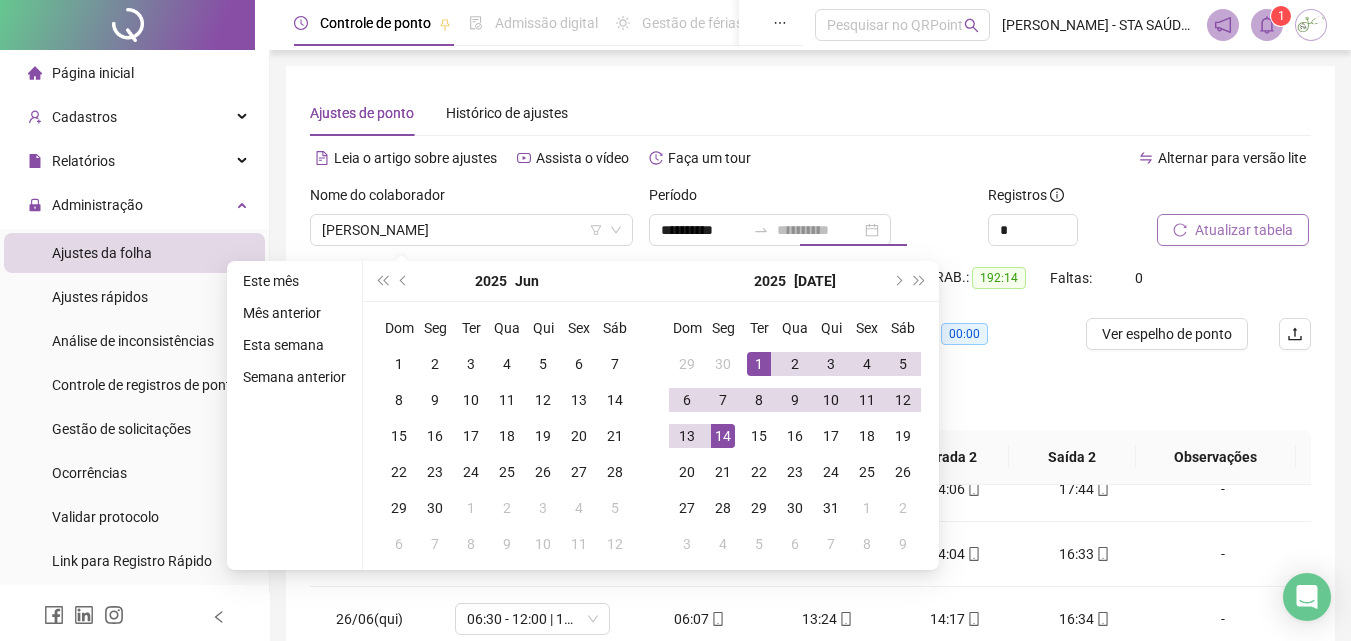 click on "14" at bounding box center [723, 436] 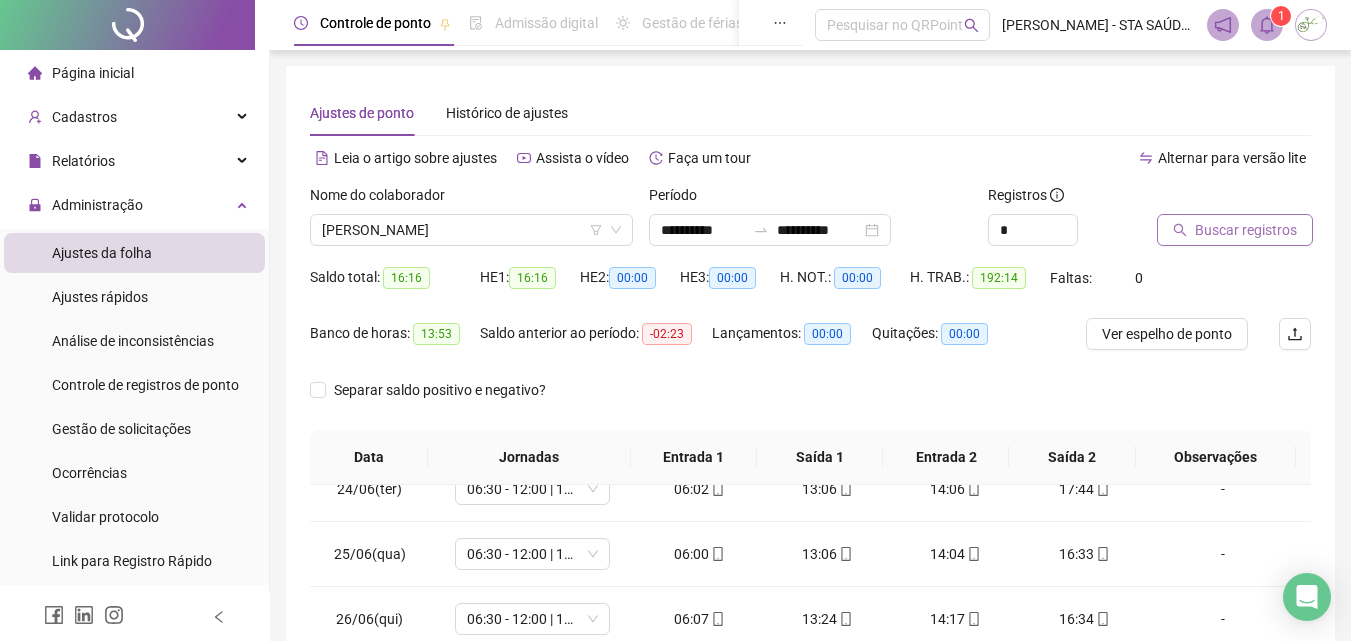 click on "Buscar registros" at bounding box center [1246, 230] 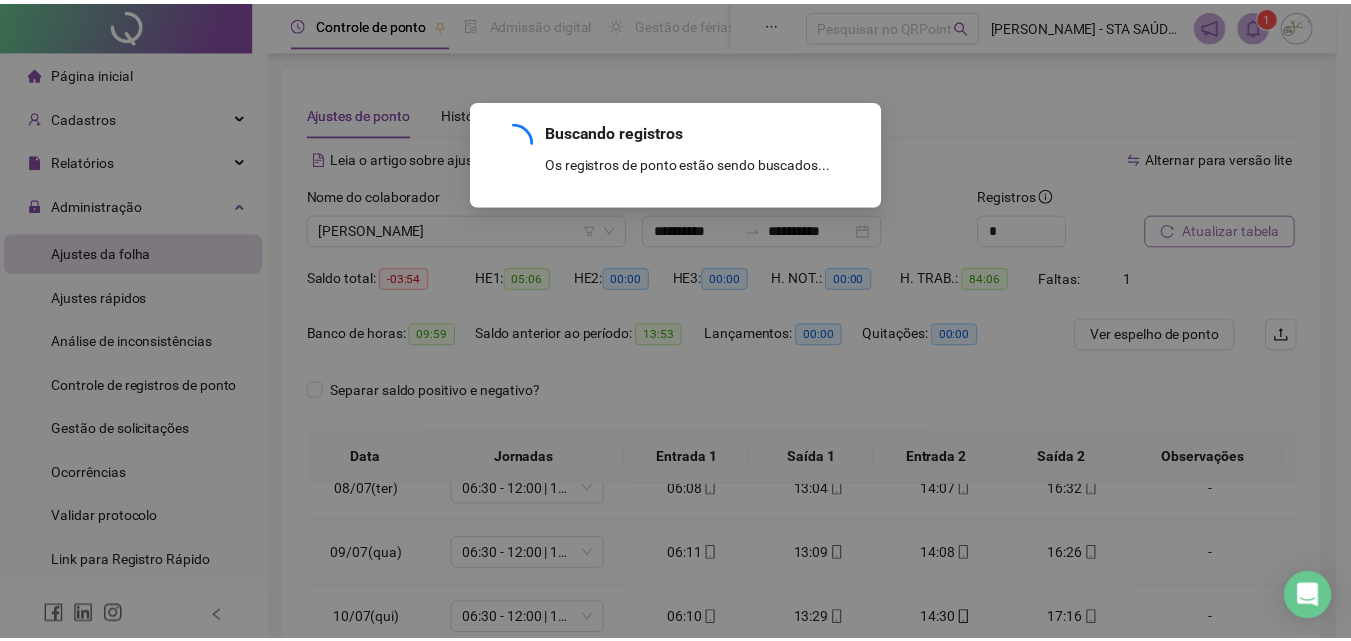 scroll, scrollTop: 483, scrollLeft: 0, axis: vertical 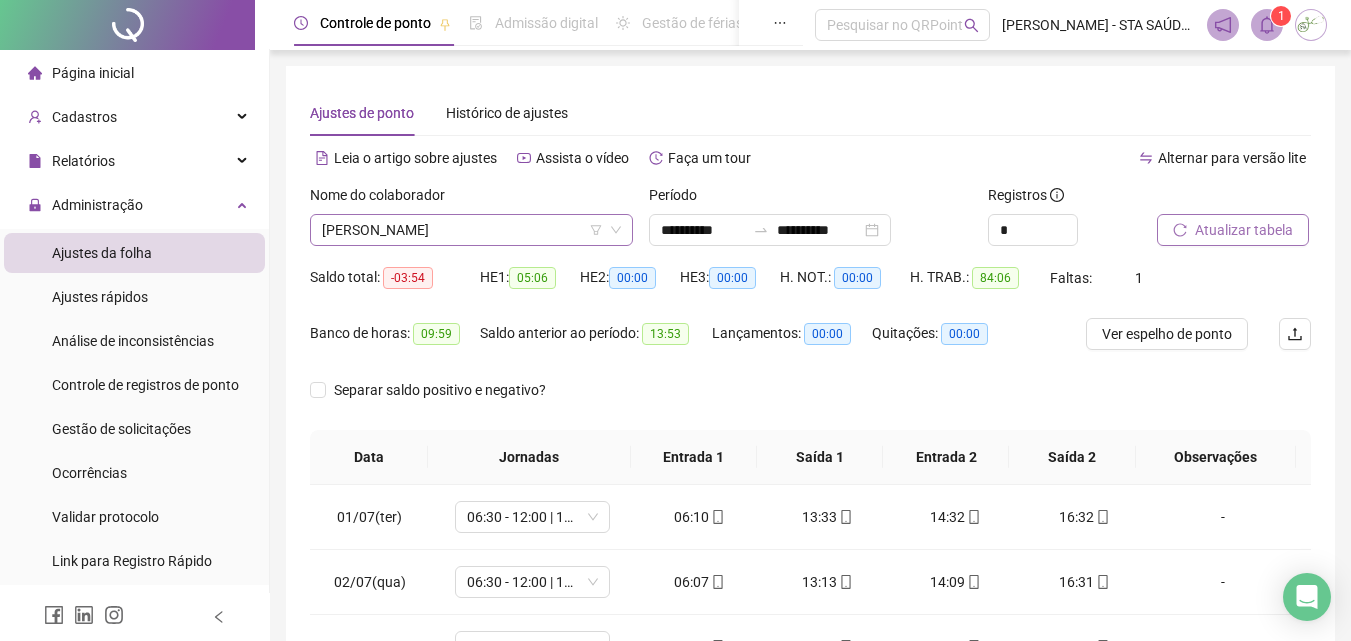 click on "[PERSON_NAME]" at bounding box center [471, 230] 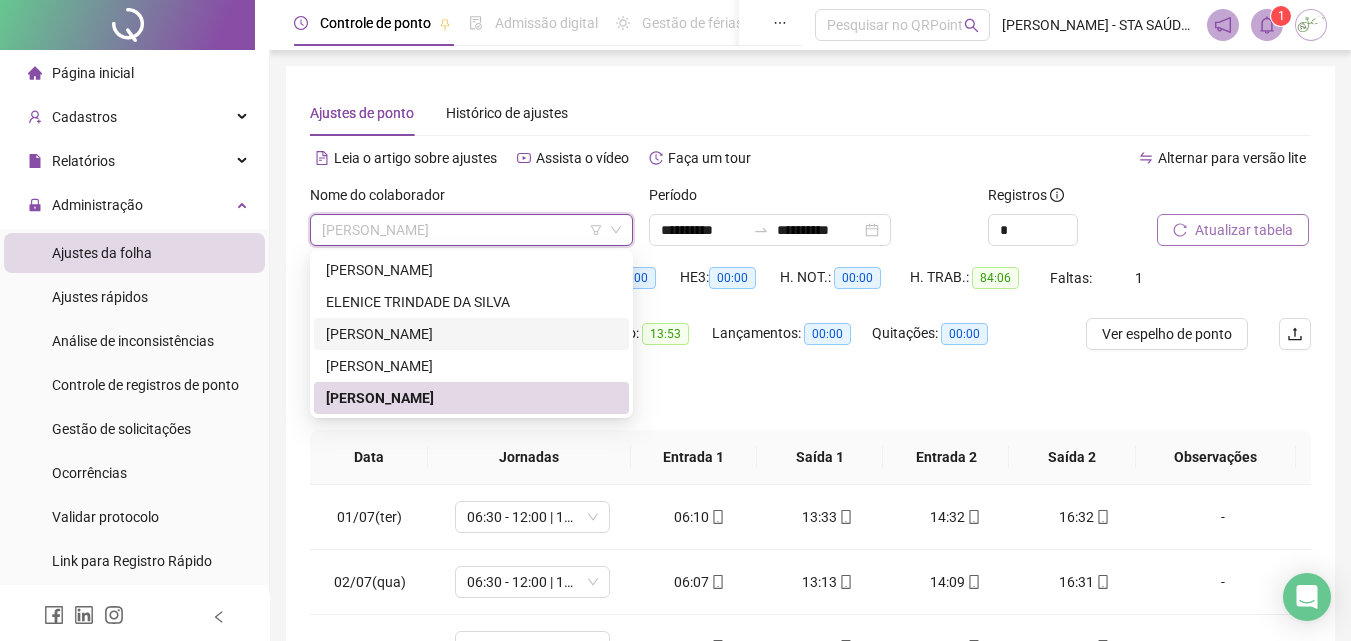click on "[PERSON_NAME]" at bounding box center (471, 334) 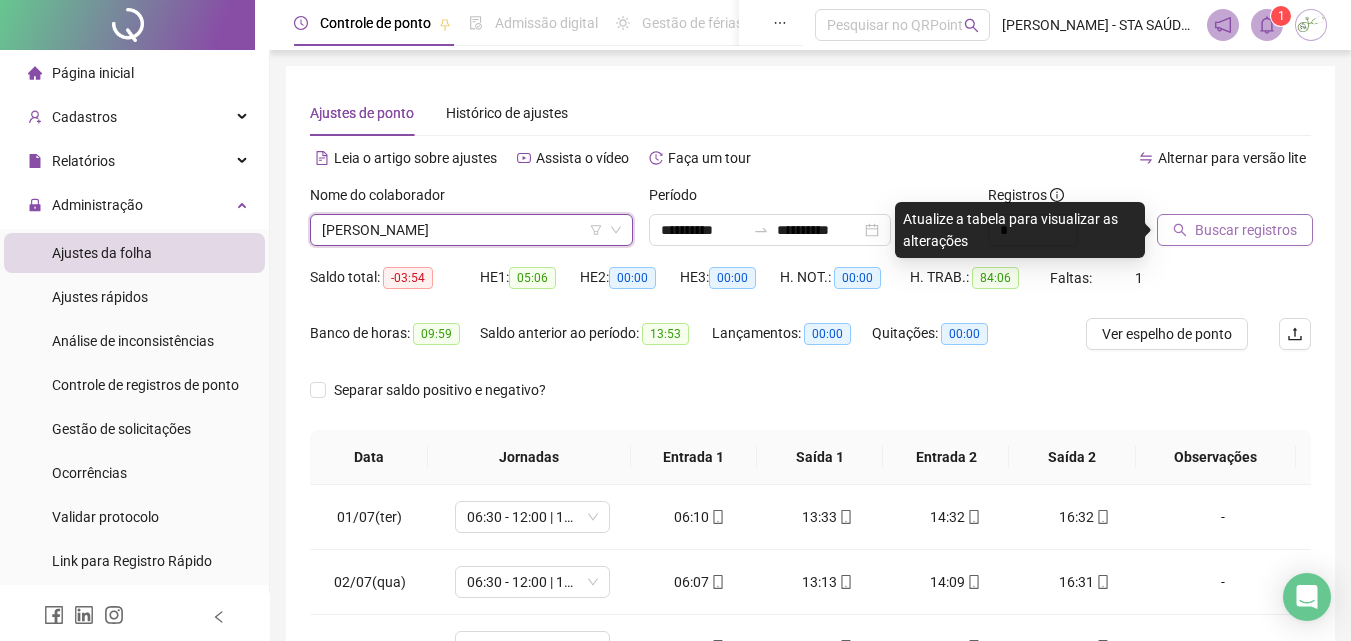 click on "Atualize a tabela para visualizar as alterações" at bounding box center [1020, 230] 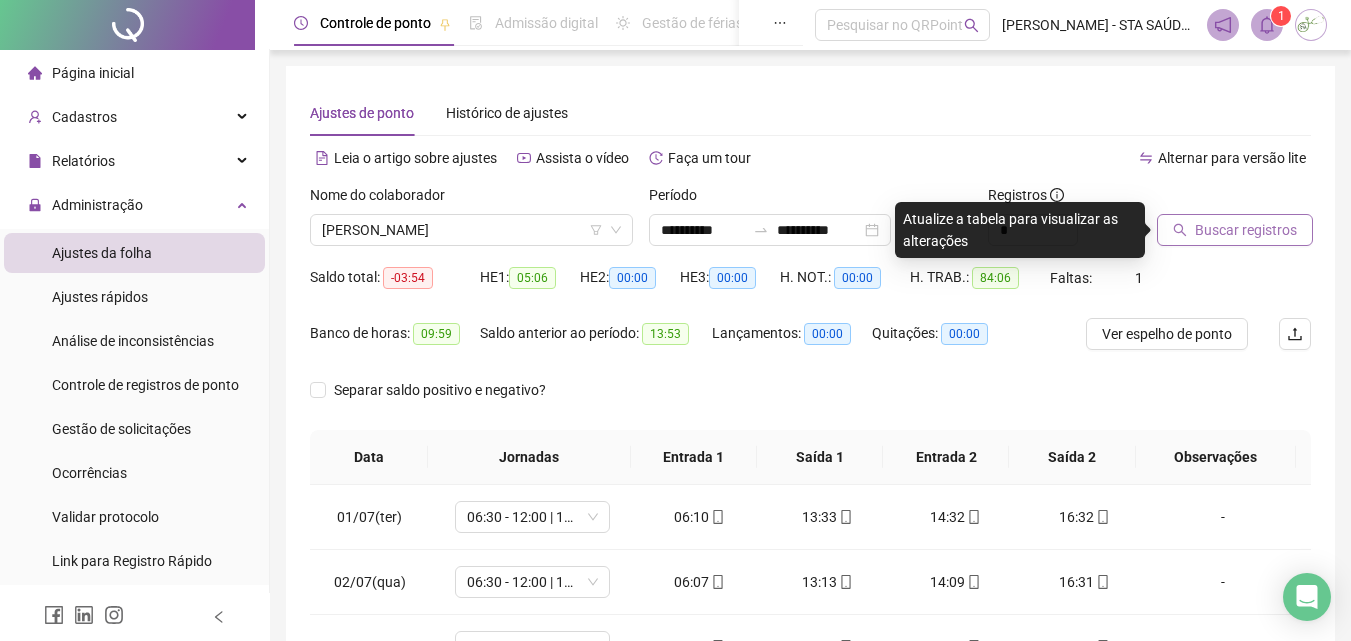 click on "Saldo total:   -03:54 HE 1:   05:06 HE 2:   00:00 HE 3:   00:00 H. NOT.:   00:00 H. TRAB.:   84:06 Faltas:   1" at bounding box center [810, 290] 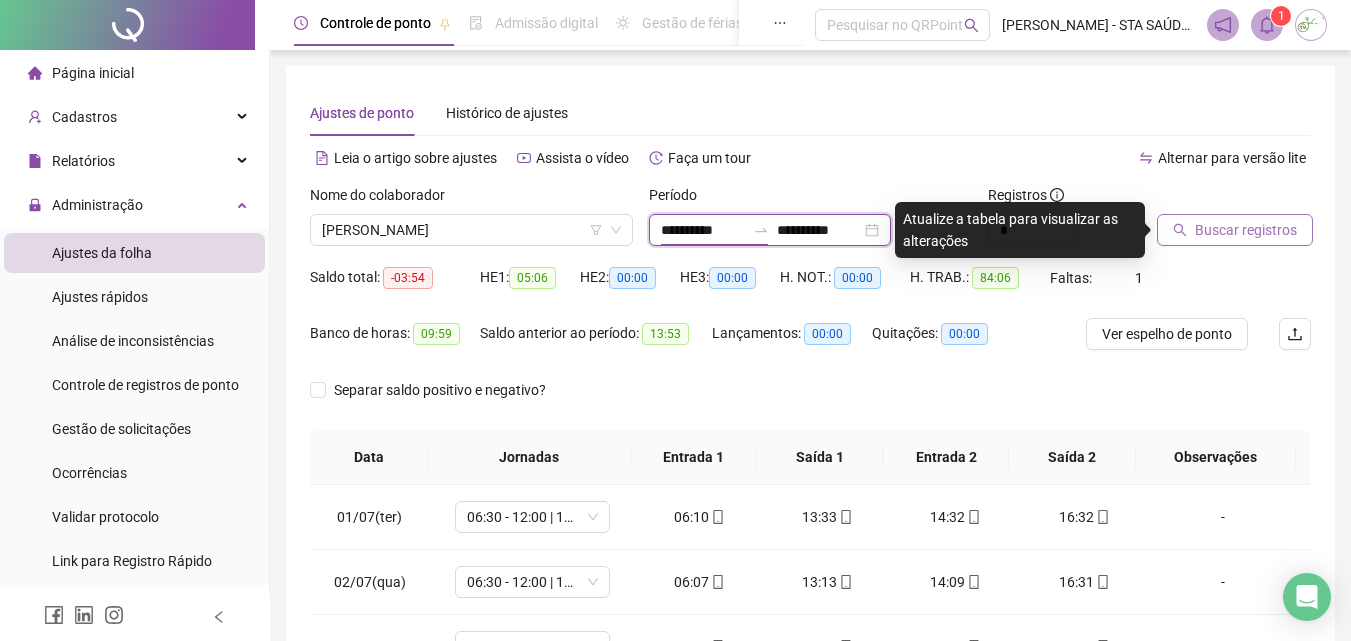 click on "**********" at bounding box center (703, 230) 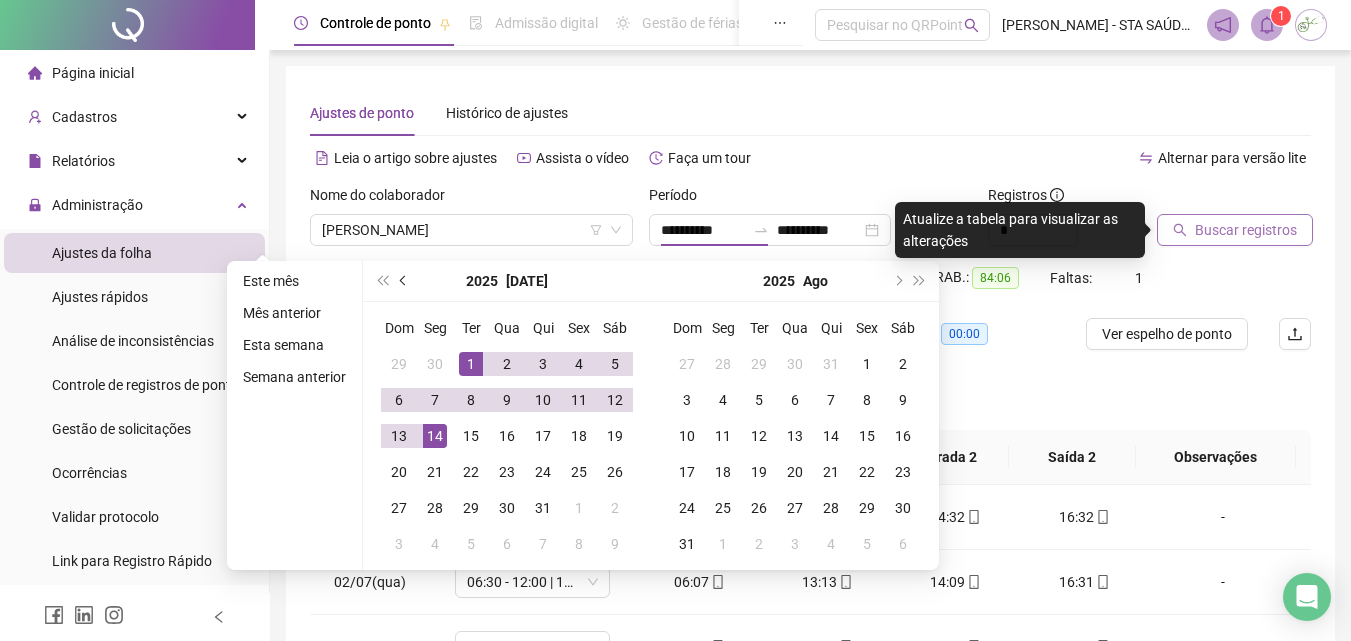 click at bounding box center [404, 281] 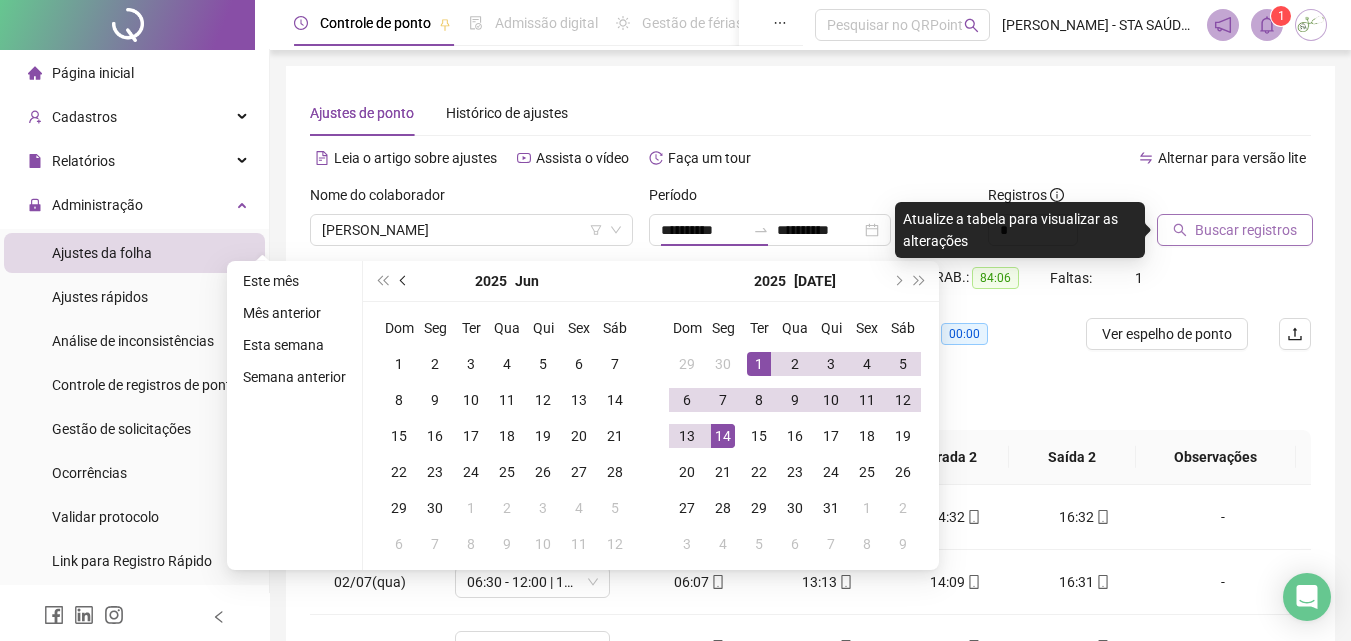 click at bounding box center [404, 281] 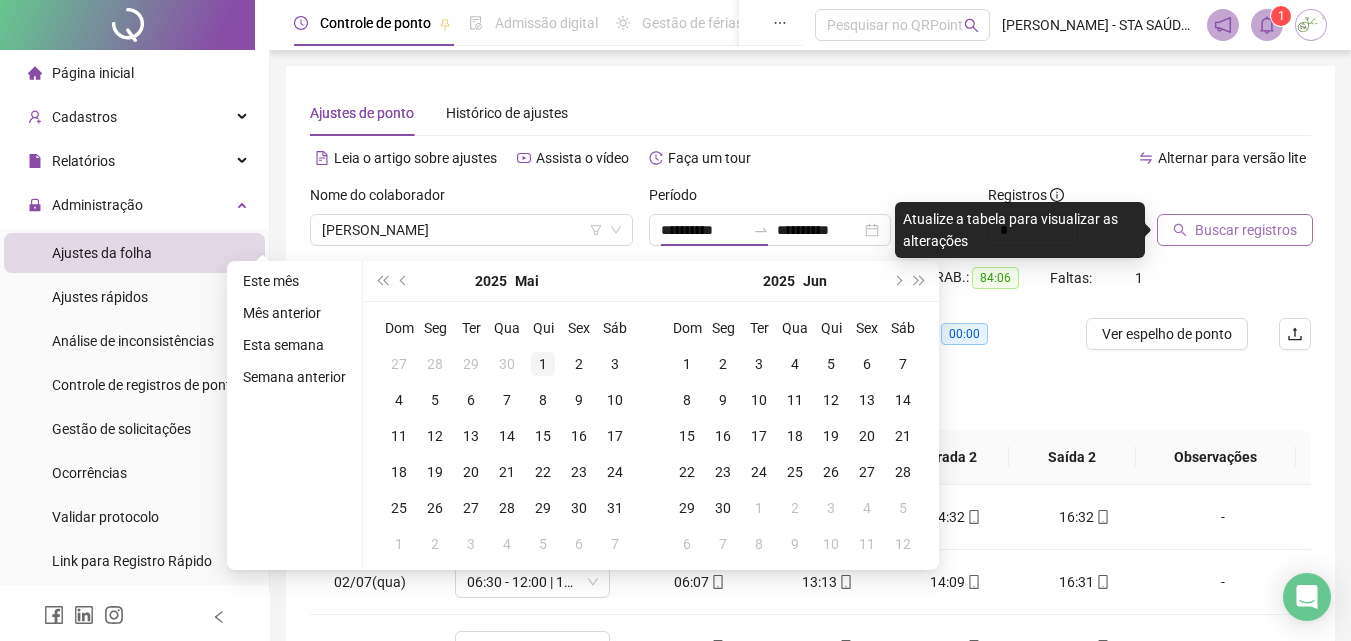 type on "**********" 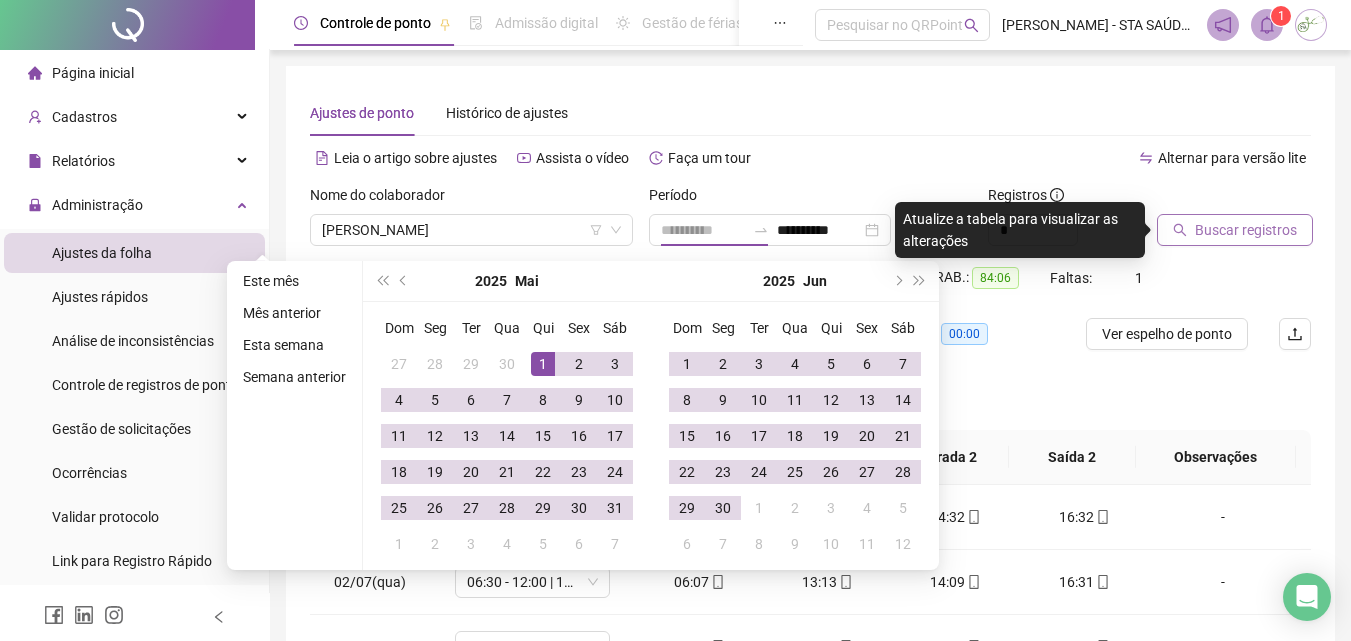 click on "1" at bounding box center (543, 364) 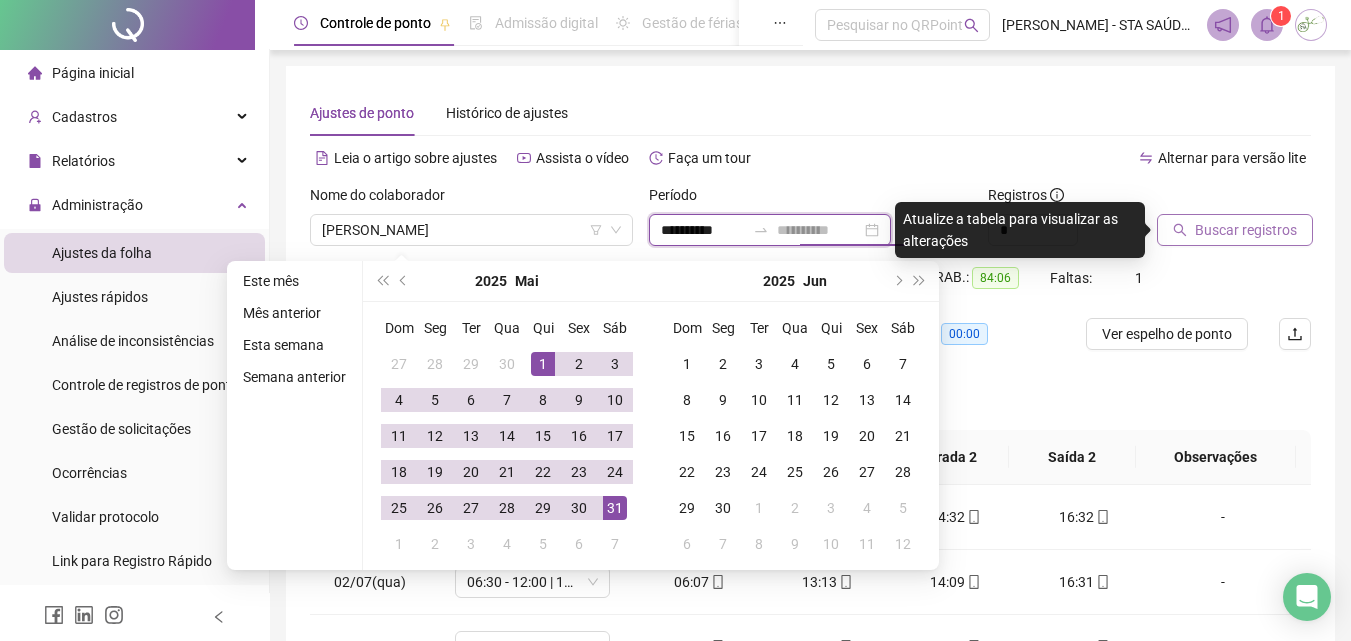 type on "**********" 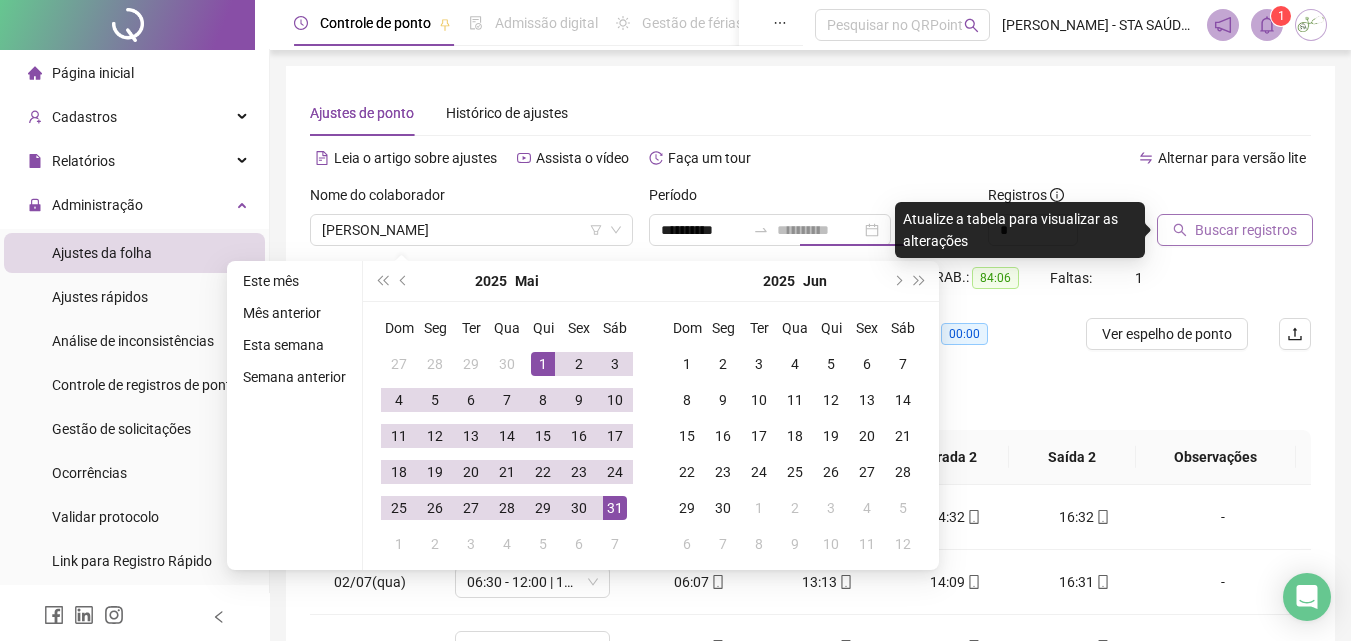 click on "31" at bounding box center [615, 508] 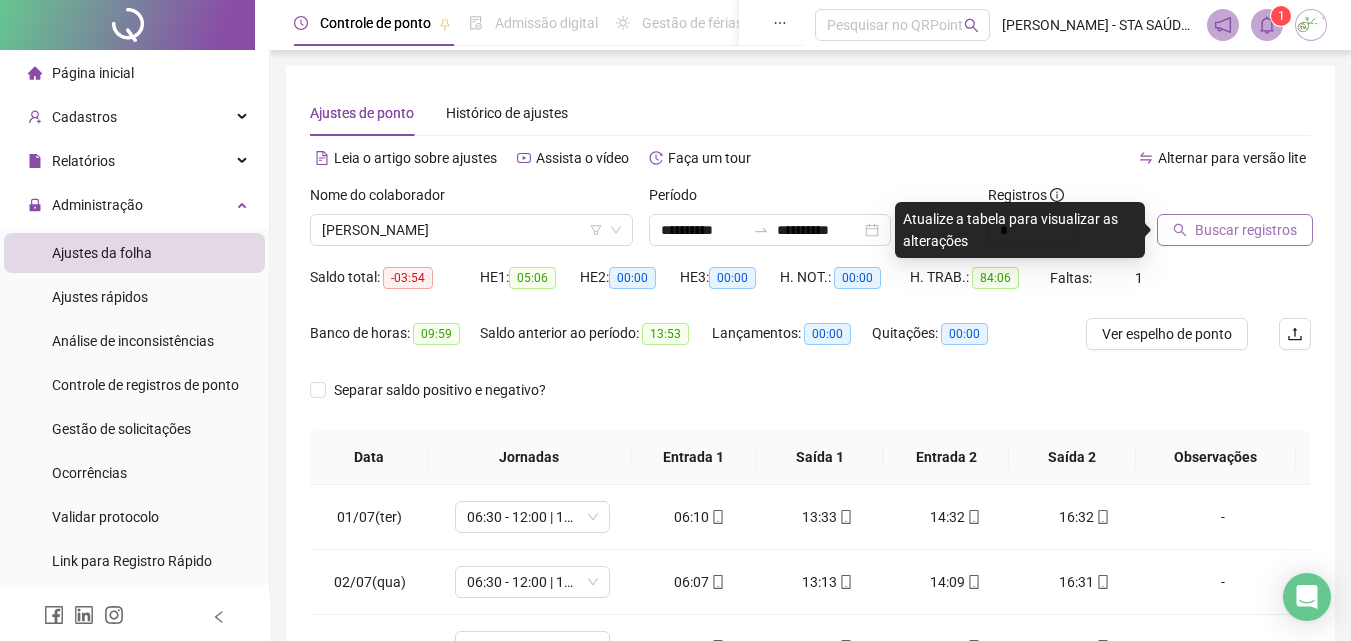 click on "Buscar registros" at bounding box center [1246, 230] 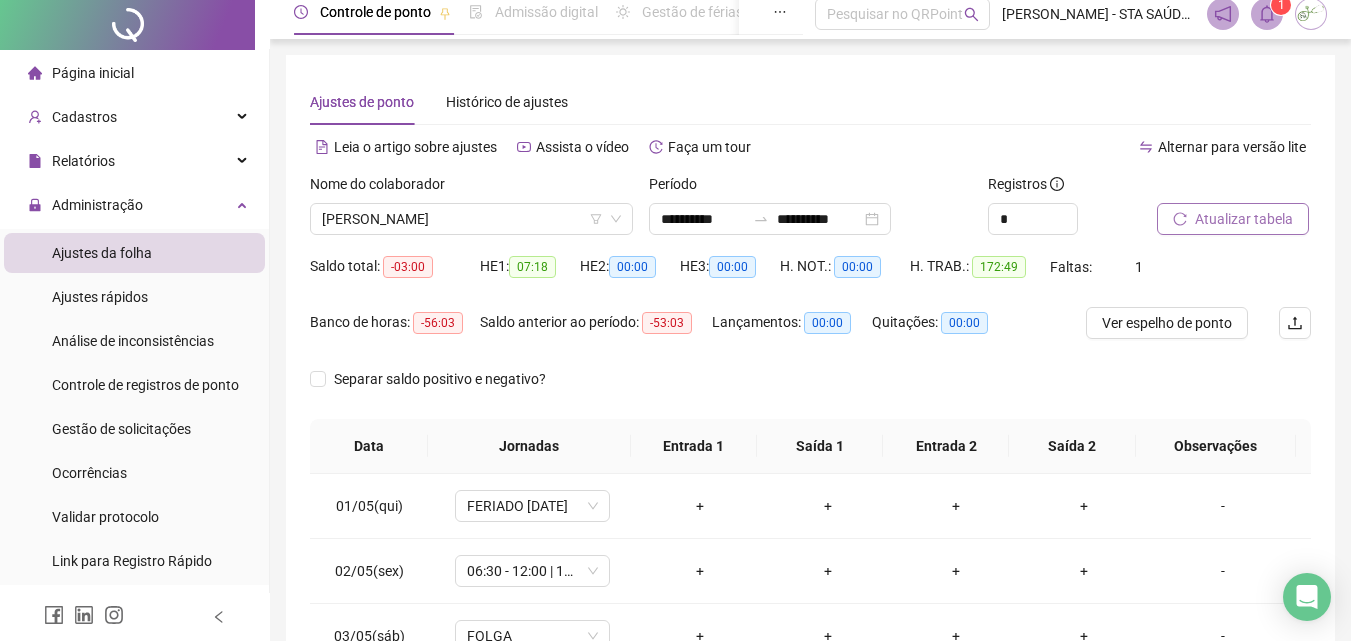 scroll, scrollTop: 0, scrollLeft: 0, axis: both 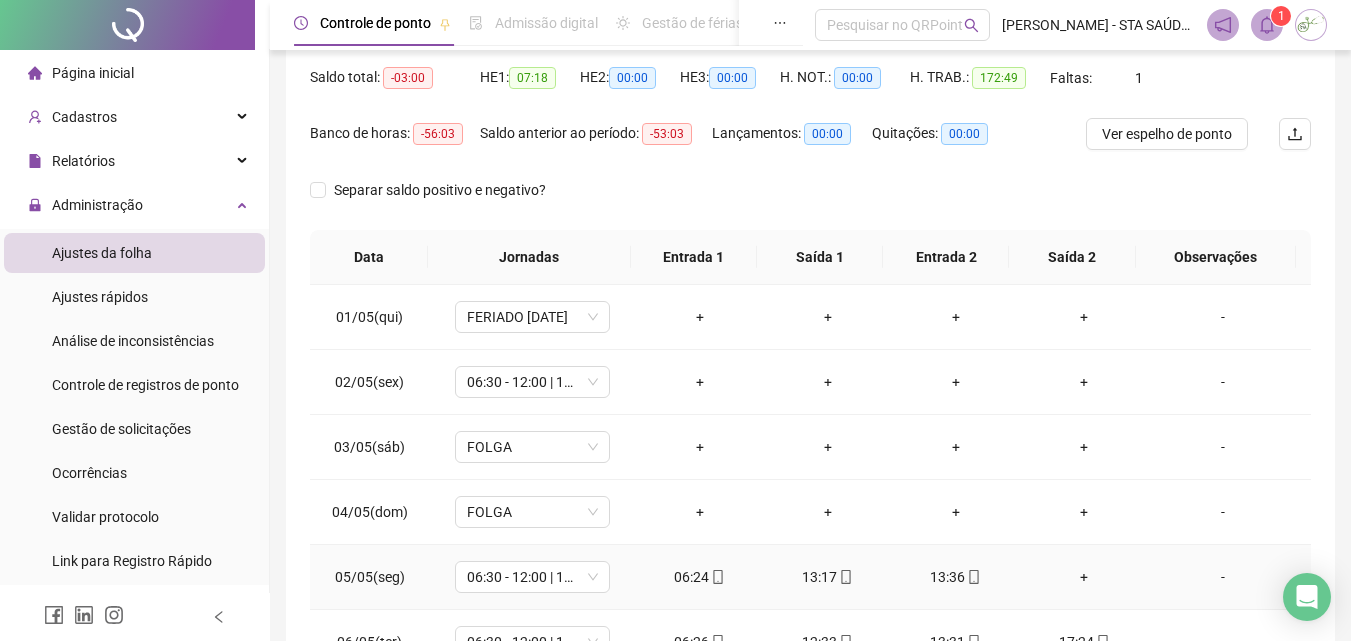 click on "+" at bounding box center (1084, 577) 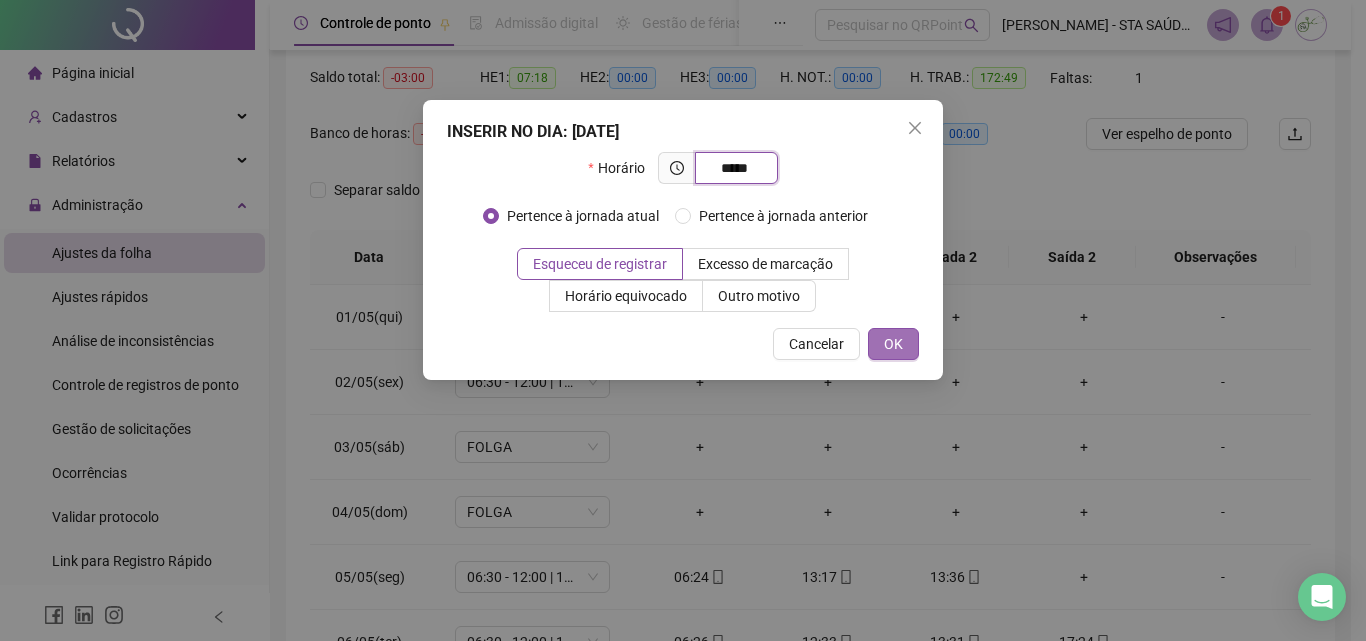 type on "*****" 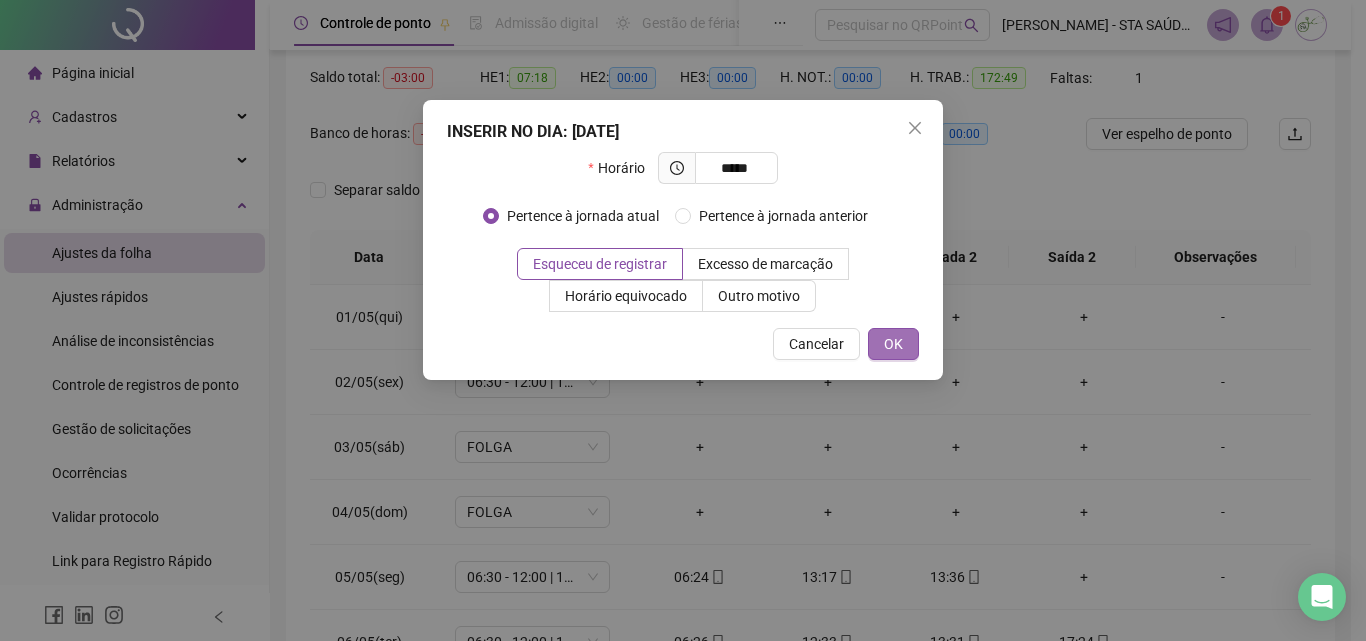 click on "OK" at bounding box center [893, 344] 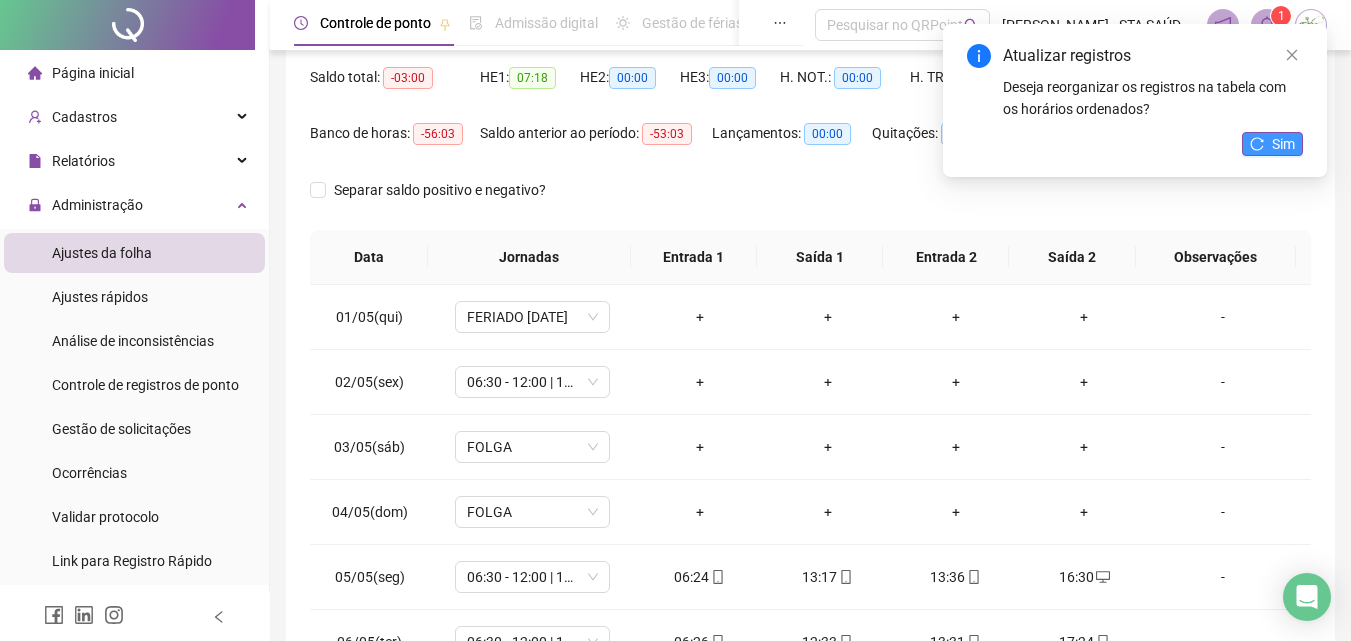 click on "Sim" at bounding box center (1283, 144) 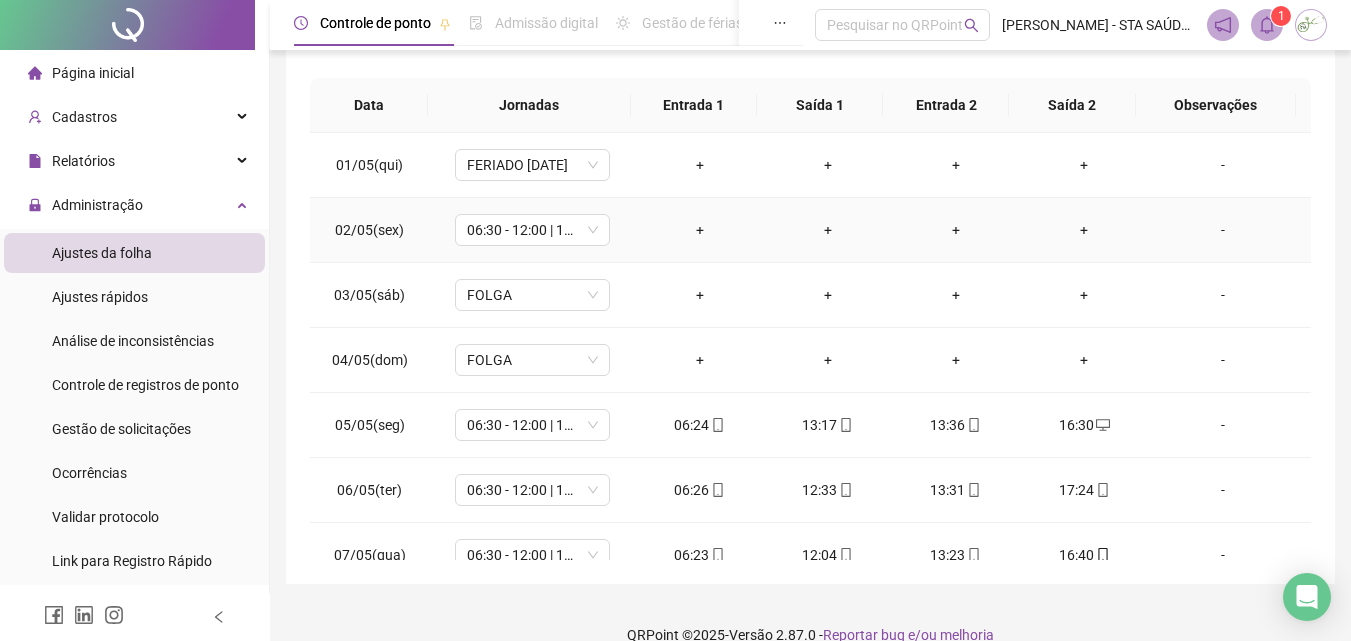 scroll, scrollTop: 381, scrollLeft: 0, axis: vertical 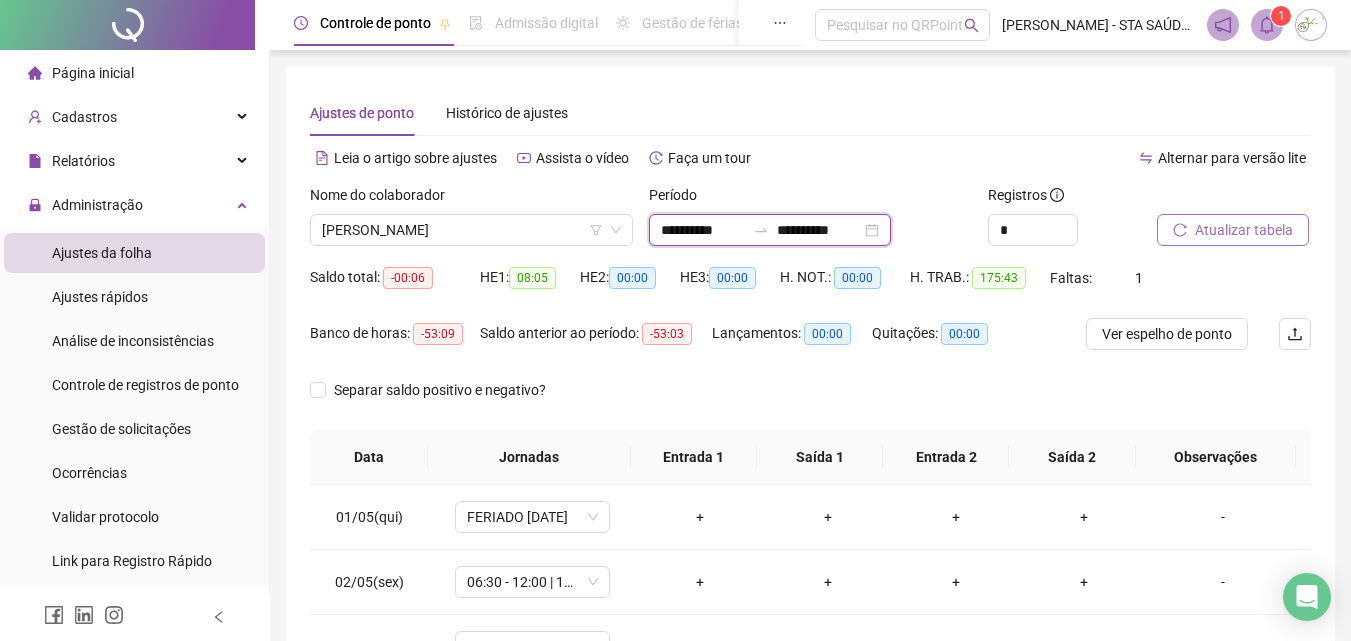 click on "**********" at bounding box center [703, 230] 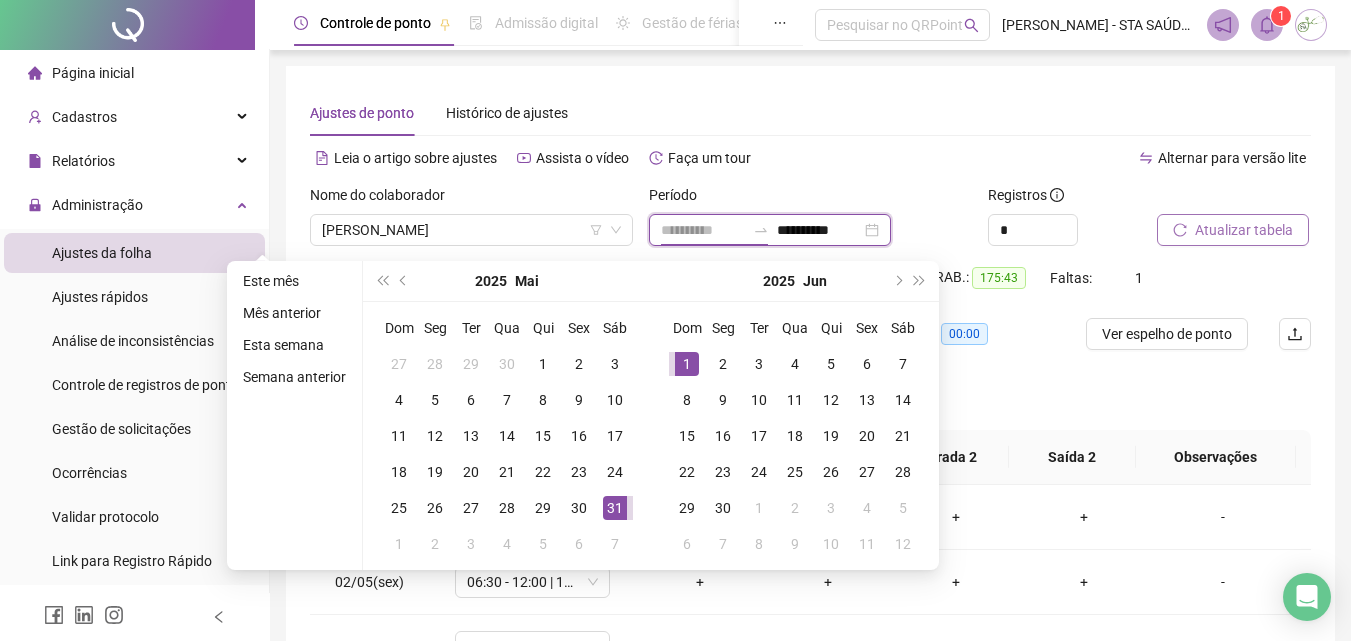 type on "**********" 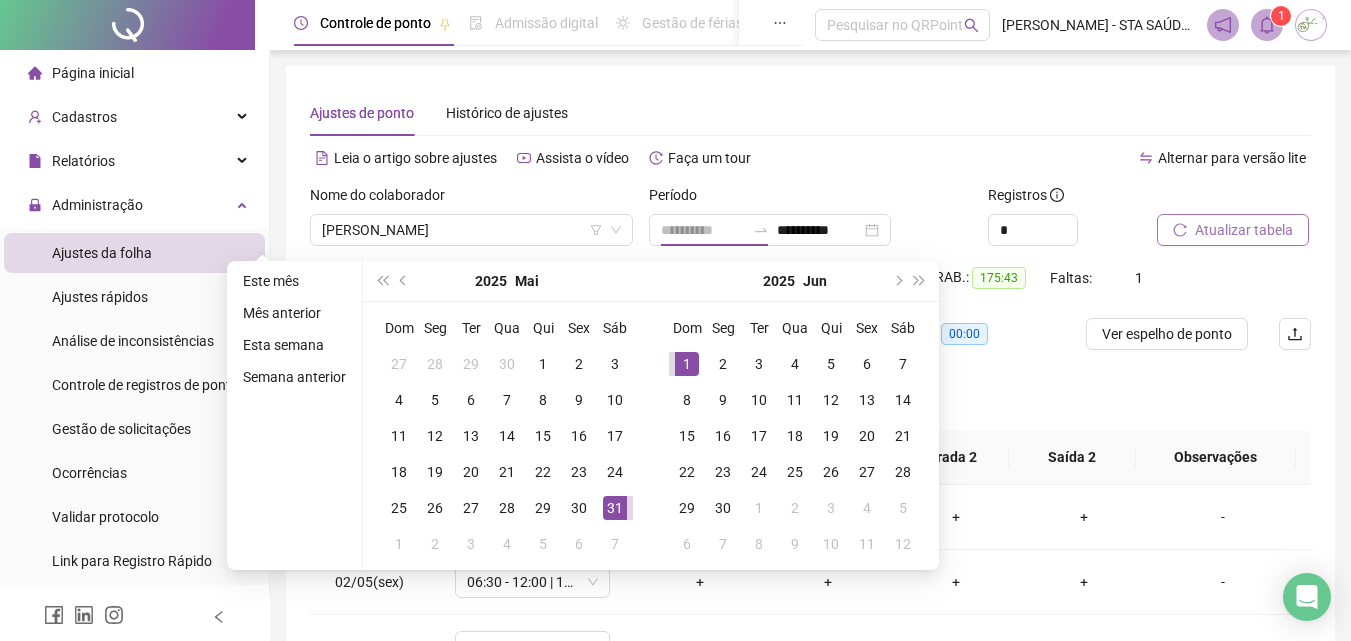 click on "1" at bounding box center [687, 364] 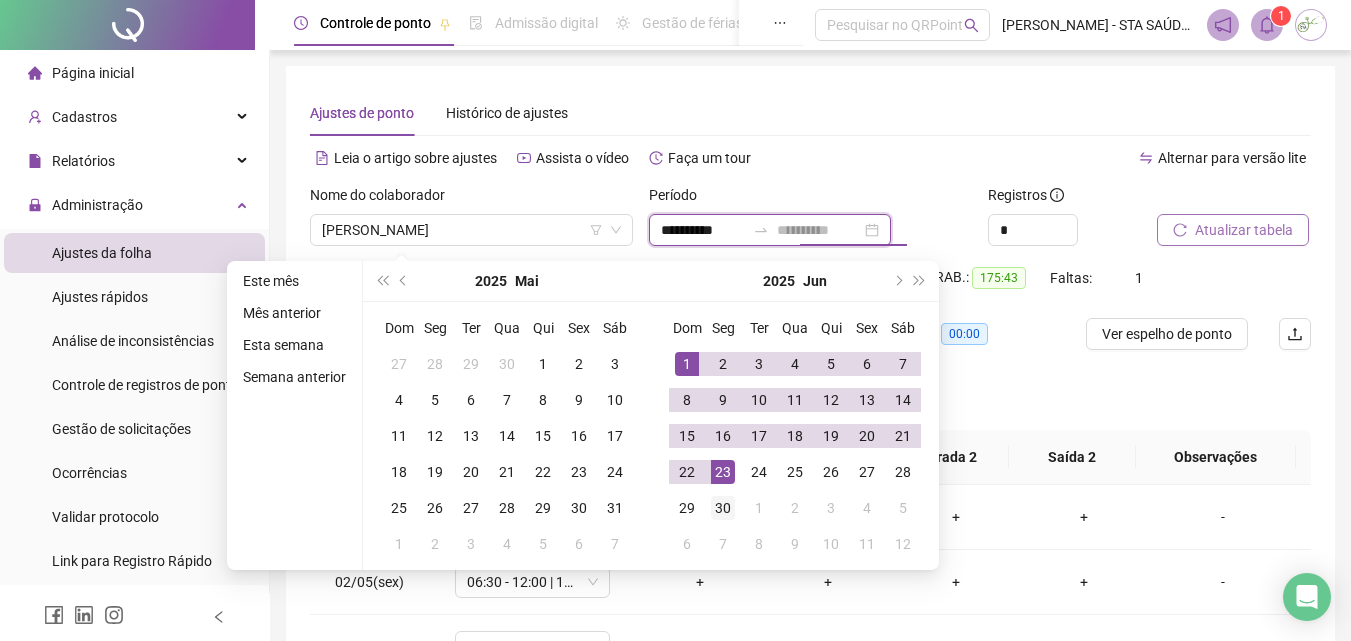 type on "**********" 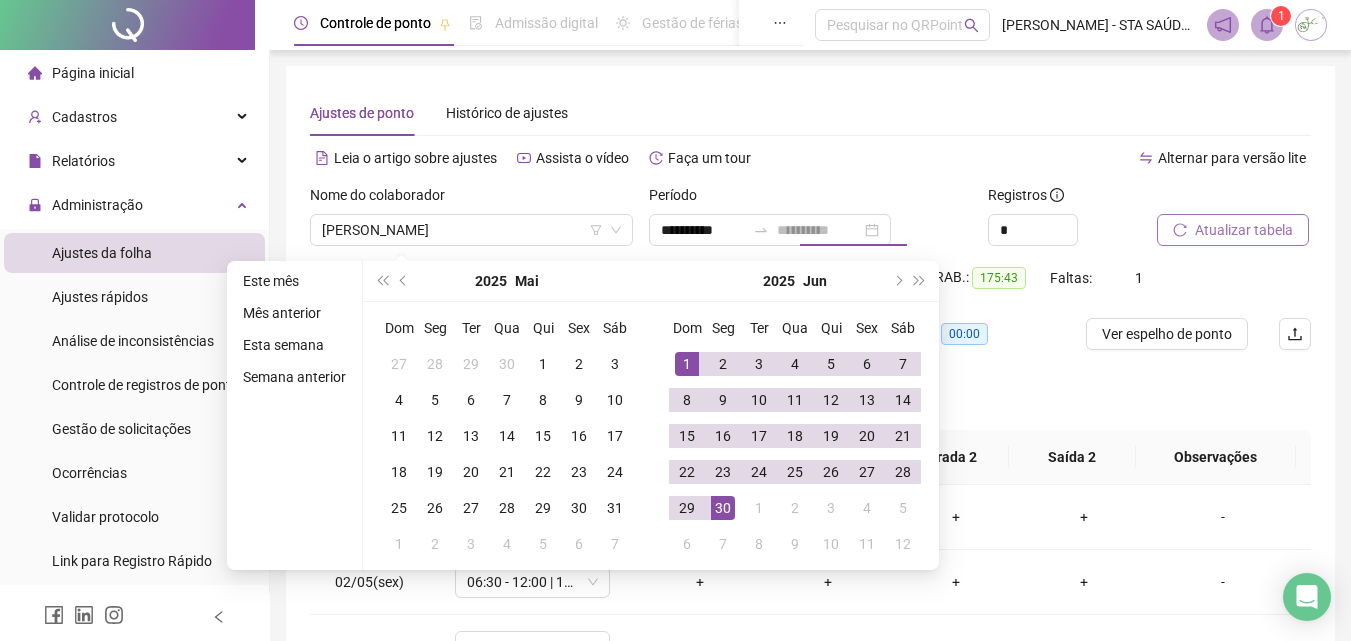 drag, startPoint x: 721, startPoint y: 506, endPoint x: 709, endPoint y: 508, distance: 12.165525 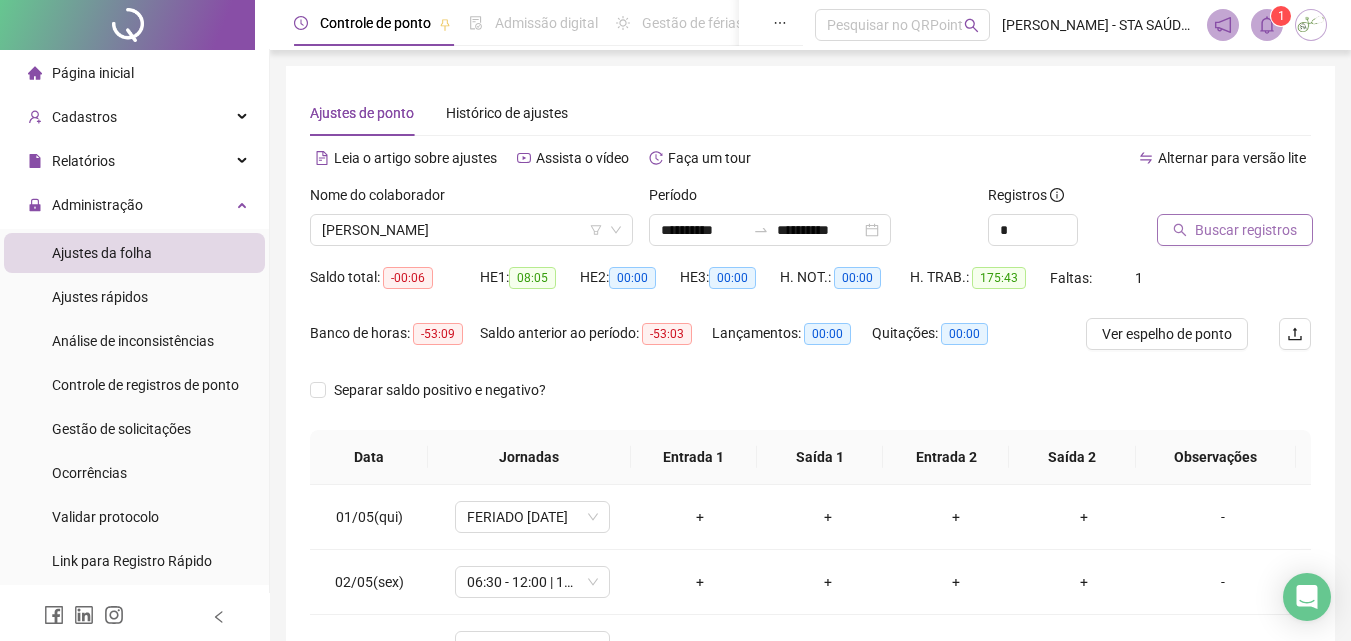 click on "Buscar registros" at bounding box center [1246, 230] 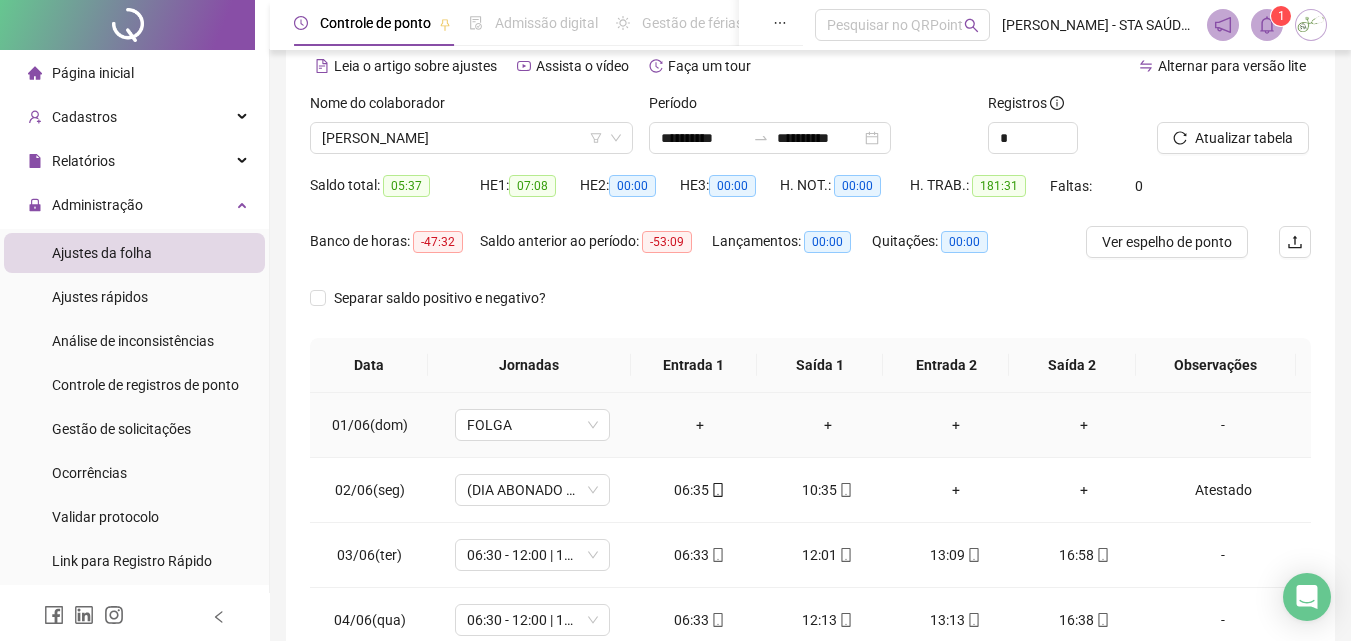 scroll, scrollTop: 100, scrollLeft: 0, axis: vertical 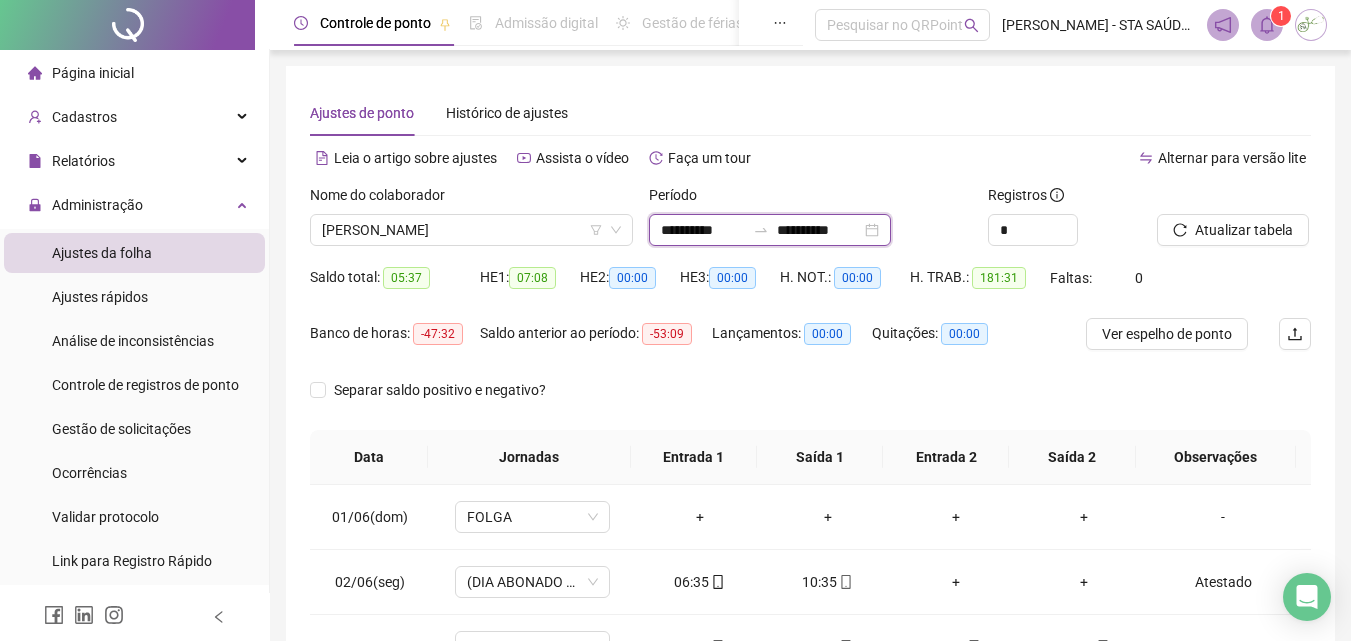 click on "**********" at bounding box center [703, 230] 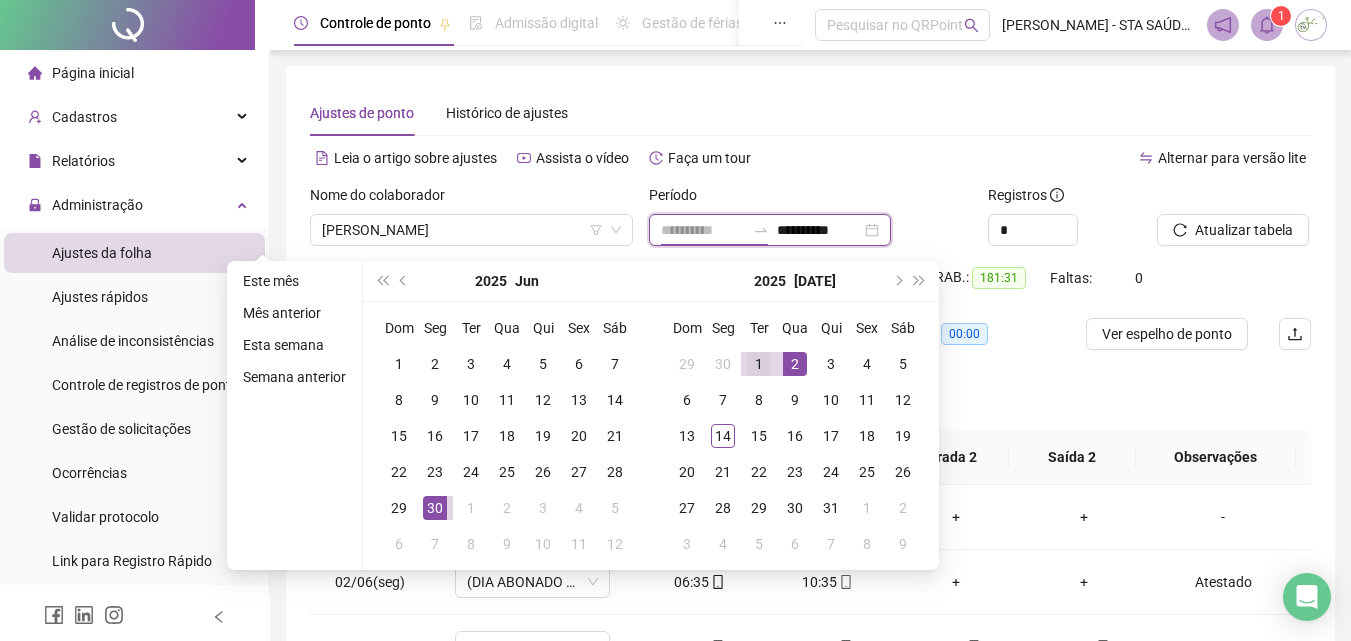 type on "**********" 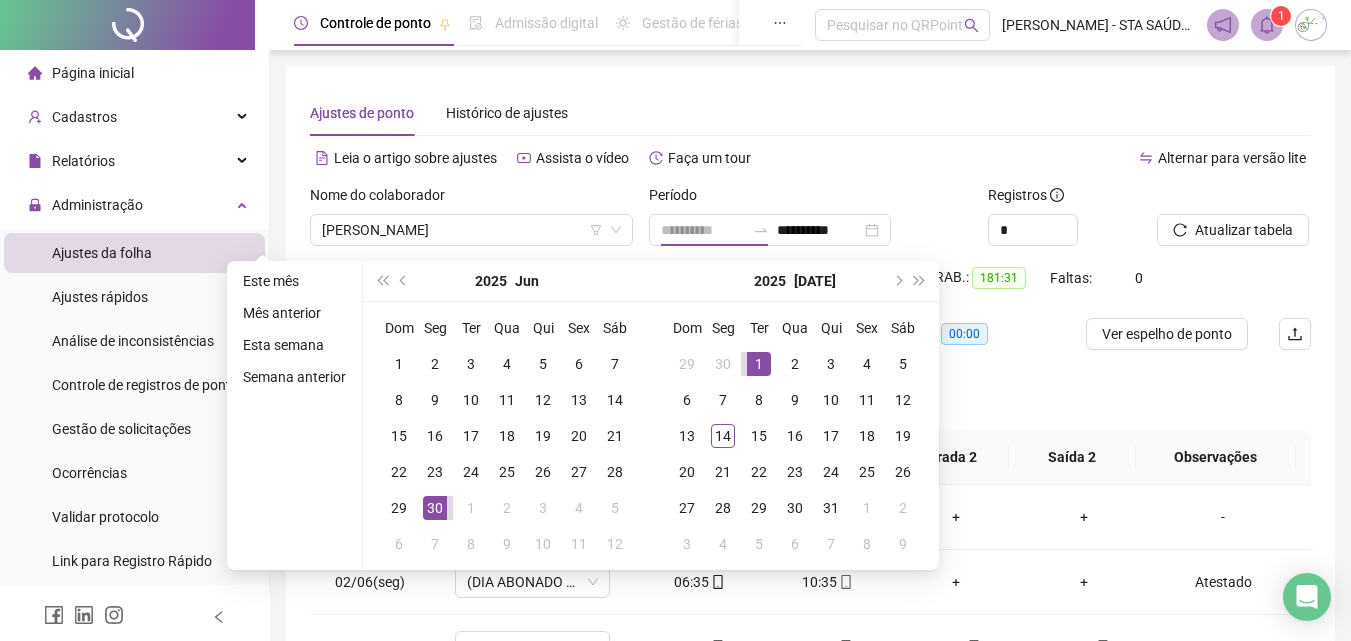 click on "1" at bounding box center [759, 364] 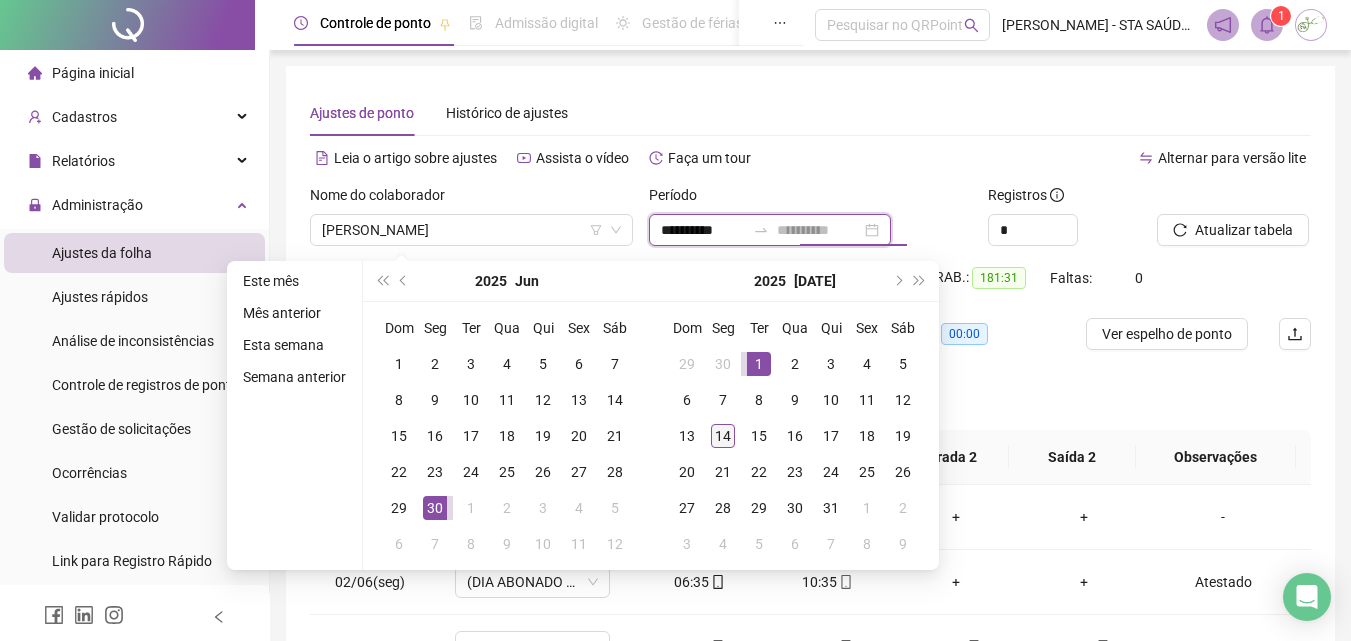 type on "**********" 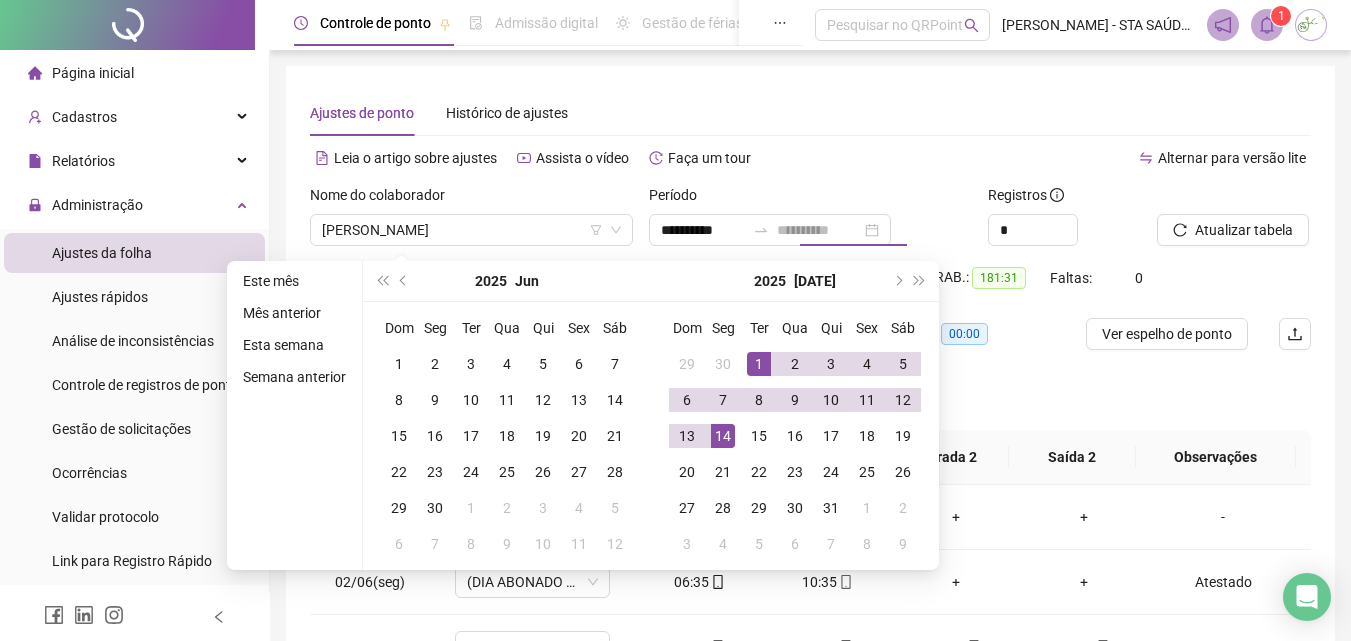 click on "14" at bounding box center [723, 436] 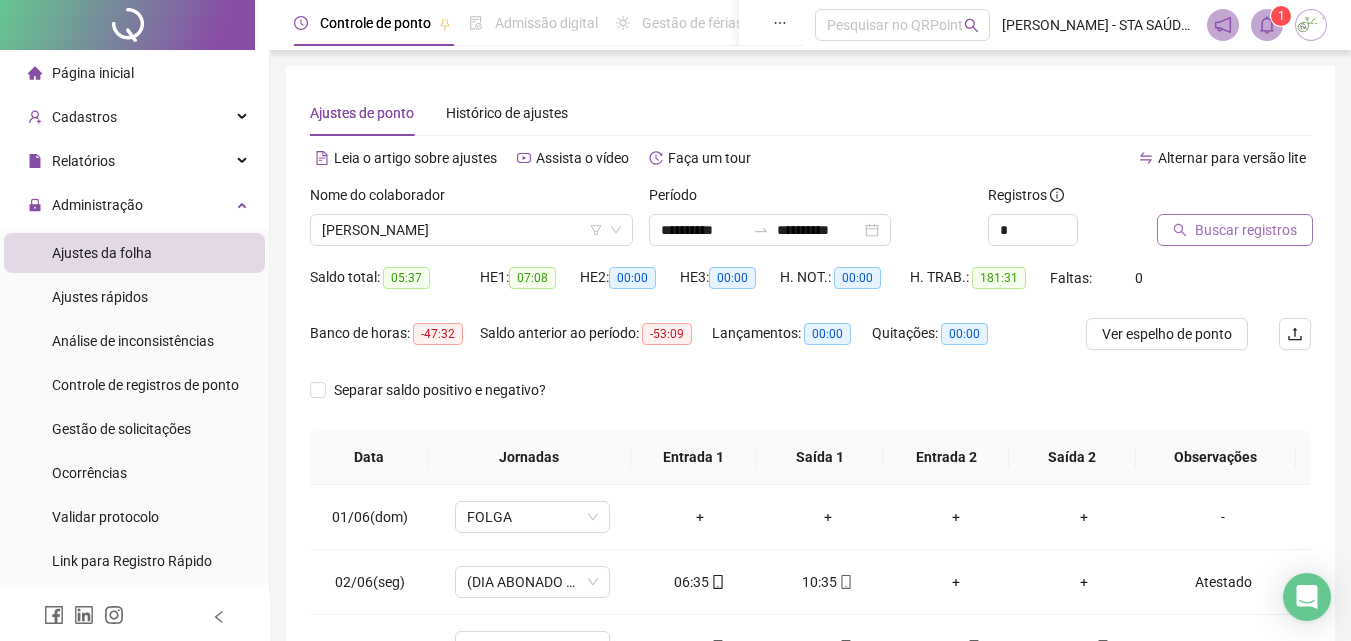 click on "Buscar registros" at bounding box center [1246, 230] 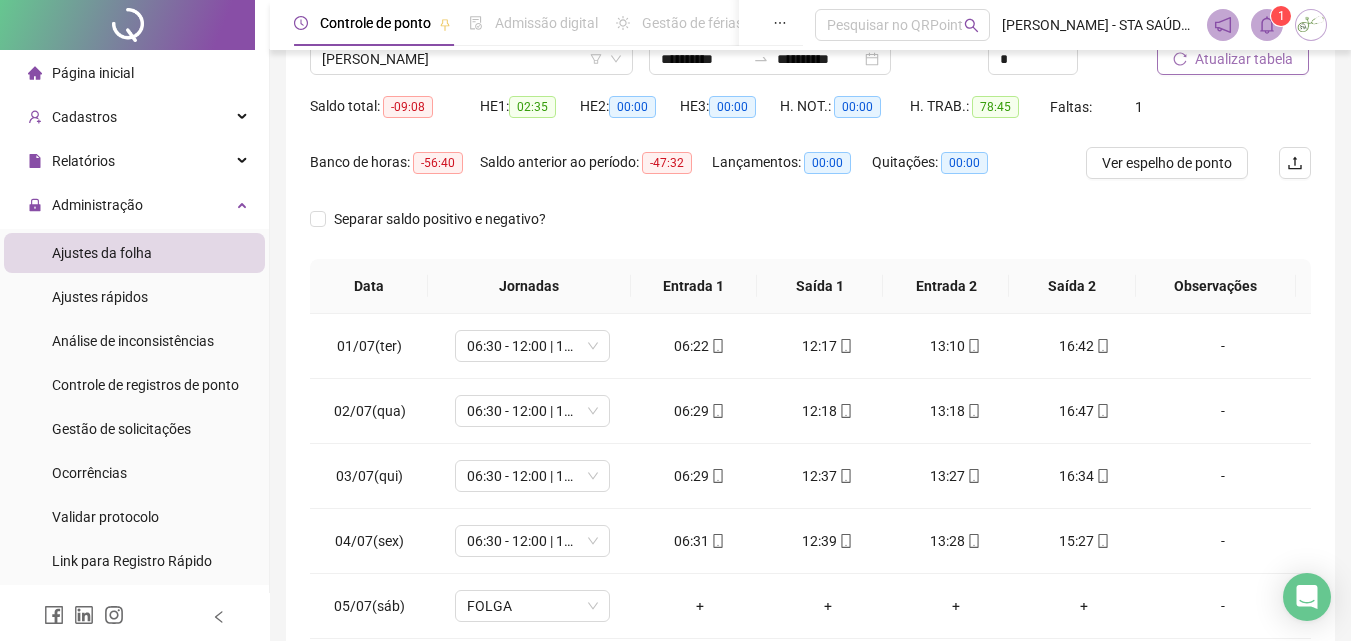 scroll, scrollTop: 200, scrollLeft: 0, axis: vertical 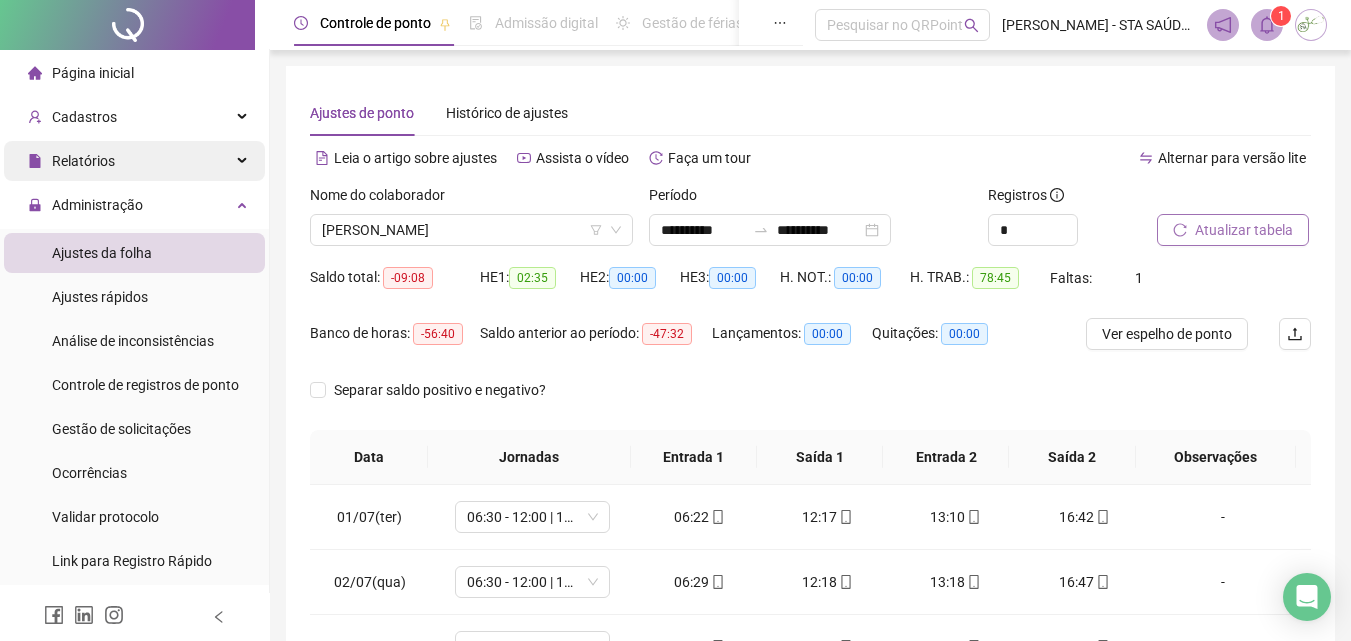 click on "Relatórios" at bounding box center [134, 161] 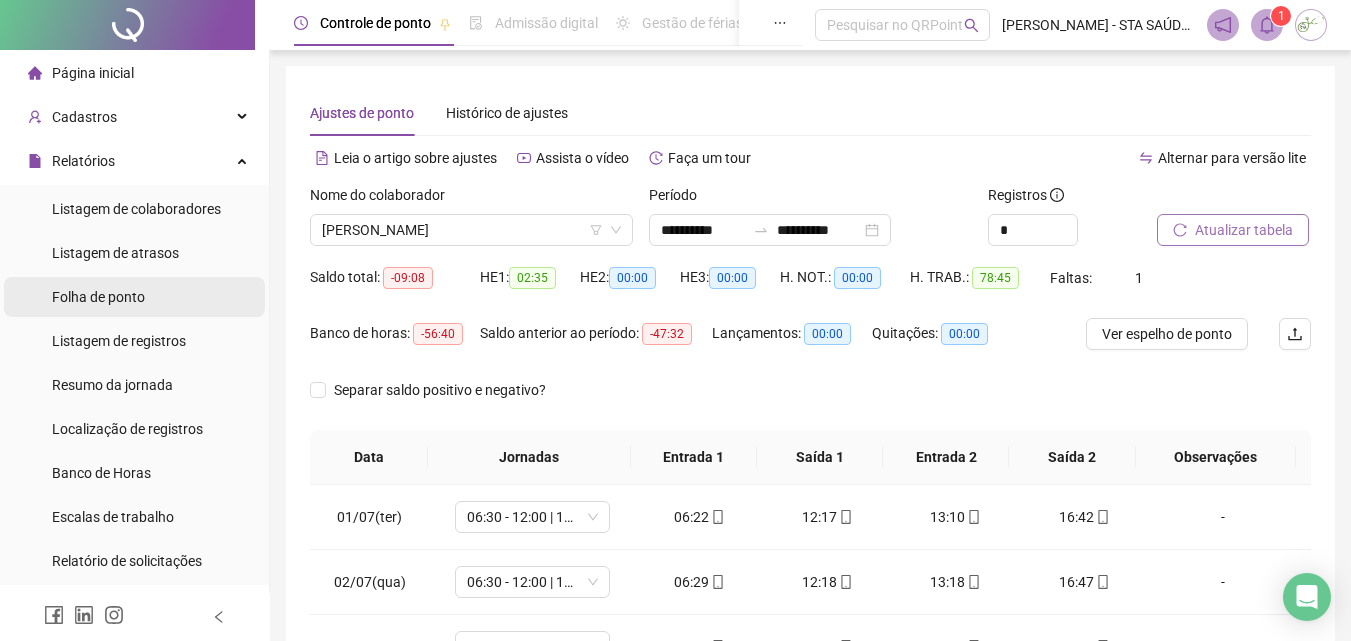 click on "Folha de ponto" at bounding box center [98, 297] 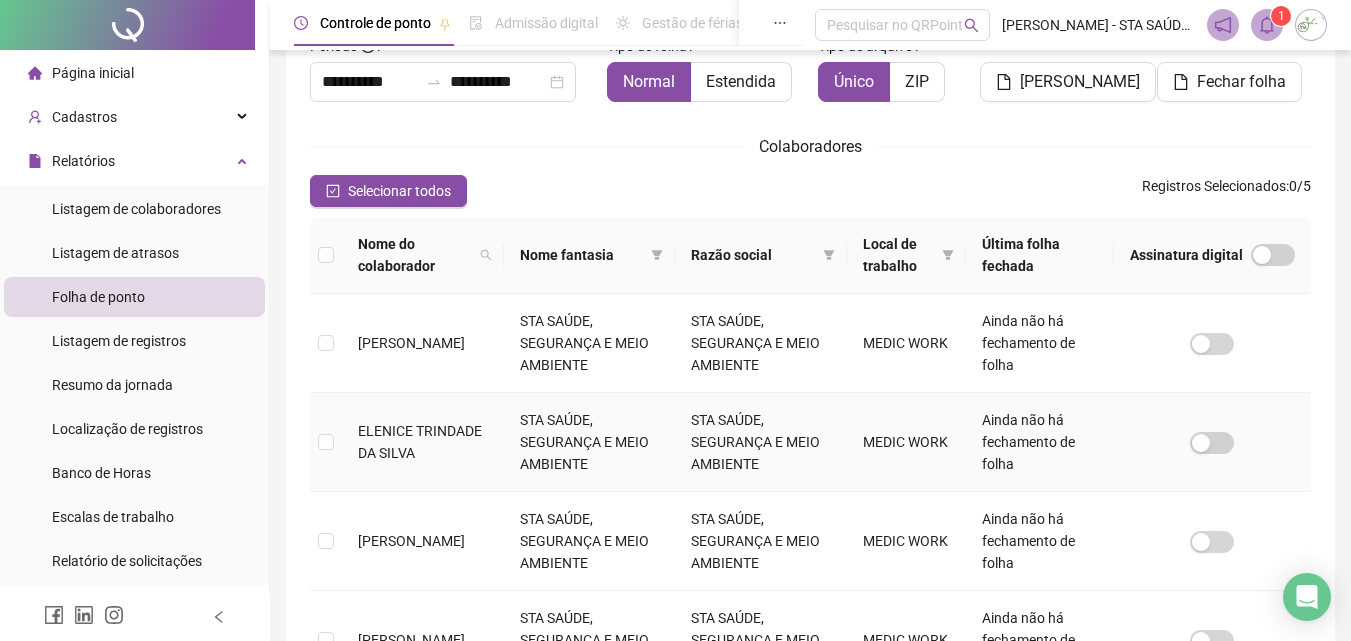 scroll, scrollTop: 189, scrollLeft: 0, axis: vertical 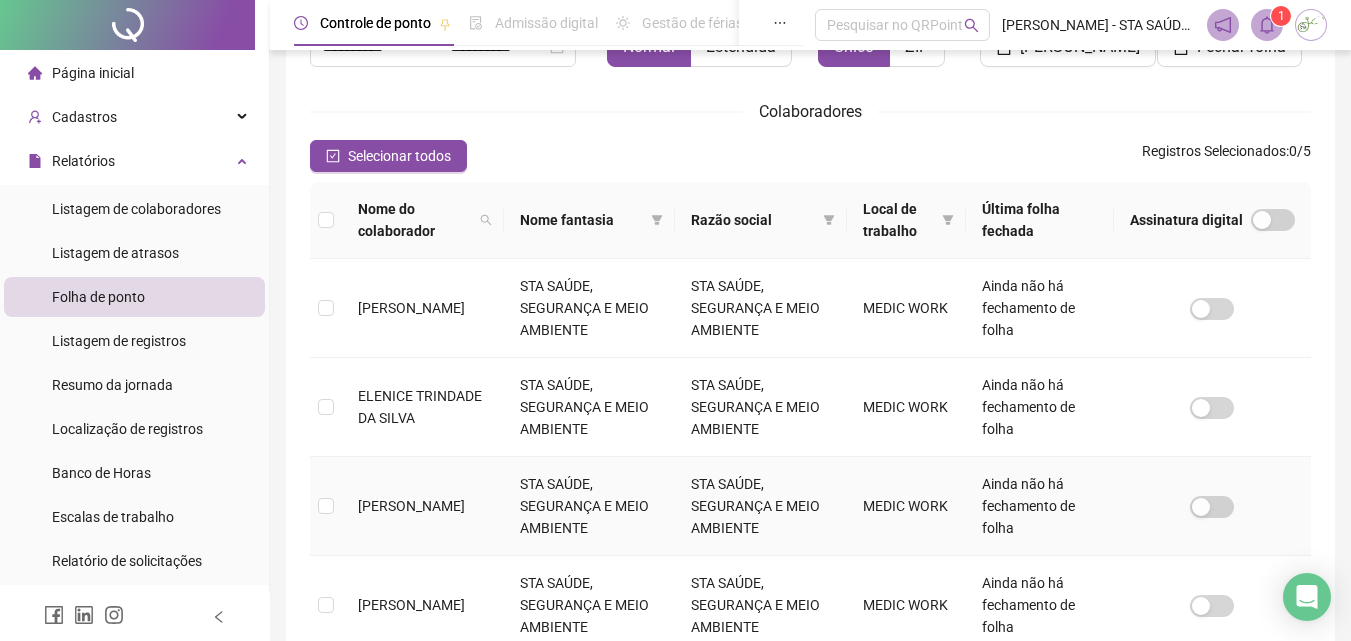 click on "[PERSON_NAME]" at bounding box center (411, 506) 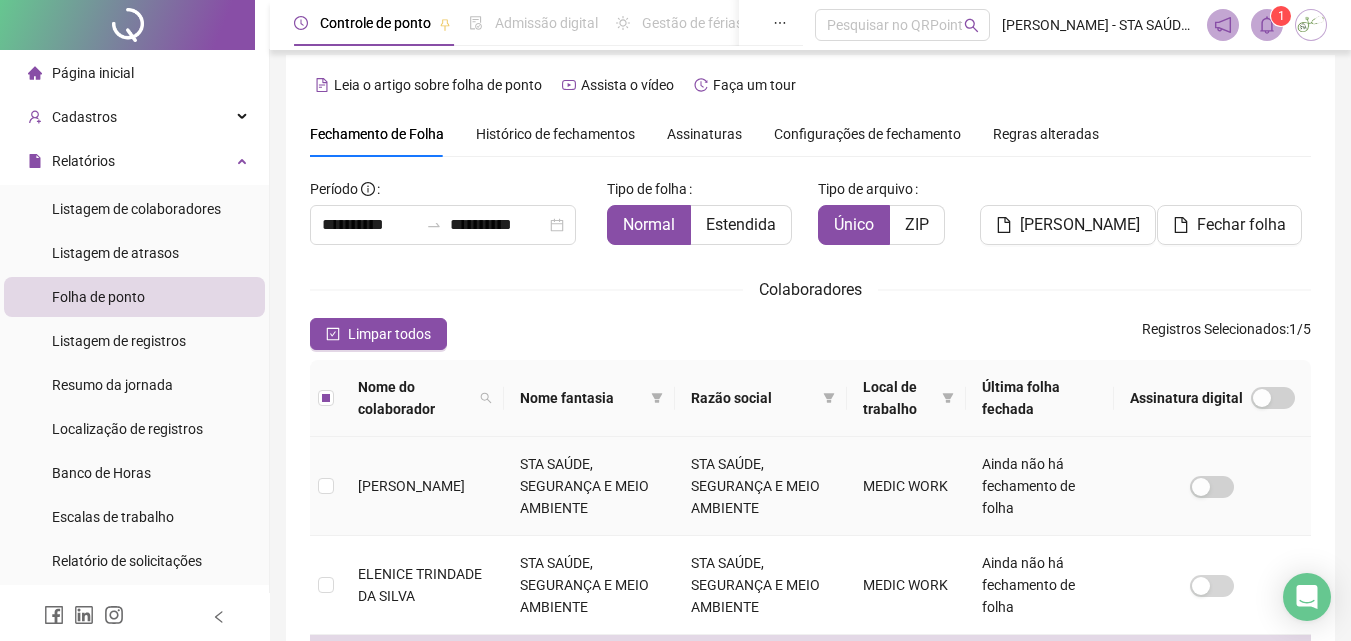 scroll, scrollTop: 0, scrollLeft: 0, axis: both 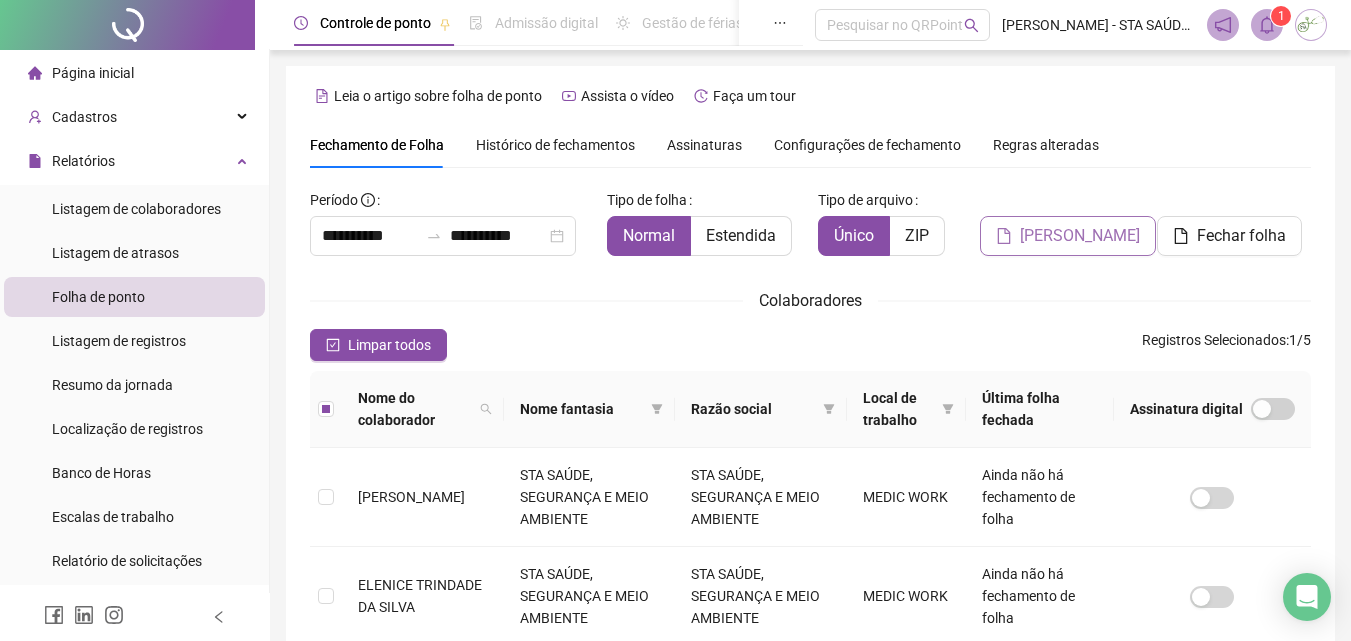 click on "[PERSON_NAME]" at bounding box center [1080, 236] 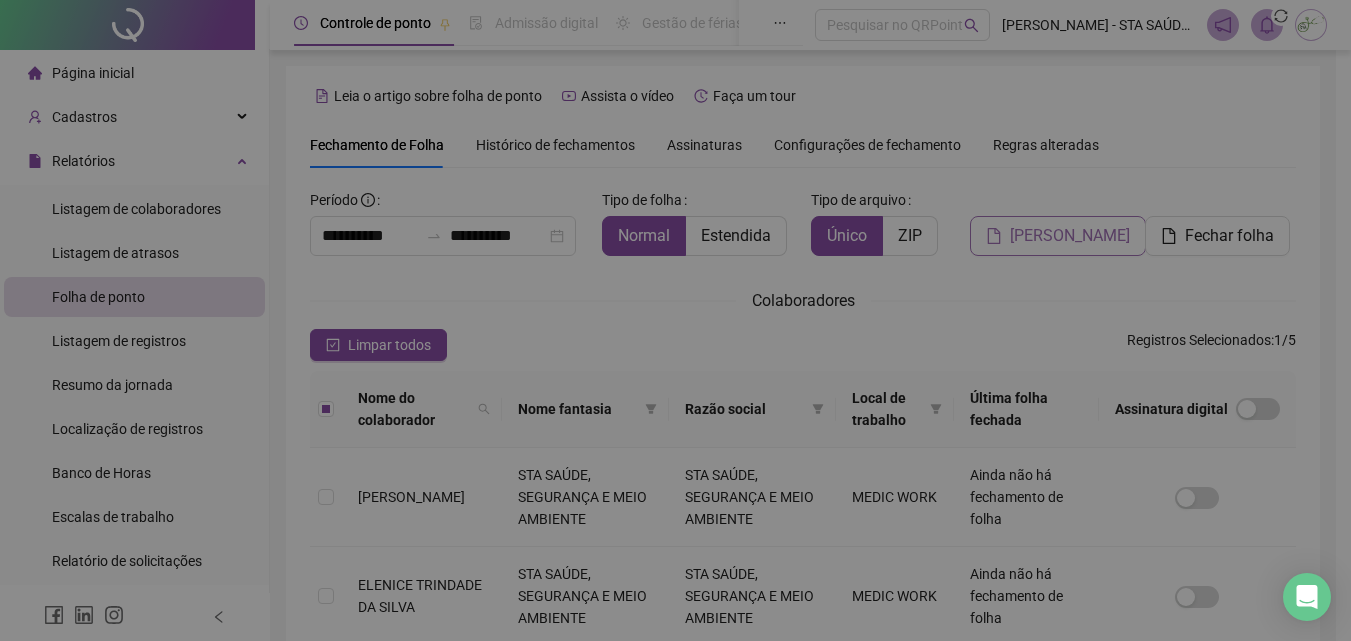 scroll, scrollTop: 89, scrollLeft: 0, axis: vertical 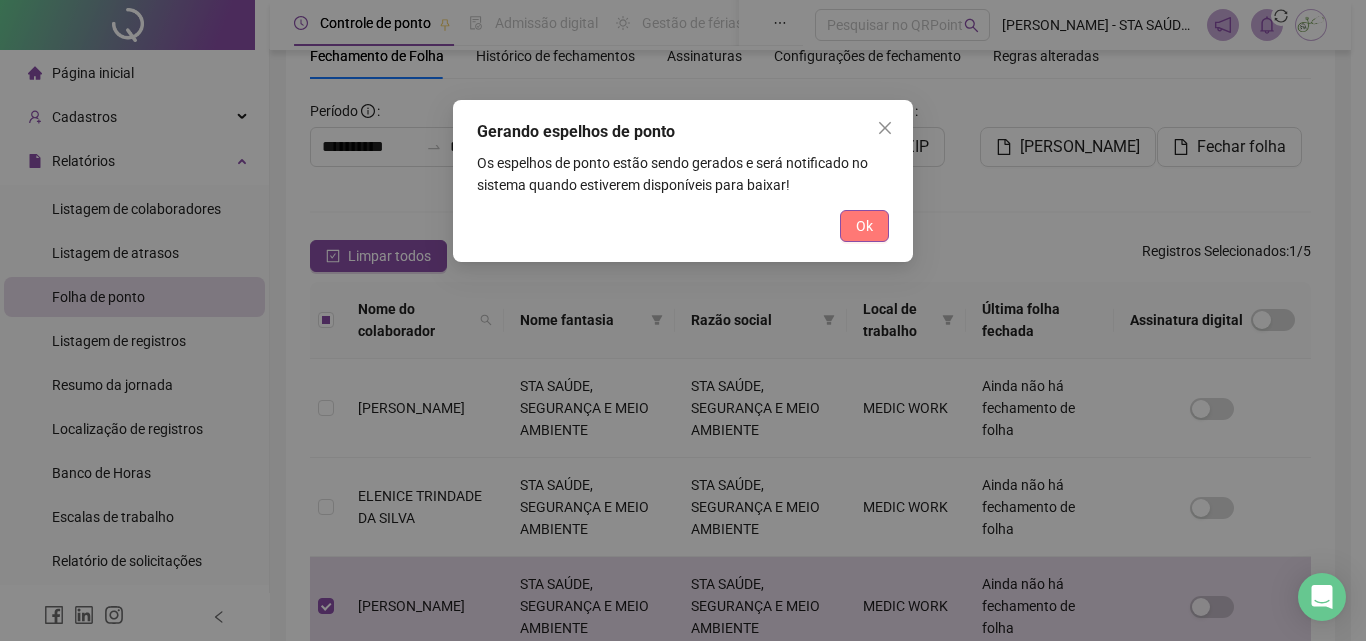 click on "Ok" at bounding box center (864, 226) 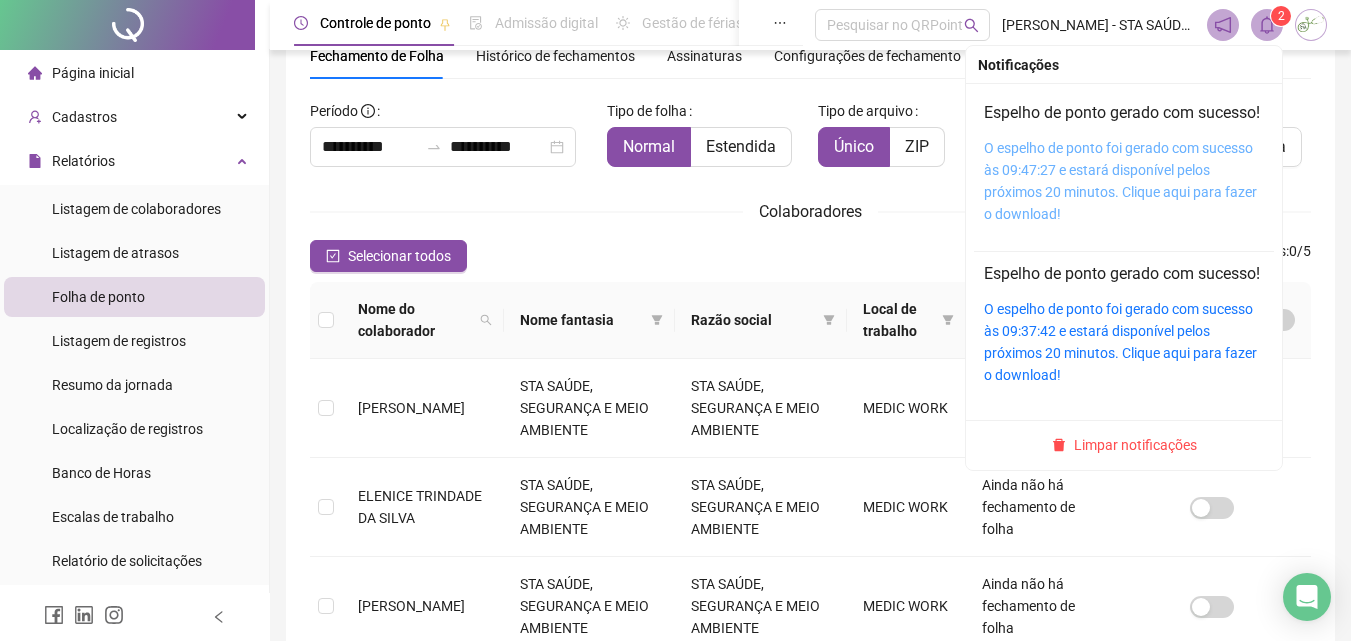 click on "O espelho de ponto foi gerado com sucesso às 09:47:27 e estará disponível pelos próximos 20 minutos.
Clique aqui para fazer o download!" at bounding box center (1120, 181) 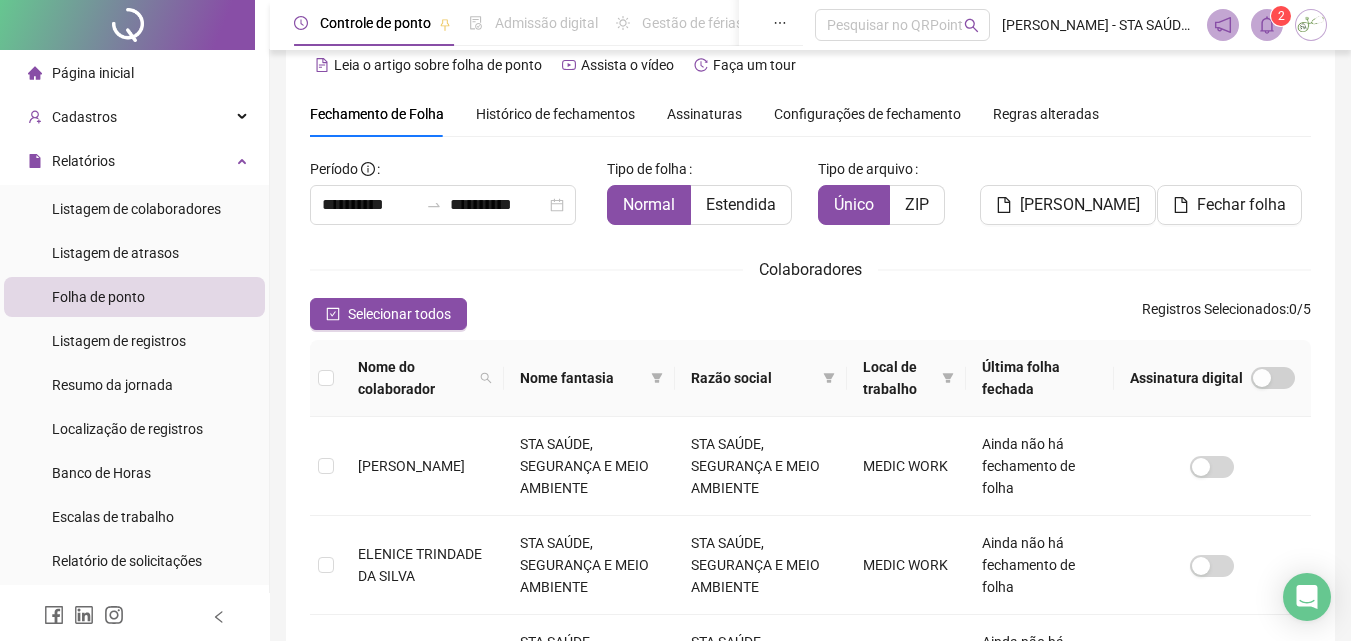scroll, scrollTop: 0, scrollLeft: 0, axis: both 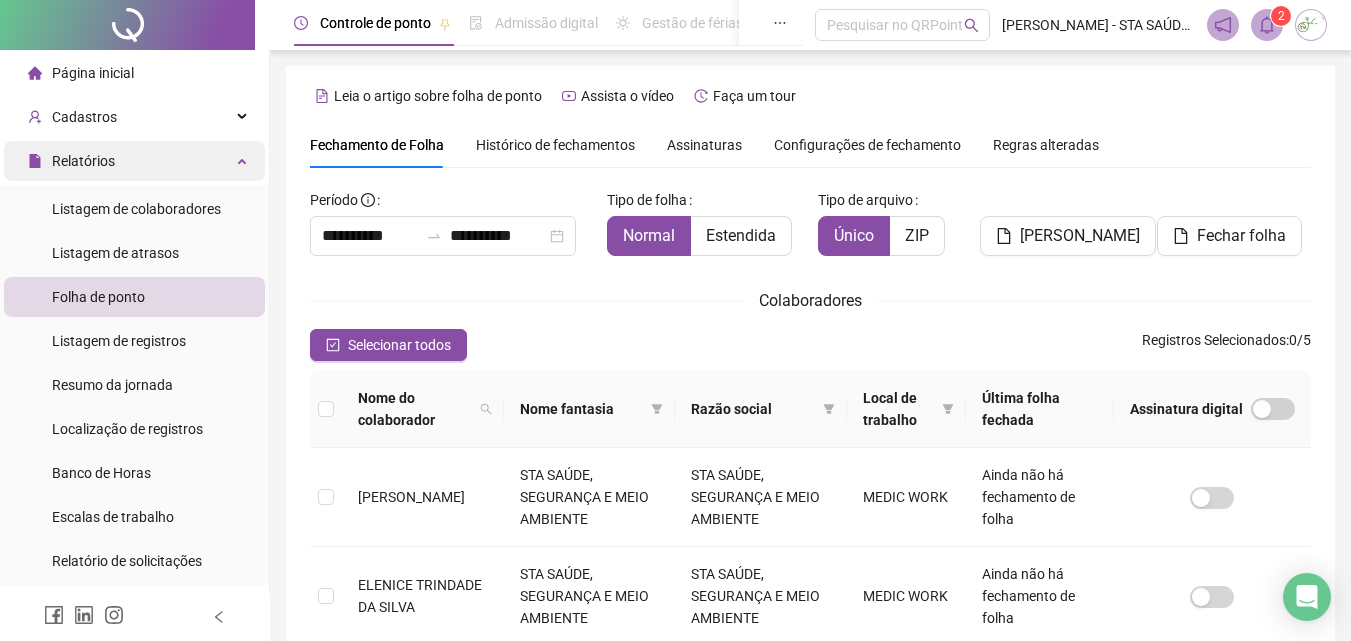 click on "Relatórios" at bounding box center (83, 161) 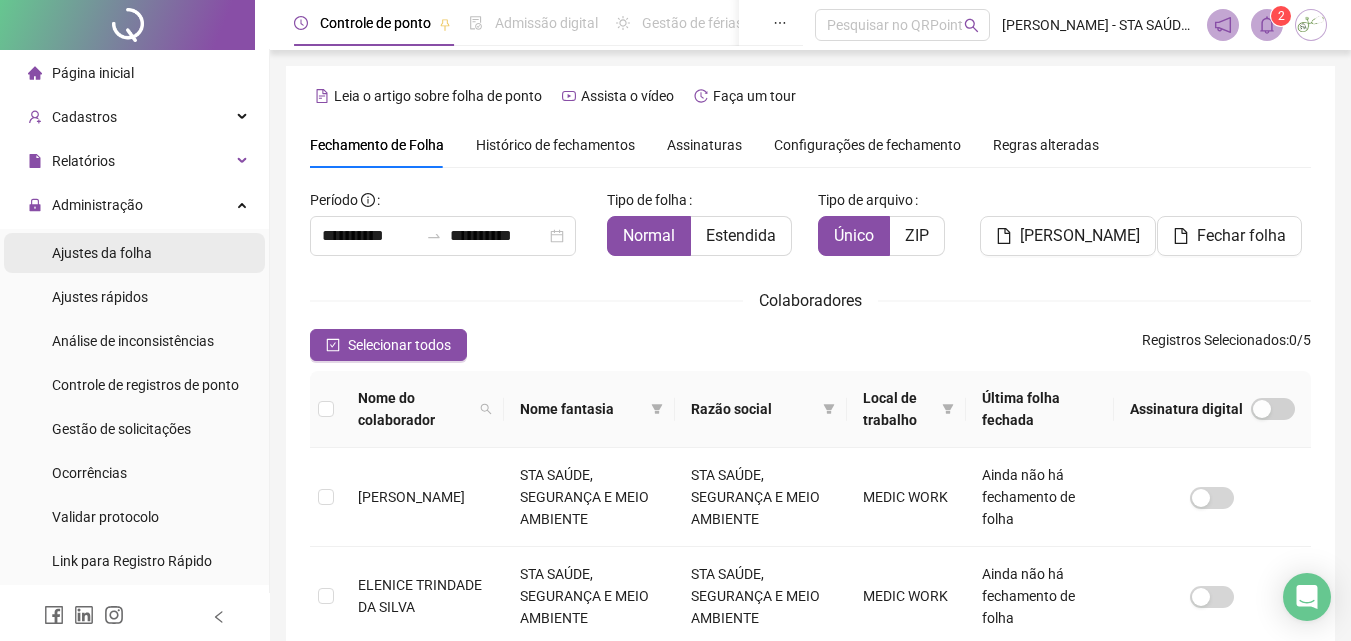 click on "Ajustes da folha" at bounding box center (102, 253) 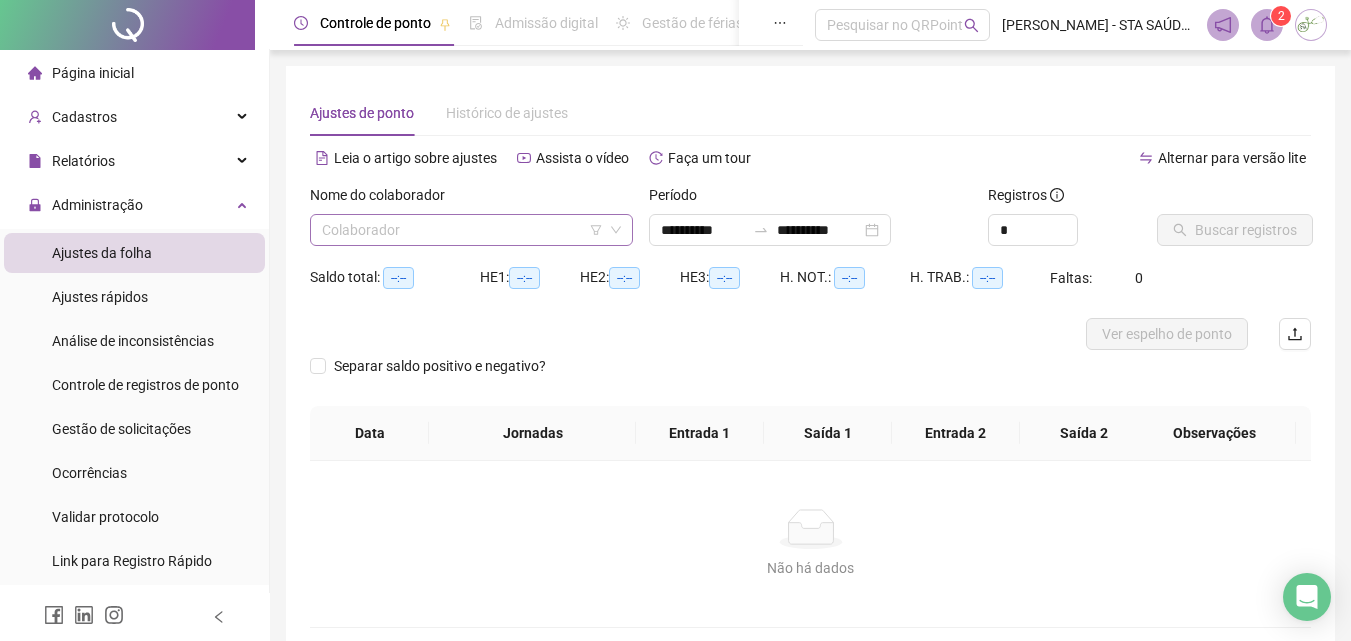 click at bounding box center [465, 230] 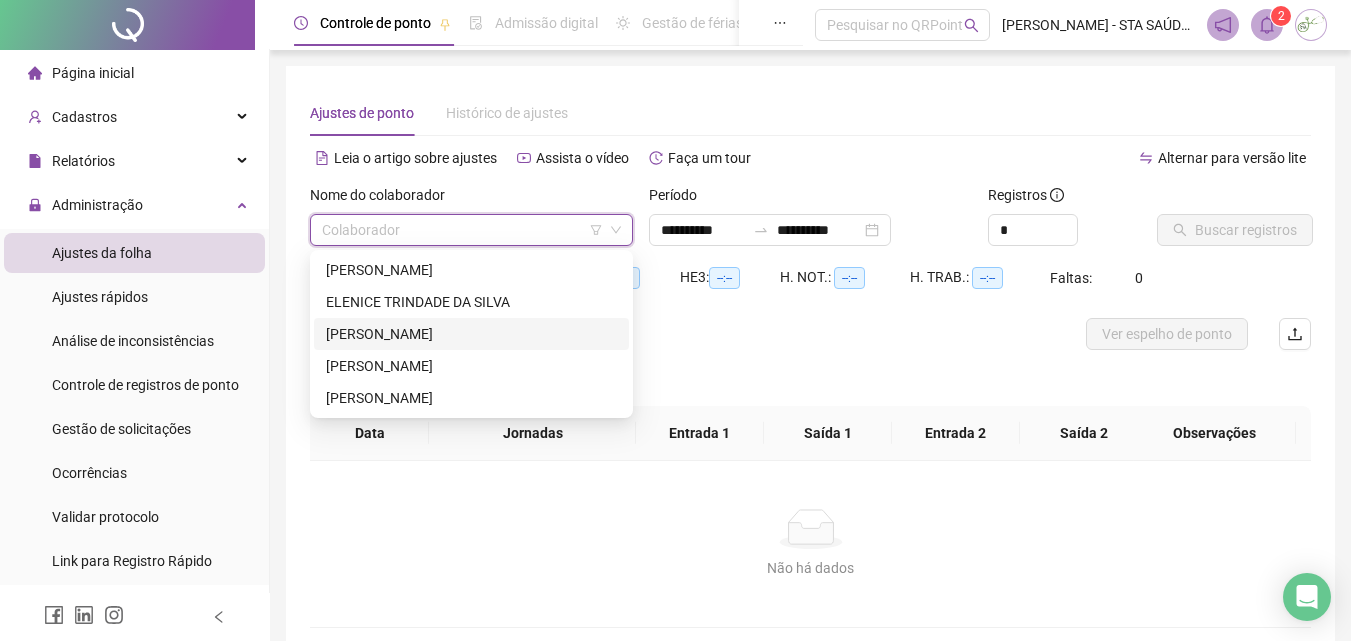 click on "[PERSON_NAME]" at bounding box center [471, 334] 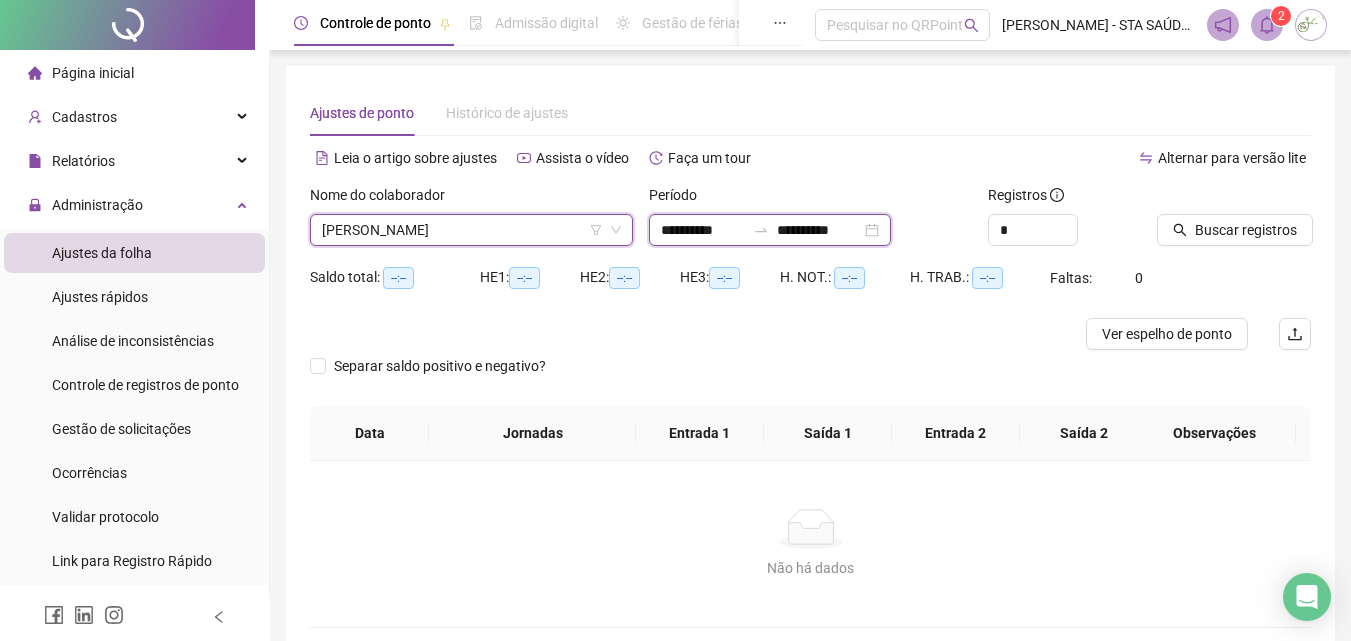 click on "**********" at bounding box center (703, 230) 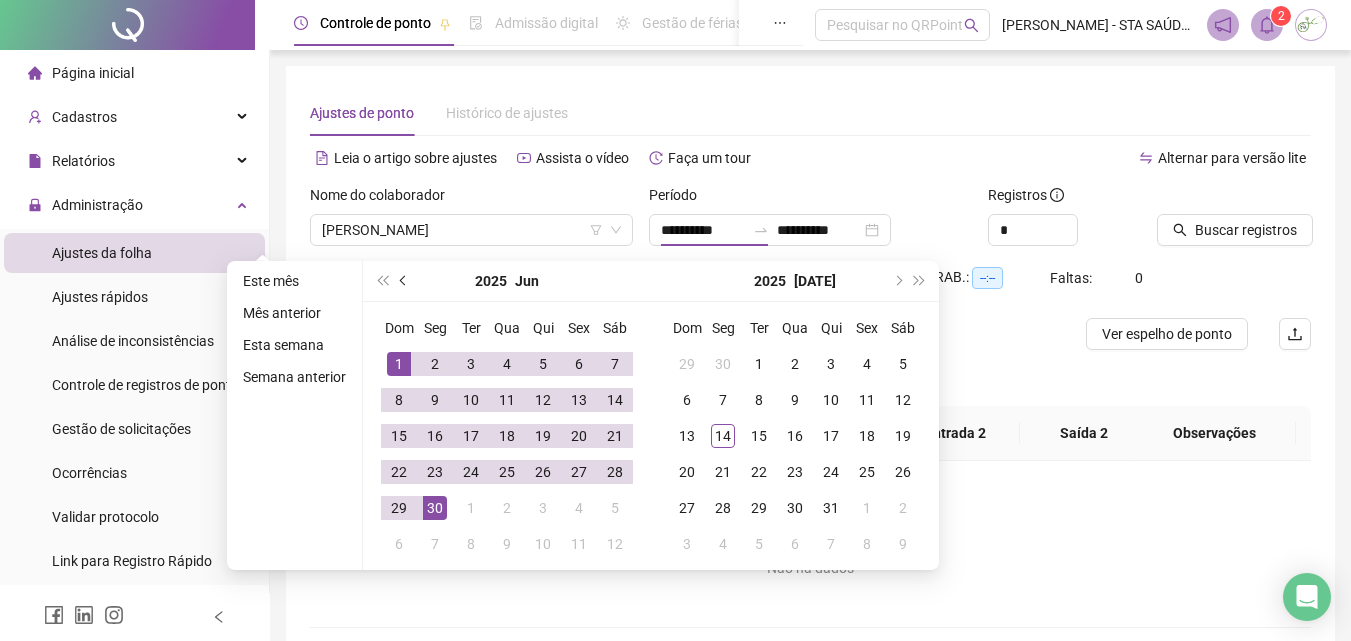 click at bounding box center (405, 281) 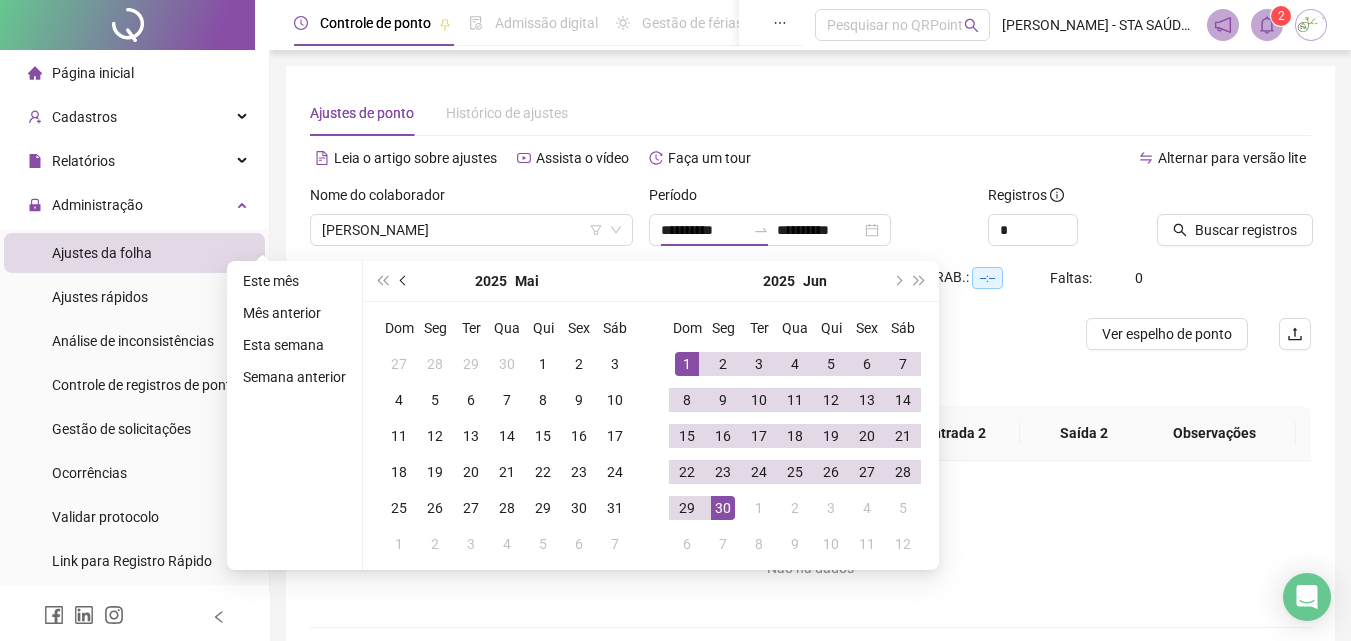 click at bounding box center (405, 281) 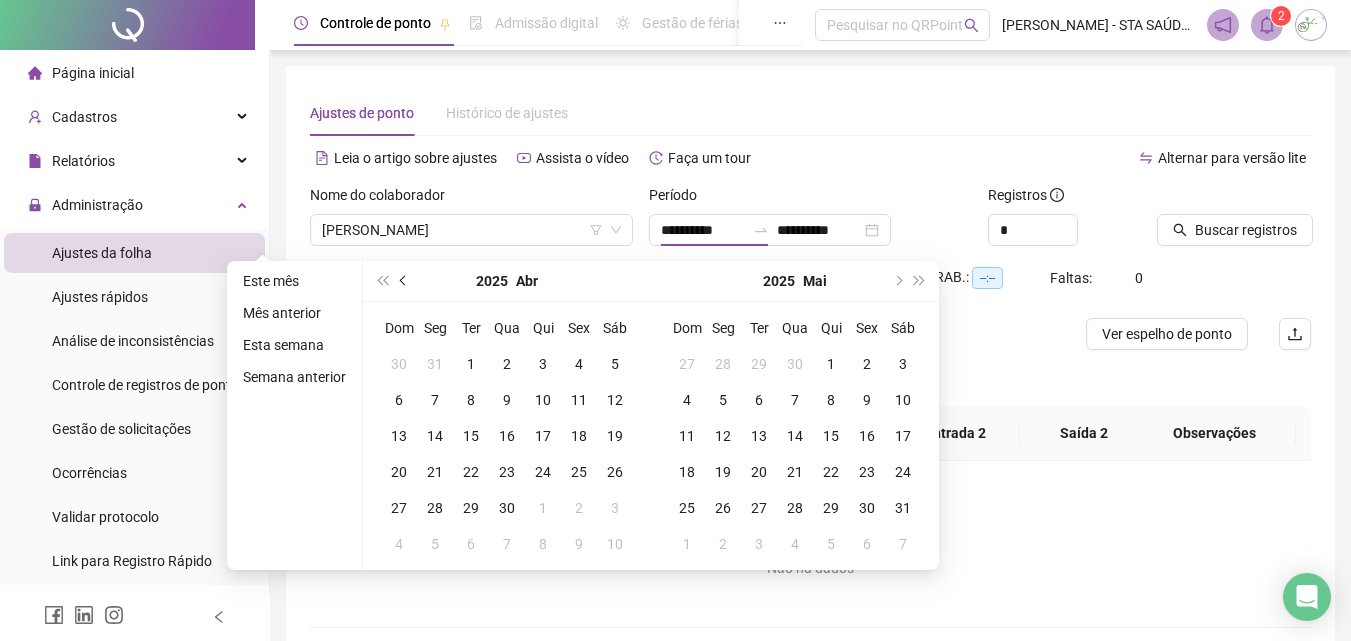 click at bounding box center (405, 281) 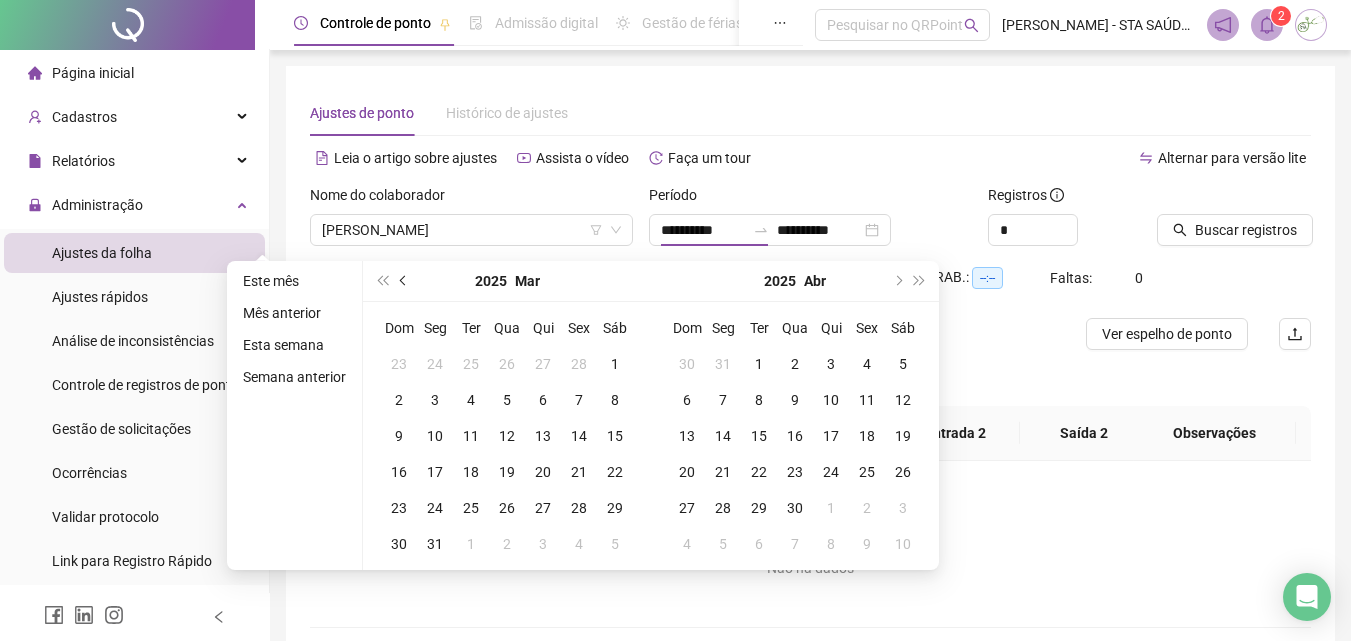 click at bounding box center [405, 281] 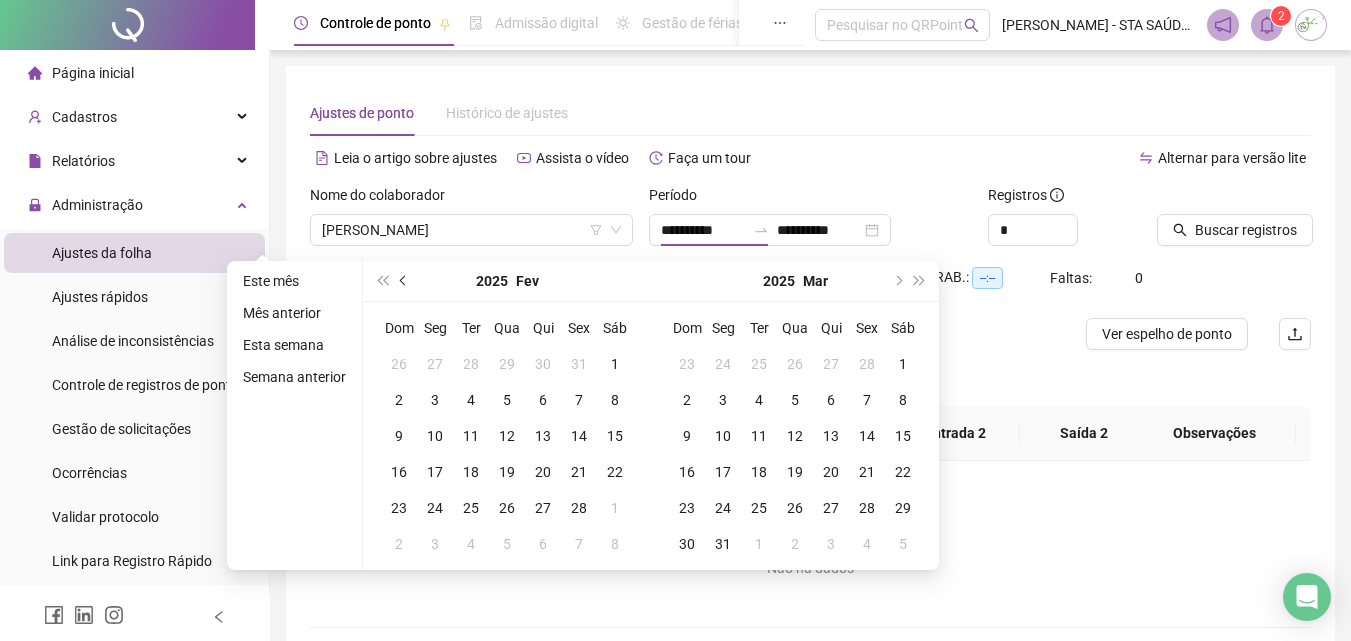 click at bounding box center [405, 281] 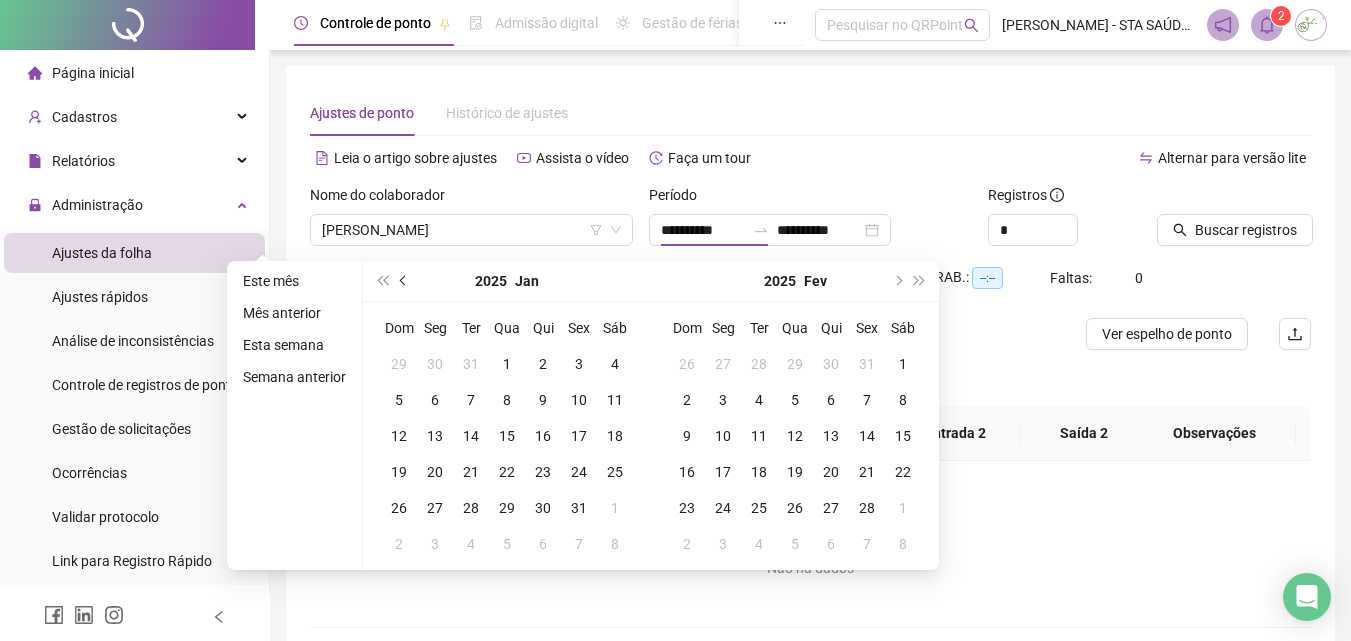 click at bounding box center (405, 281) 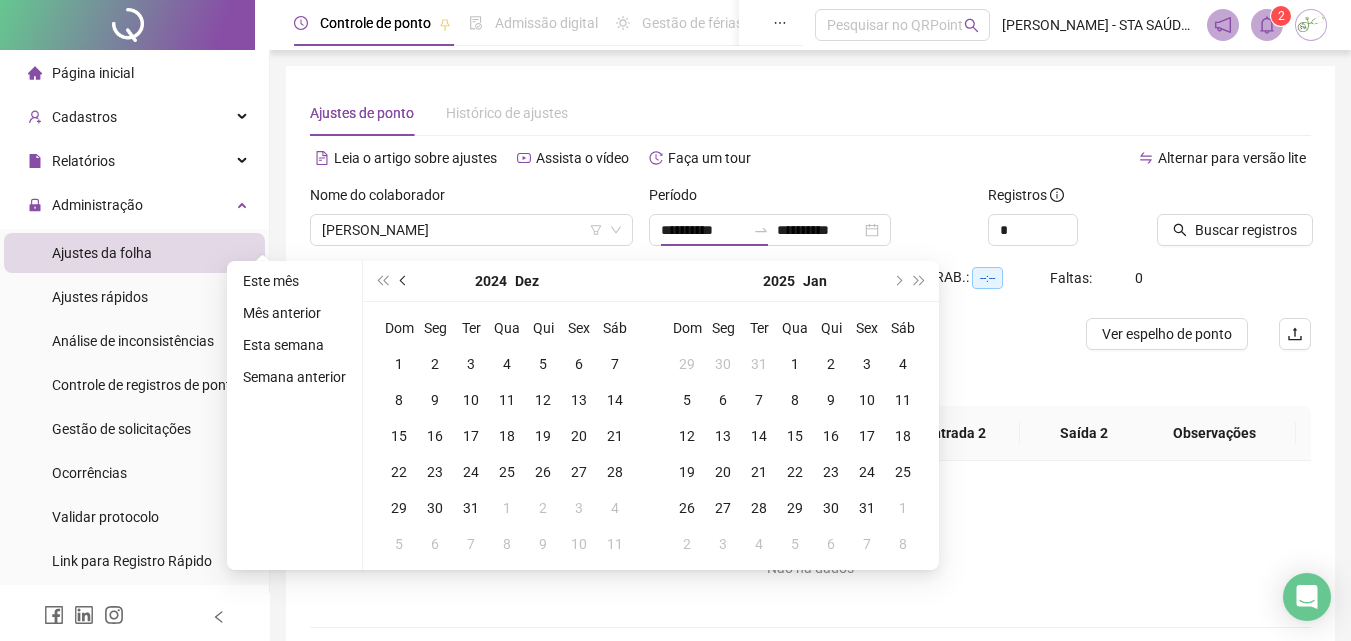click at bounding box center (405, 281) 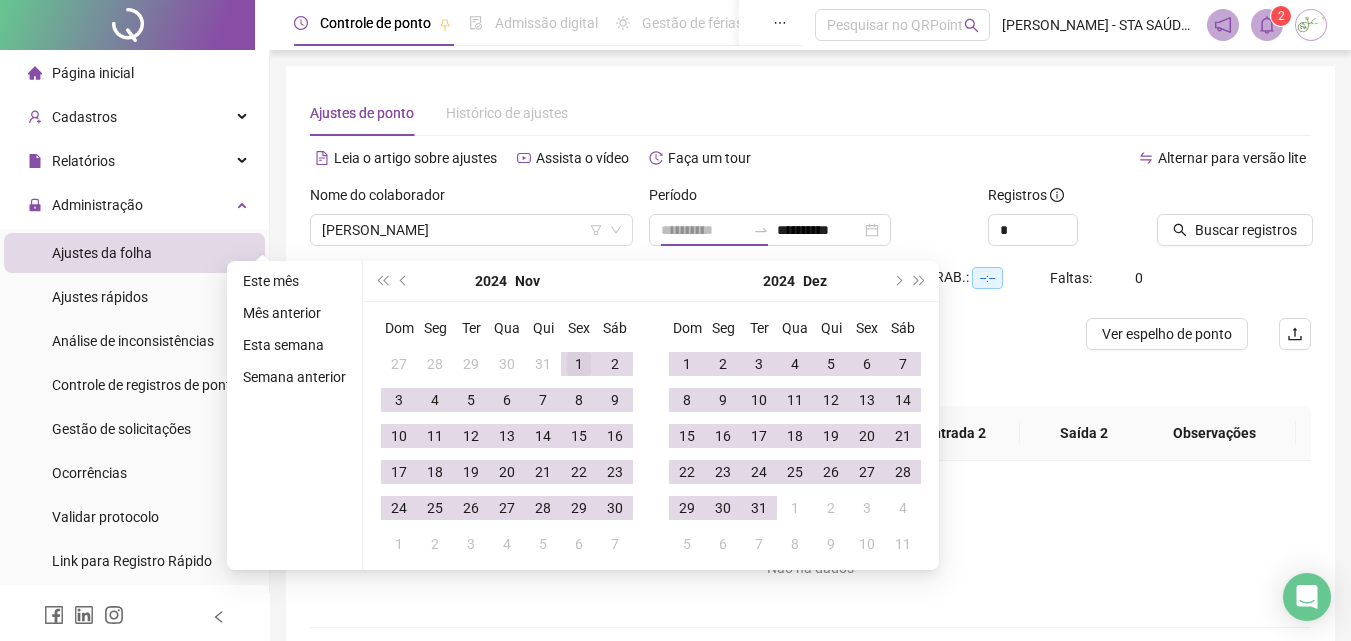 type on "**********" 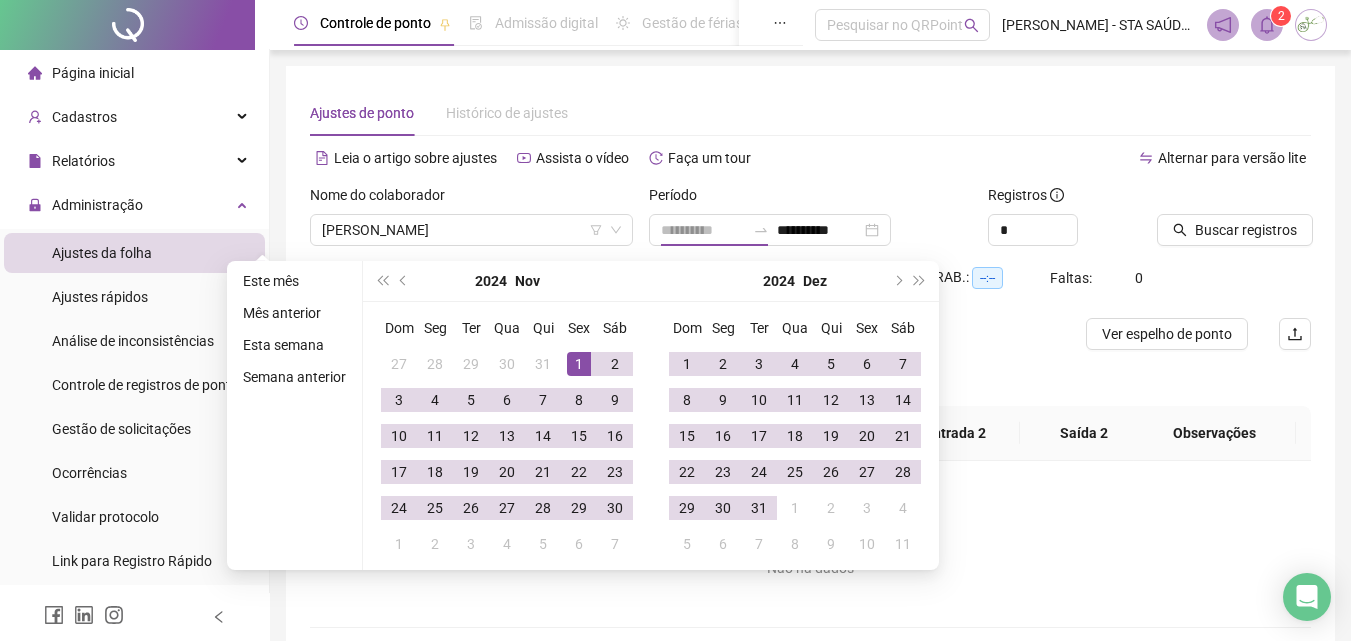 click on "1" at bounding box center (579, 364) 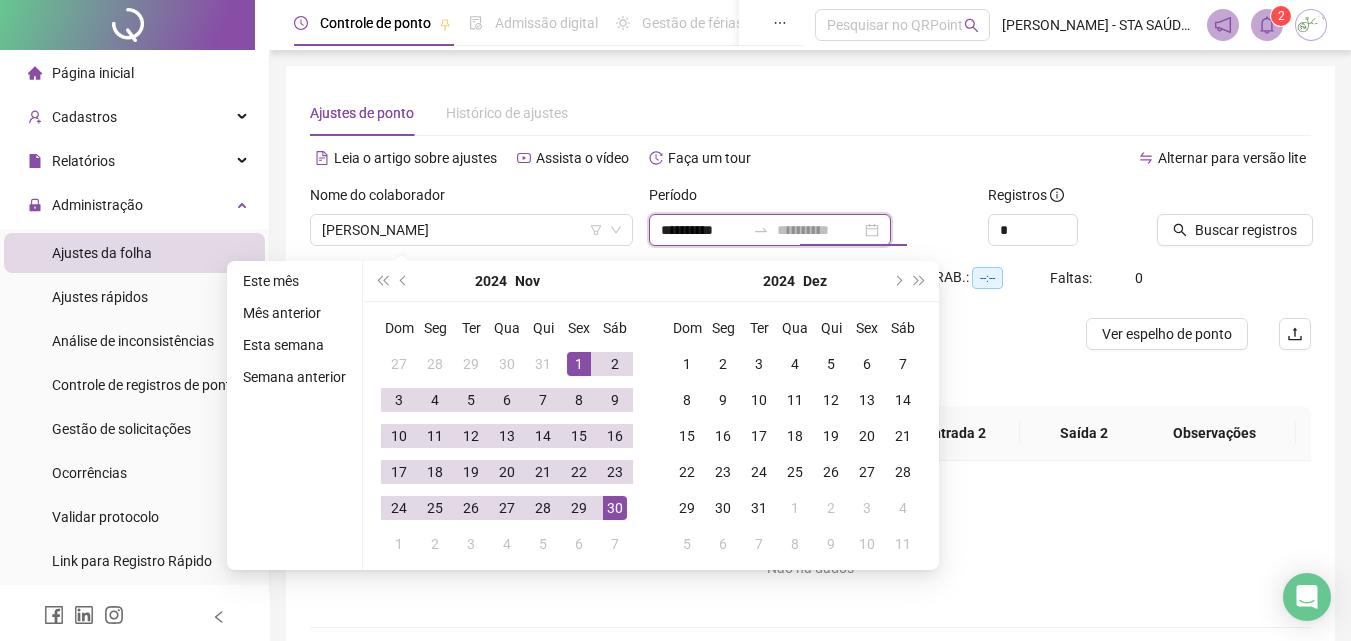 type on "**********" 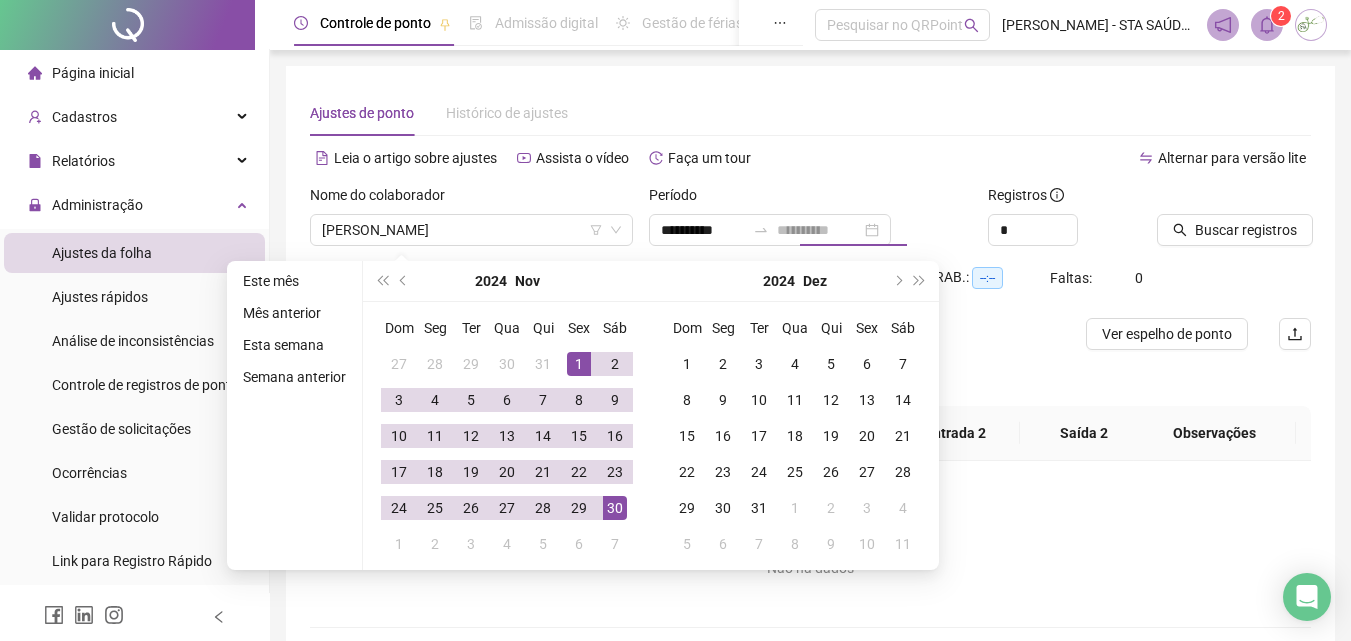 click on "30" at bounding box center [615, 508] 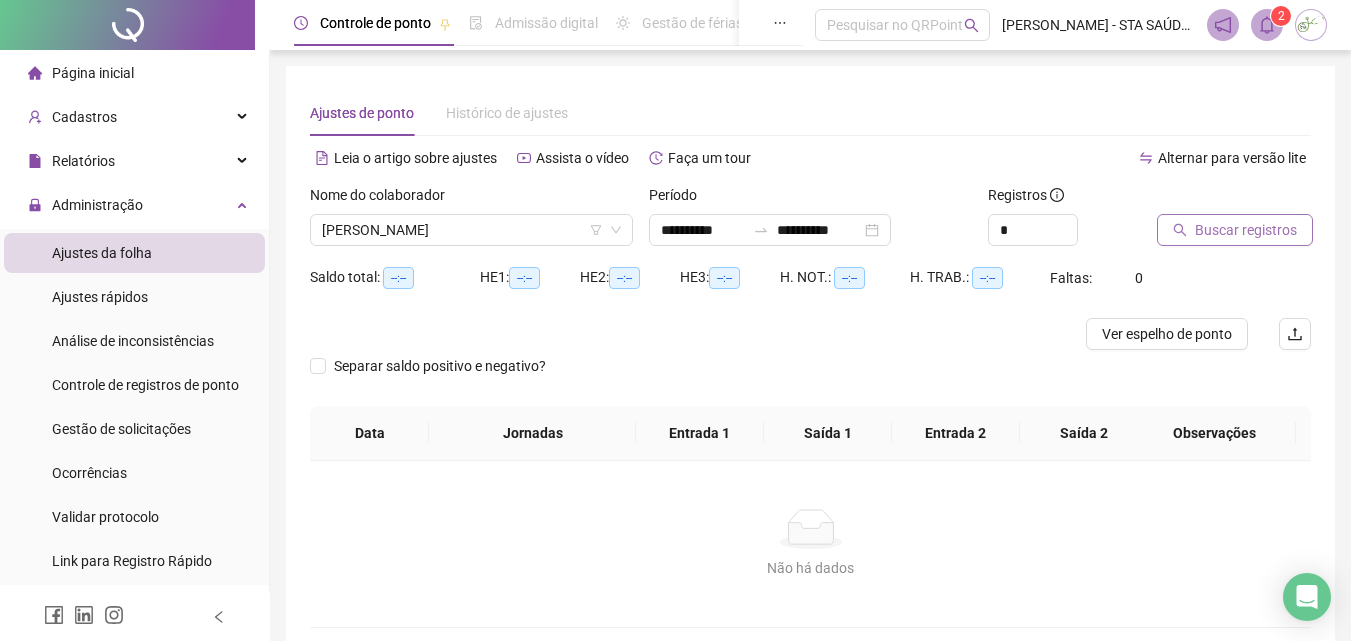click on "Buscar registros" at bounding box center [1246, 230] 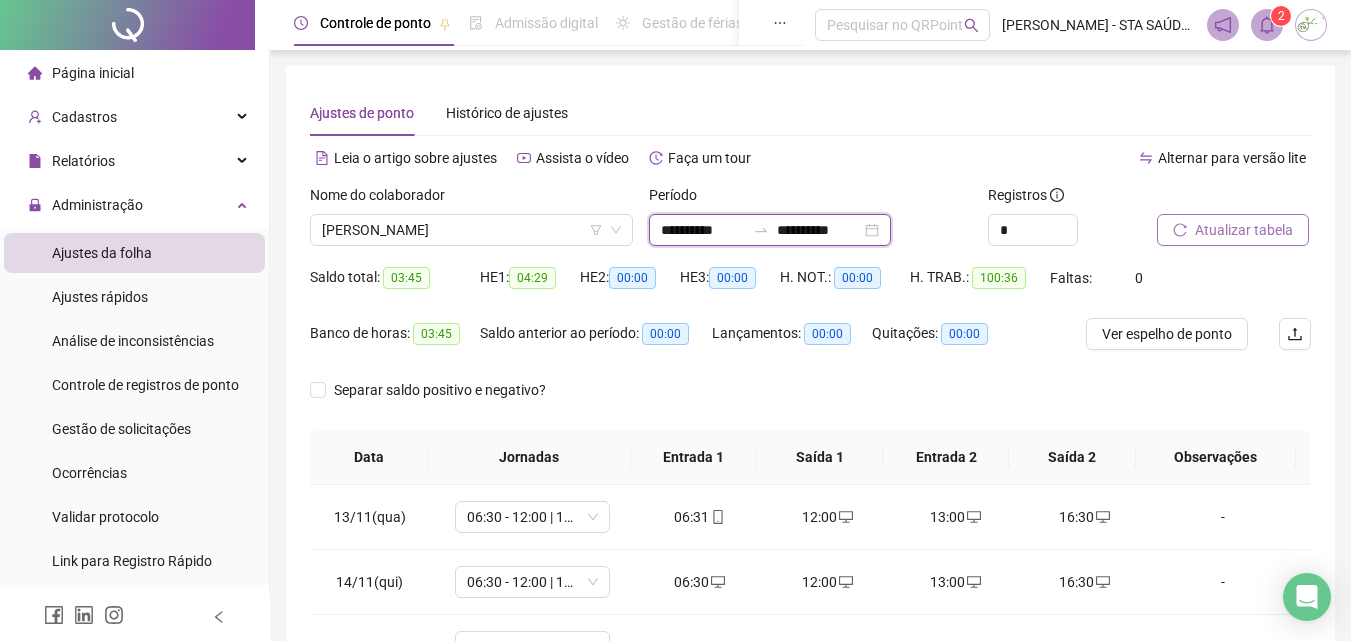 click on "**********" at bounding box center [703, 230] 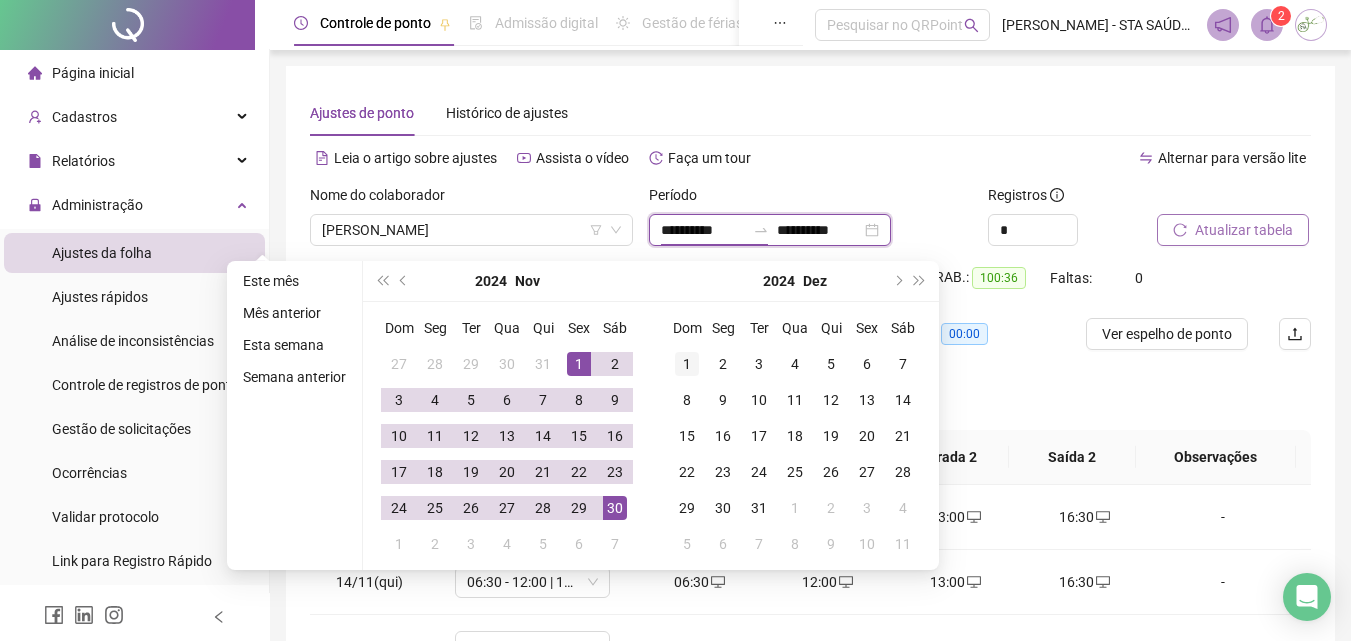 type on "**********" 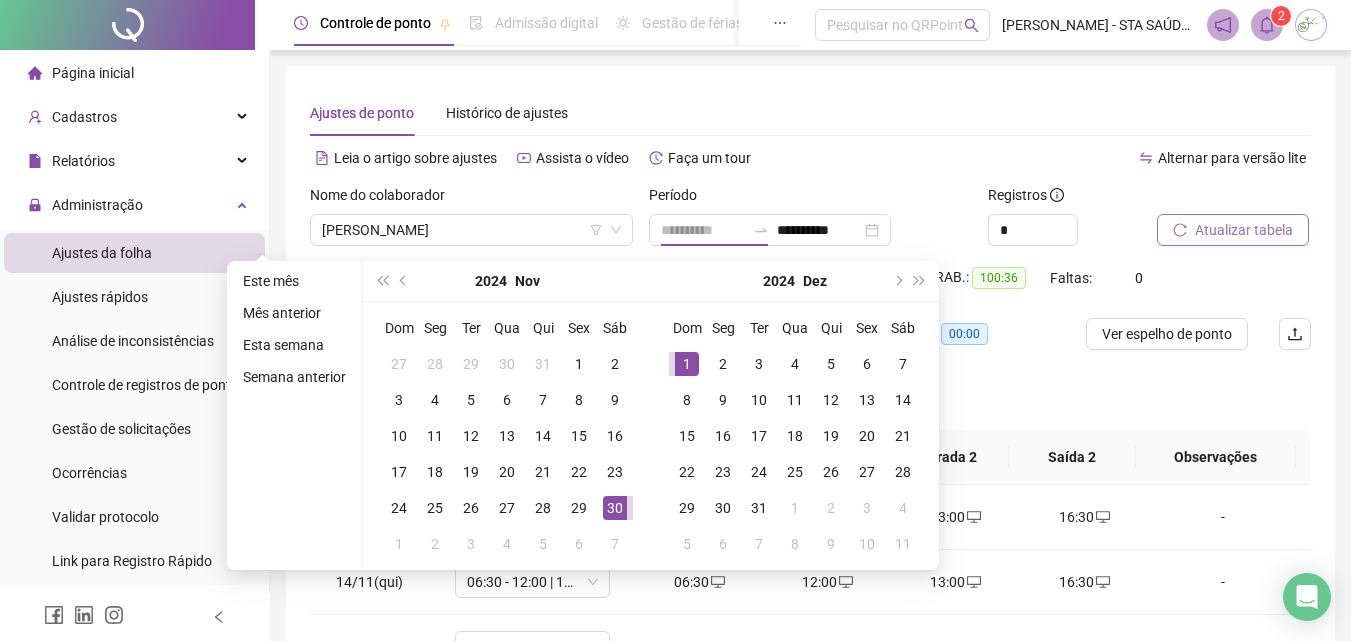 click on "1" at bounding box center (687, 364) 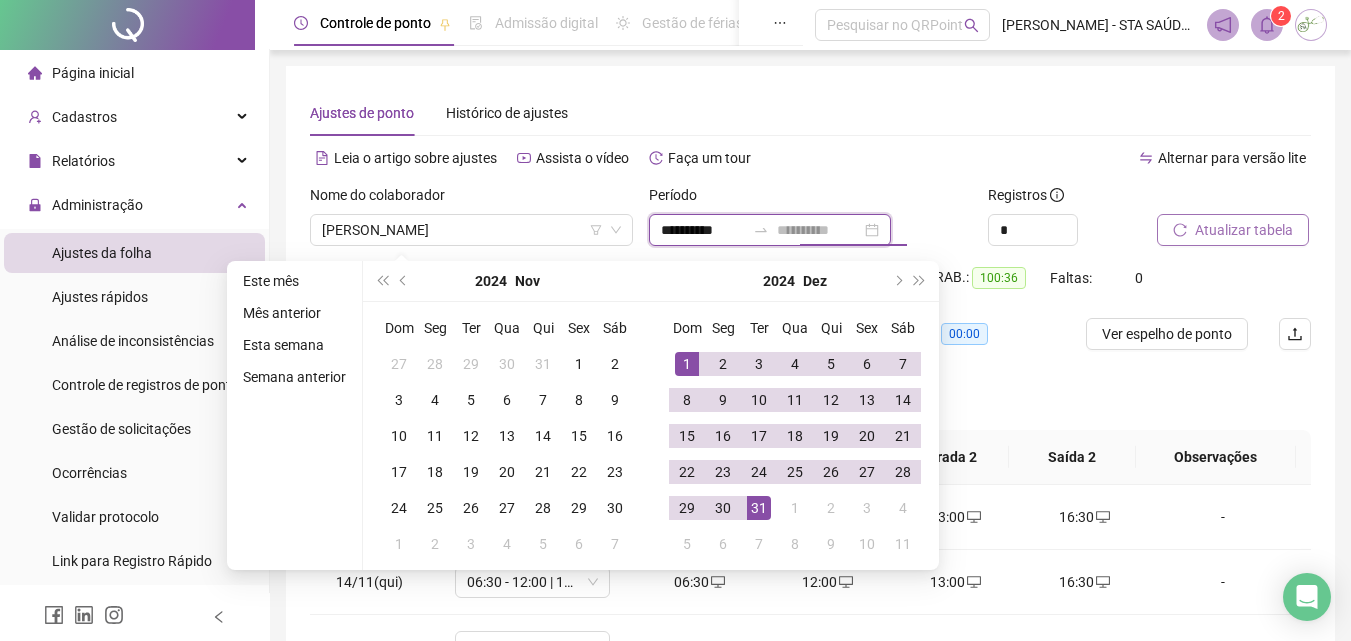 type on "**********" 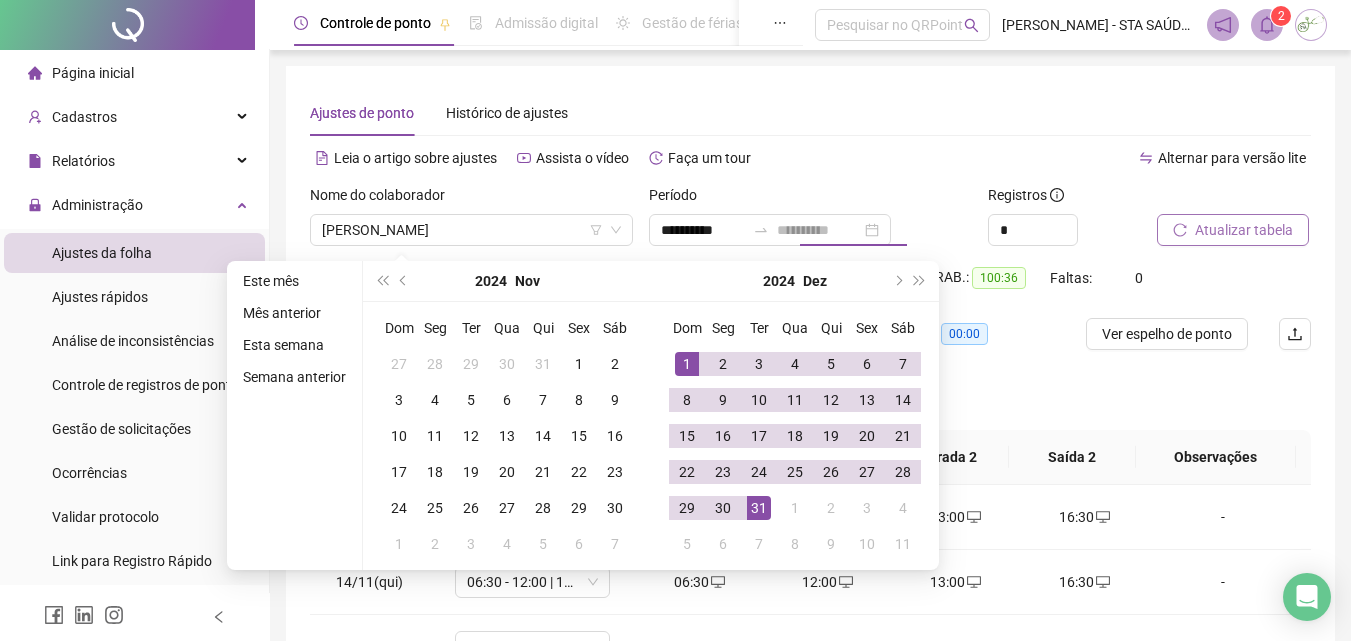 click on "31" at bounding box center (759, 508) 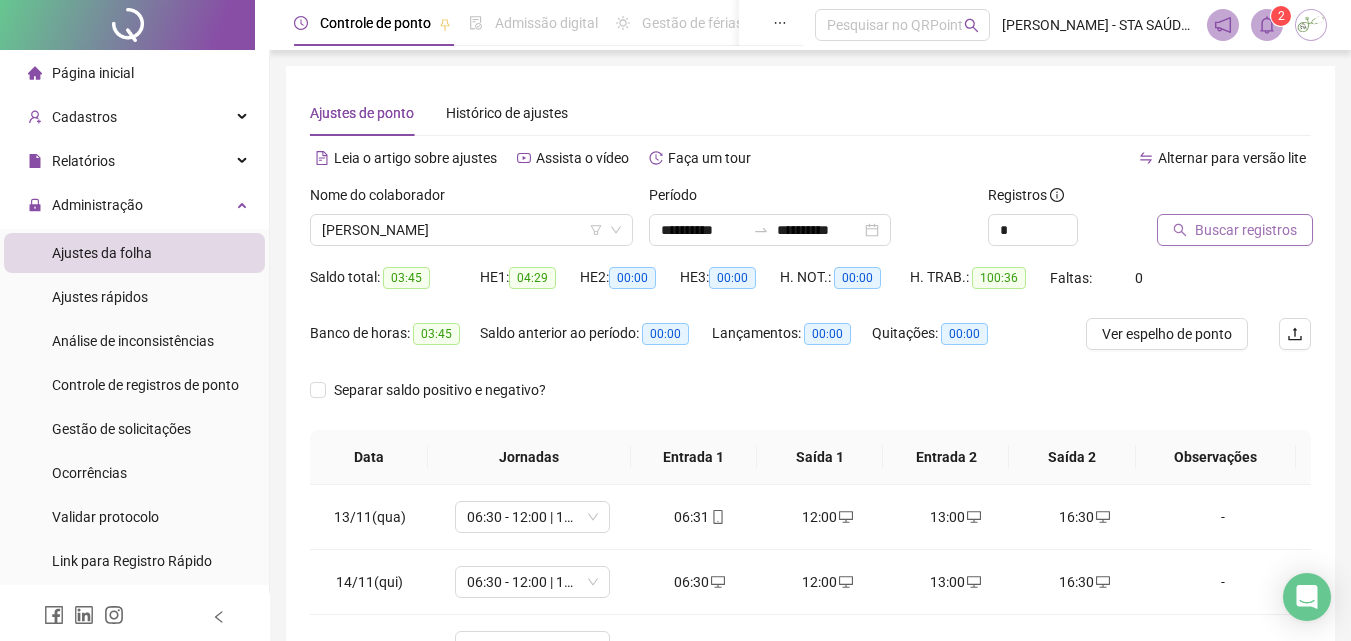 click on "Buscar registros" at bounding box center (1246, 230) 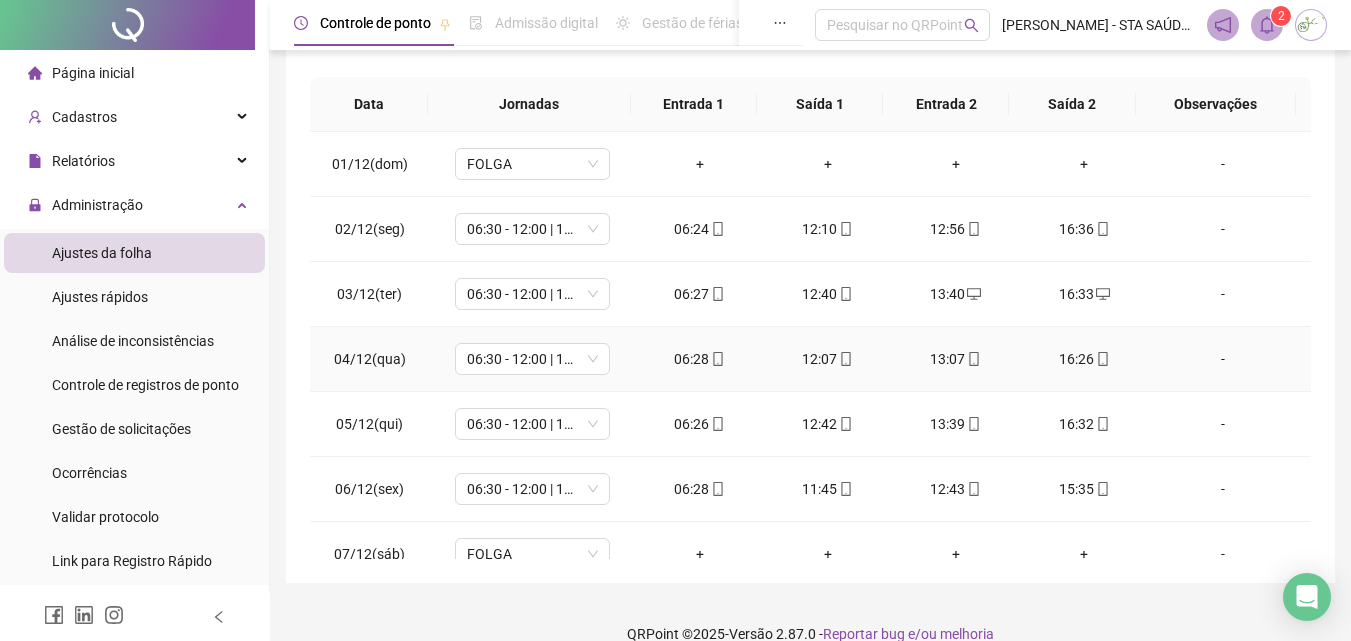 scroll, scrollTop: 381, scrollLeft: 0, axis: vertical 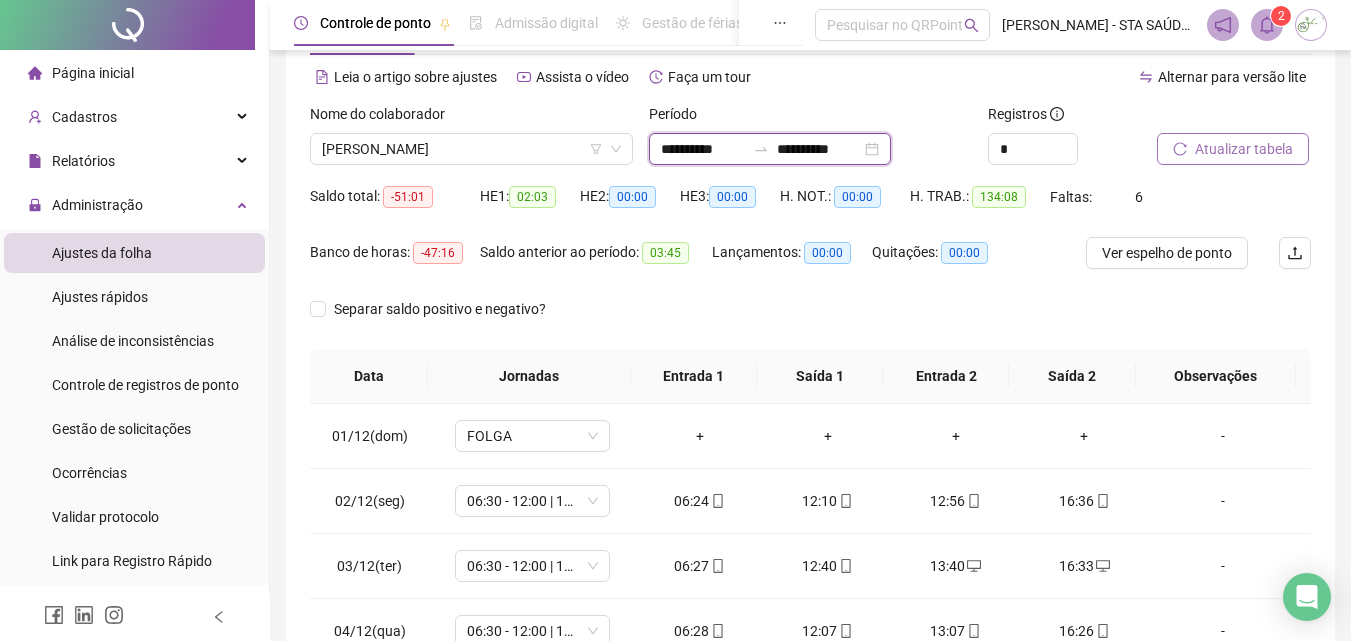 click on "**********" at bounding box center [703, 149] 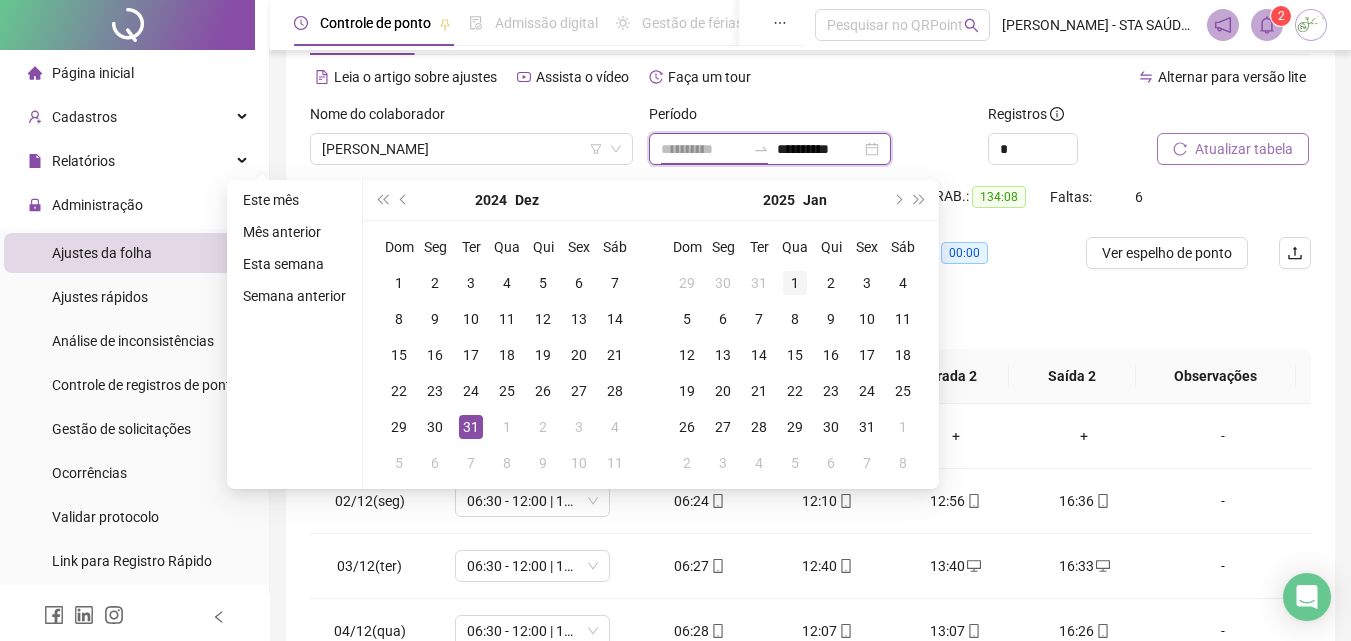 type on "**********" 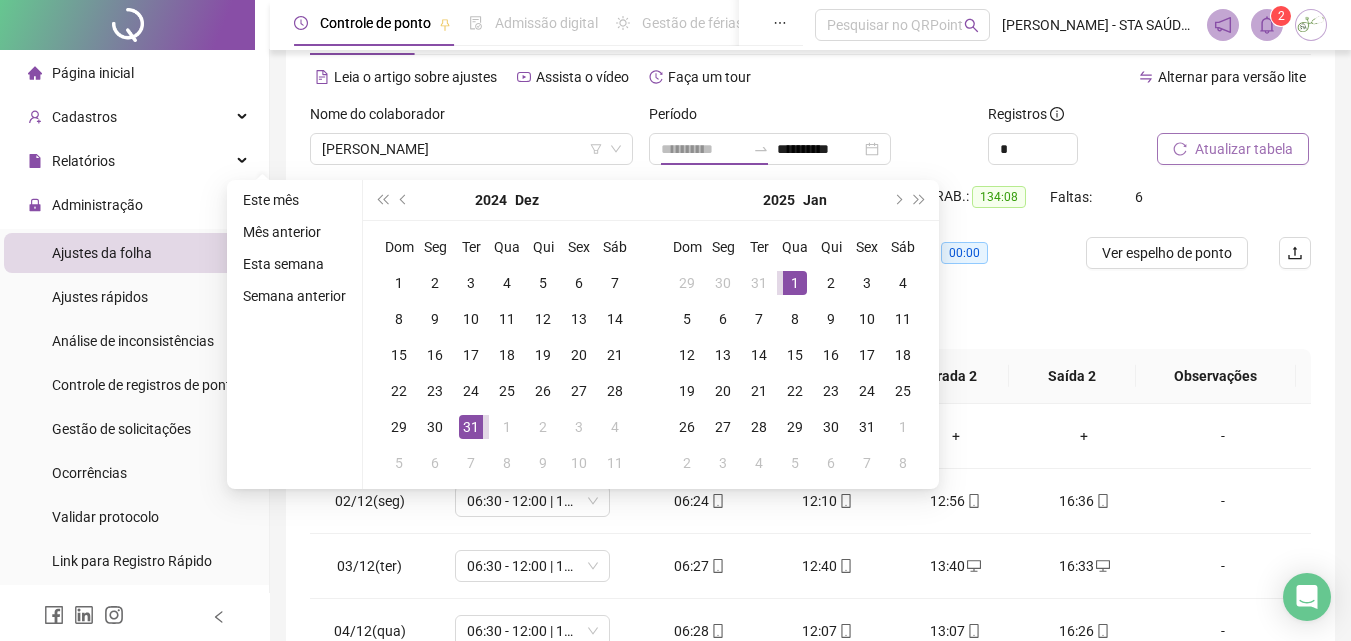 click on "1" at bounding box center (795, 283) 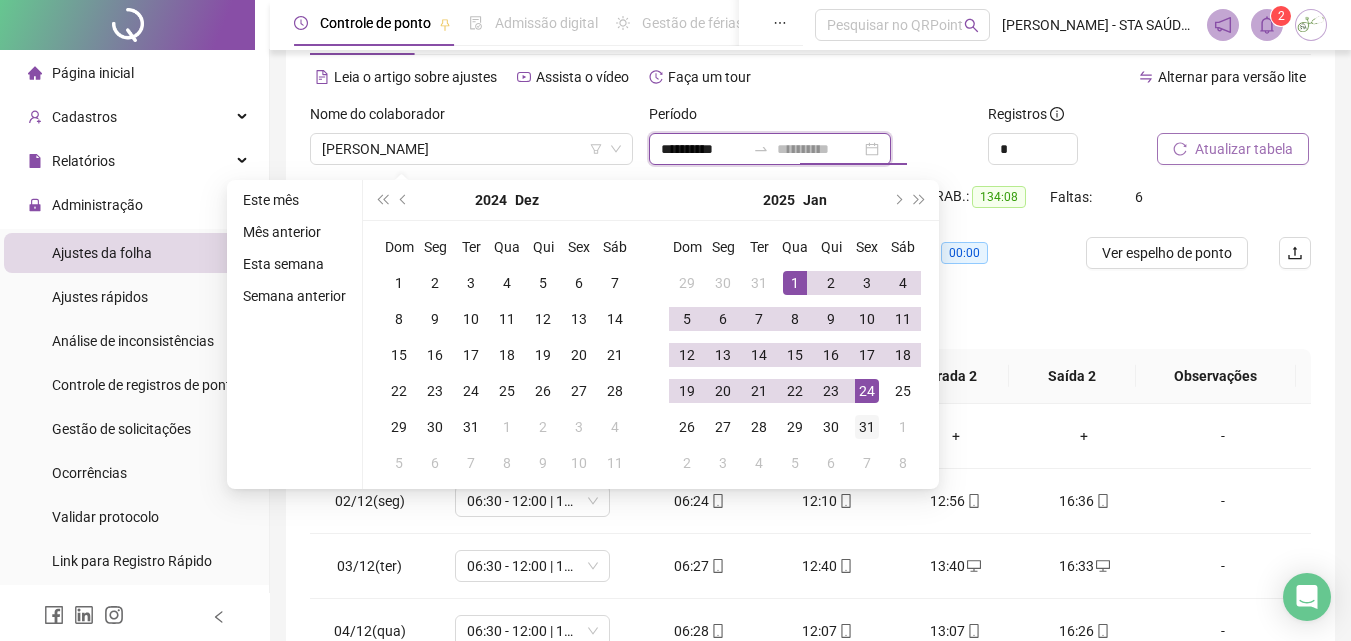 type on "**********" 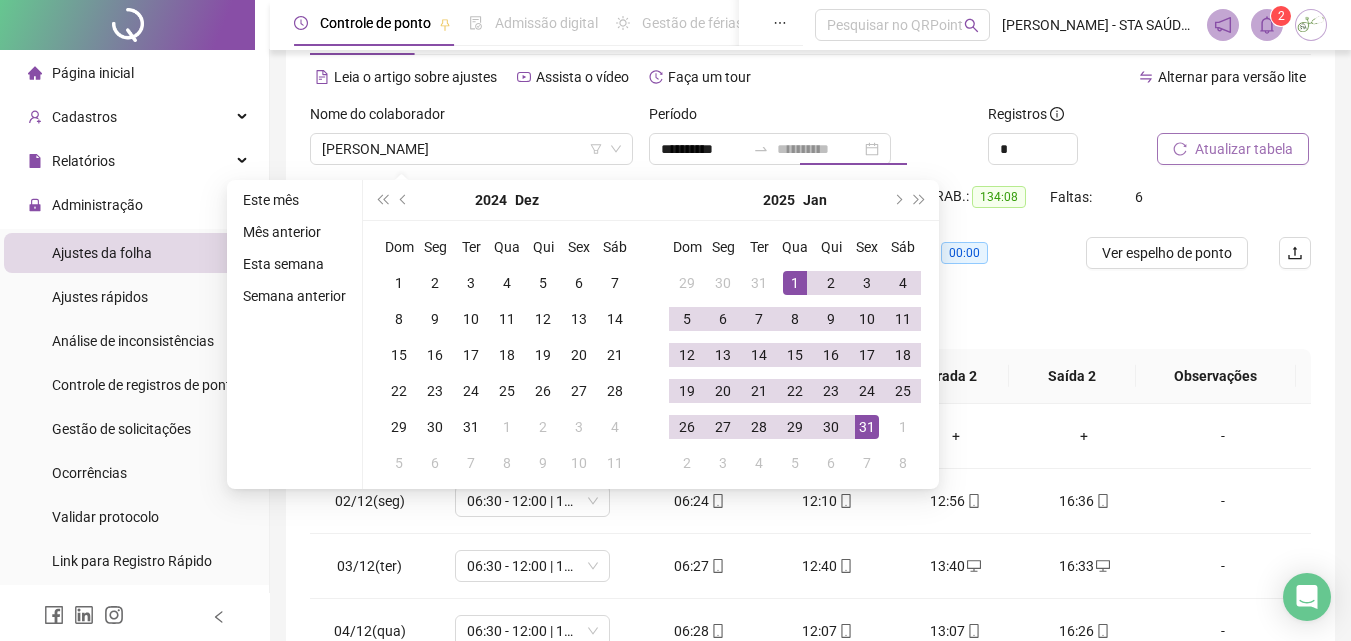 click on "31" at bounding box center (867, 427) 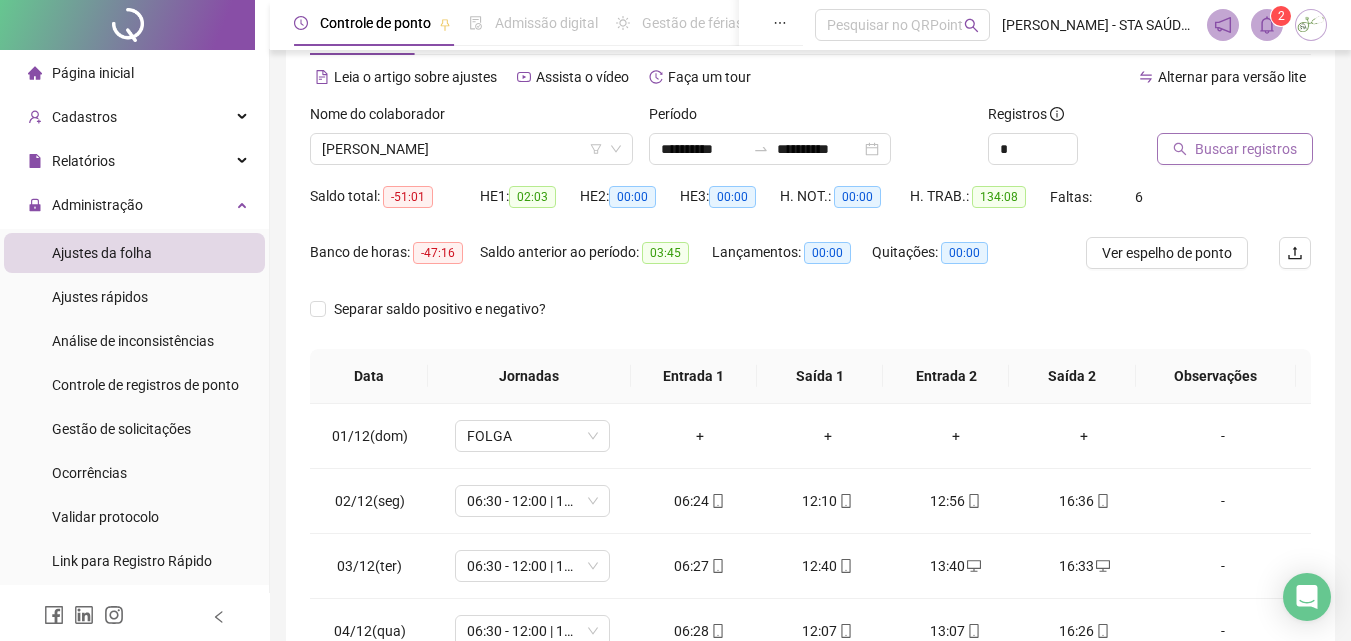 click on "Buscar registros" at bounding box center [1246, 149] 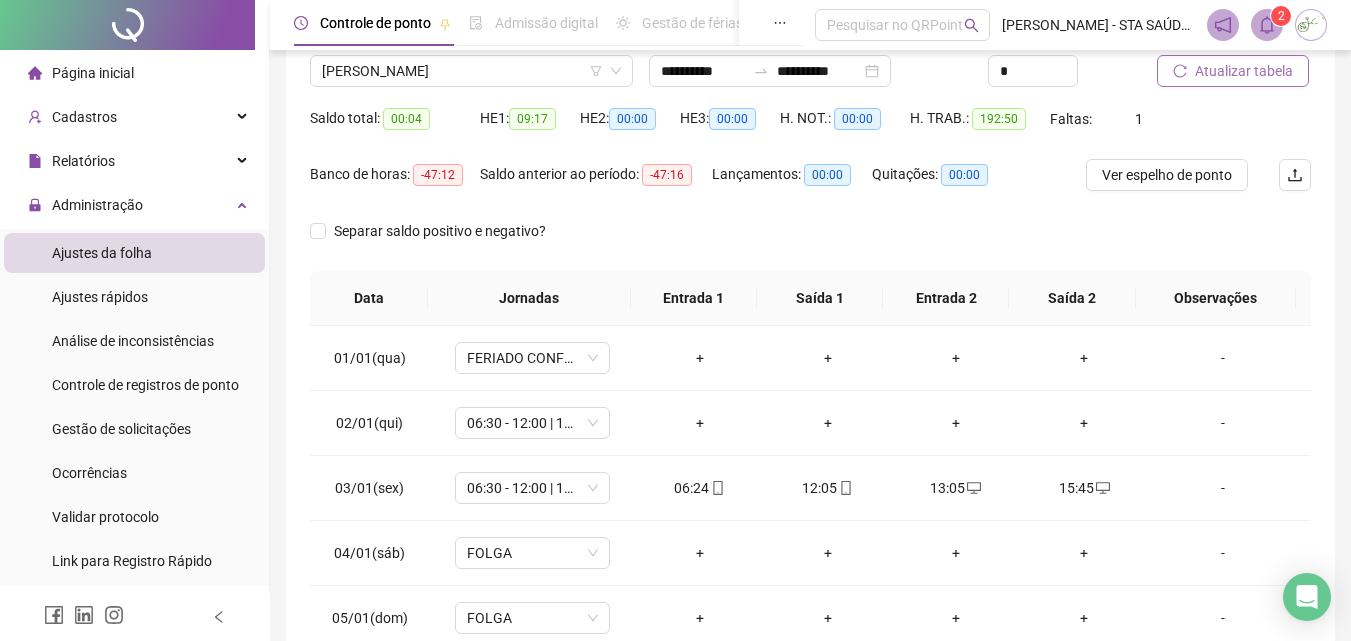 scroll, scrollTop: 181, scrollLeft: 0, axis: vertical 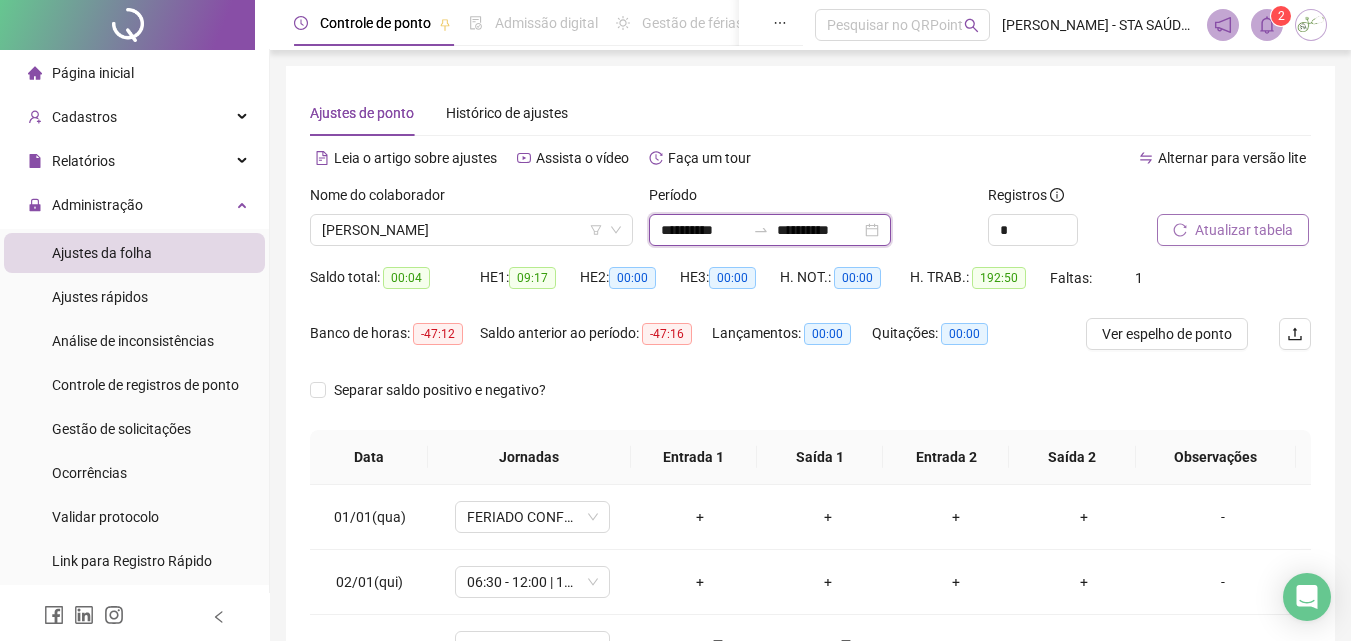 click on "**********" at bounding box center (703, 230) 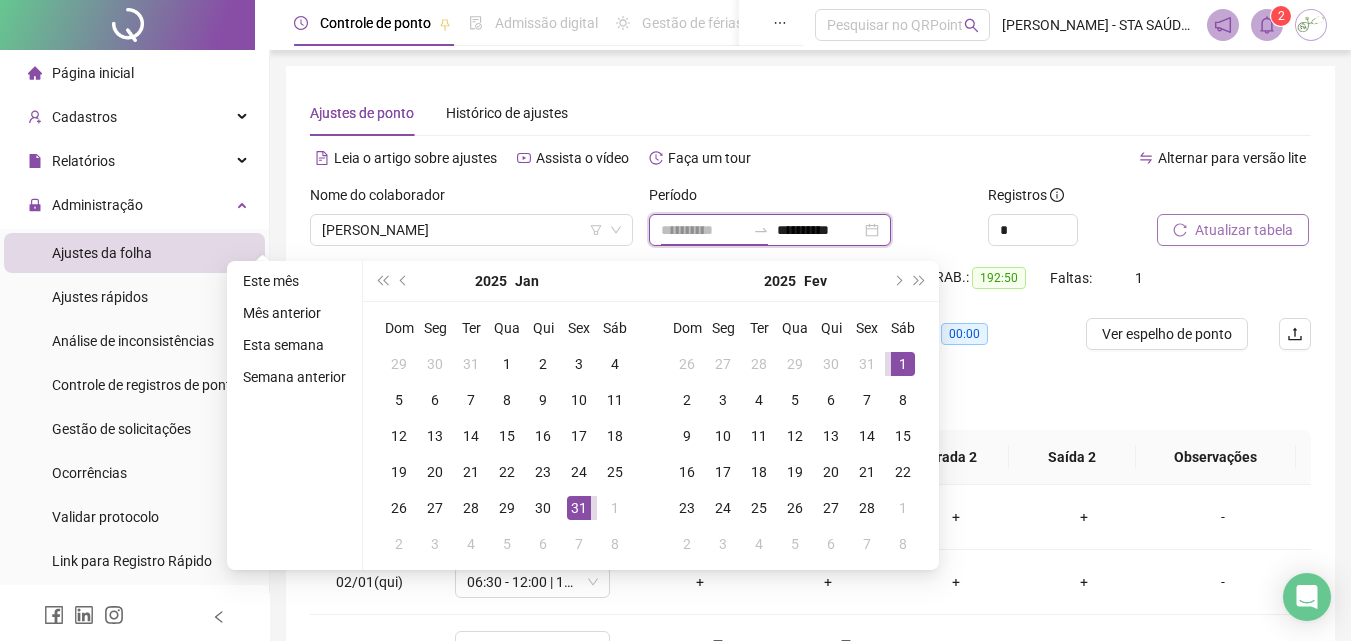 type on "**********" 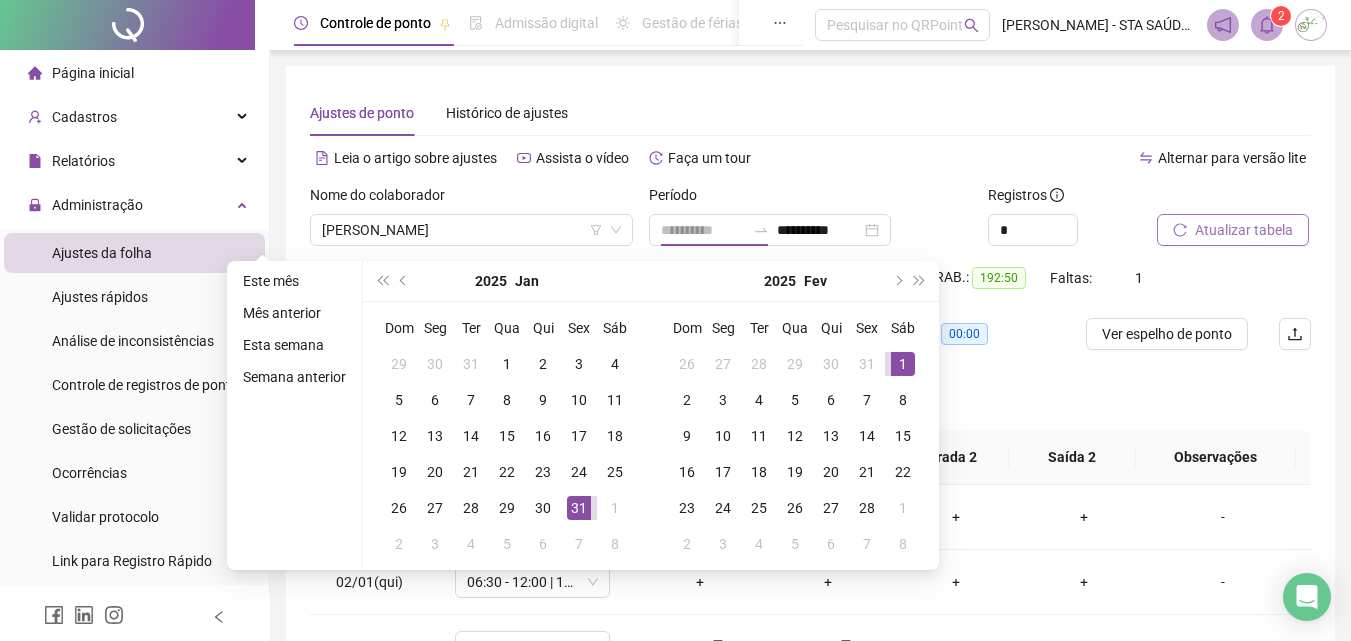 click on "1" at bounding box center [903, 364] 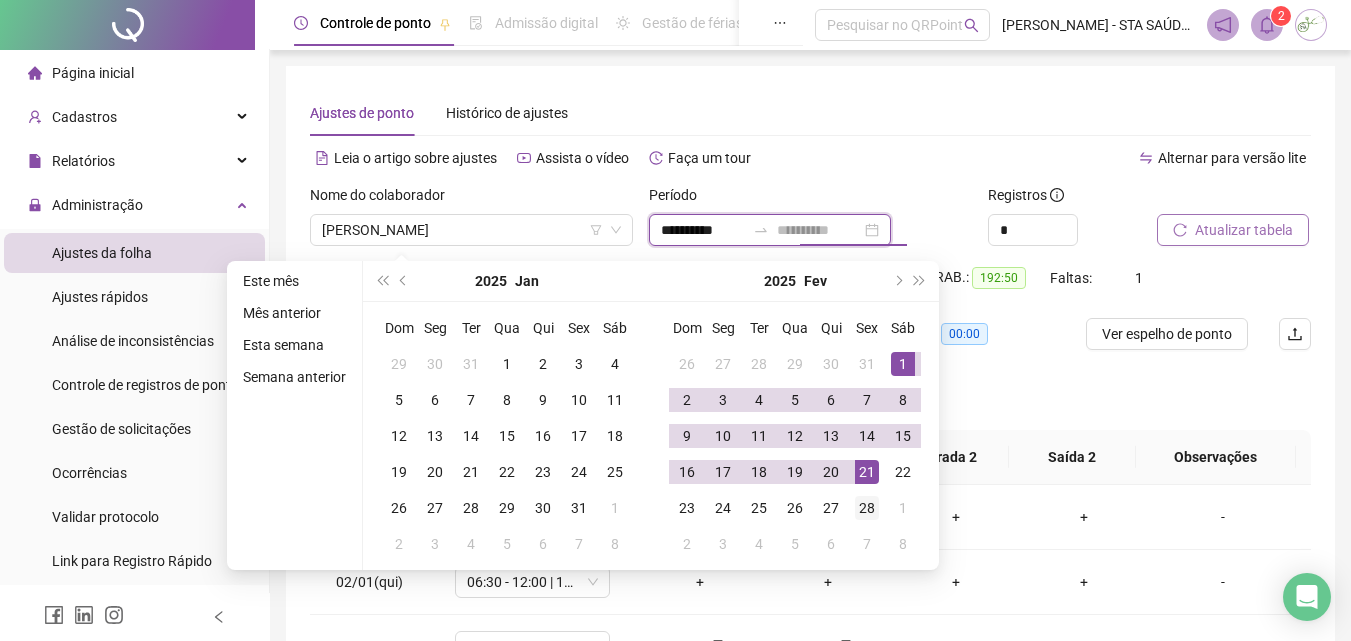 type on "**********" 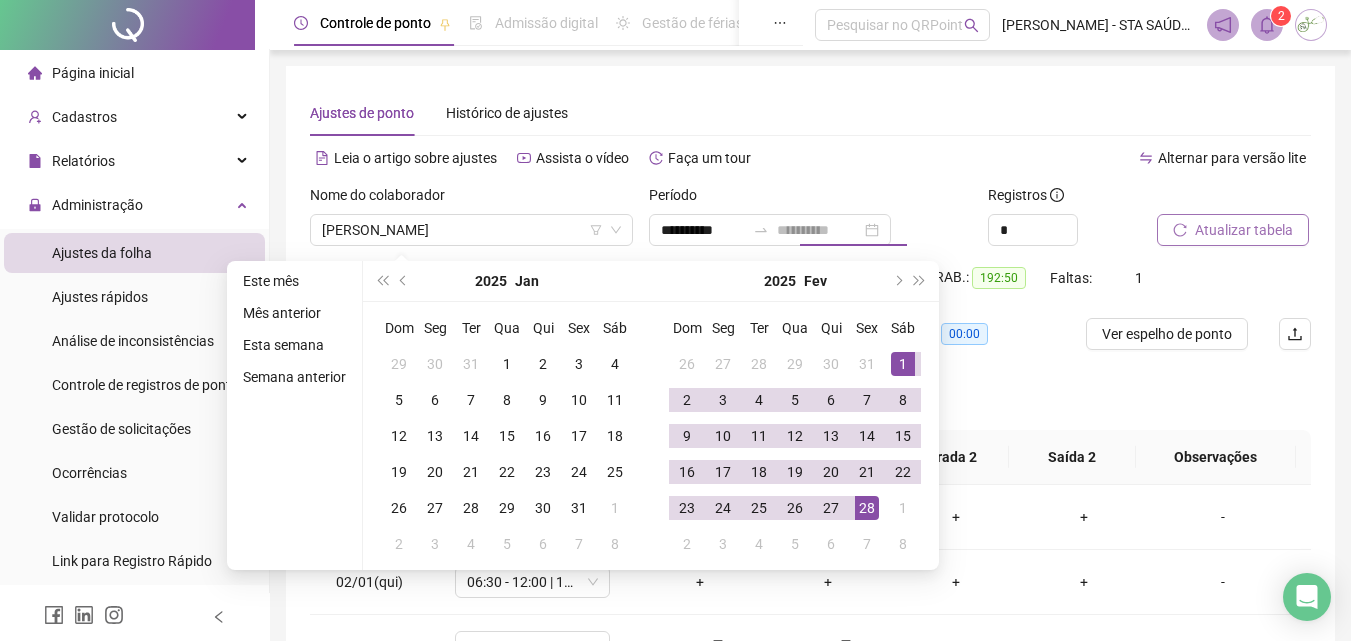 click on "28" at bounding box center [867, 508] 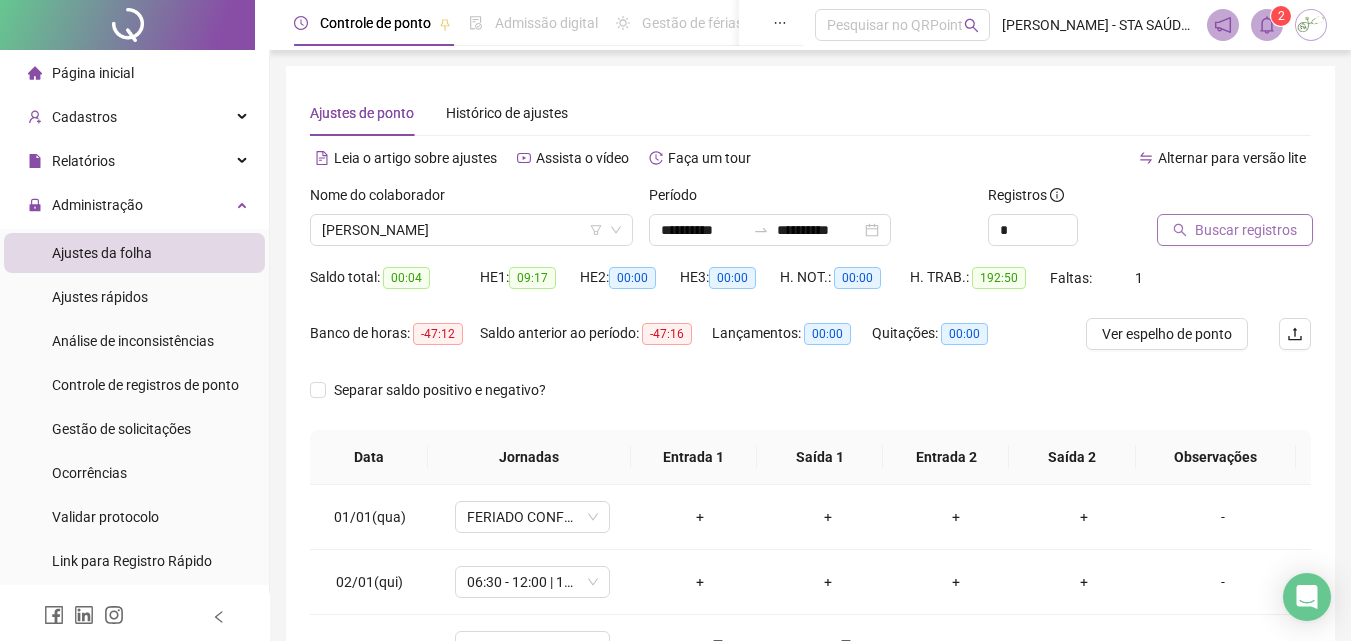 click on "Buscar registros" at bounding box center [1246, 230] 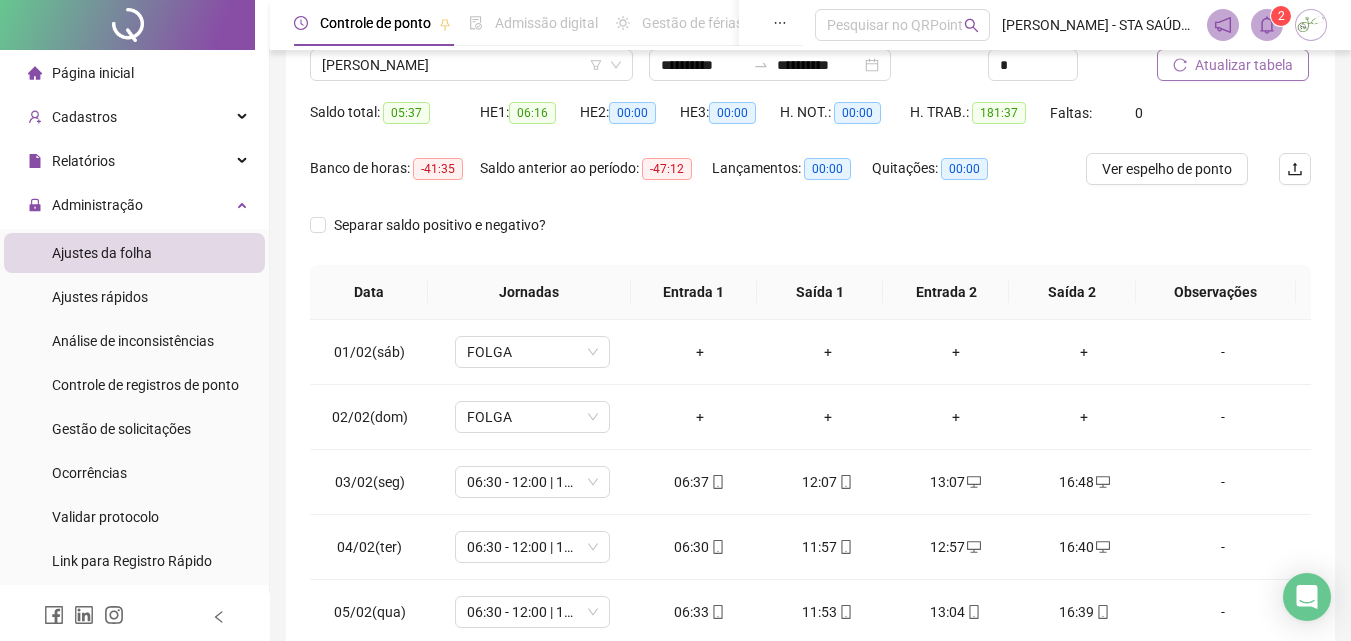 scroll, scrollTop: 200, scrollLeft: 0, axis: vertical 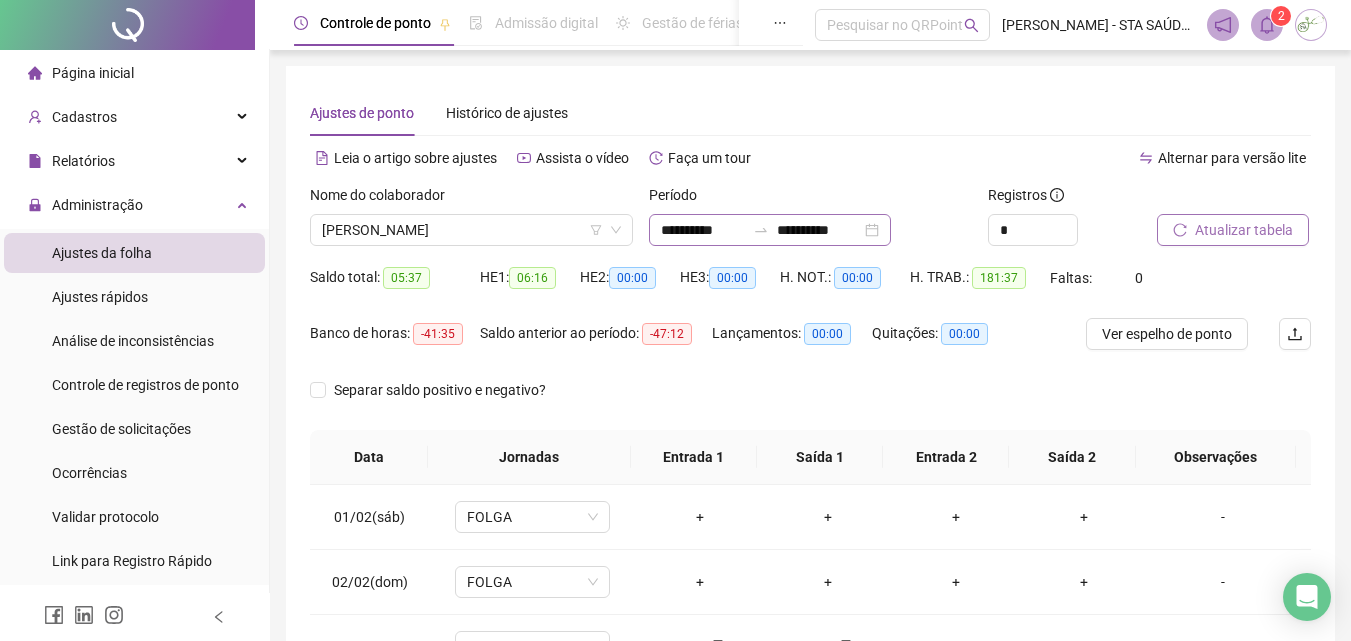 click on "**********" at bounding box center (770, 230) 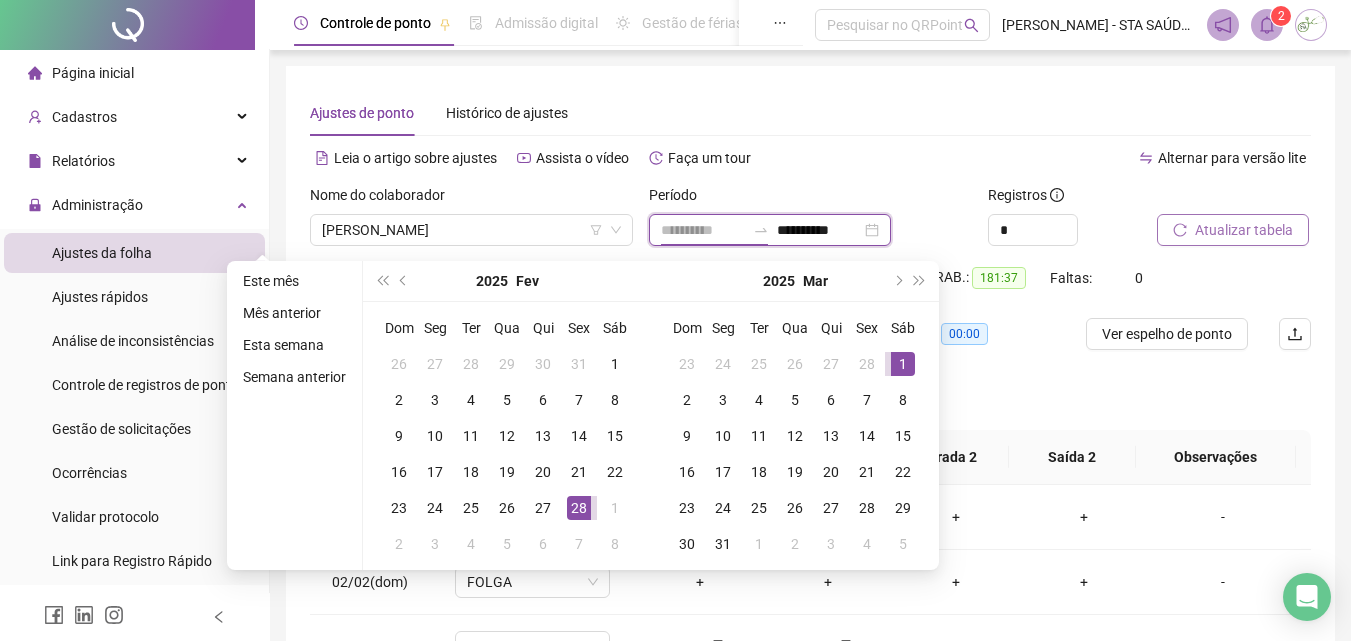 type on "**********" 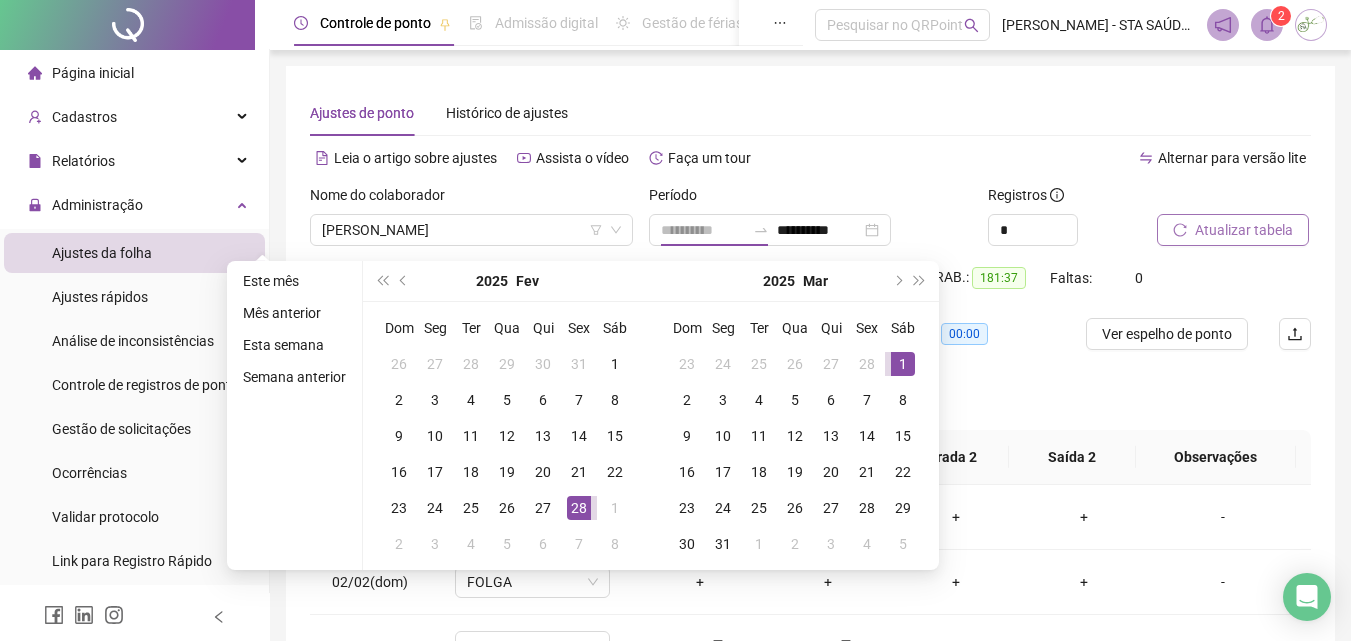 click on "1" at bounding box center [903, 364] 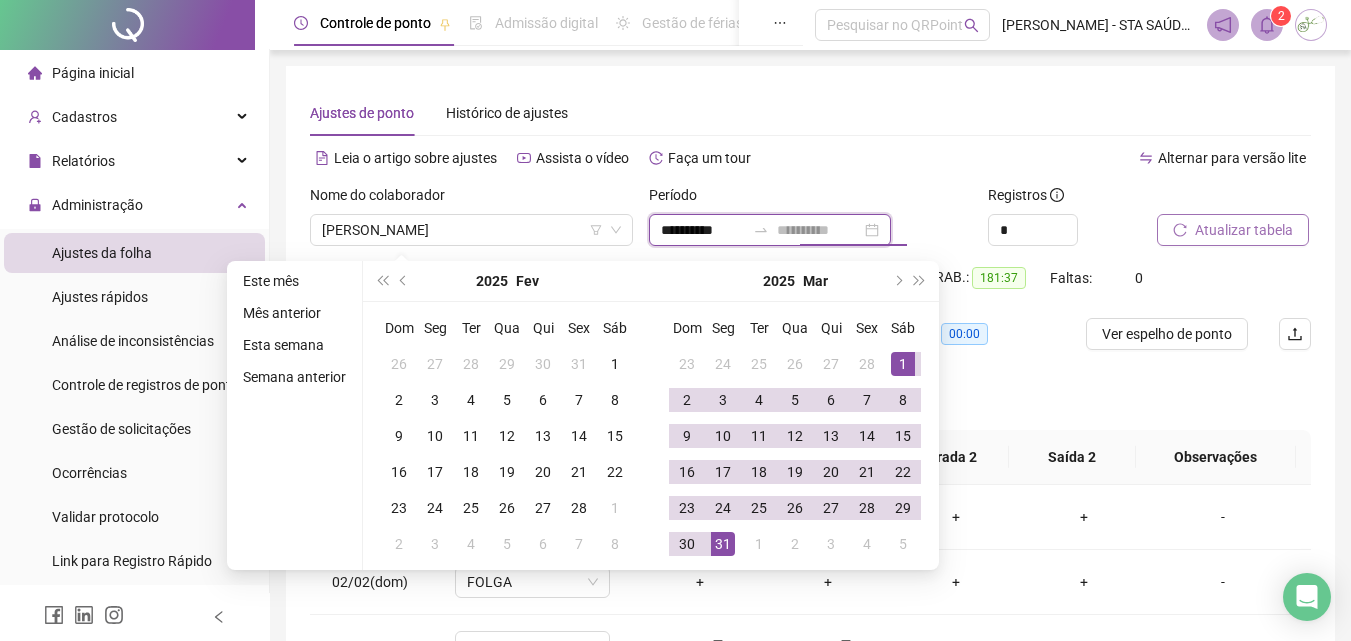 type on "**********" 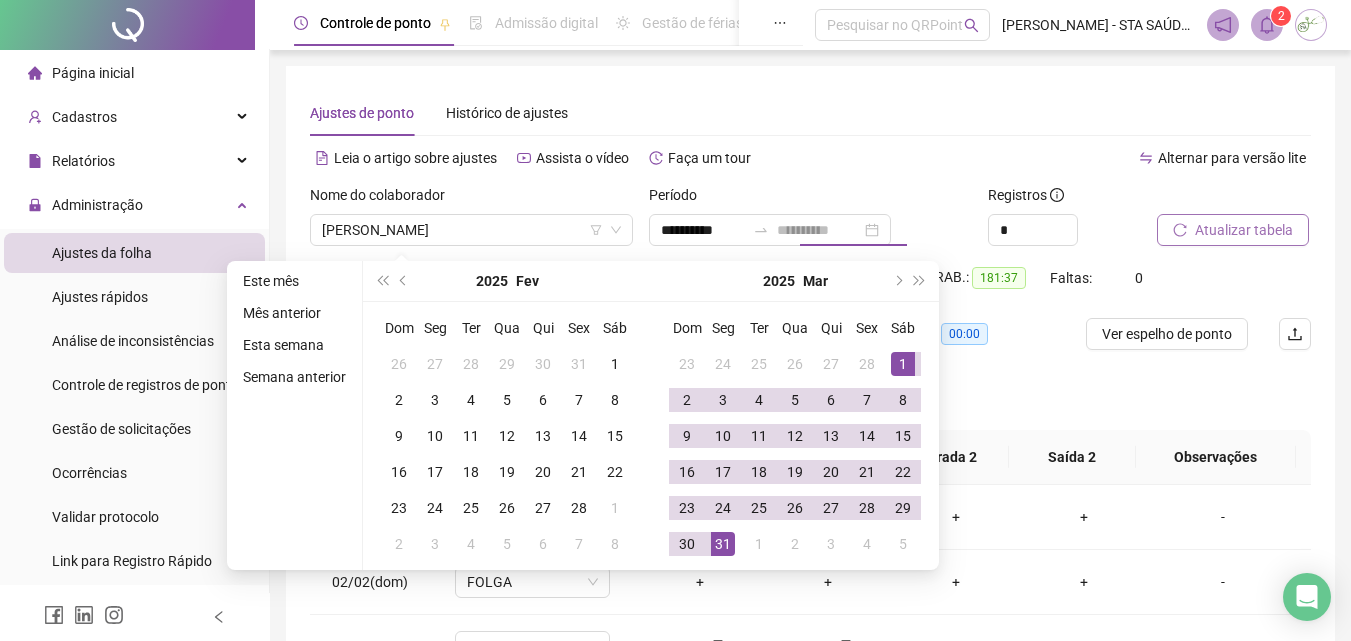 click on "31" at bounding box center (723, 544) 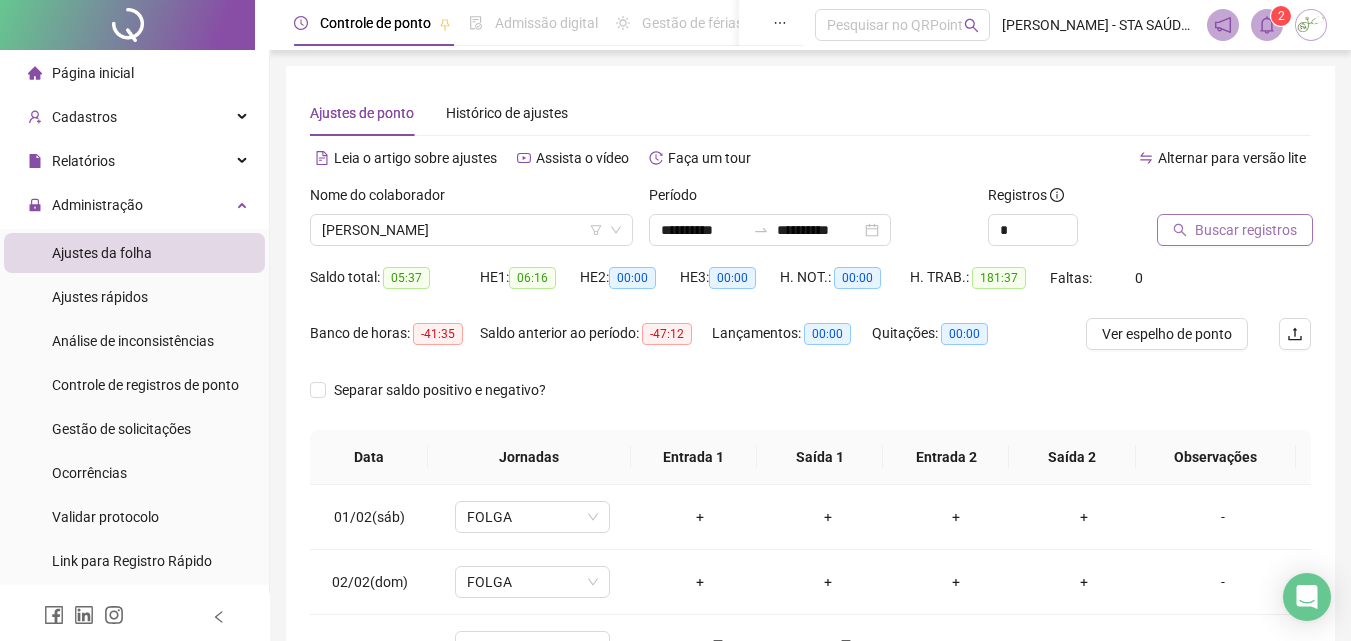 click on "Buscar registros" at bounding box center [1246, 230] 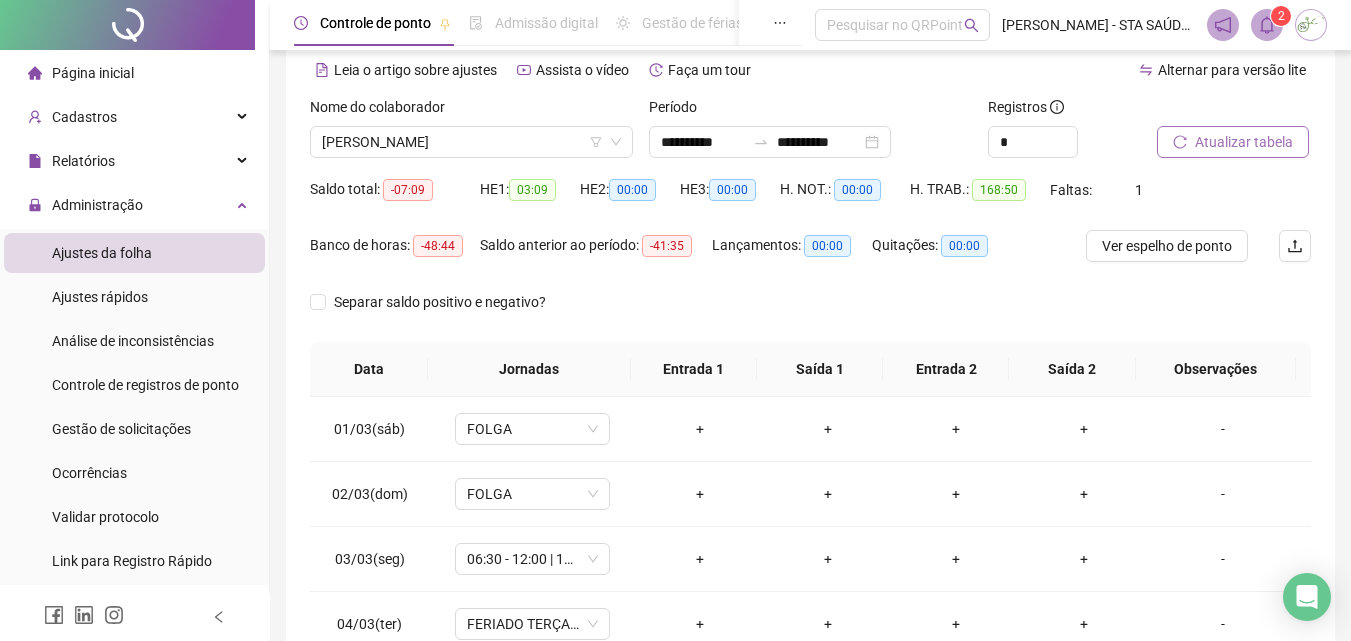 scroll, scrollTop: 200, scrollLeft: 0, axis: vertical 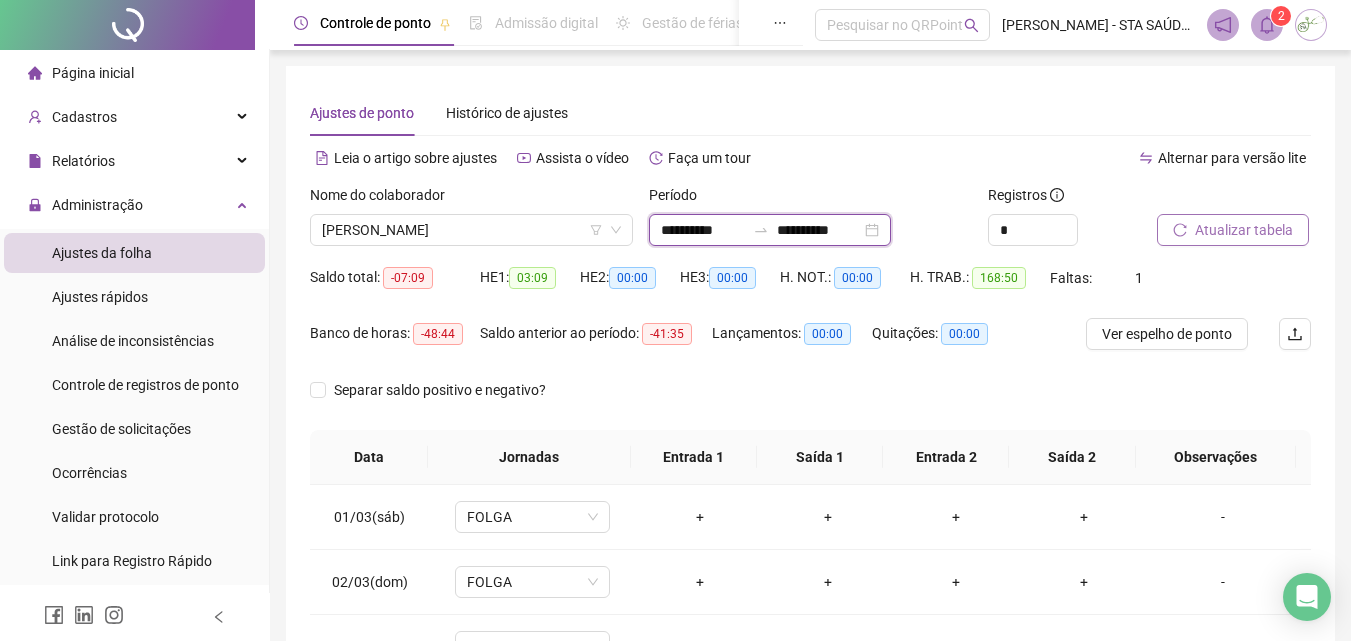 click on "**********" at bounding box center (703, 230) 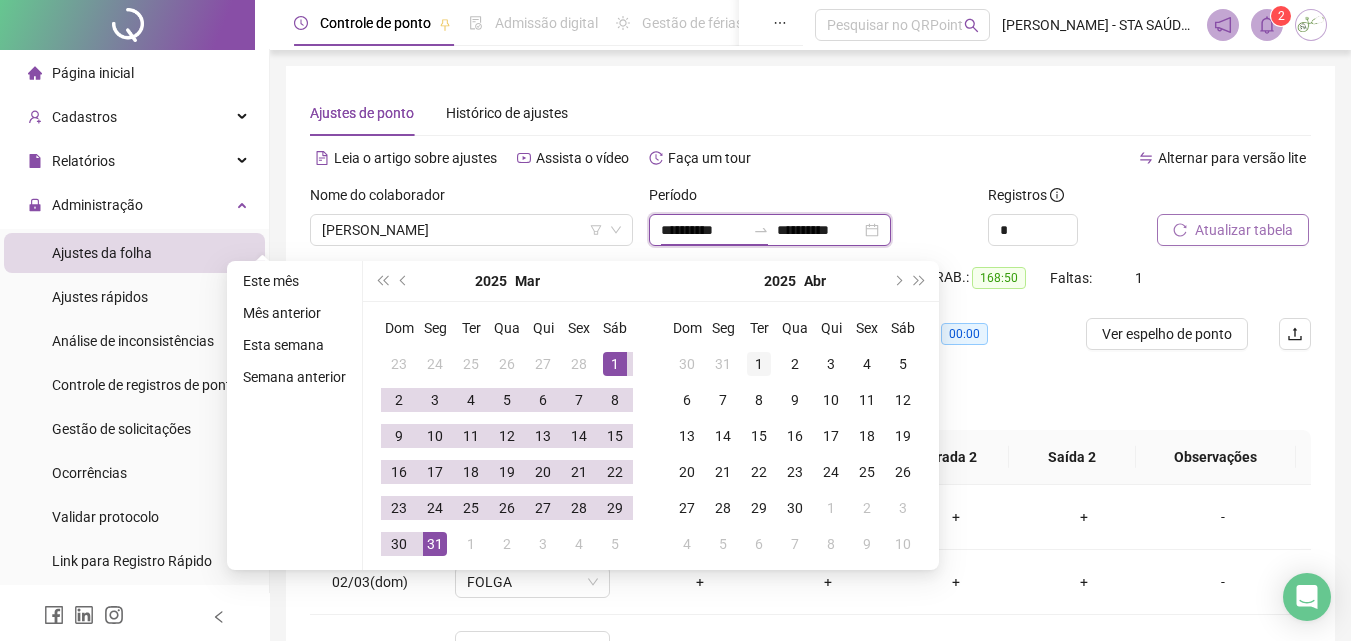 type on "**********" 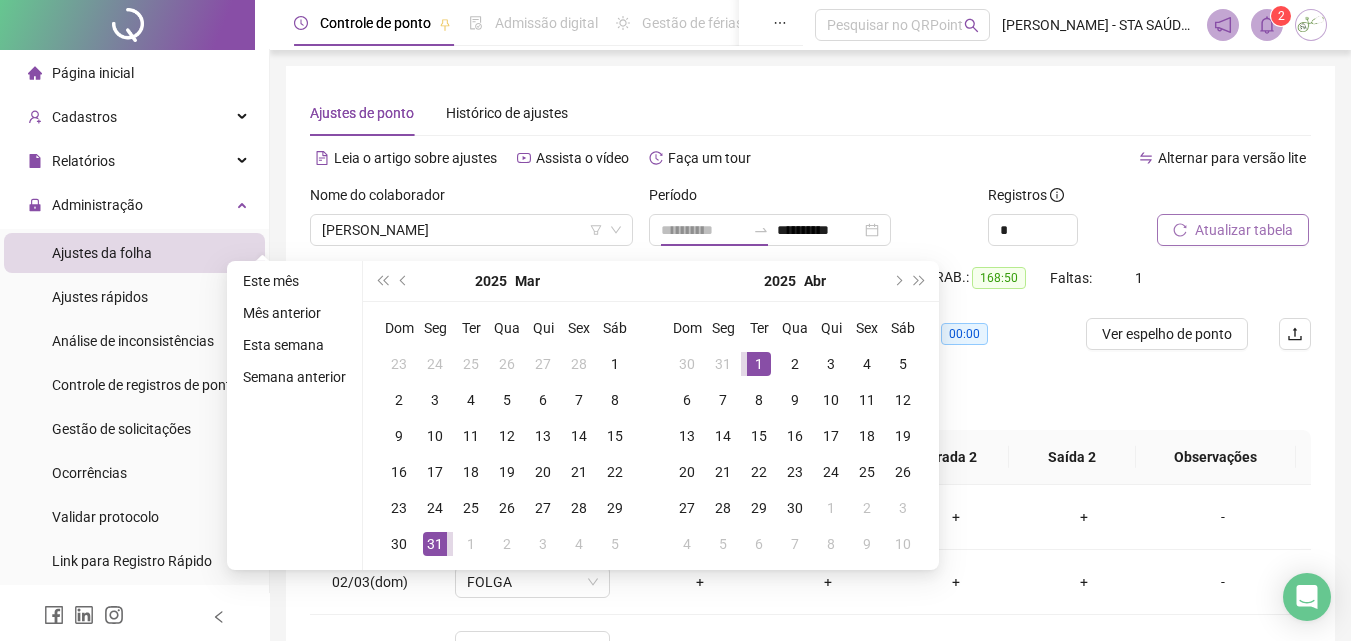 click on "1" at bounding box center (759, 364) 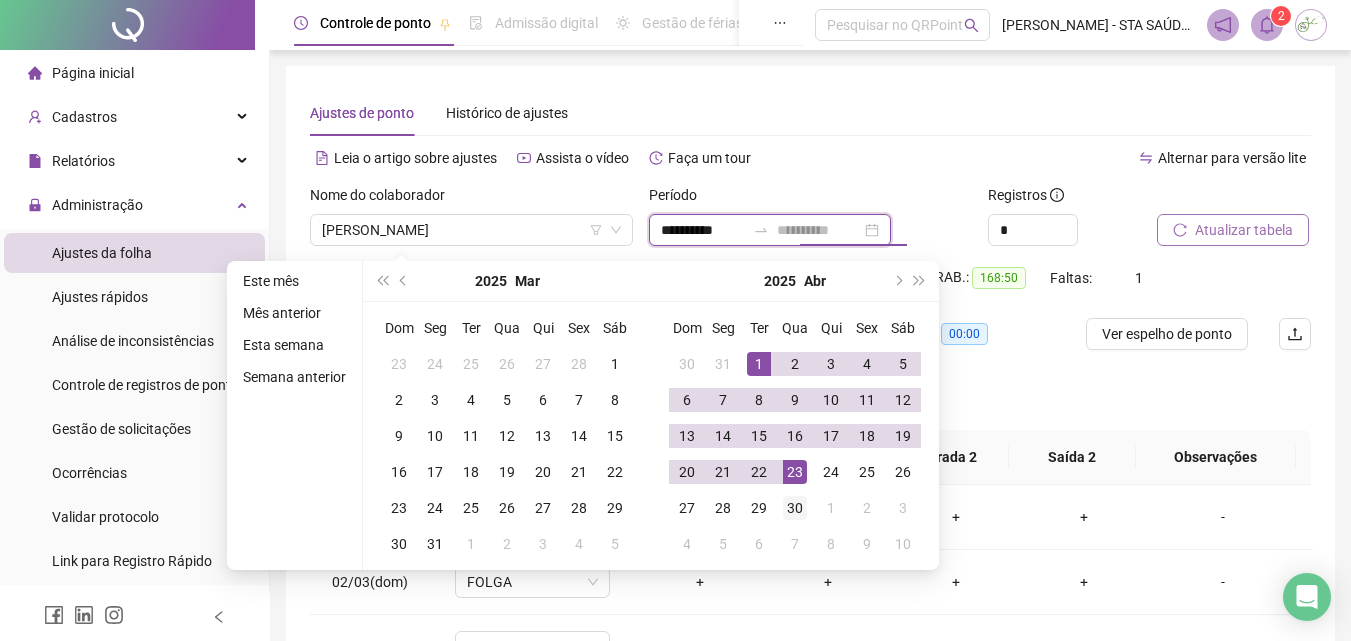 type on "**********" 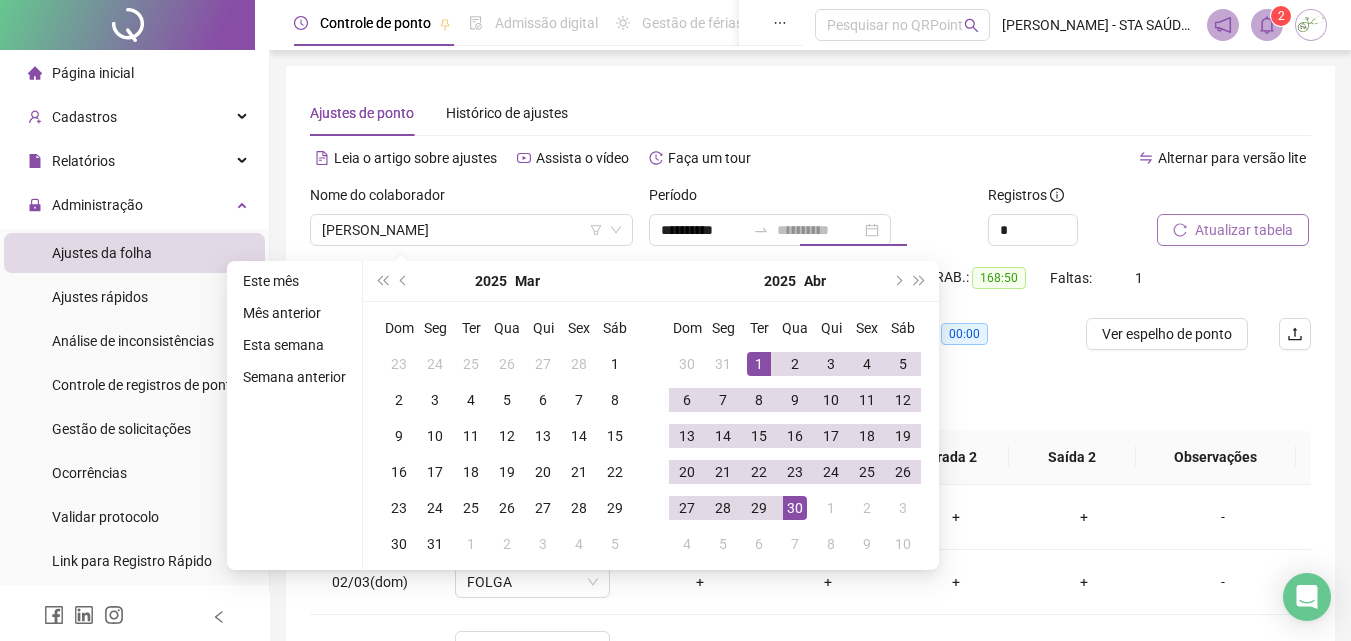 click on "30" at bounding box center [795, 508] 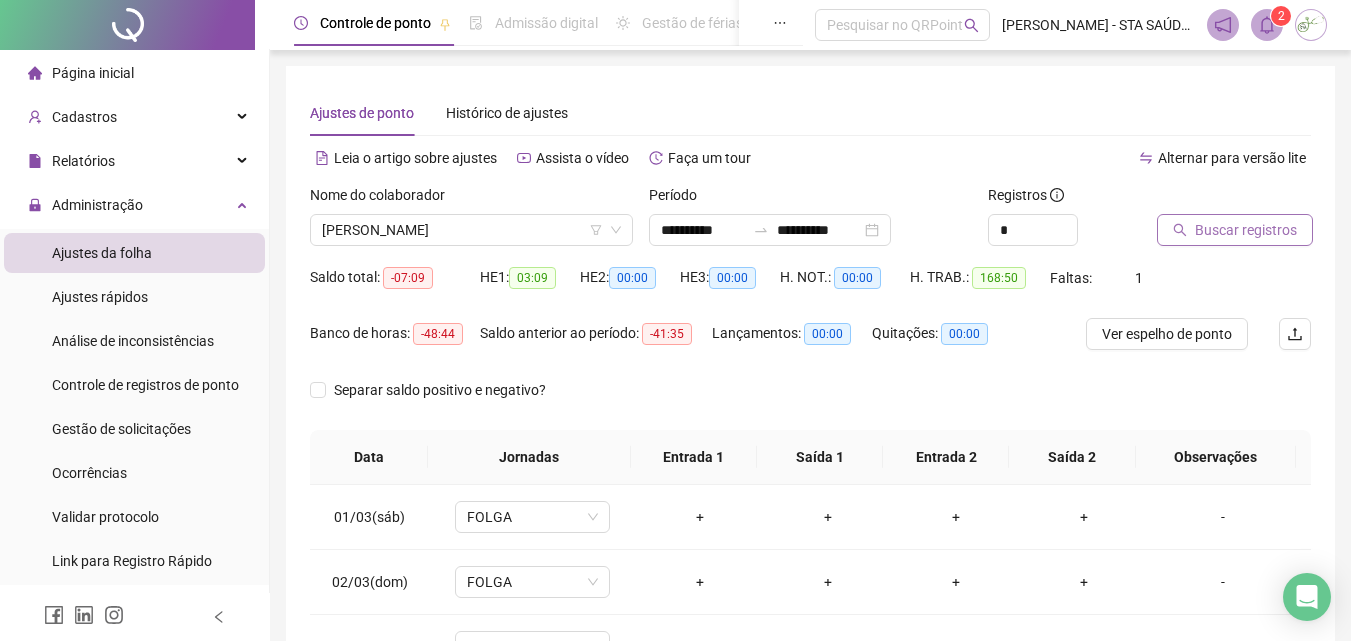 click on "Buscar registros" at bounding box center [1246, 230] 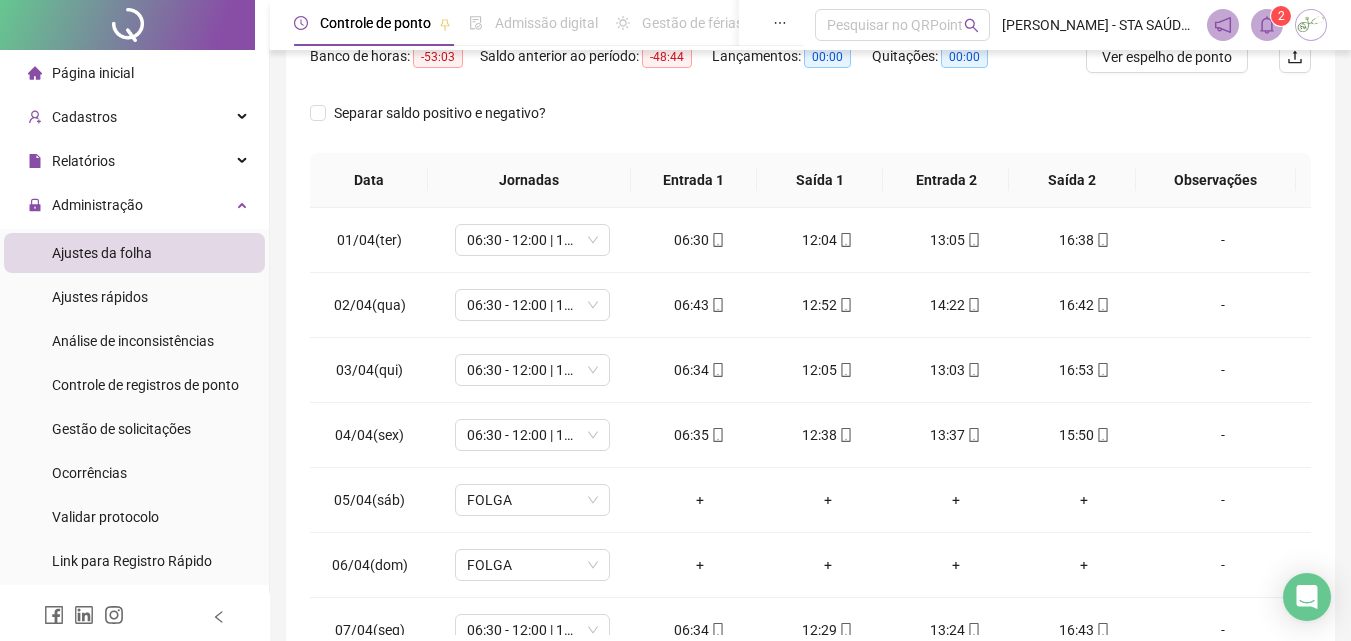 scroll, scrollTop: 300, scrollLeft: 0, axis: vertical 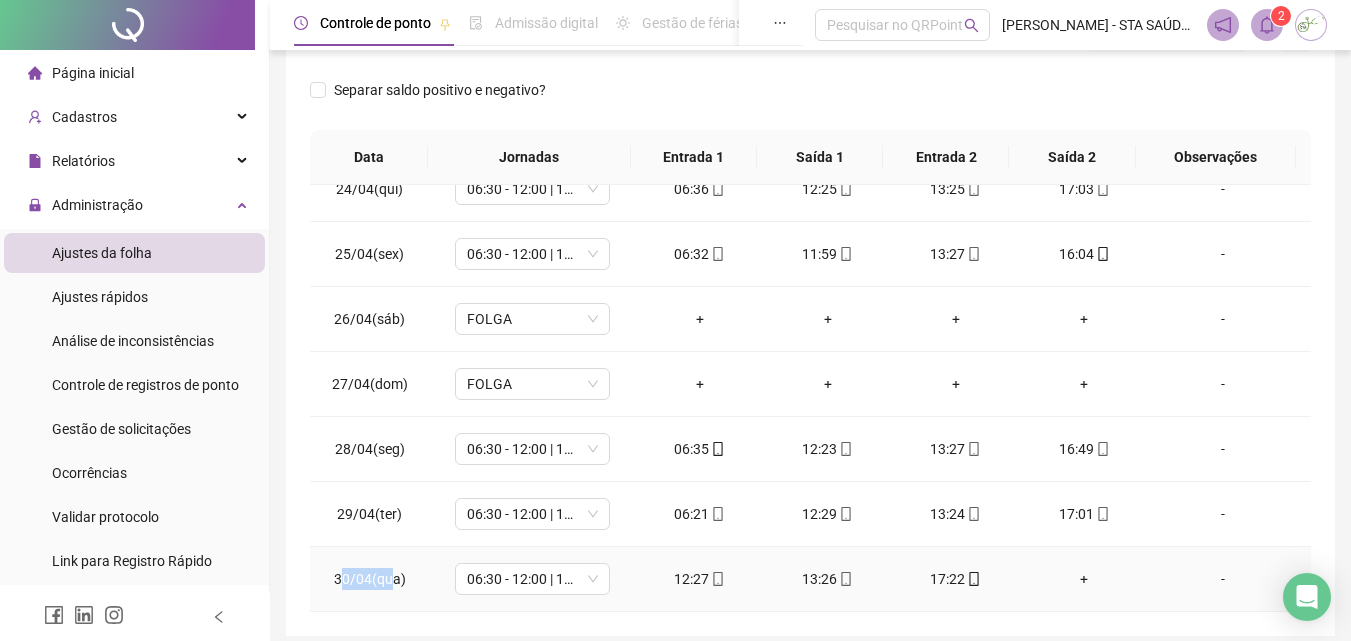drag, startPoint x: 345, startPoint y: 583, endPoint x: 391, endPoint y: 579, distance: 46.173584 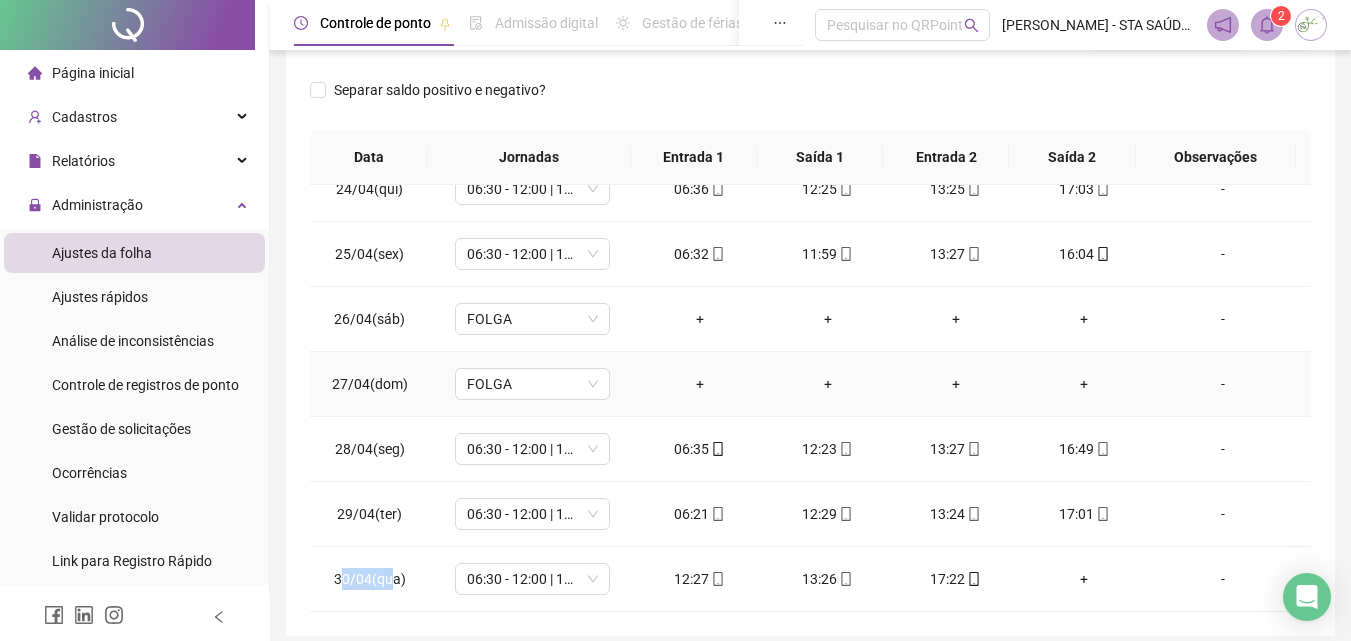 scroll, scrollTop: 381, scrollLeft: 0, axis: vertical 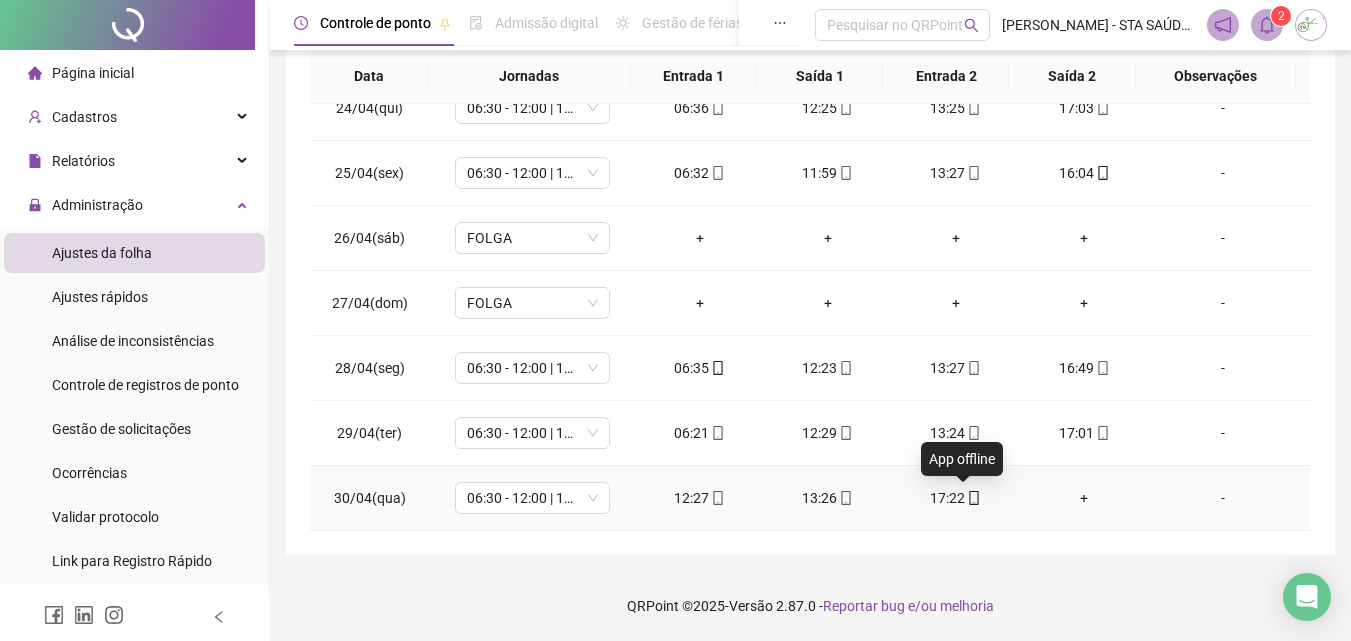 click at bounding box center (973, 498) 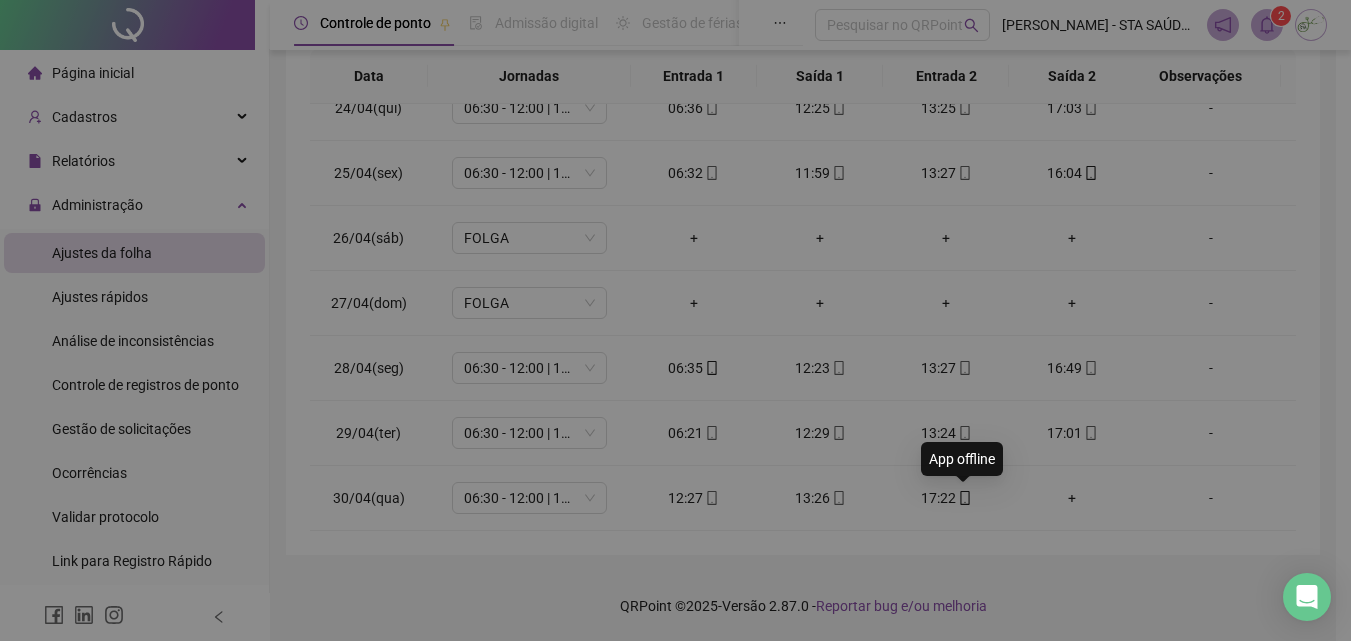 type on "**********" 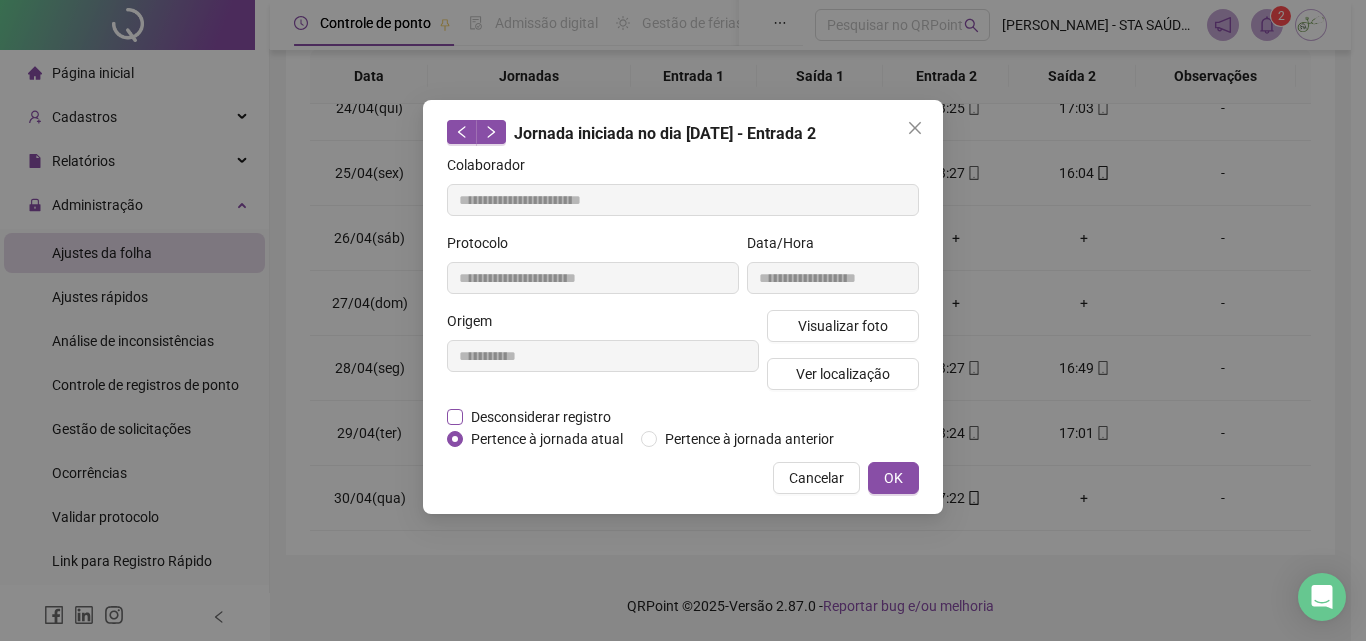 click on "Desconsiderar registro" at bounding box center (541, 417) 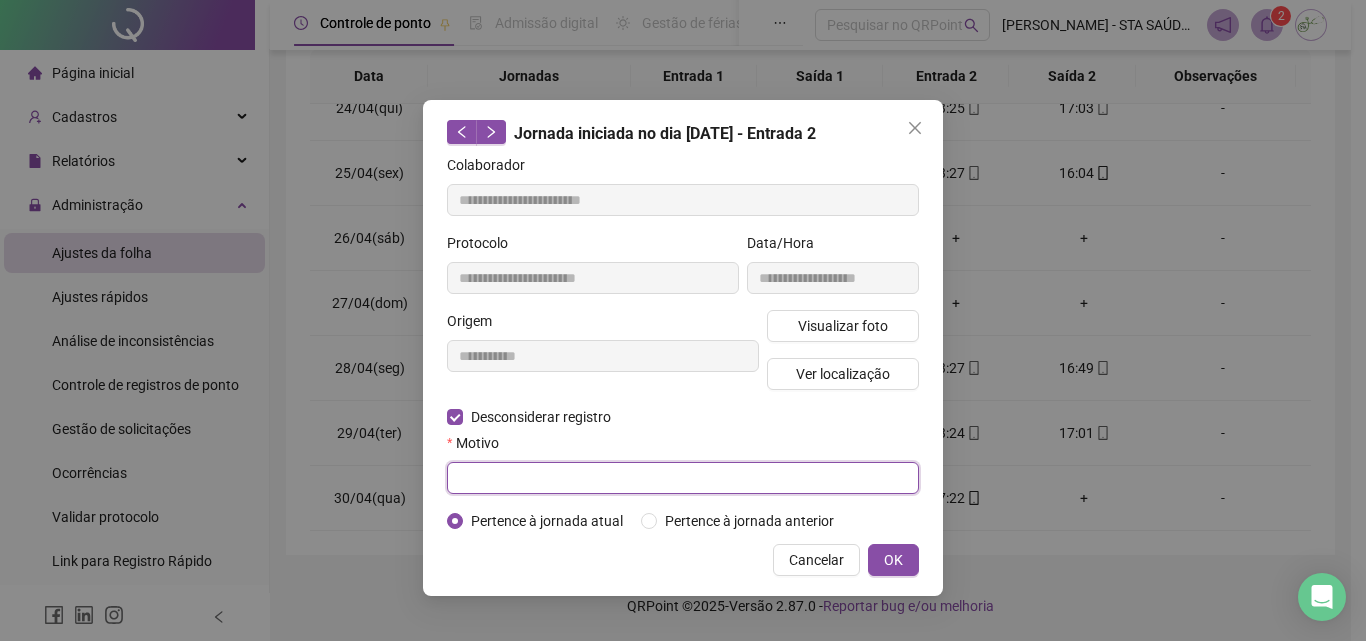 click at bounding box center (683, 478) 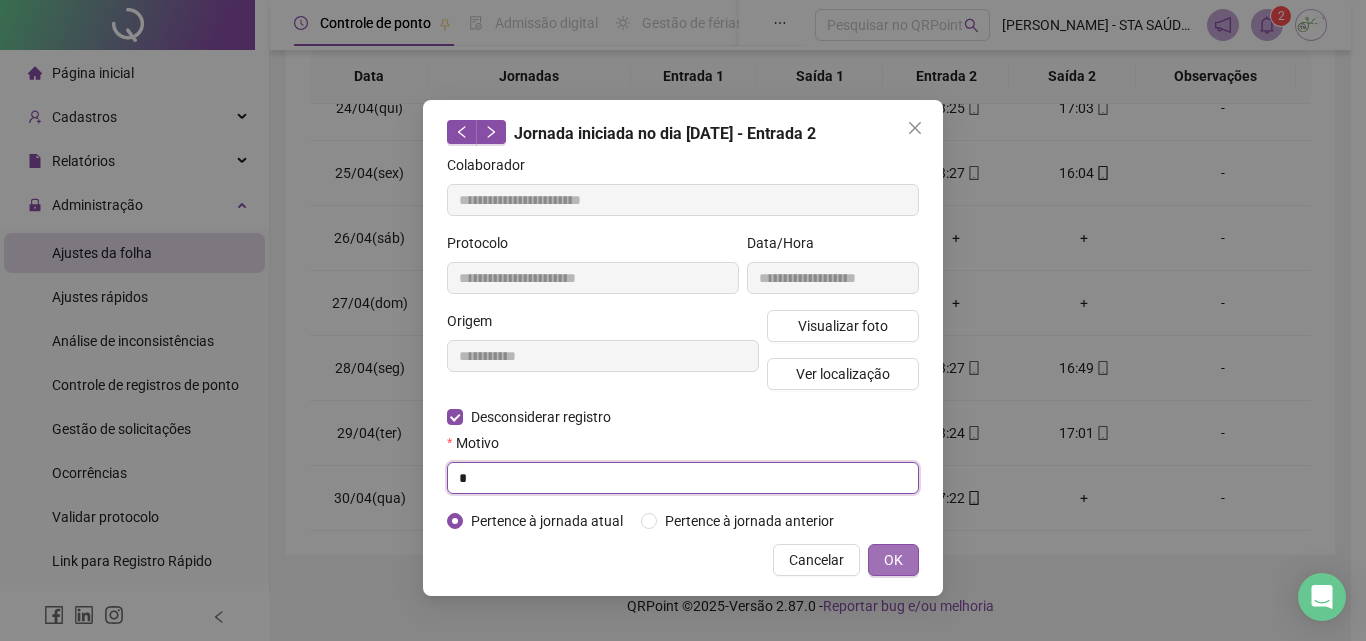 type on "*" 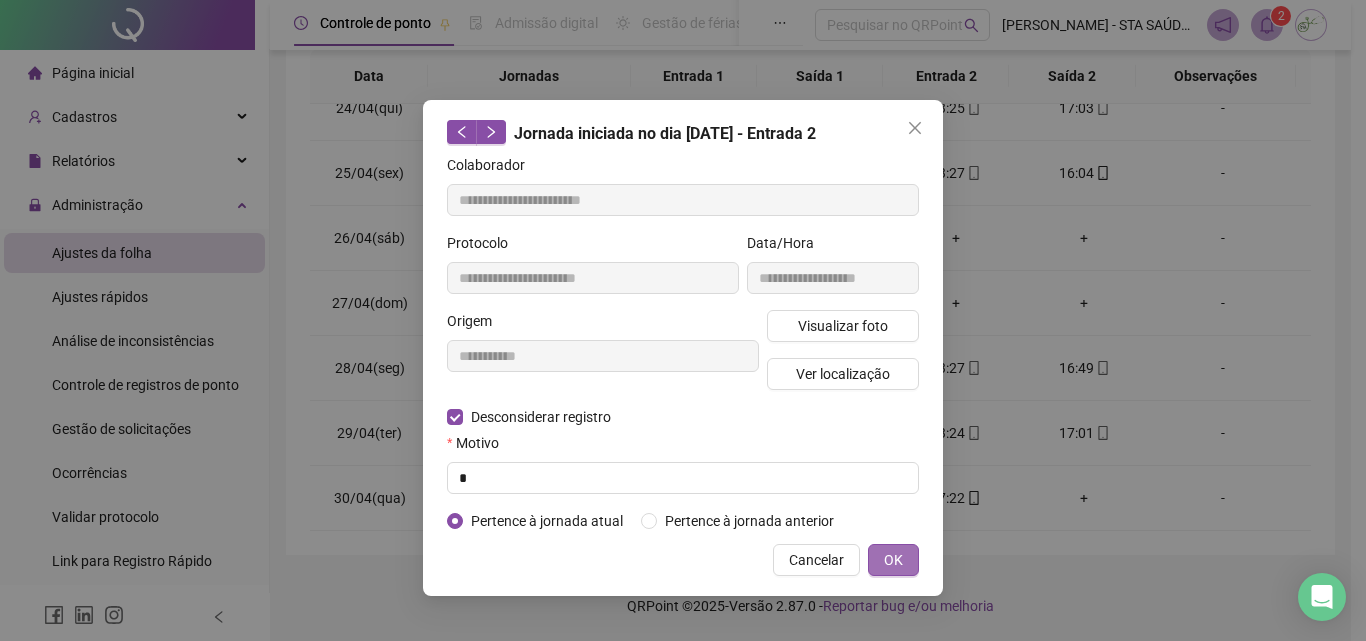click on "OK" at bounding box center (893, 560) 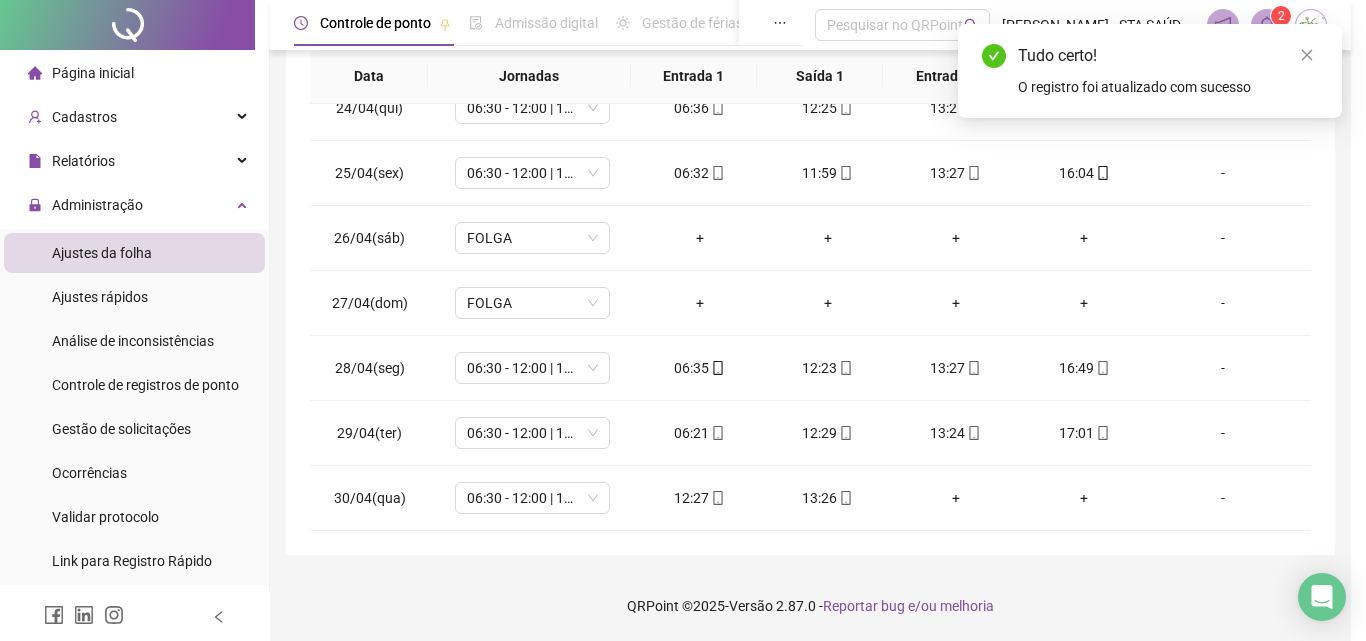 click on "**********" at bounding box center (683, 320) 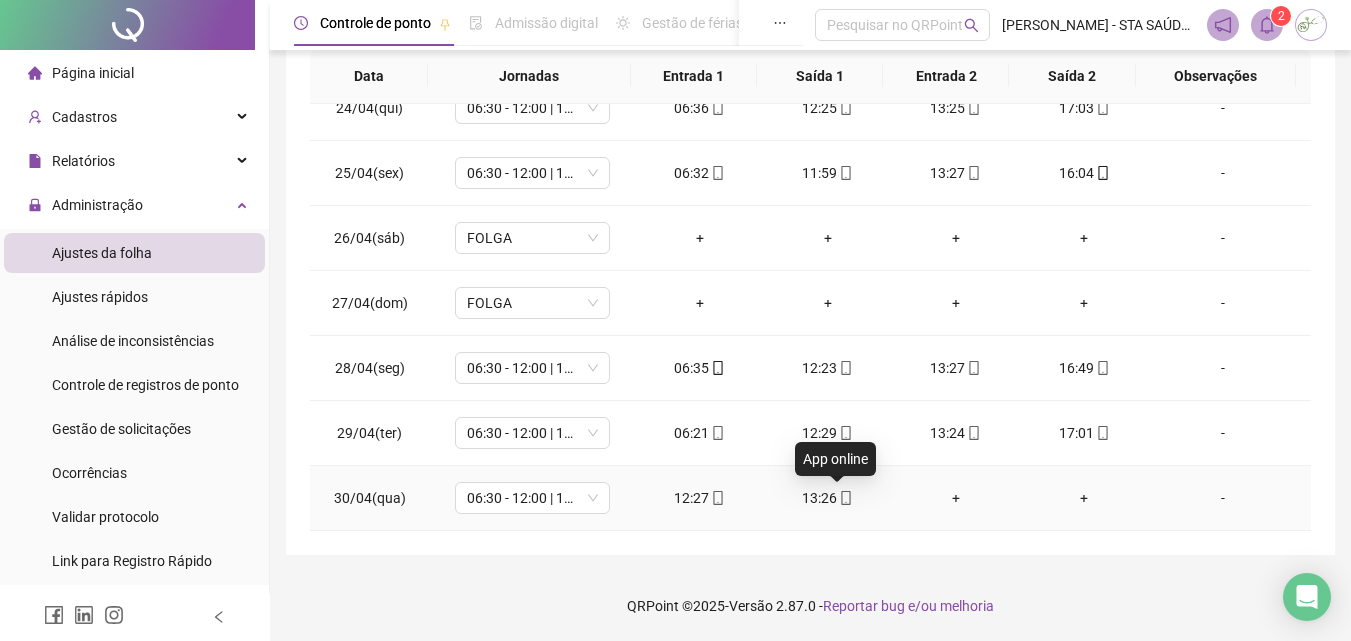 click 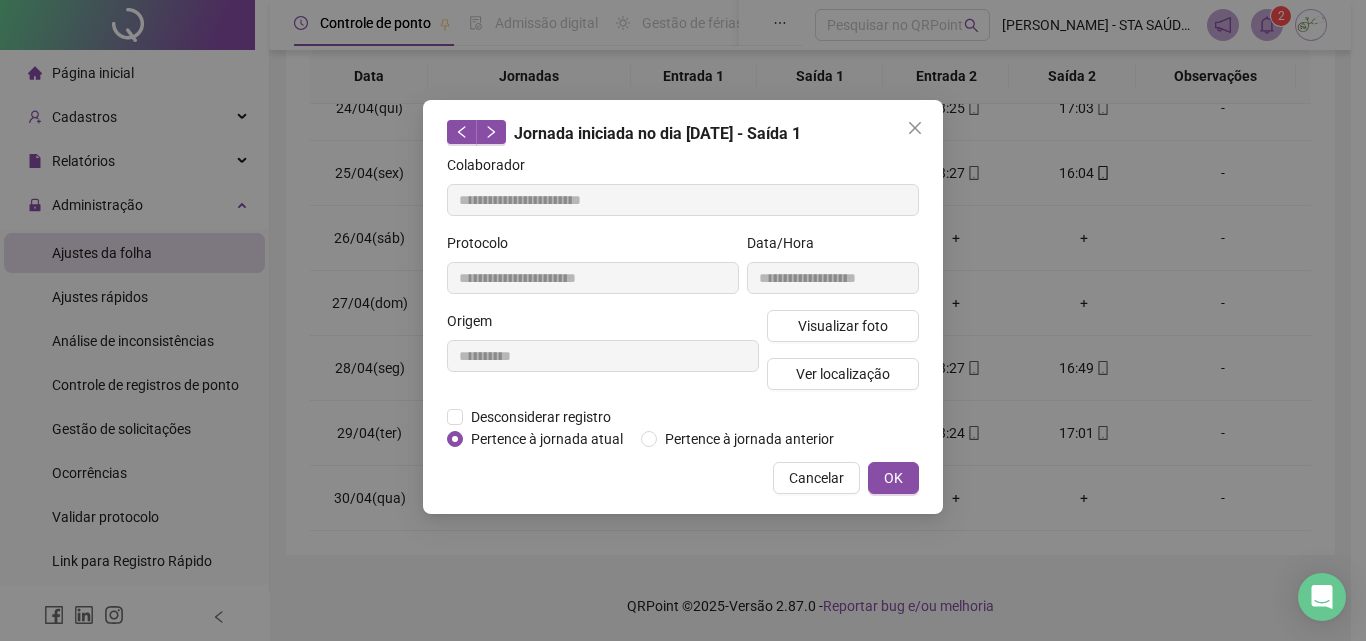 click on "**********" at bounding box center (603, 358) 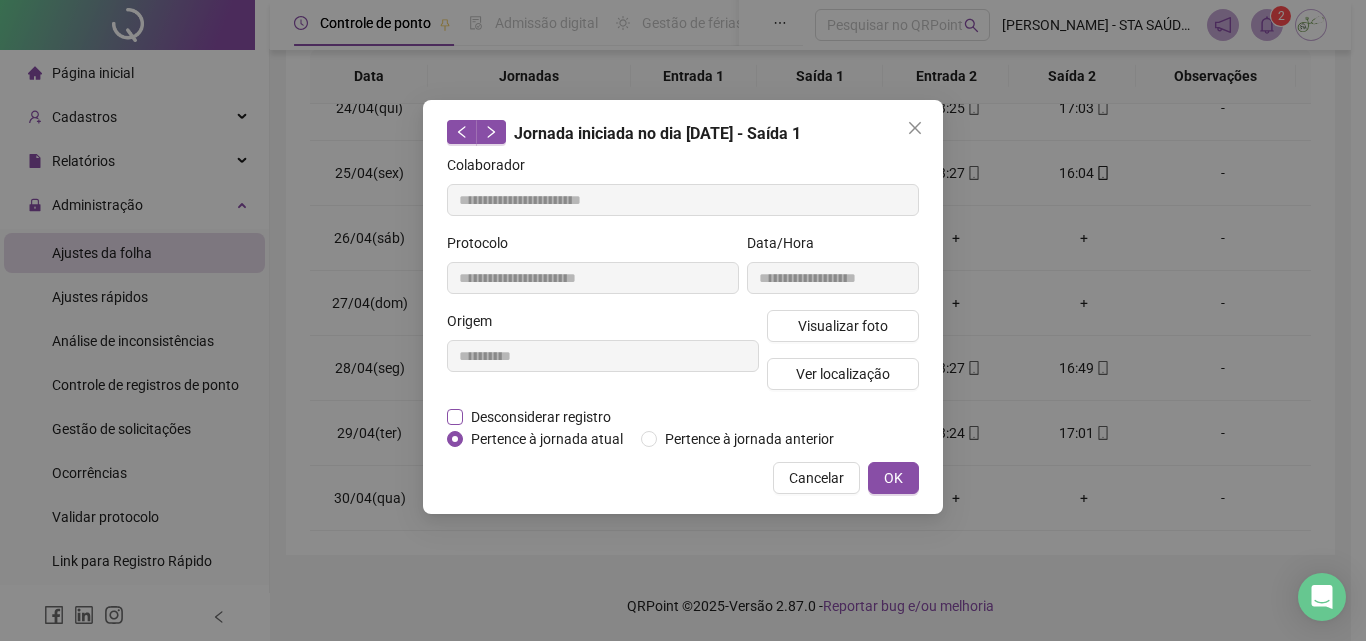 click on "Desconsiderar registro" at bounding box center (541, 417) 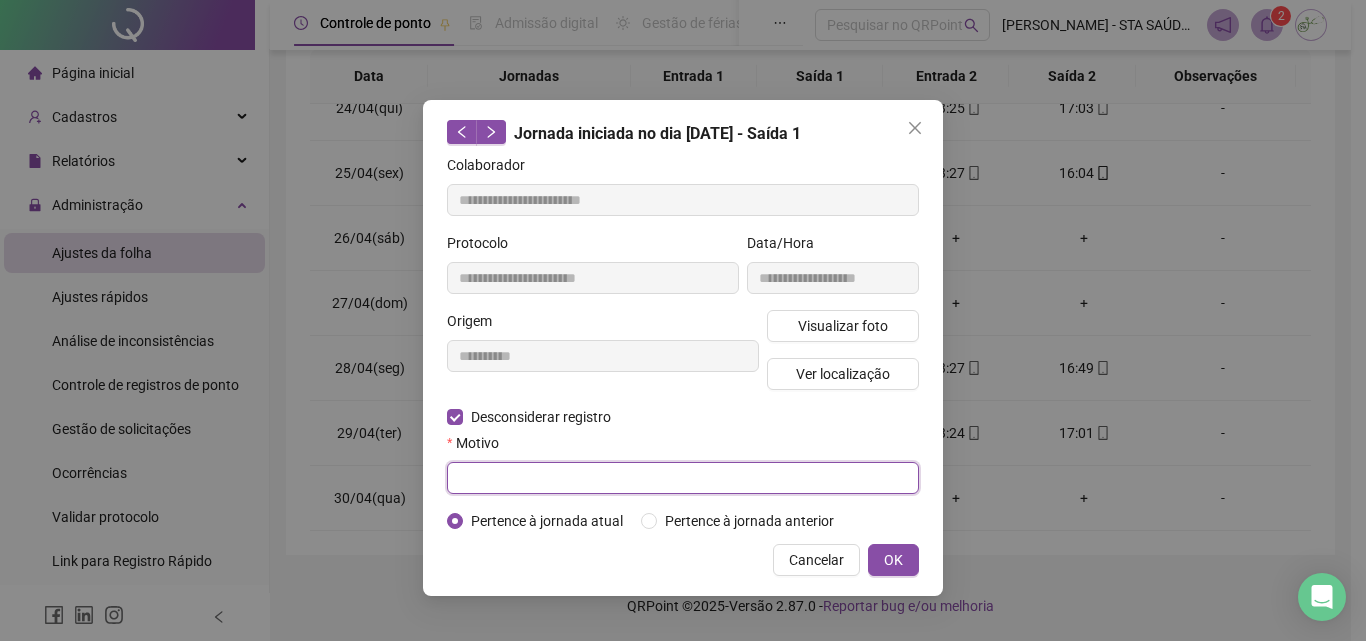 click at bounding box center (683, 478) 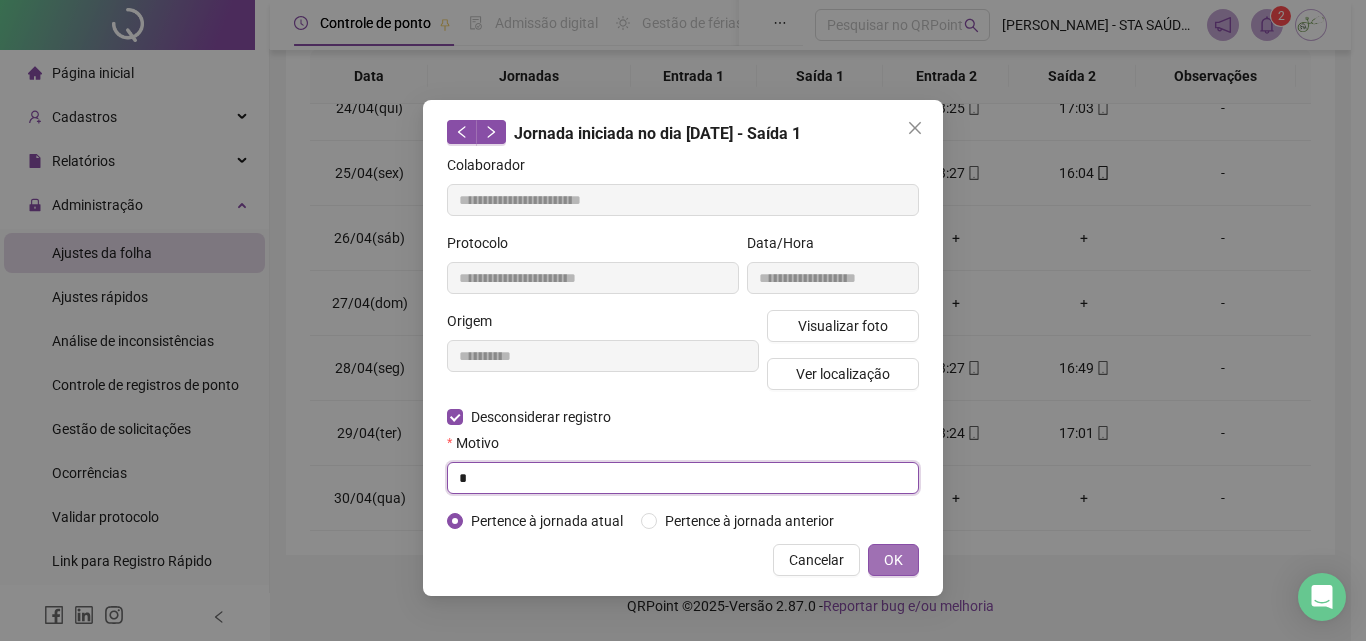 type on "*" 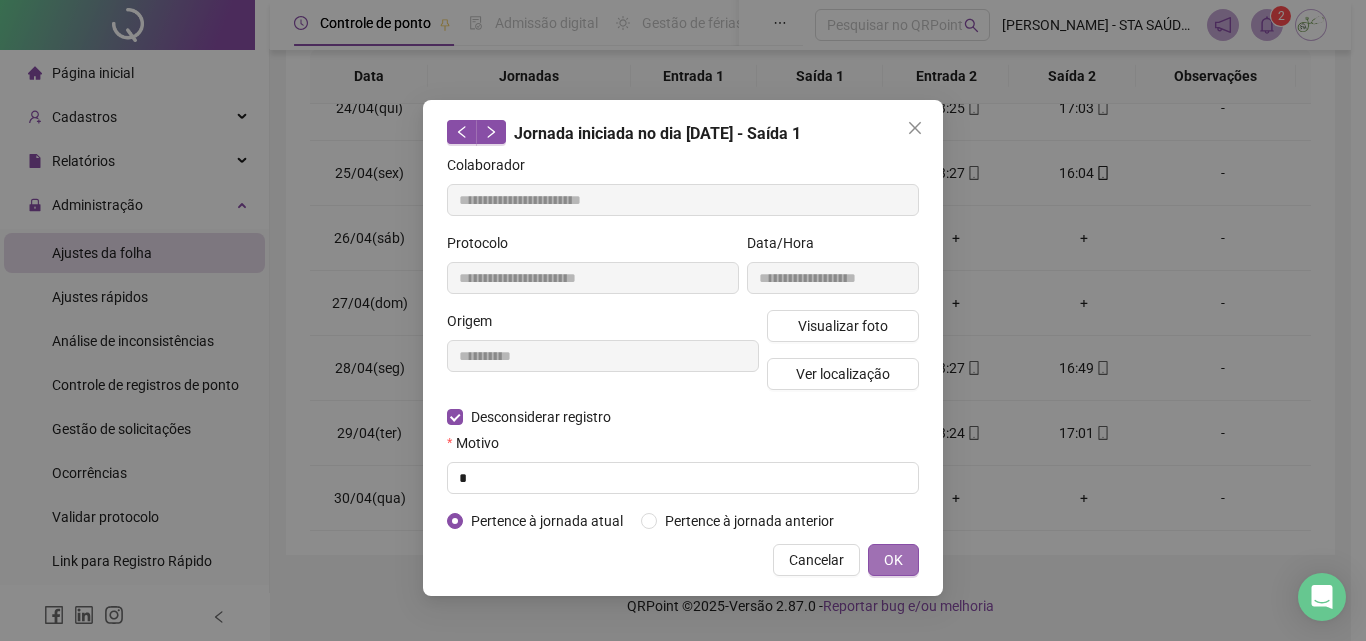click on "OK" at bounding box center (893, 560) 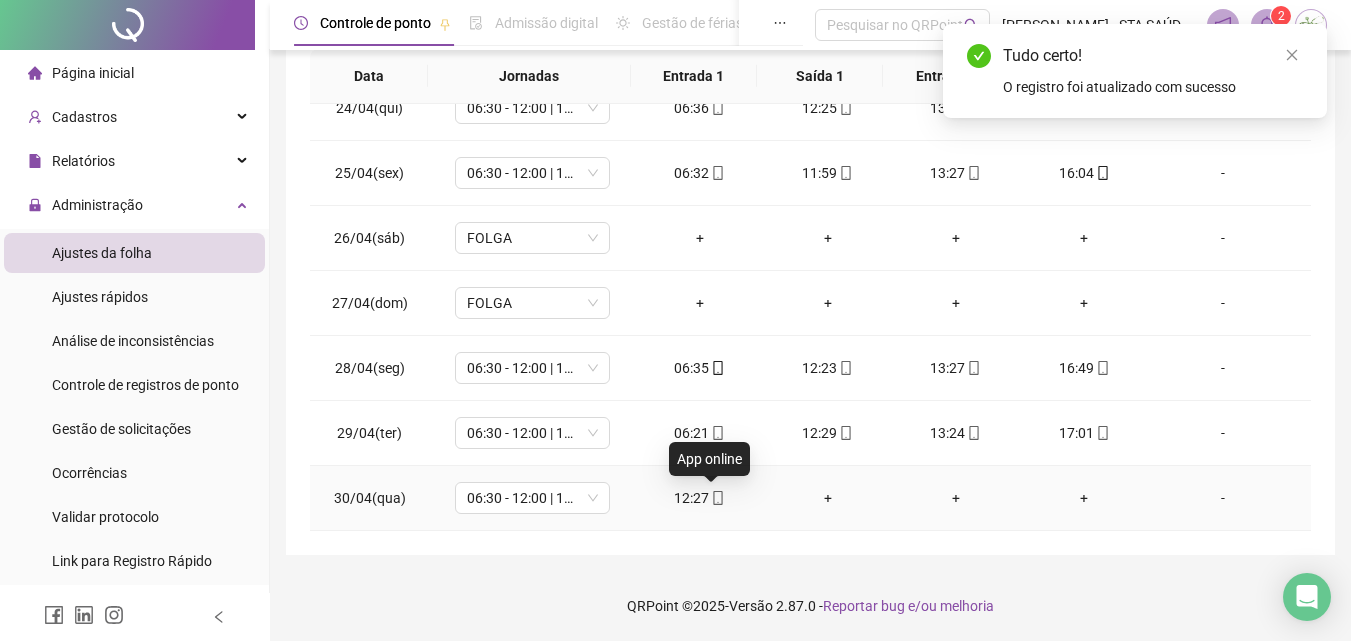 click 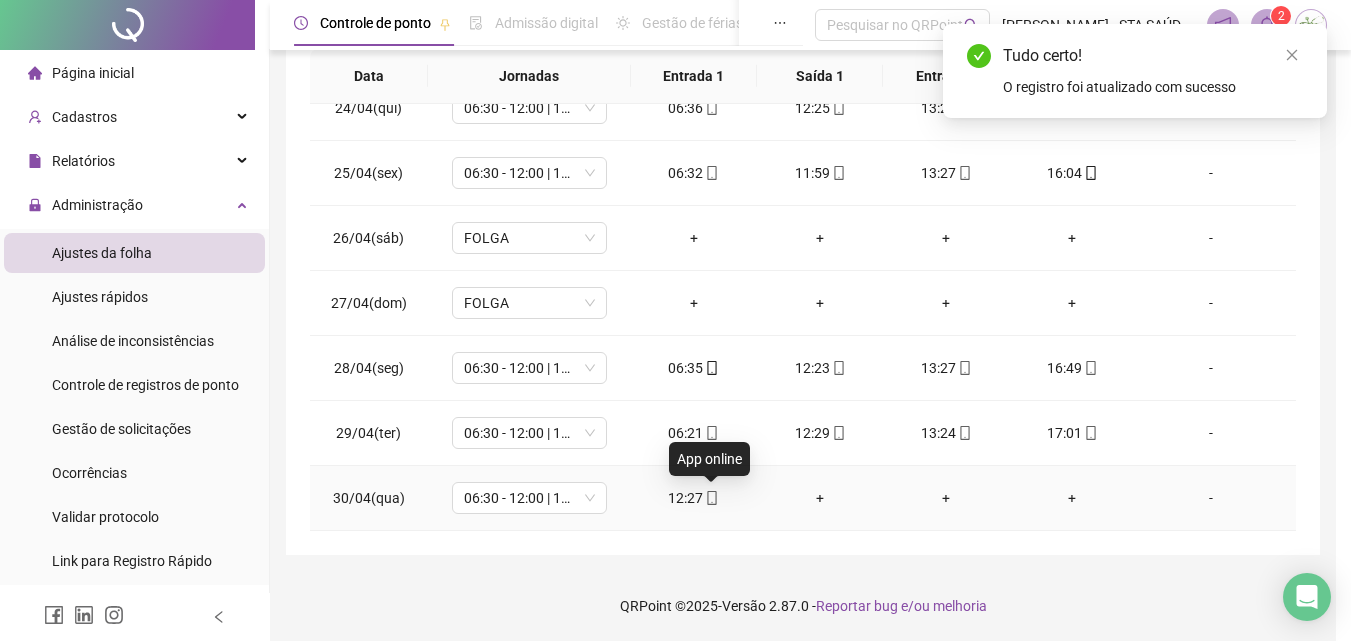 type on "**********" 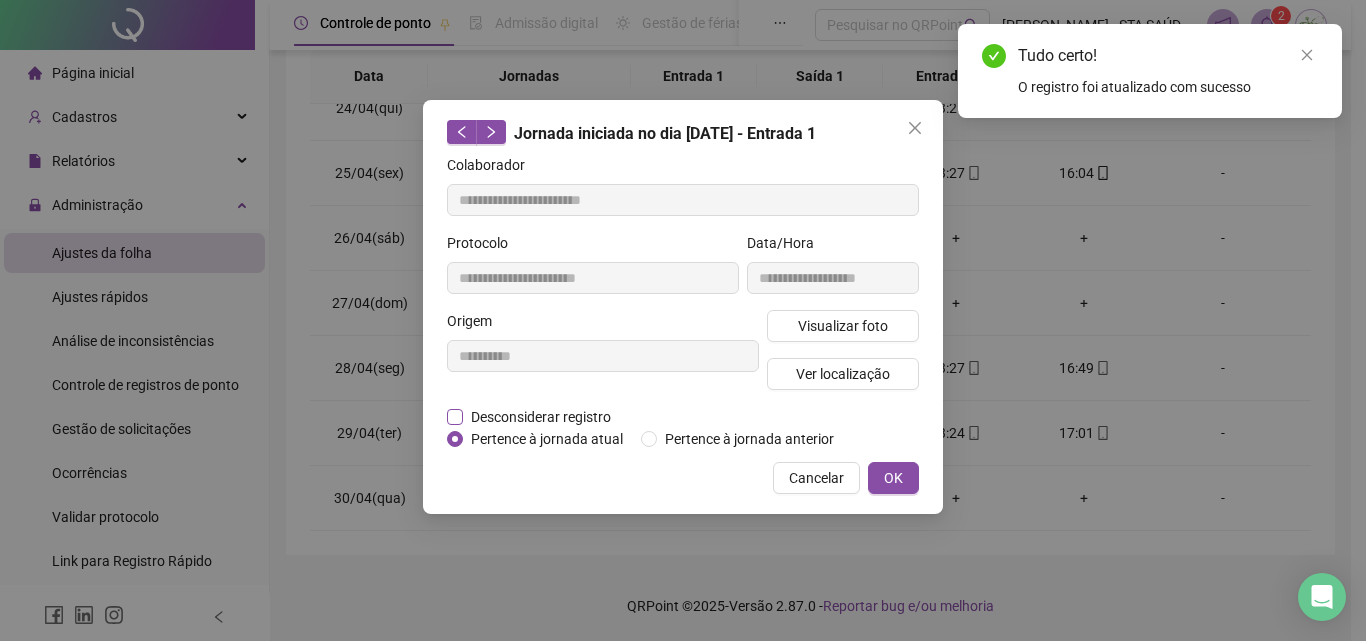 click on "Desconsiderar registro" at bounding box center (541, 417) 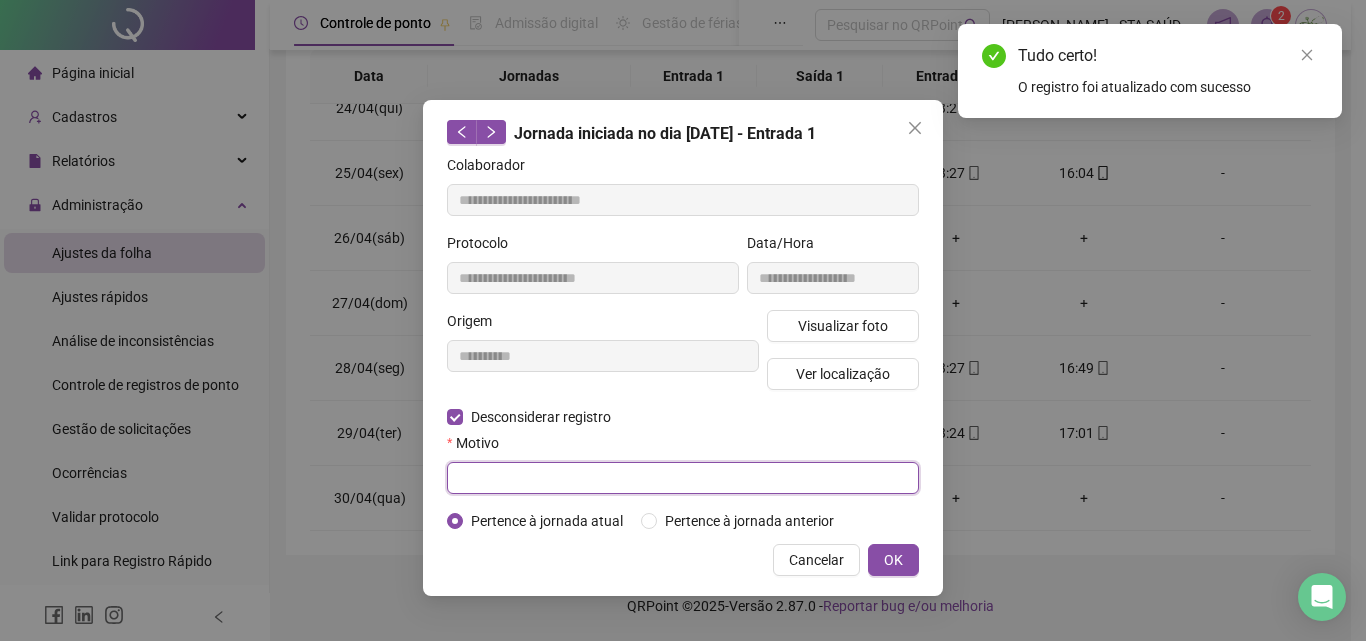 click at bounding box center (683, 478) 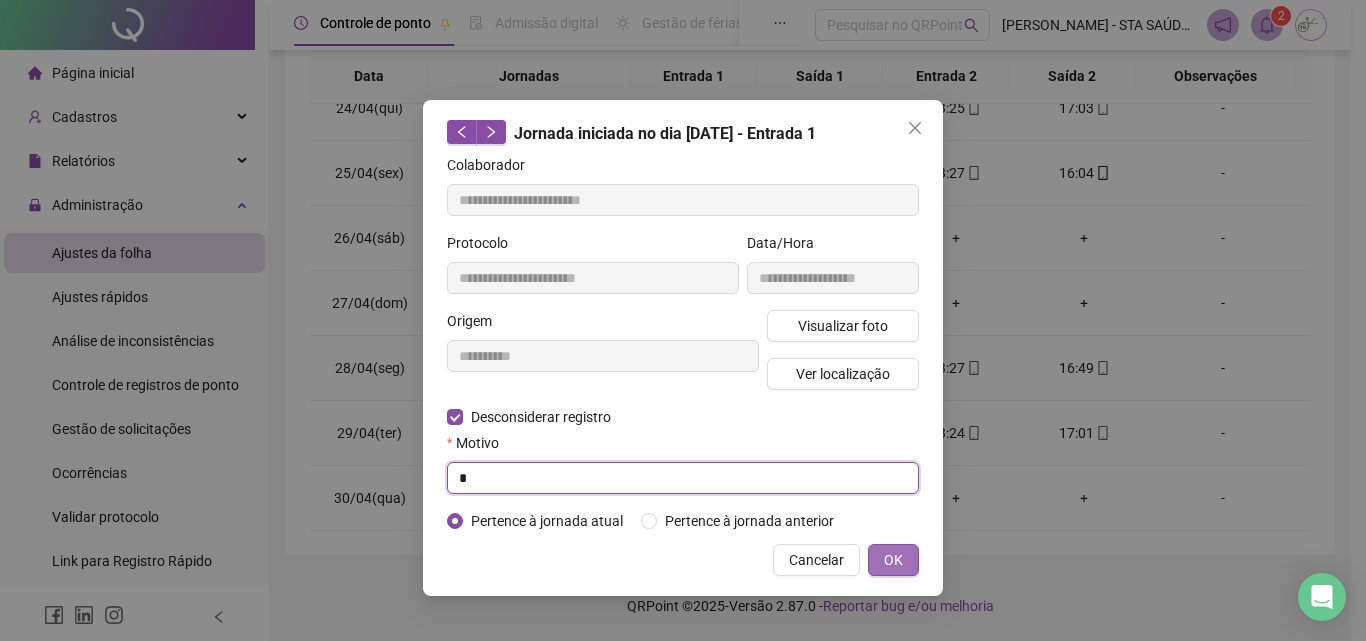 type 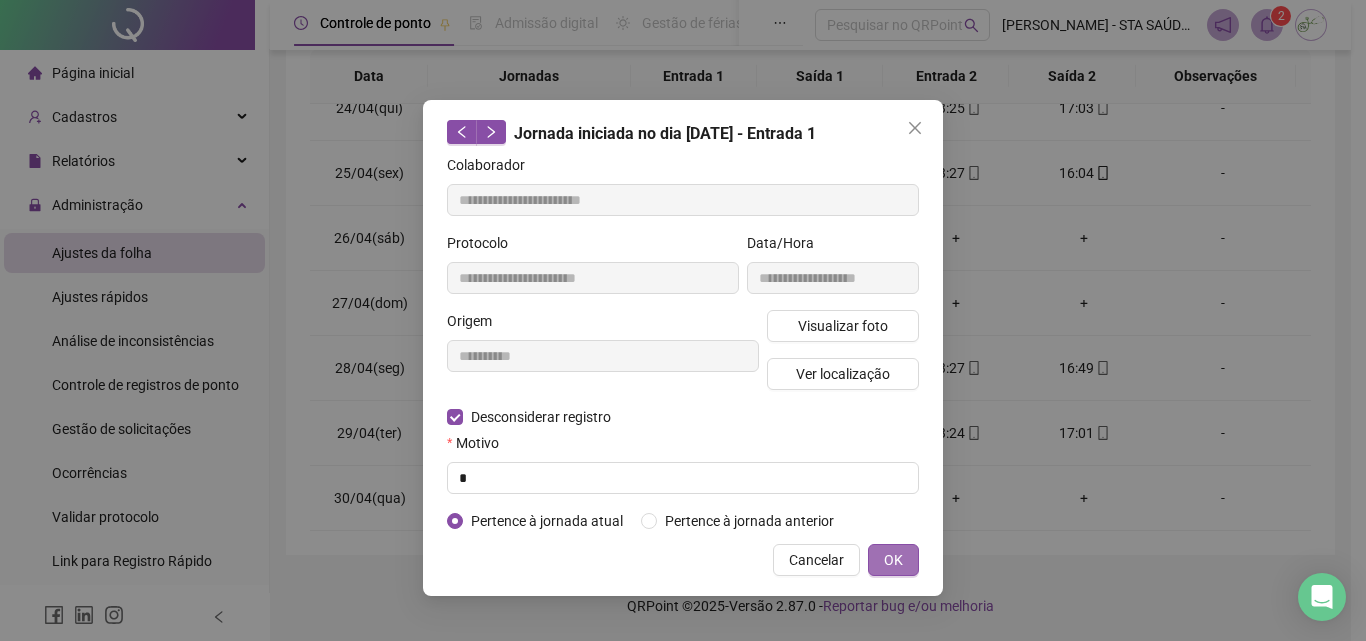 click on "OK" at bounding box center [893, 560] 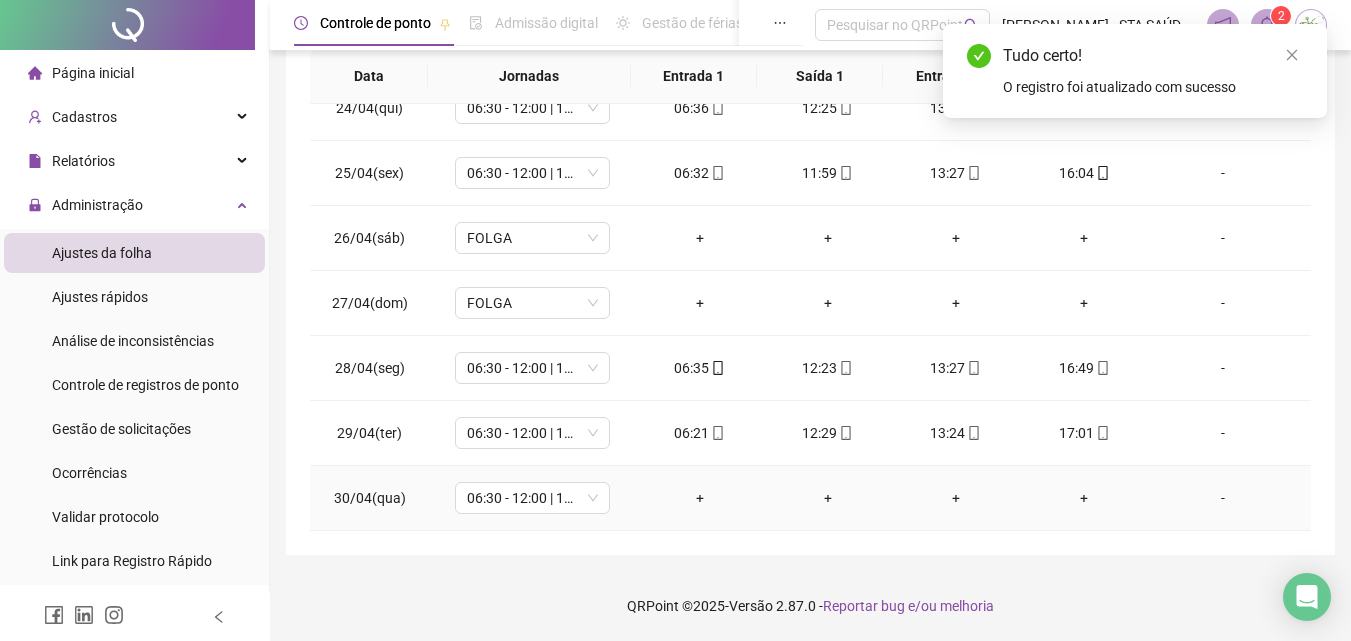 click on "+" at bounding box center (700, 498) 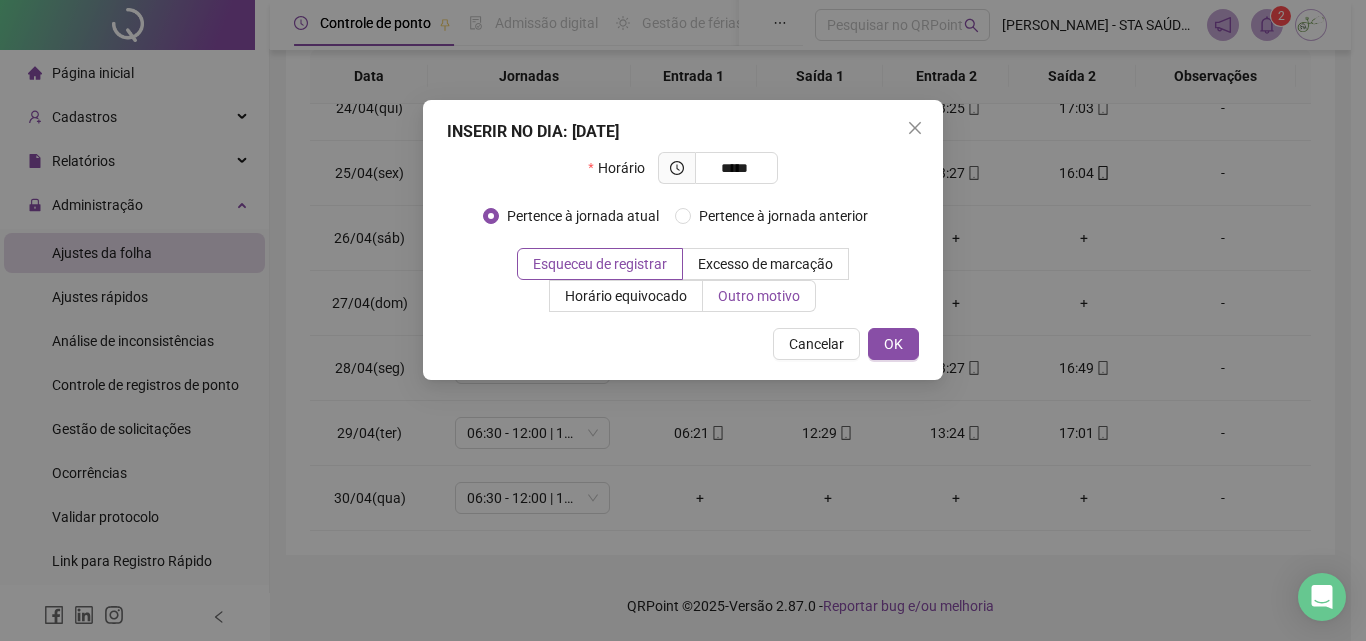 click on "Outro motivo" at bounding box center [759, 296] 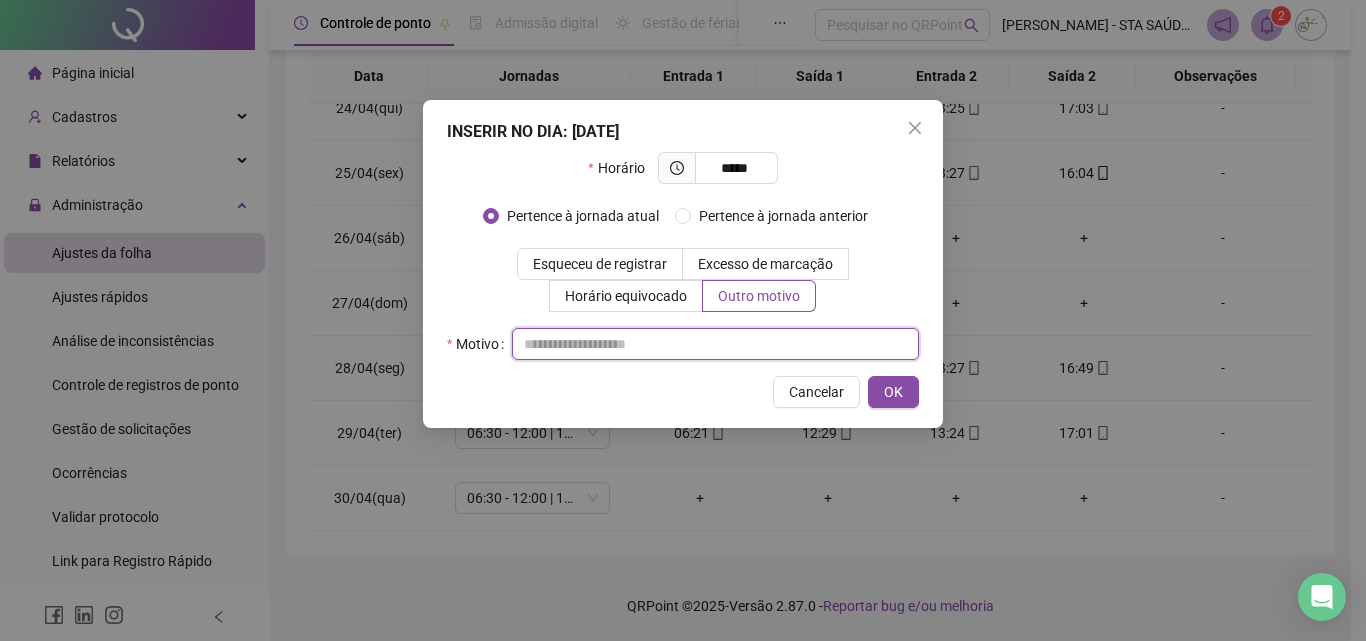 drag, startPoint x: 744, startPoint y: 344, endPoint x: 755, endPoint y: 346, distance: 11.18034 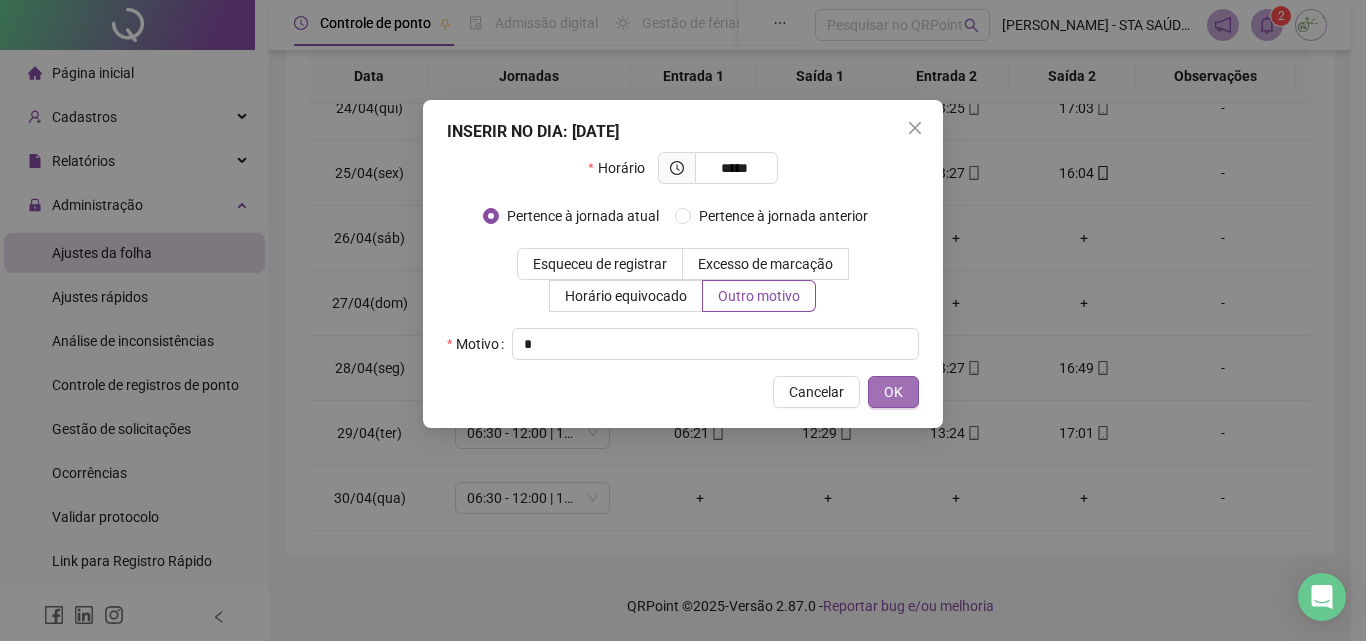 click on "OK" at bounding box center (893, 392) 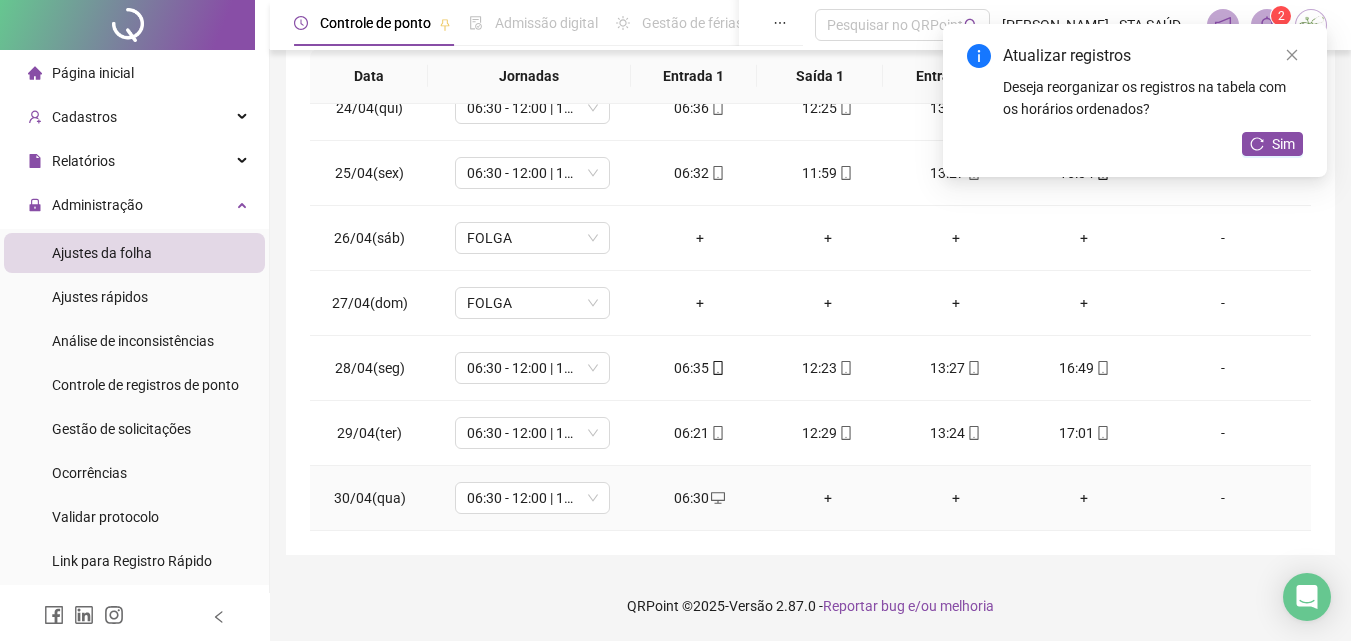 click on "+" at bounding box center (828, 498) 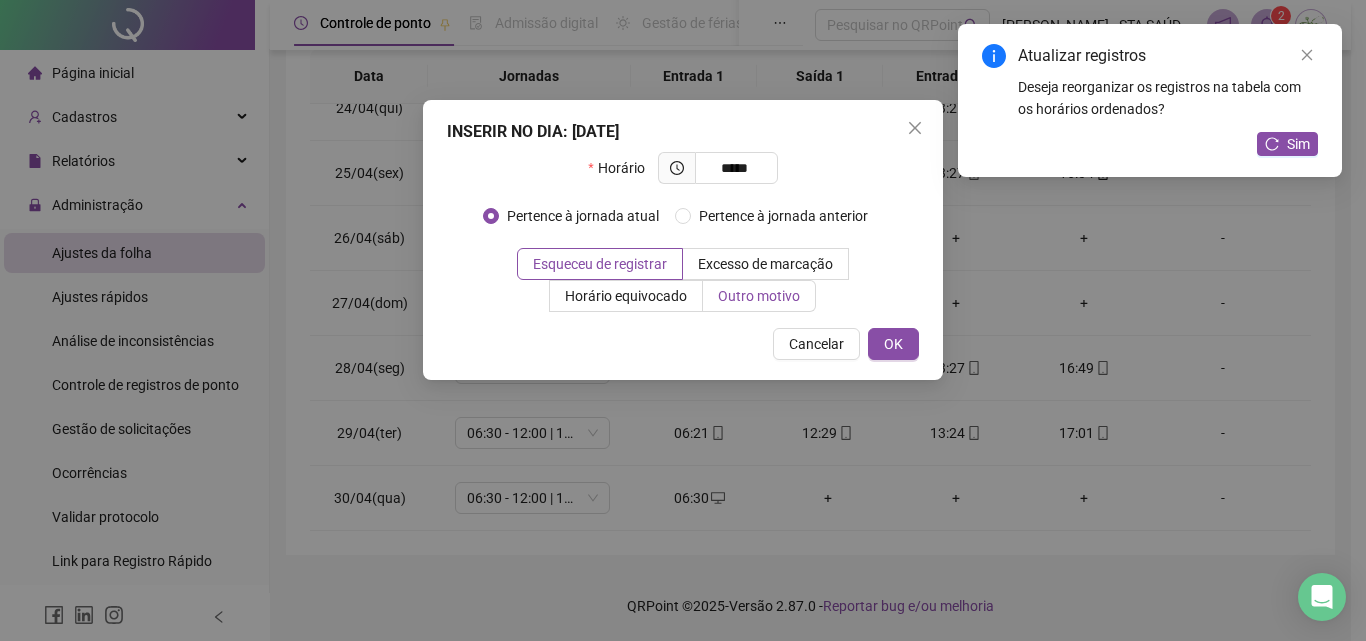 click on "Outro motivo" at bounding box center (759, 296) 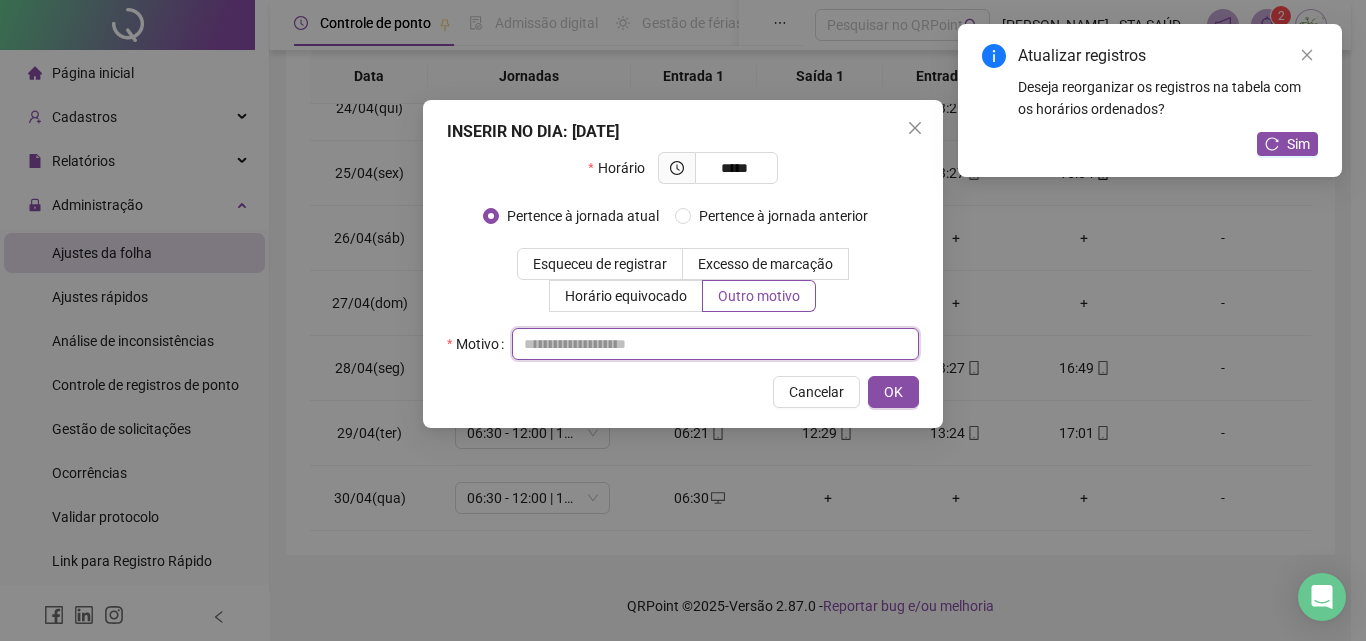 click at bounding box center (715, 344) 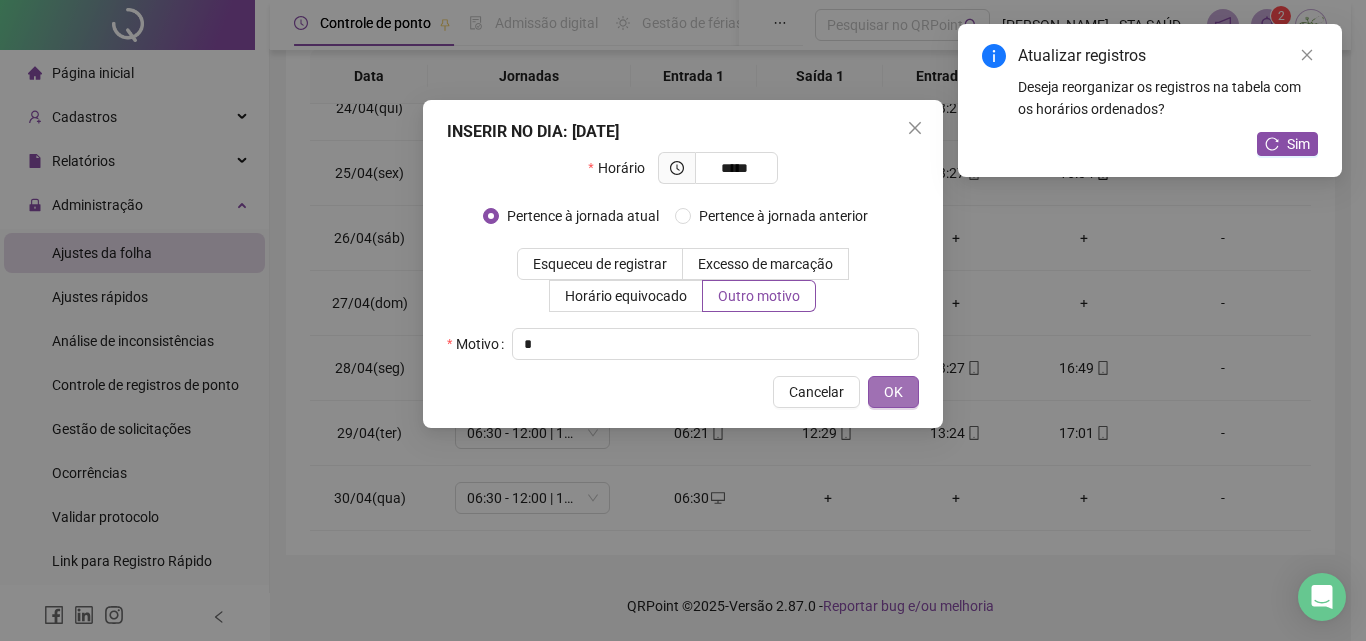 click on "OK" at bounding box center [893, 392] 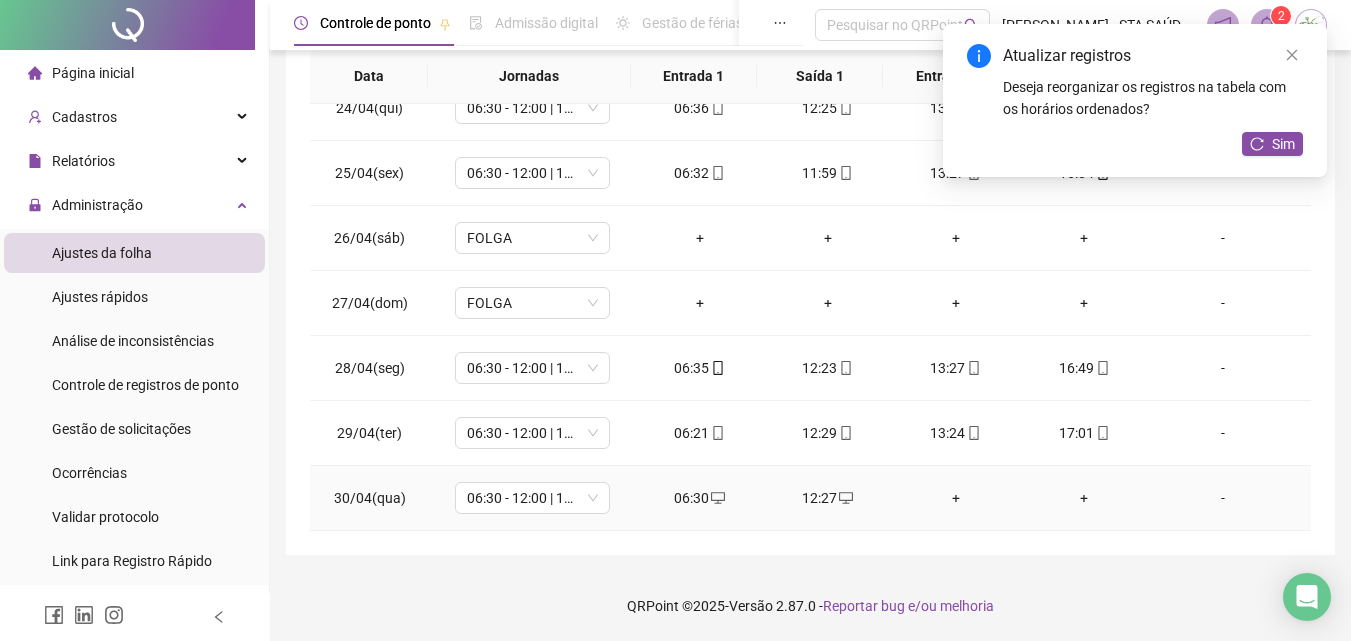 click on "+" at bounding box center (956, 498) 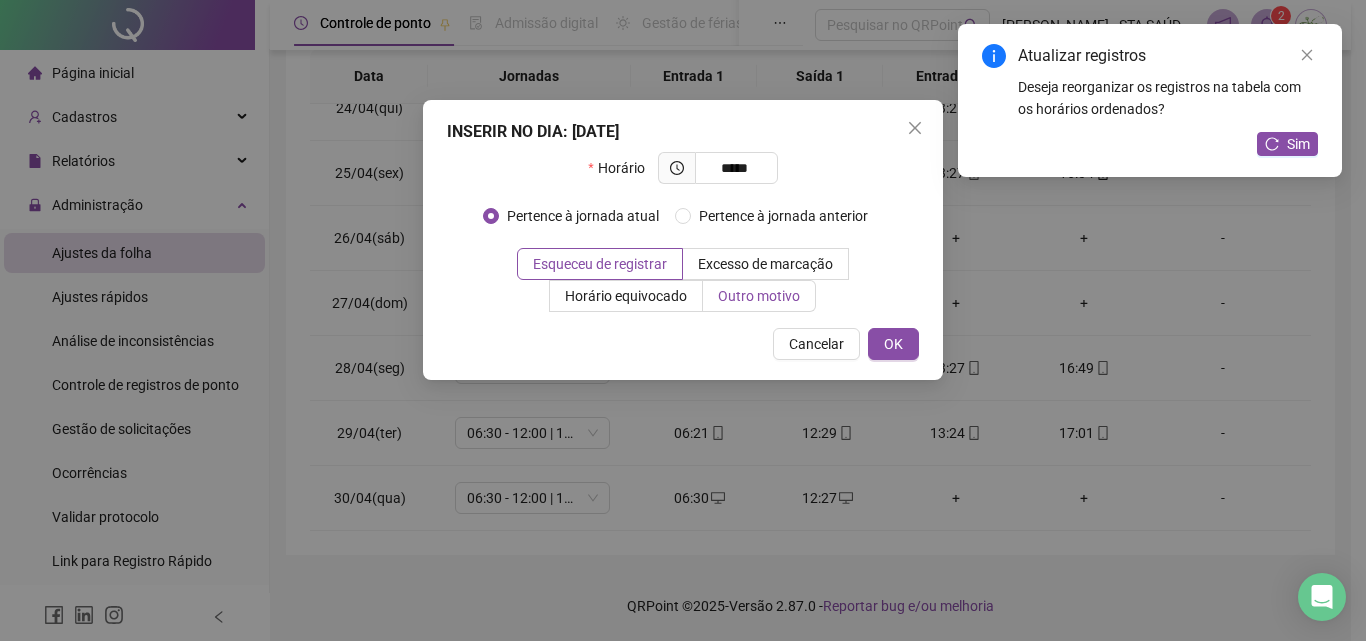 click on "Outro motivo" at bounding box center [759, 296] 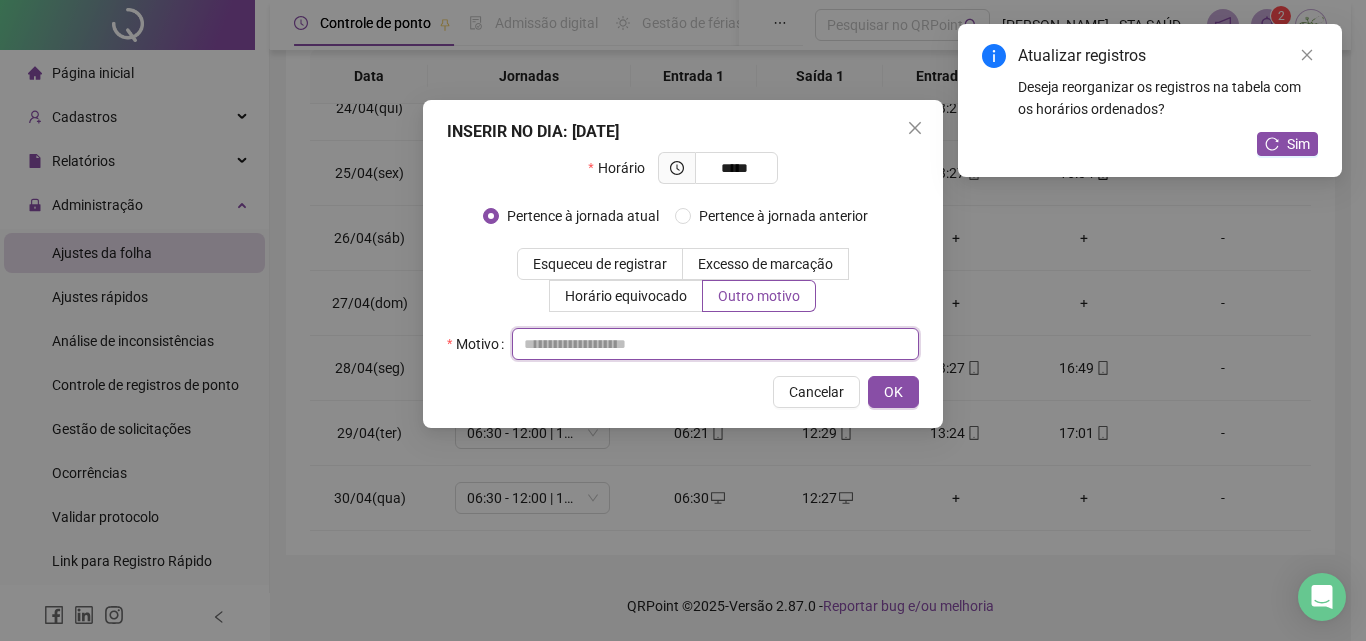 click at bounding box center [715, 344] 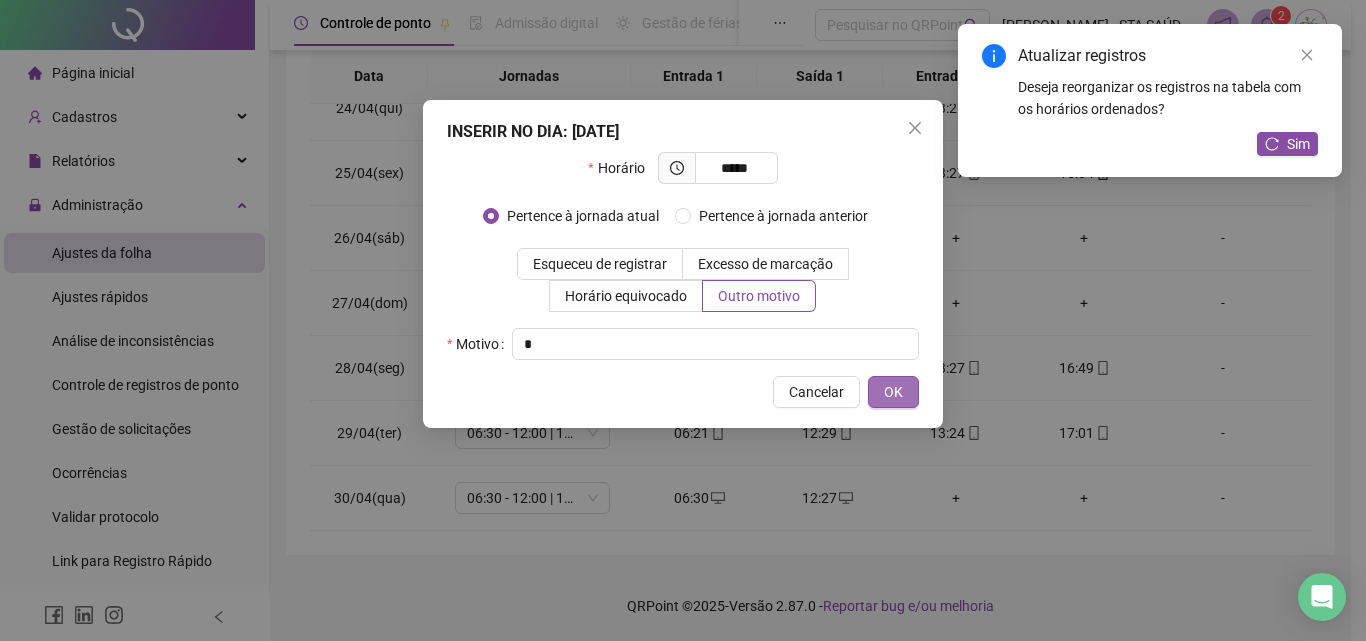 click on "OK" at bounding box center [893, 392] 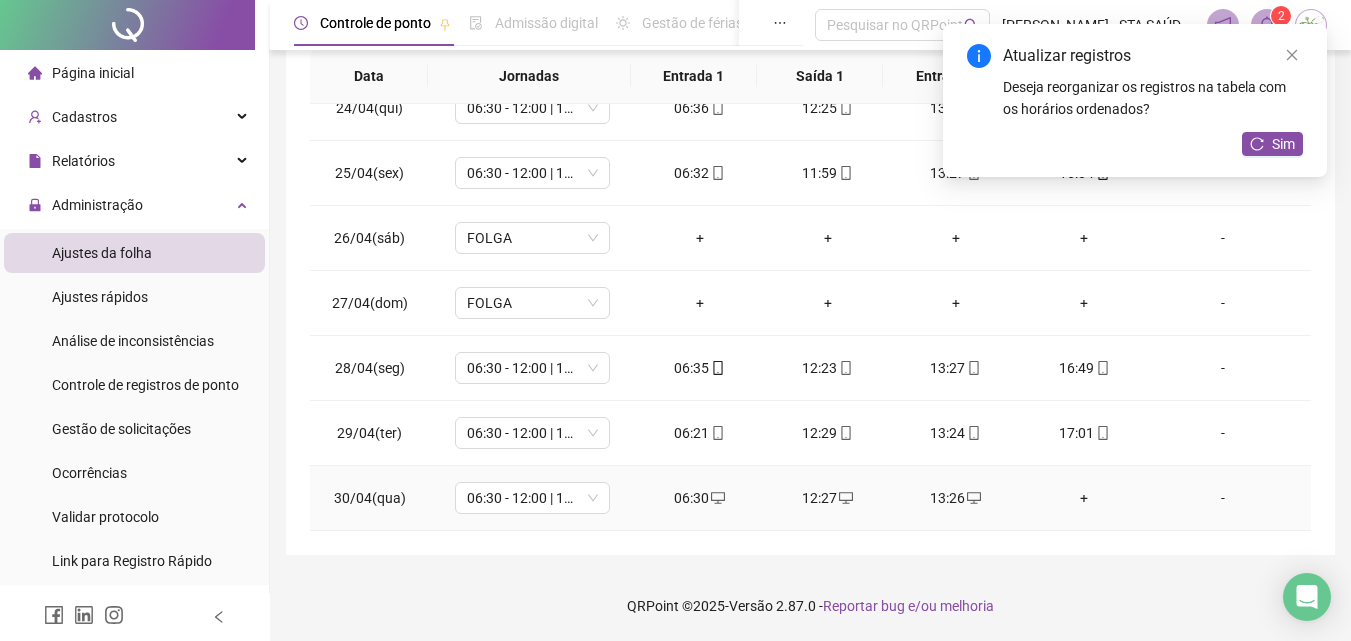click on "+" at bounding box center [1084, 498] 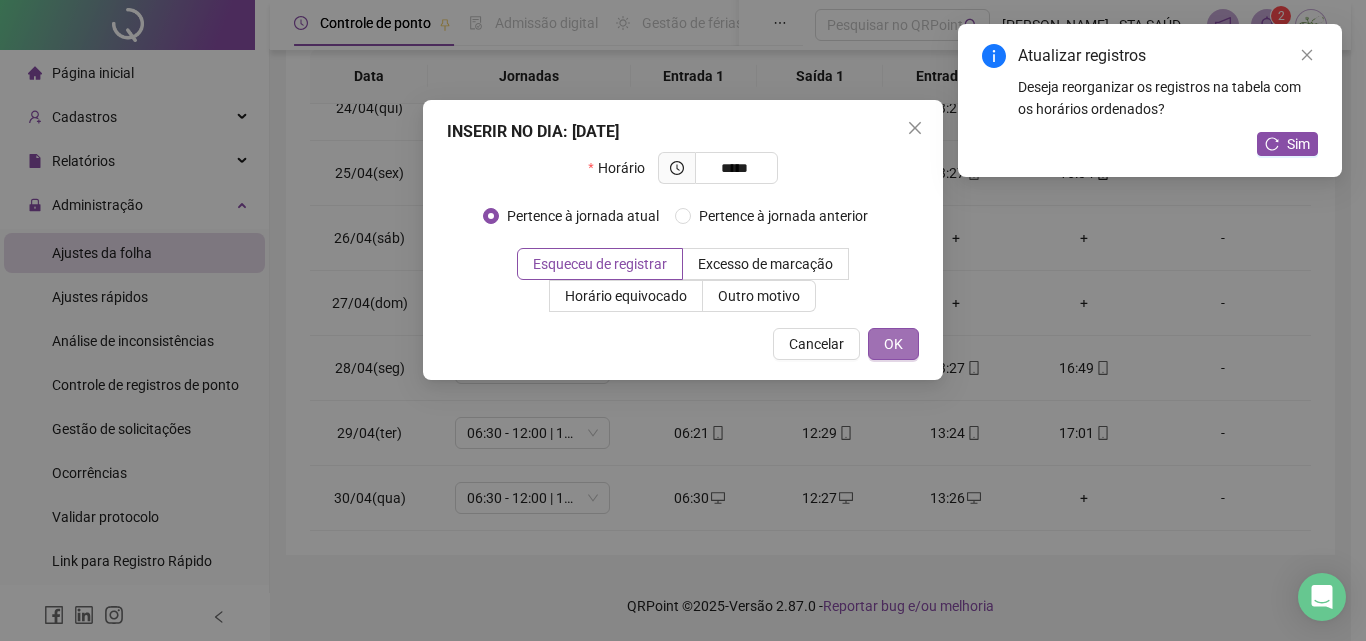 click on "OK" at bounding box center (893, 344) 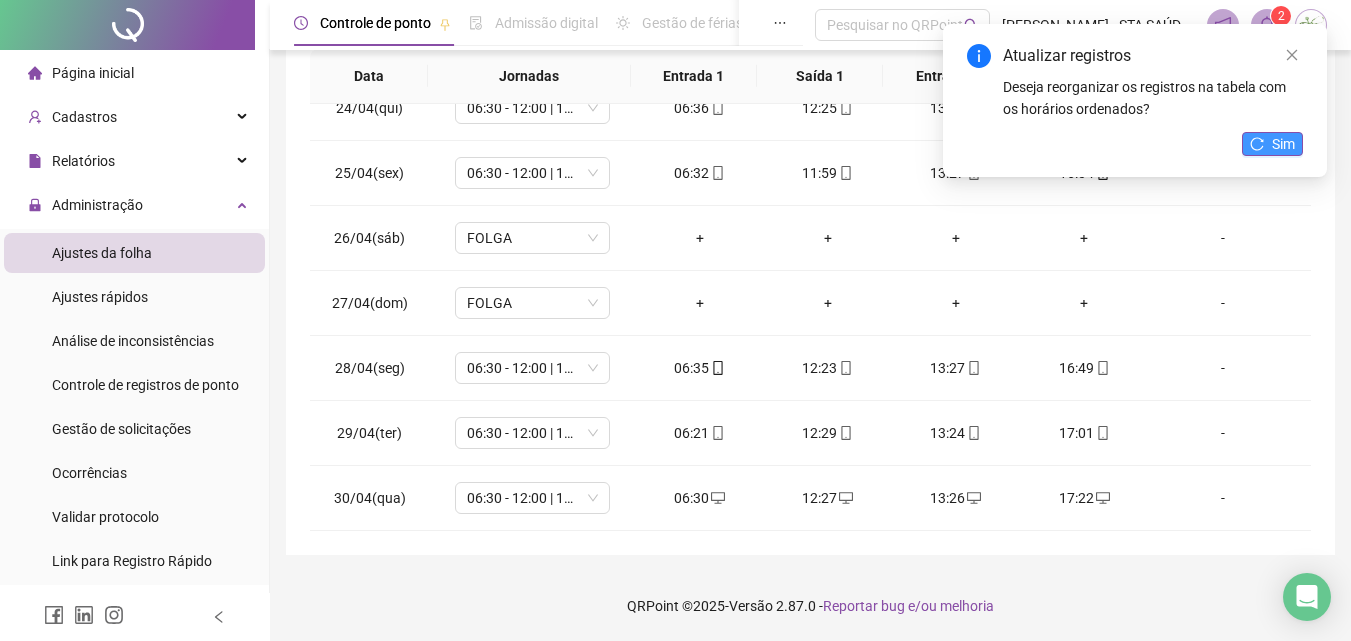 click on "Sim" at bounding box center (1283, 144) 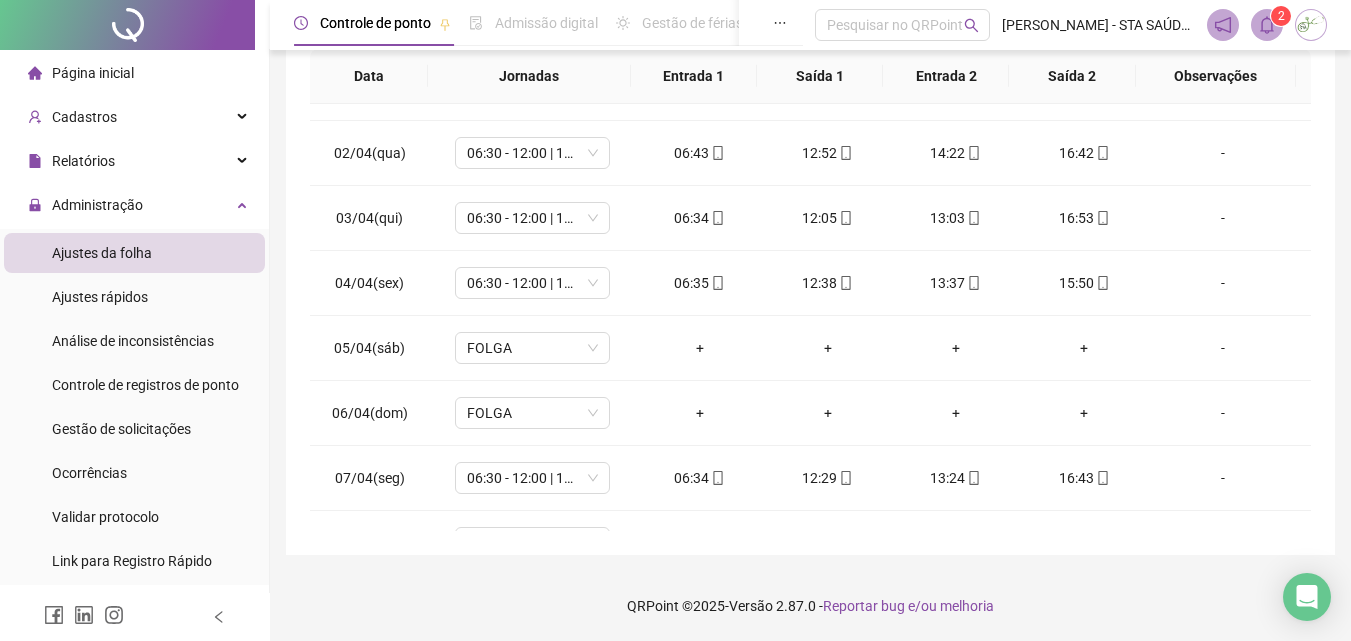 scroll, scrollTop: 0, scrollLeft: 0, axis: both 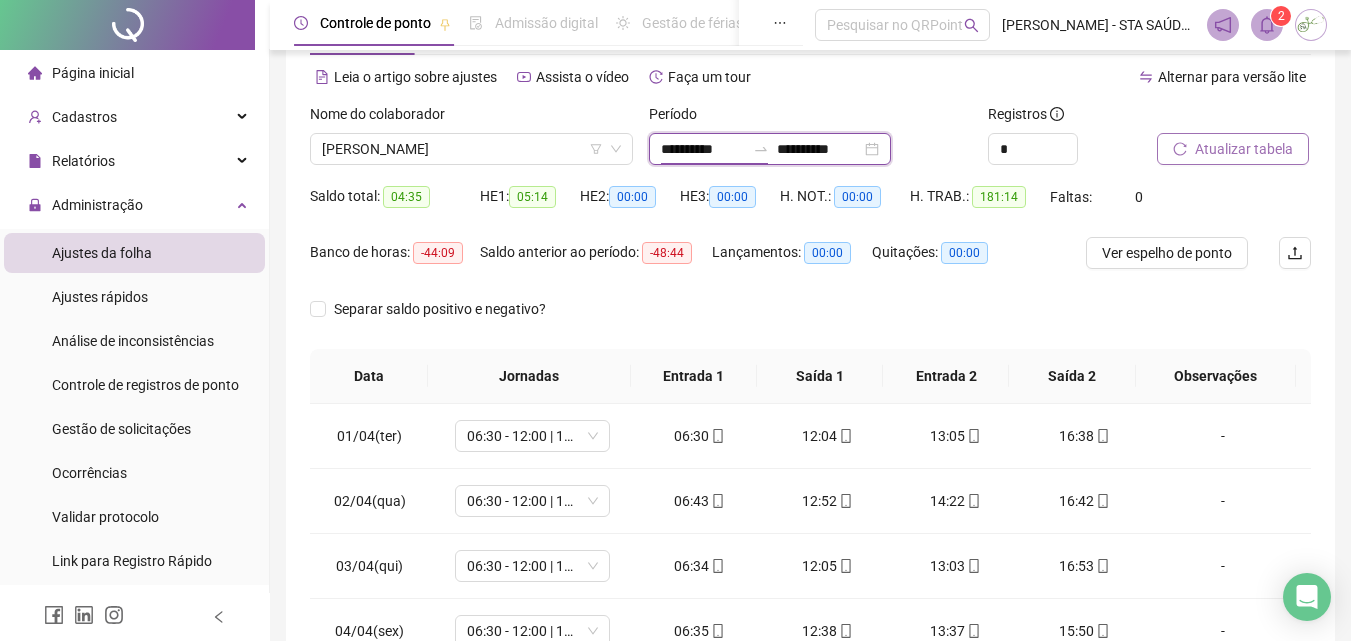 click on "**********" at bounding box center [703, 149] 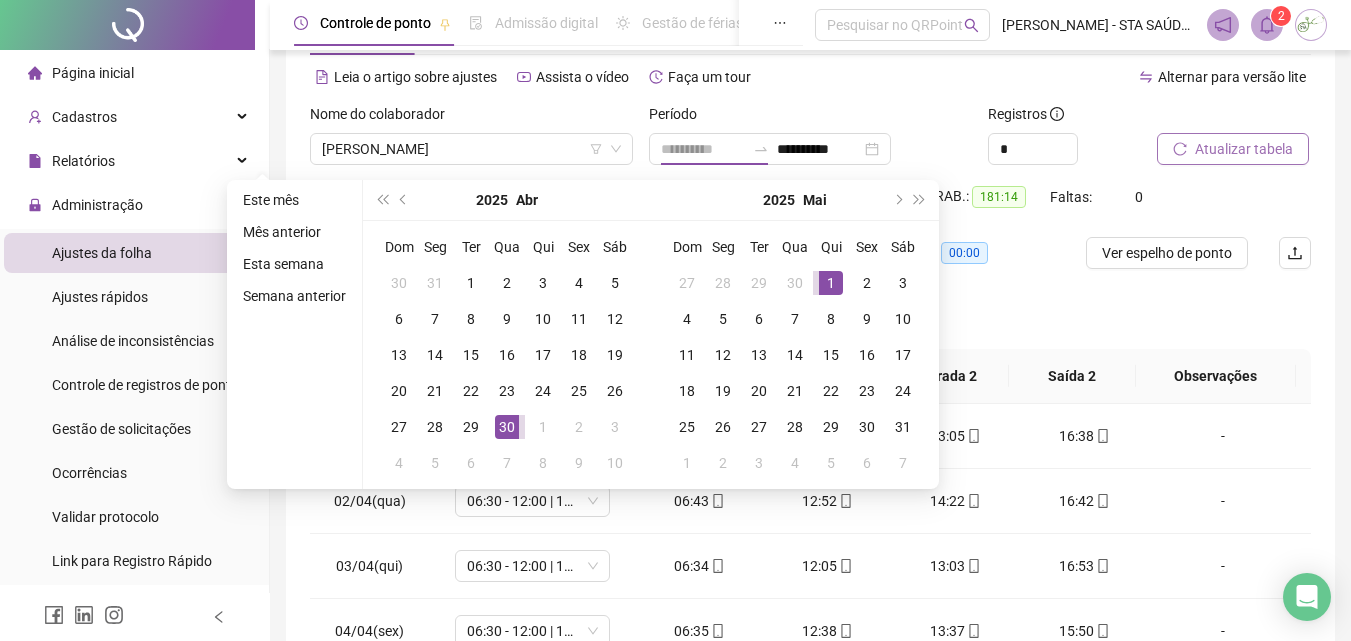 click on "1" at bounding box center [831, 283] 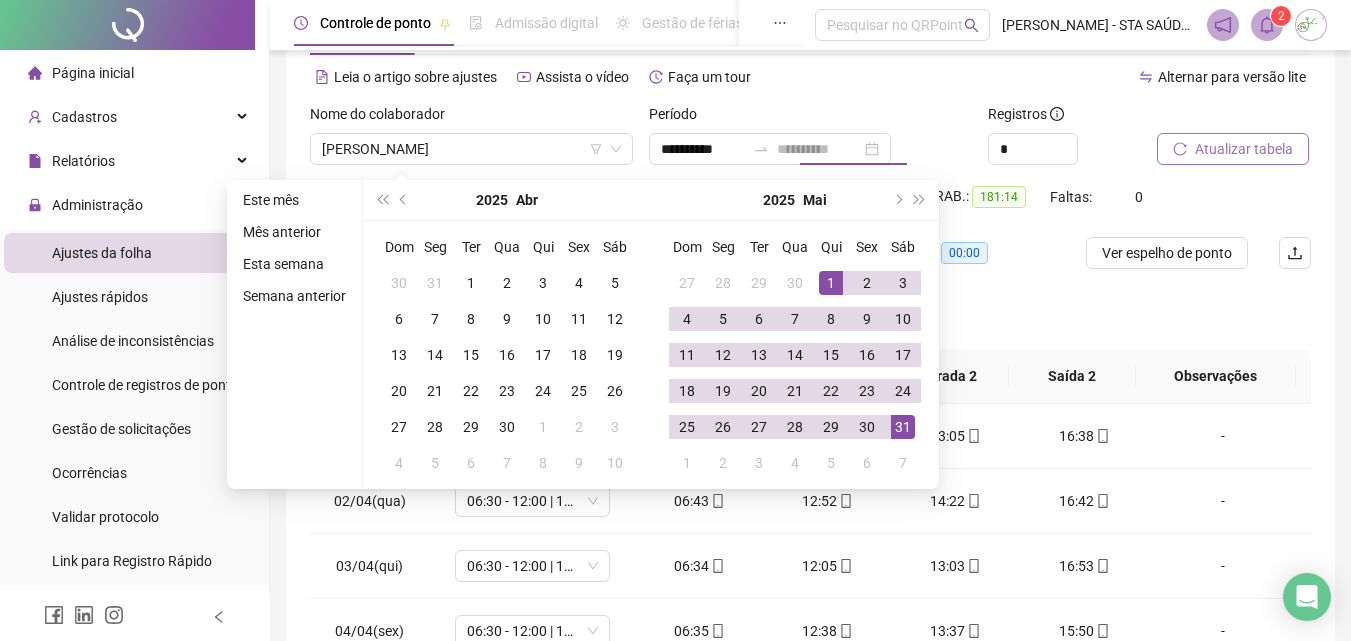 click on "31" at bounding box center [903, 427] 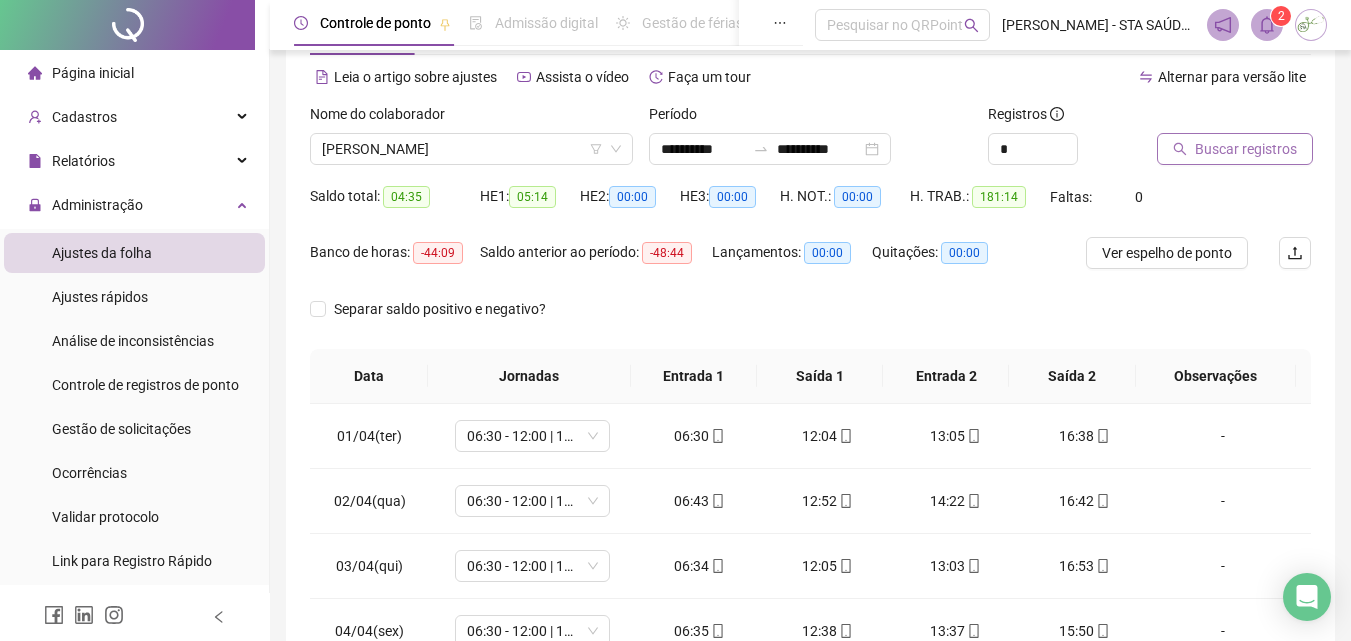 click on "Buscar registros" at bounding box center (1246, 149) 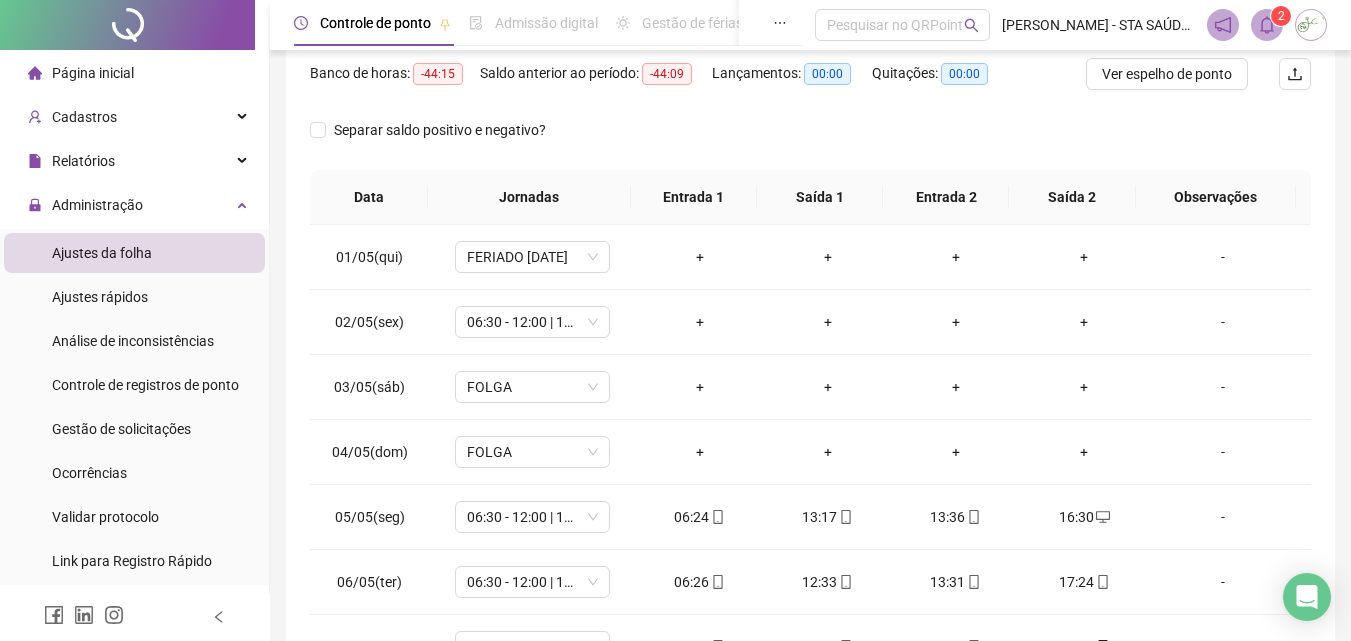 scroll, scrollTop: 281, scrollLeft: 0, axis: vertical 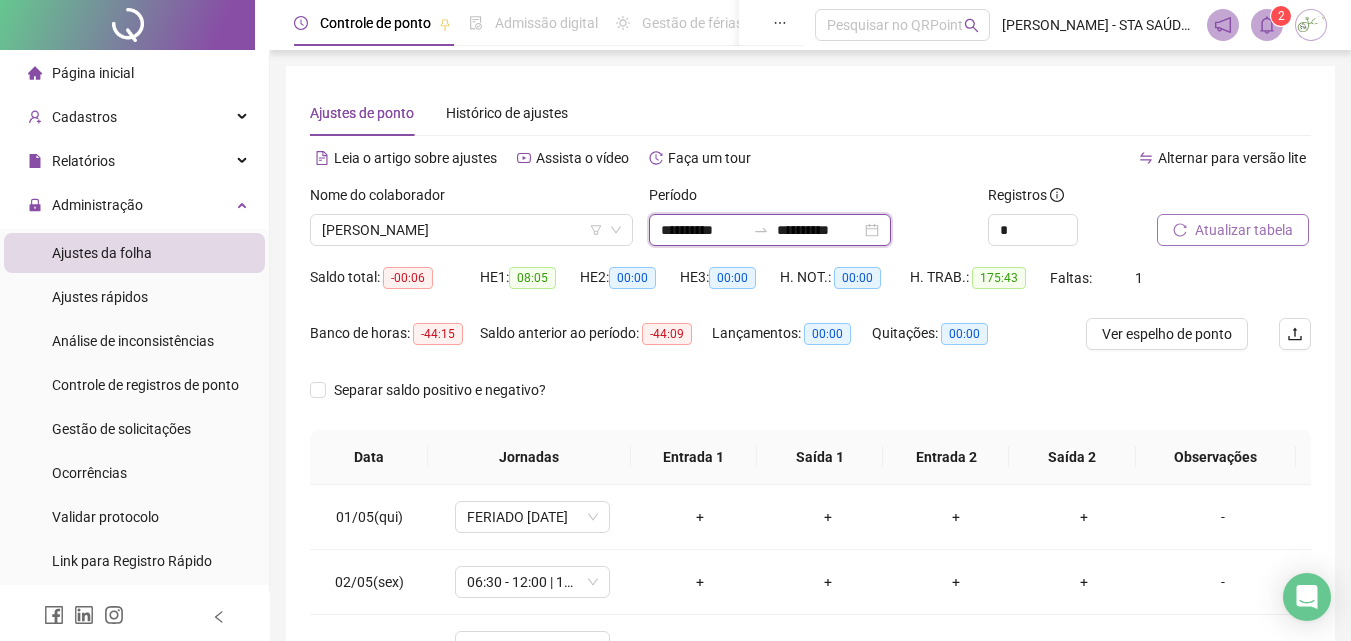 click on "**********" at bounding box center [703, 230] 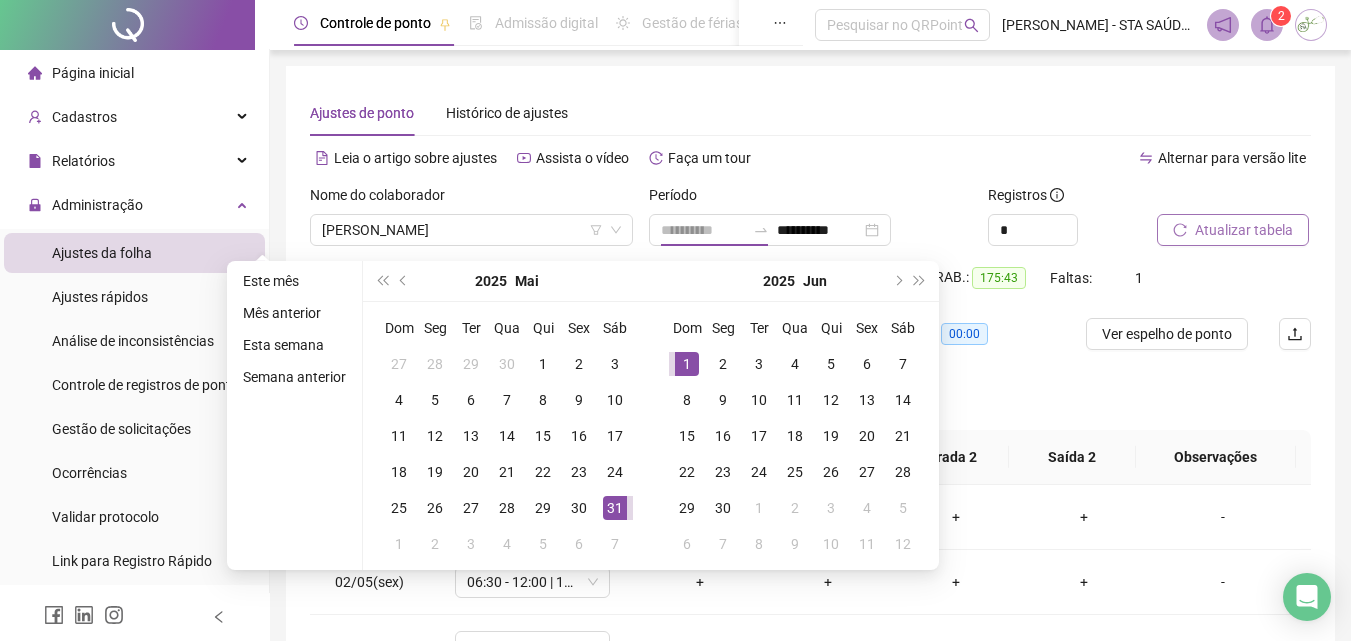 click on "1" at bounding box center (687, 364) 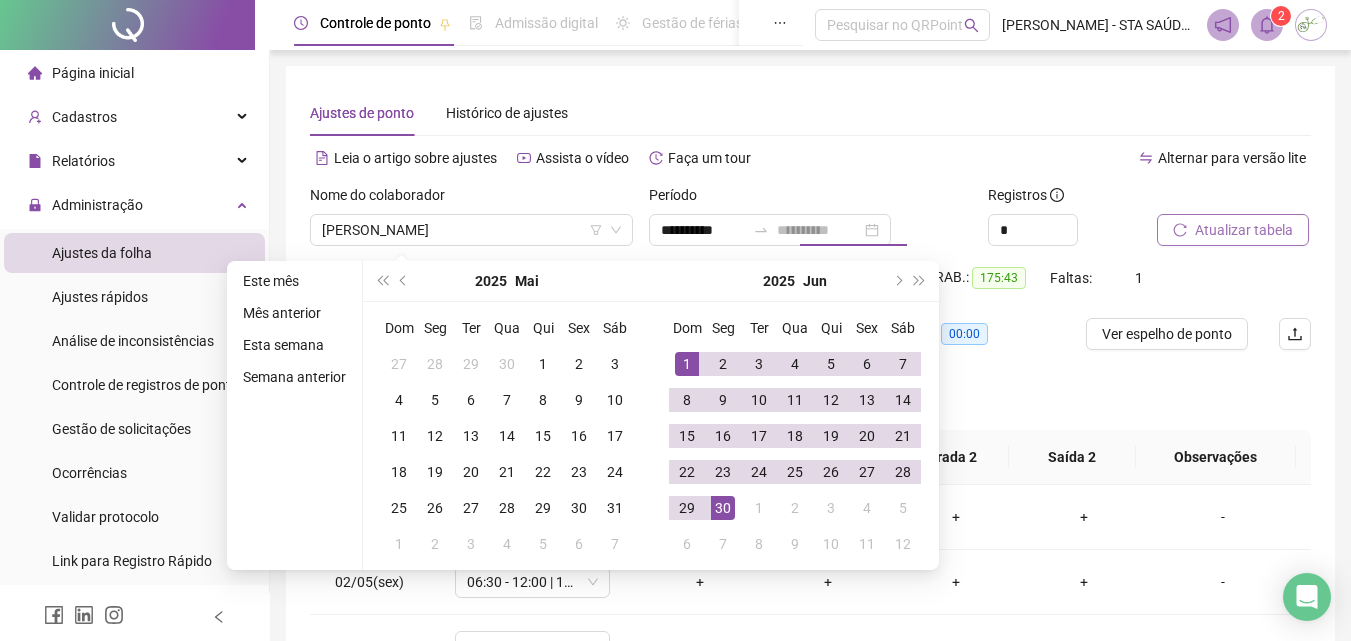 click on "30" at bounding box center [723, 508] 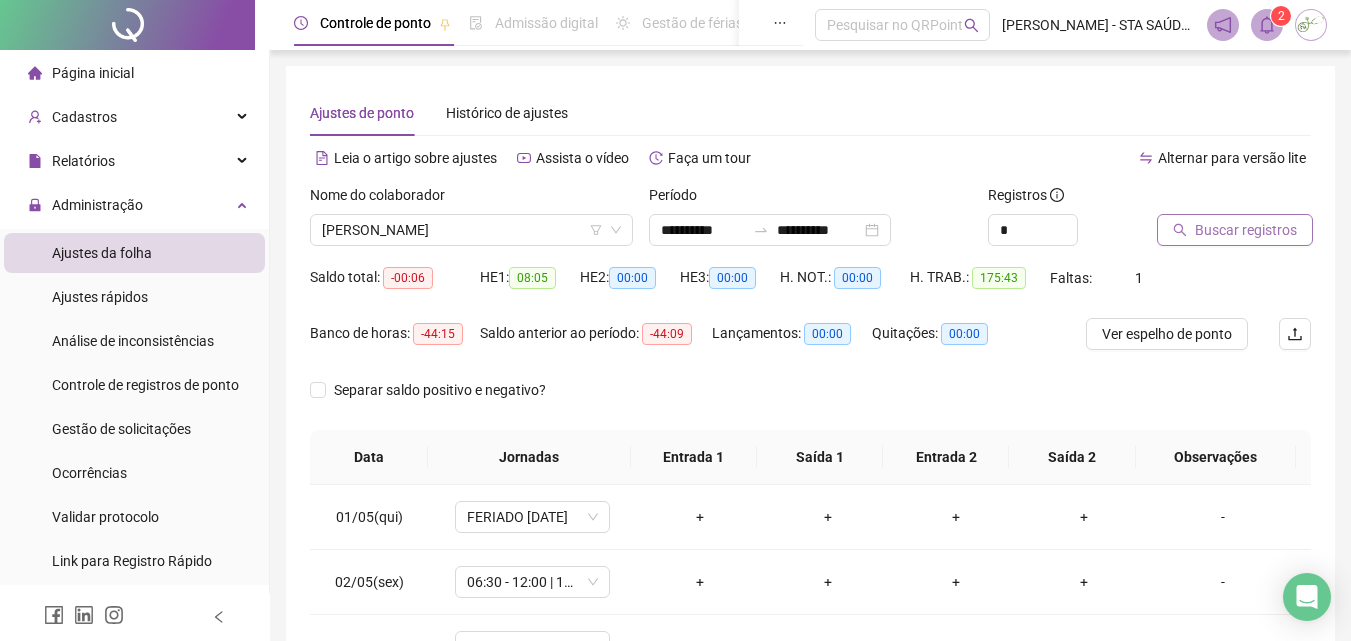 click on "Buscar registros" at bounding box center (1246, 230) 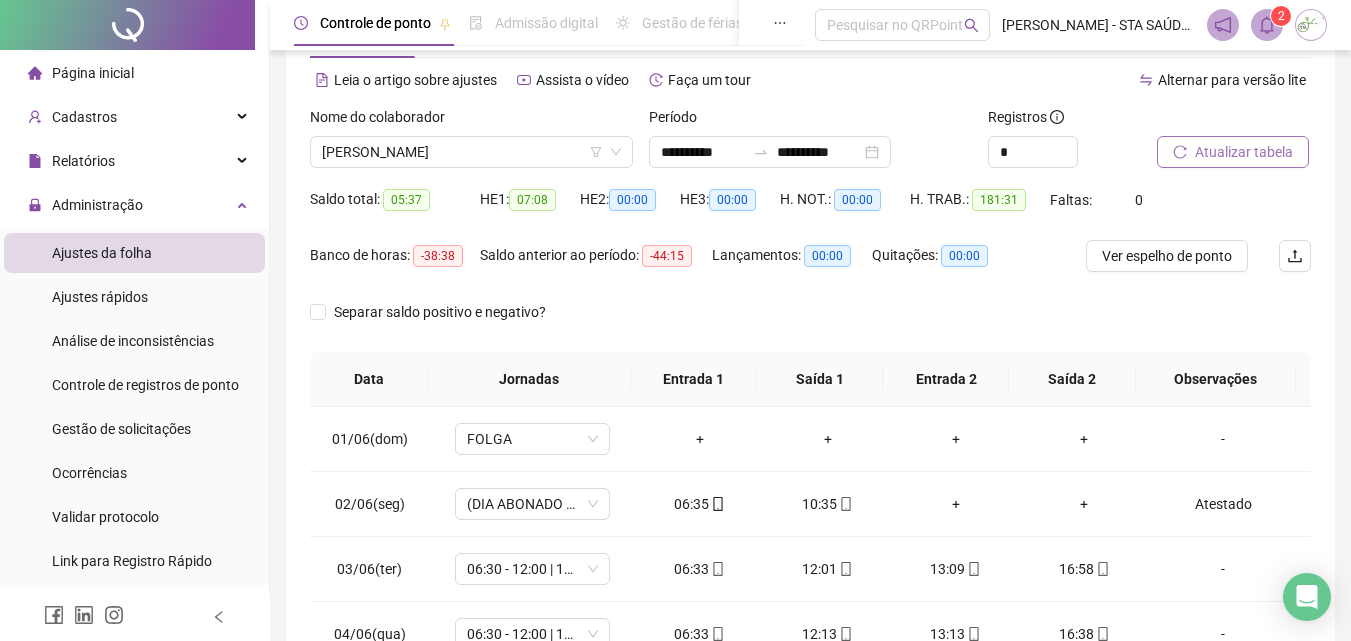 scroll, scrollTop: 100, scrollLeft: 0, axis: vertical 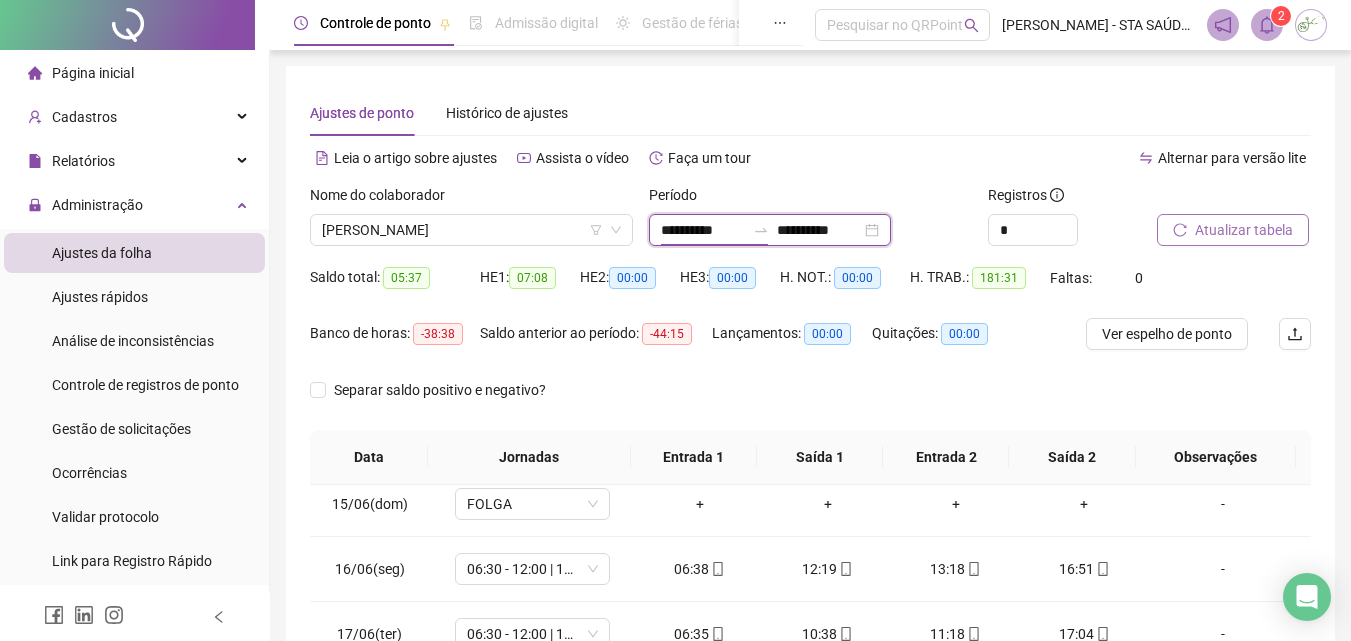 click on "**********" at bounding box center (703, 230) 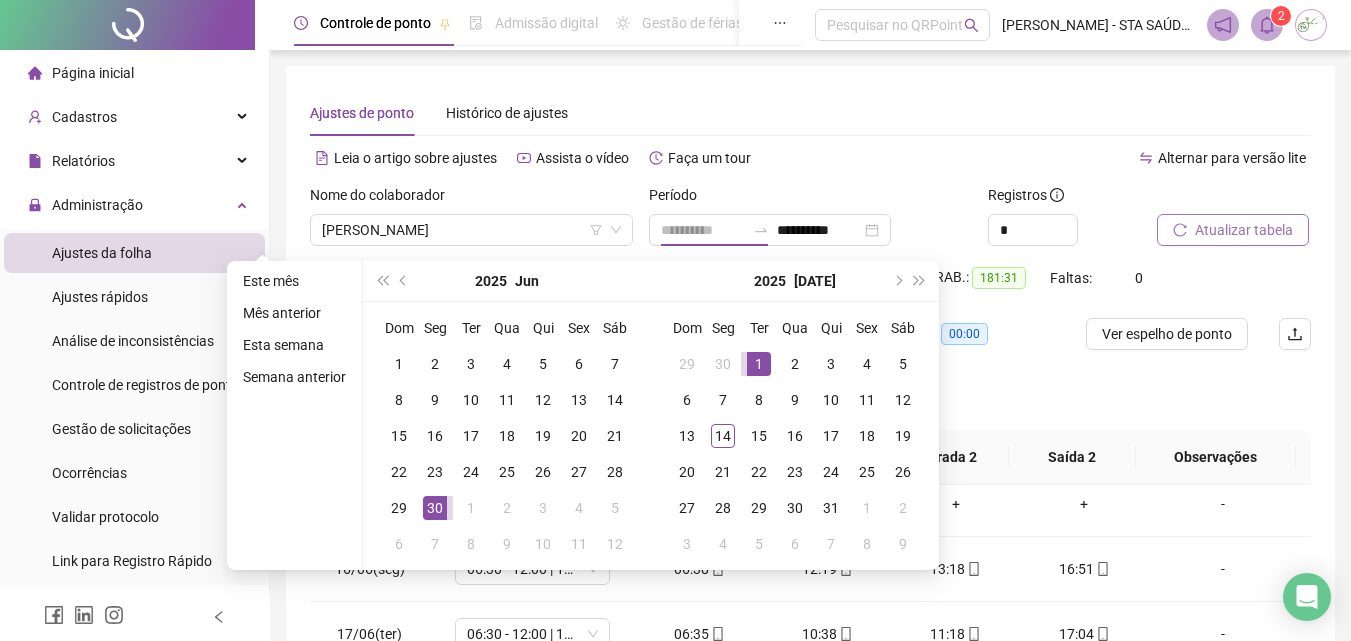 click on "1" at bounding box center (759, 364) 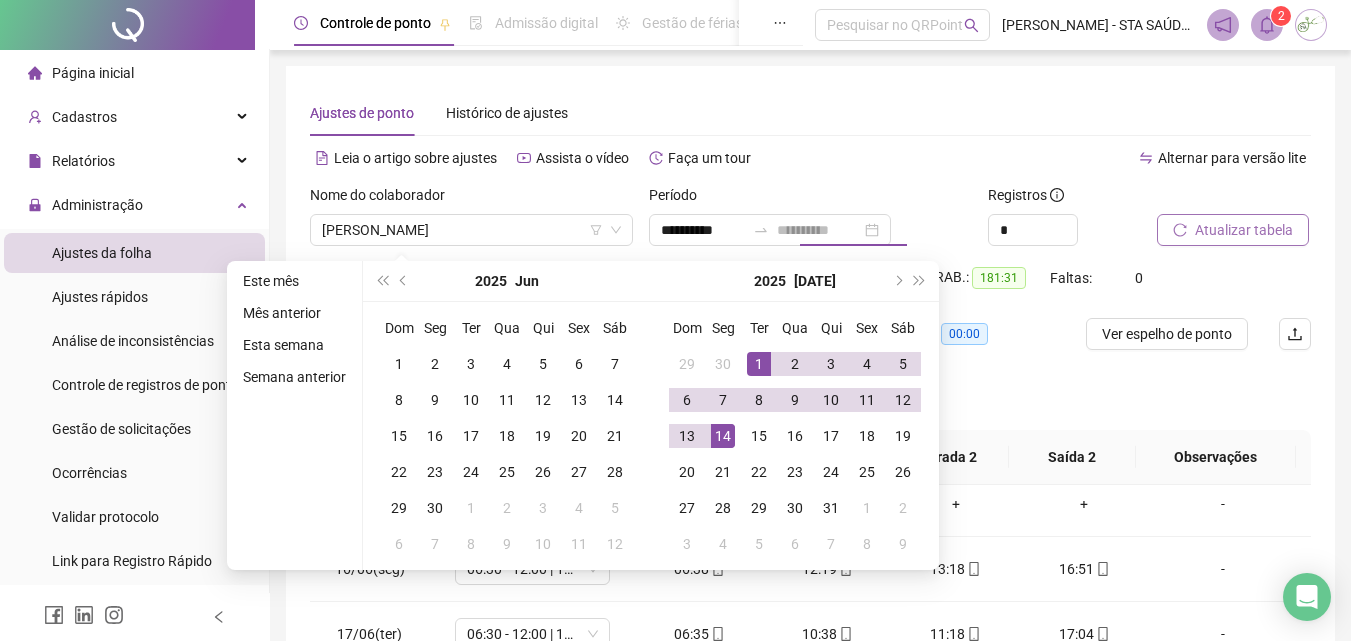 click on "14" at bounding box center (723, 436) 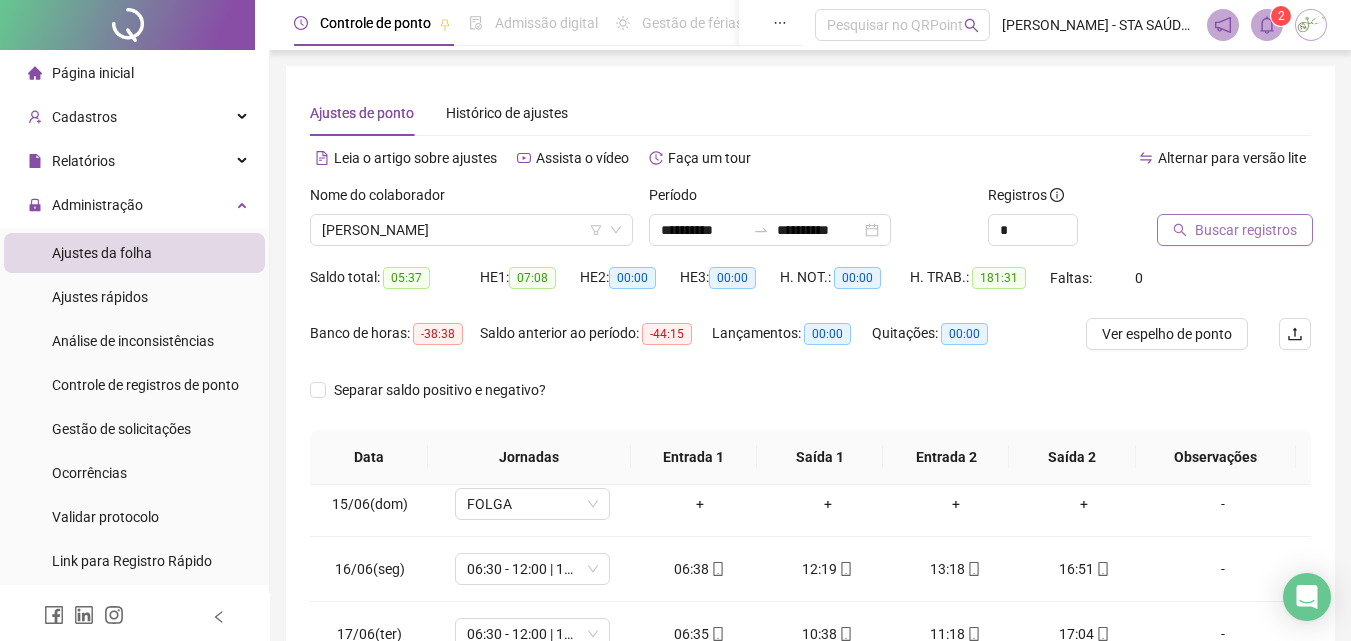 click on "Buscar registros" at bounding box center (1246, 230) 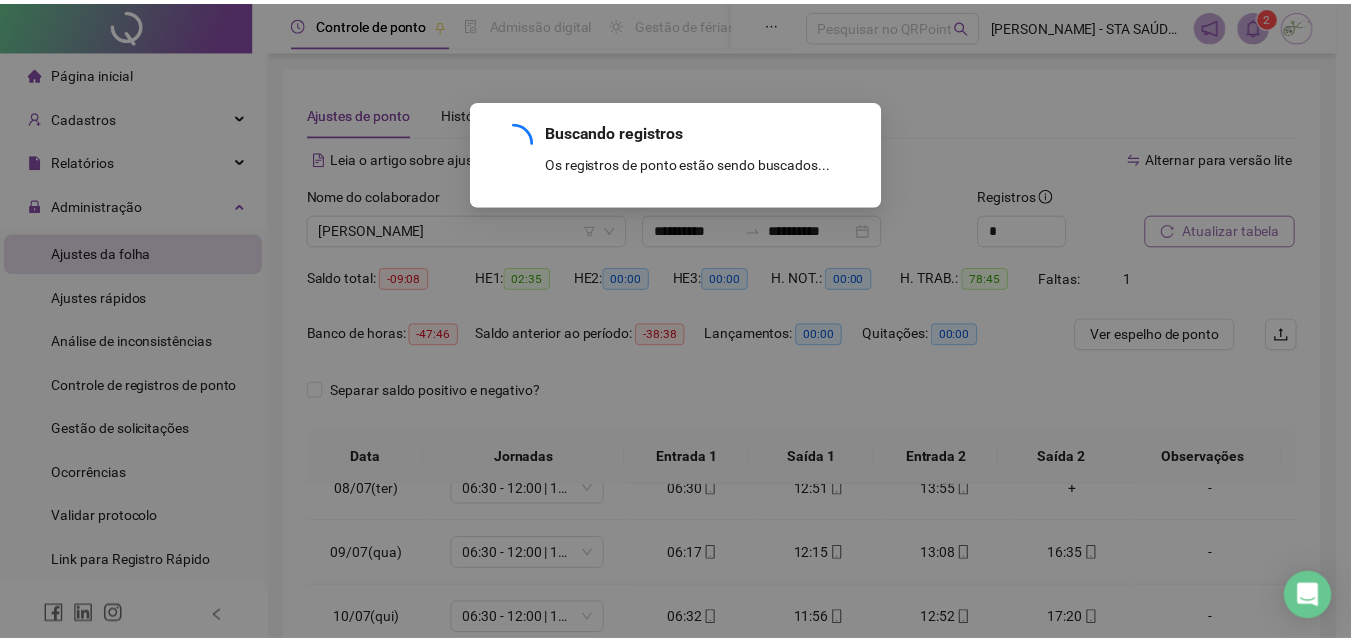 scroll, scrollTop: 483, scrollLeft: 0, axis: vertical 